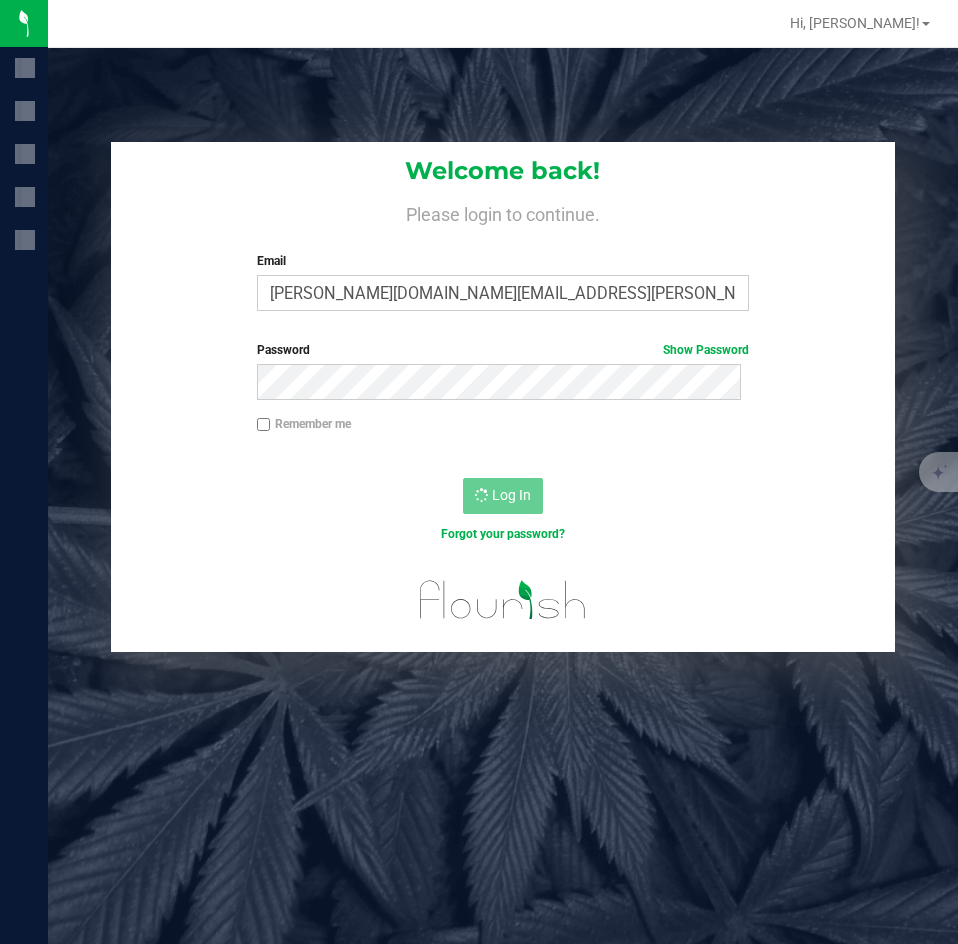 scroll, scrollTop: 0, scrollLeft: 0, axis: both 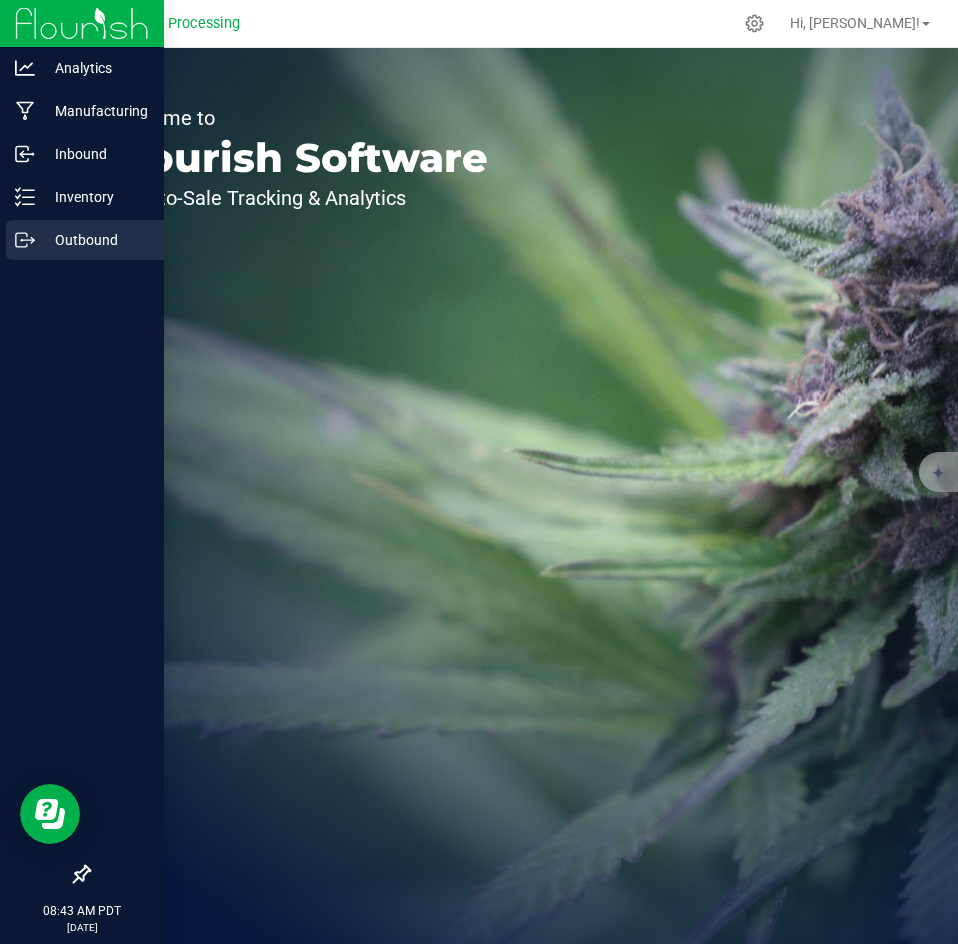 click on "Outbound" at bounding box center [95, 240] 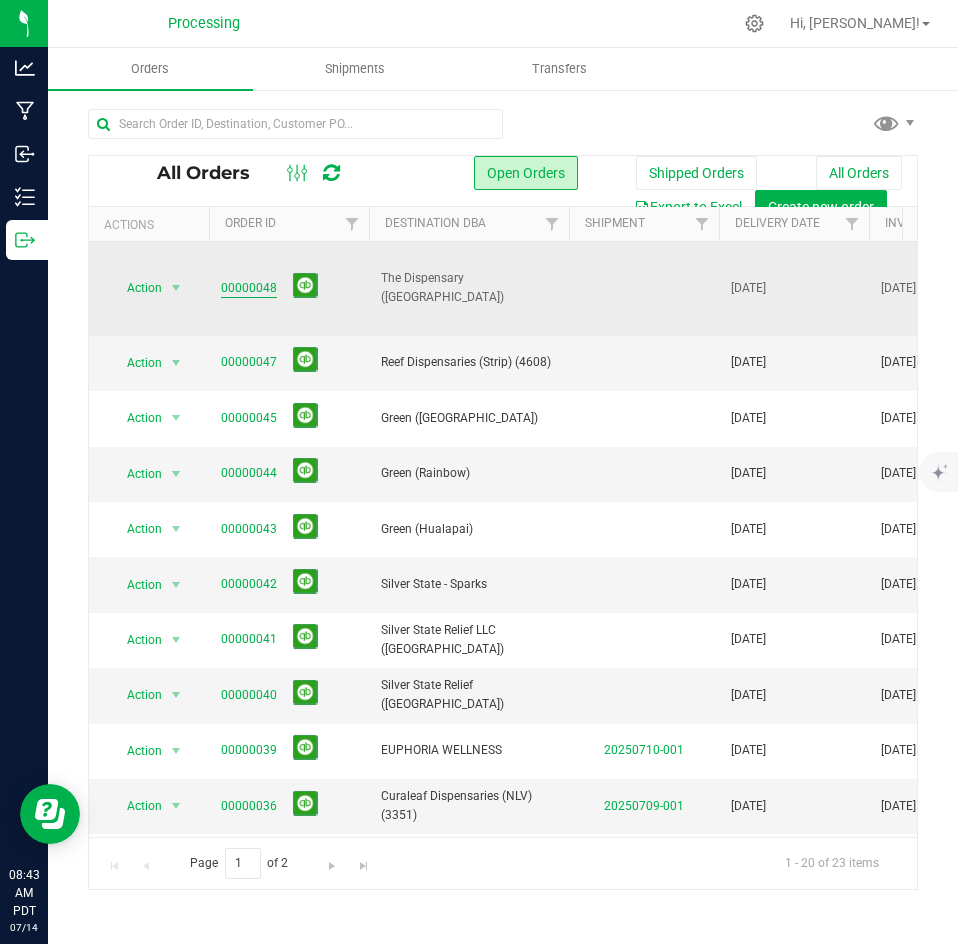 click on "00000048" at bounding box center [249, 288] 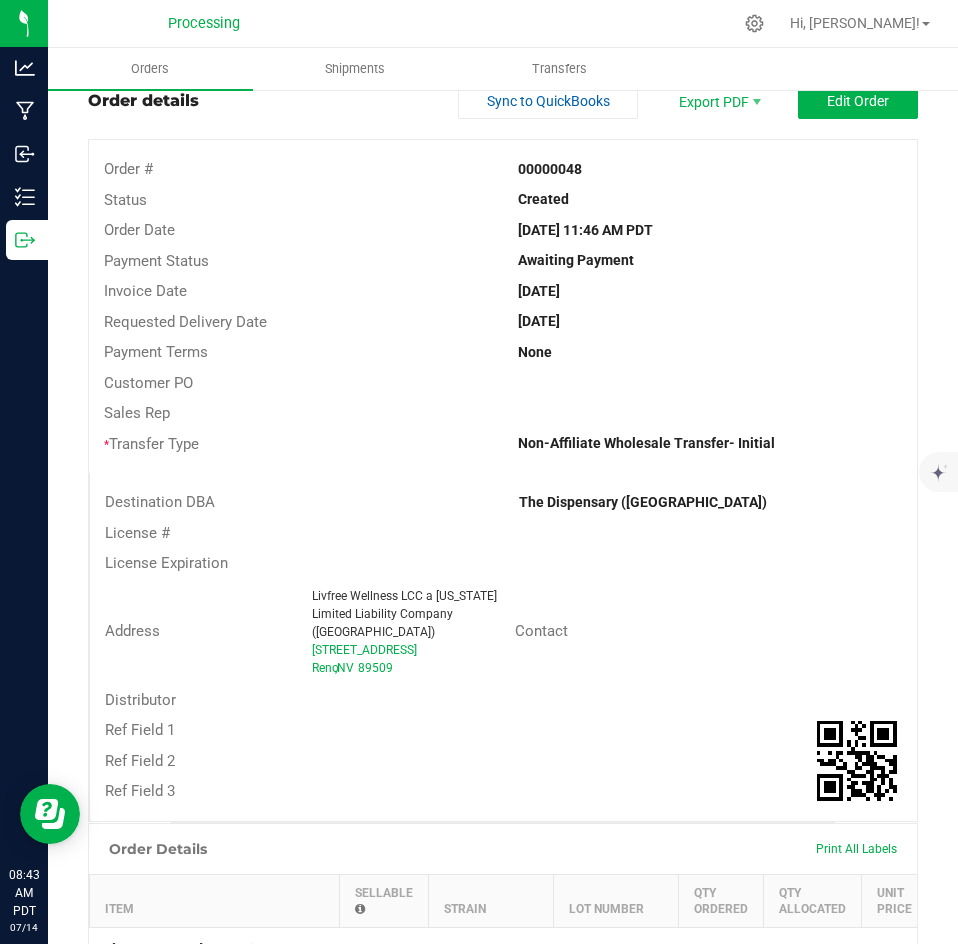 scroll, scrollTop: 49, scrollLeft: 0, axis: vertical 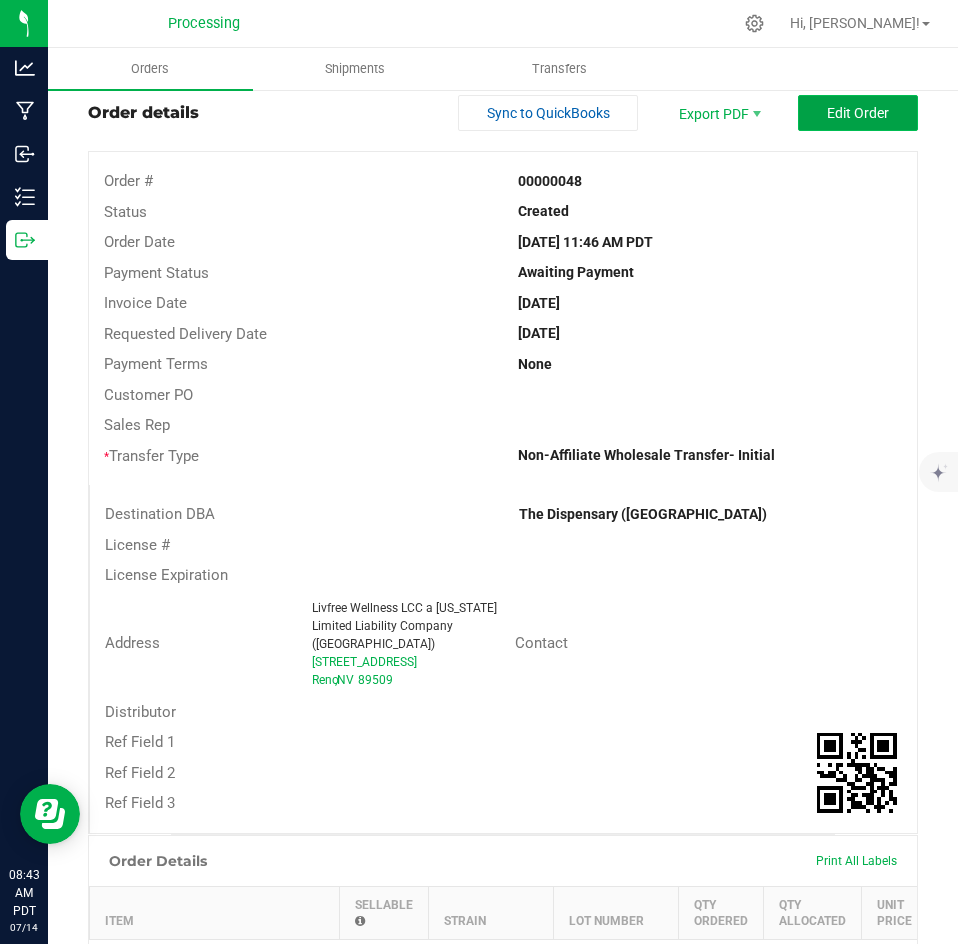 click on "Edit Order" at bounding box center [858, 113] 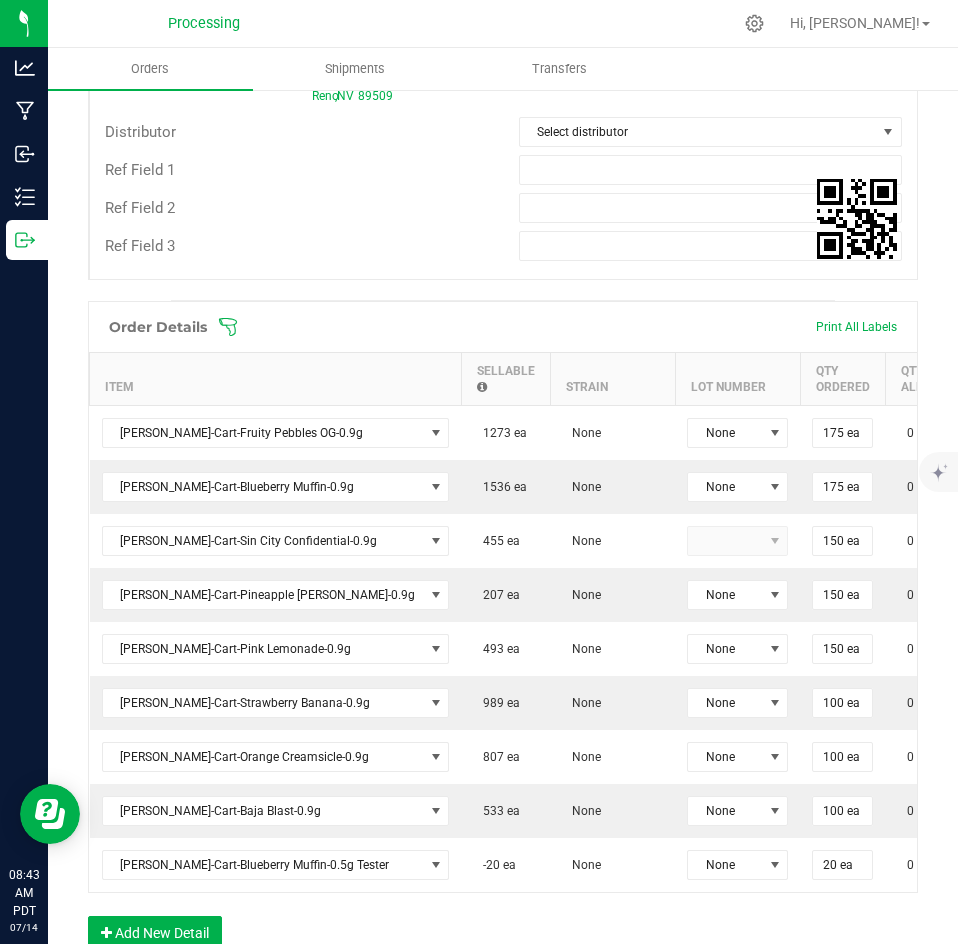 scroll, scrollTop: 684, scrollLeft: 0, axis: vertical 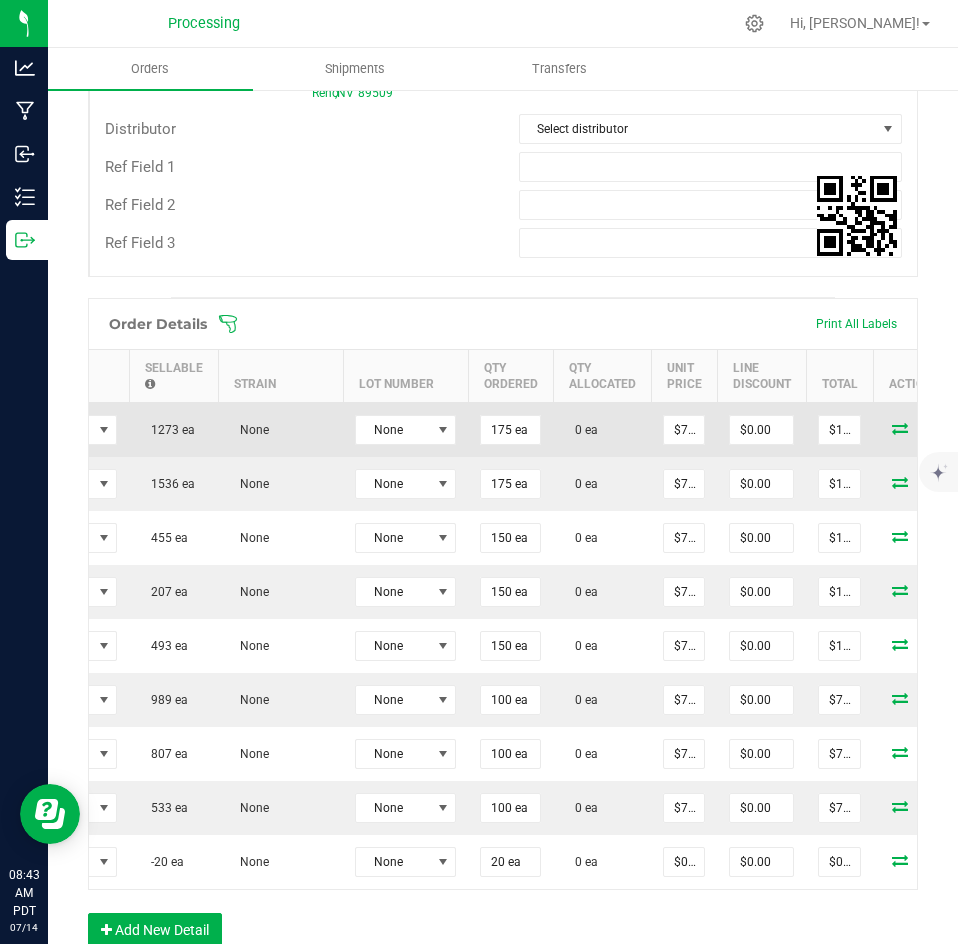 click at bounding box center [900, 428] 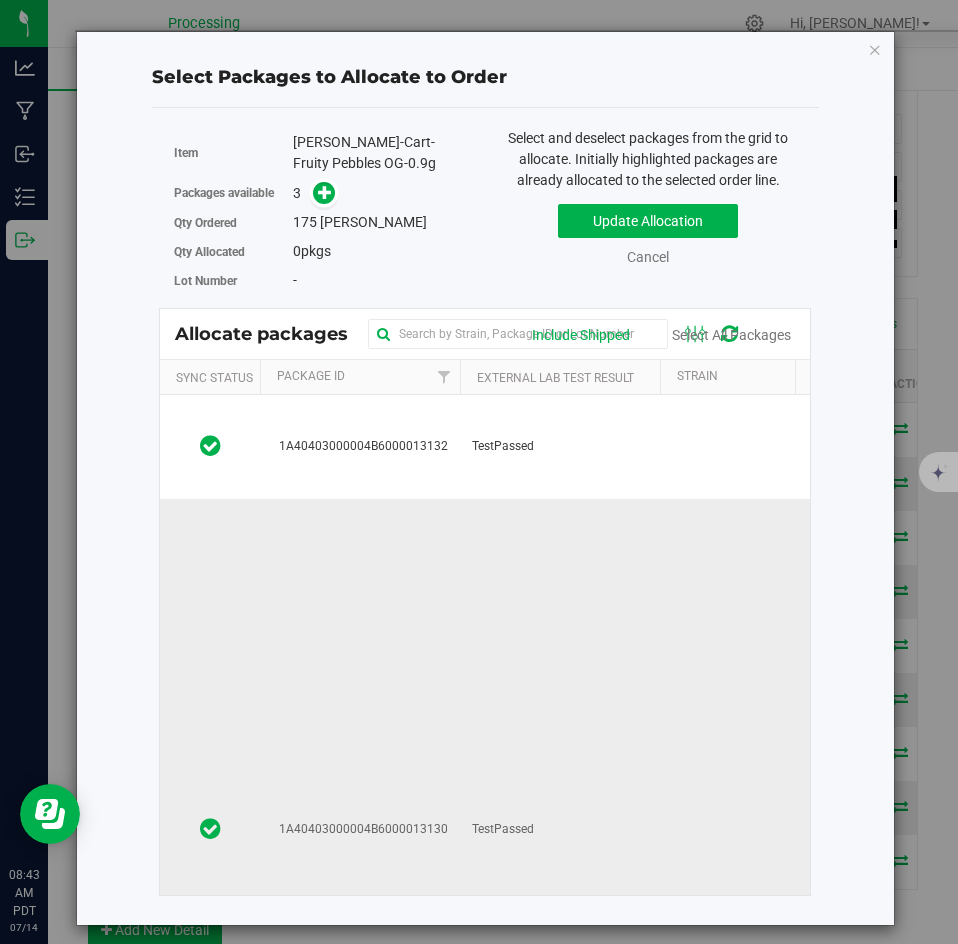 click on "1A40403000004B6000013130" at bounding box center (360, 830) 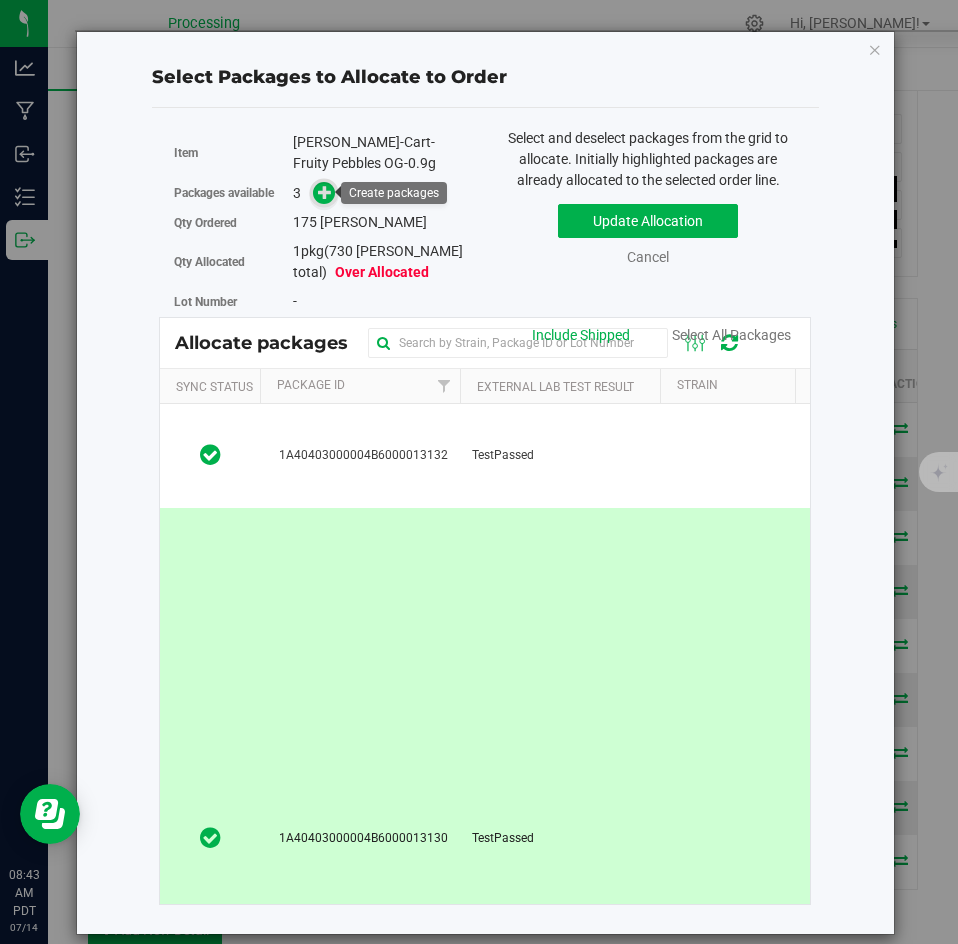 click at bounding box center [324, 193] 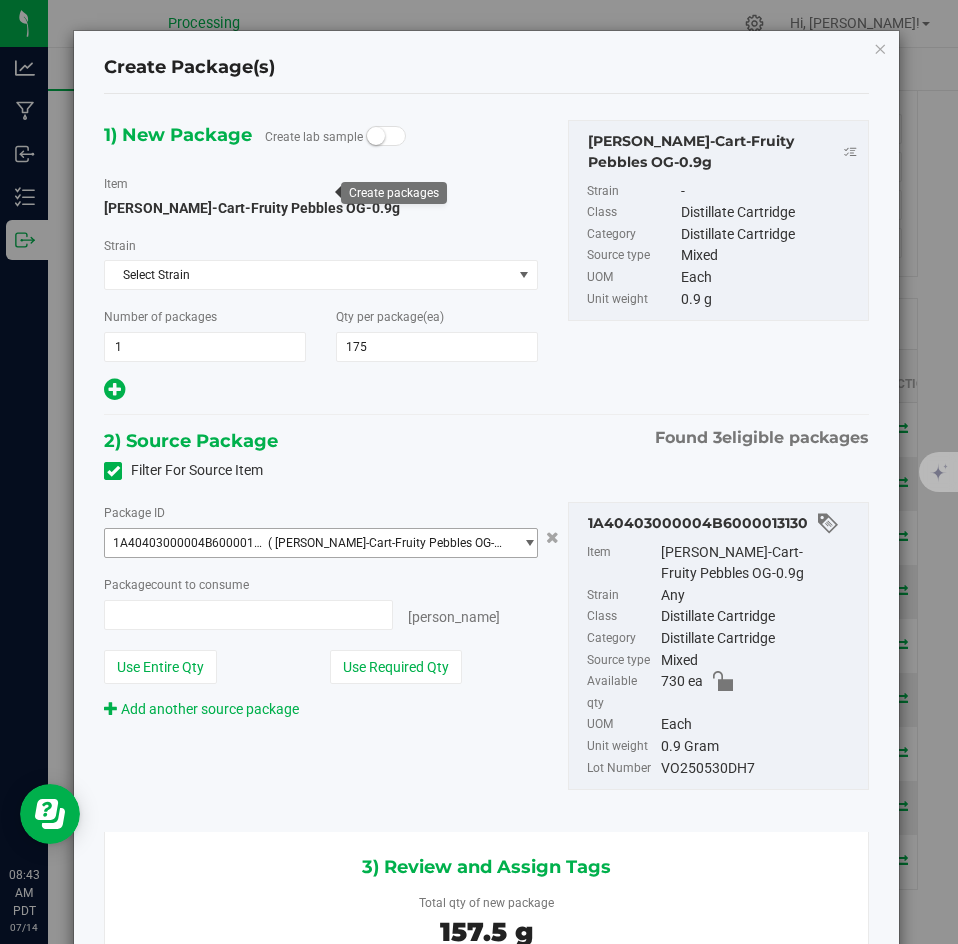 type on "175 ea" 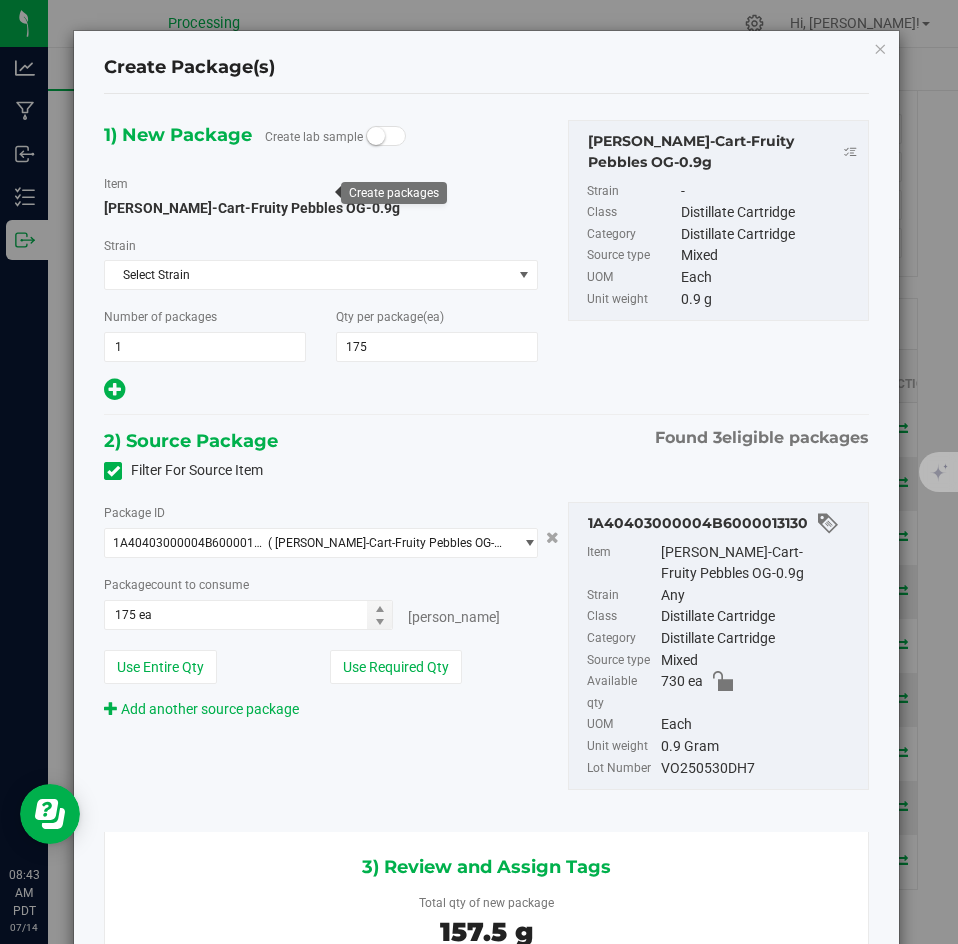 scroll, scrollTop: 0, scrollLeft: -1, axis: horizontal 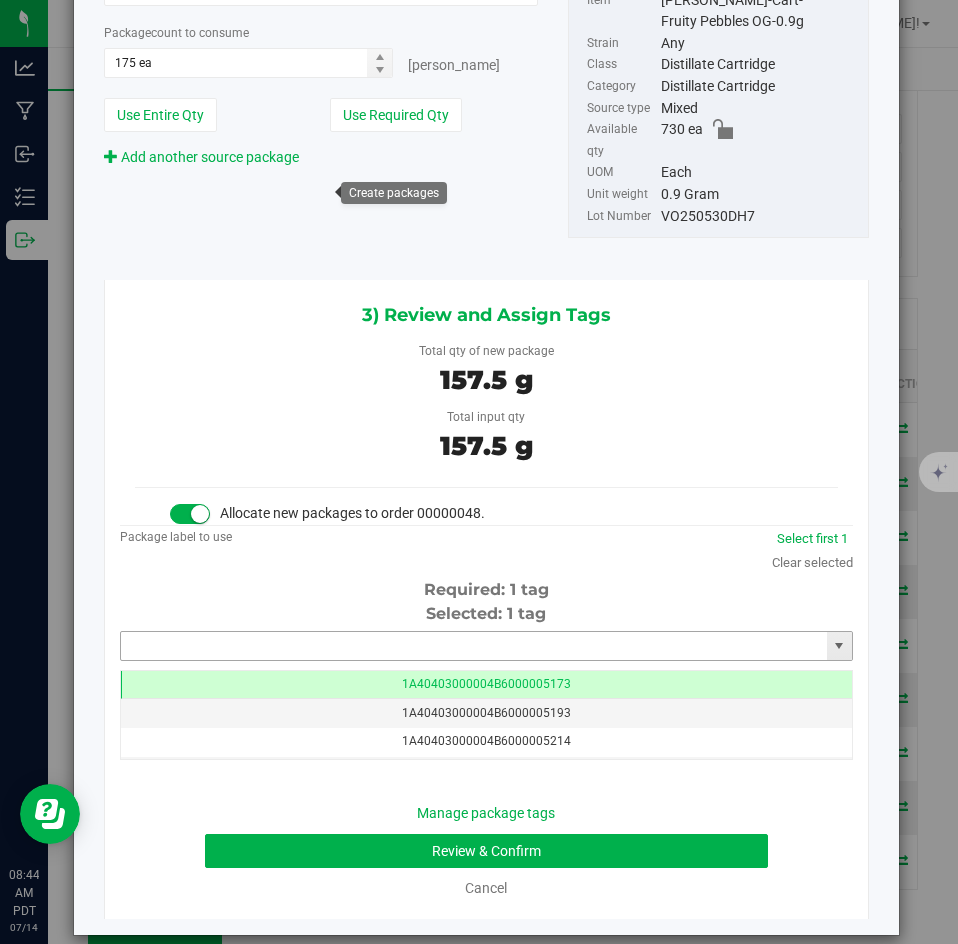 click at bounding box center (474, 646) 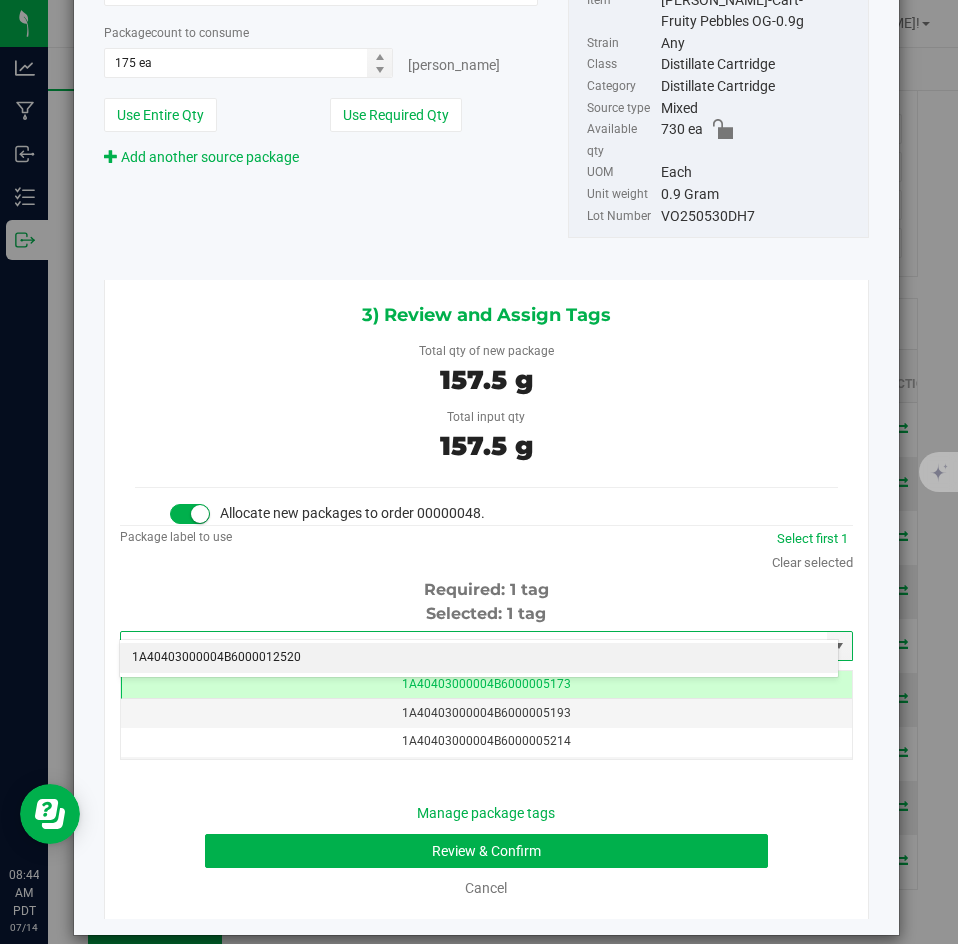 click on "1A40403000004B6000012520" at bounding box center [479, 658] 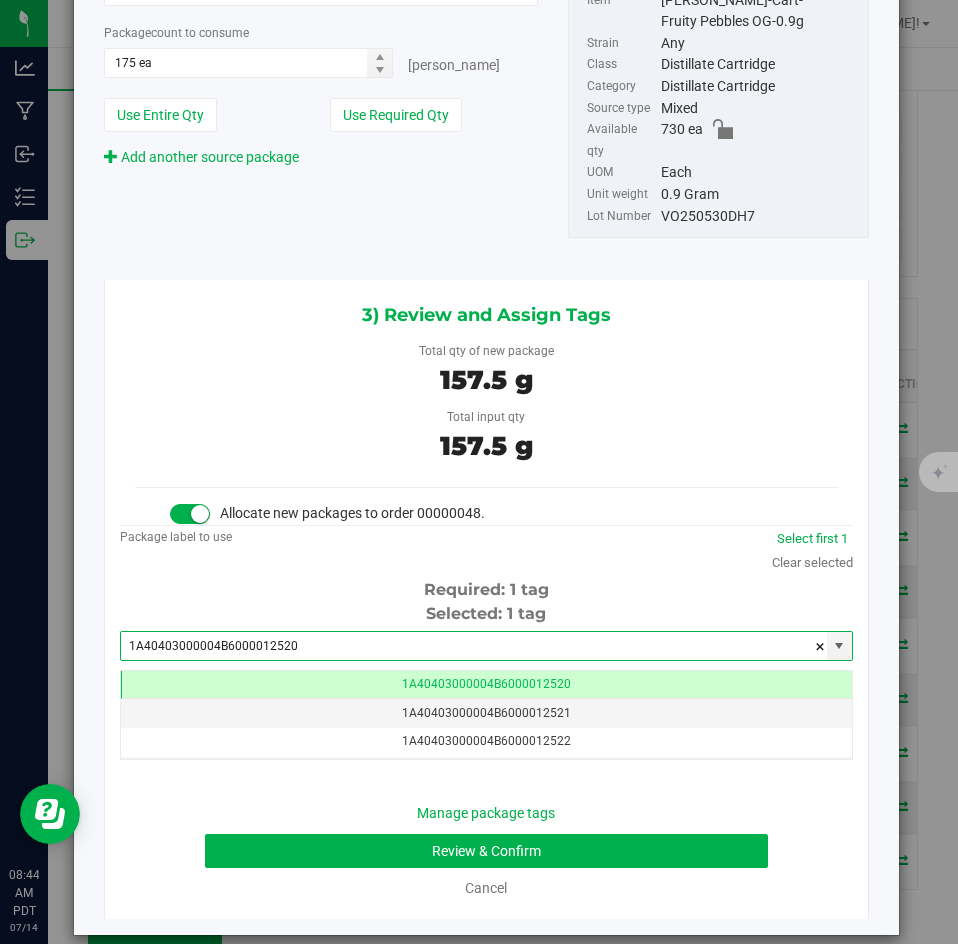 type on "1A40403000004B6000012520" 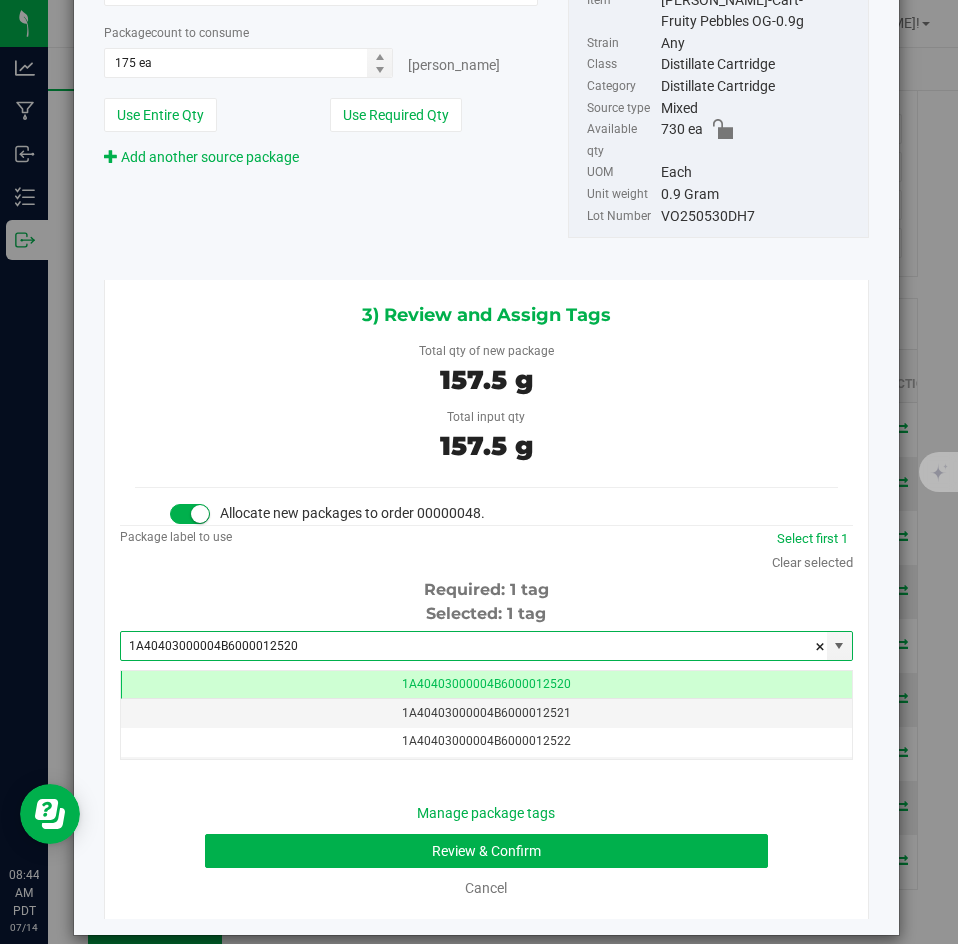 click on "Manage package tags
Review & Confirm
Cancel" at bounding box center [486, 851] 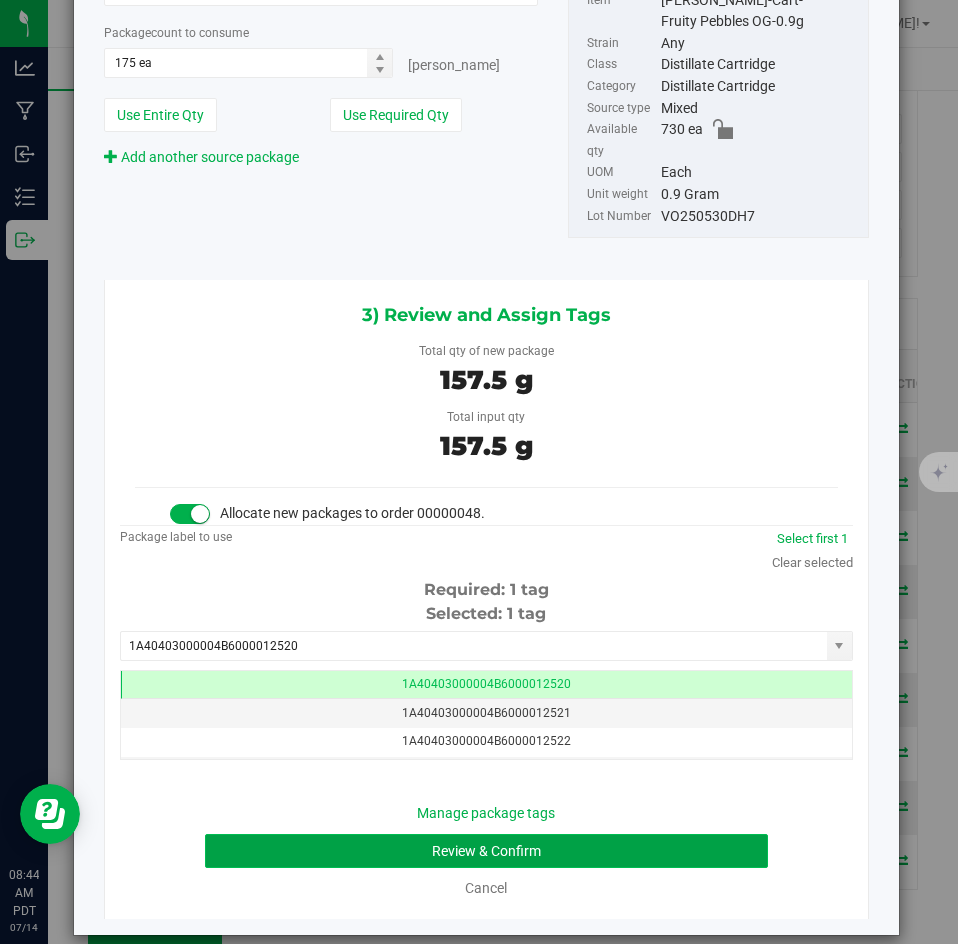 click on "Review & Confirm" at bounding box center [486, 851] 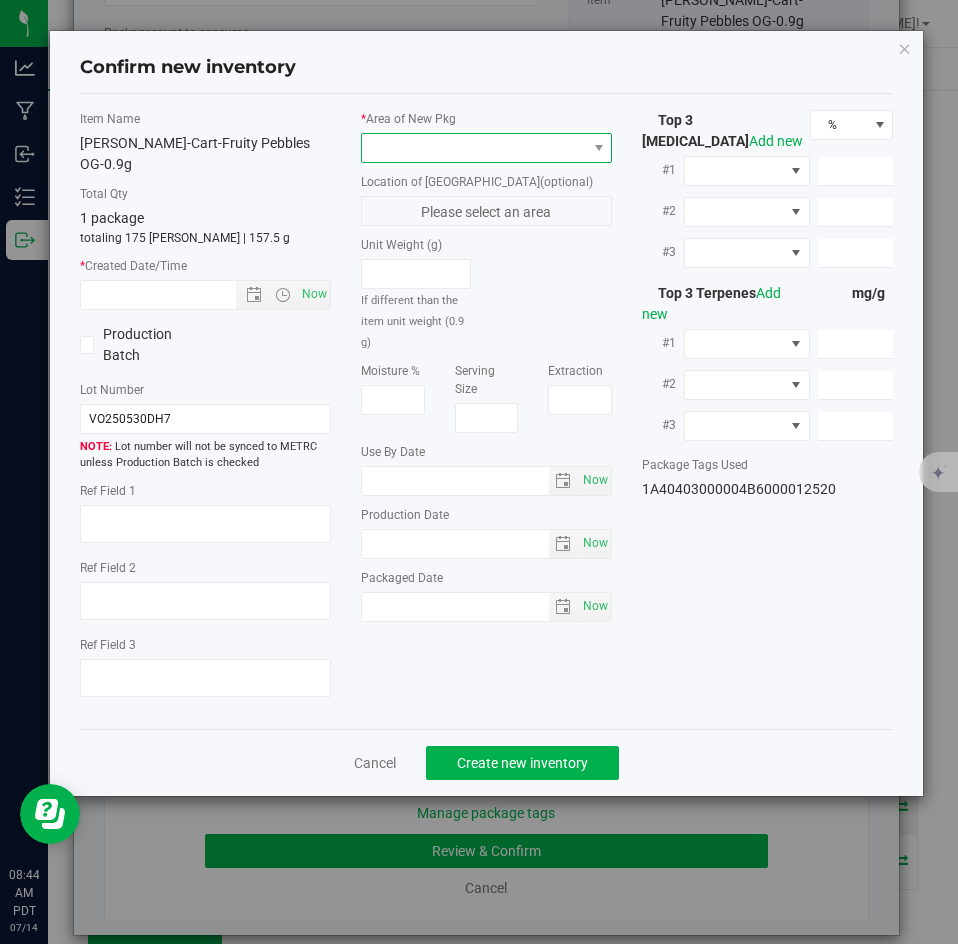 click at bounding box center [474, 148] 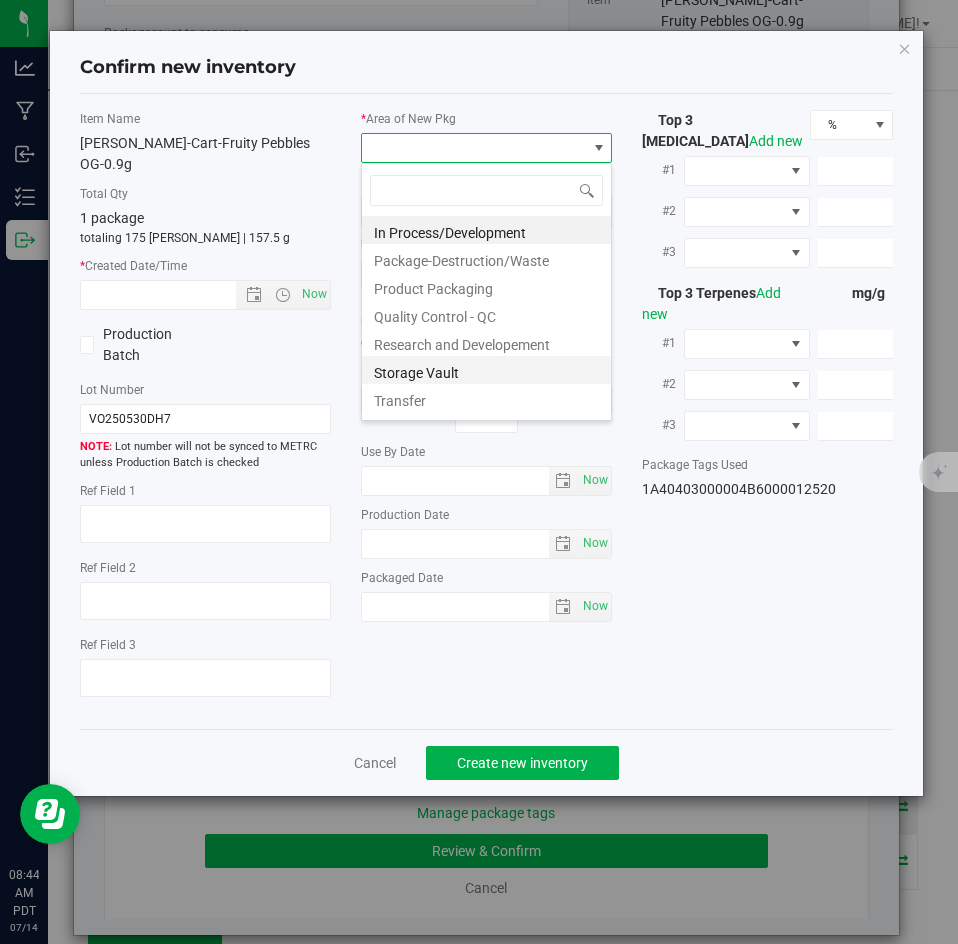 click on "Storage Vault" at bounding box center (486, 370) 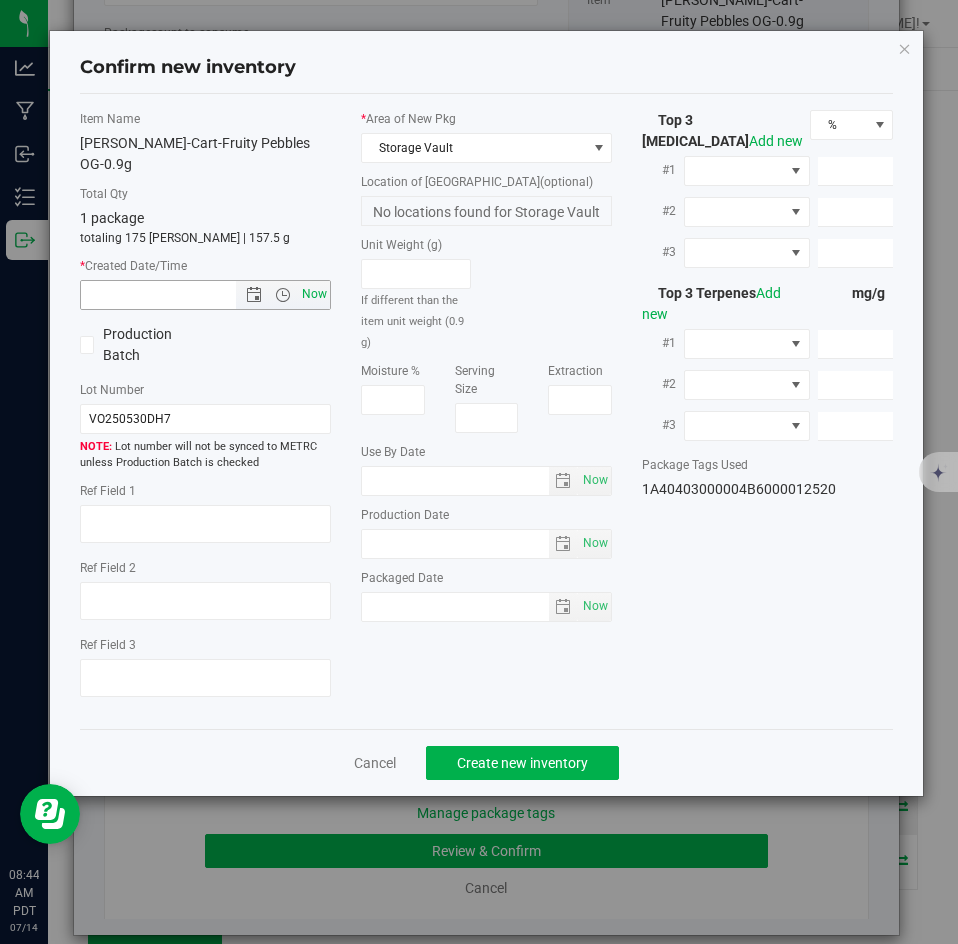 click on "Now" at bounding box center (315, 294) 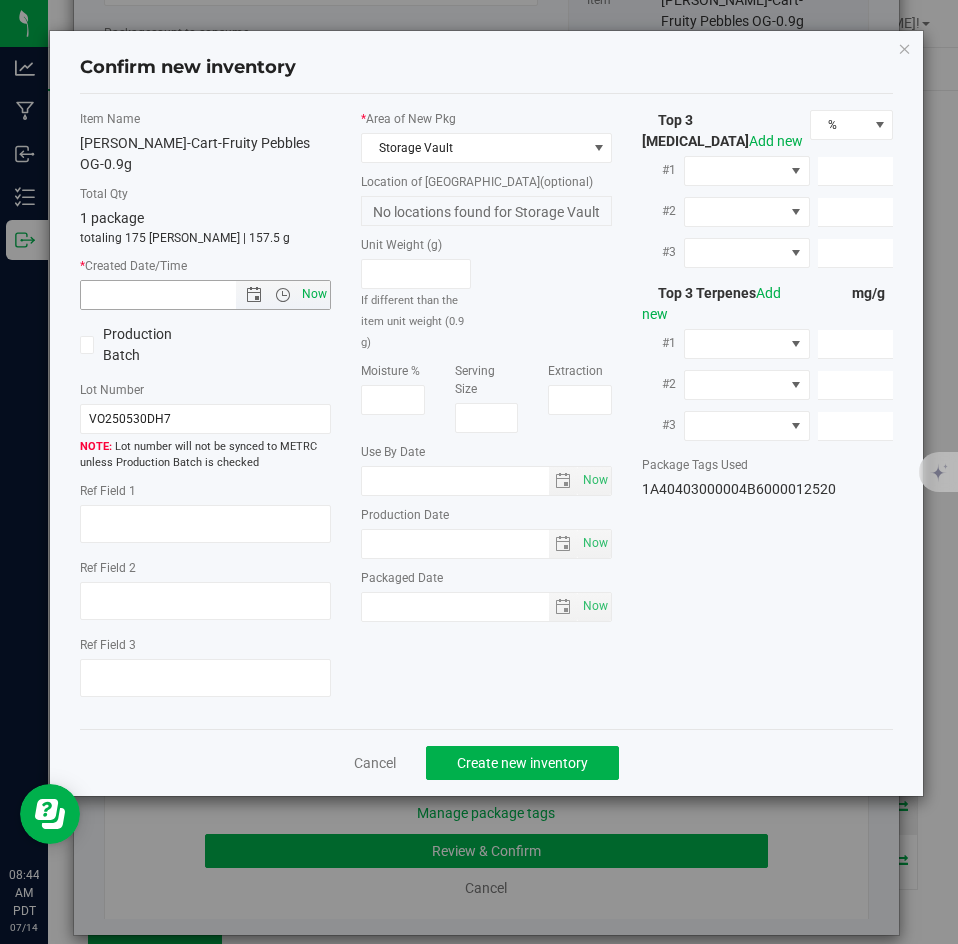 type on "7/14/2025 8:44 AM" 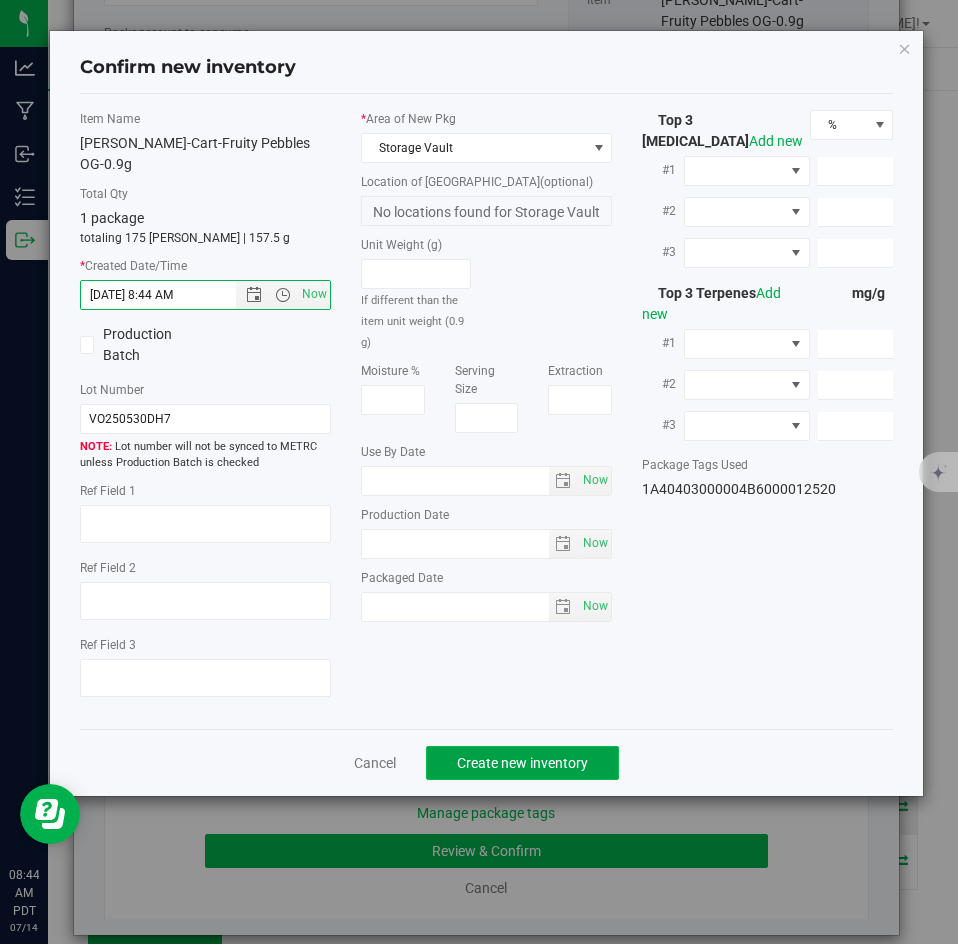 click on "Create new inventory" 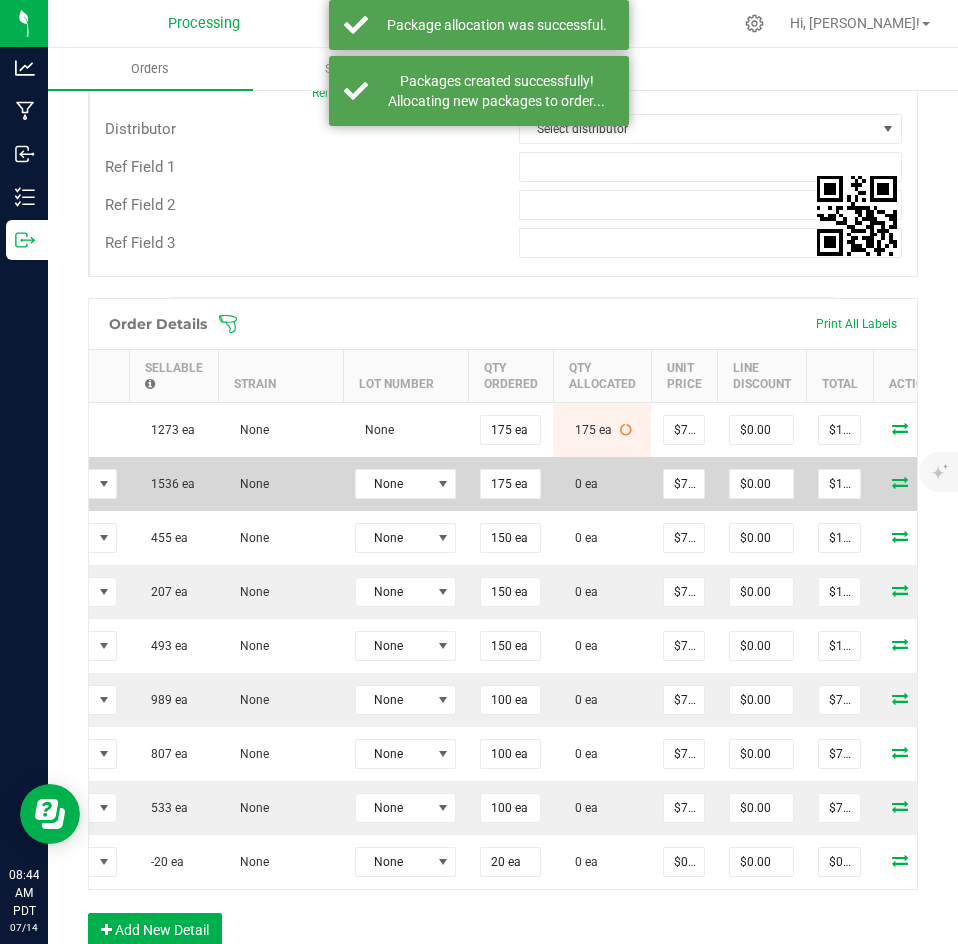 click at bounding box center [900, 482] 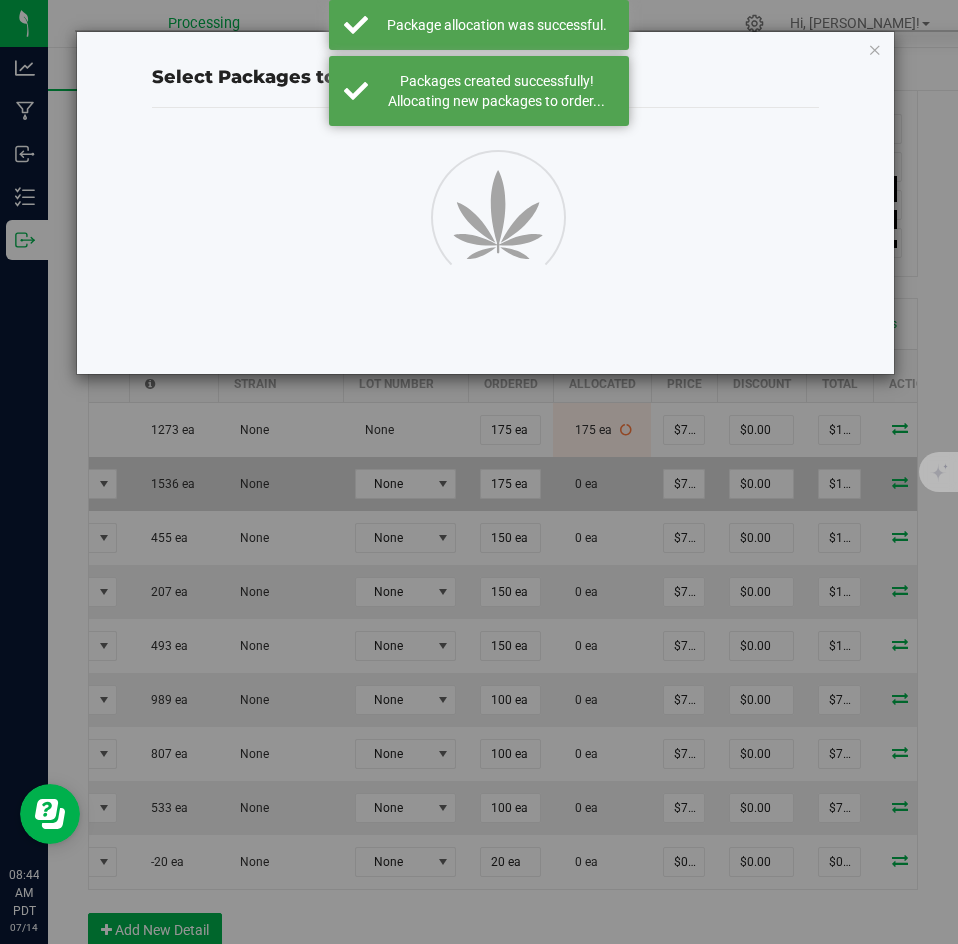 click on "Select Packages to Allocate to Order" at bounding box center (486, 472) 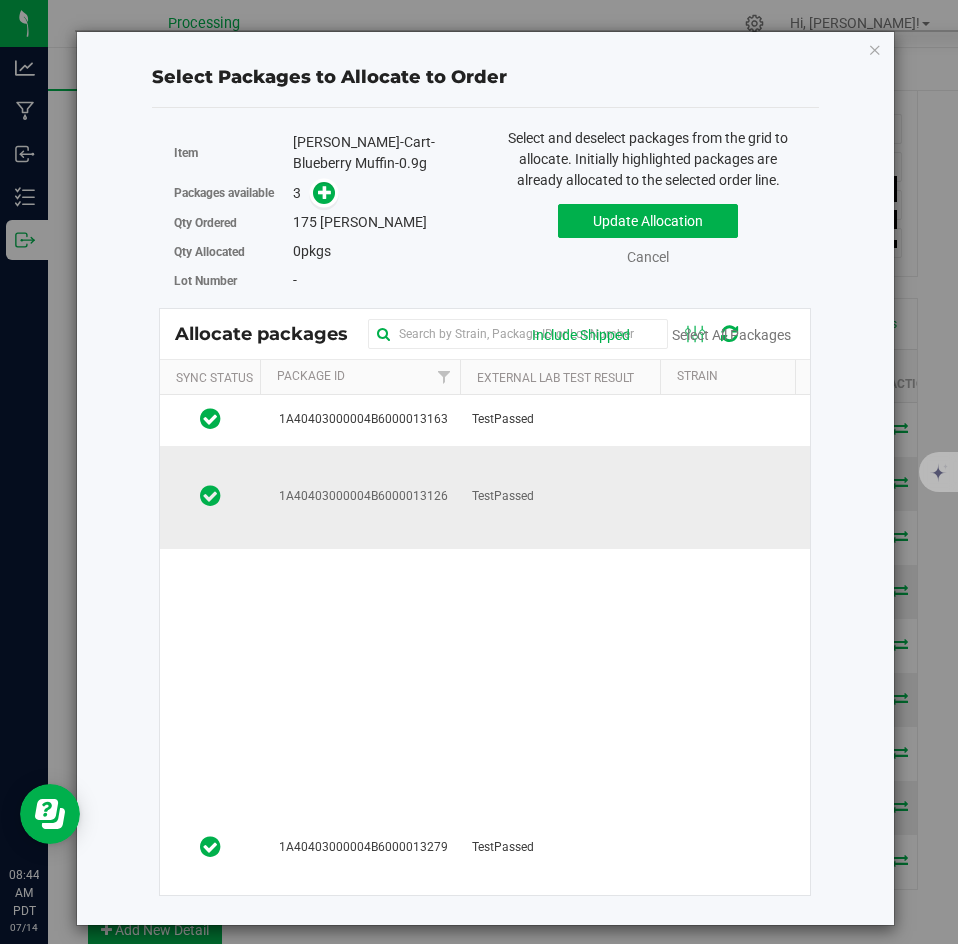 click on "TestPassed" at bounding box center (560, 497) 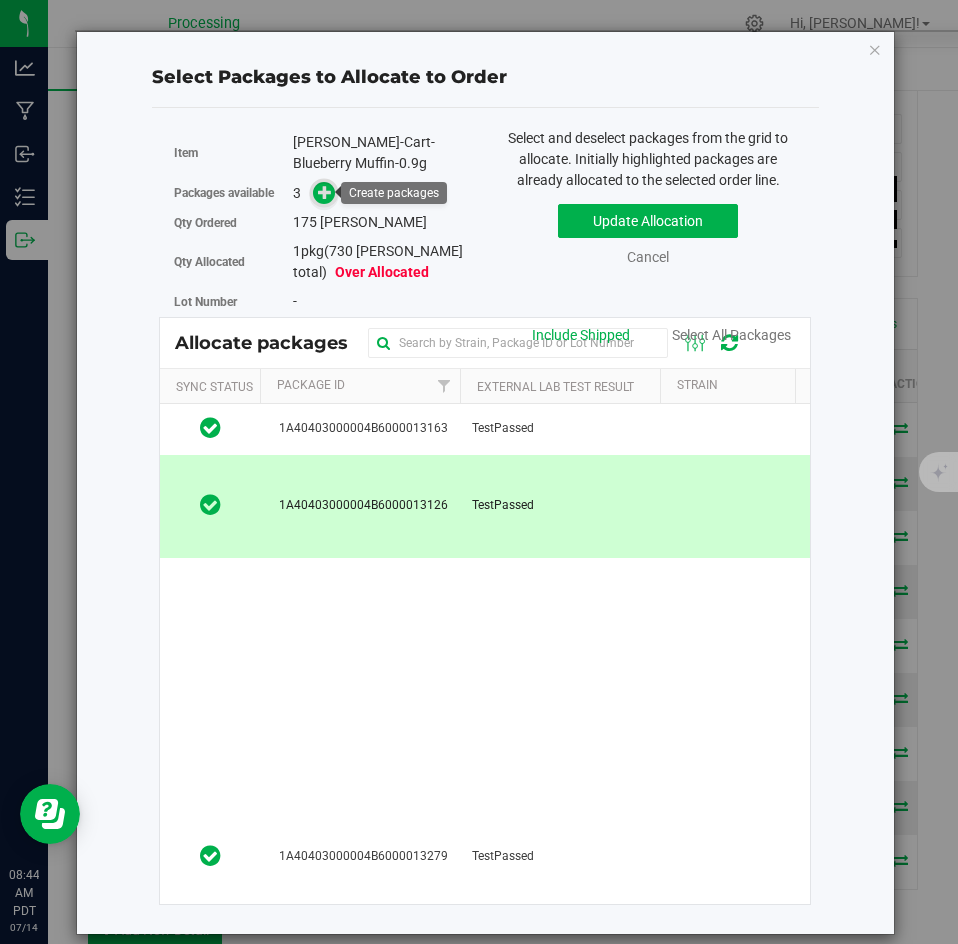 click at bounding box center (325, 192) 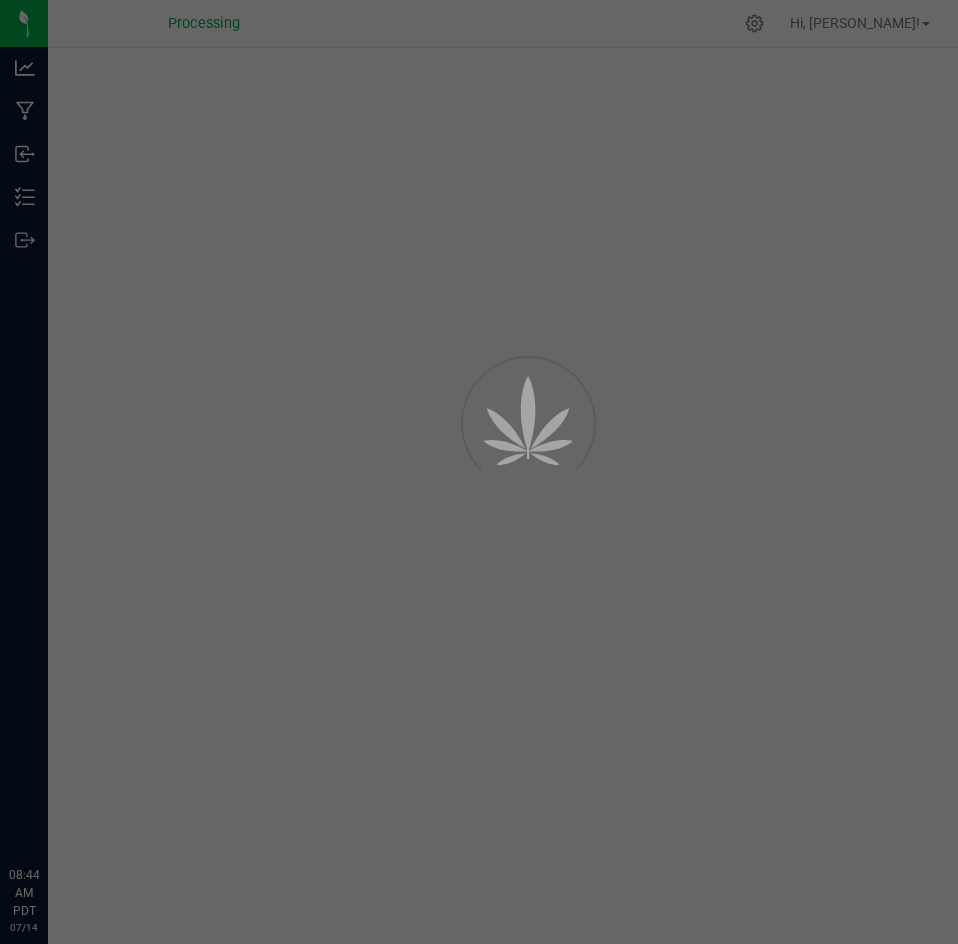 scroll, scrollTop: 0, scrollLeft: 0, axis: both 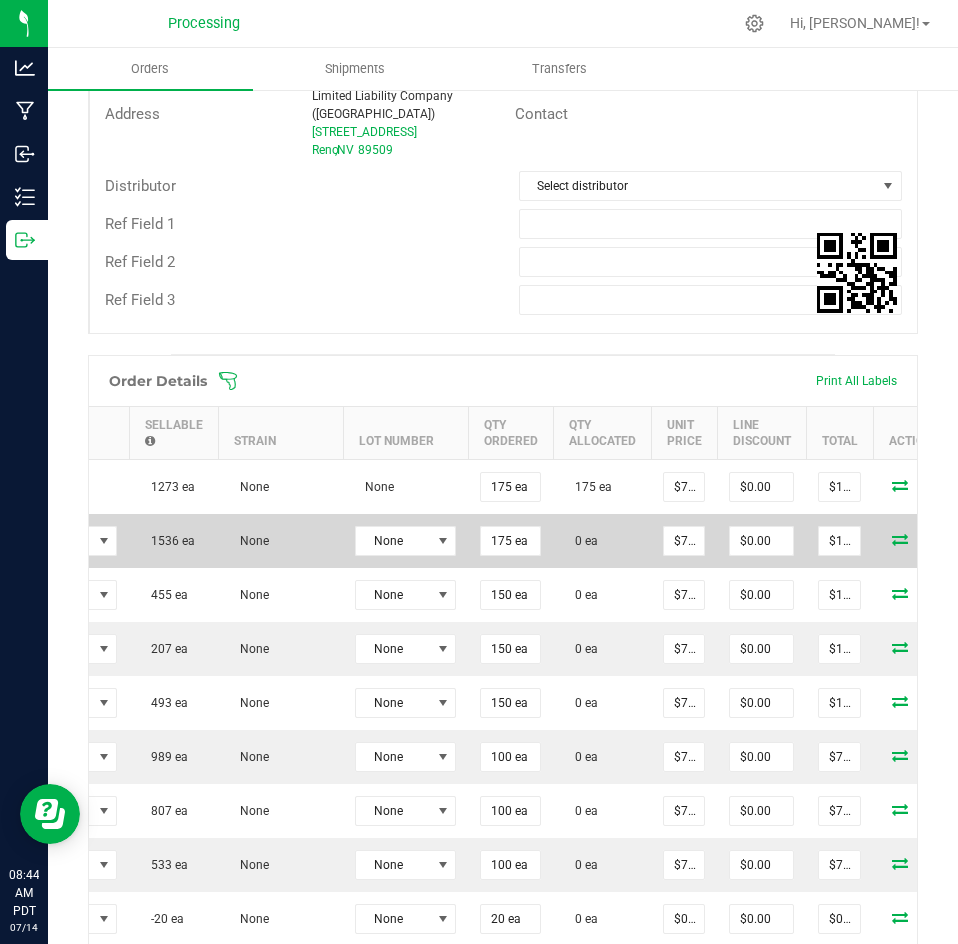 click at bounding box center (900, 539) 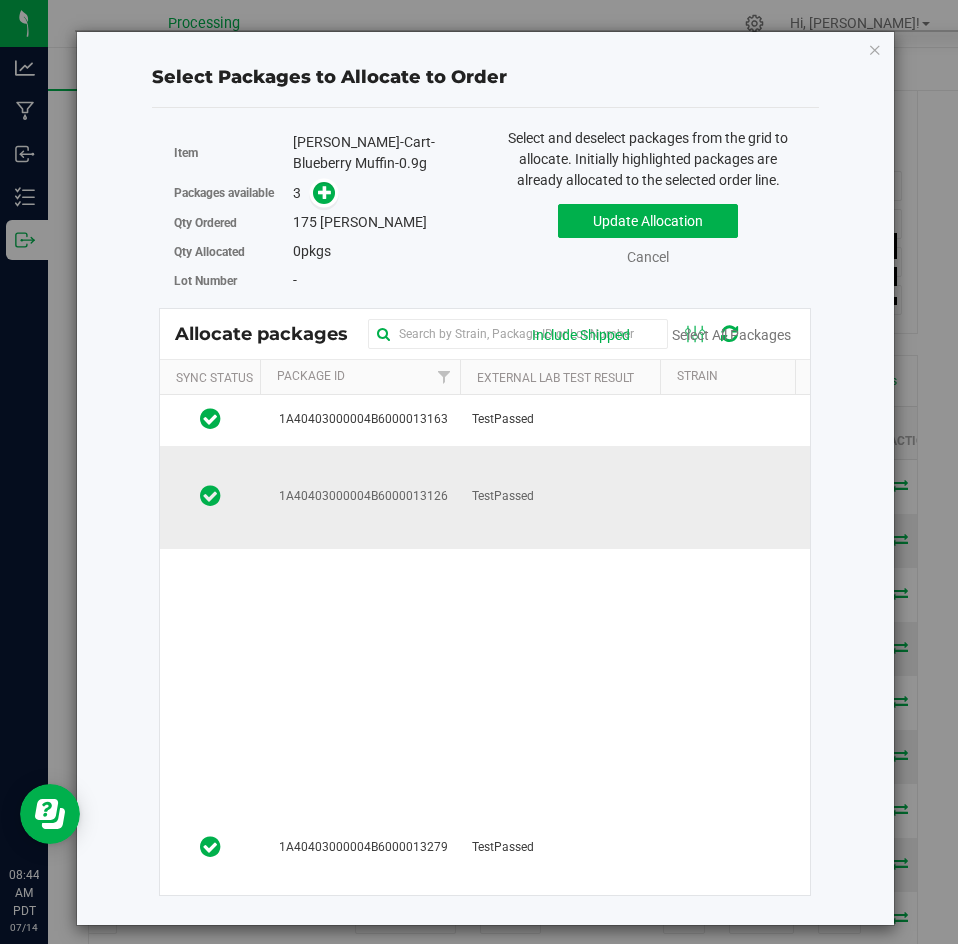 click on "TestPassed" at bounding box center [560, 497] 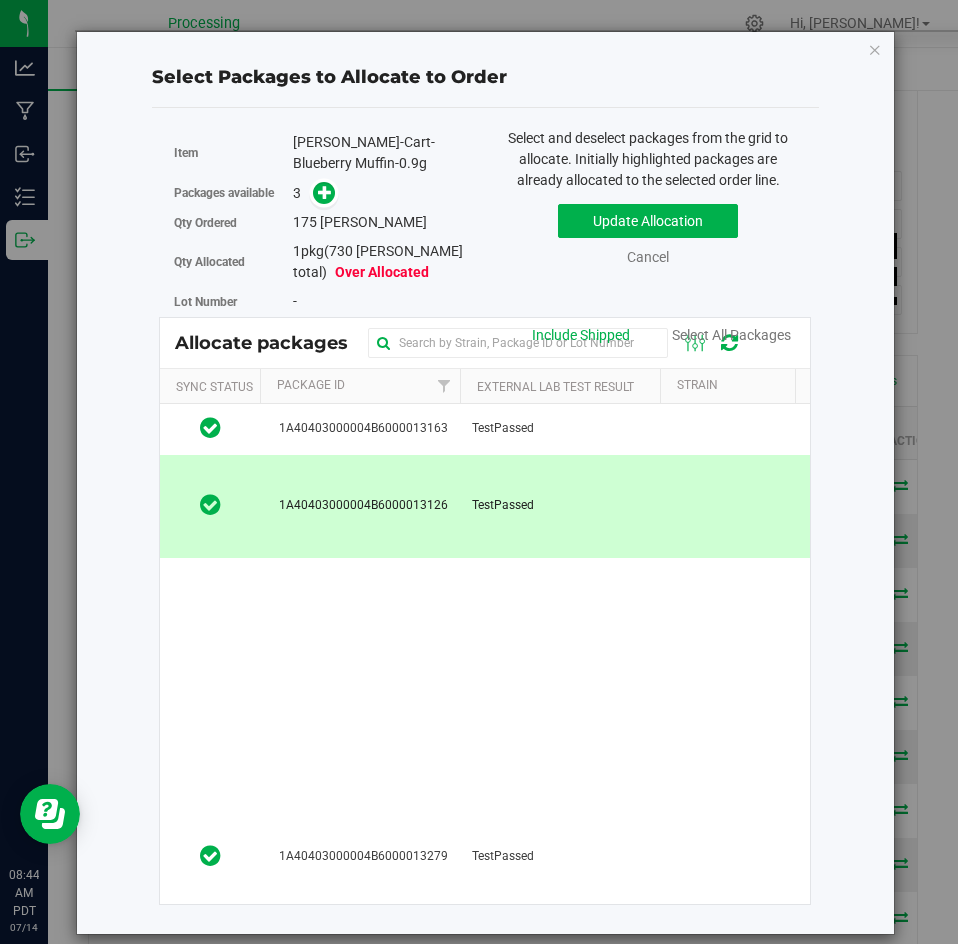 scroll, scrollTop: 0, scrollLeft: 362, axis: horizontal 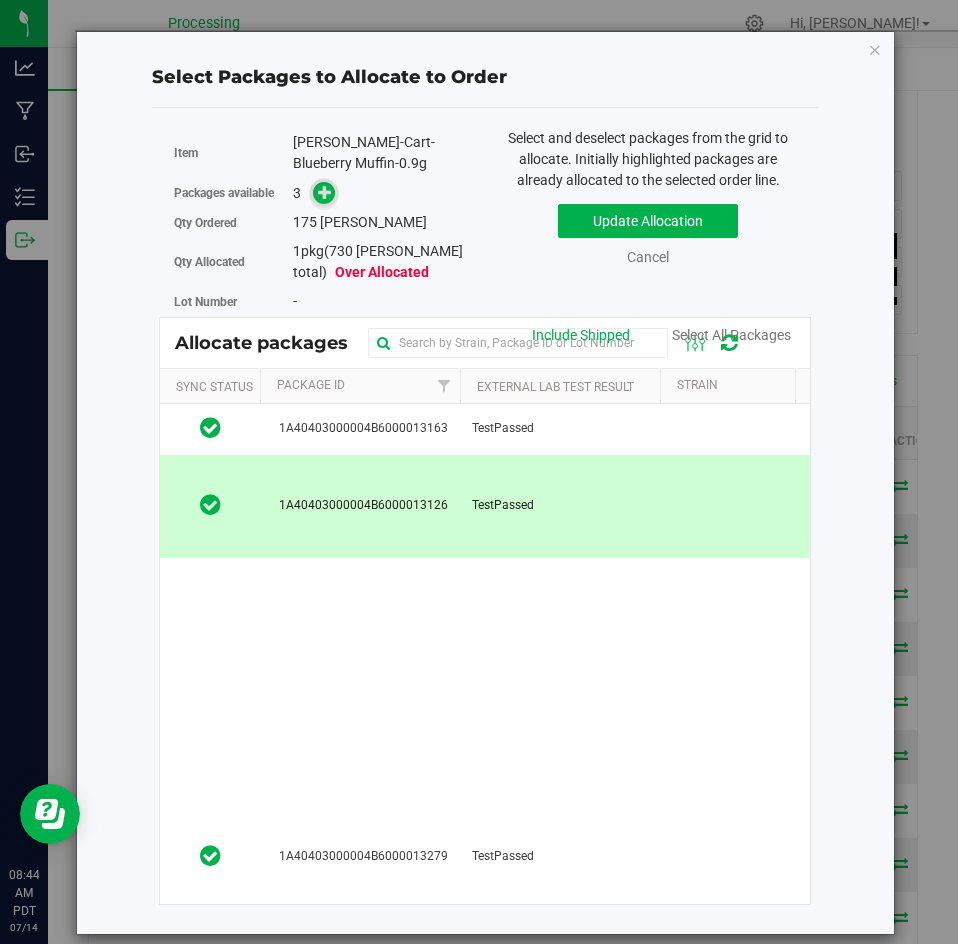 click at bounding box center [325, 192] 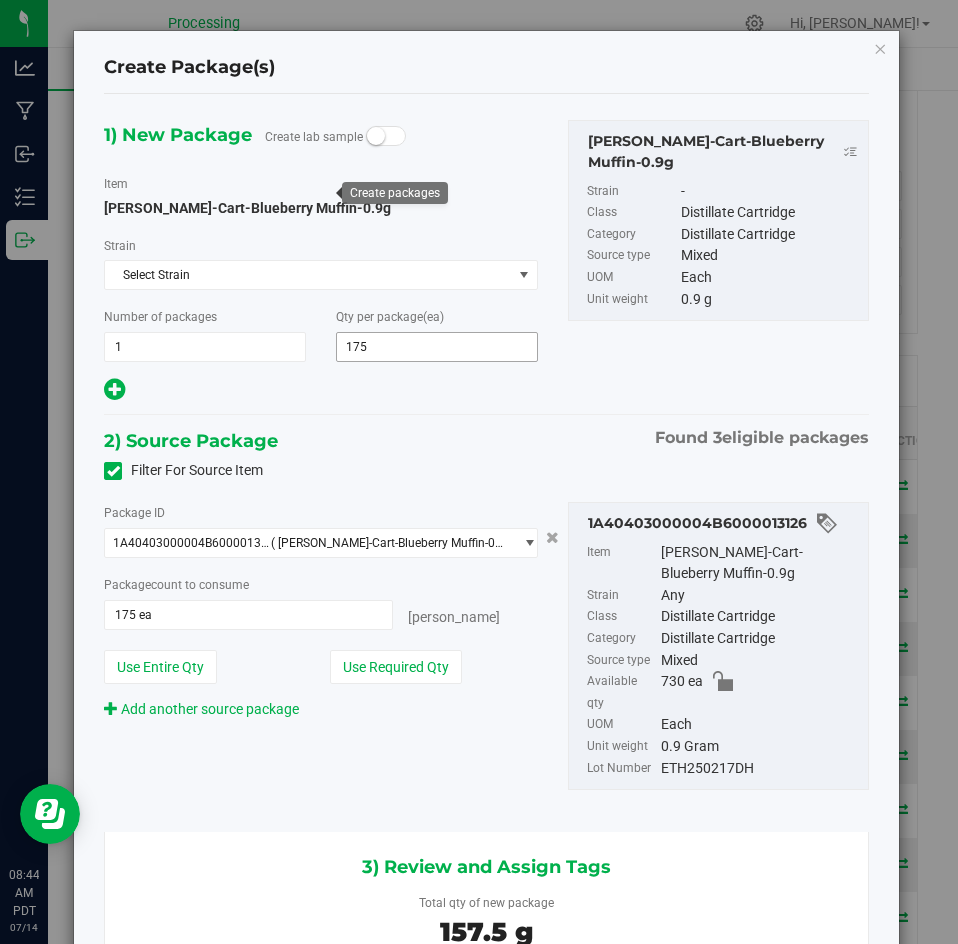 scroll, scrollTop: 0, scrollLeft: -1, axis: horizontal 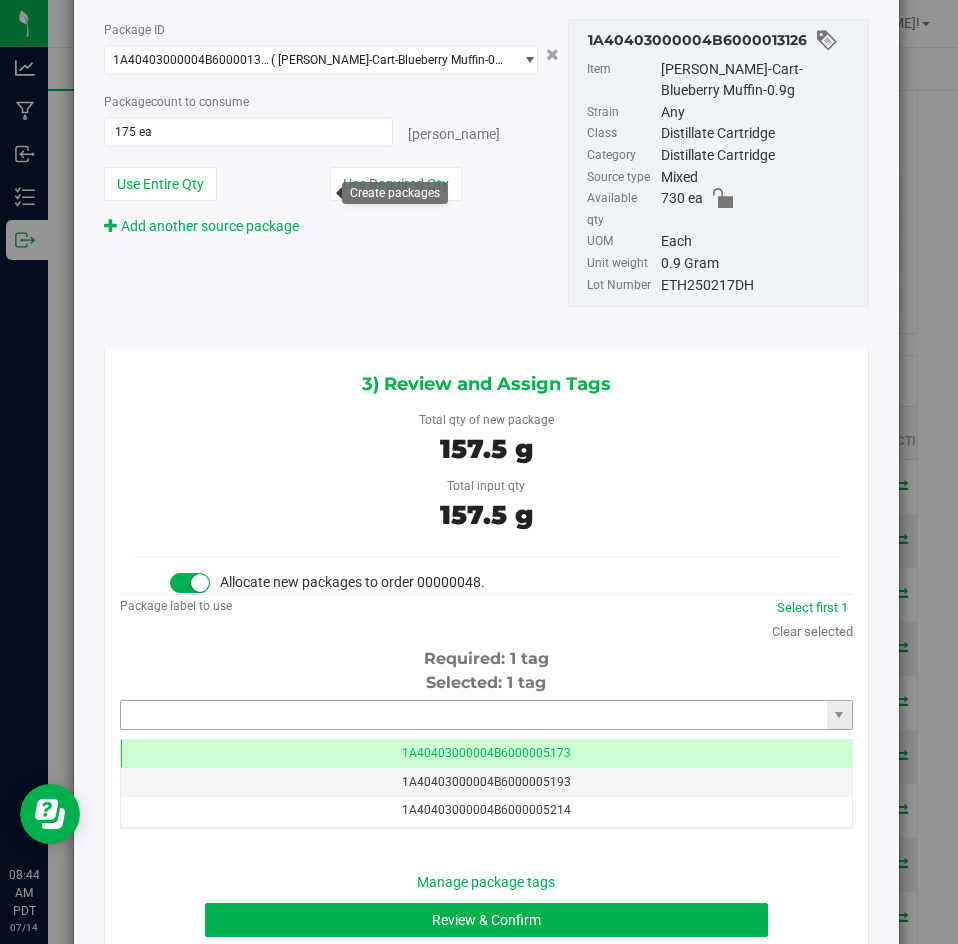 click at bounding box center [474, 715] 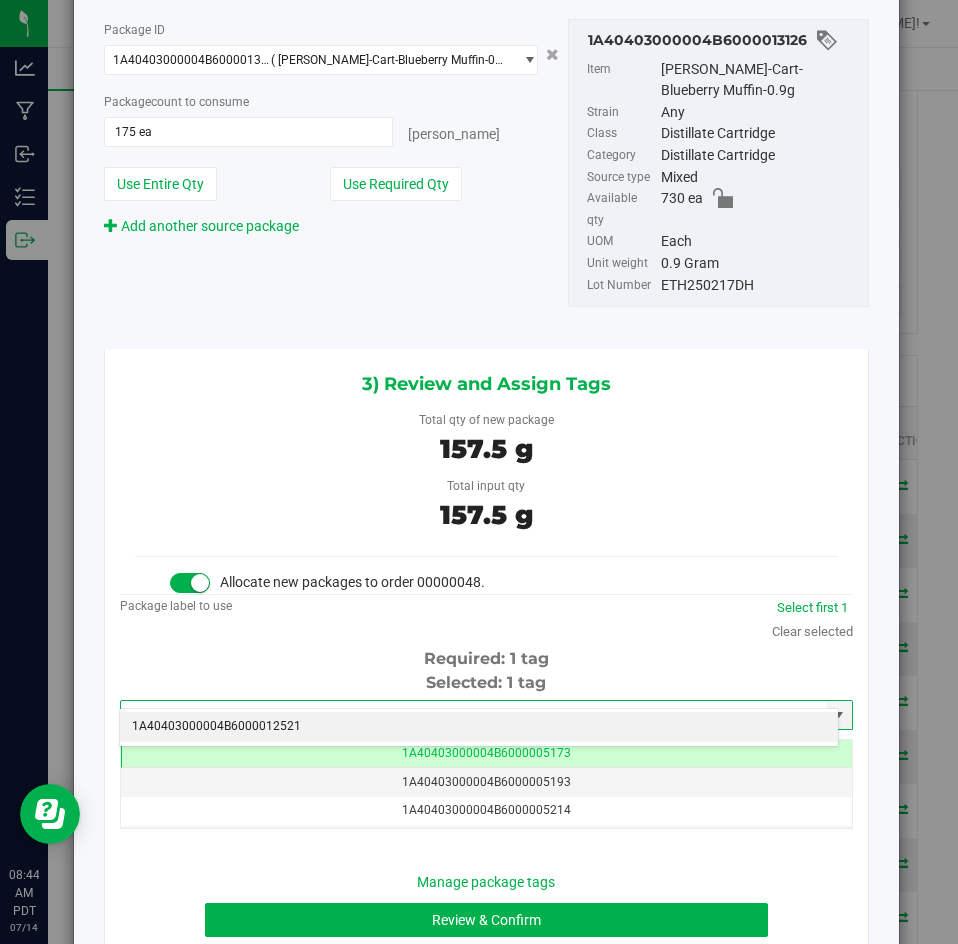 click on "1A40403000004B6000012521" at bounding box center (479, 727) 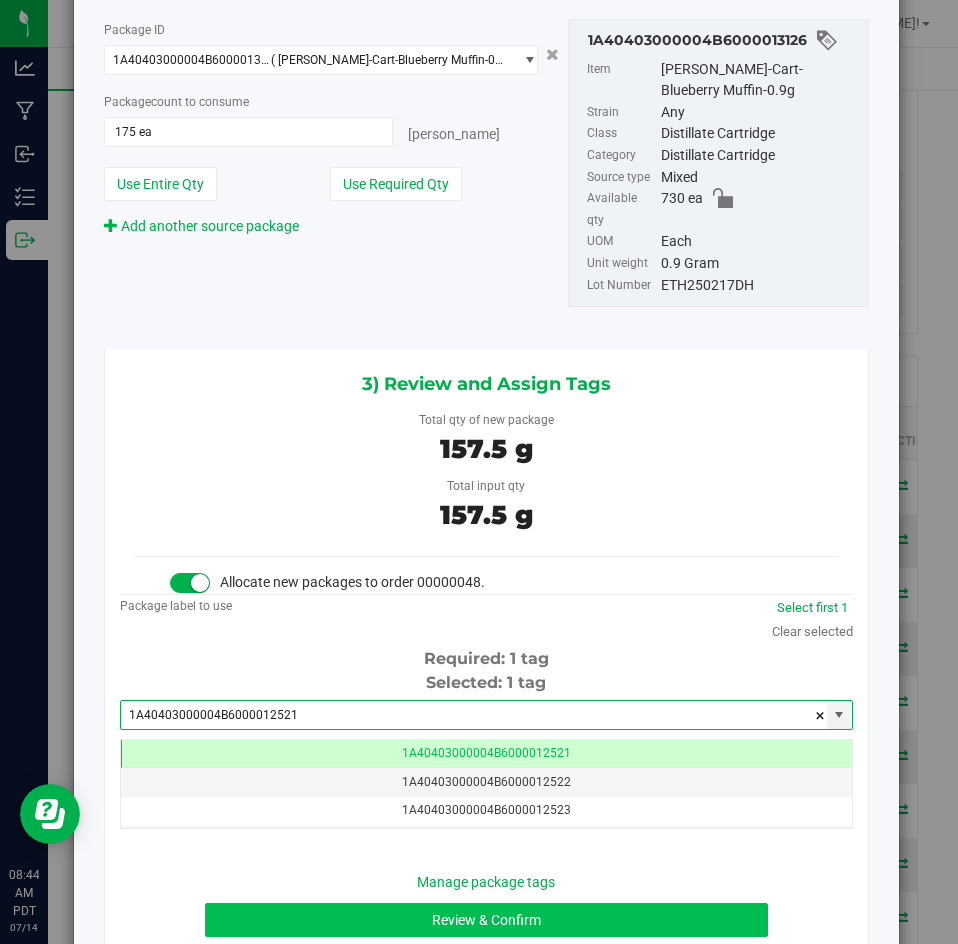 type on "1A40403000004B6000012521" 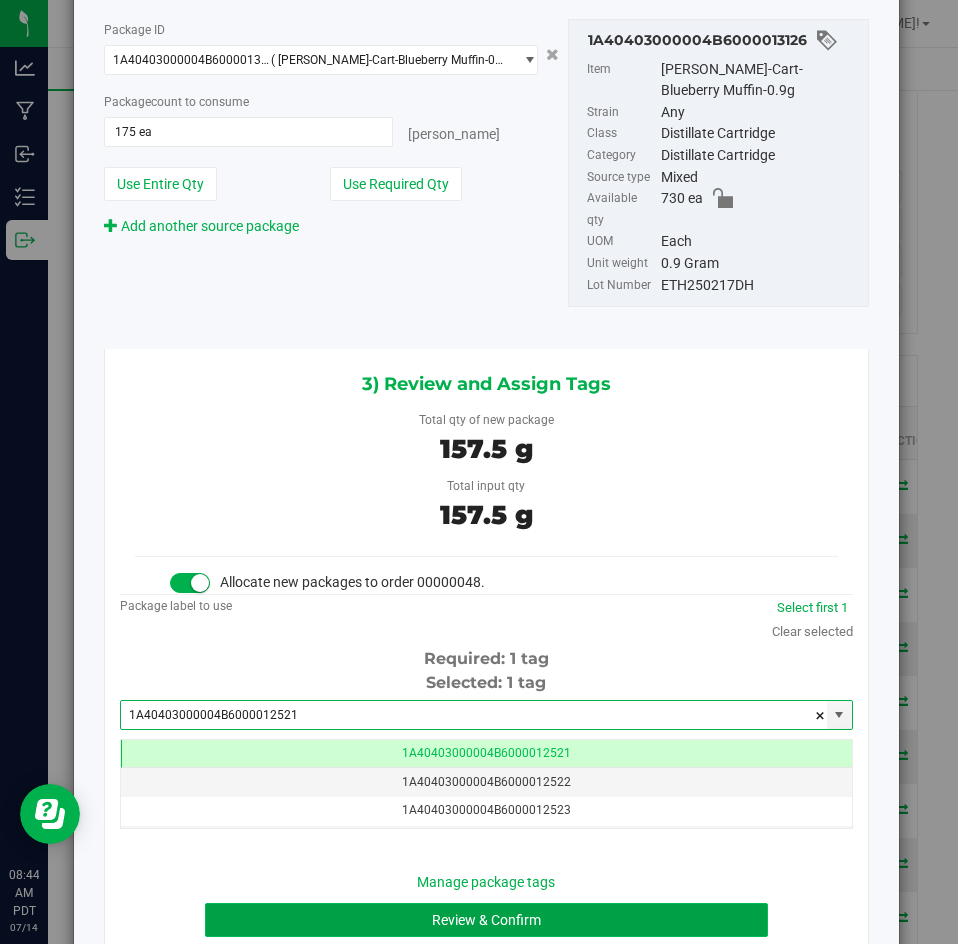 click on "Review & Confirm" at bounding box center (486, 920) 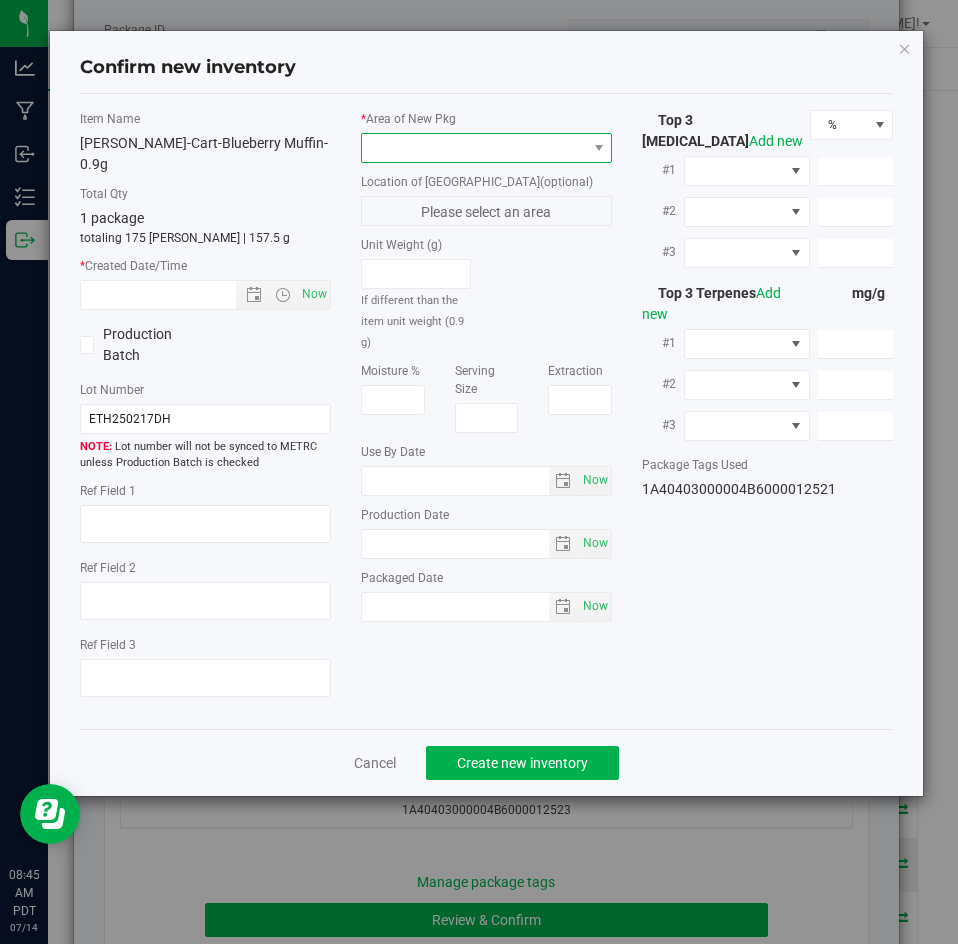 click at bounding box center [474, 148] 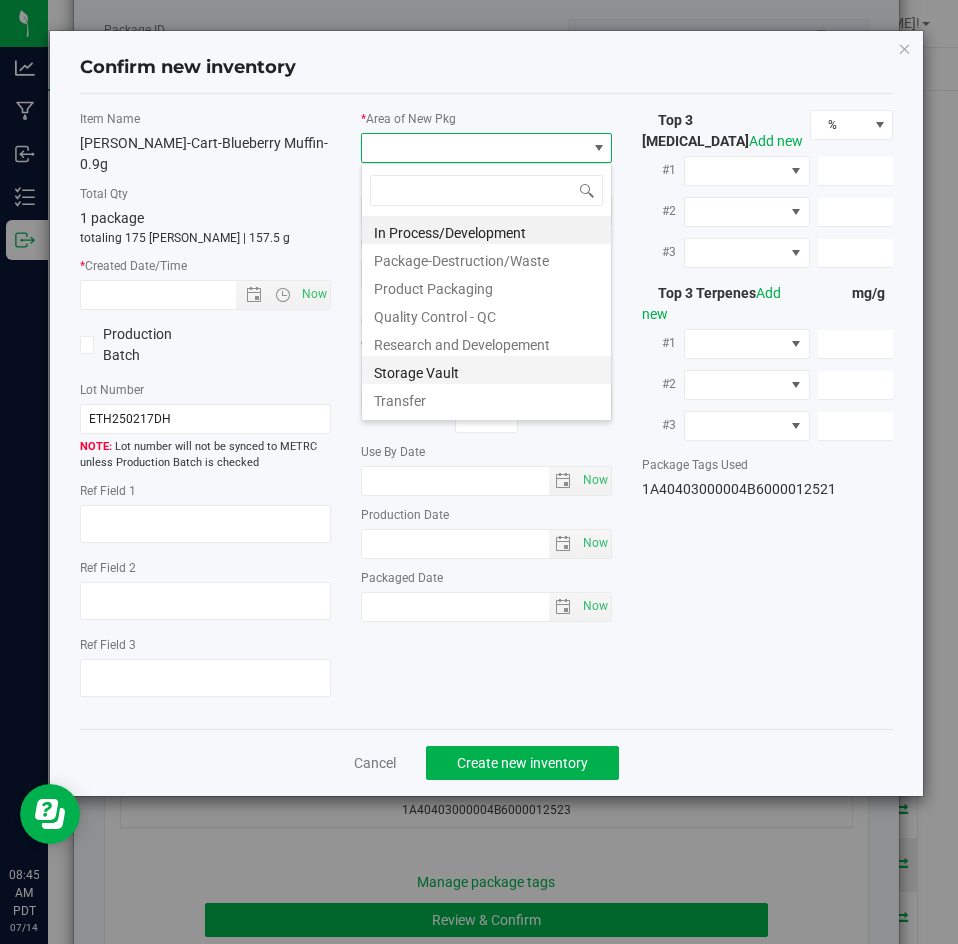click on "Storage Vault" at bounding box center [486, 370] 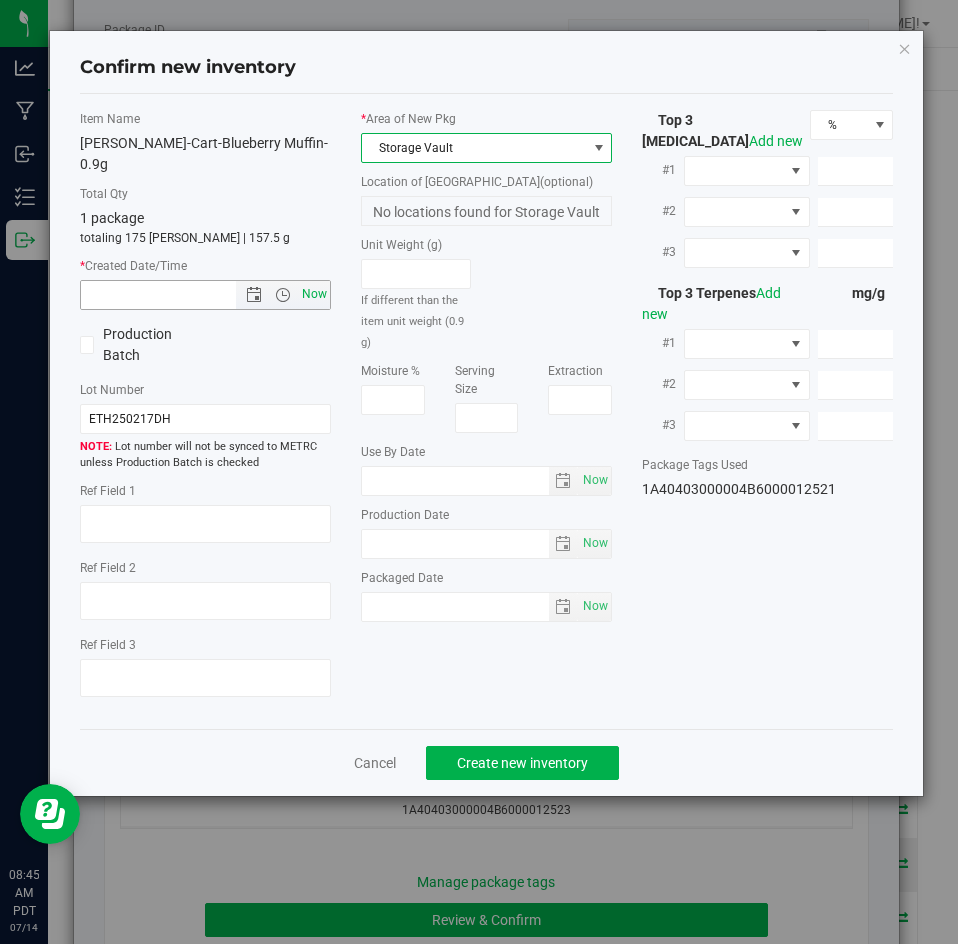 click on "Now" at bounding box center [315, 294] 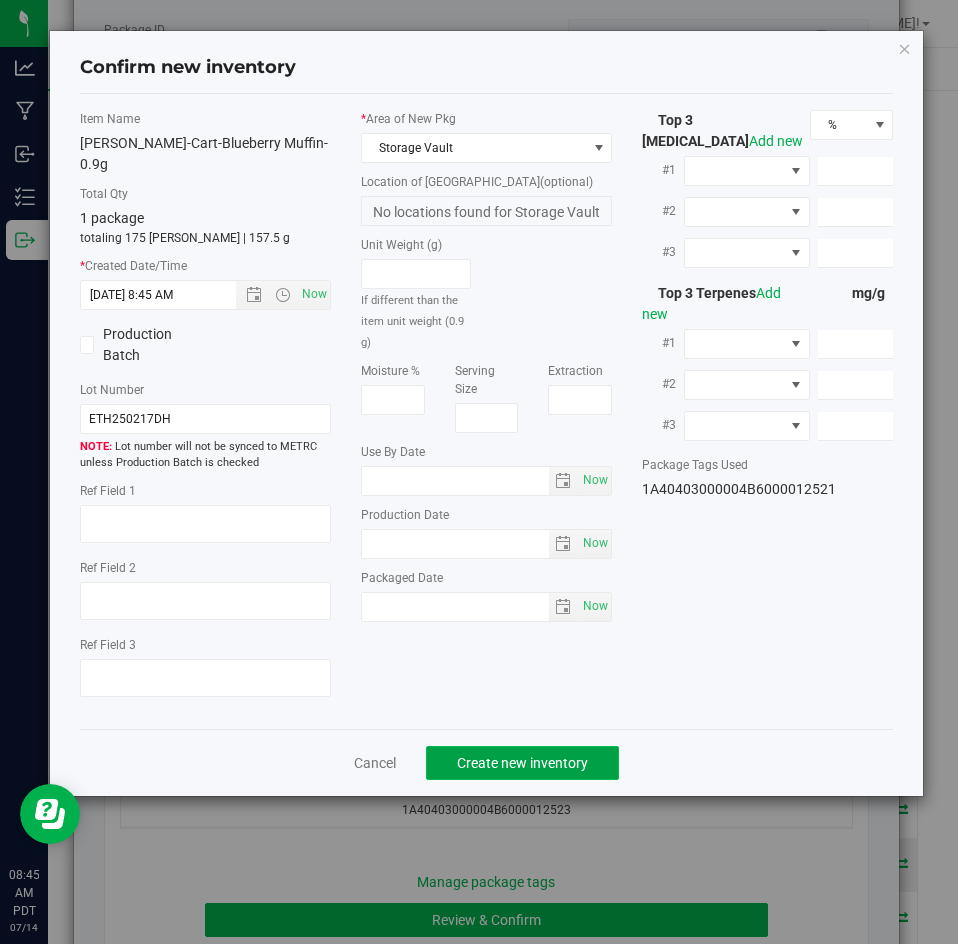 click on "Create new inventory" 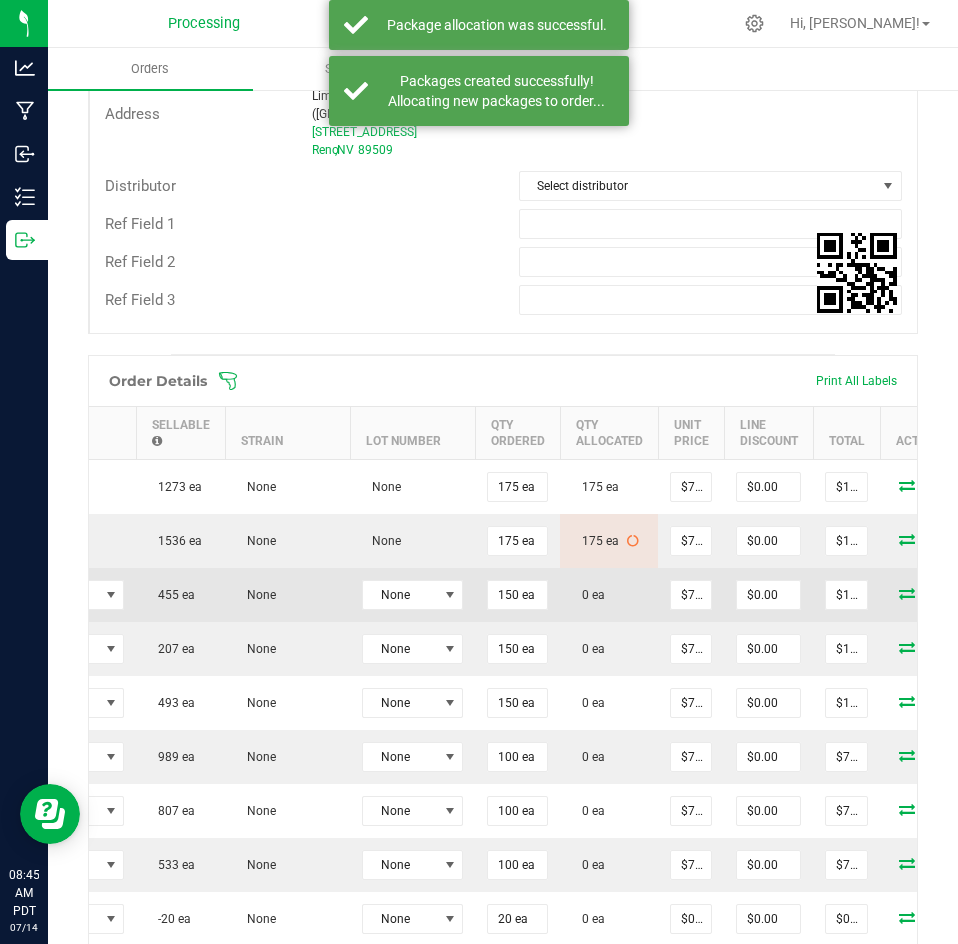 click at bounding box center (907, 593) 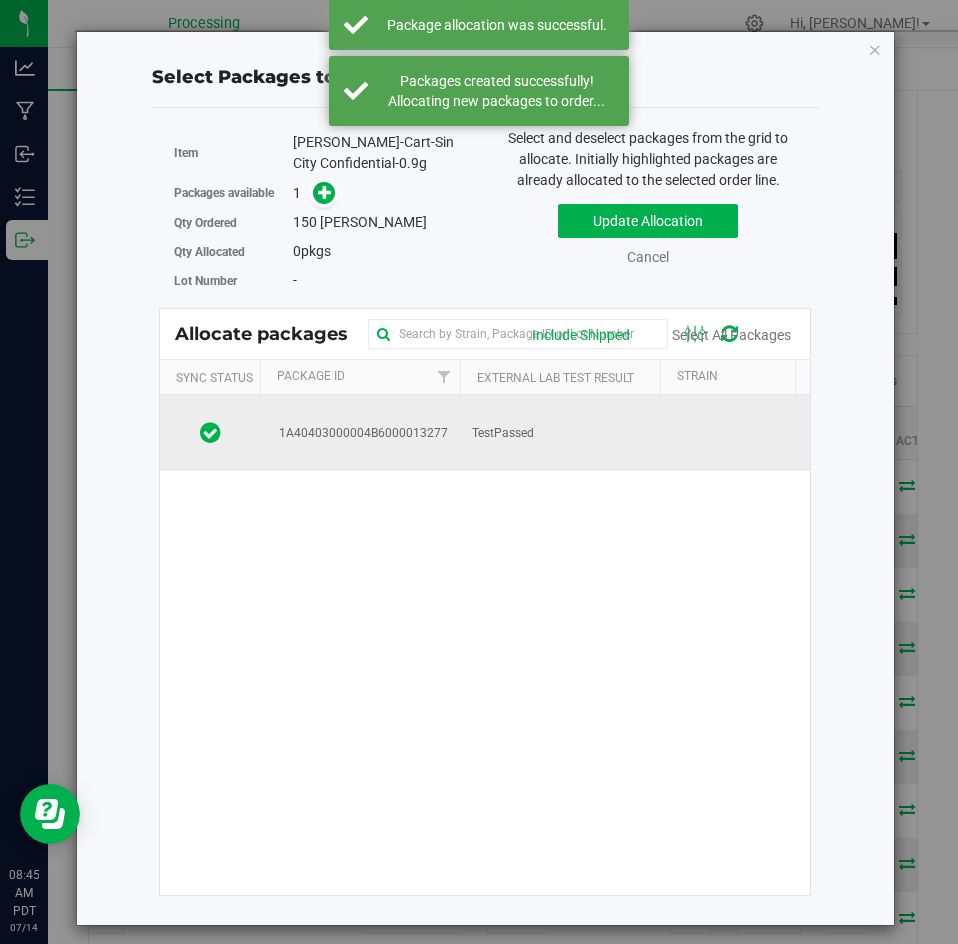 click at bounding box center [760, 433] 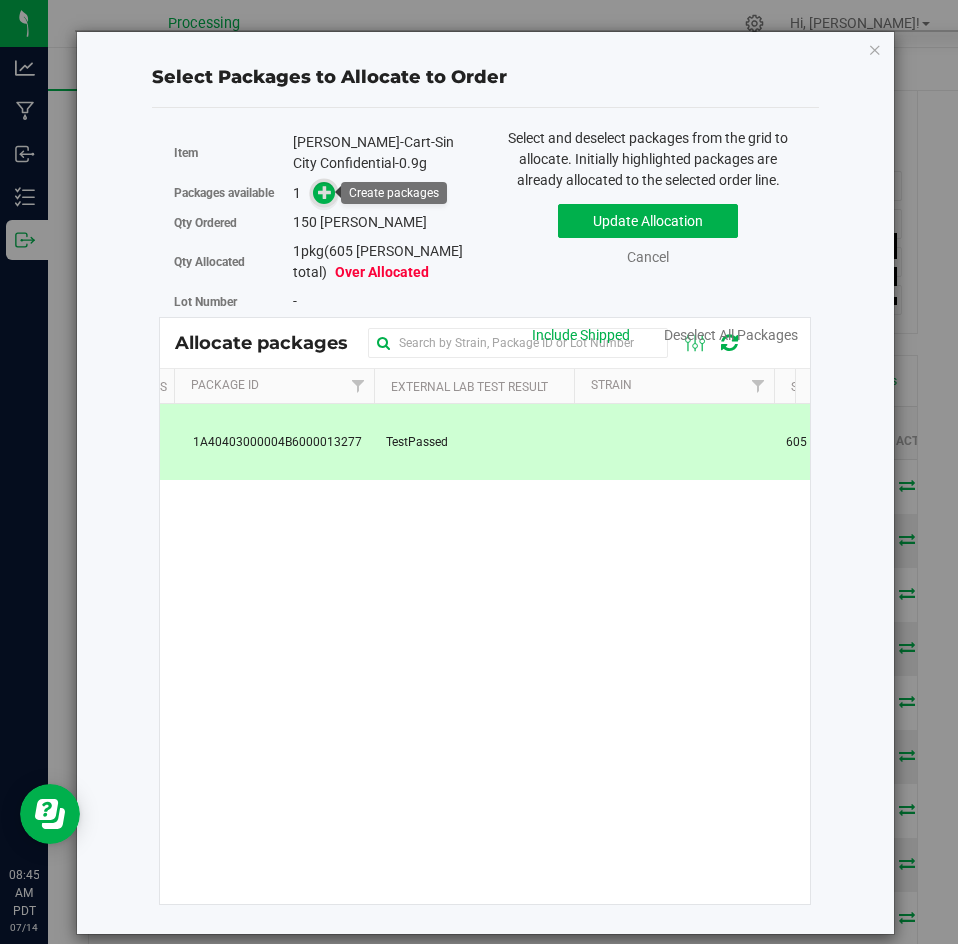 click at bounding box center [325, 191] 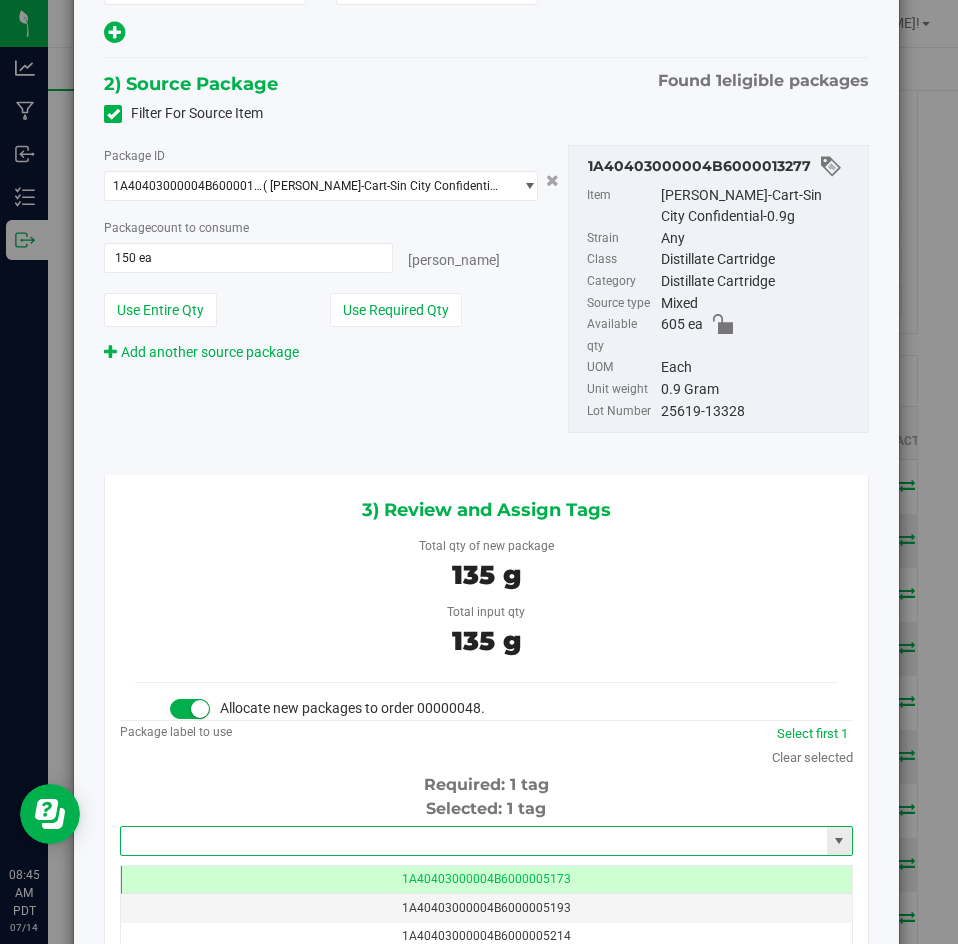 click at bounding box center (474, 841) 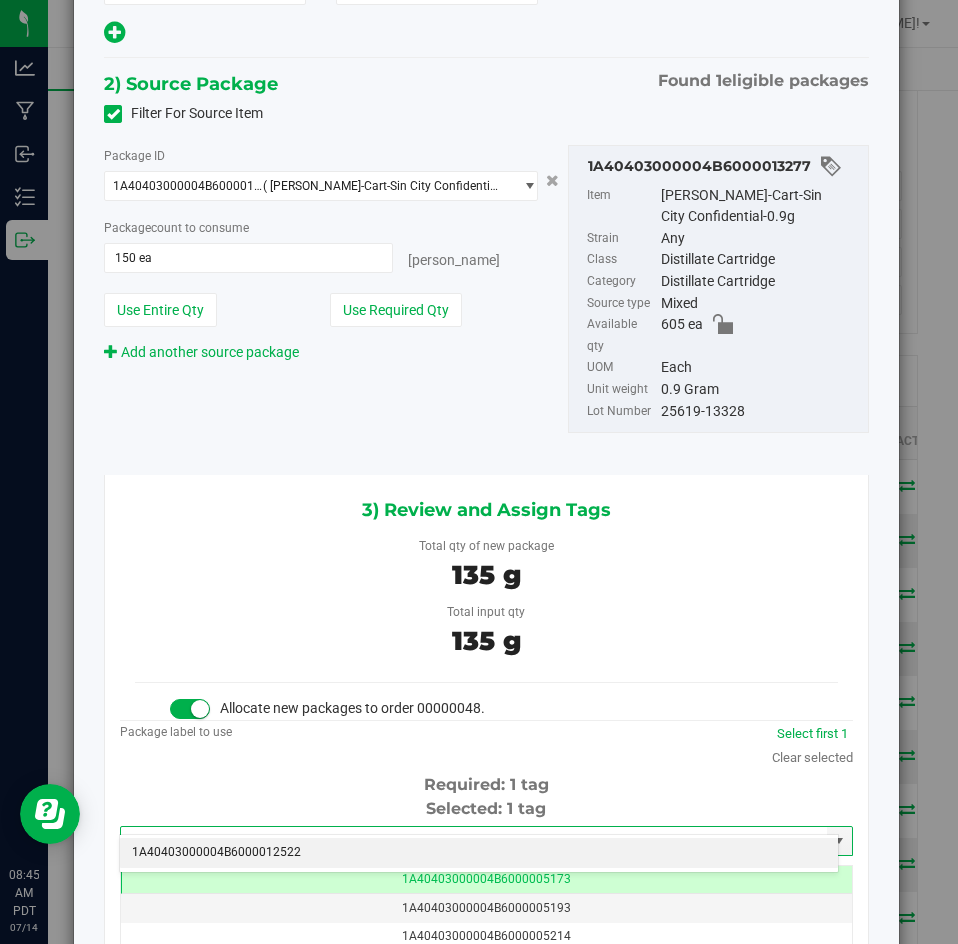 click on "1A40403000004B6000012522" at bounding box center [479, 853] 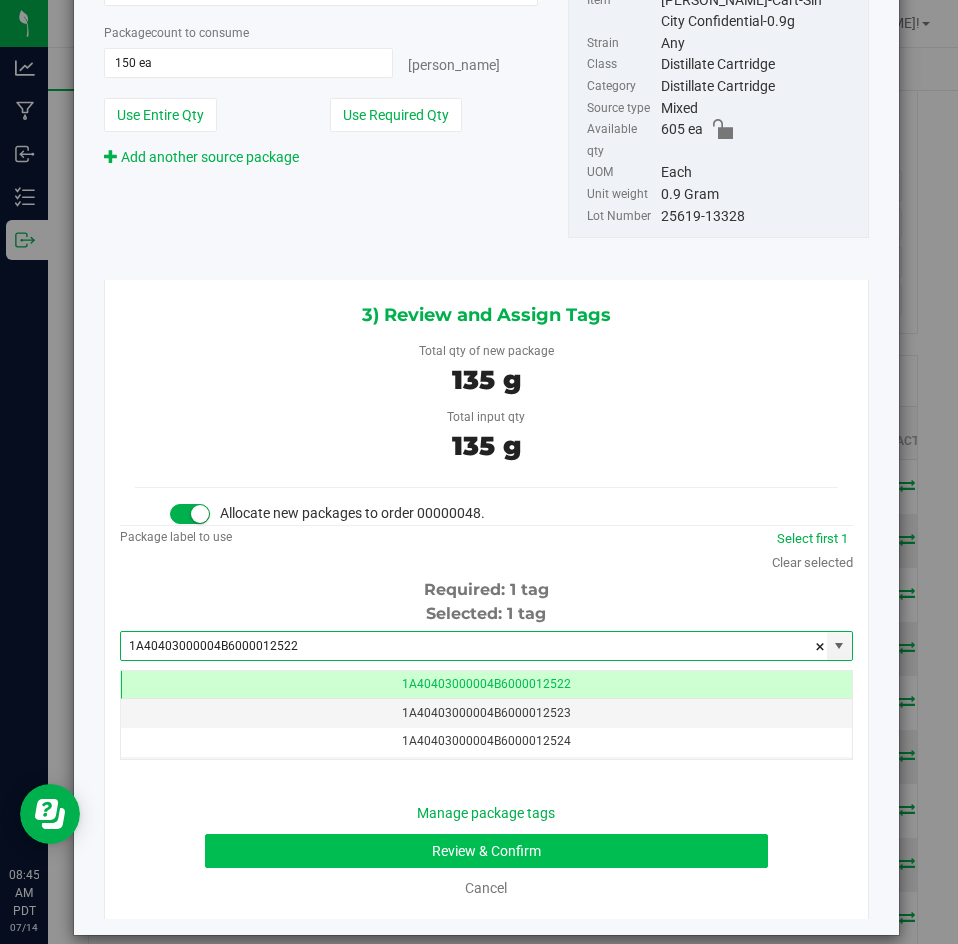 type on "1A40403000004B6000012522" 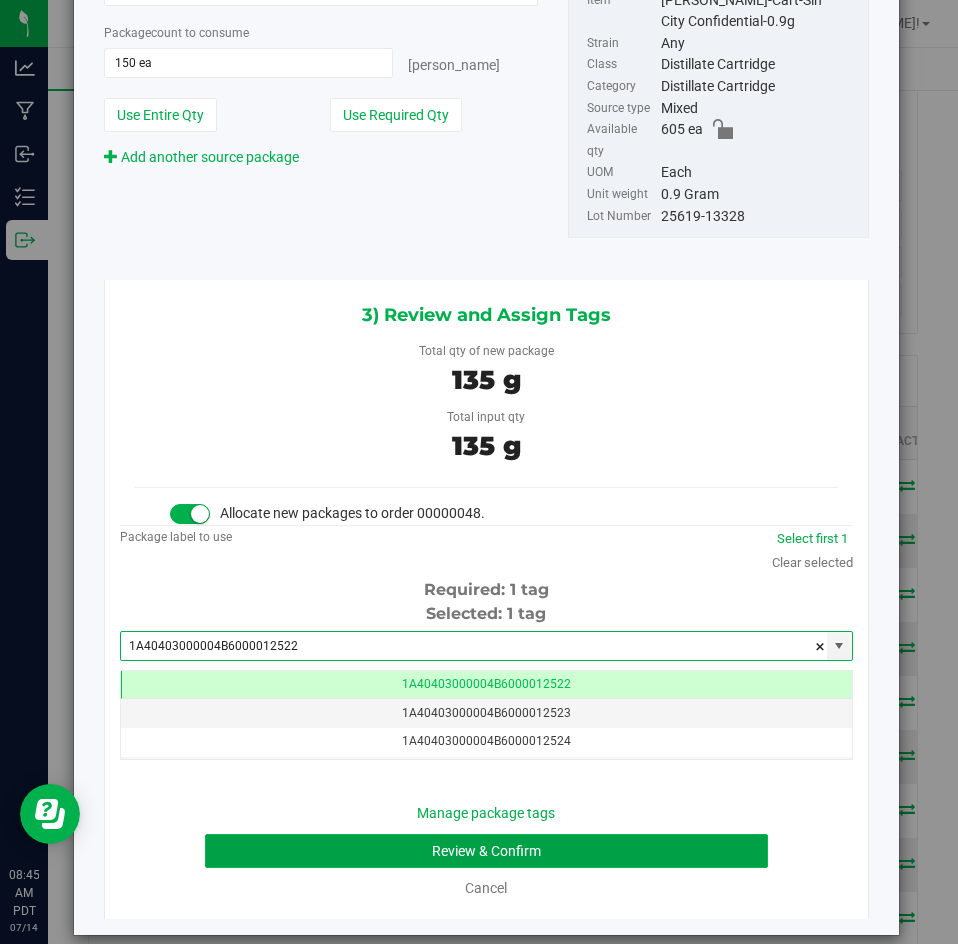 click on "Review & Confirm" at bounding box center (486, 851) 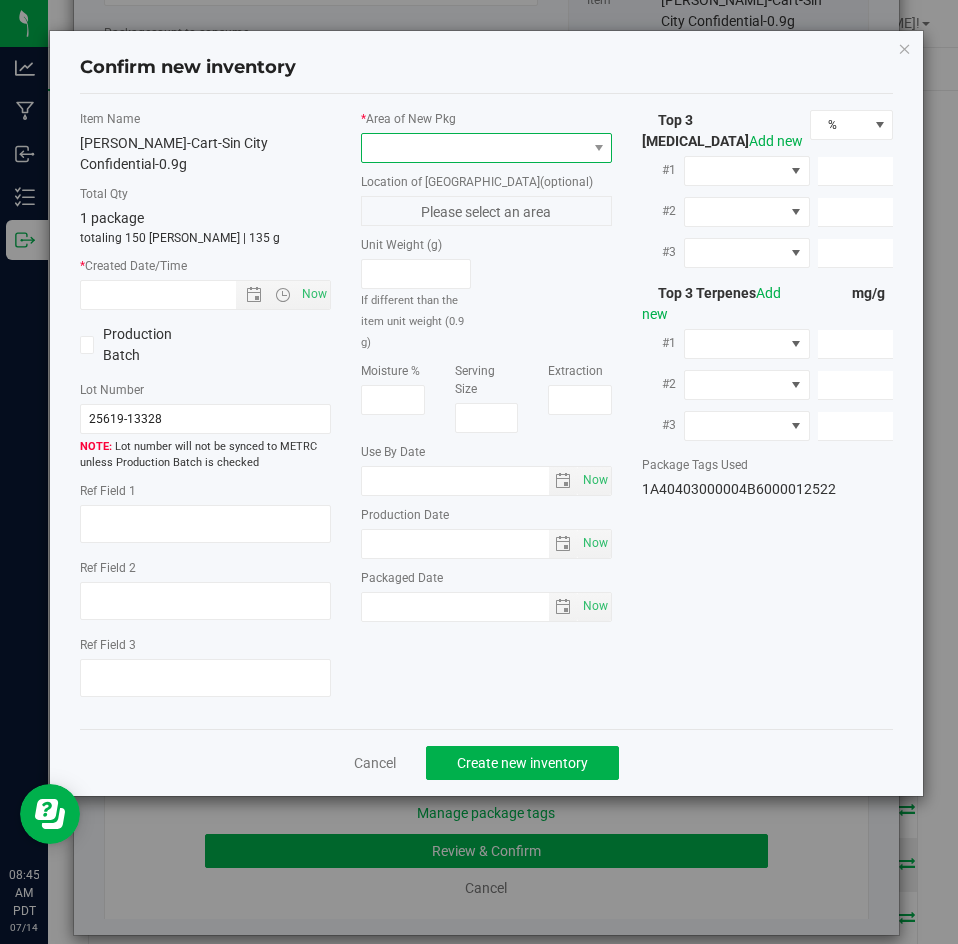 click at bounding box center [474, 148] 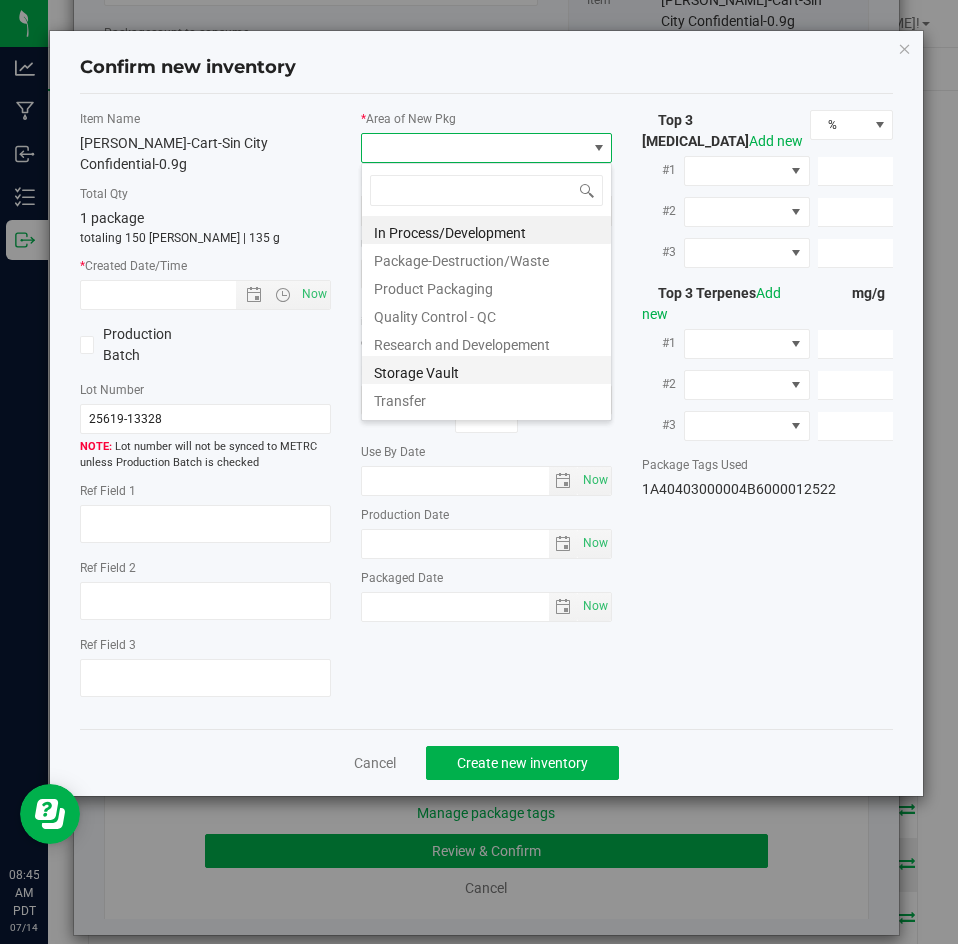click on "Storage Vault" at bounding box center [486, 370] 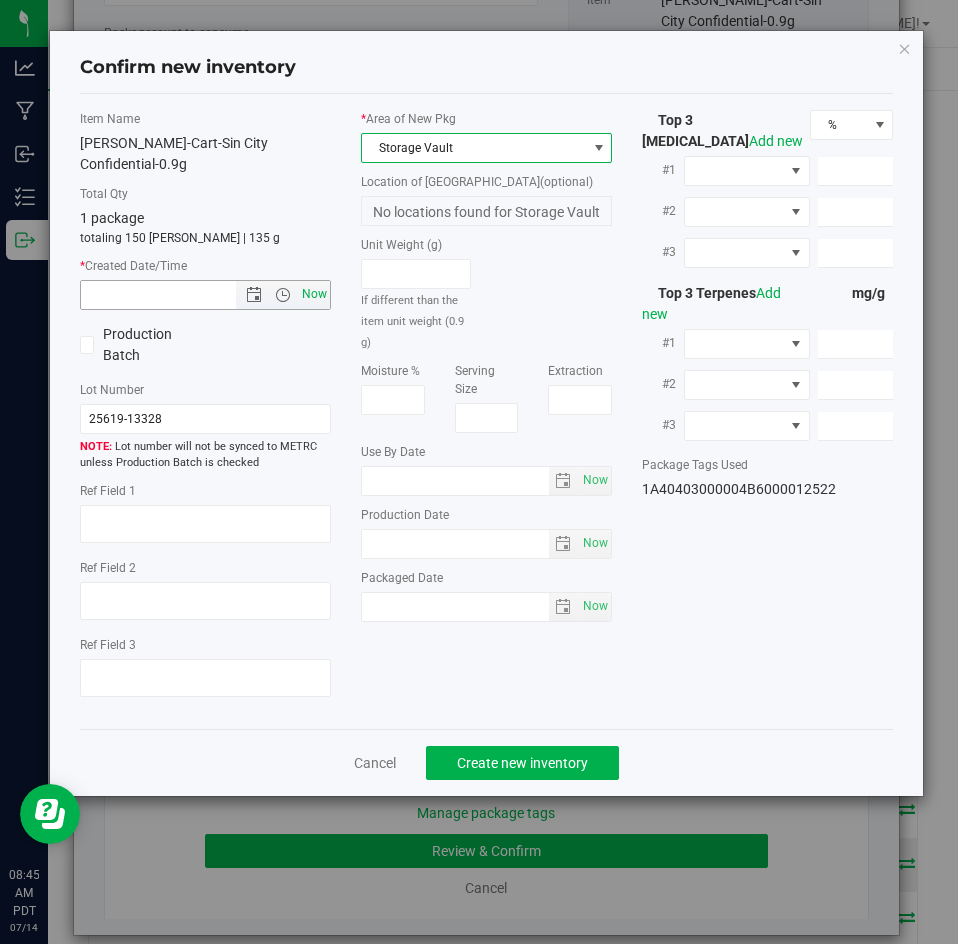 click on "Now" at bounding box center (315, 294) 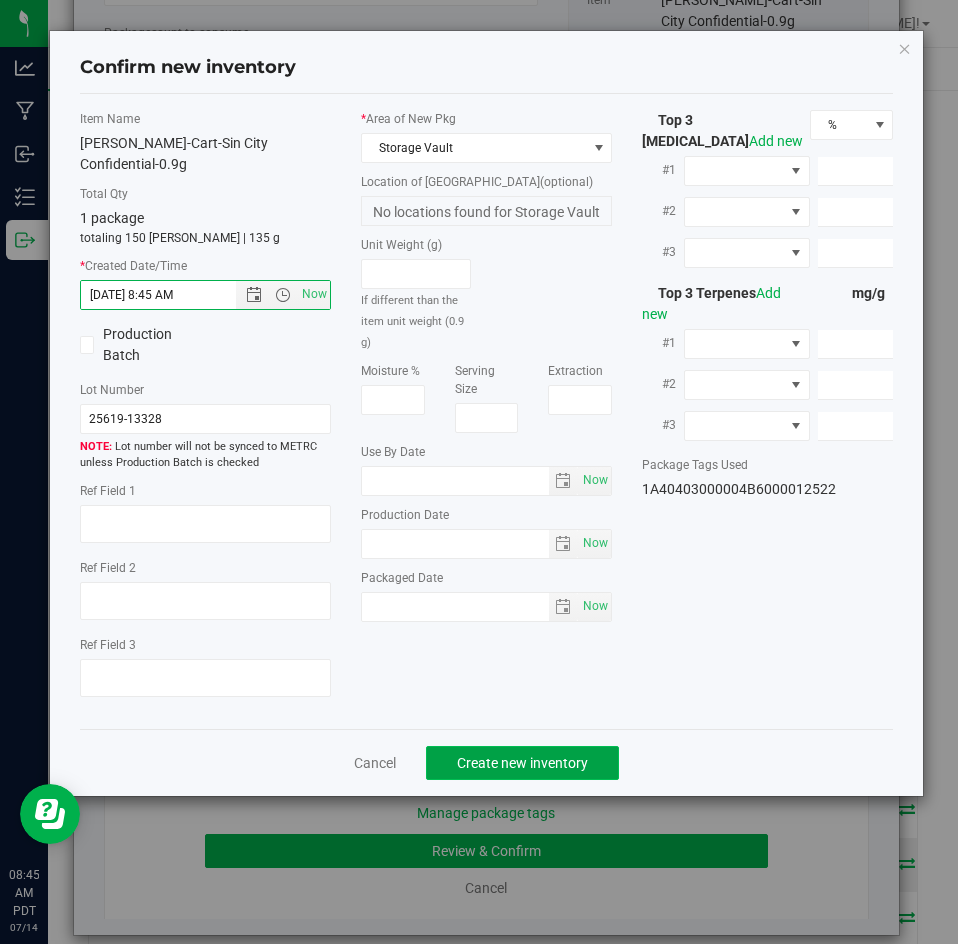 click on "Create new inventory" 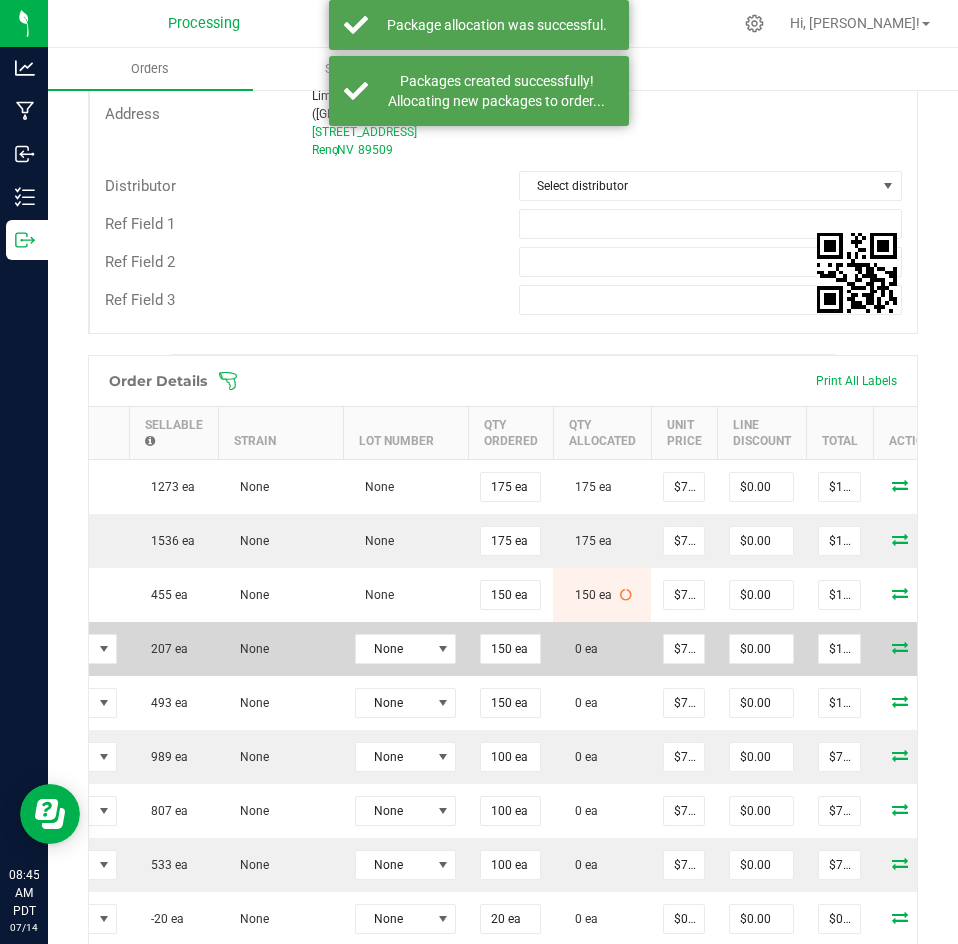 click at bounding box center (900, 647) 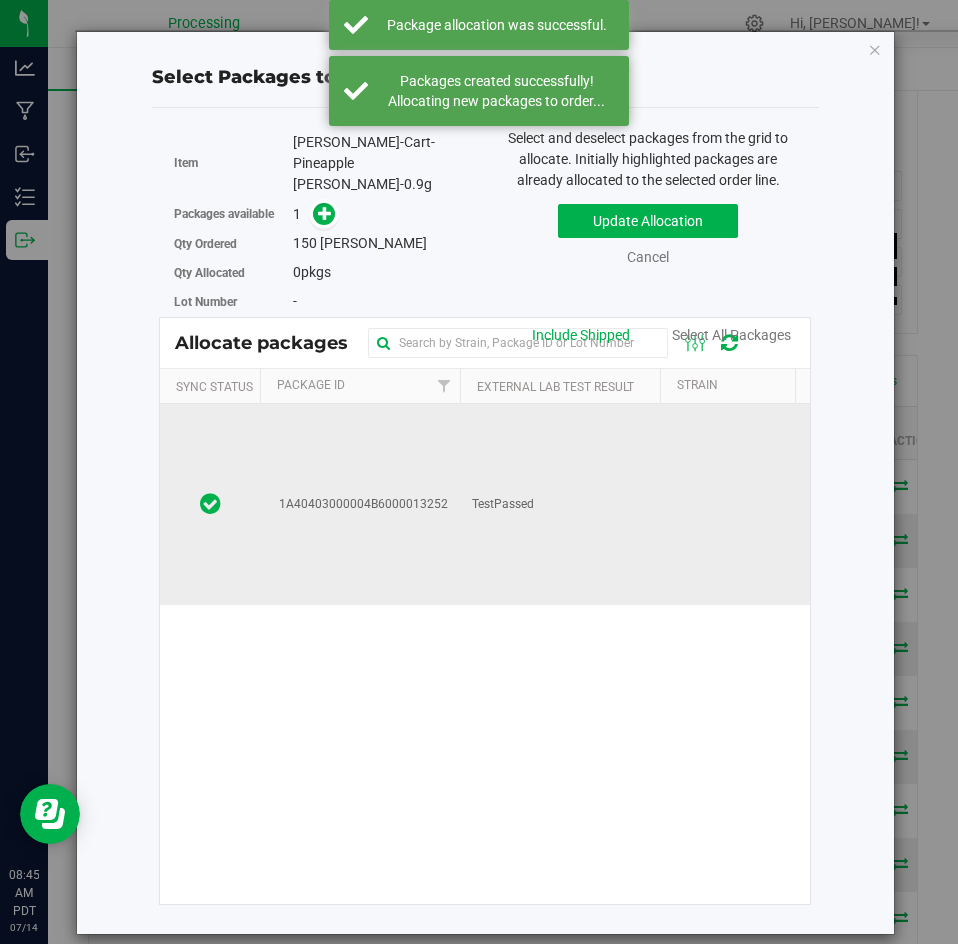 click on "TestPassed" at bounding box center [560, 504] 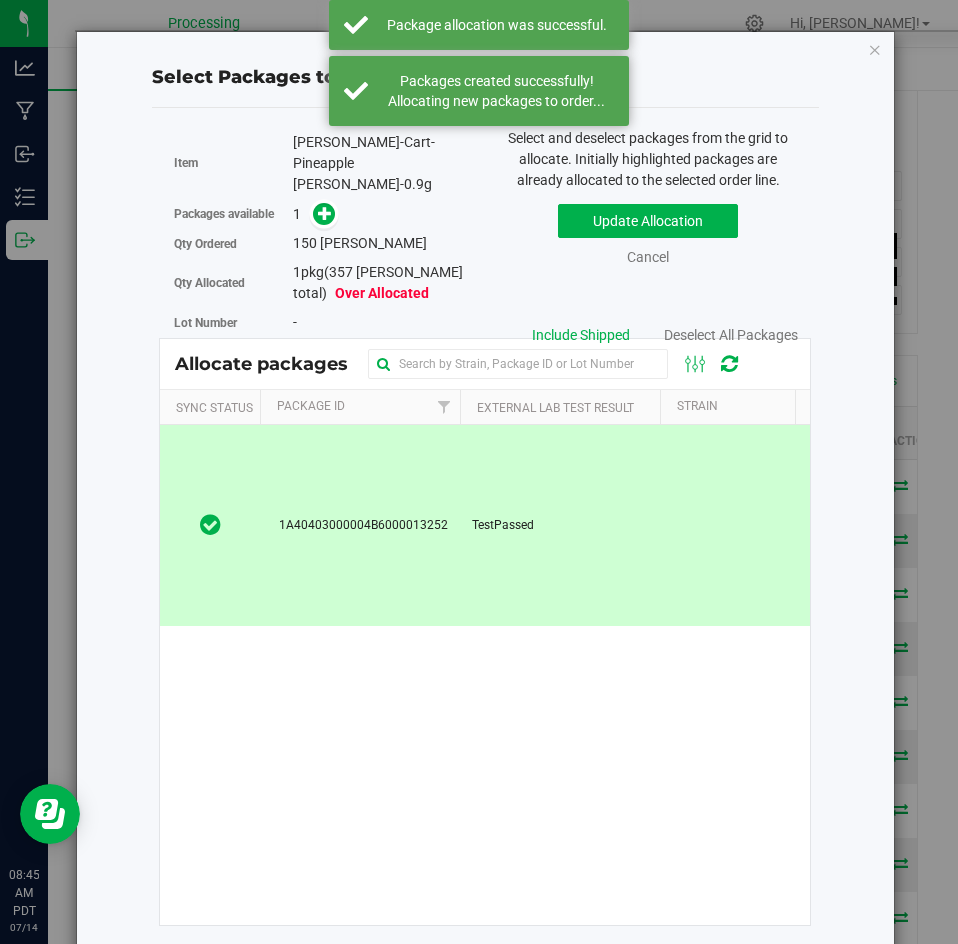 click on "TestPassed" at bounding box center (560, 525) 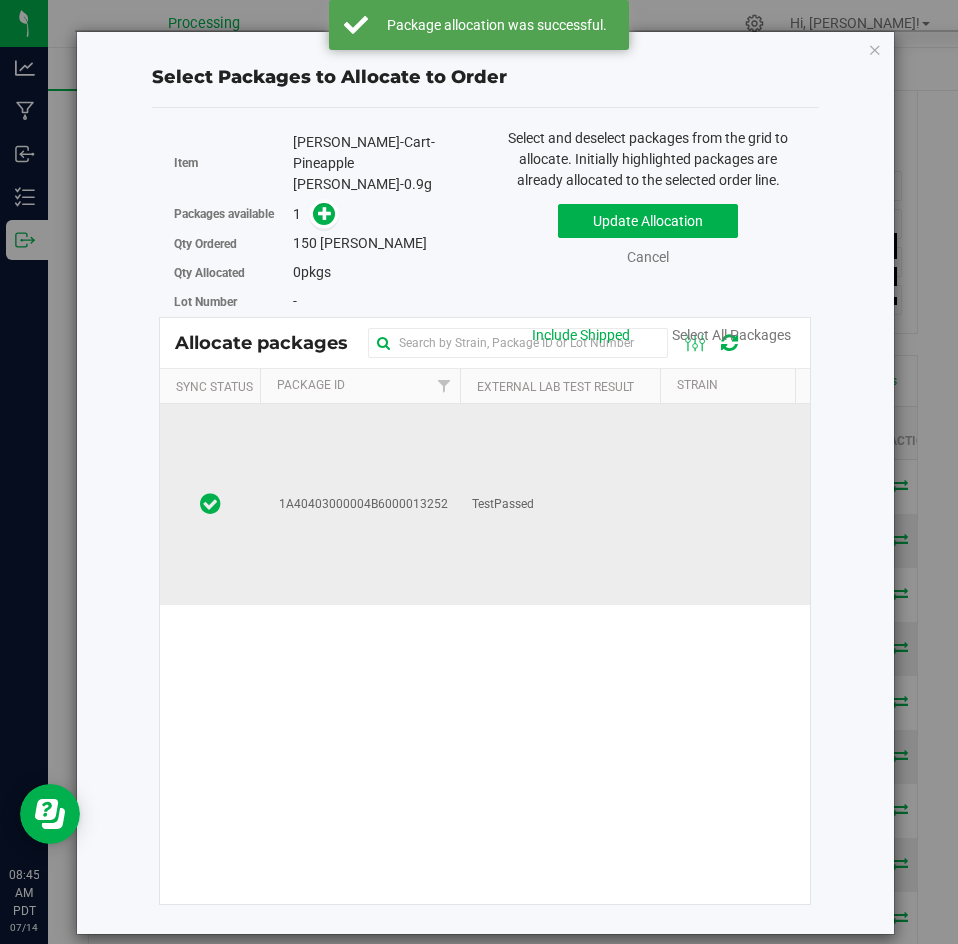 click on "TestPassed" at bounding box center [560, 504] 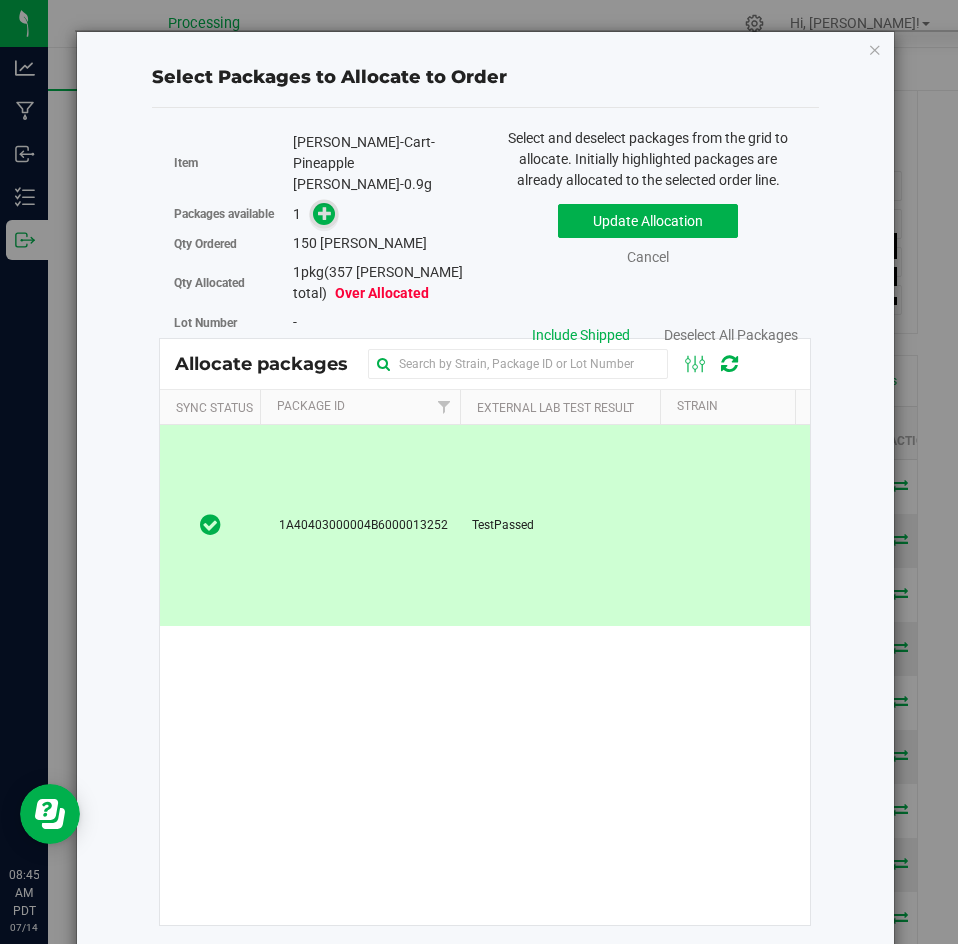 click at bounding box center (325, 213) 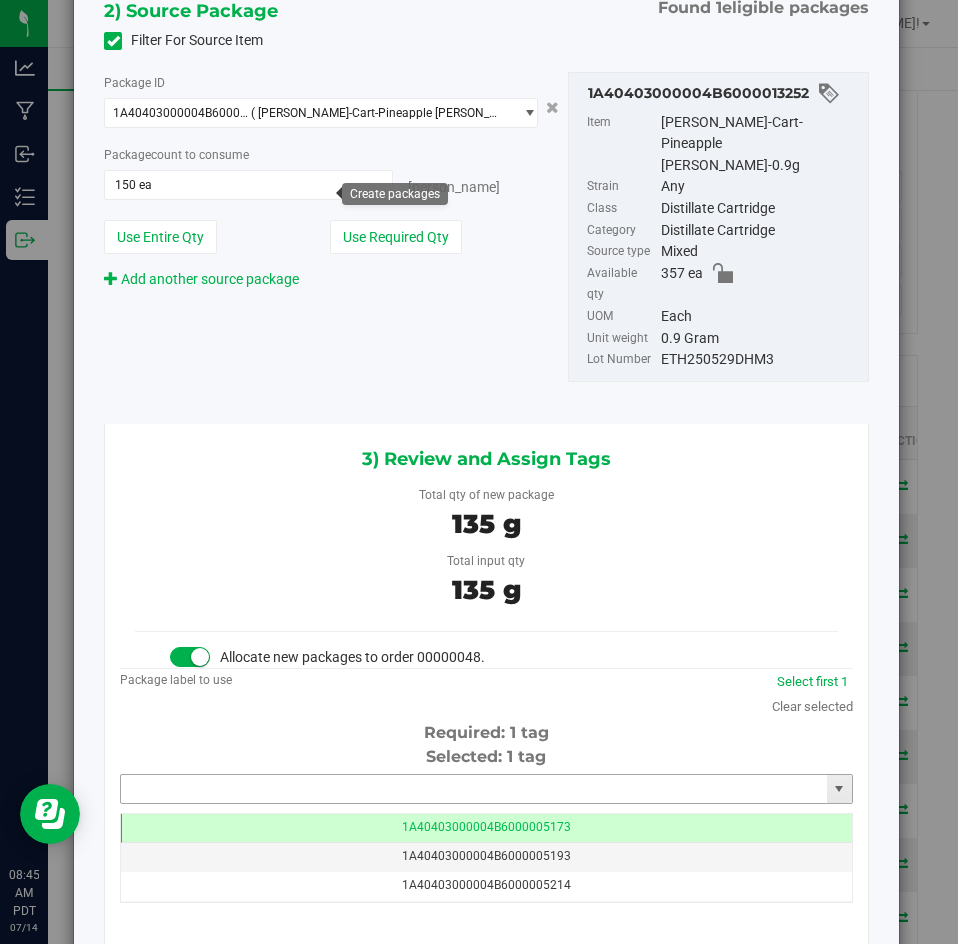 click at bounding box center (474, 789) 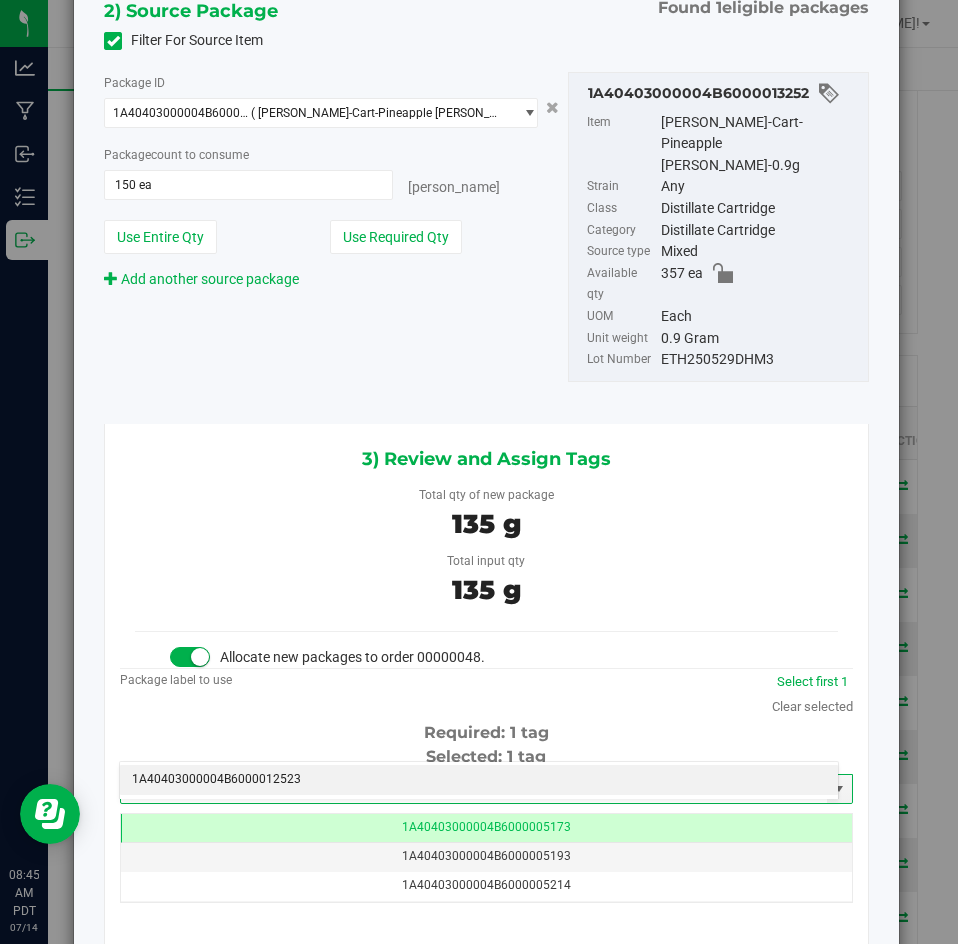 click on "1A40403000004B6000012523" at bounding box center (479, 780) 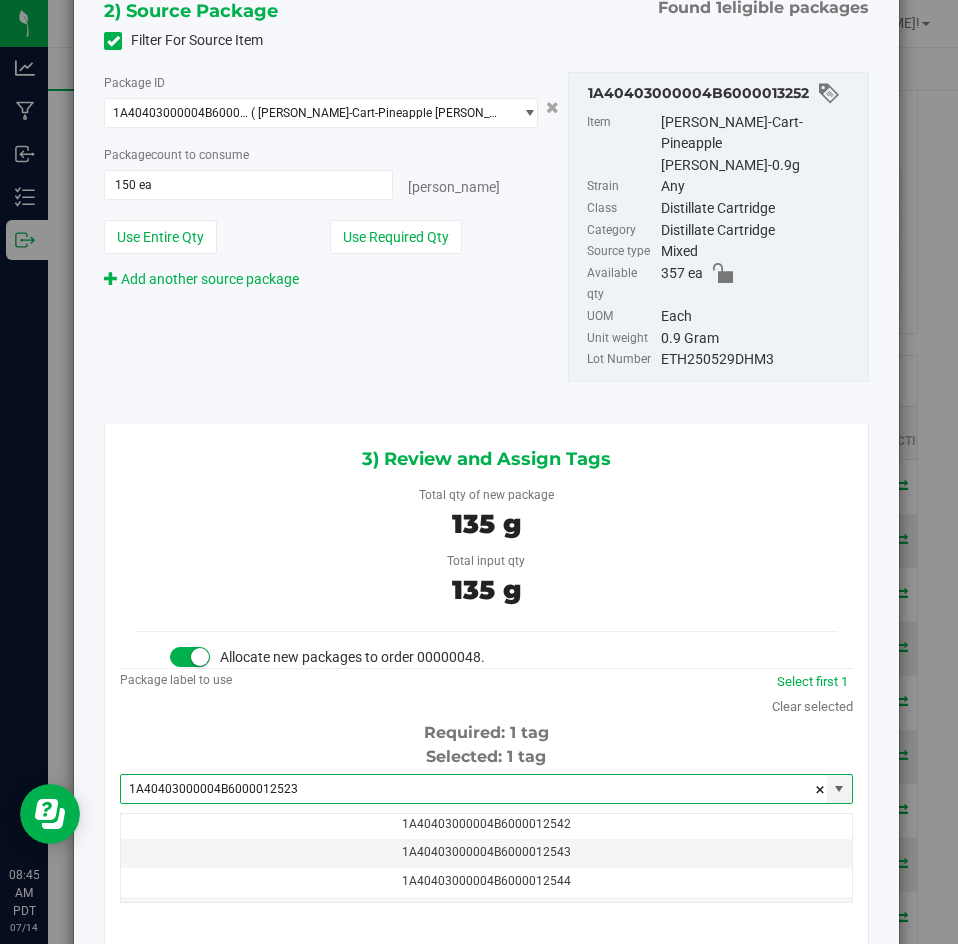type on "1A40403000004B6000012523" 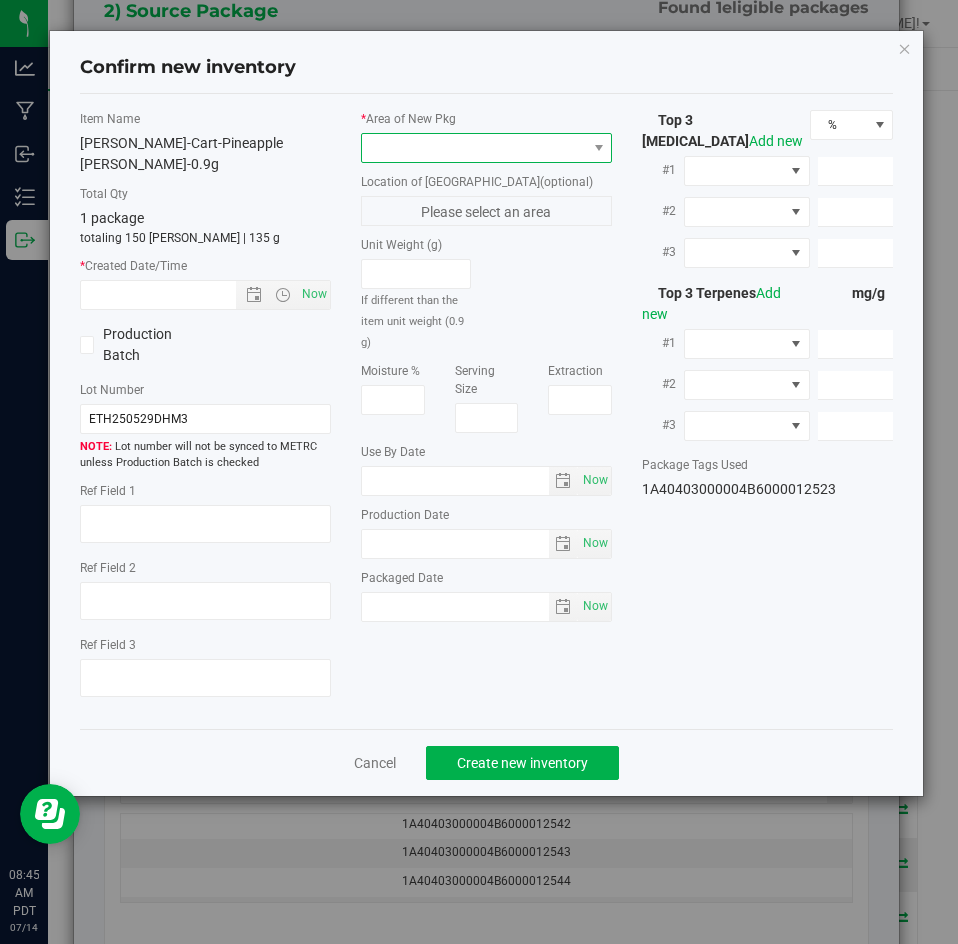 click at bounding box center (474, 148) 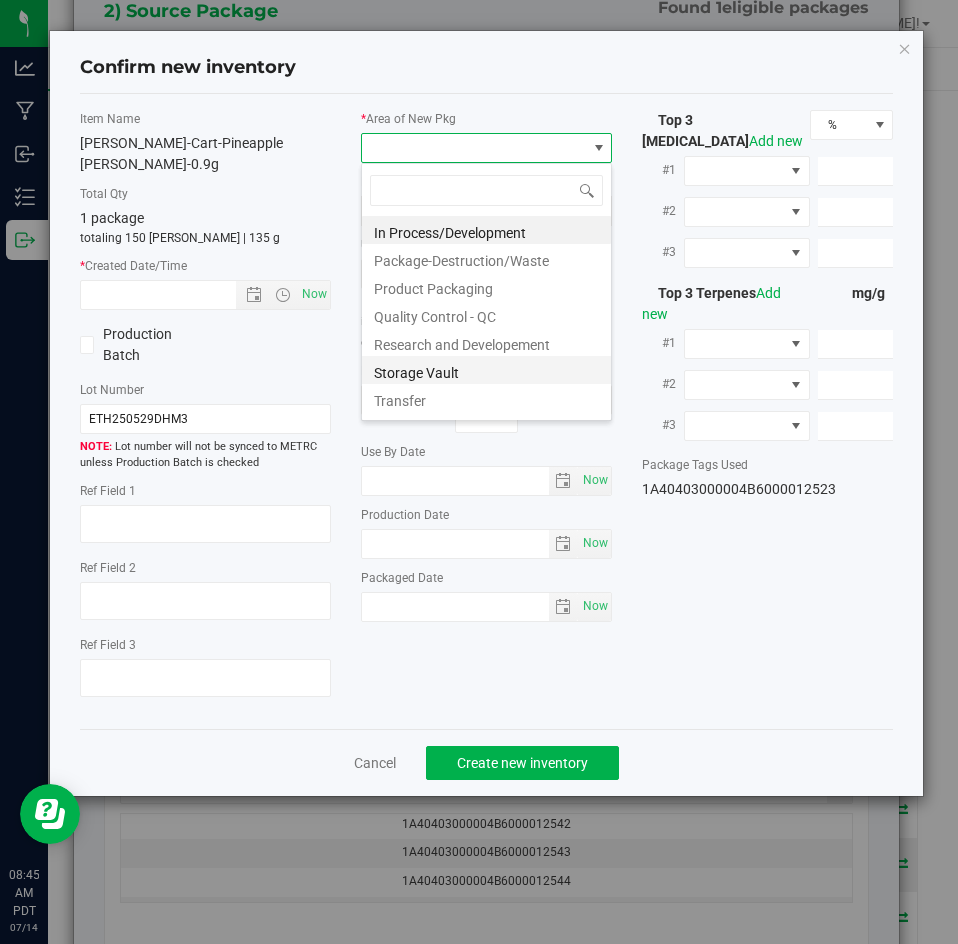 click on "Storage Vault" at bounding box center [486, 370] 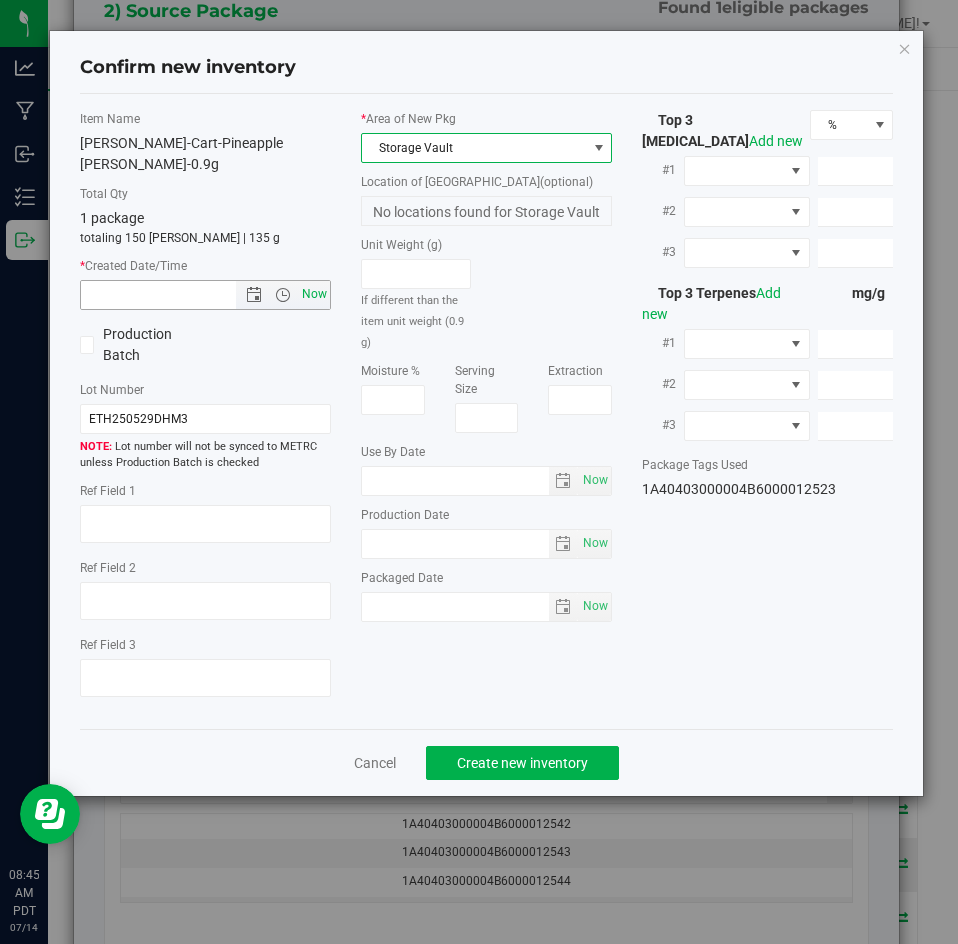 click on "Now" at bounding box center [315, 294] 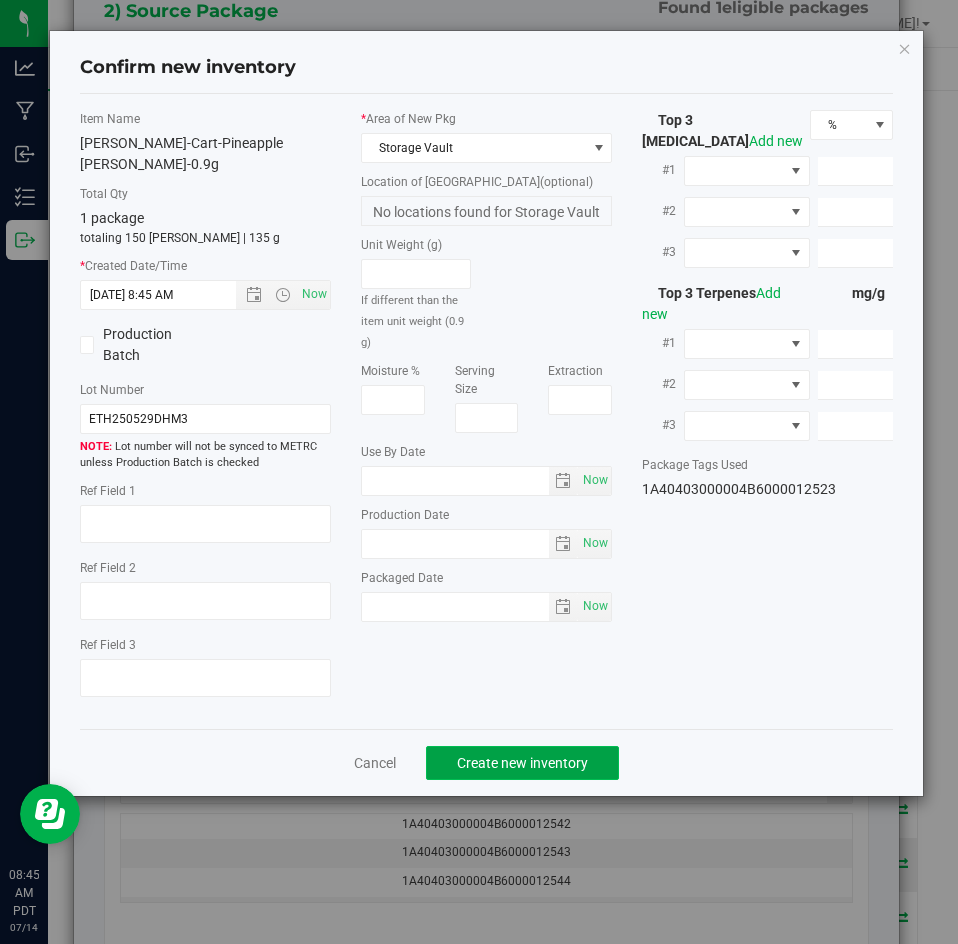 click on "Create new inventory" 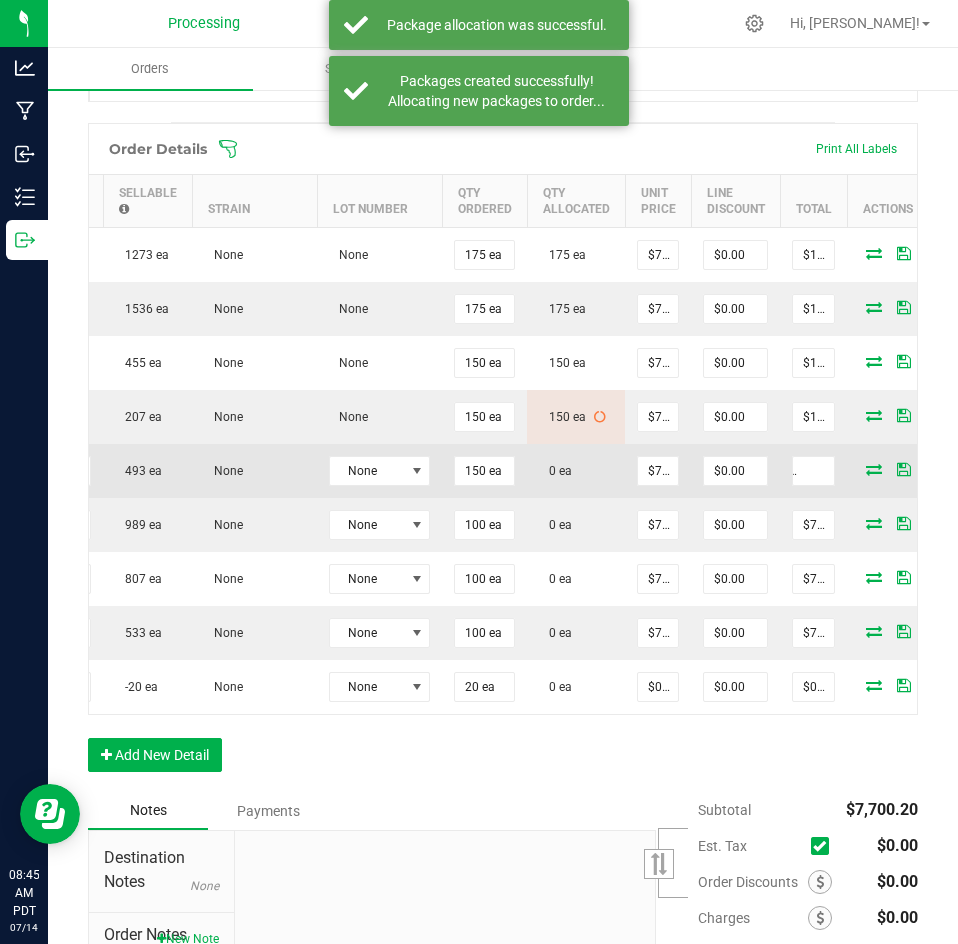 click at bounding box center (874, 469) 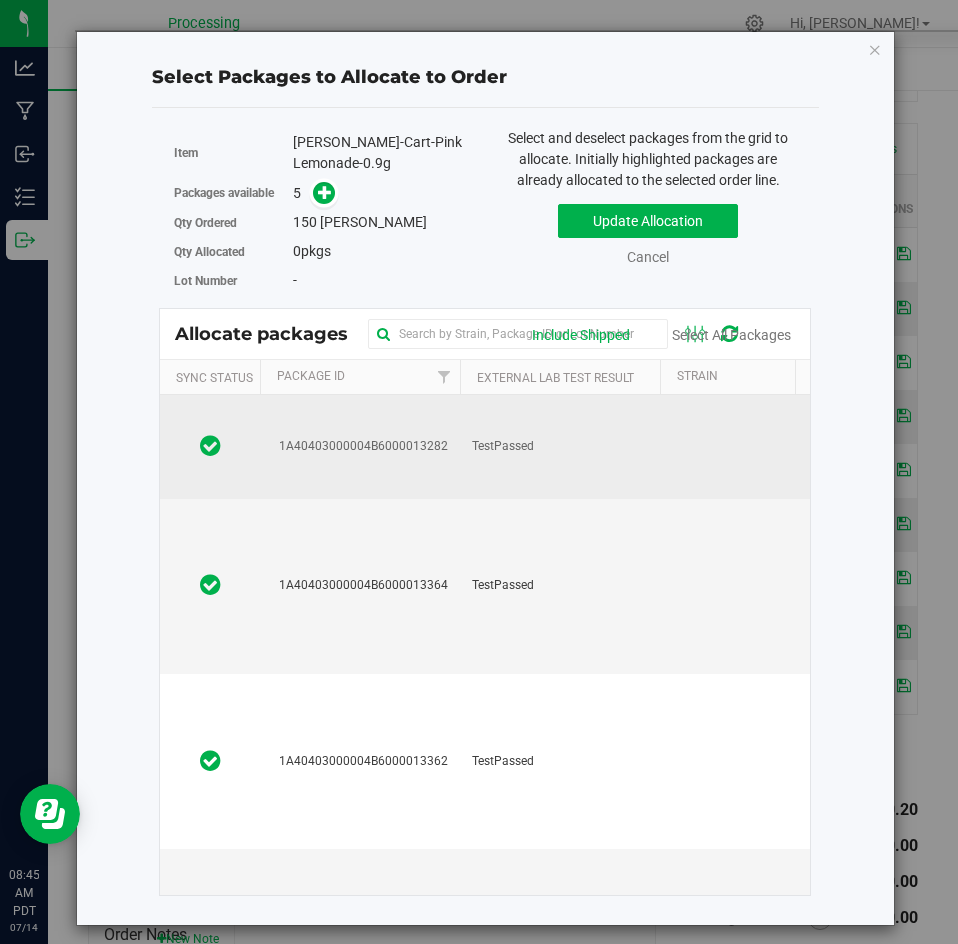 click on "TestPassed" at bounding box center [560, 446] 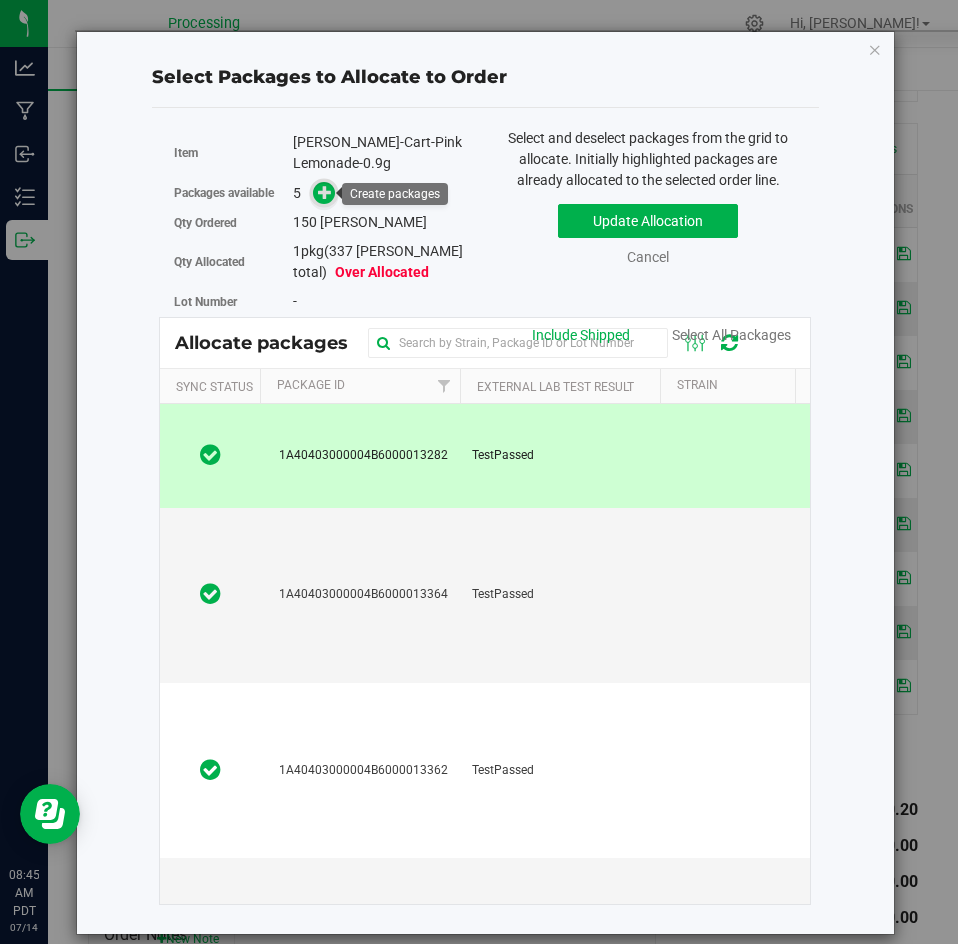 click at bounding box center (325, 192) 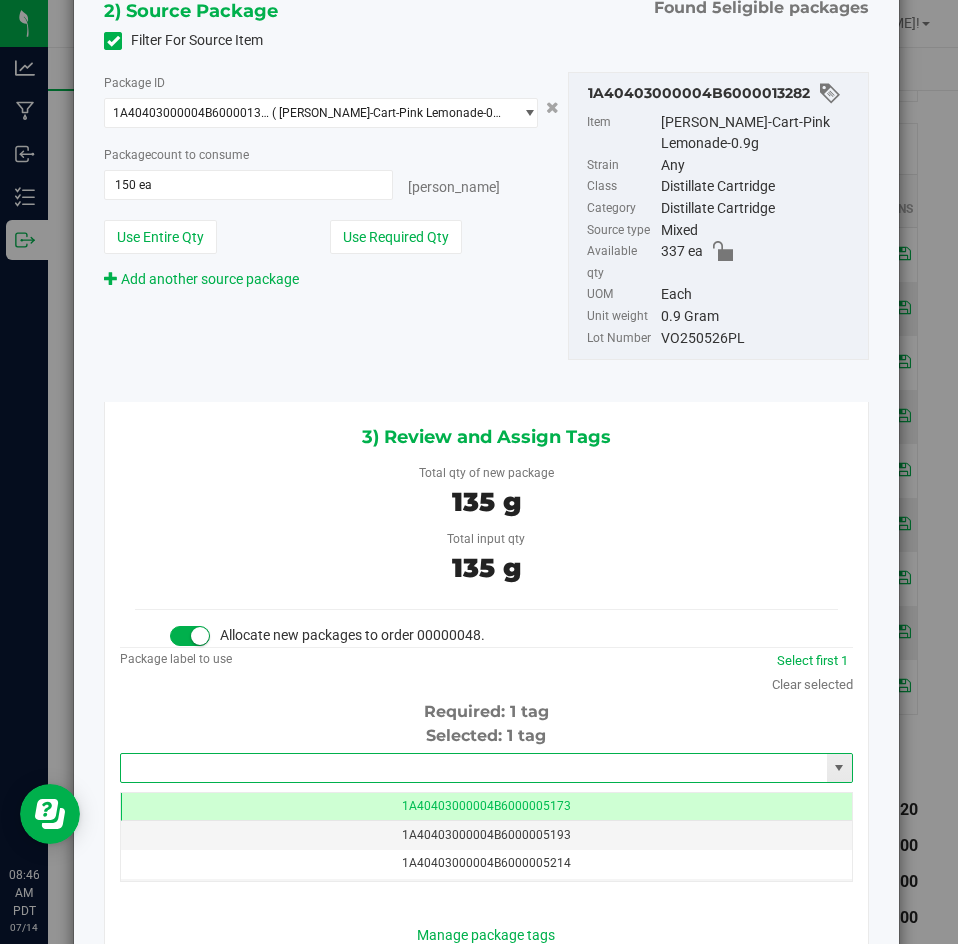 click at bounding box center (474, 768) 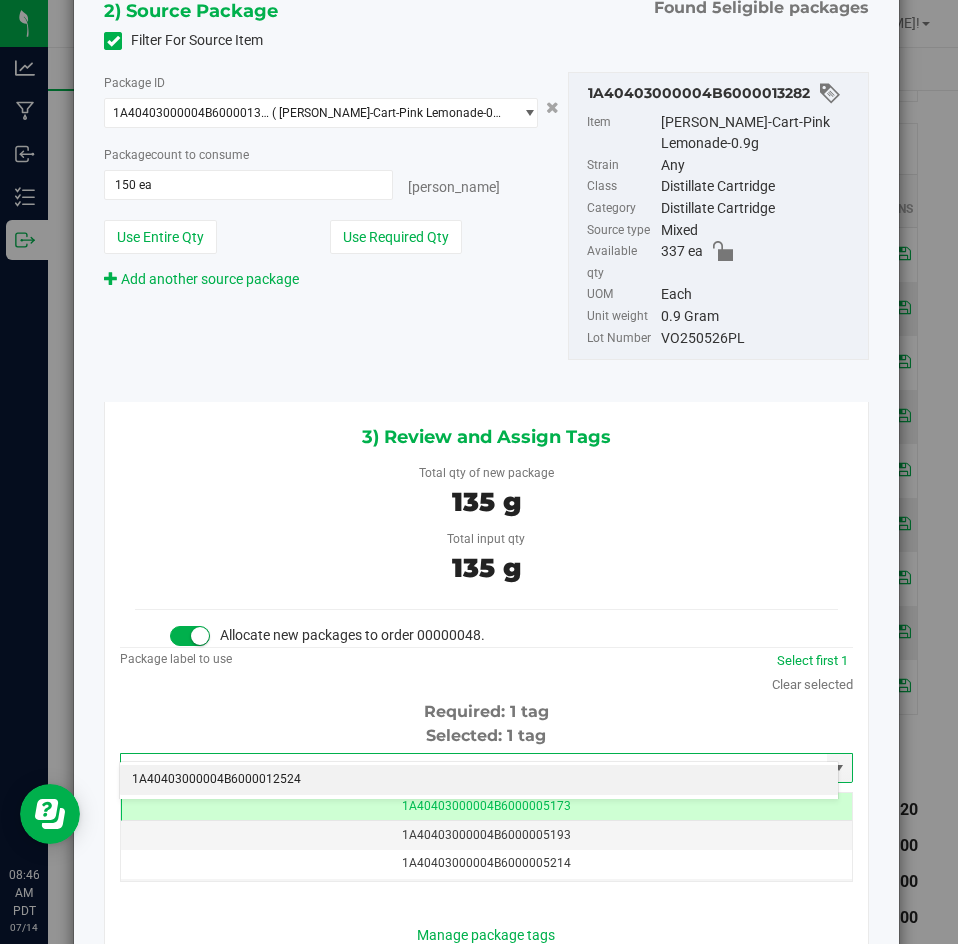click on "1A40403000004B6000012524" at bounding box center [479, 780] 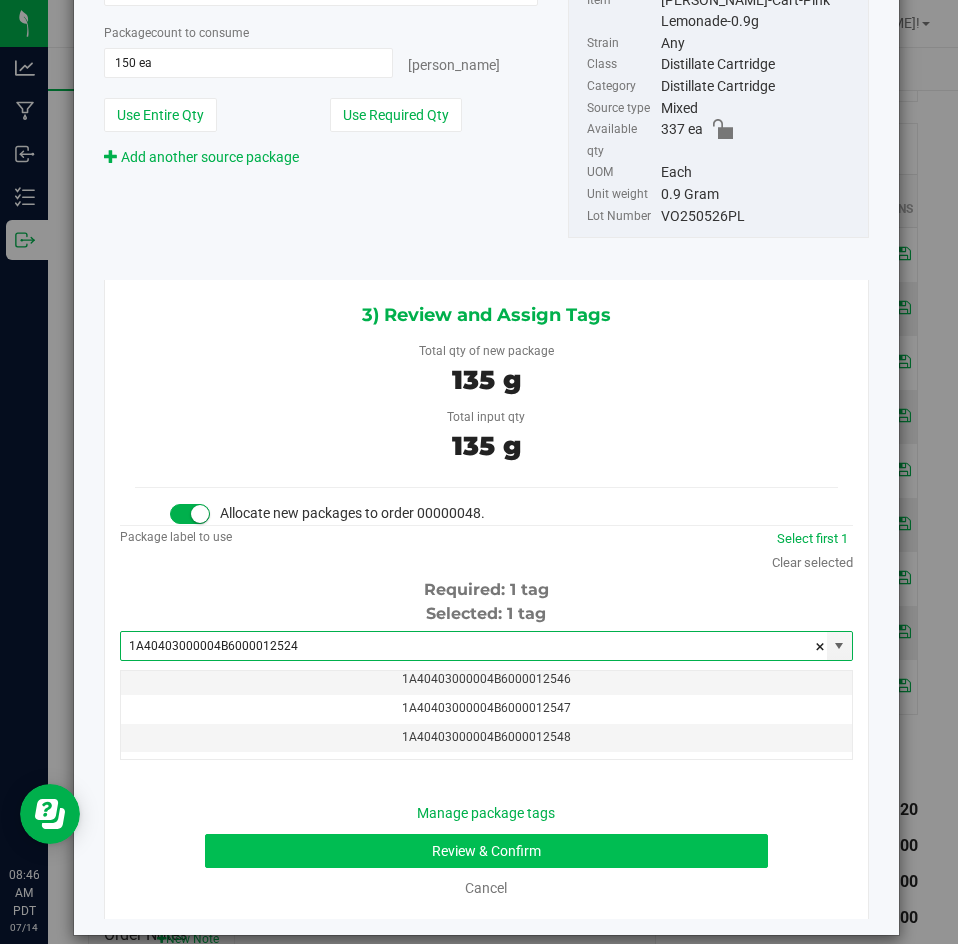 type on "1A40403000004B6000012524" 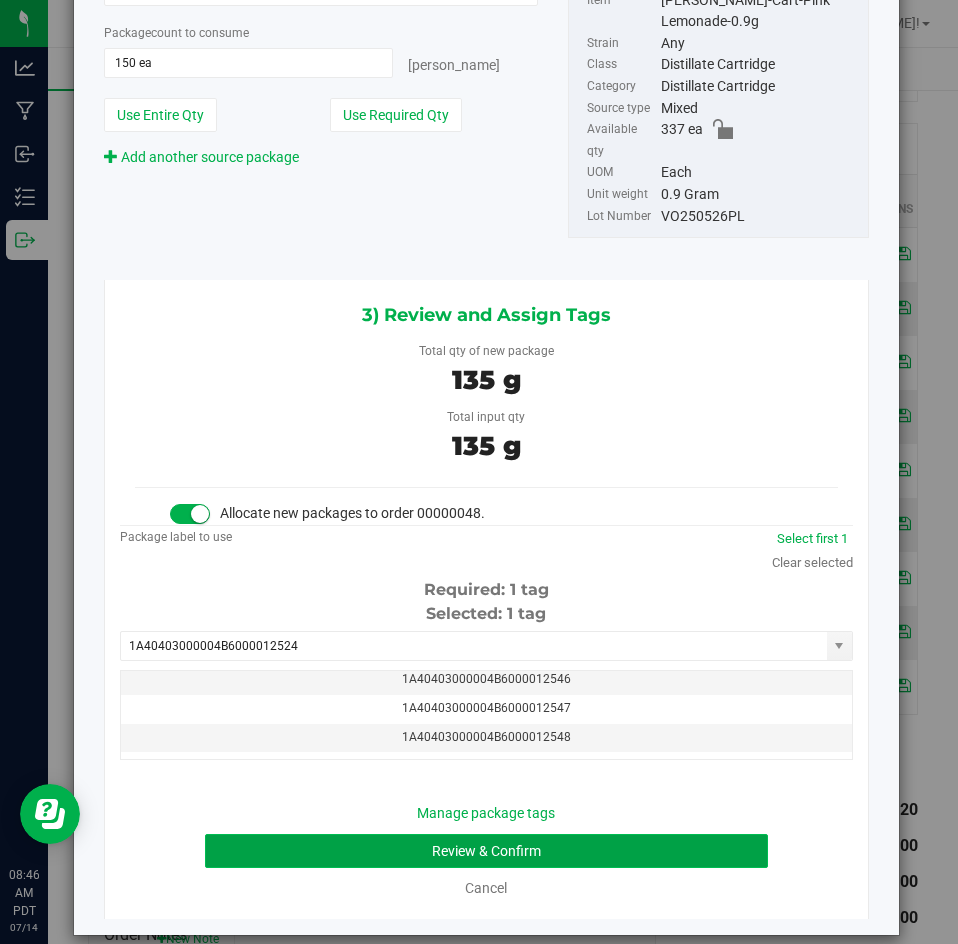 click on "Review & Confirm" at bounding box center (486, 851) 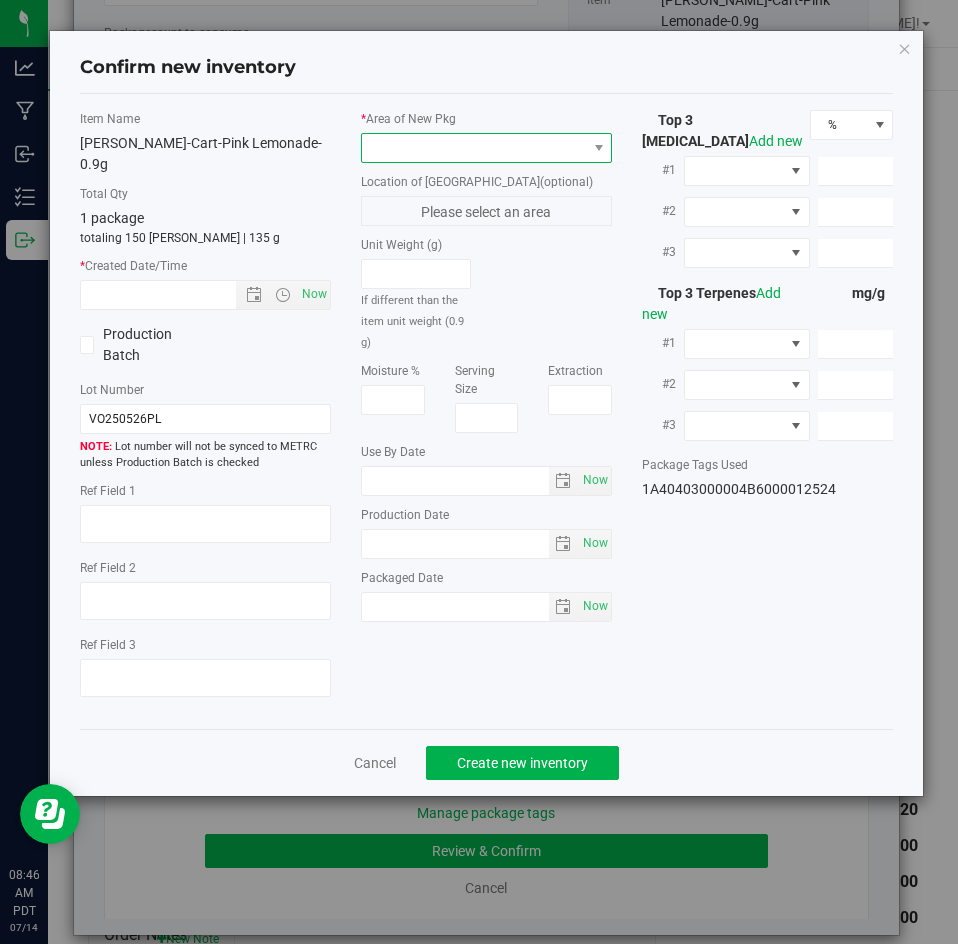 click at bounding box center [474, 148] 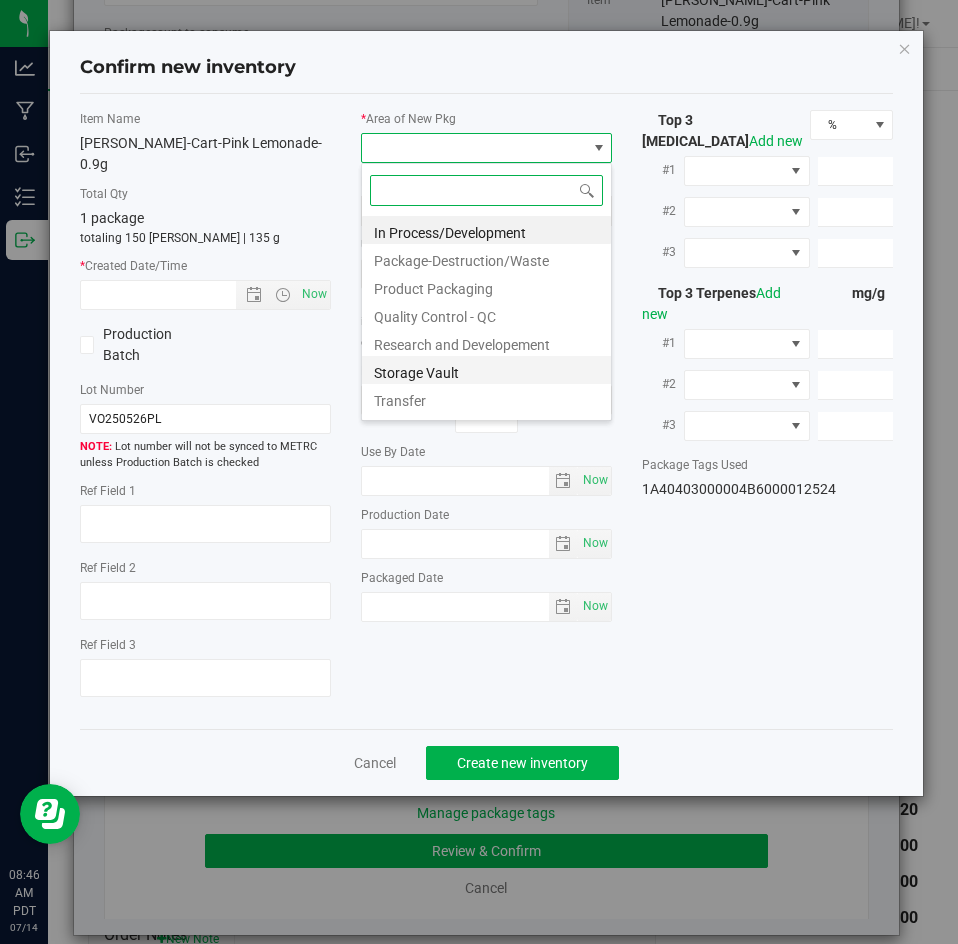 click on "Storage Vault" at bounding box center [486, 370] 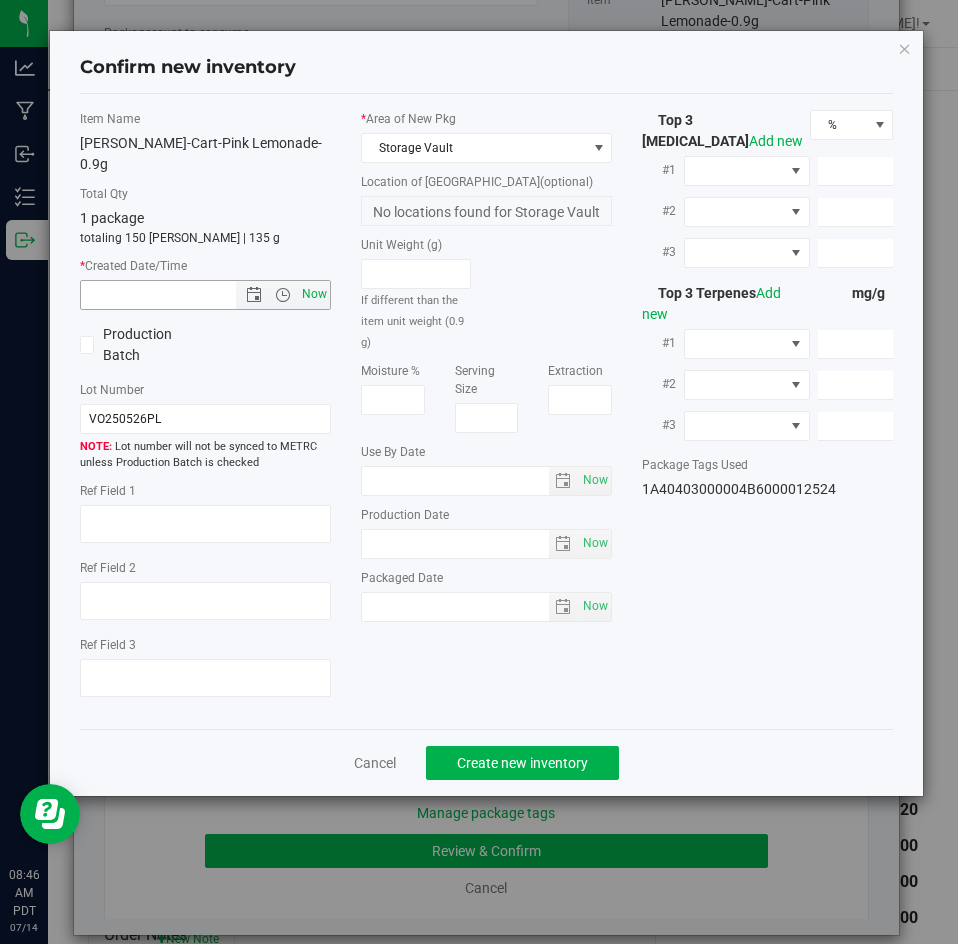 click on "Now" at bounding box center [315, 294] 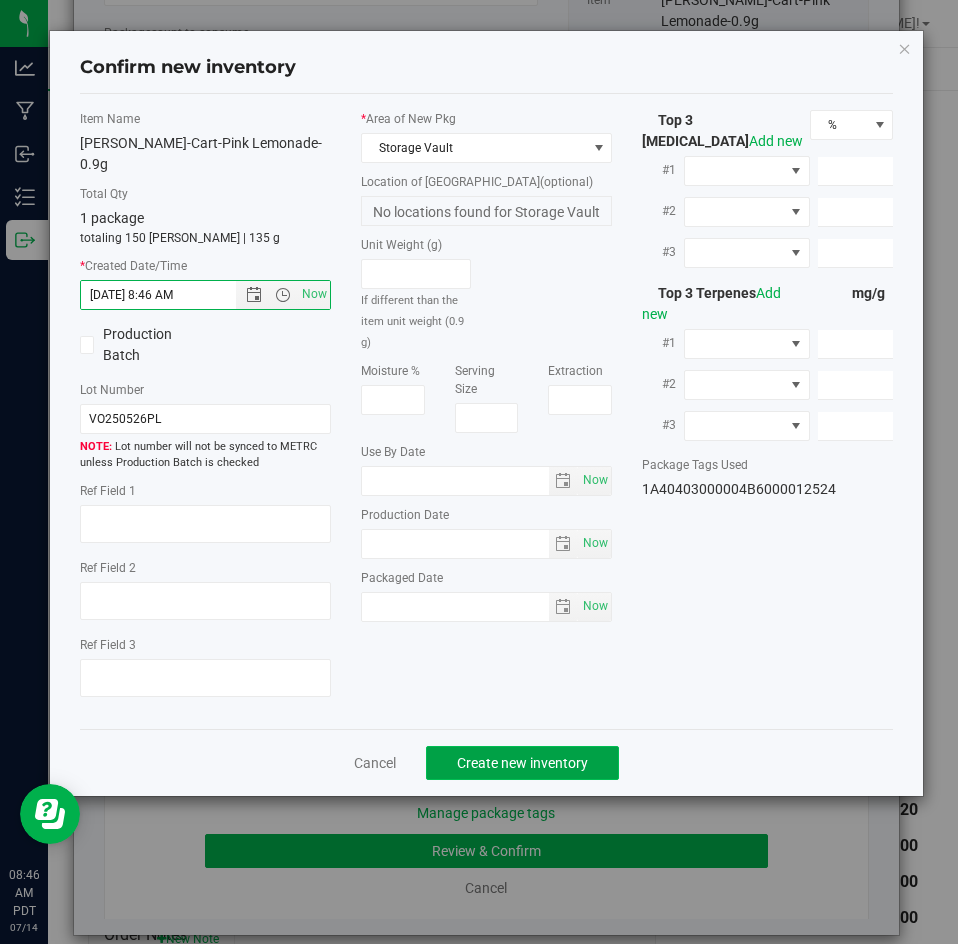 click on "Create new inventory" 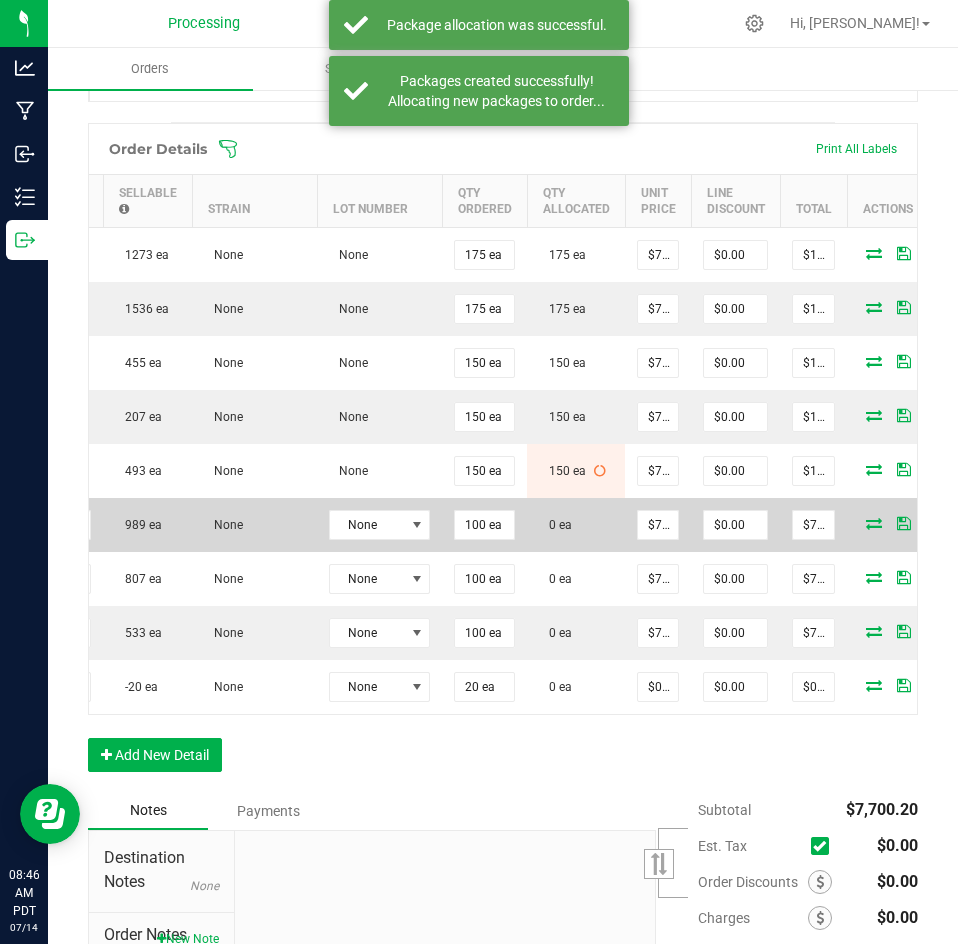 click at bounding box center [874, 523] 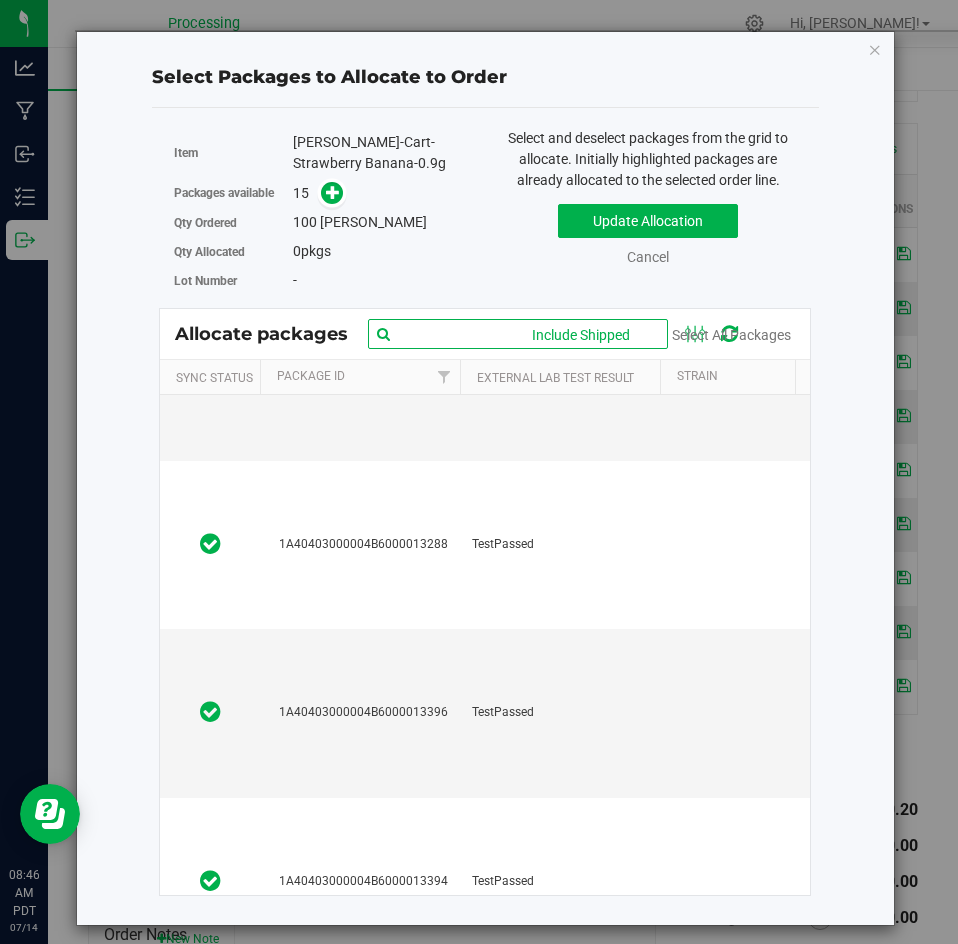 click at bounding box center [518, 334] 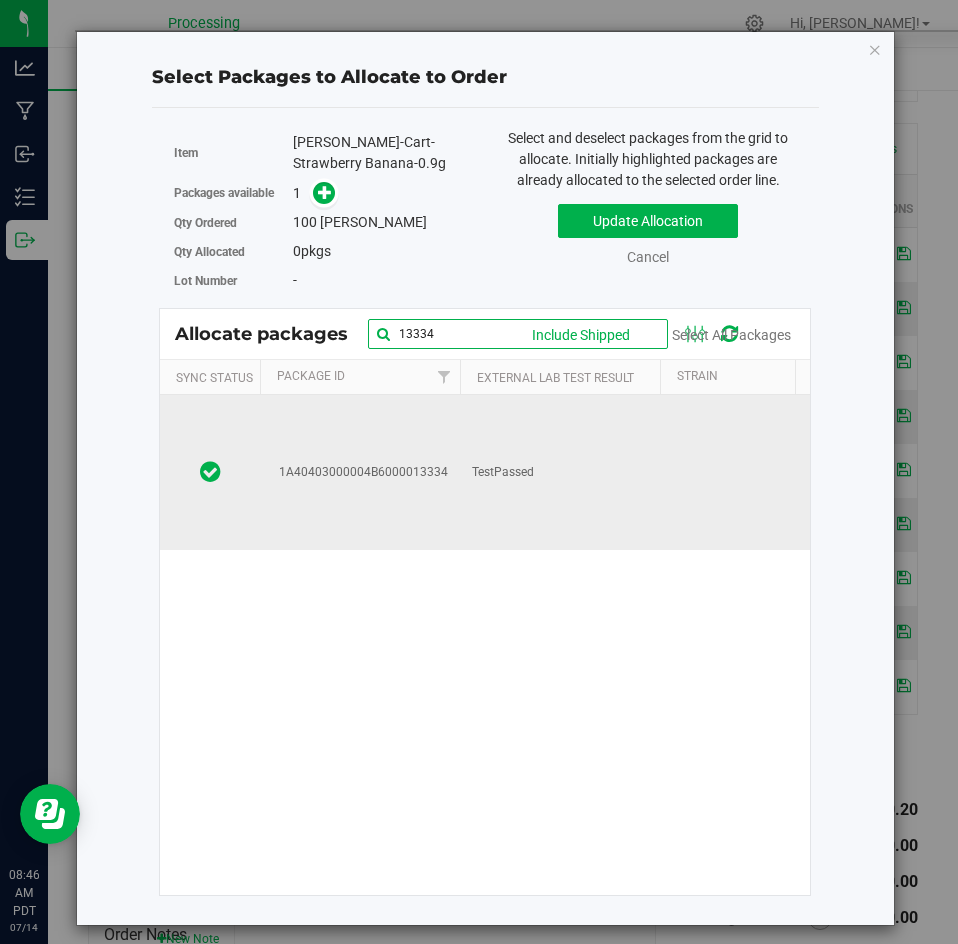 type on "13334" 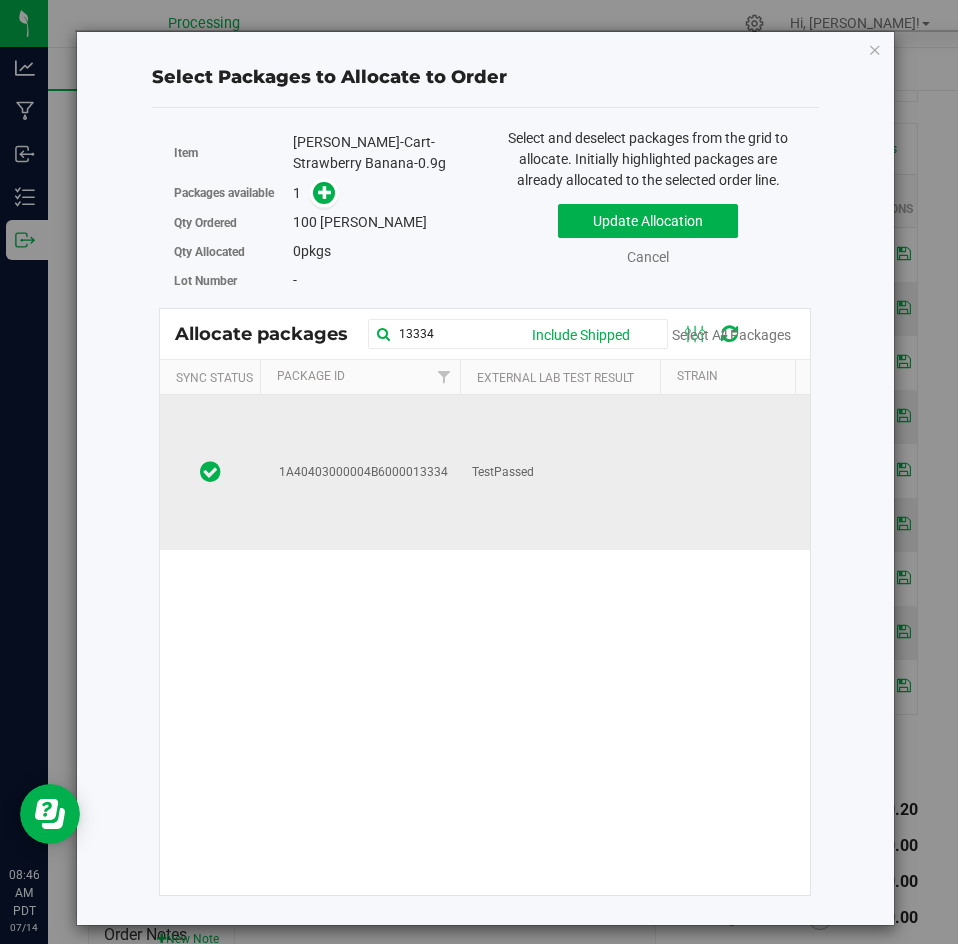 click on "1A40403000004B6000013334" at bounding box center (360, 472) 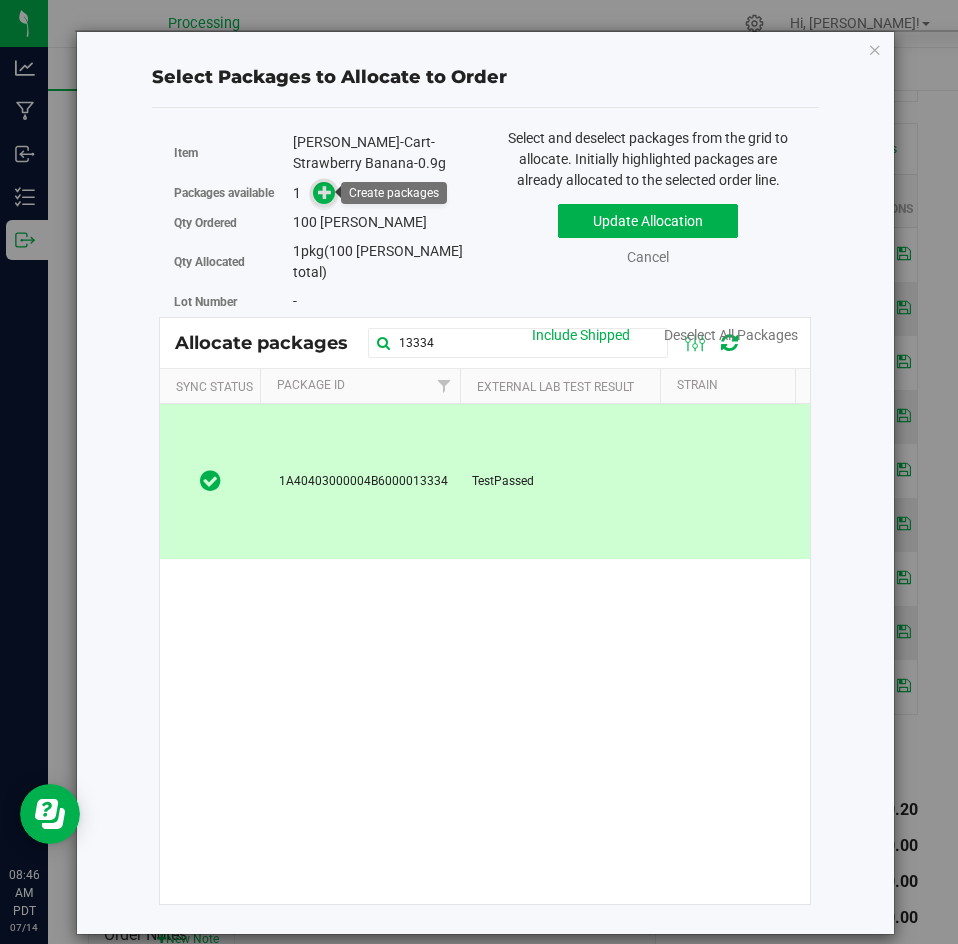 click at bounding box center (325, 192) 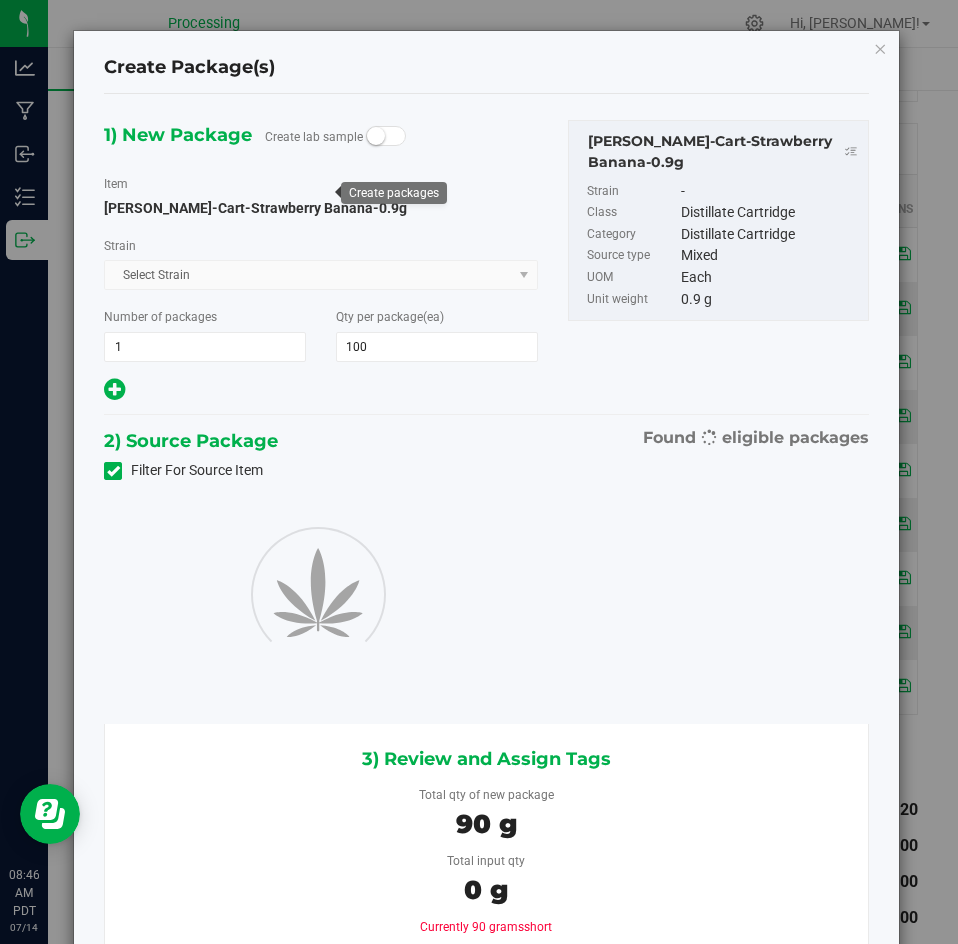 type on "100" 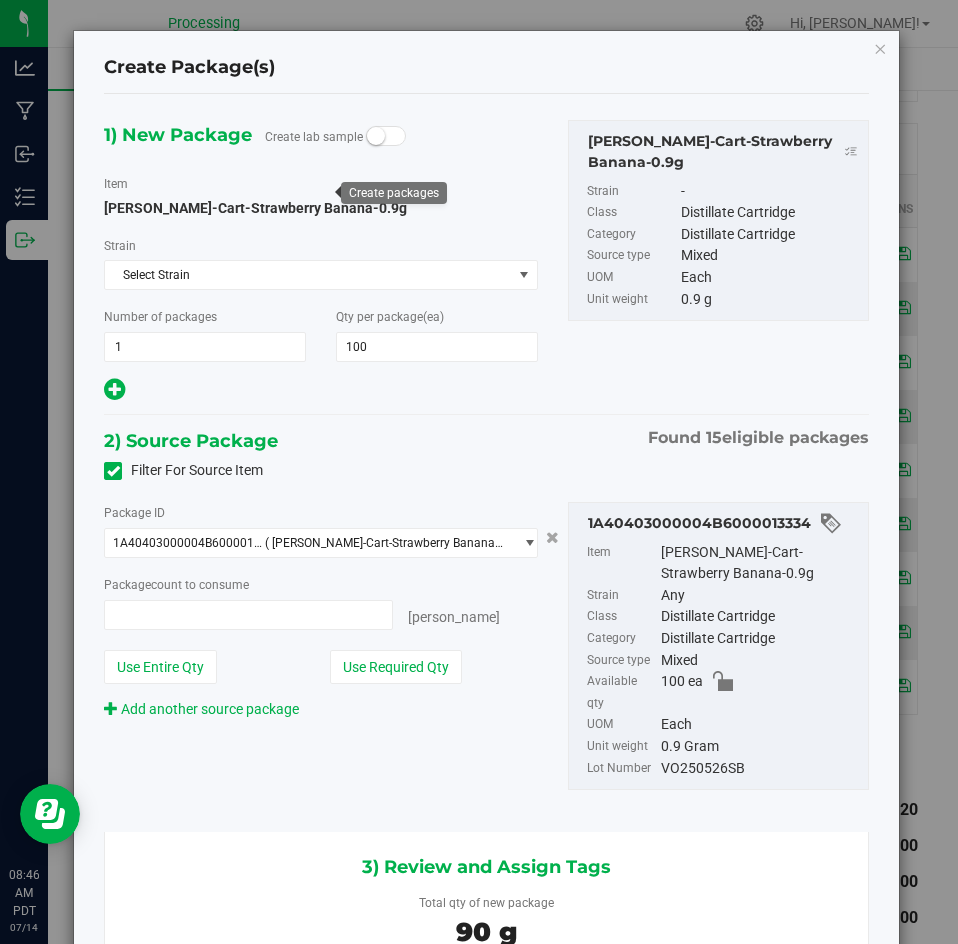 type on "100 ea" 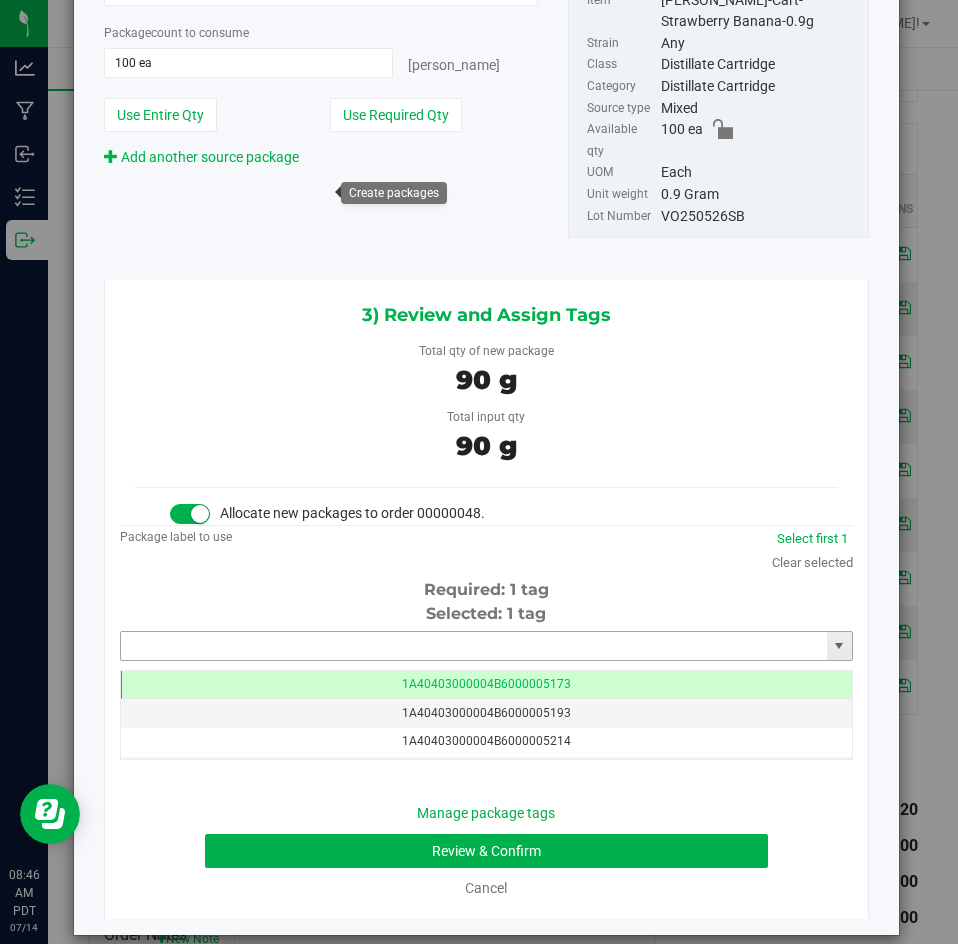 click at bounding box center (474, 646) 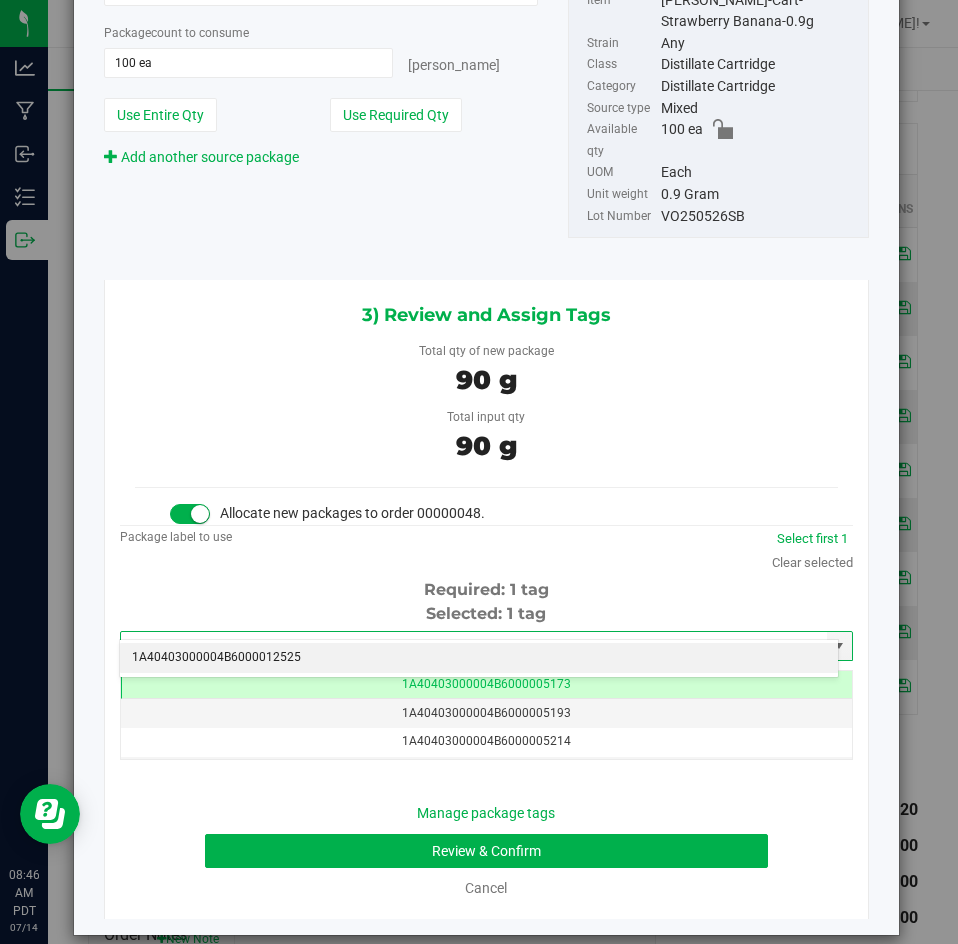 click on "1A40403000004B6000012525" at bounding box center [479, 658] 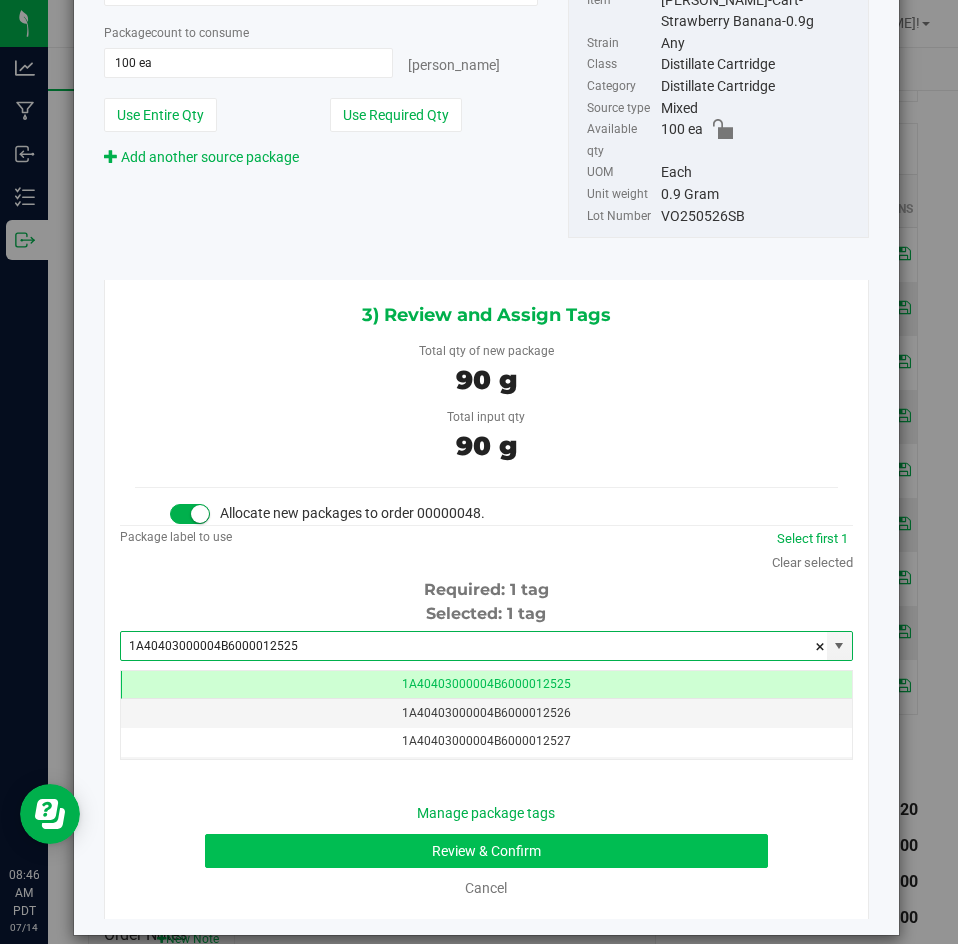 type on "1A40403000004B6000012525" 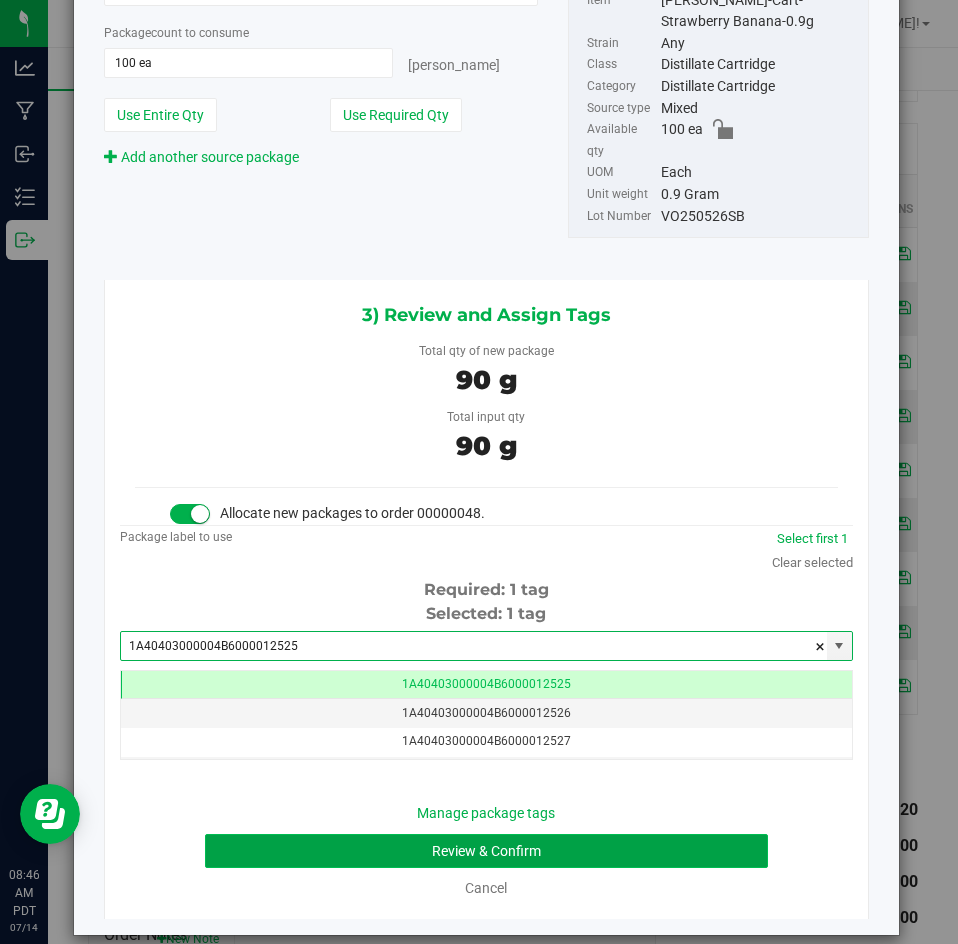 click on "Review & Confirm" at bounding box center [486, 851] 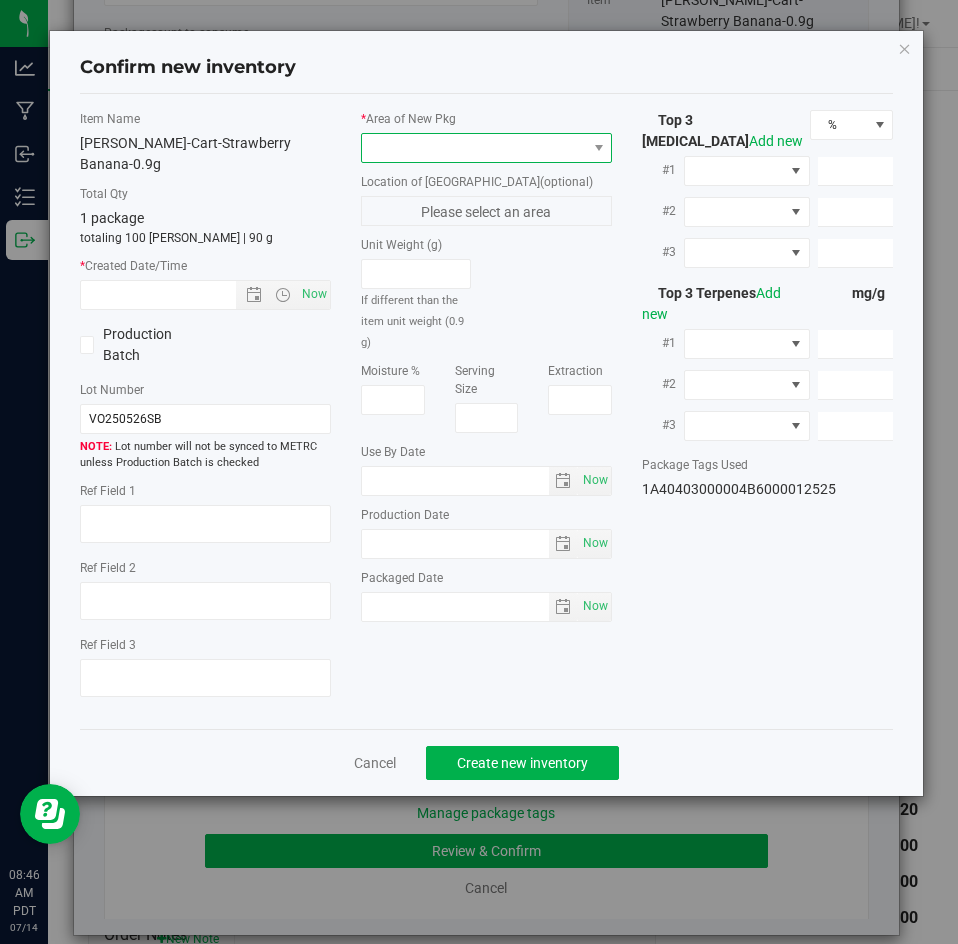 click at bounding box center [474, 148] 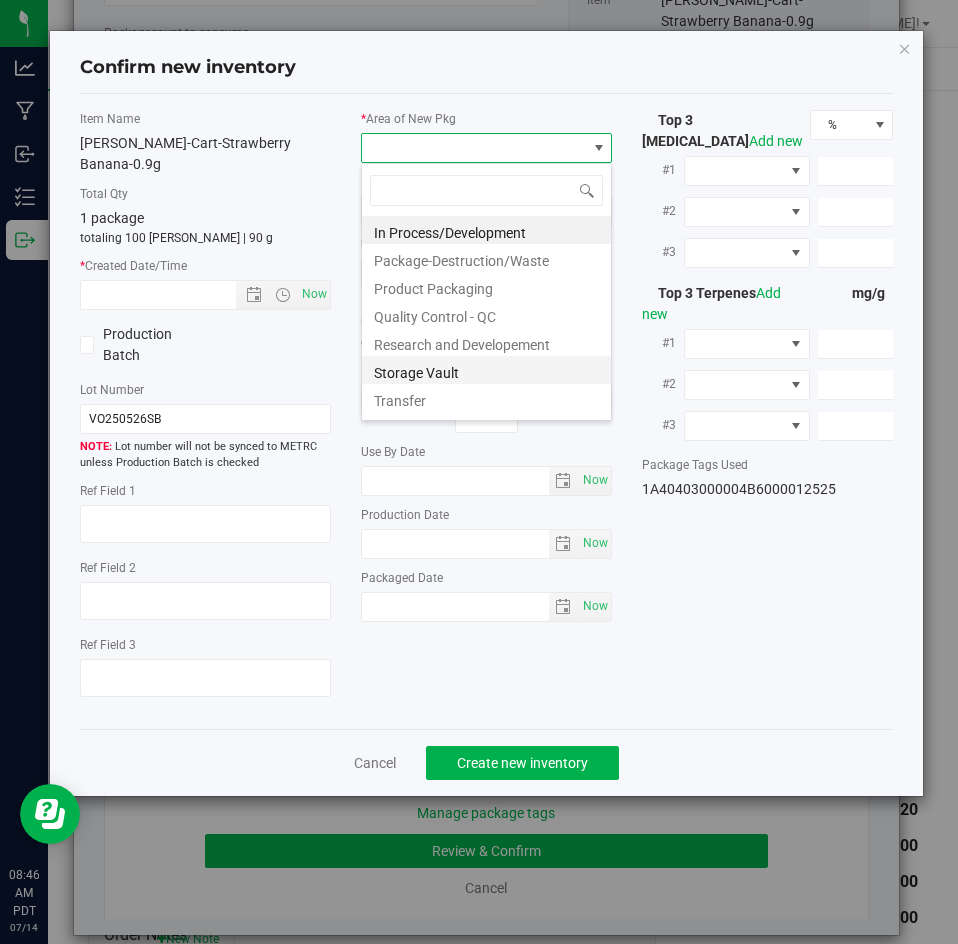 click on "Storage Vault" at bounding box center (486, 370) 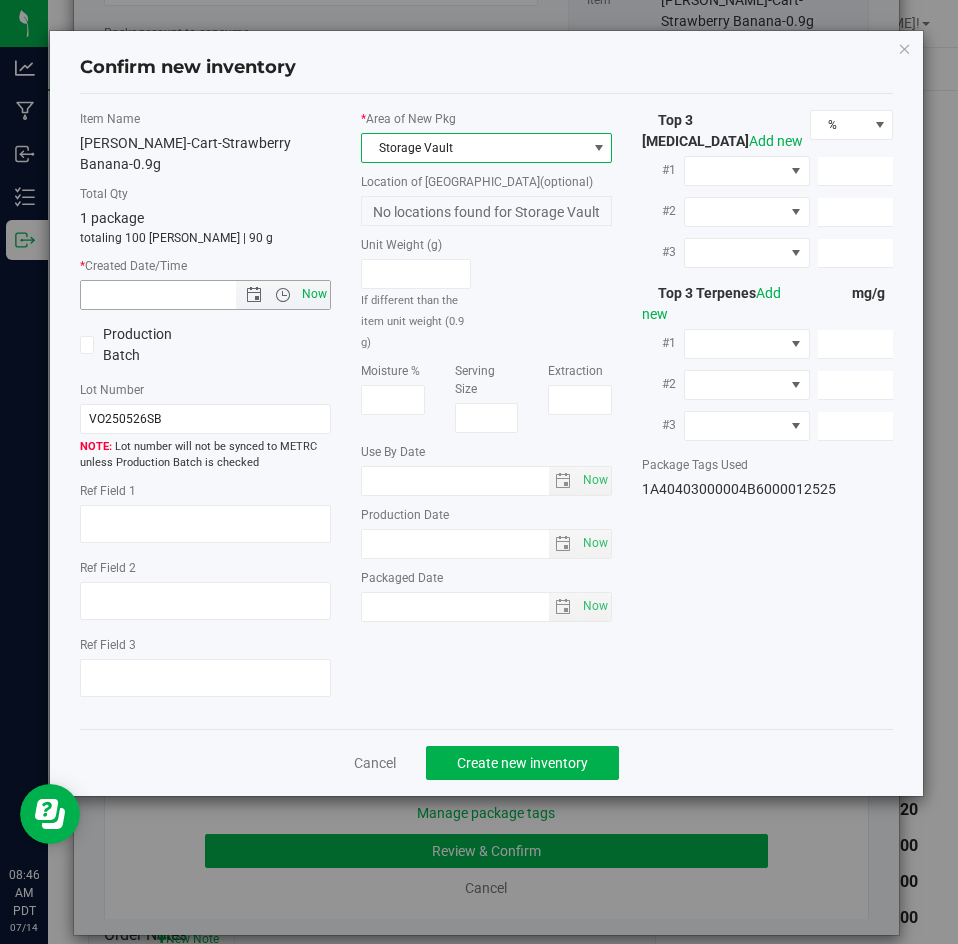 click on "Now" at bounding box center [315, 294] 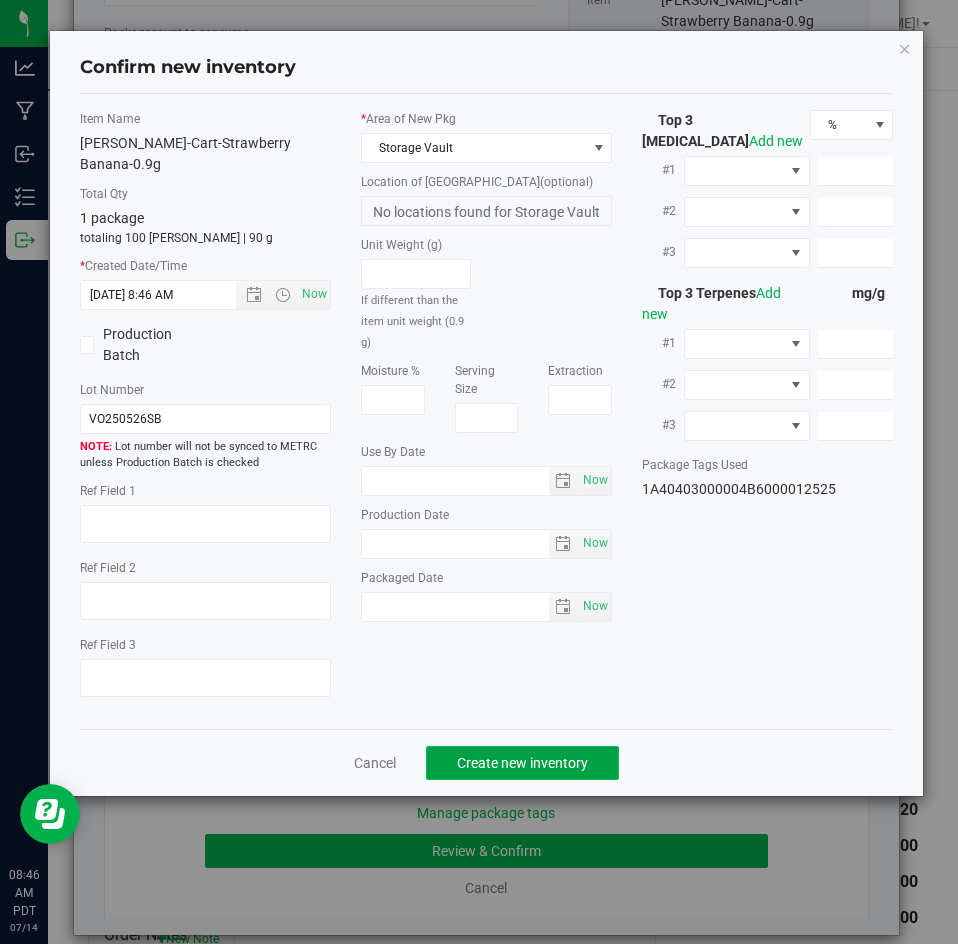 click on "Create new inventory" 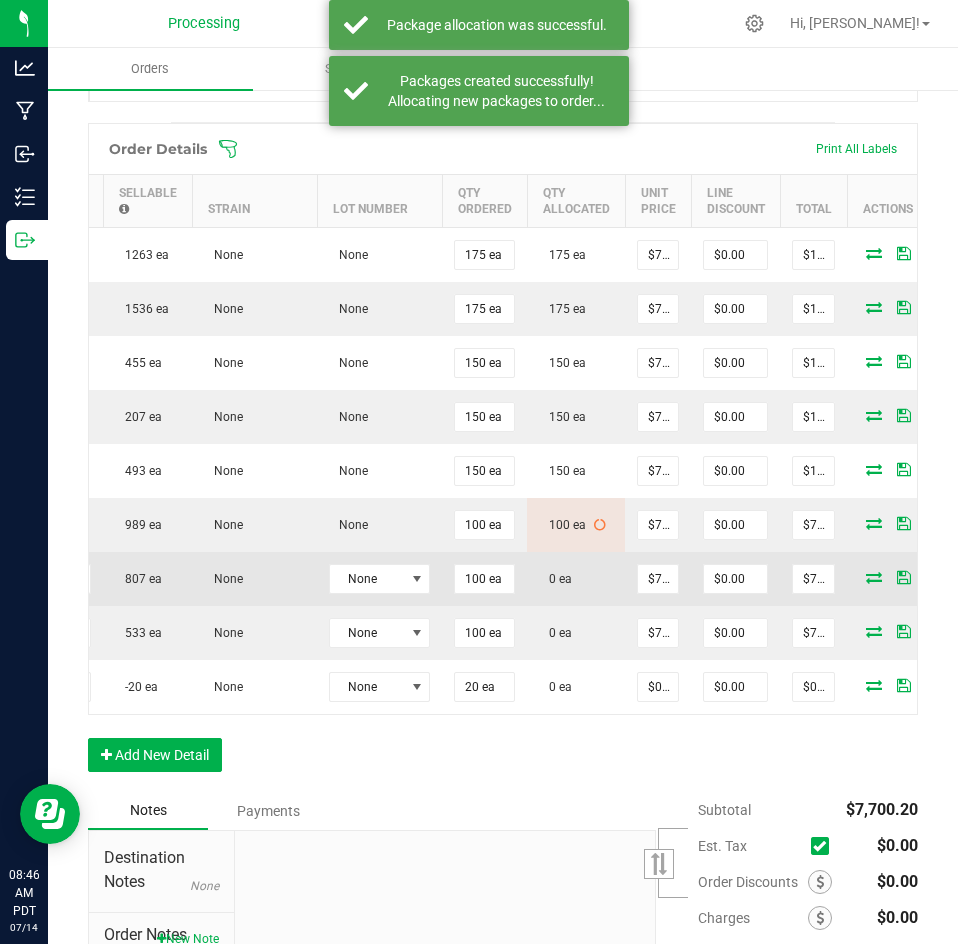 click at bounding box center (874, 577) 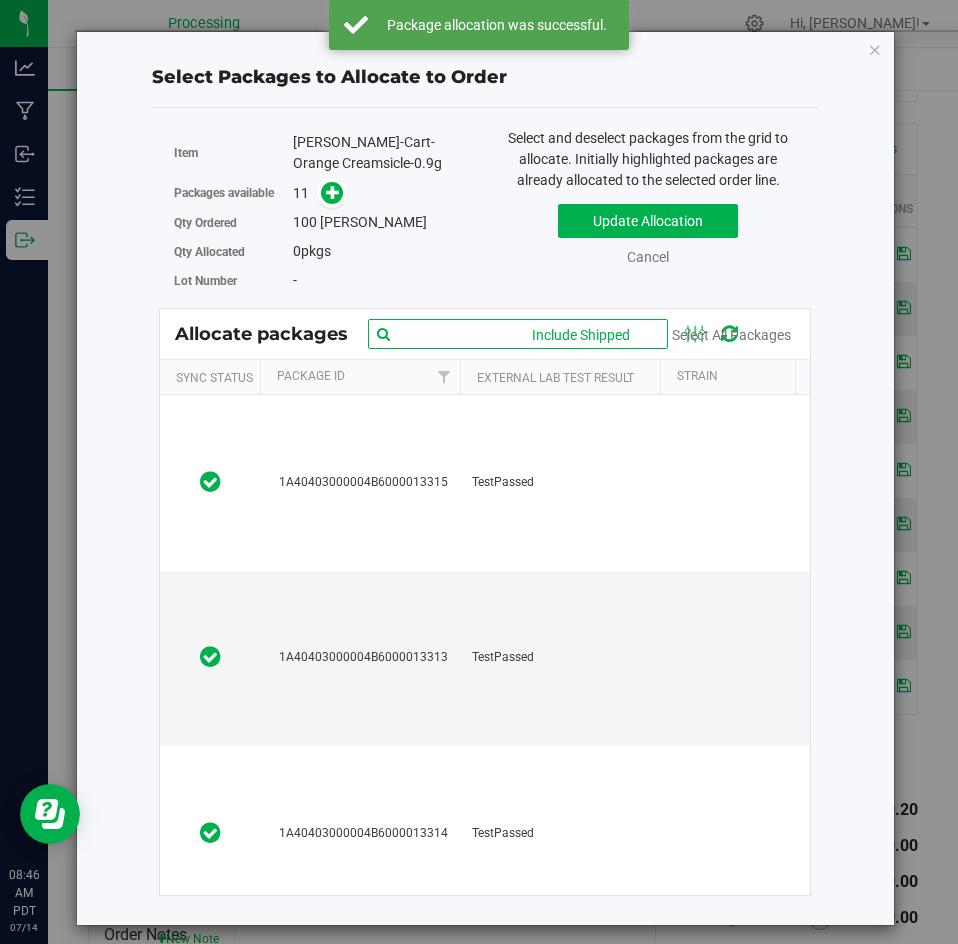 click at bounding box center [518, 334] 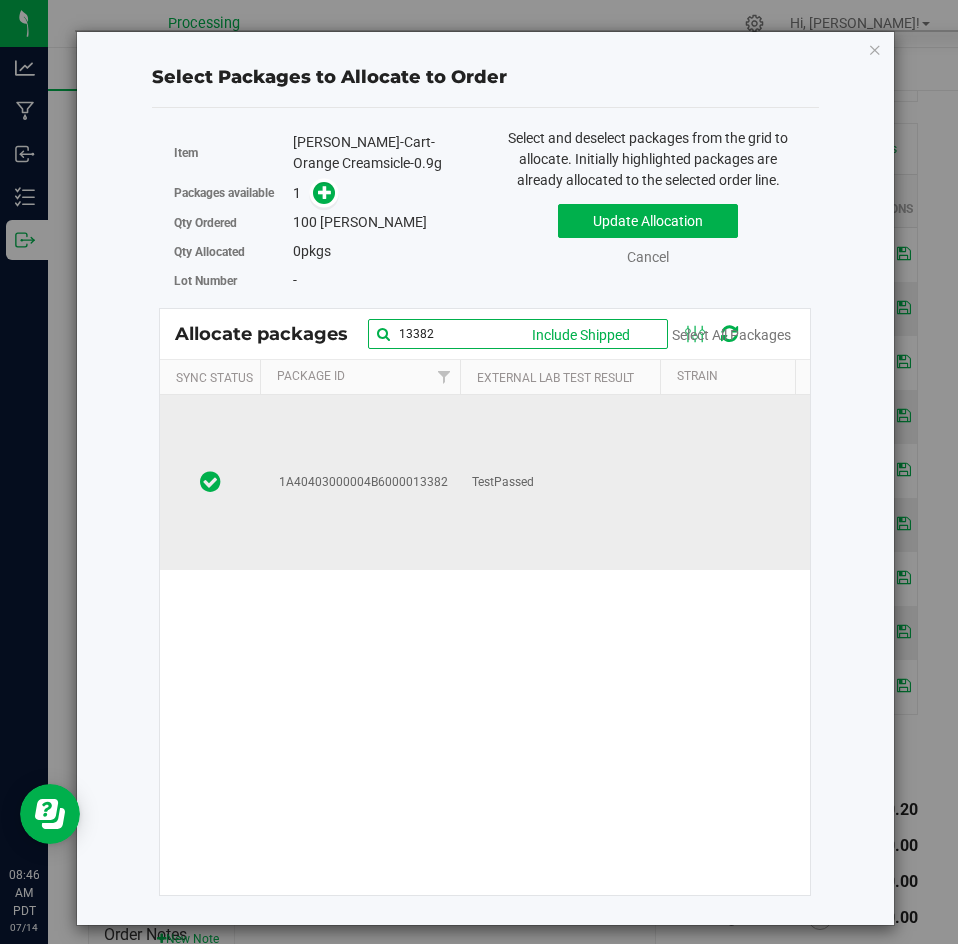 type on "13382" 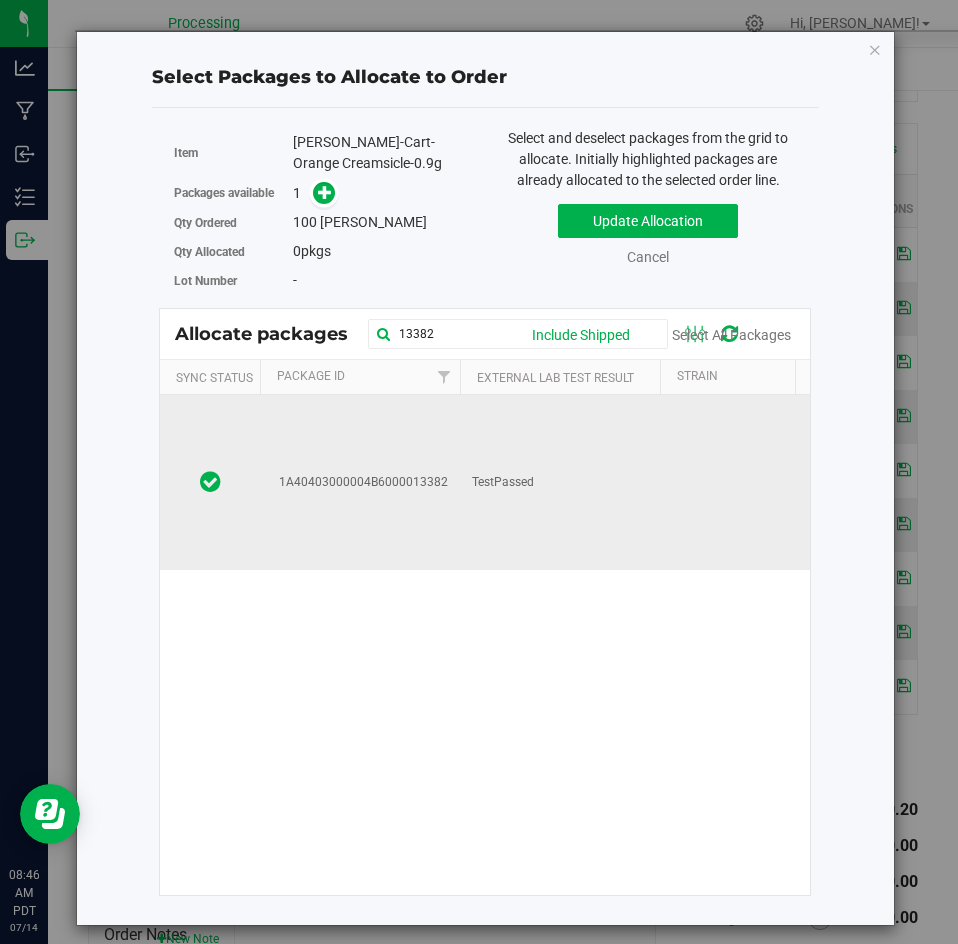 click on "1A40403000004B6000013382" at bounding box center [360, 482] 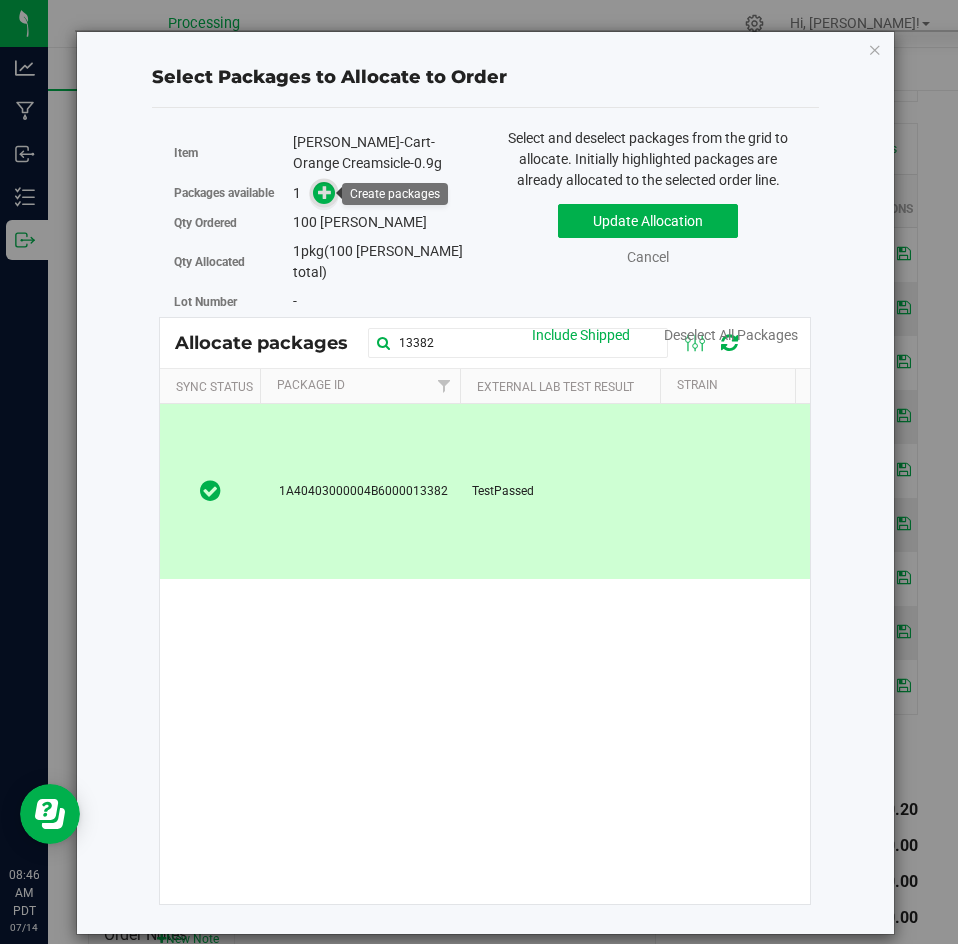 click at bounding box center [325, 192] 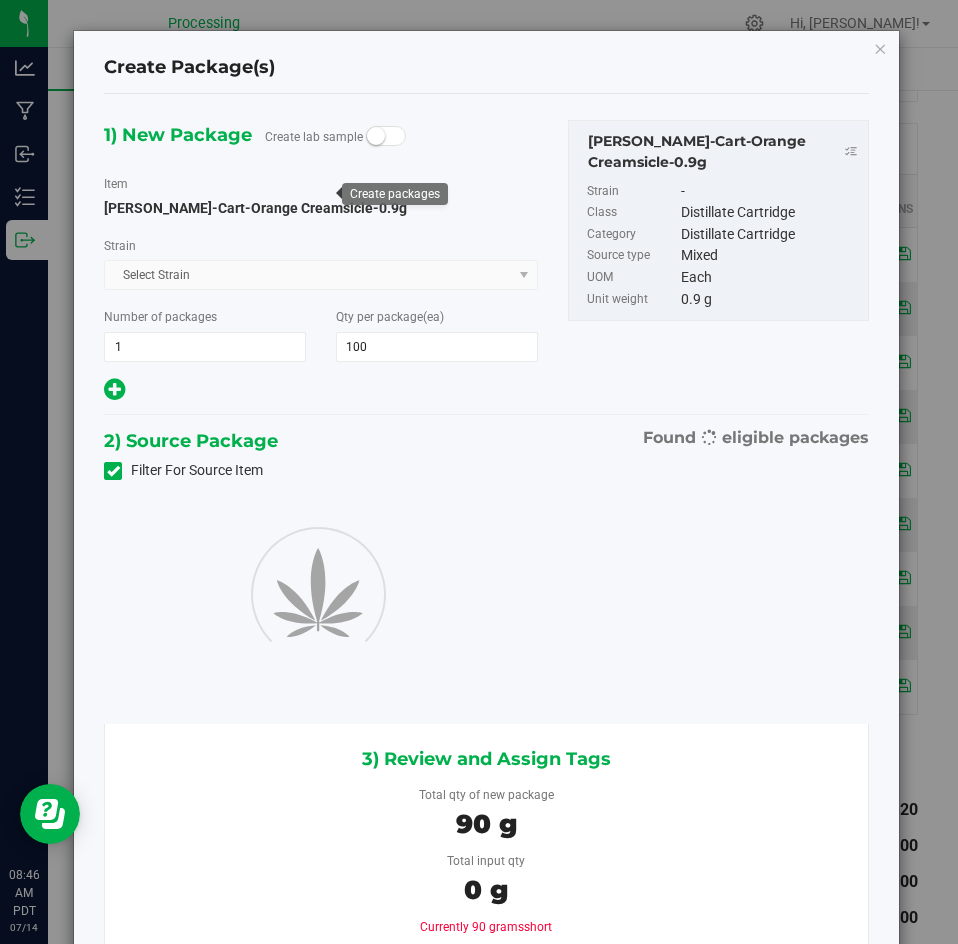 type on "100" 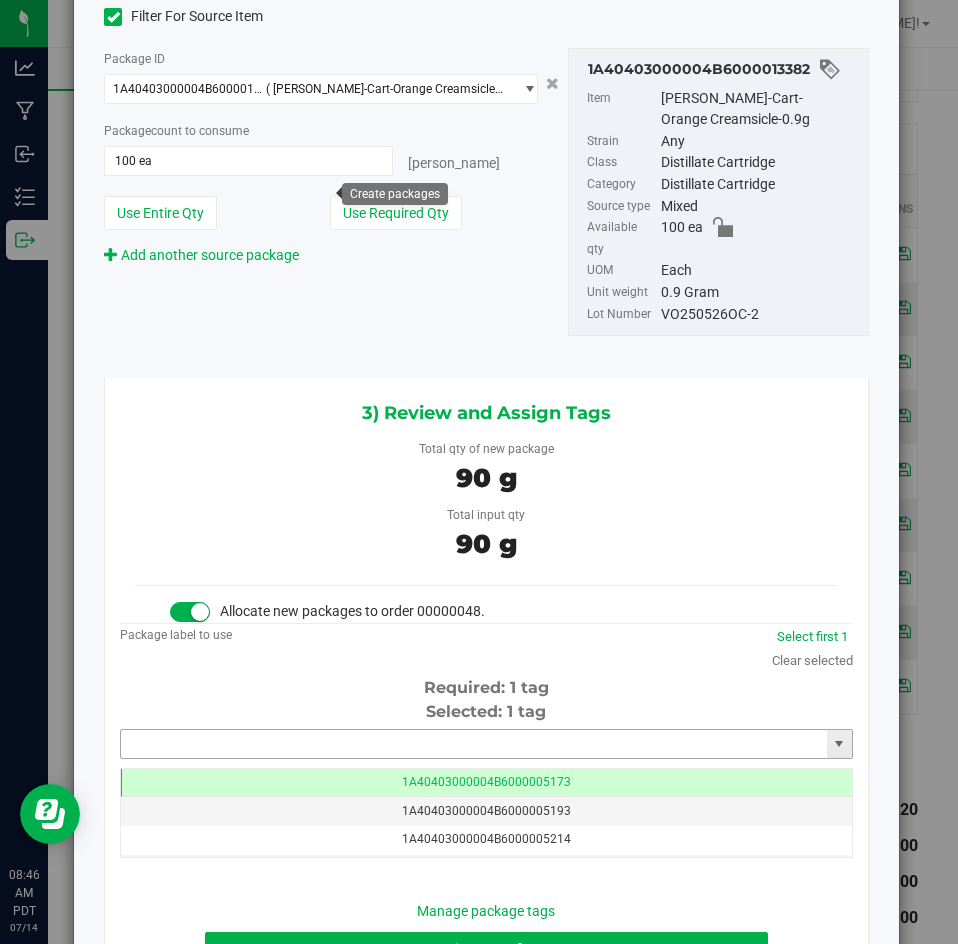 click at bounding box center [474, 744] 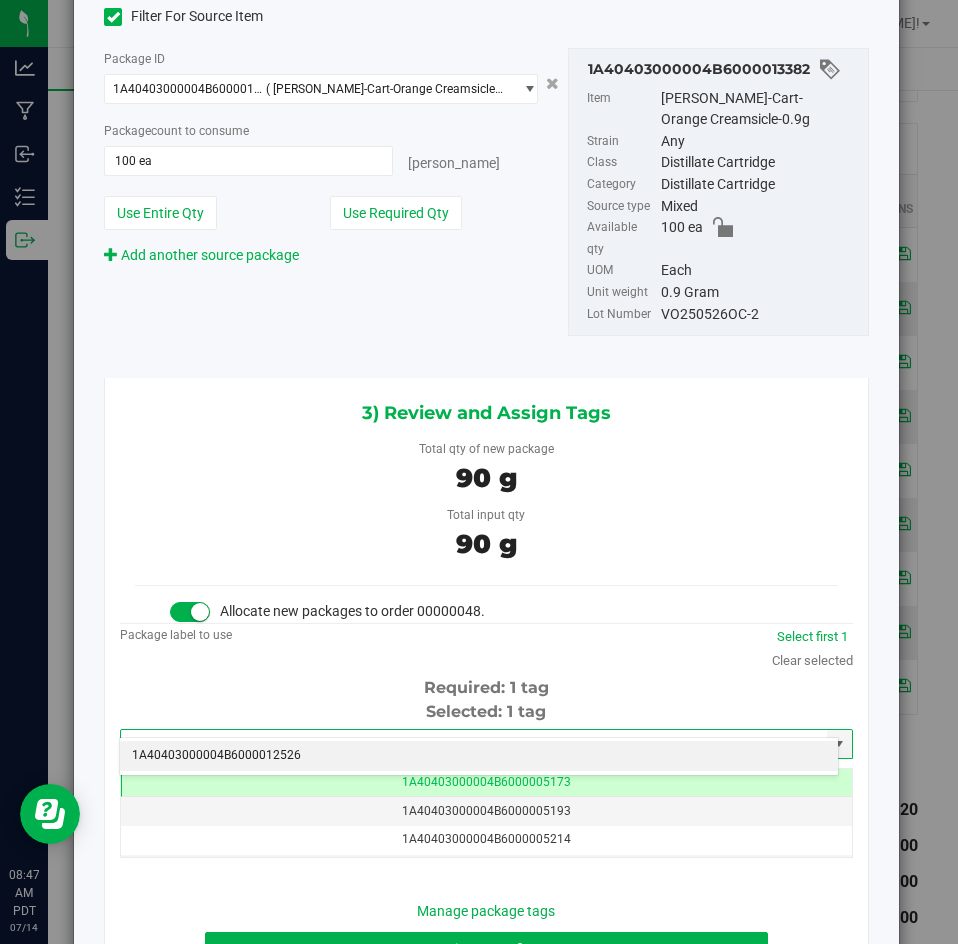 click on "1A40403000004B6000012526" at bounding box center (479, 756) 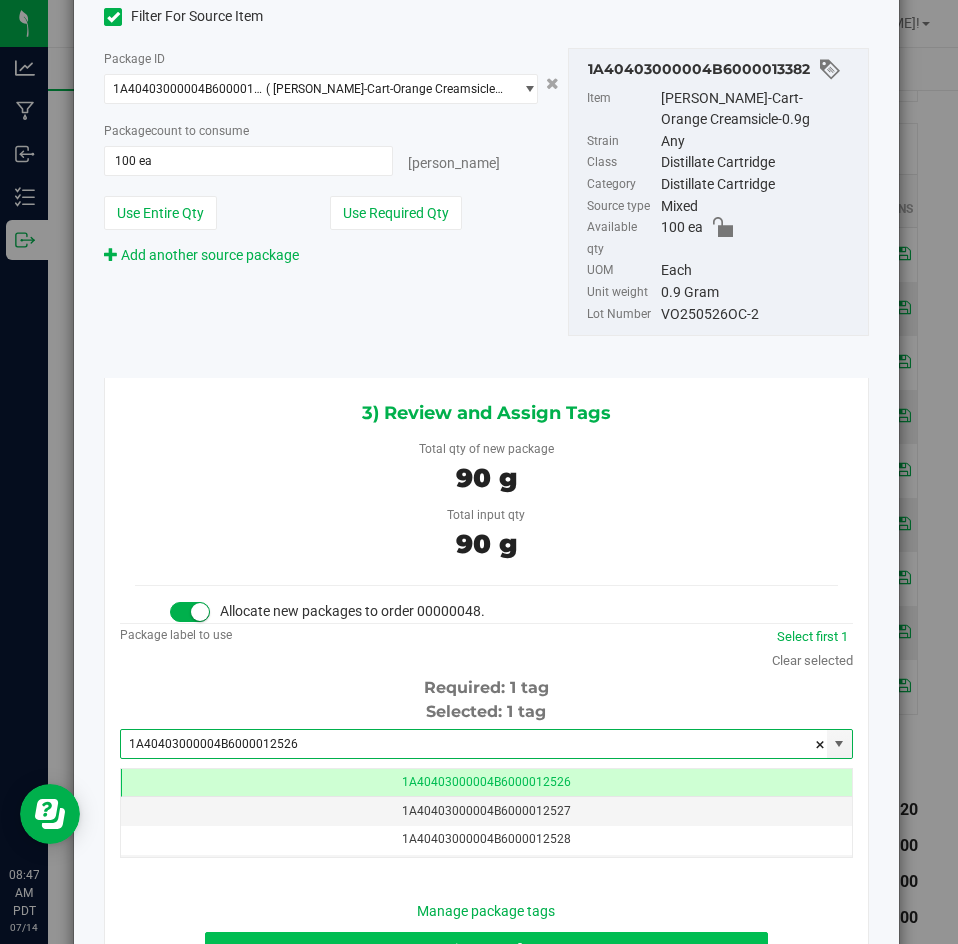 type on "1A40403000004B6000012526" 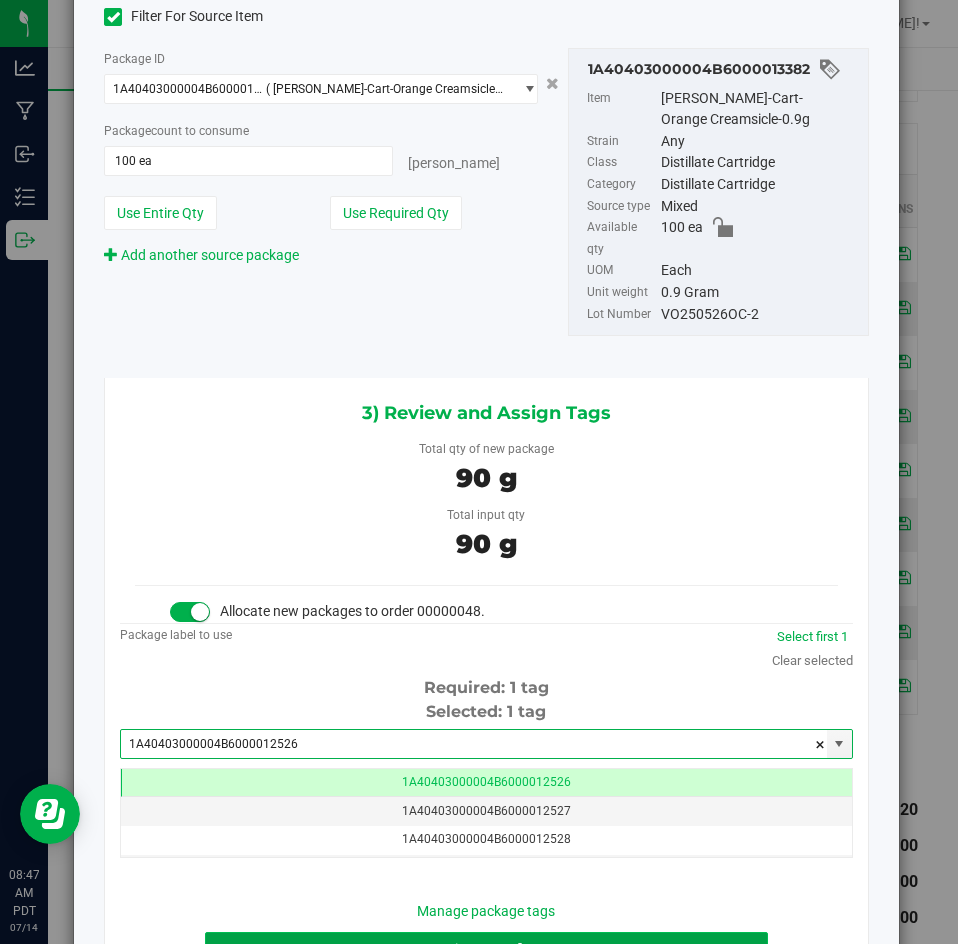 click on "Review & Confirm" at bounding box center (486, 949) 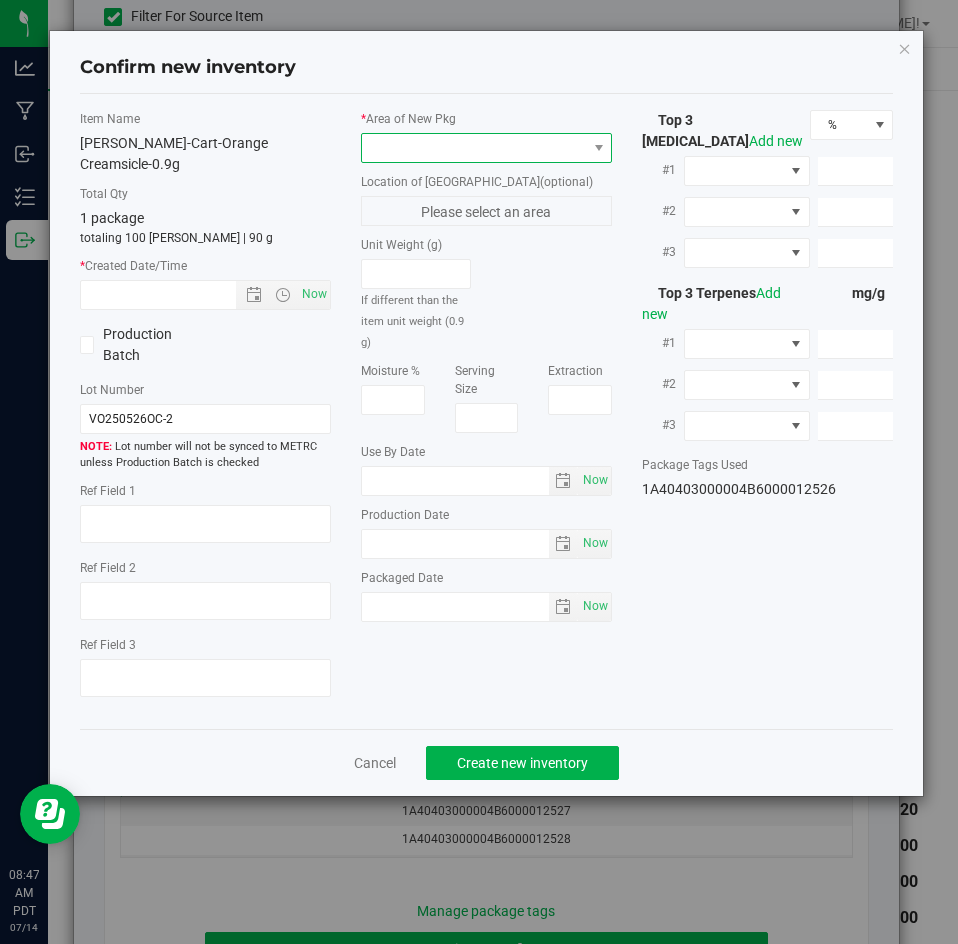 click at bounding box center [474, 148] 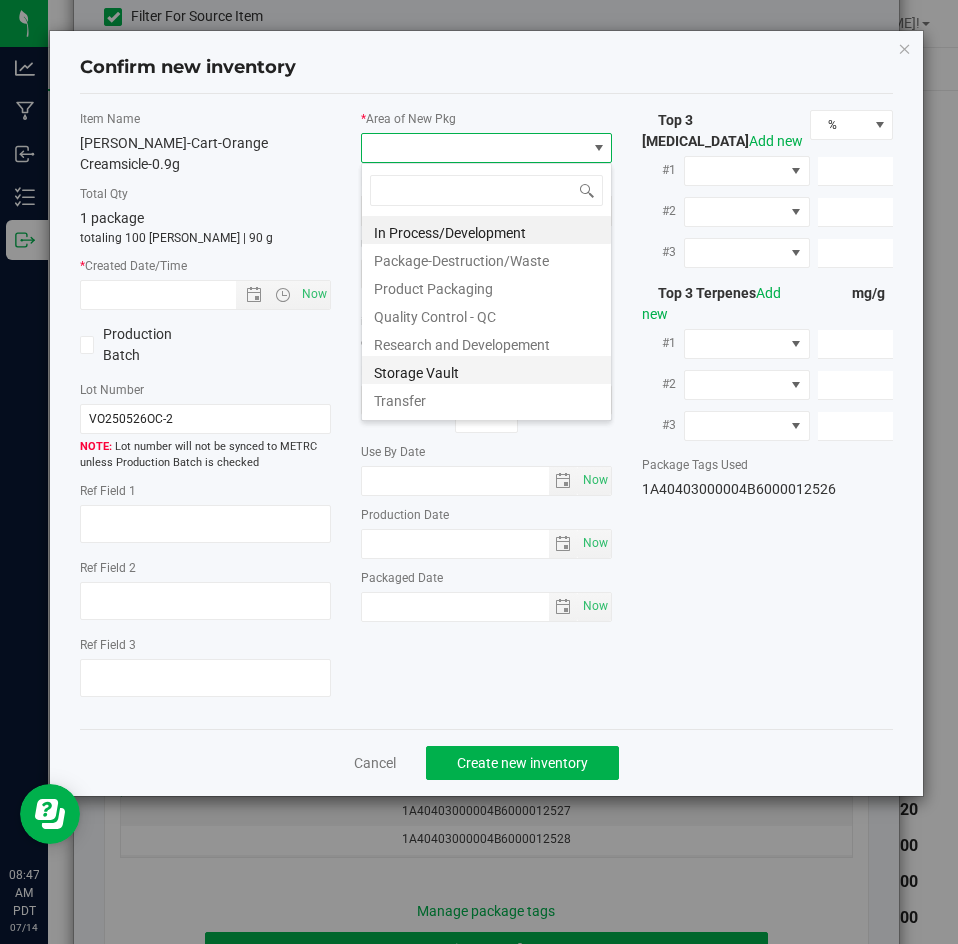 click on "Storage Vault" at bounding box center (486, 370) 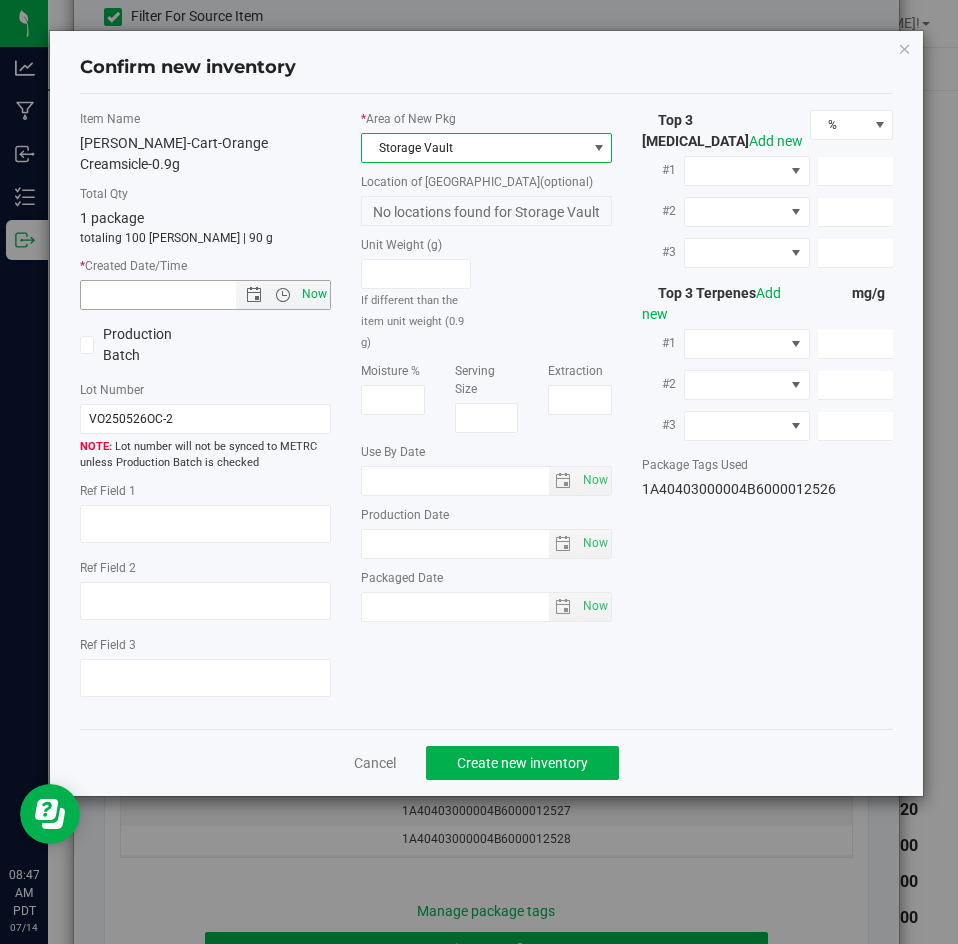 click on "Now" at bounding box center (315, 294) 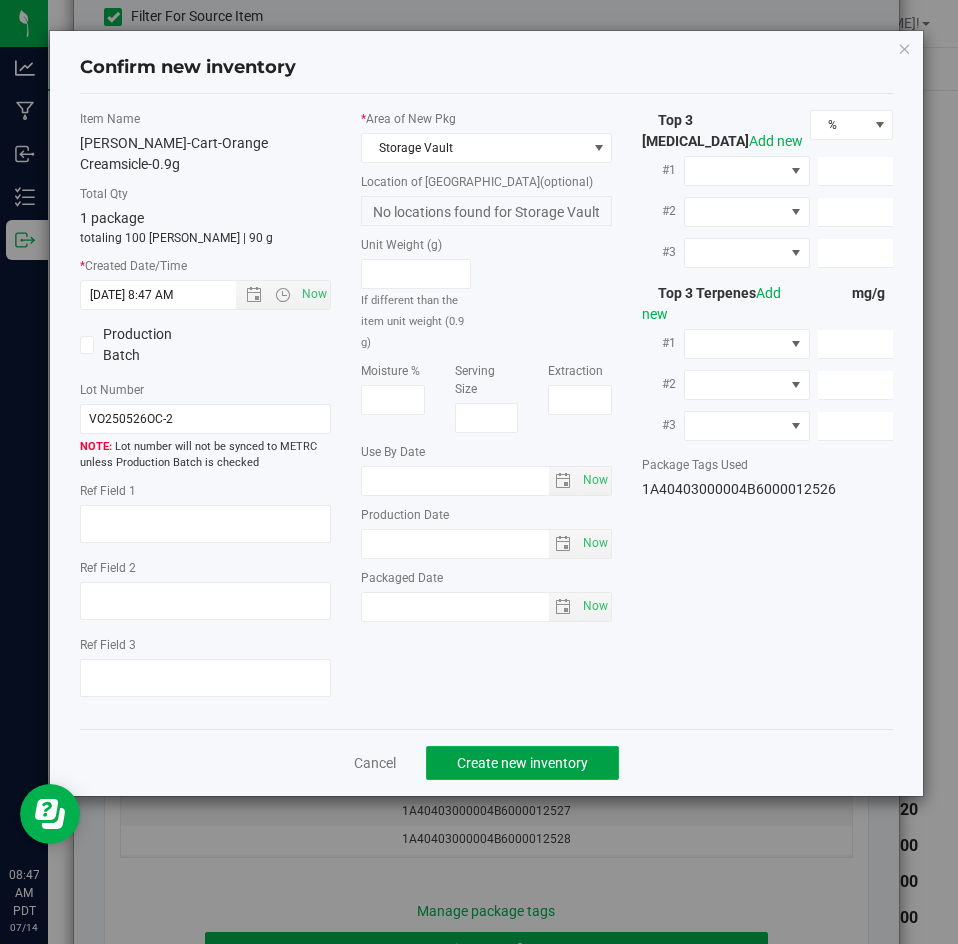 click on "Create new inventory" 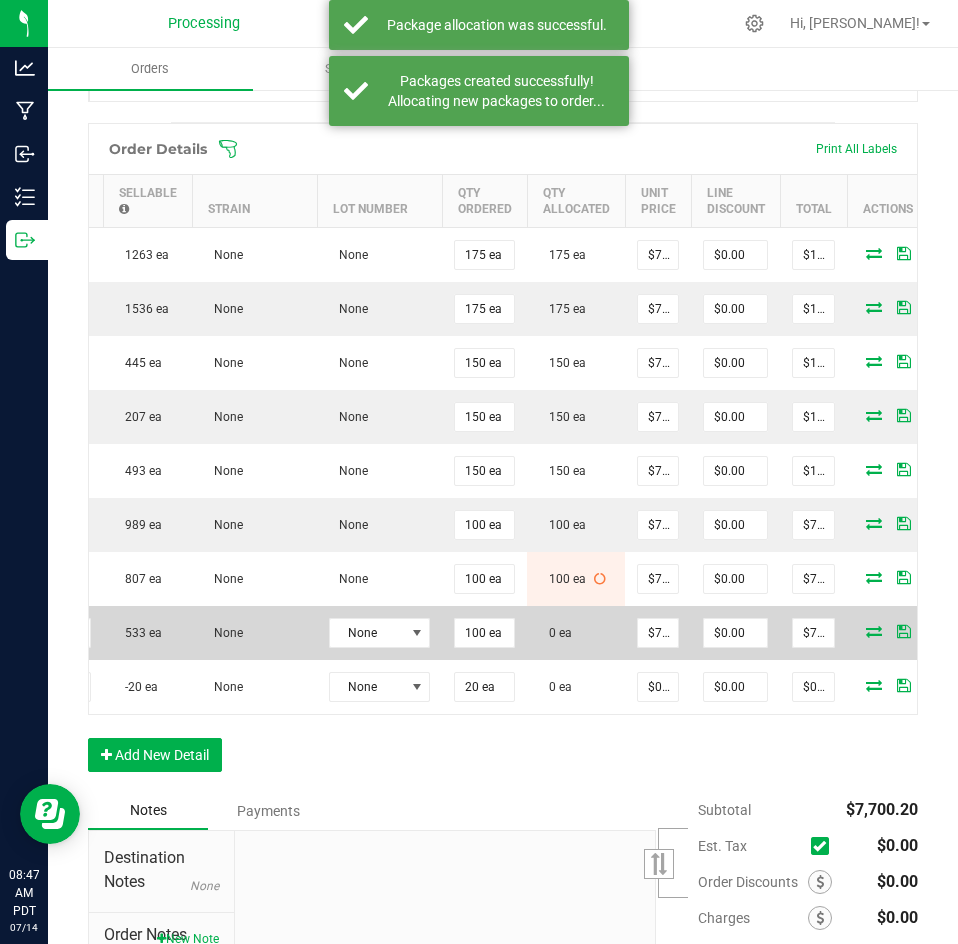 click at bounding box center (874, 631) 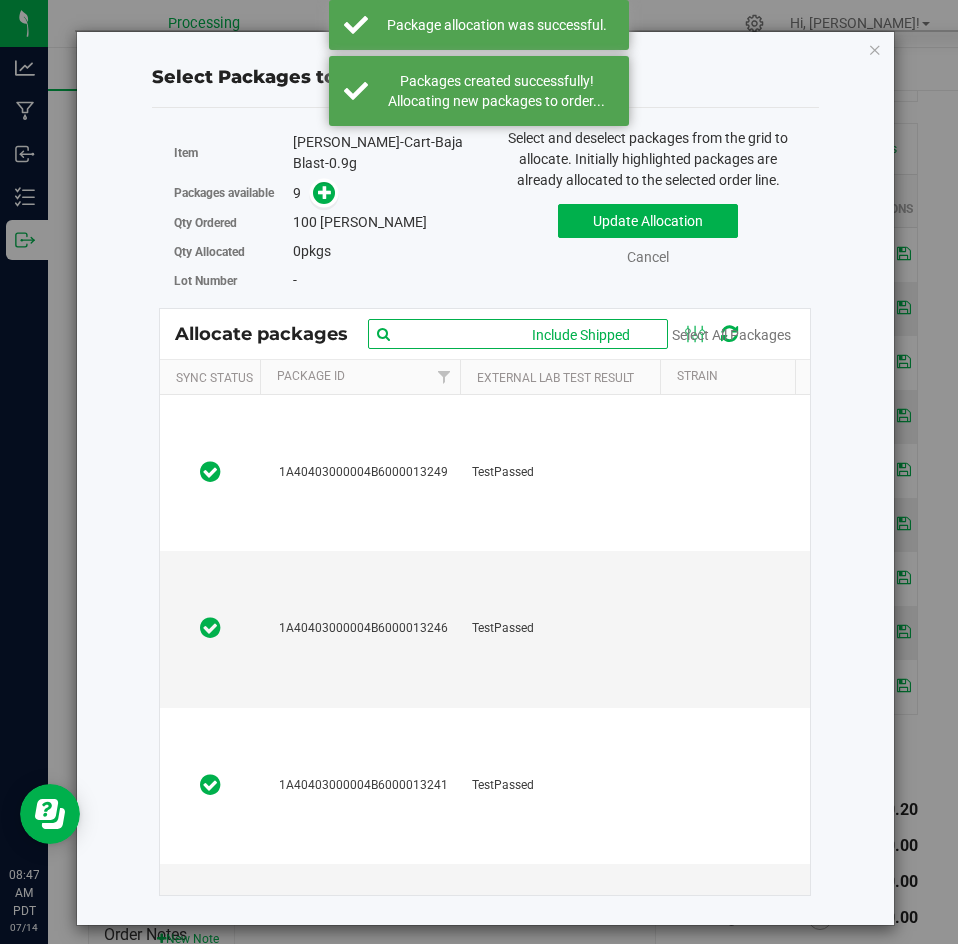 click at bounding box center [518, 334] 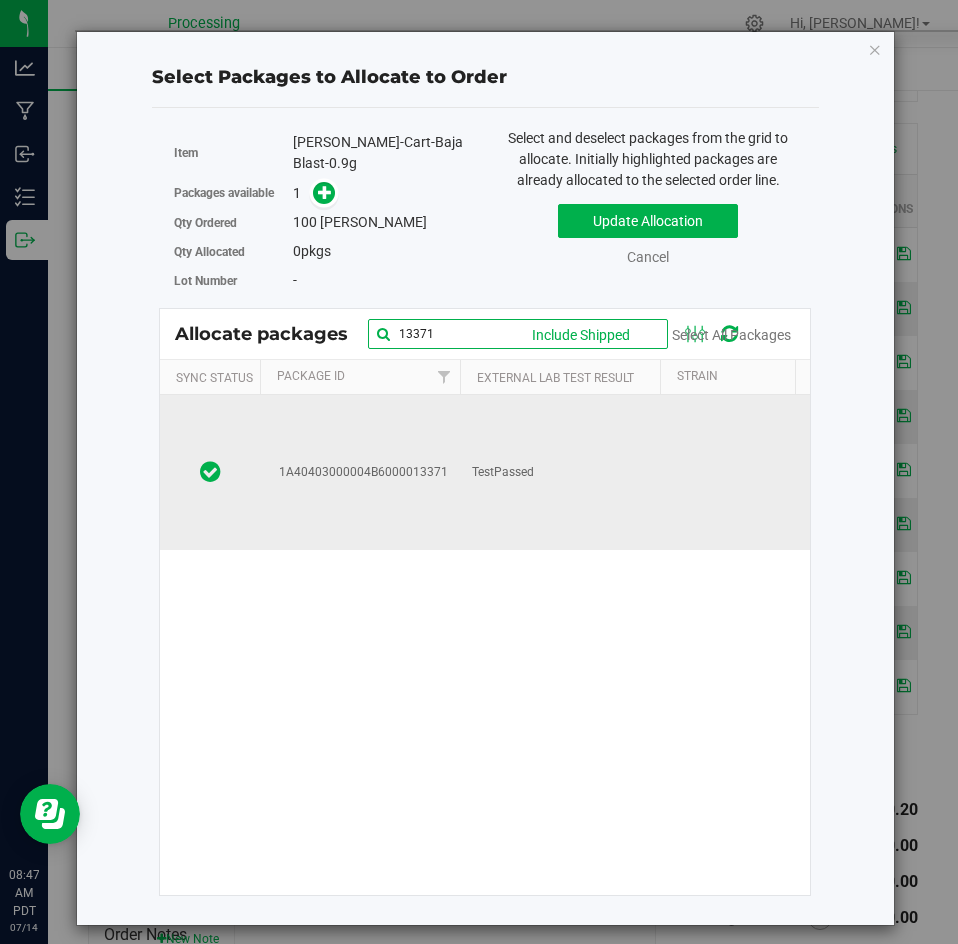 type on "13371" 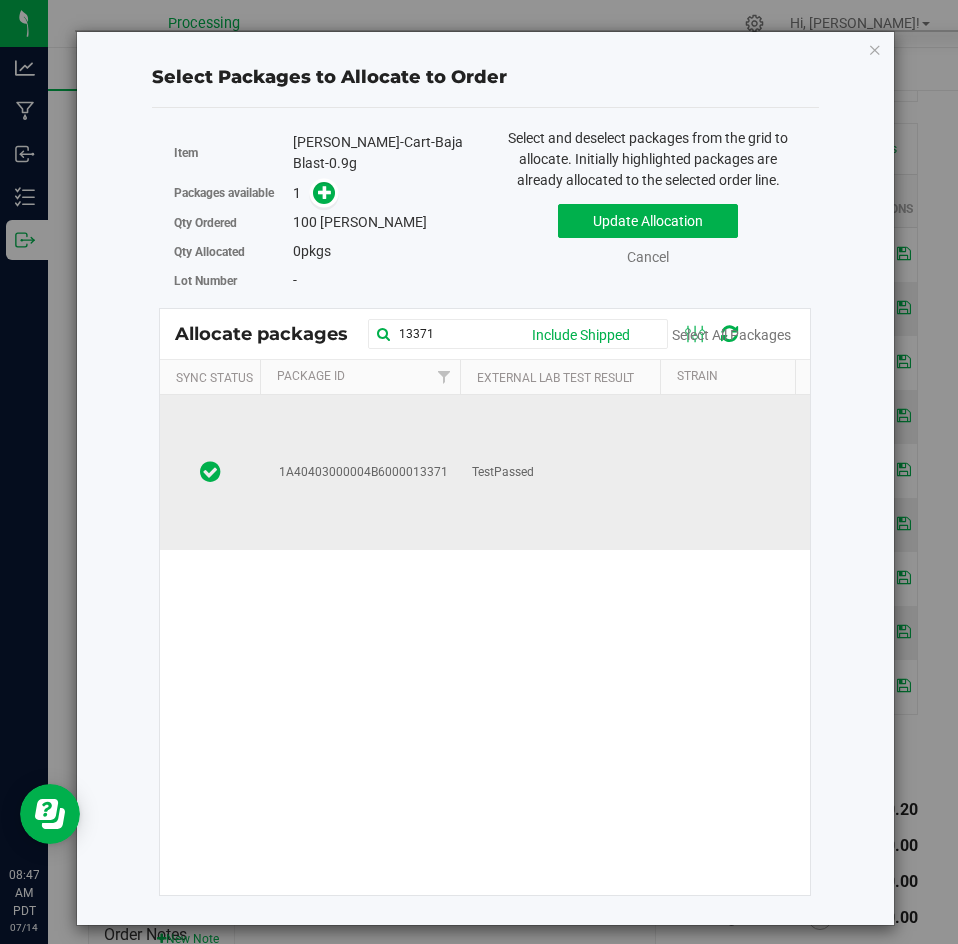 click on "1A40403000004B6000013371" at bounding box center [360, 472] 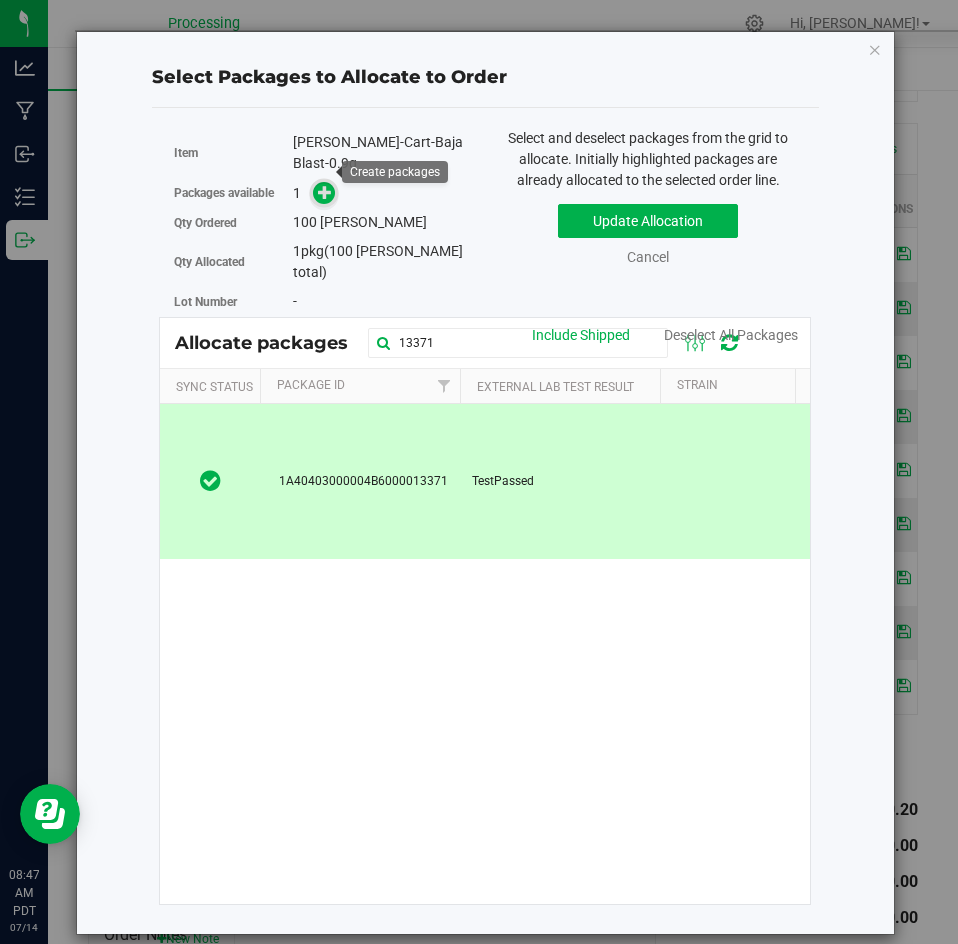 click at bounding box center (325, 192) 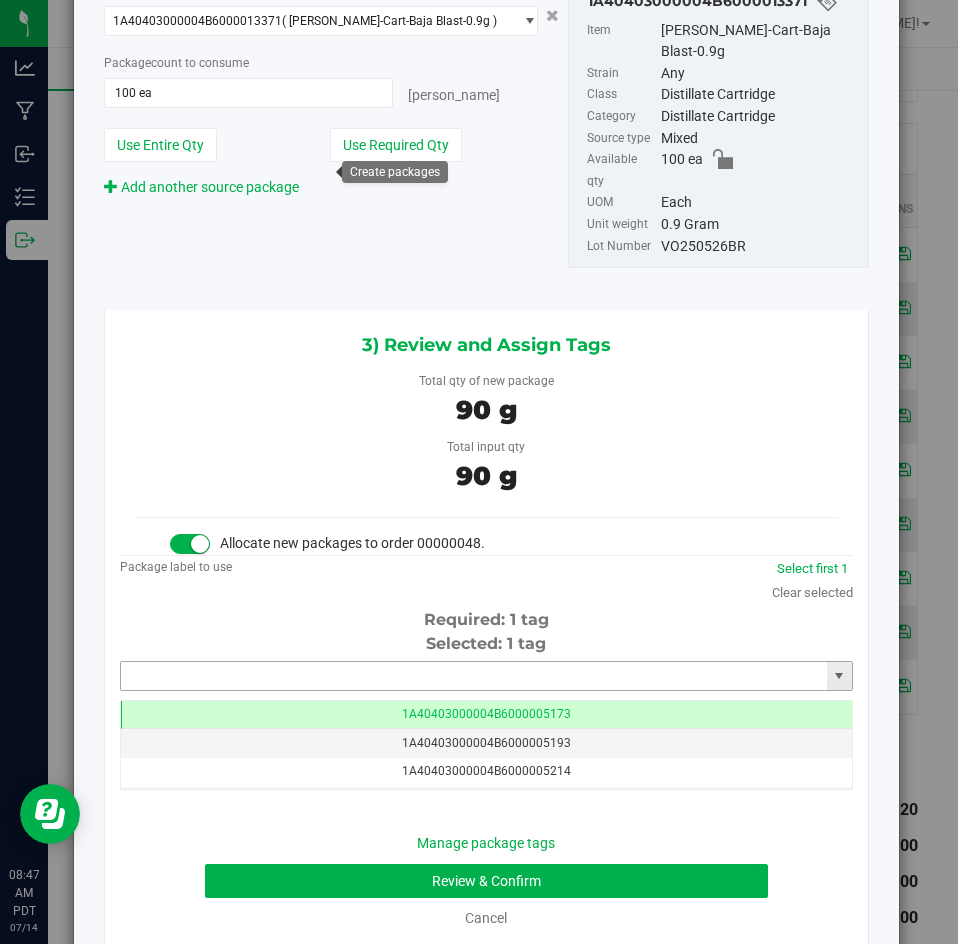 click at bounding box center (474, 676) 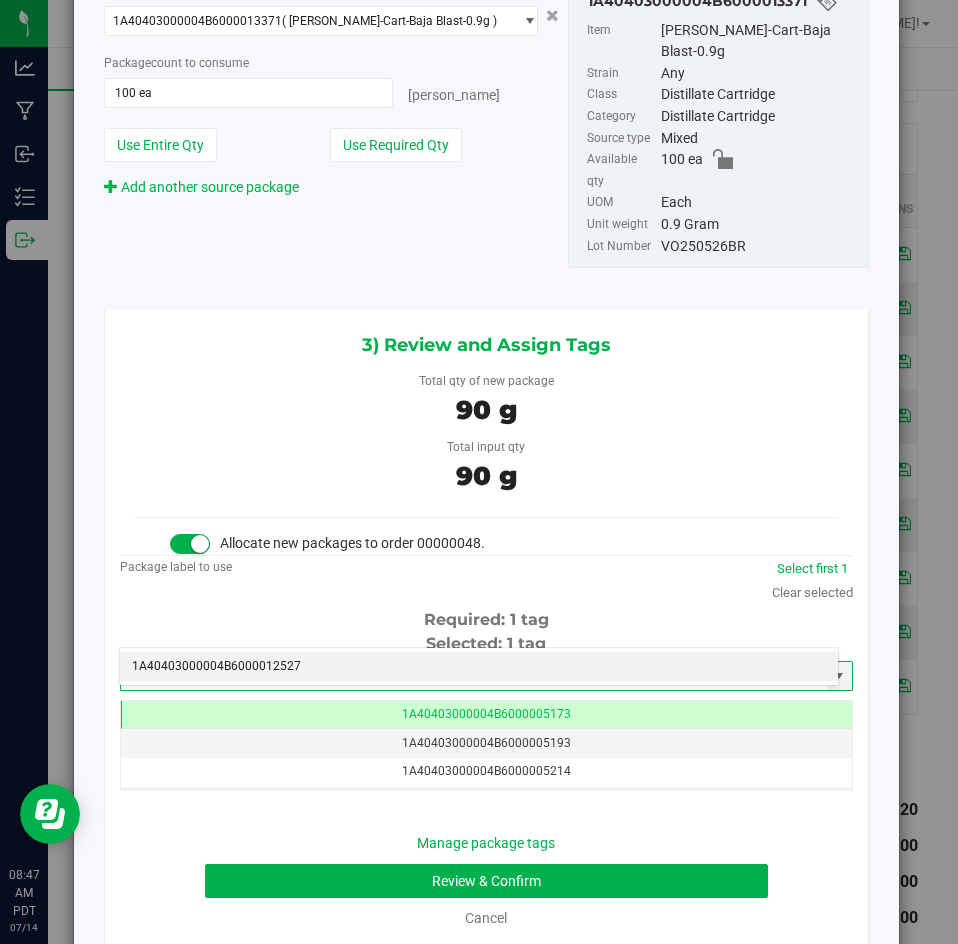 click on "1A40403000004B6000012527" at bounding box center (479, 667) 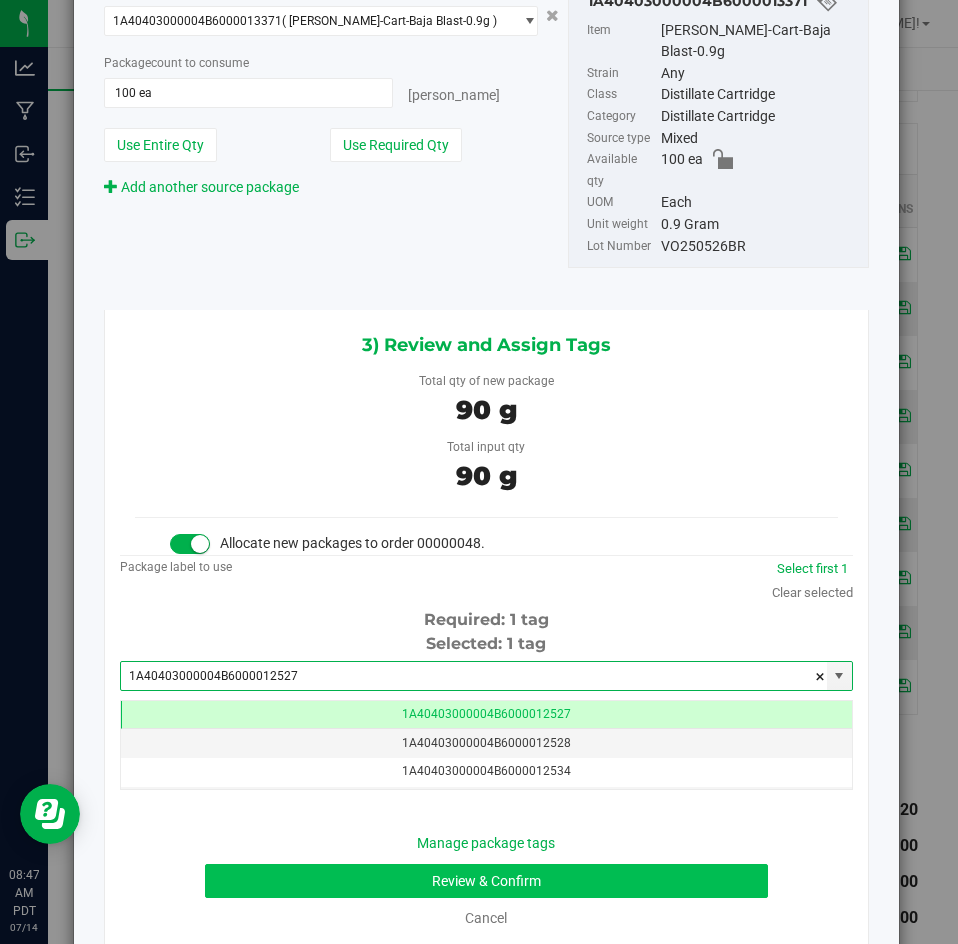 type on "1A40403000004B6000012527" 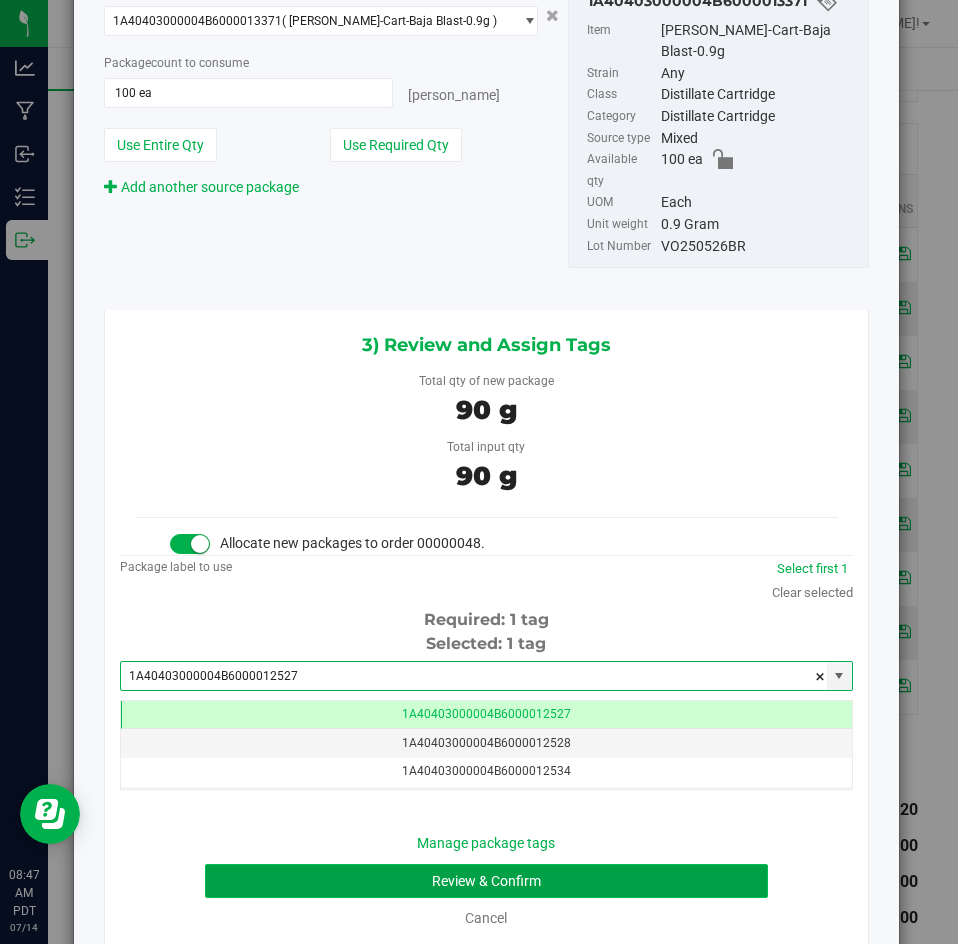 click on "Review & Confirm" at bounding box center [486, 881] 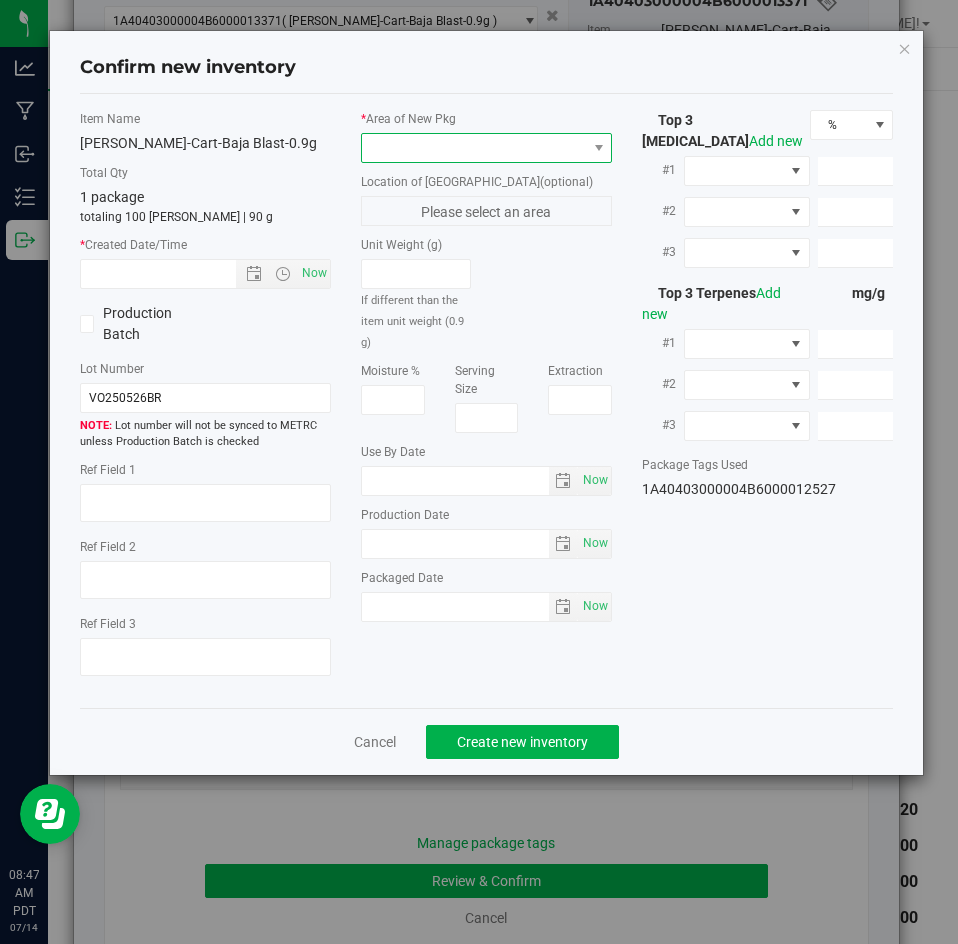 click at bounding box center [474, 148] 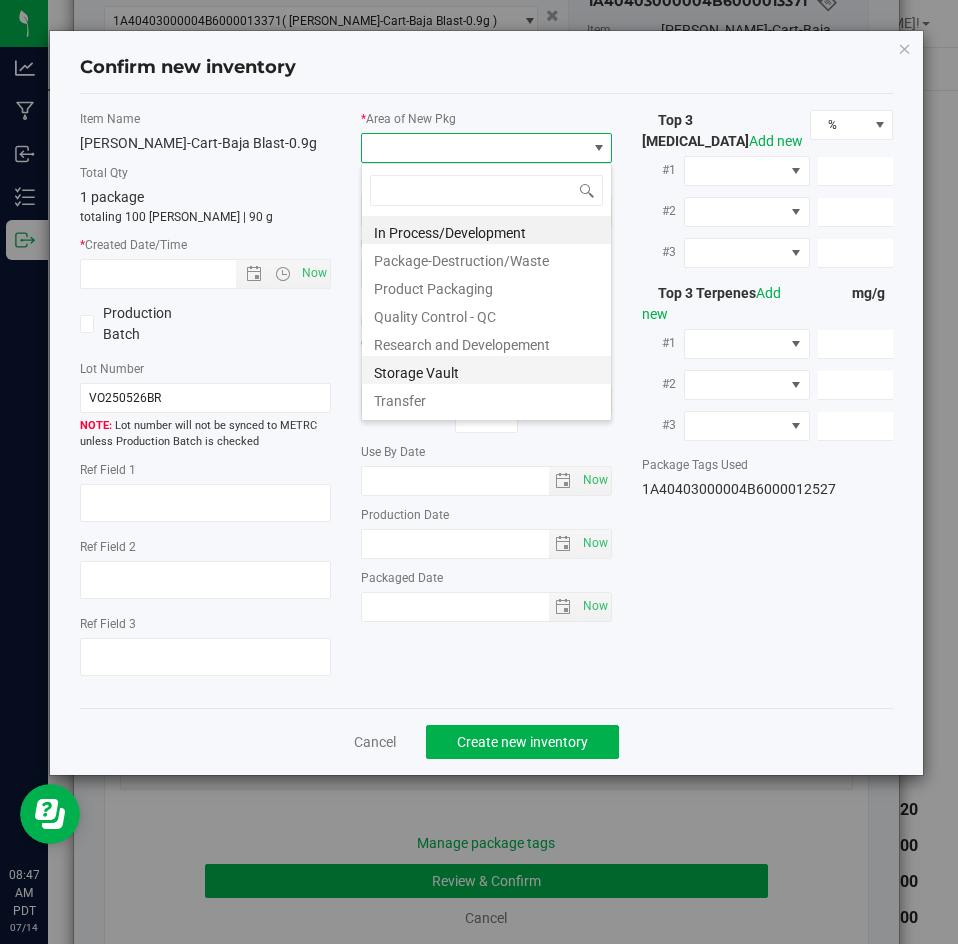 click on "Storage Vault" at bounding box center (486, 370) 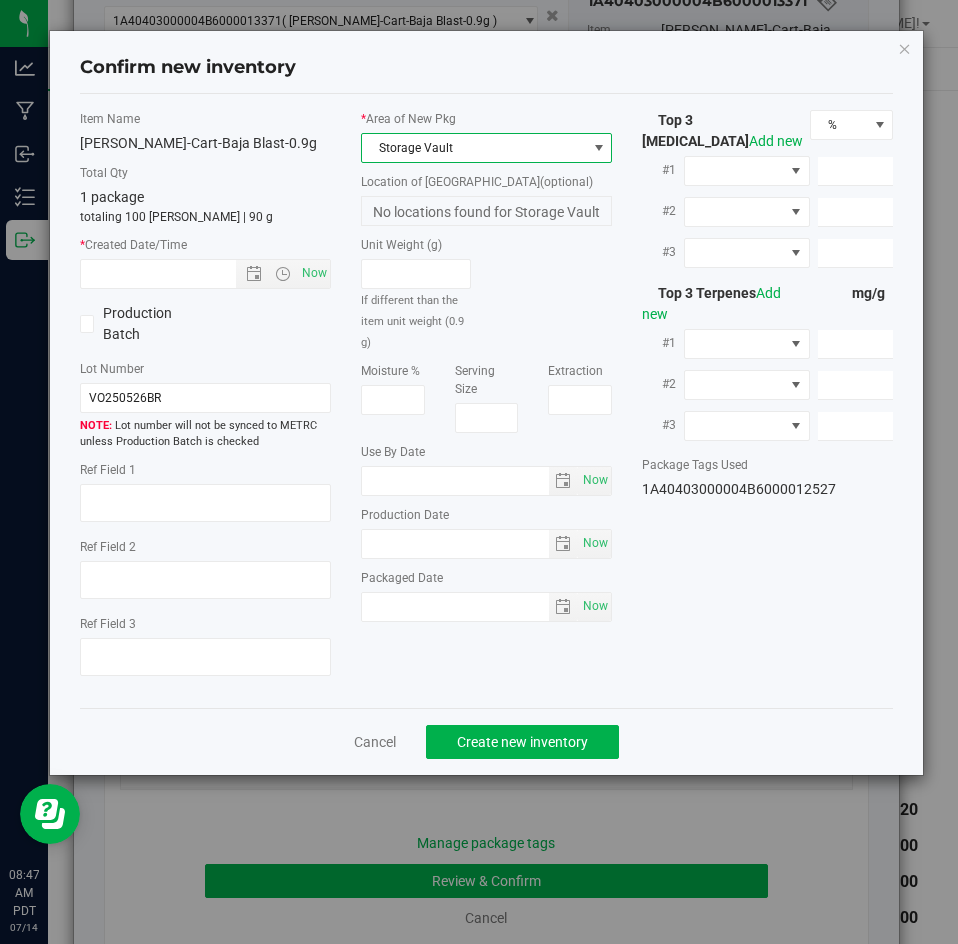 click on "Item Name
[PERSON_NAME]-Cart-Baja Blast-0.9g
Total Qty
1 package  totaling 100 [PERSON_NAME] | 90 g
*
Created Date/Time
Now
Production Batch
Lot Number
VO250526BR" at bounding box center [205, 401] 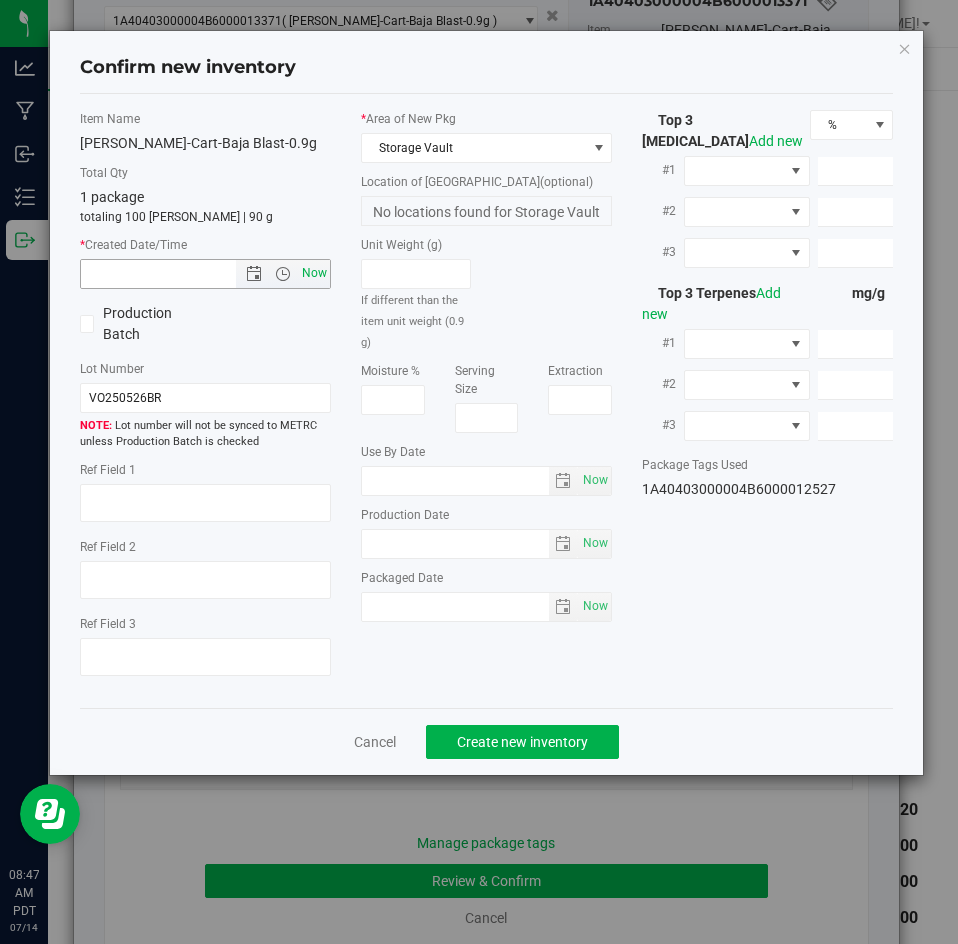 click on "Now" at bounding box center (315, 273) 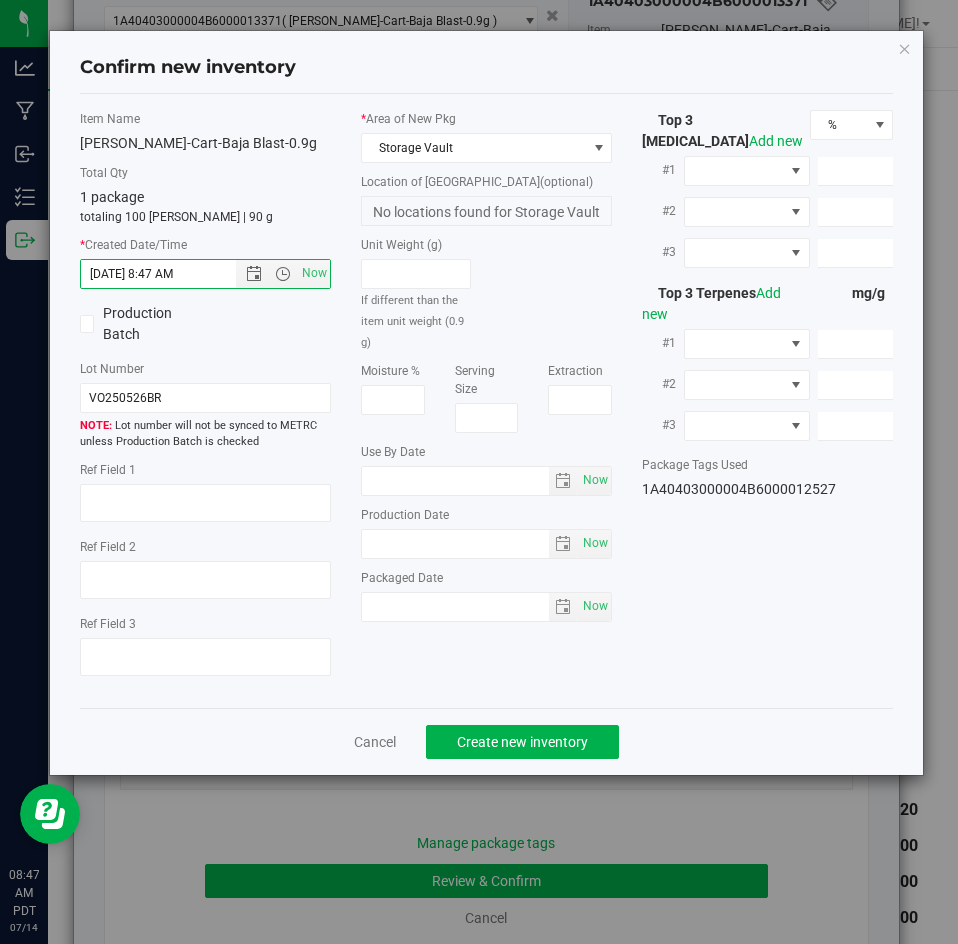 click on "Cancel
Create new inventory" at bounding box center [487, 741] 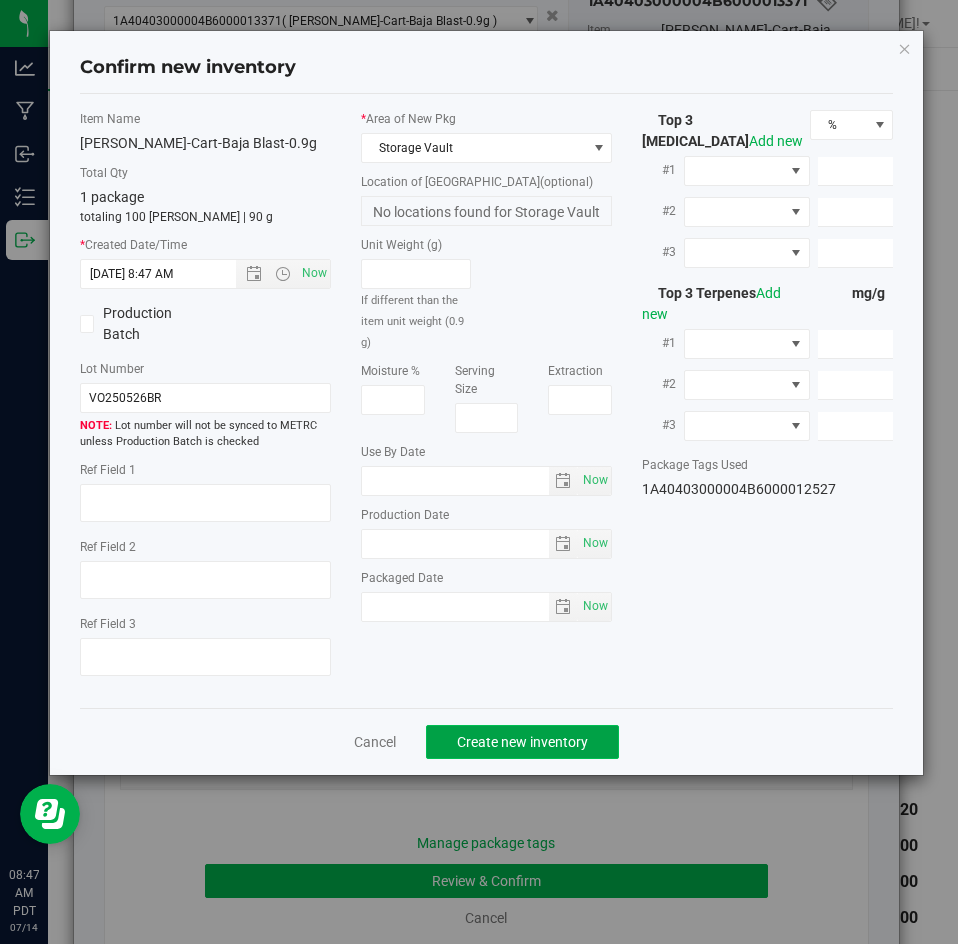 click on "Create new inventory" 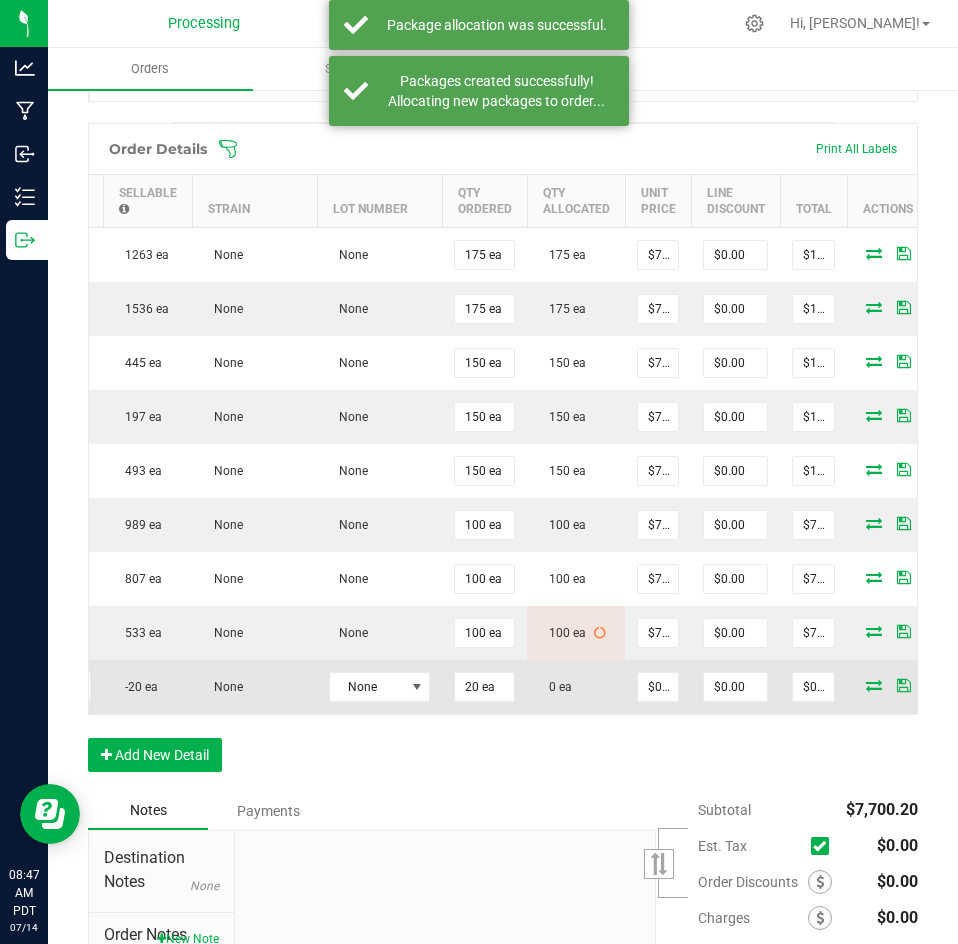 click at bounding box center [874, 685] 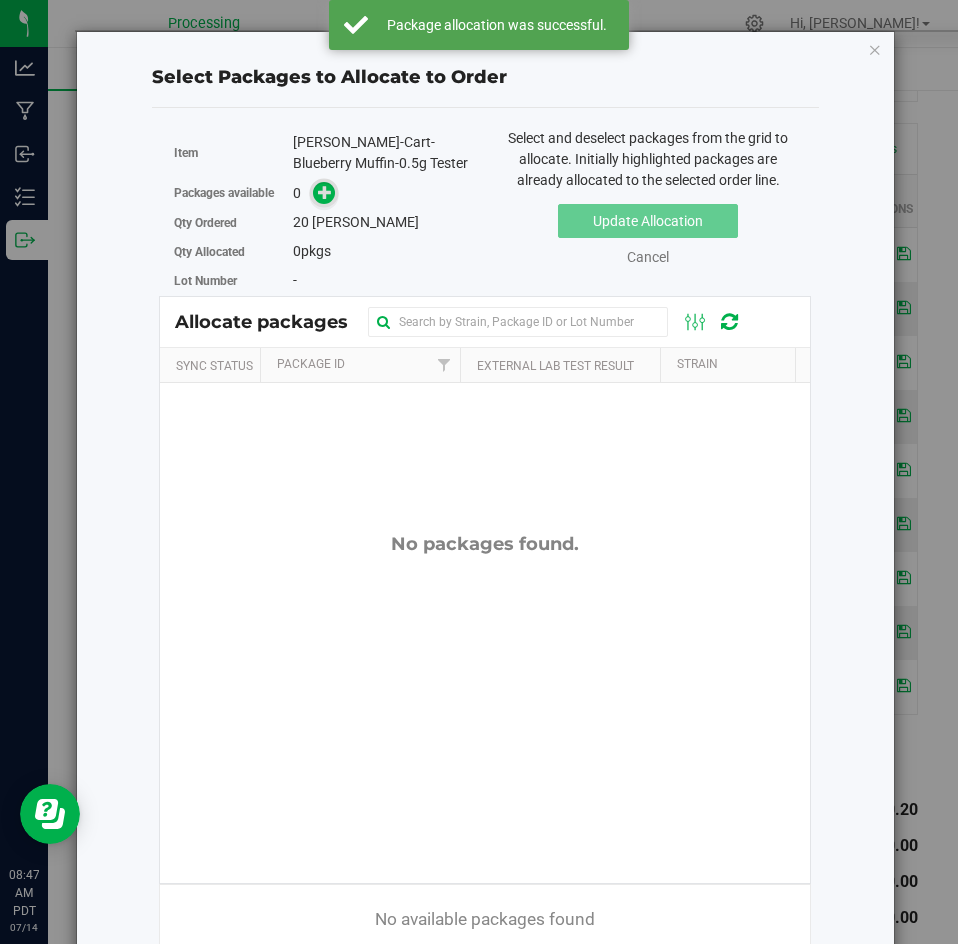 click at bounding box center [325, 191] 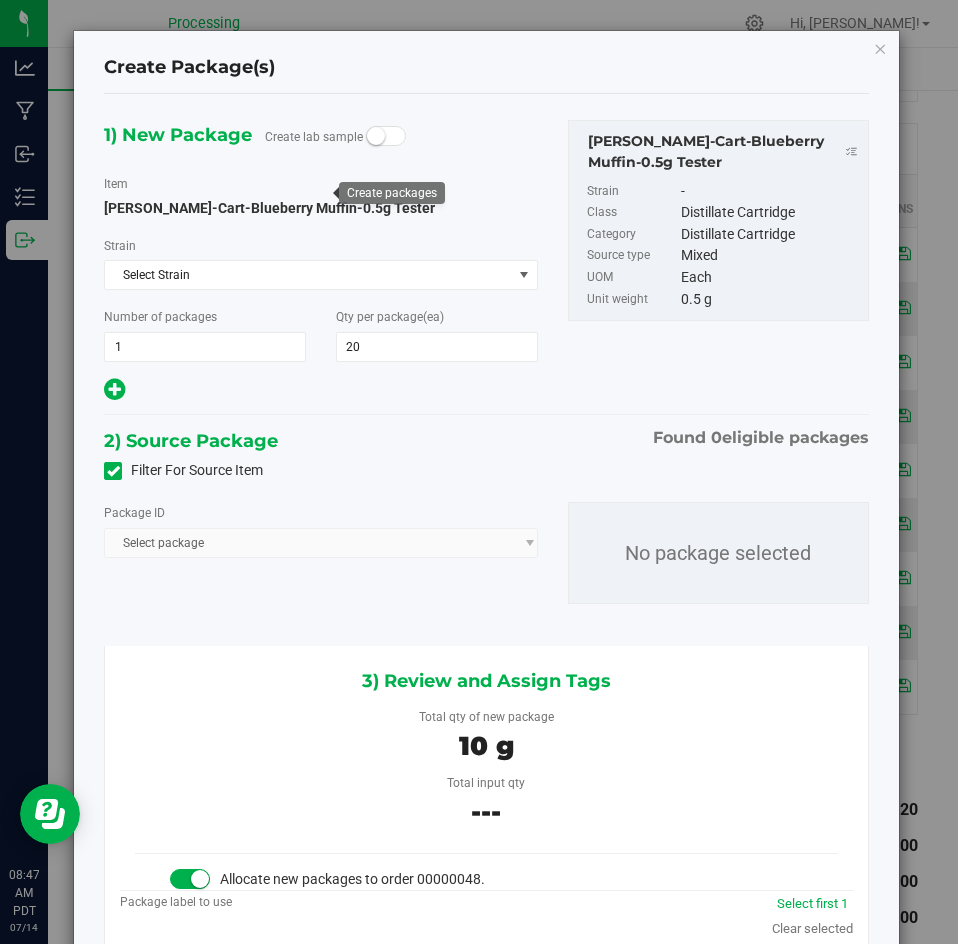 click on "Filter For Source Item" at bounding box center (183, 470) 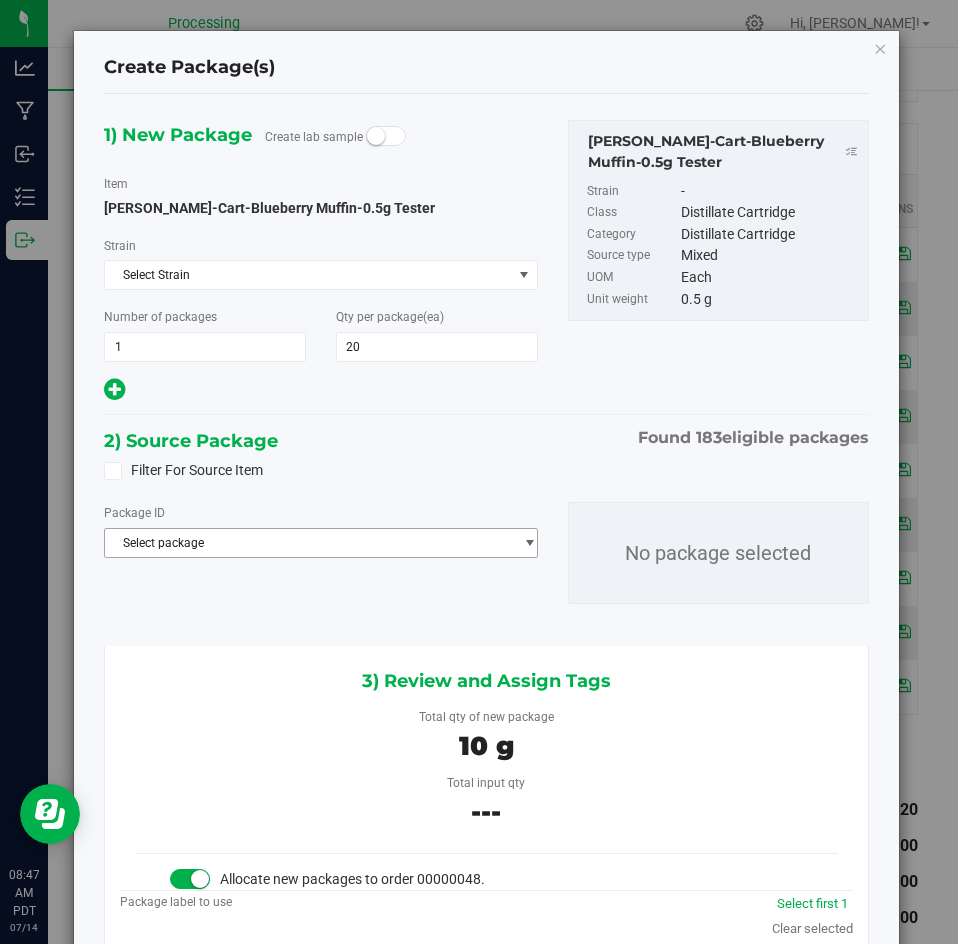 click on "Select package" at bounding box center (308, 543) 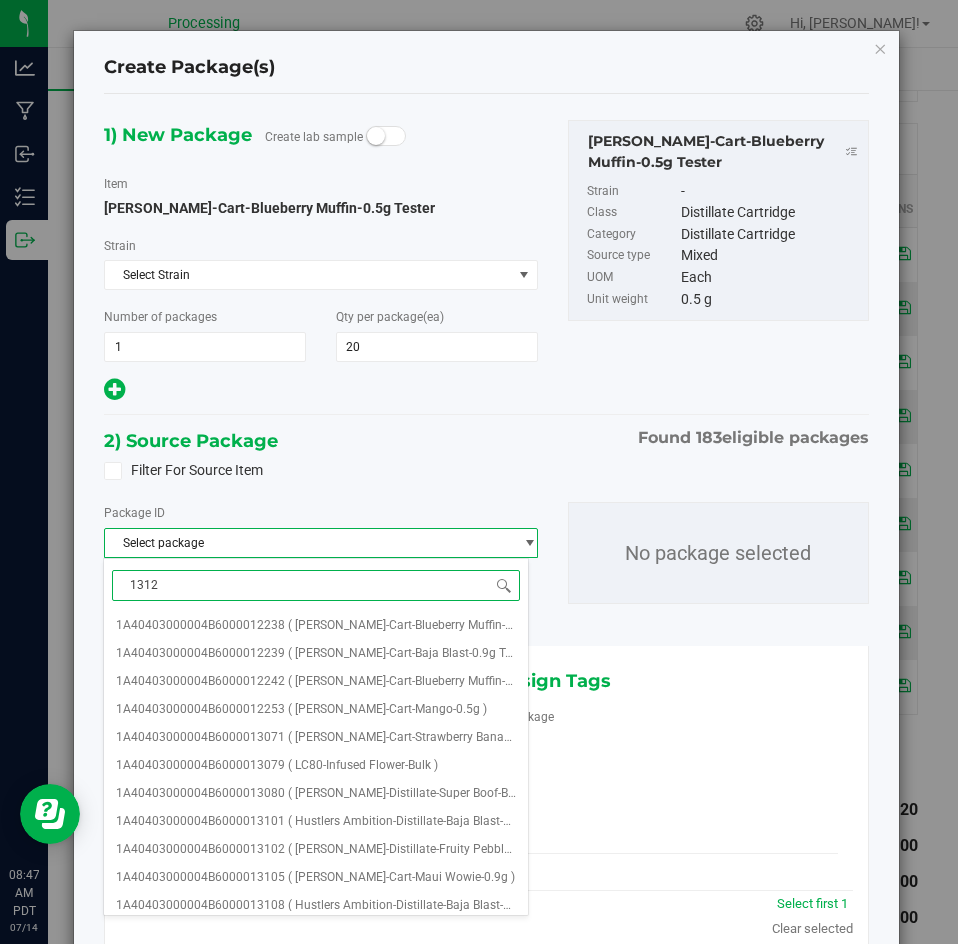 type on "13127" 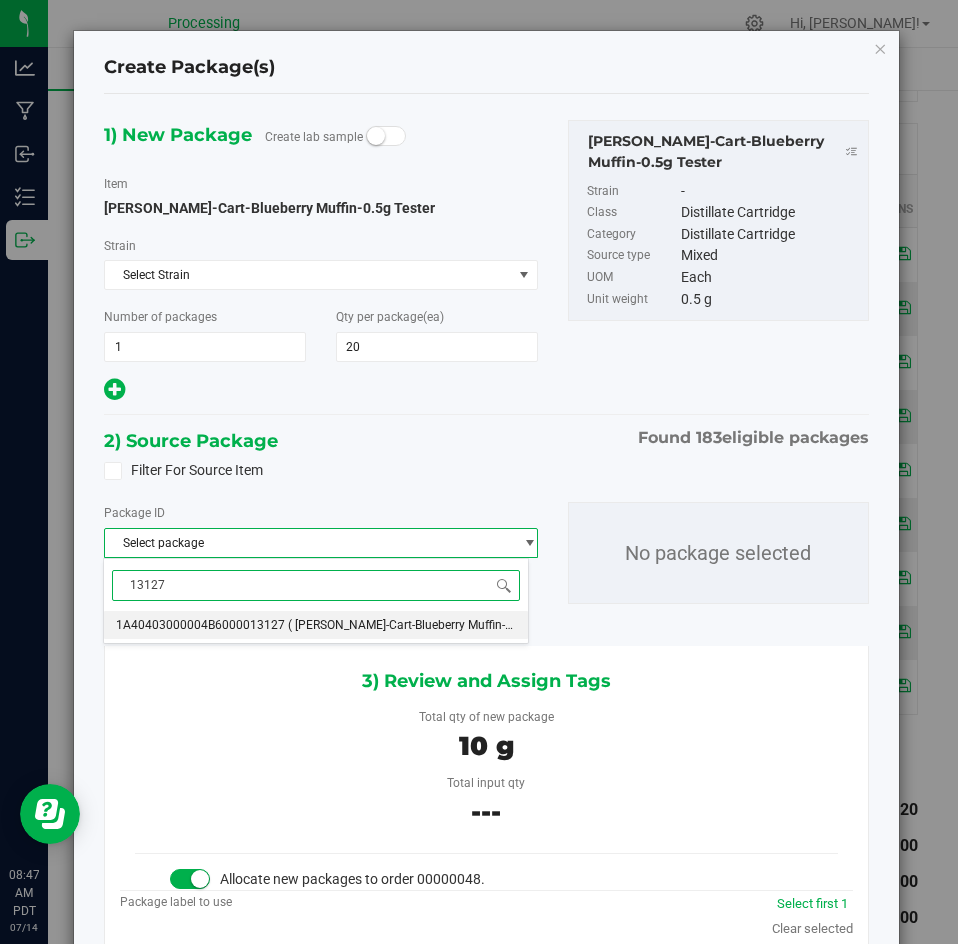 click on "1A40403000004B6000013127
(
[PERSON_NAME]-Cart-Blueberry Muffin-0.5g
)" at bounding box center (316, 625) 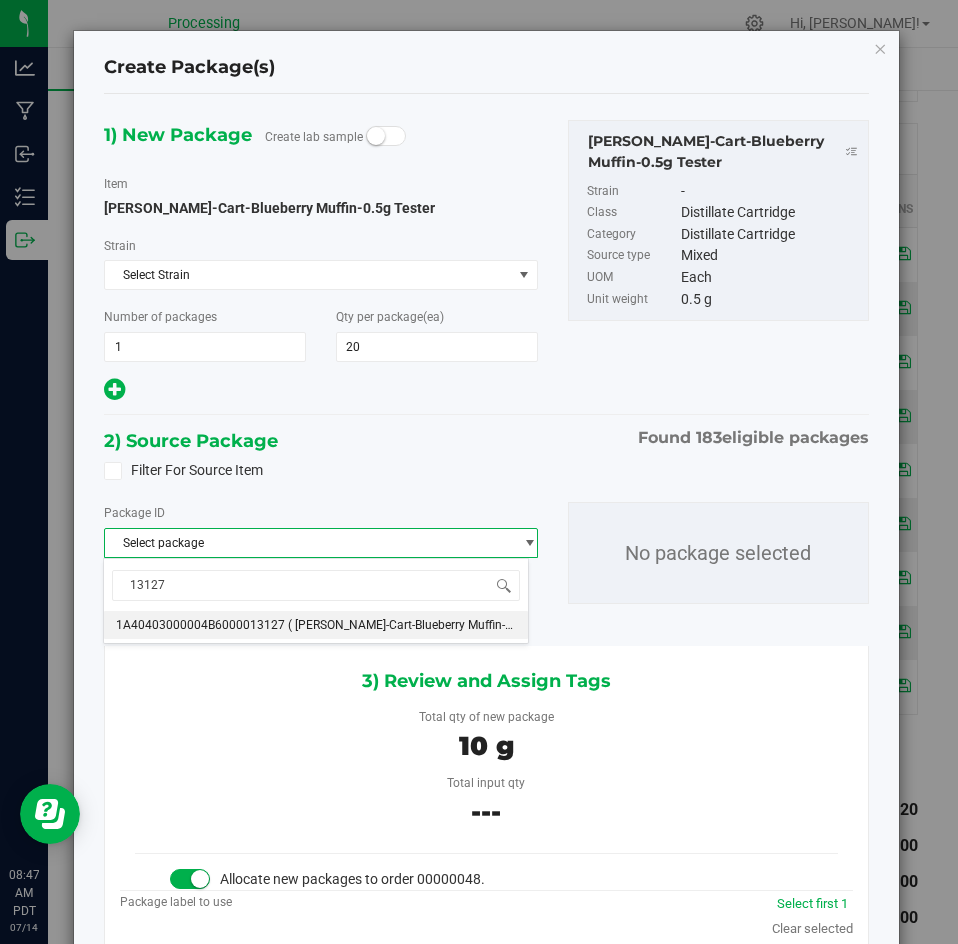 type 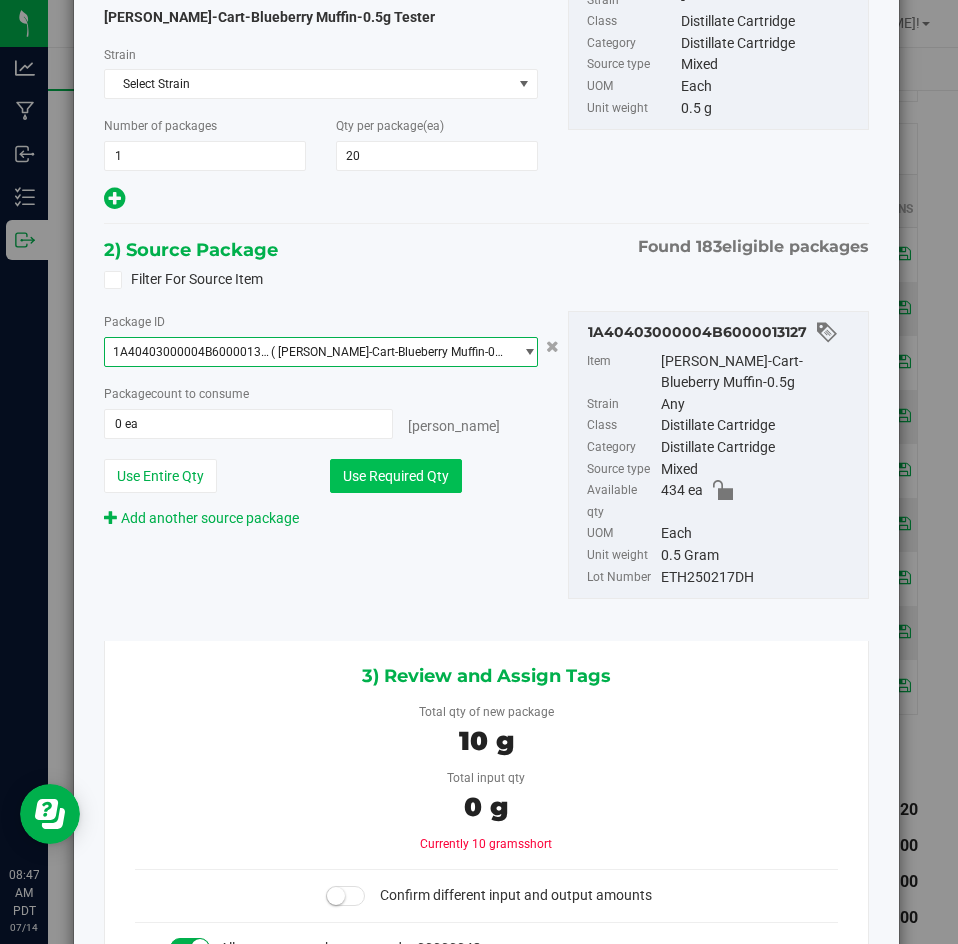 click on "Use Required Qty" at bounding box center [396, 476] 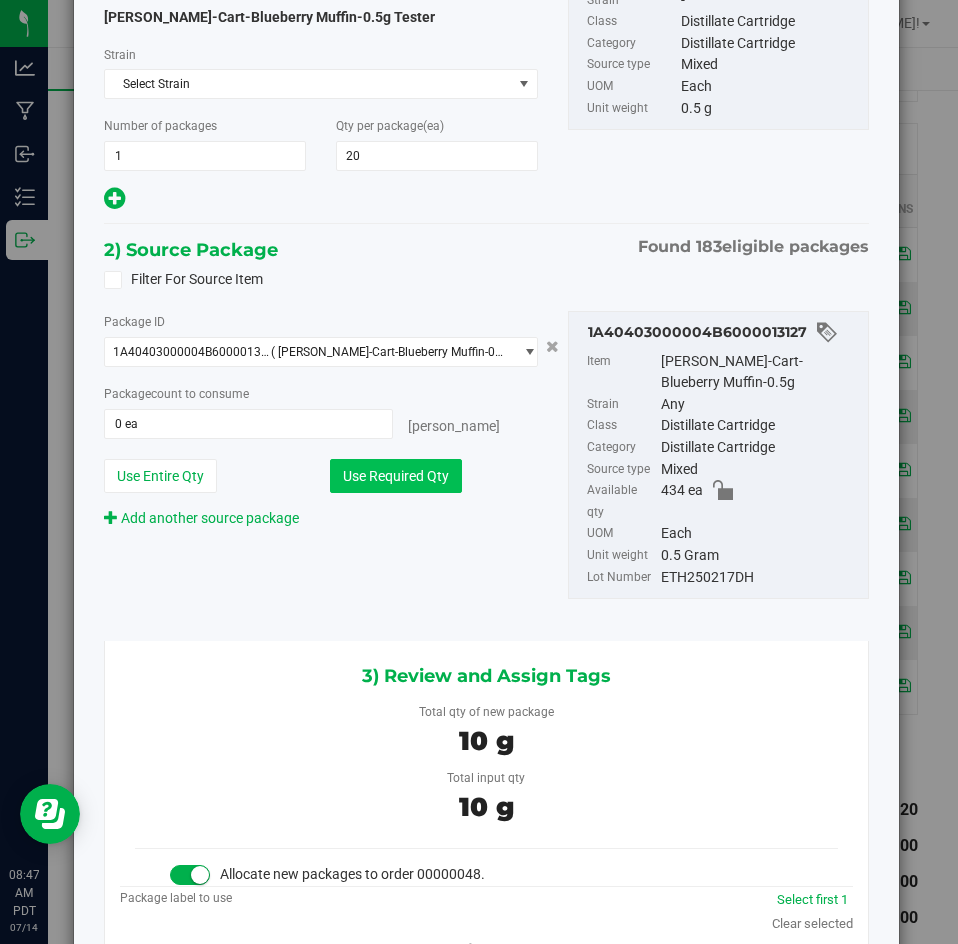 type on "20 ea" 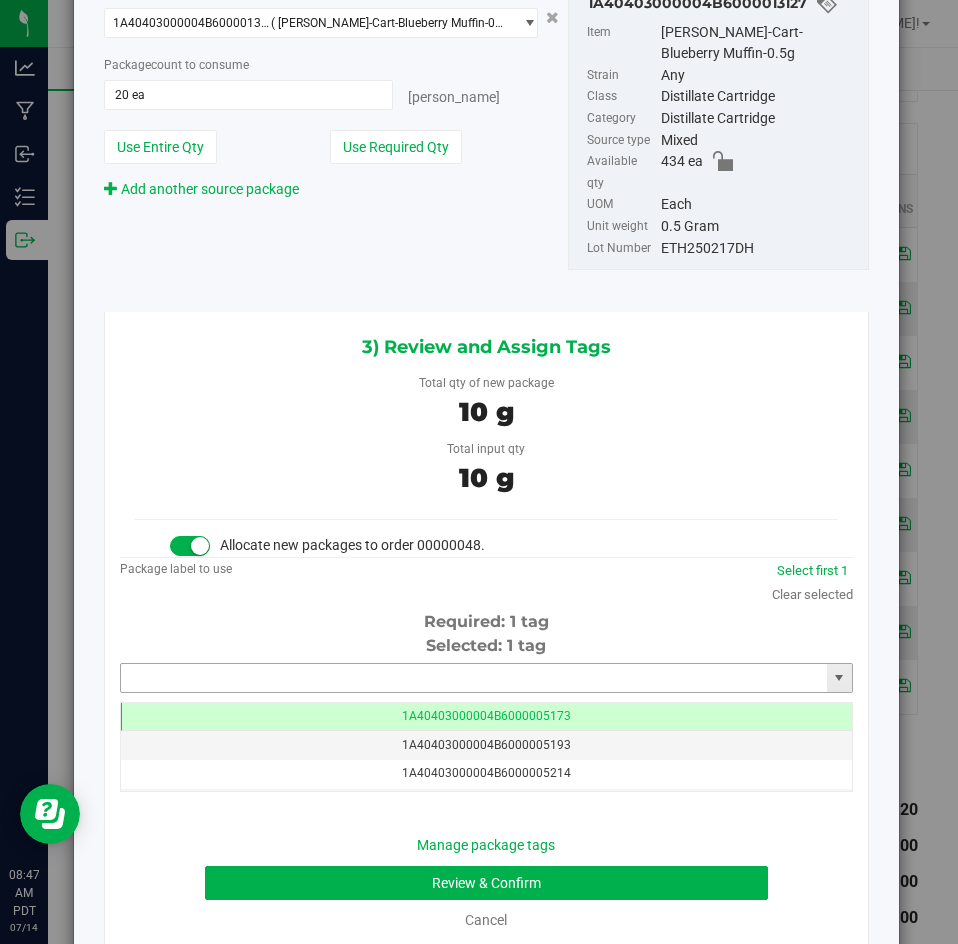 click at bounding box center (474, 678) 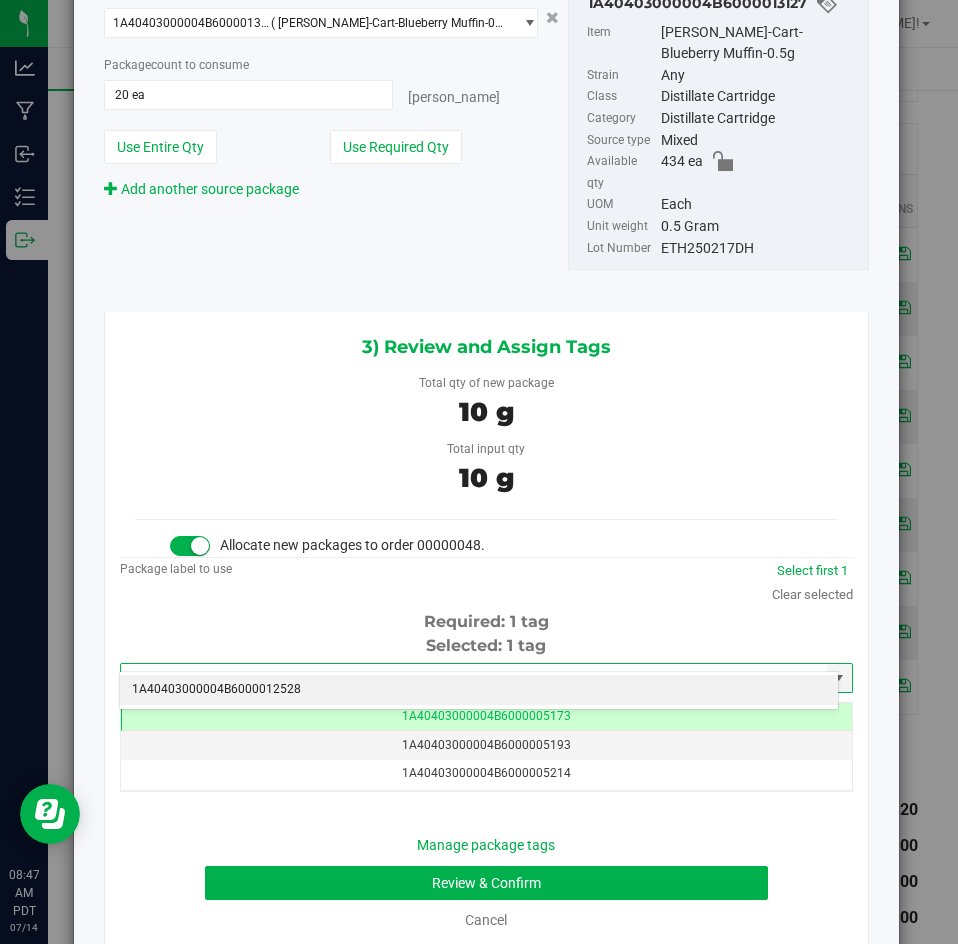 click on "1A40403000004B6000012528" at bounding box center [479, 690] 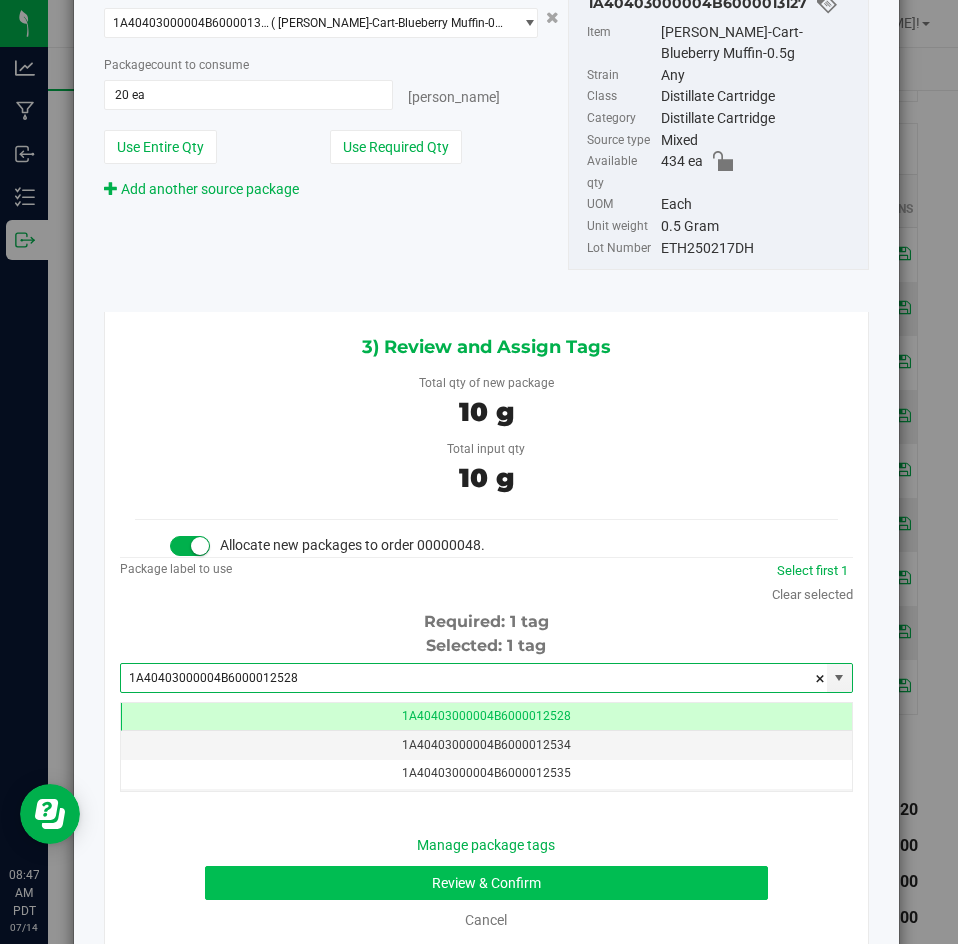 type on "1A40403000004B6000012528" 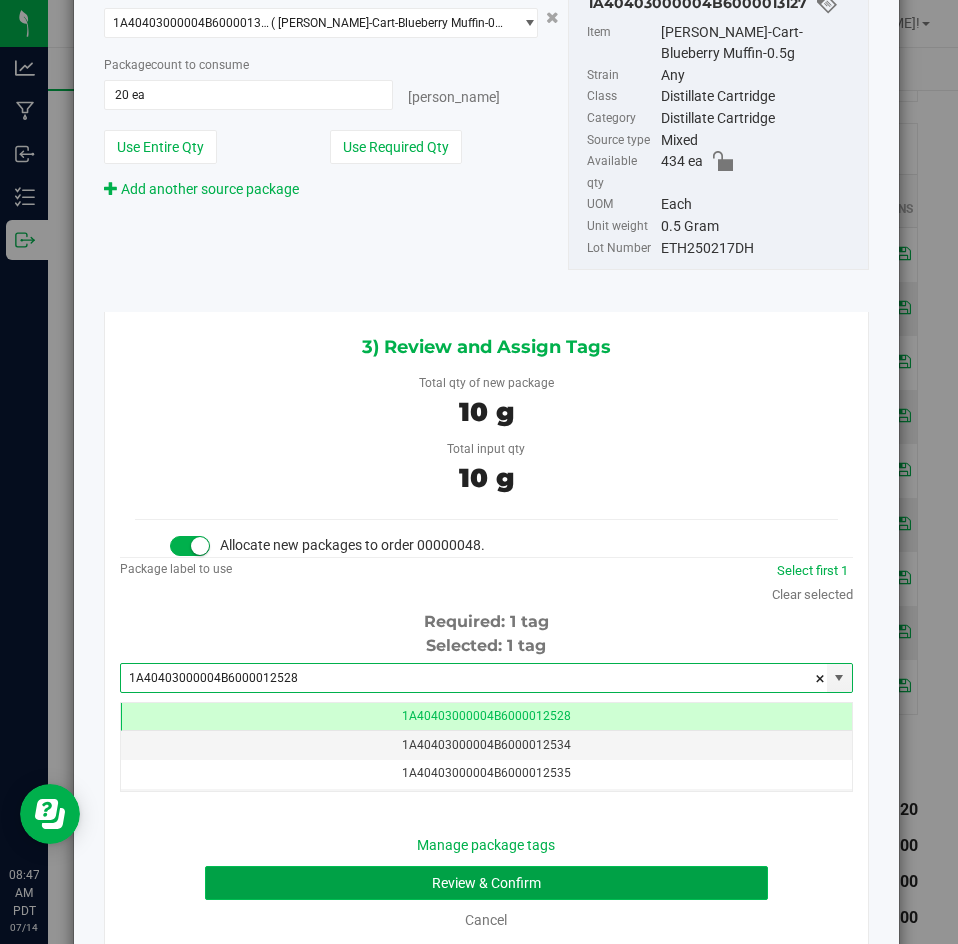 click on "Review & Confirm" at bounding box center [486, 883] 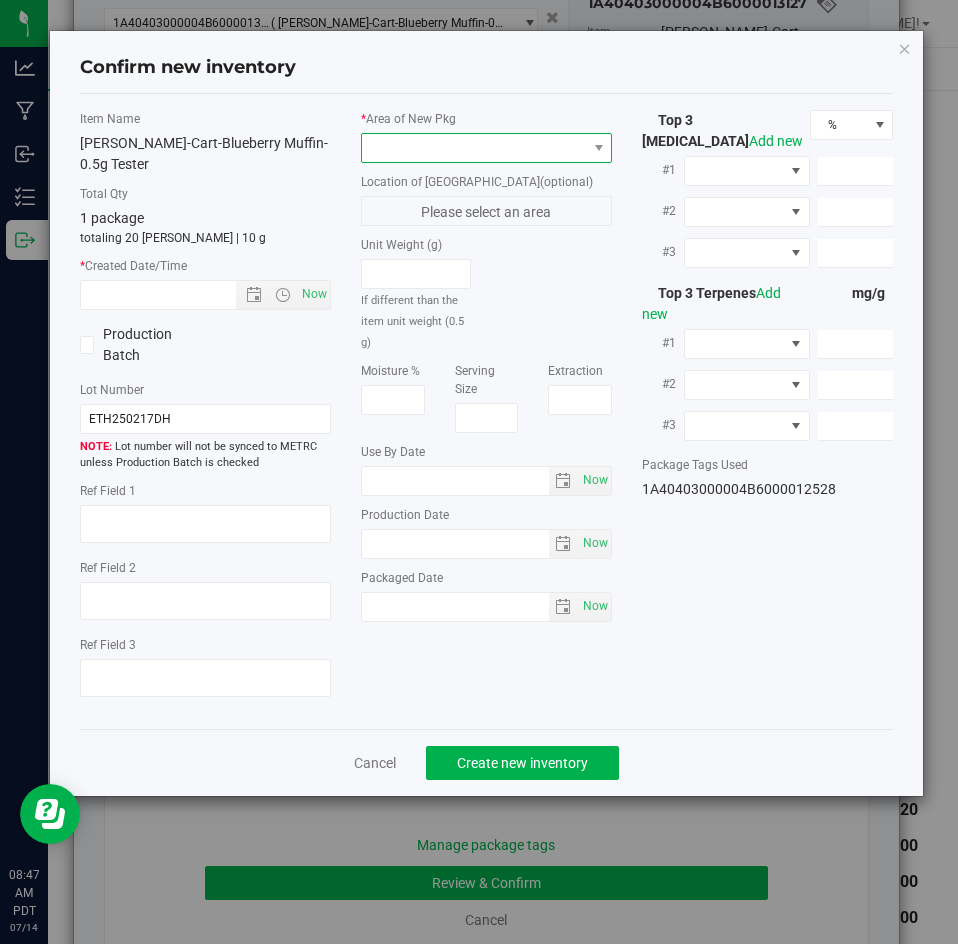 click at bounding box center [474, 148] 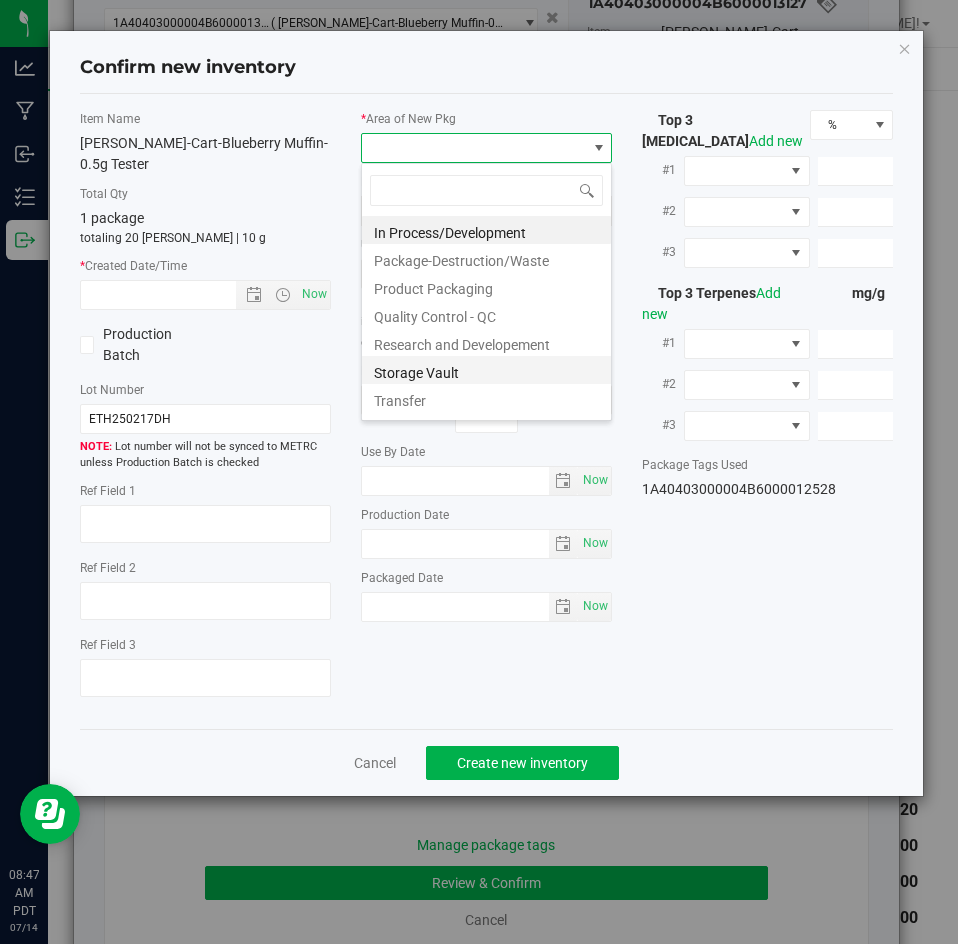 click on "Storage Vault" at bounding box center [486, 370] 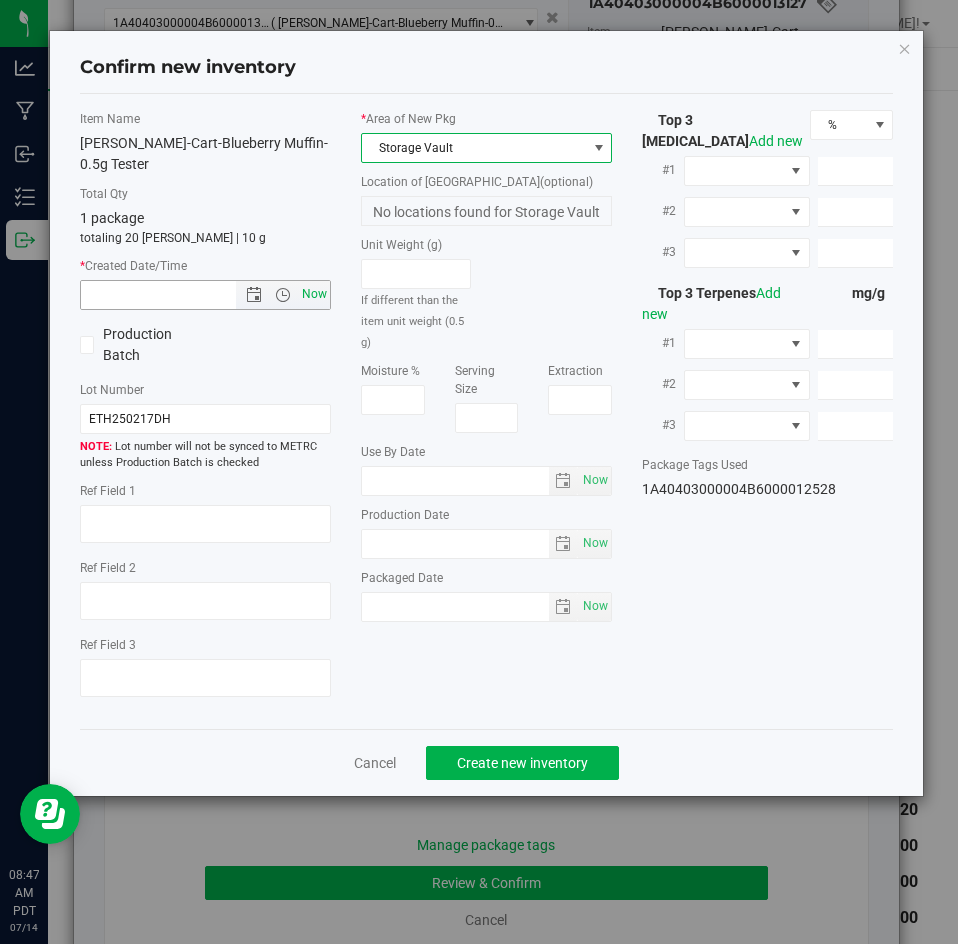 click on "Now" at bounding box center (315, 294) 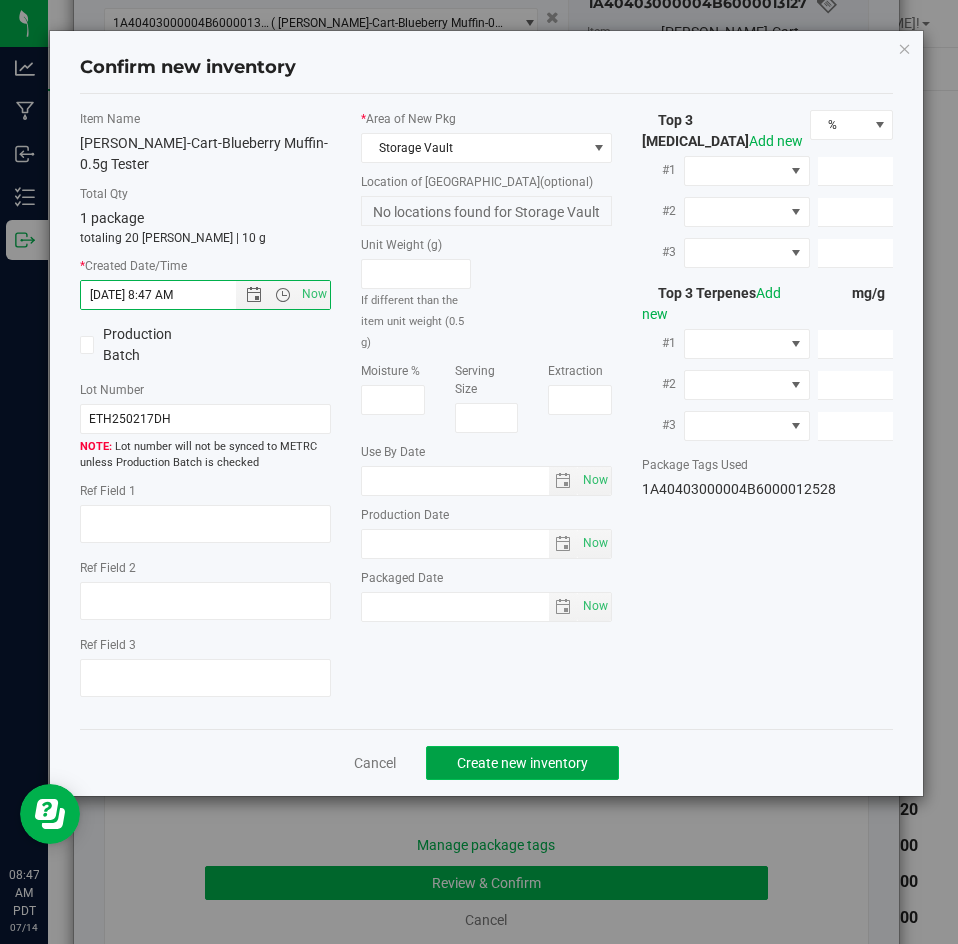 click on "Create new inventory" 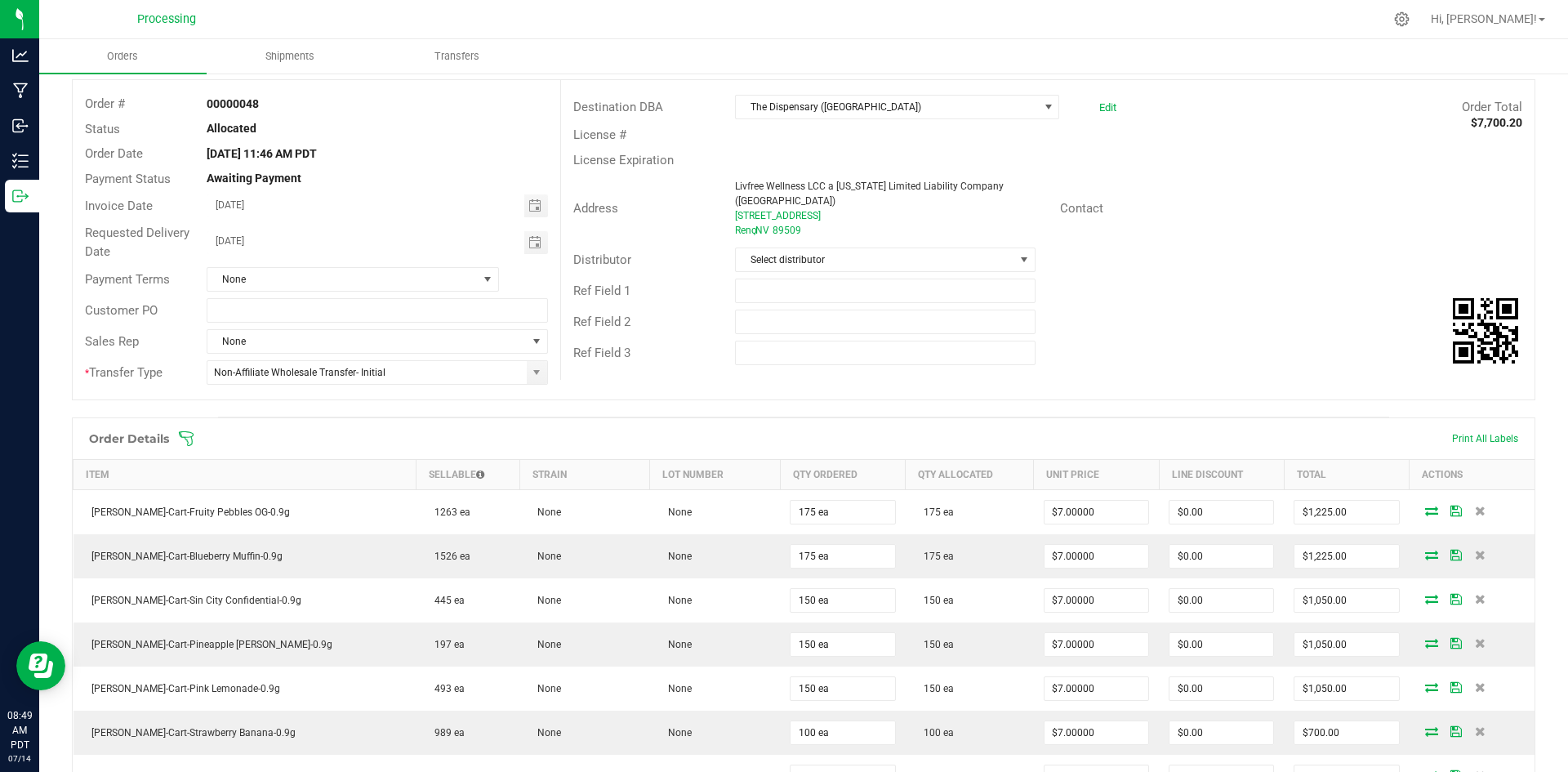 scroll, scrollTop: 43, scrollLeft: 0, axis: vertical 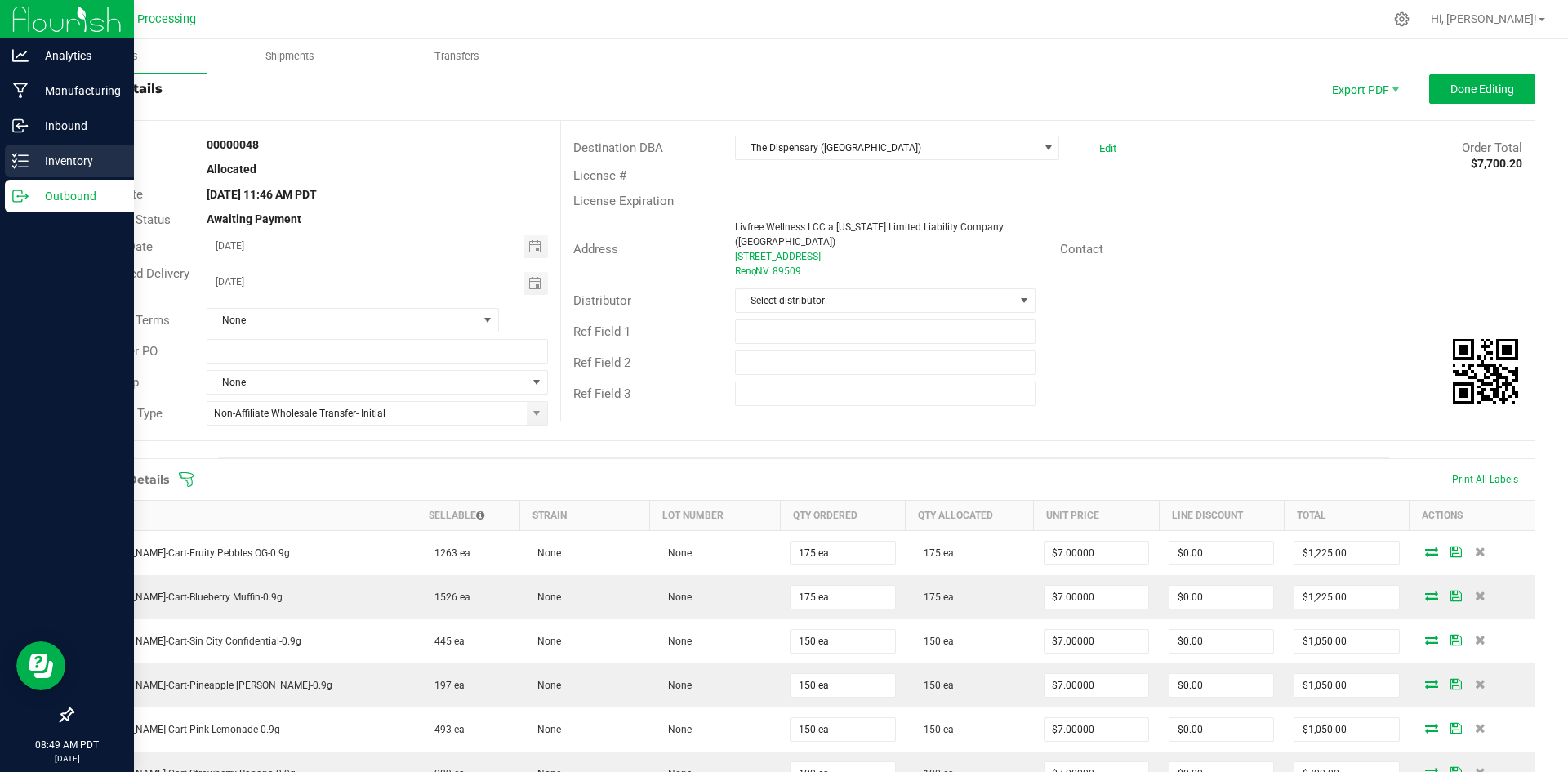click on "Inventory" at bounding box center (78, 161) 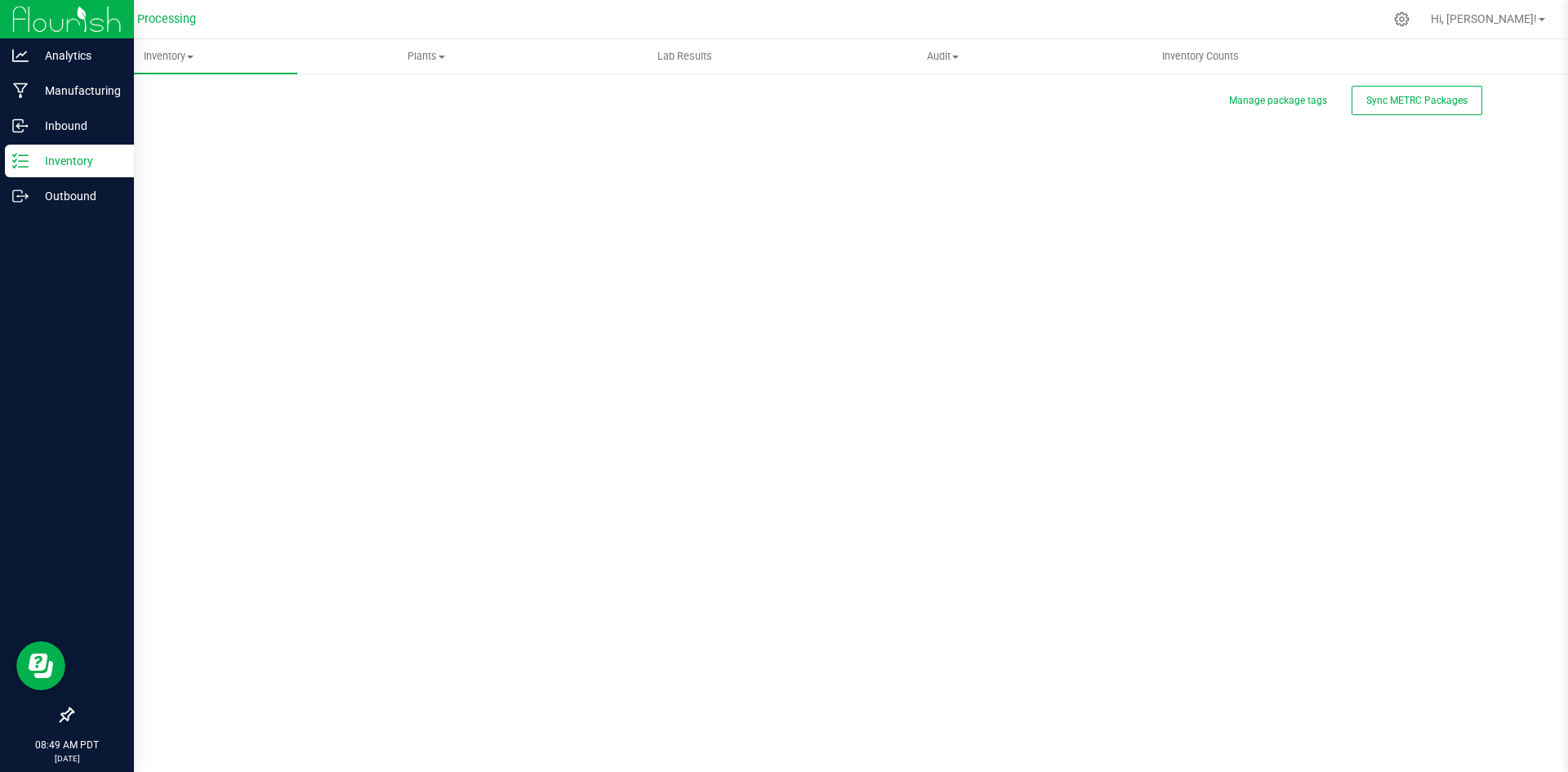 scroll, scrollTop: 0, scrollLeft: 0, axis: both 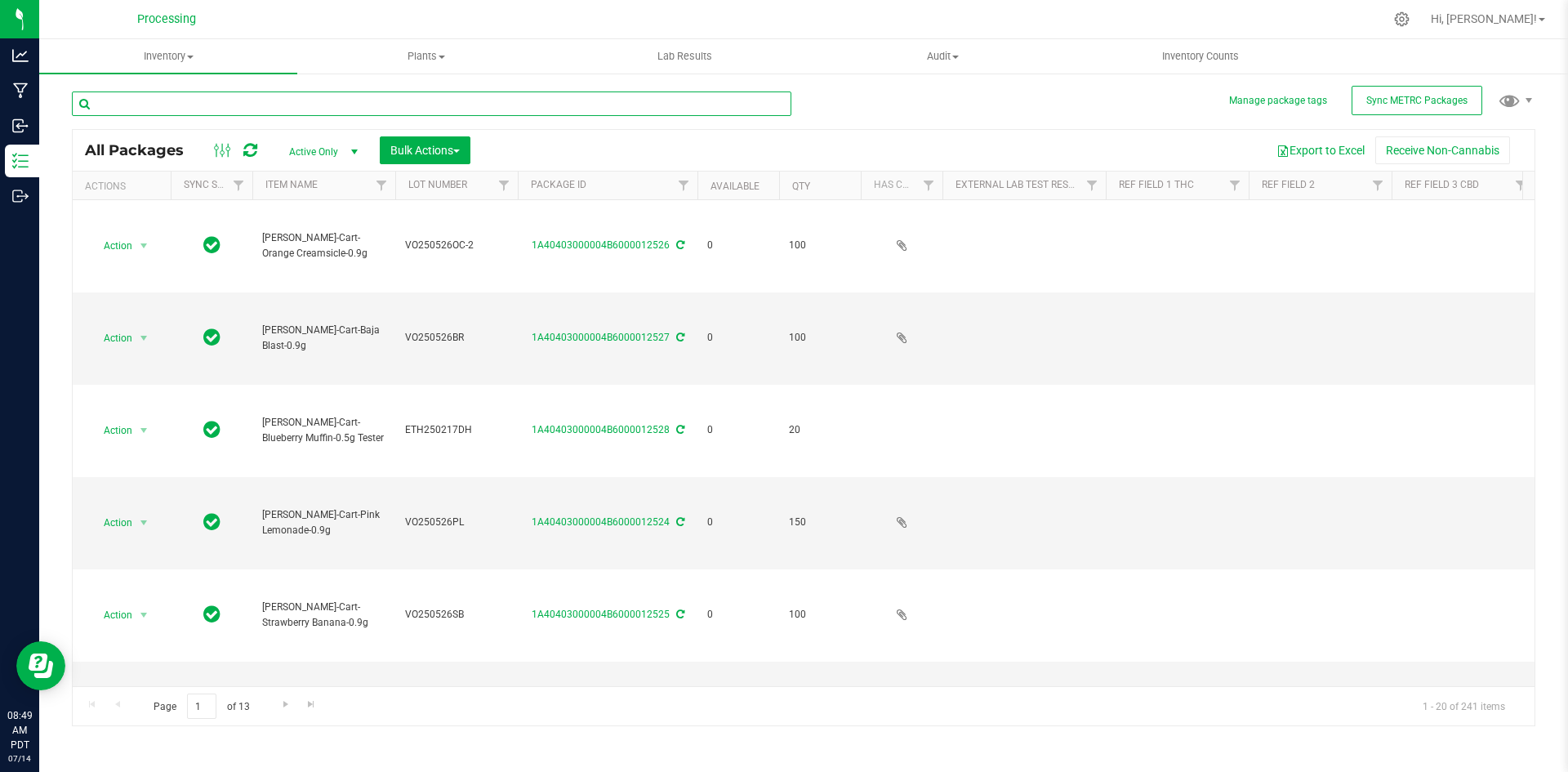 click at bounding box center (431, 104) 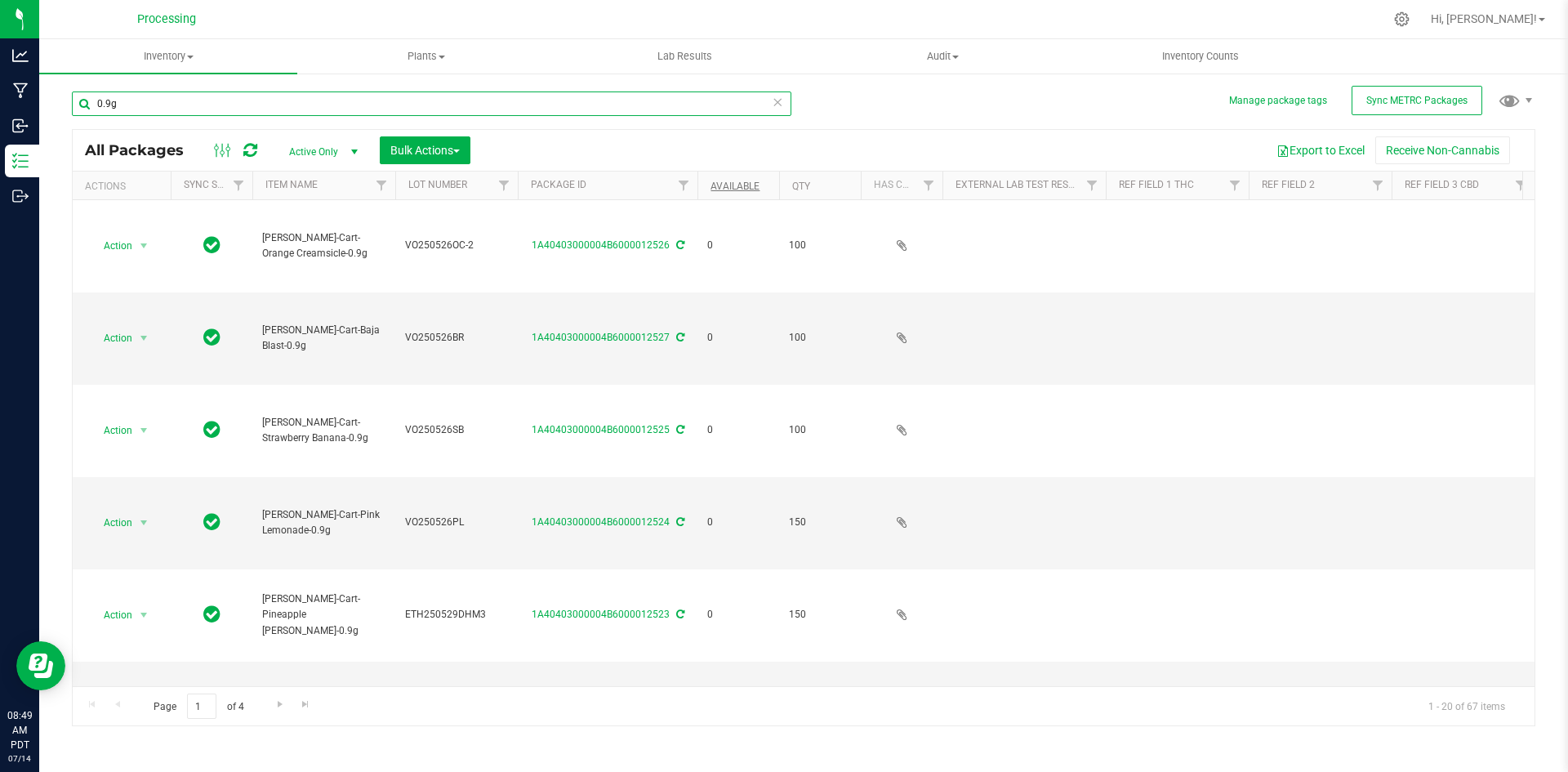 type on "0.9g" 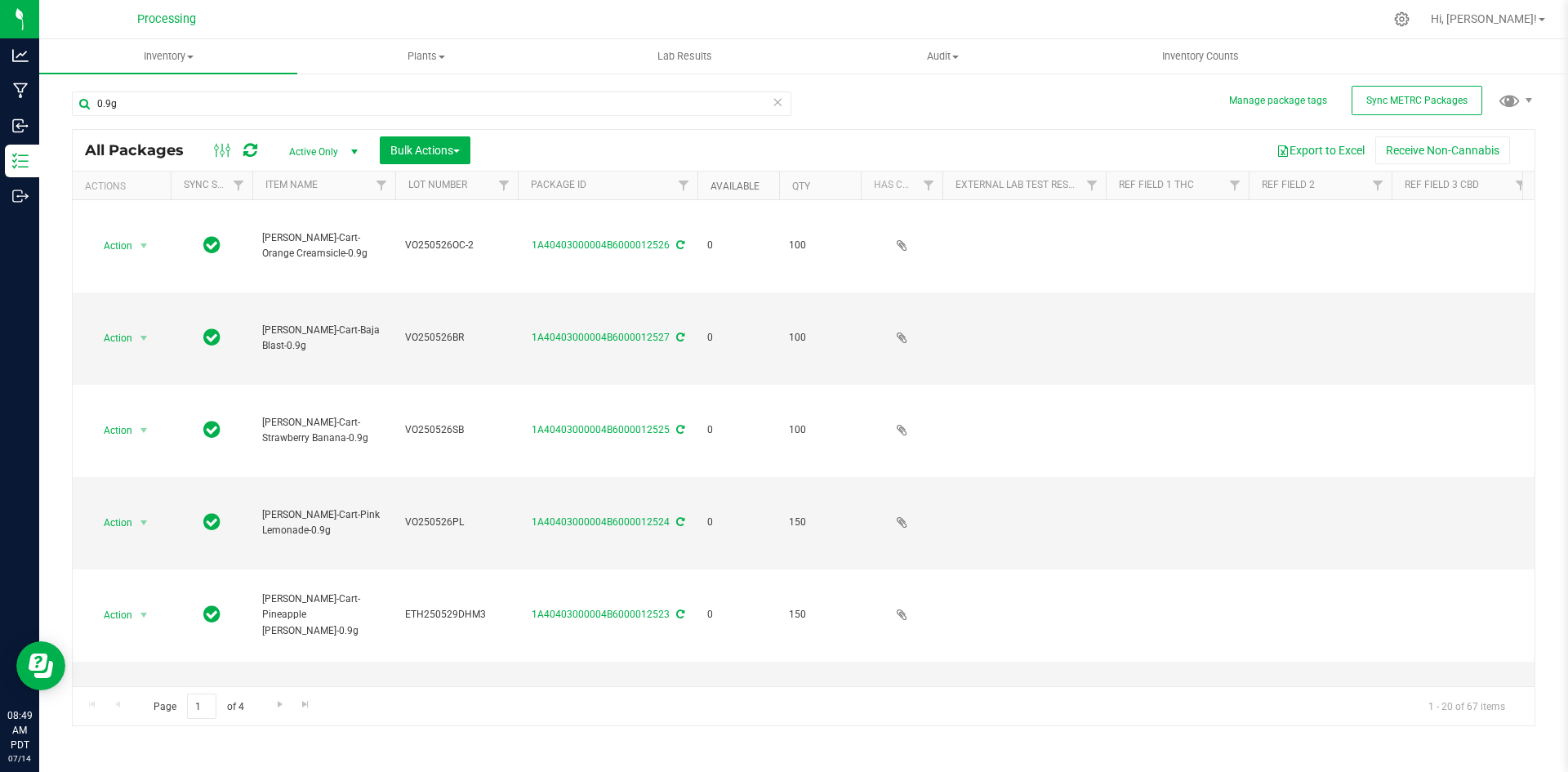 click on "Available" at bounding box center [735, 186] 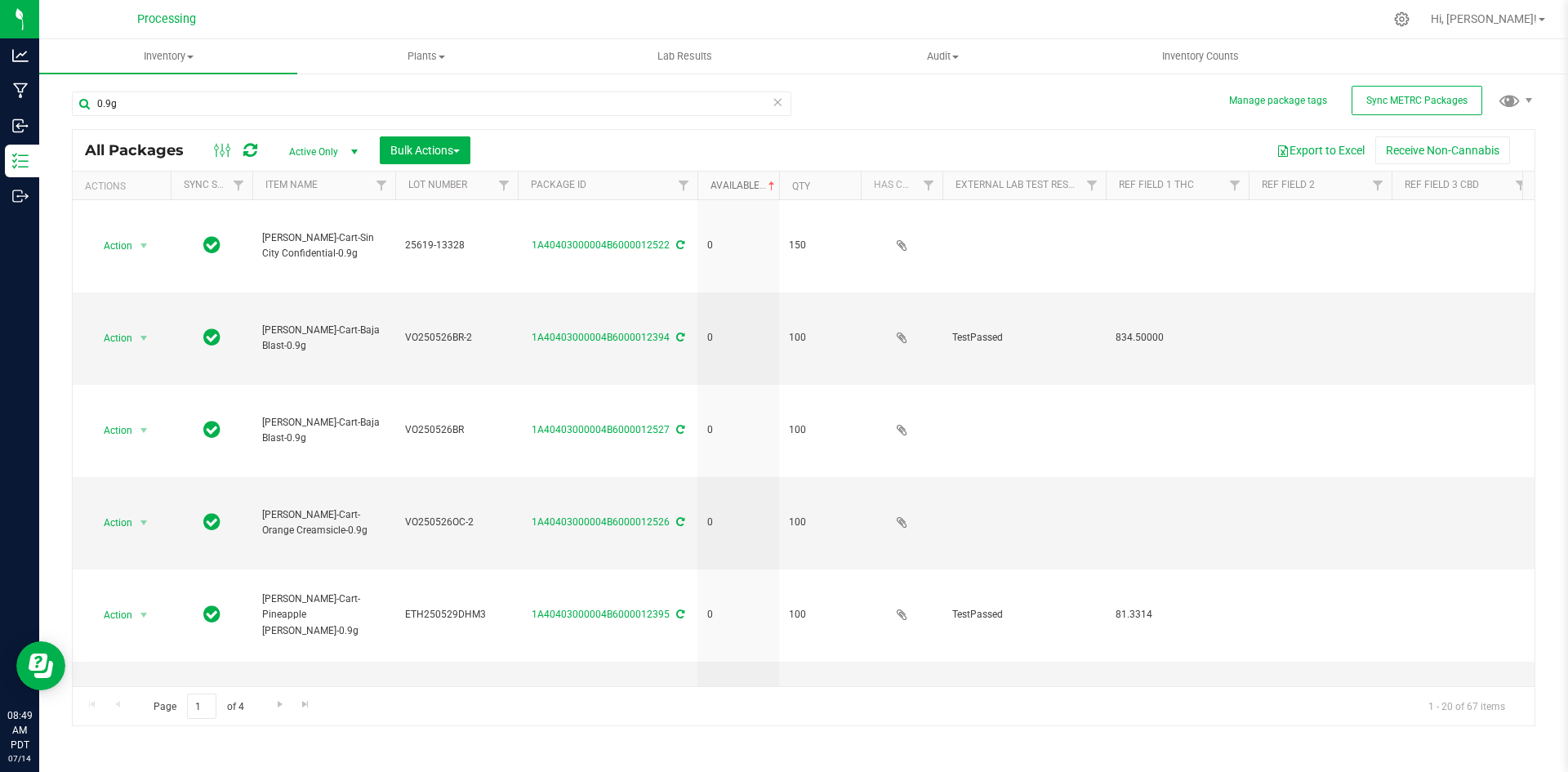 click on "Available" at bounding box center (744, 185) 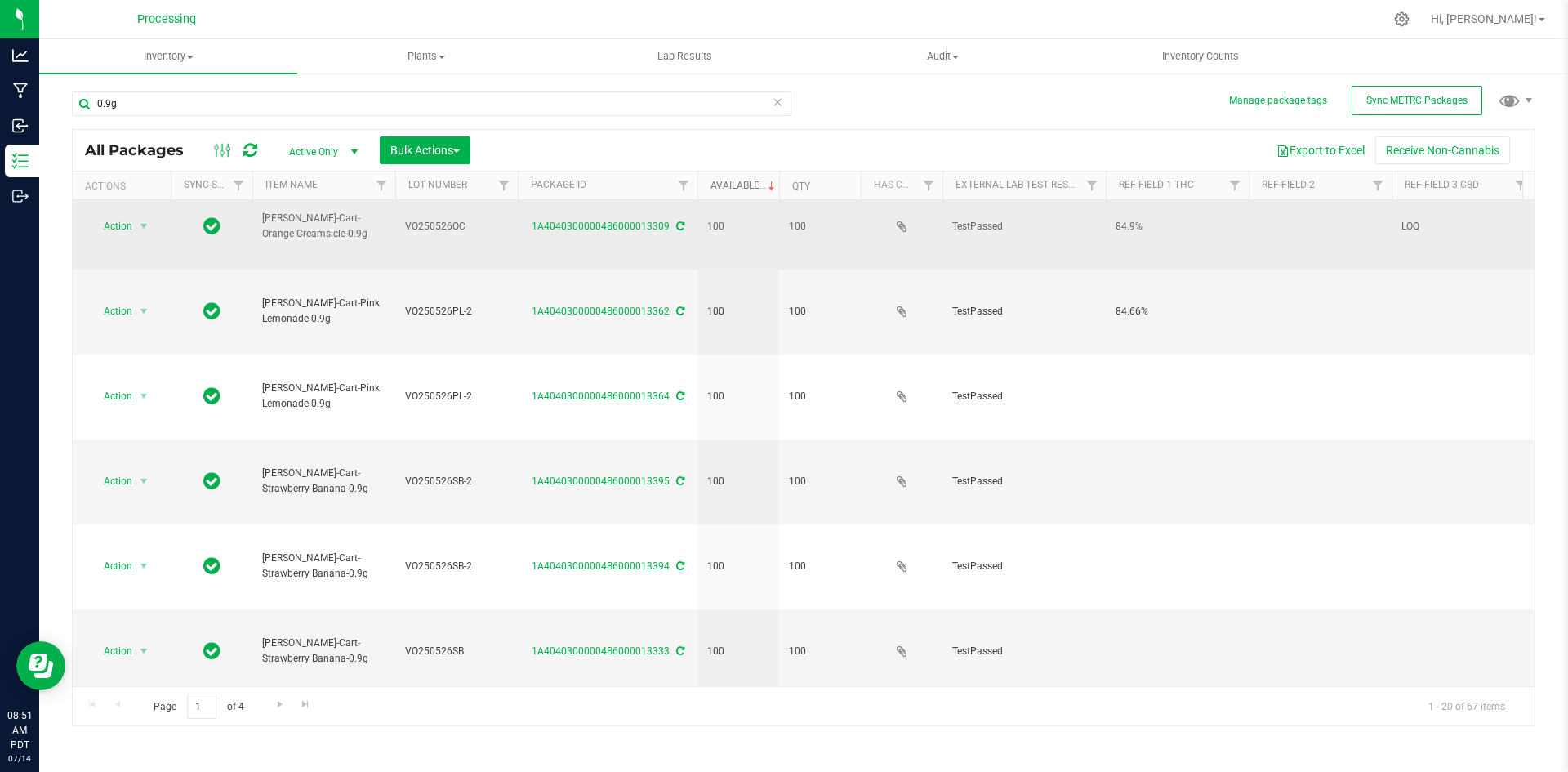 scroll, scrollTop: 1073, scrollLeft: 0, axis: vertical 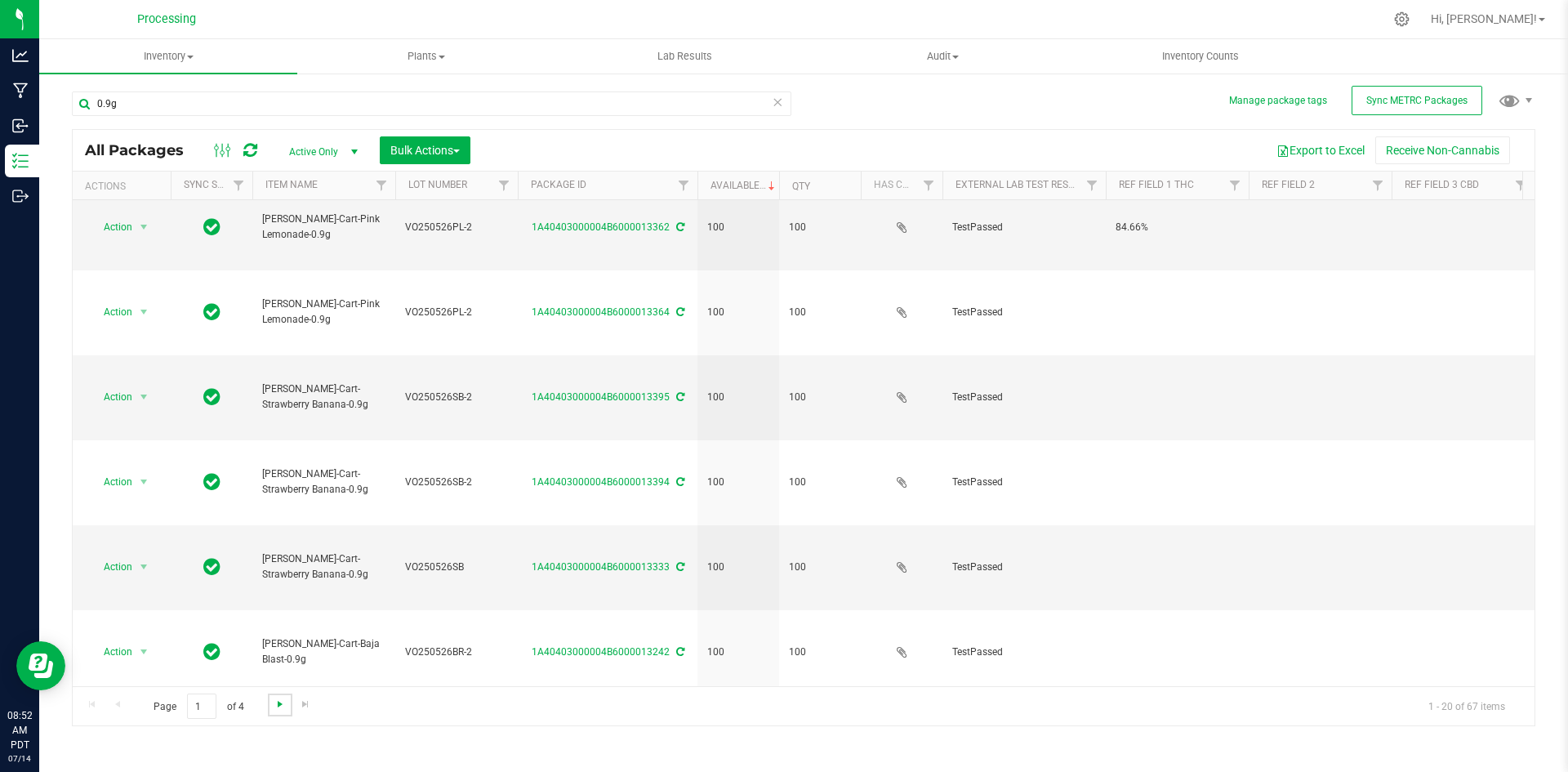 click at bounding box center [280, 704] 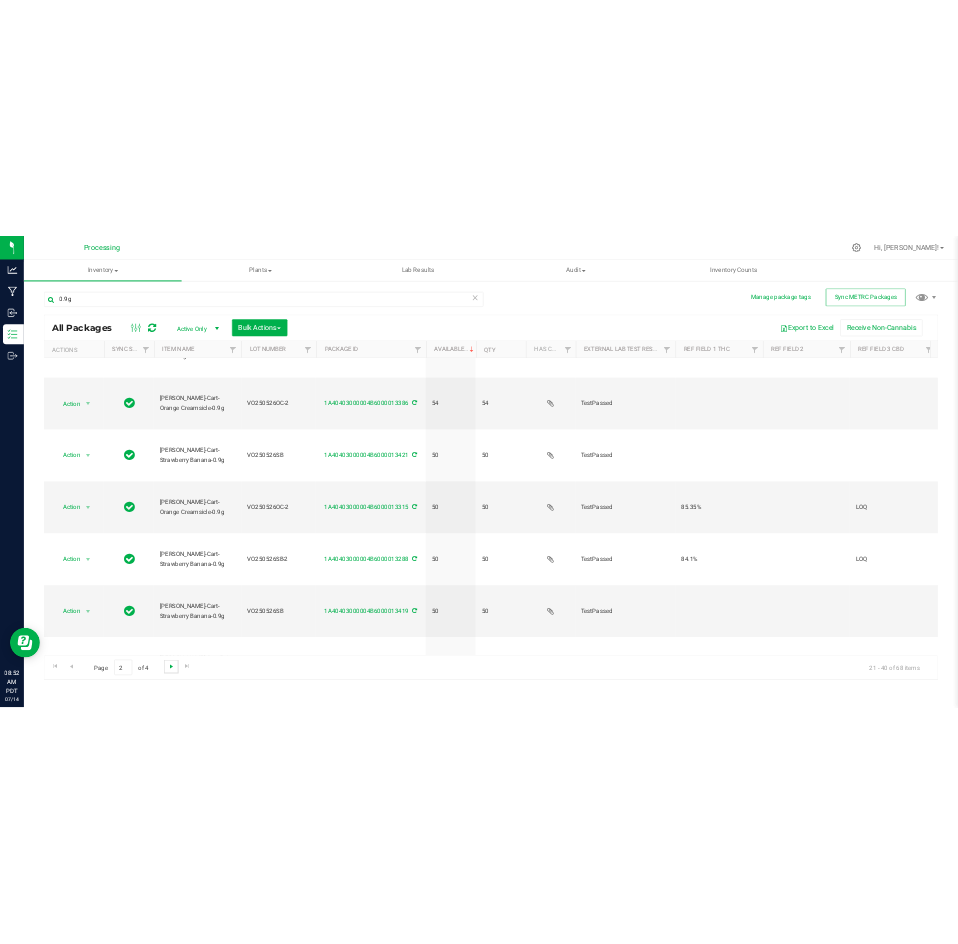 scroll, scrollTop: 0, scrollLeft: 0, axis: both 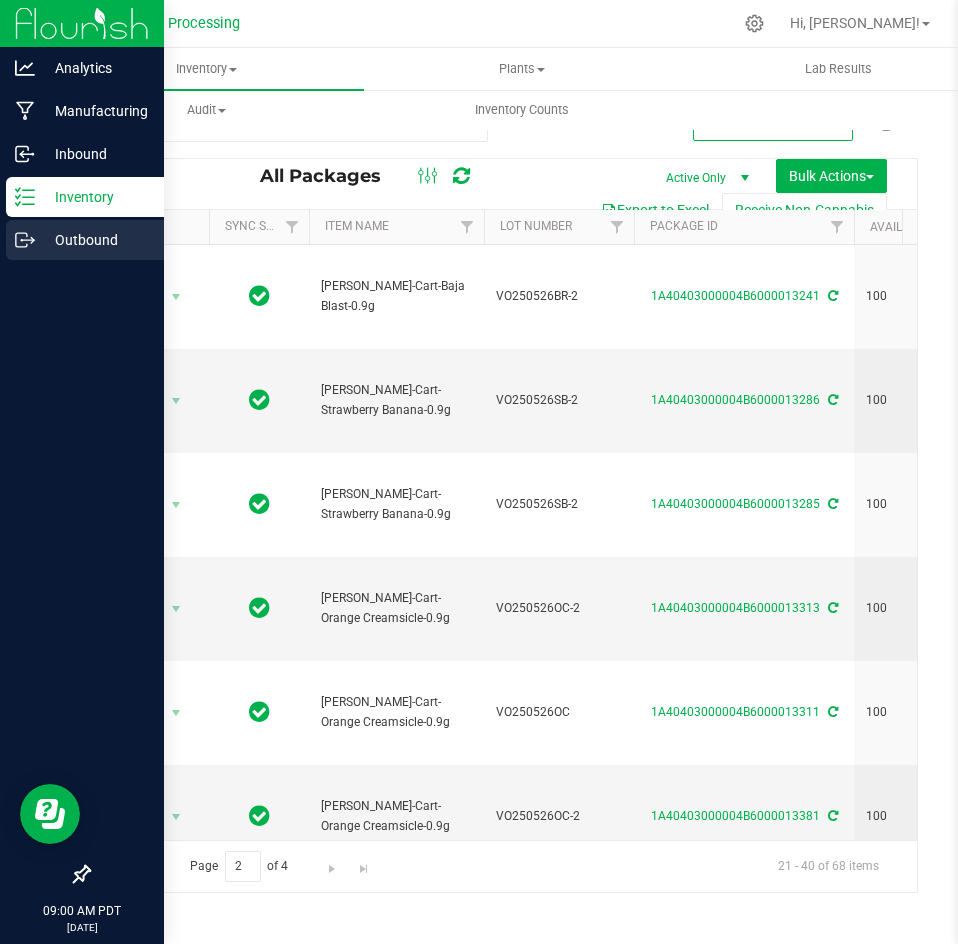 click on "Outbound" at bounding box center [85, 240] 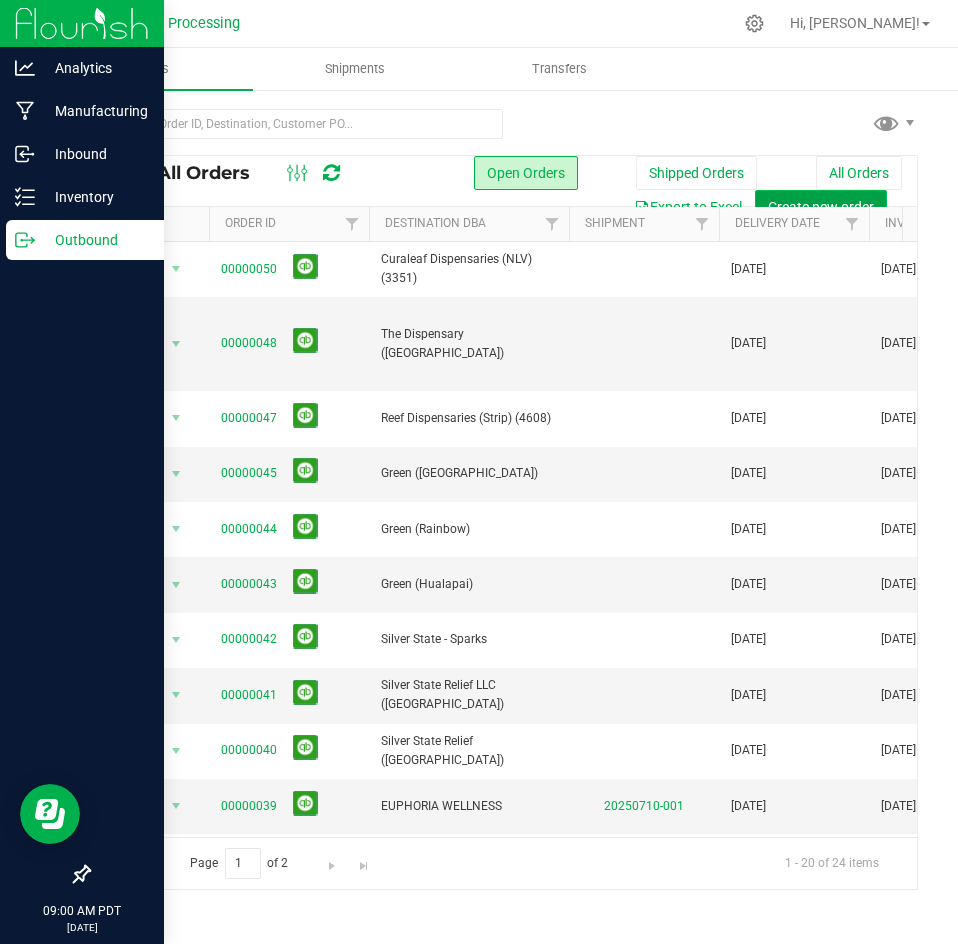 click on "Create new order" at bounding box center (821, 207) 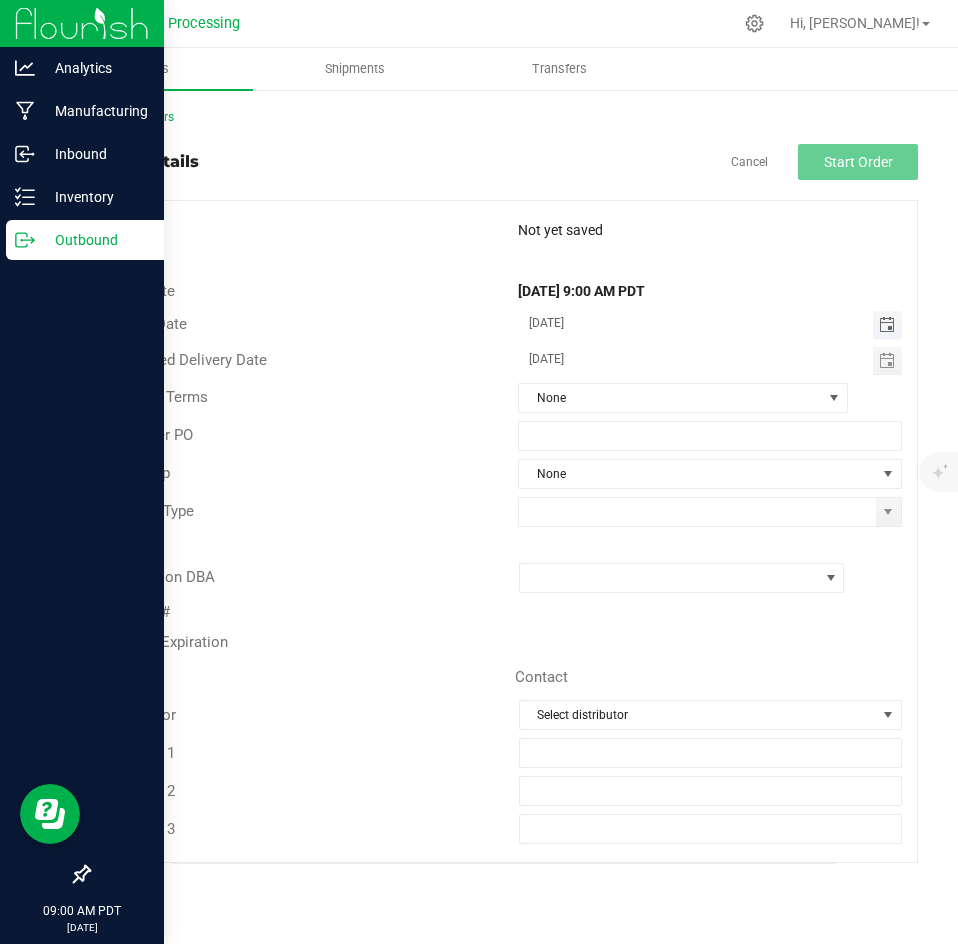 click at bounding box center [887, 325] 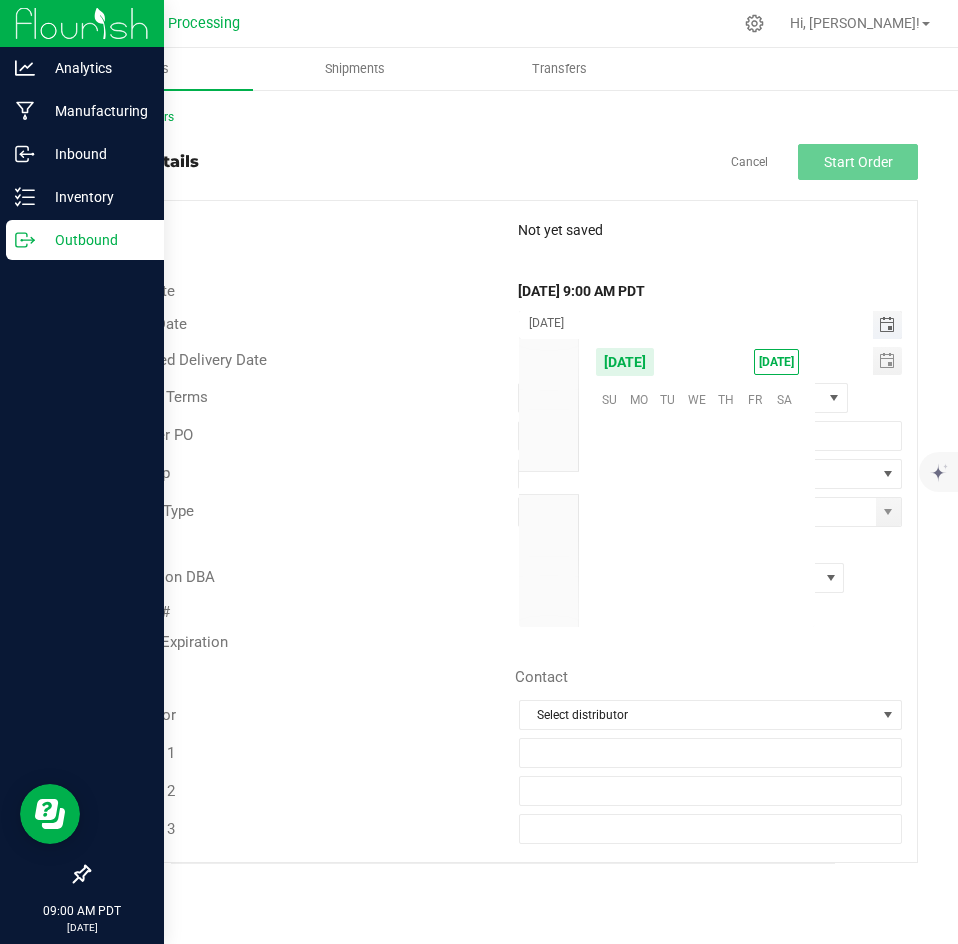 scroll, scrollTop: 36144, scrollLeft: 0, axis: vertical 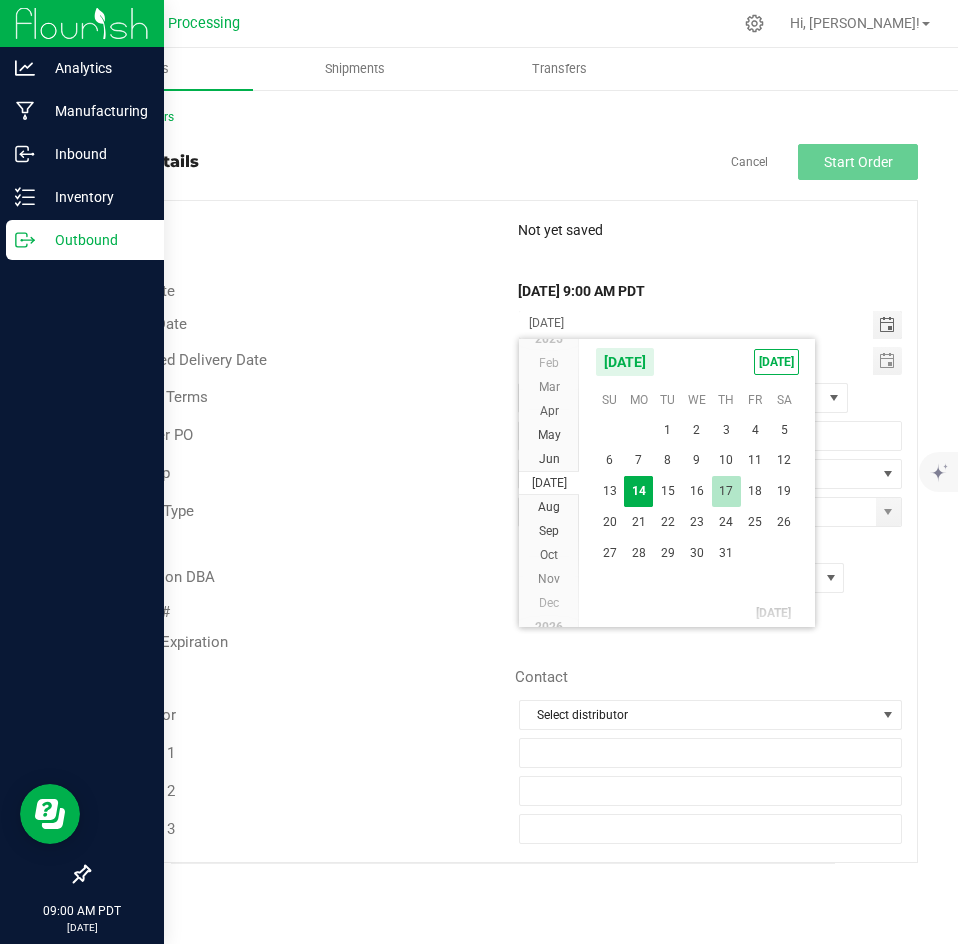 click on "17" at bounding box center [726, 491] 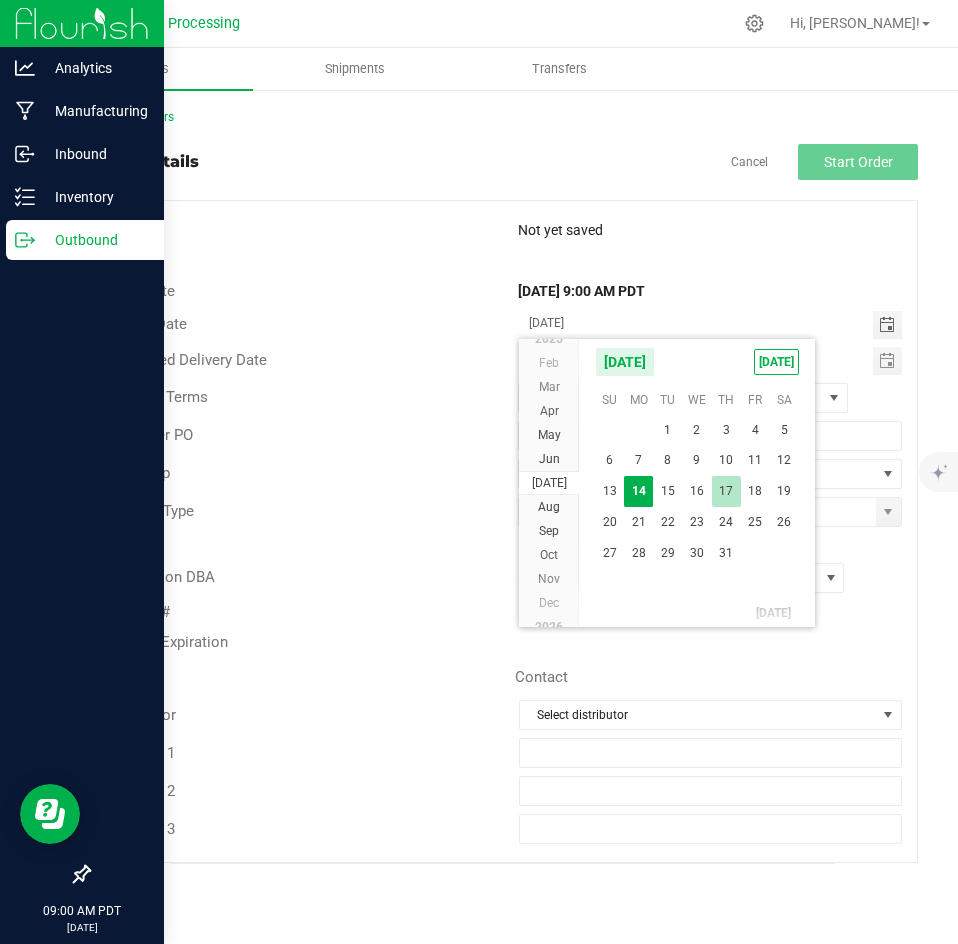 type on "[DATE]" 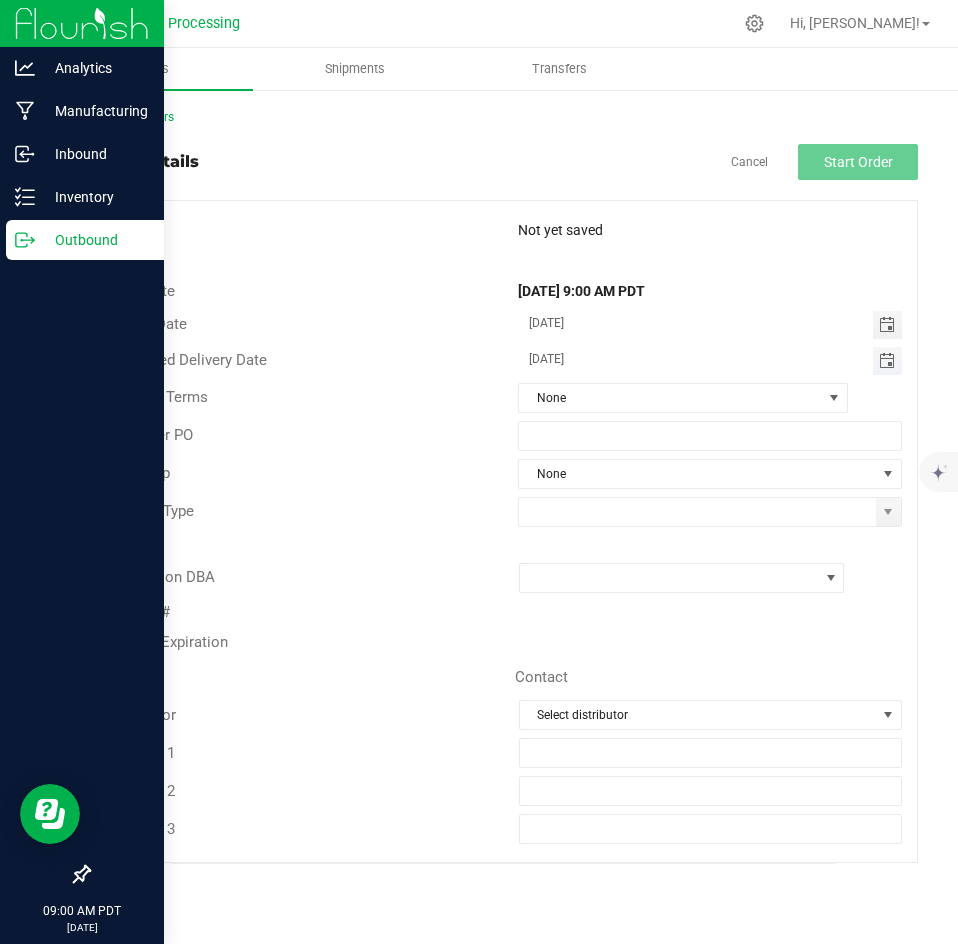 click at bounding box center [887, 361] 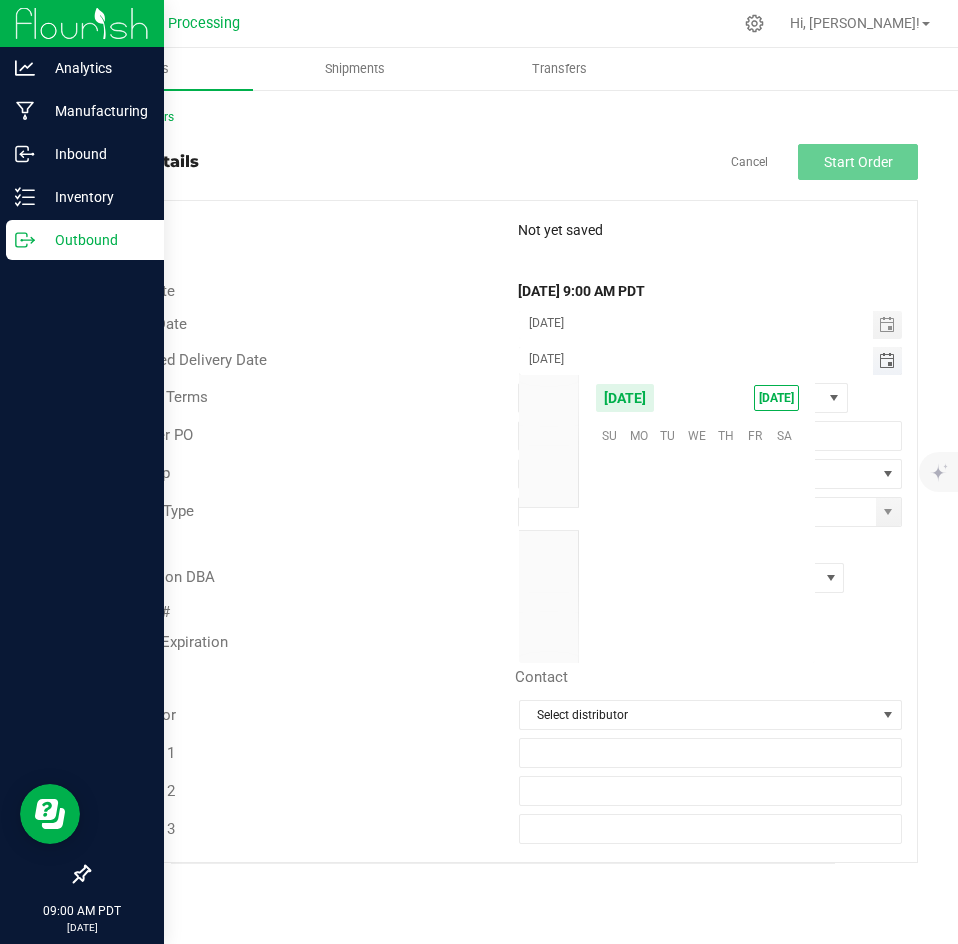 scroll, scrollTop: 36144, scrollLeft: 0, axis: vertical 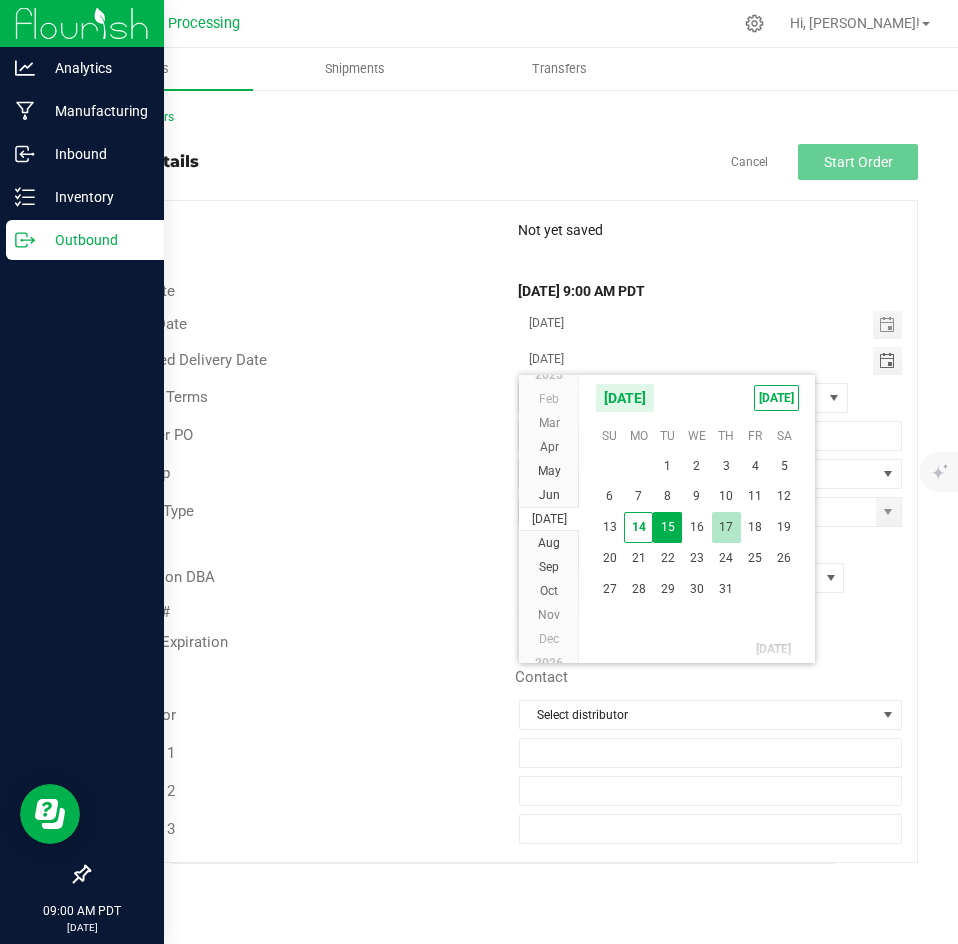 click on "17" at bounding box center [726, 527] 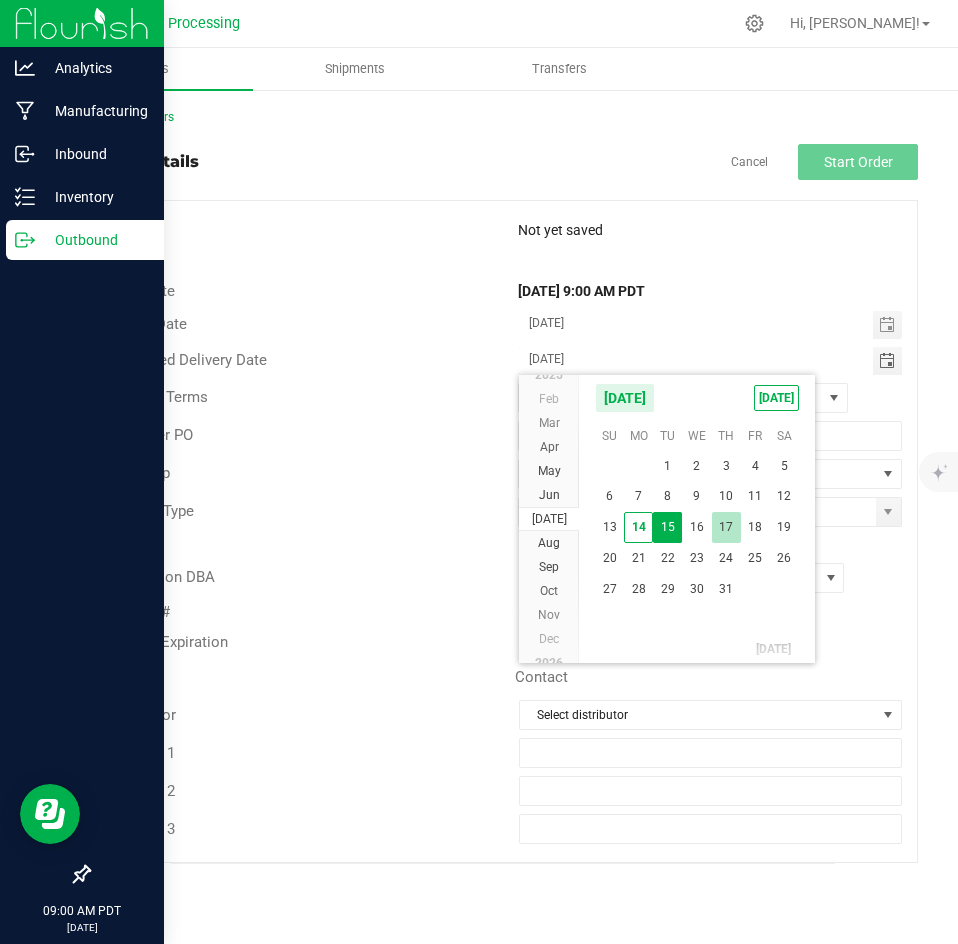 type on "[DATE]" 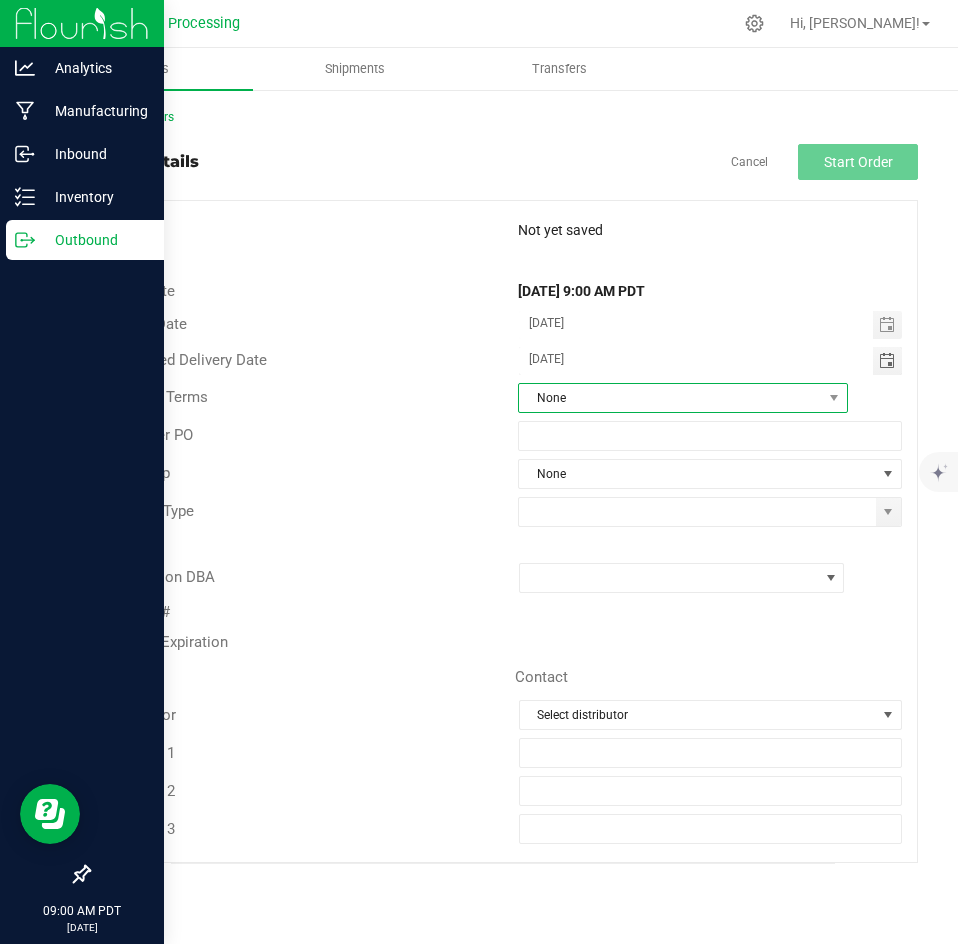 click on "None" at bounding box center (670, 398) 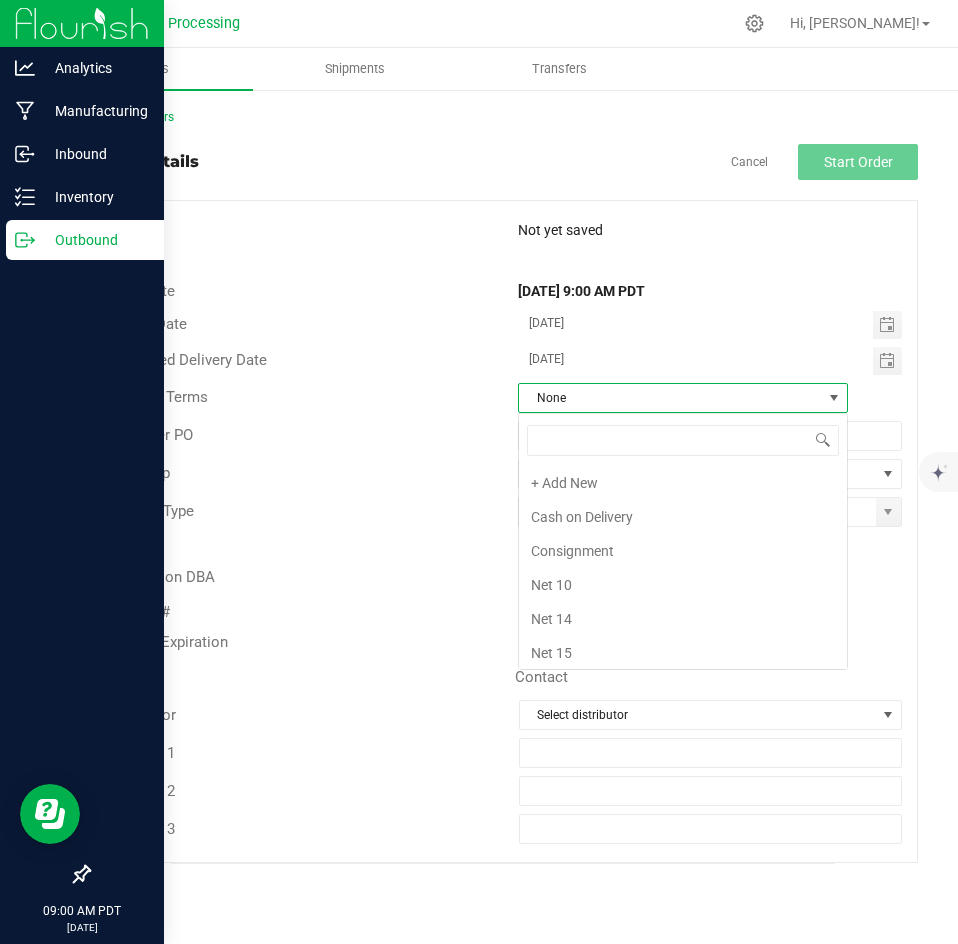 scroll, scrollTop: 99970, scrollLeft: 99670, axis: both 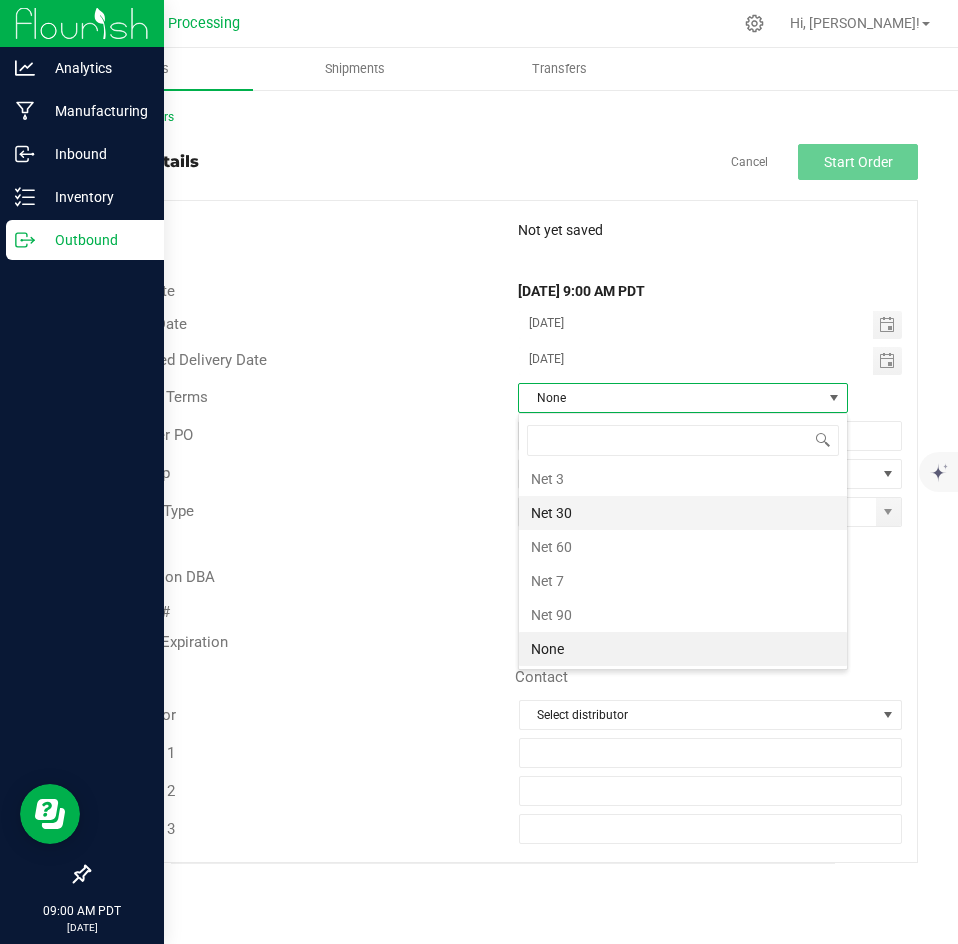 click on "Net 30" at bounding box center [683, 513] 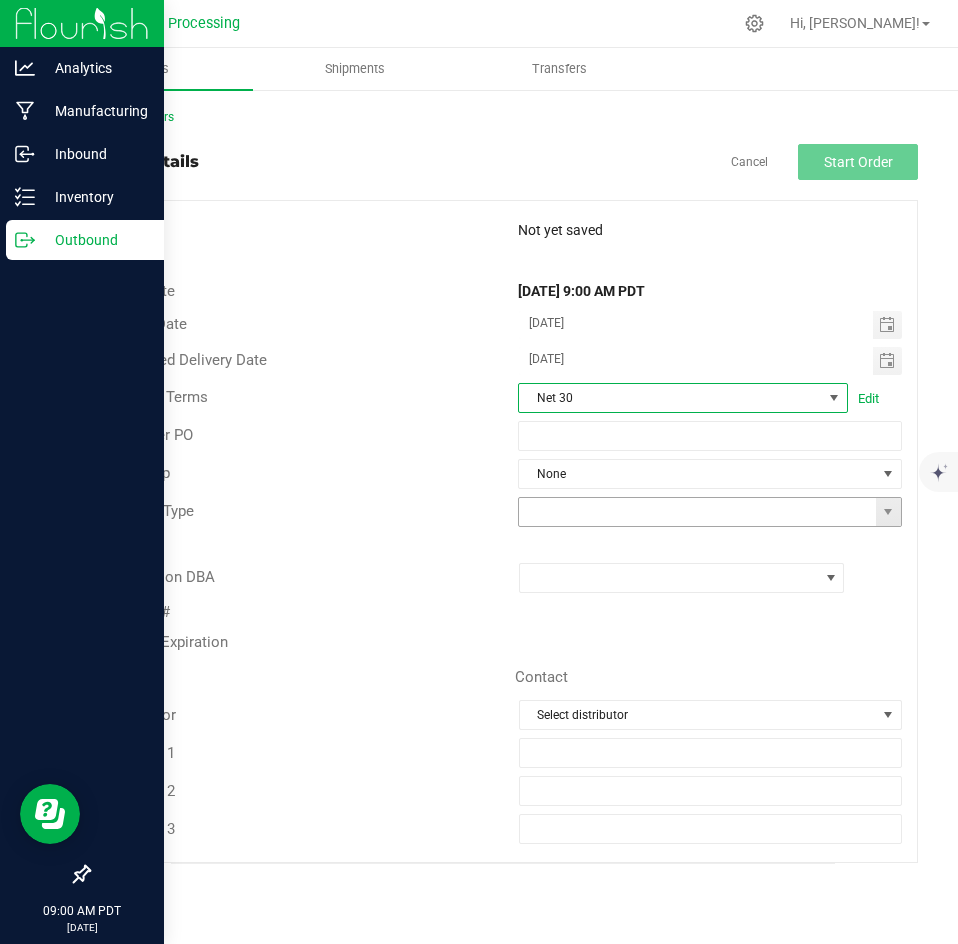 click at bounding box center (697, 512) 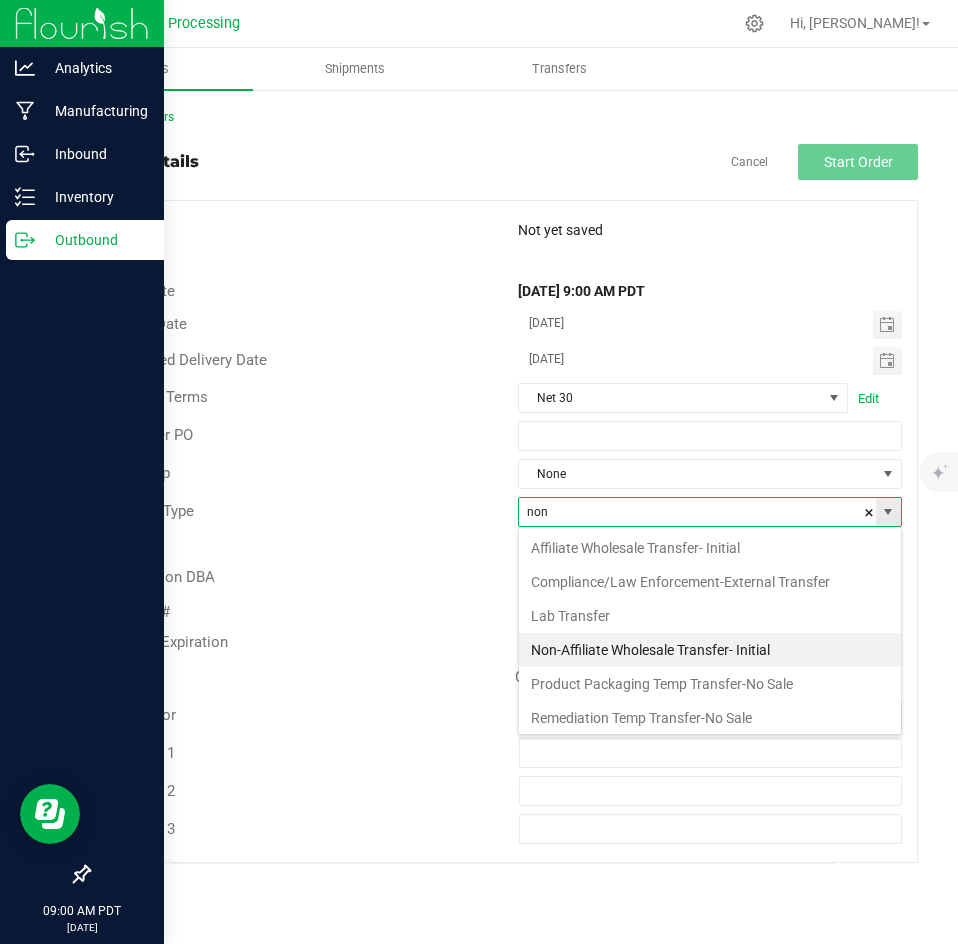 scroll, scrollTop: 99970, scrollLeft: 99616, axis: both 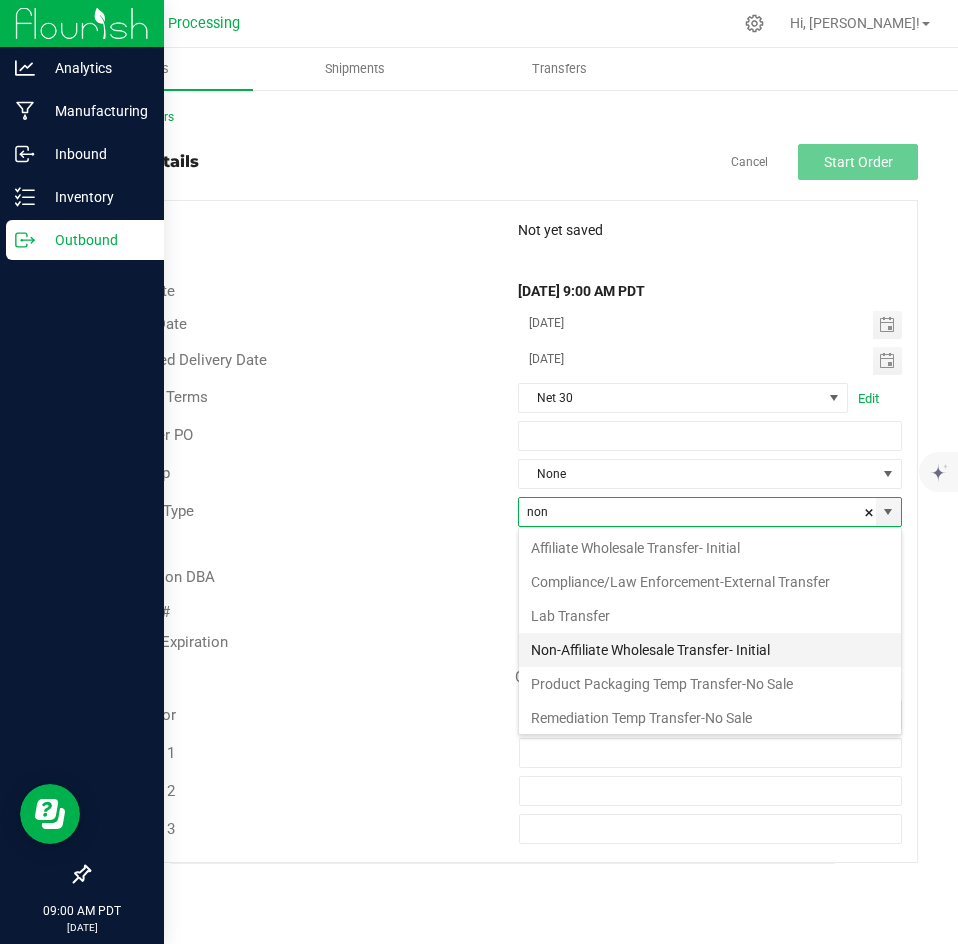 click on "Non-Affiliate Wholesale Transfer- Initial" at bounding box center [710, 650] 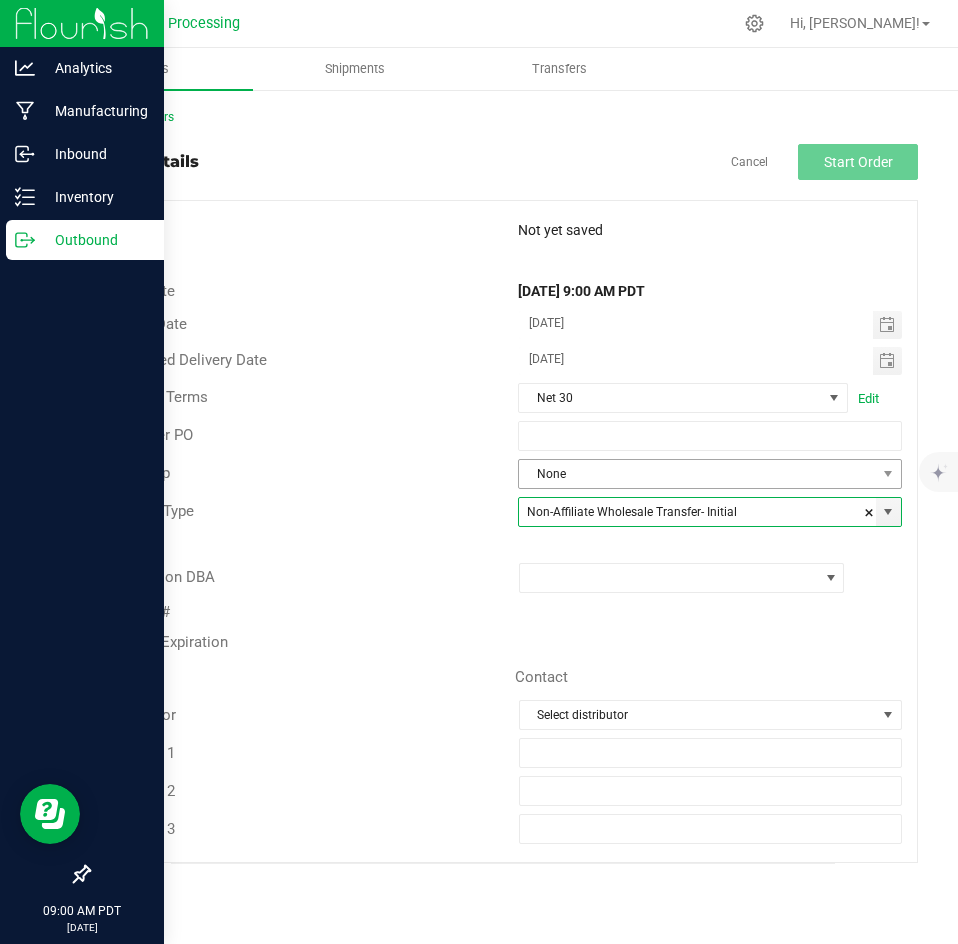 type on "Non-Affiliate Wholesale Transfer- Initial" 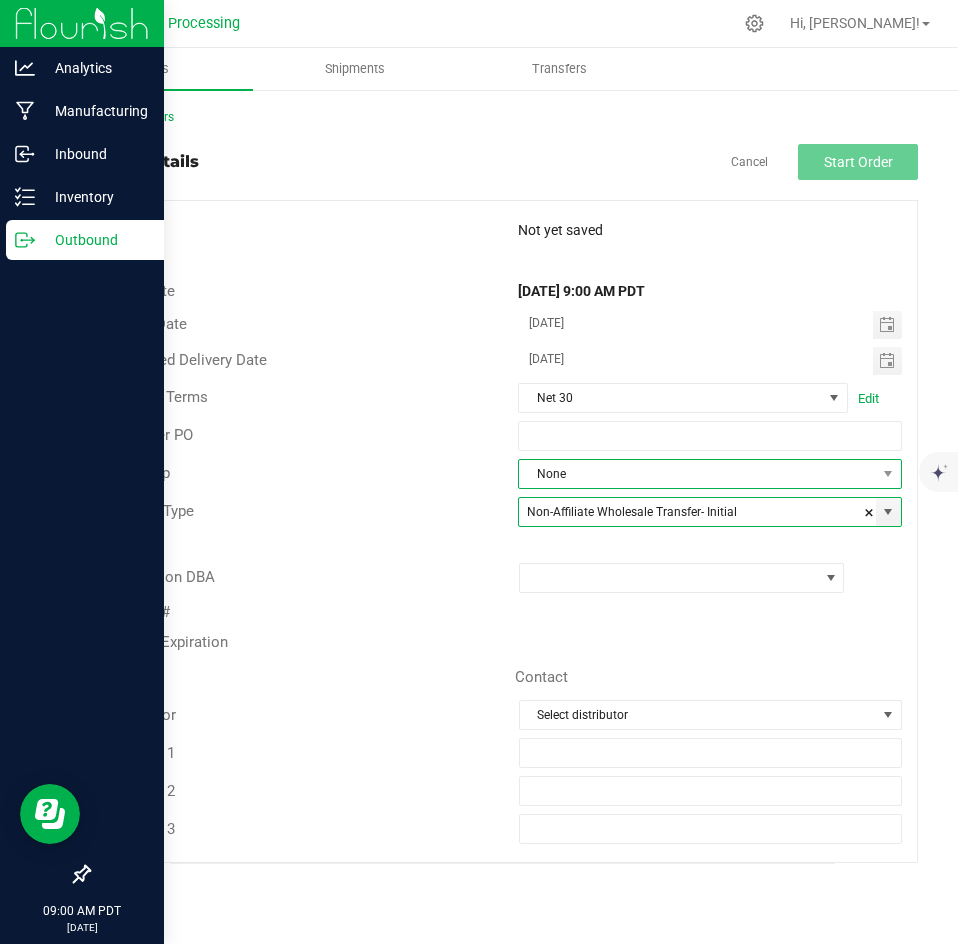 click on "None" at bounding box center [697, 474] 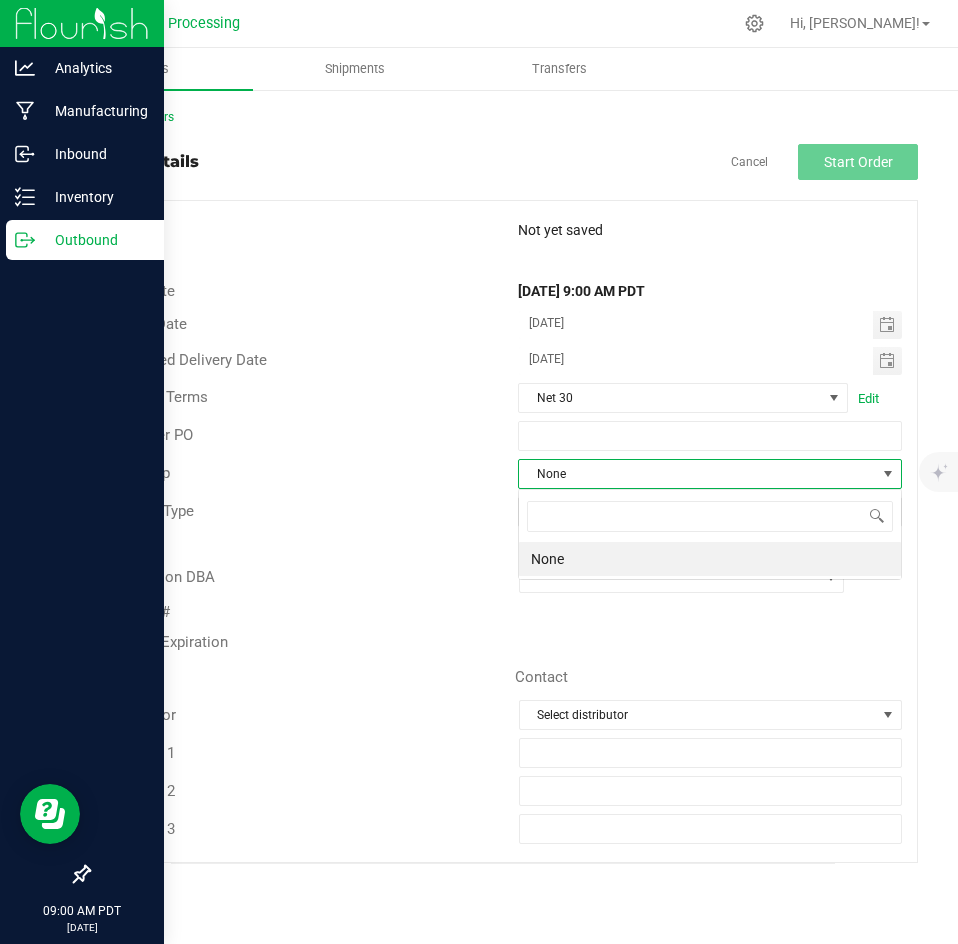 scroll, scrollTop: 99970, scrollLeft: 99616, axis: both 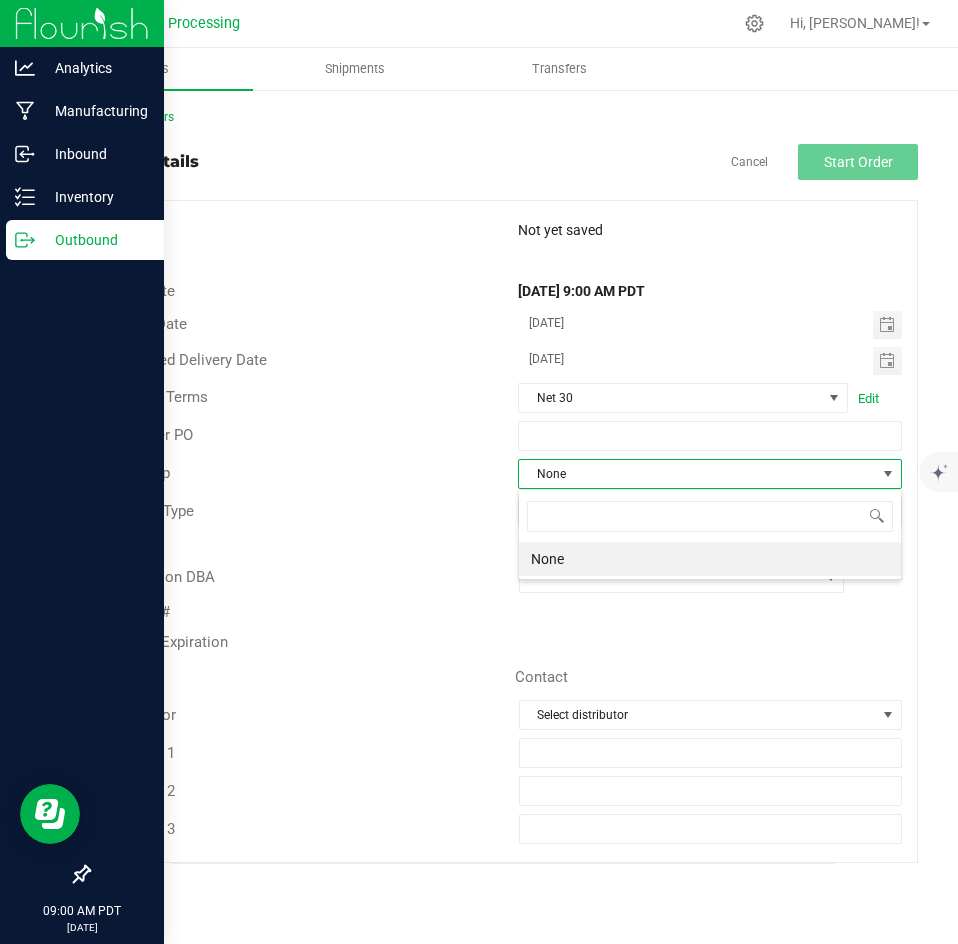 click on "Destination DBA   License #   License Expiration   Address   Contact   Distributor  Select distributor  Ref Field 1   Ref Field 2   Ref Field 3" at bounding box center (503, 704) 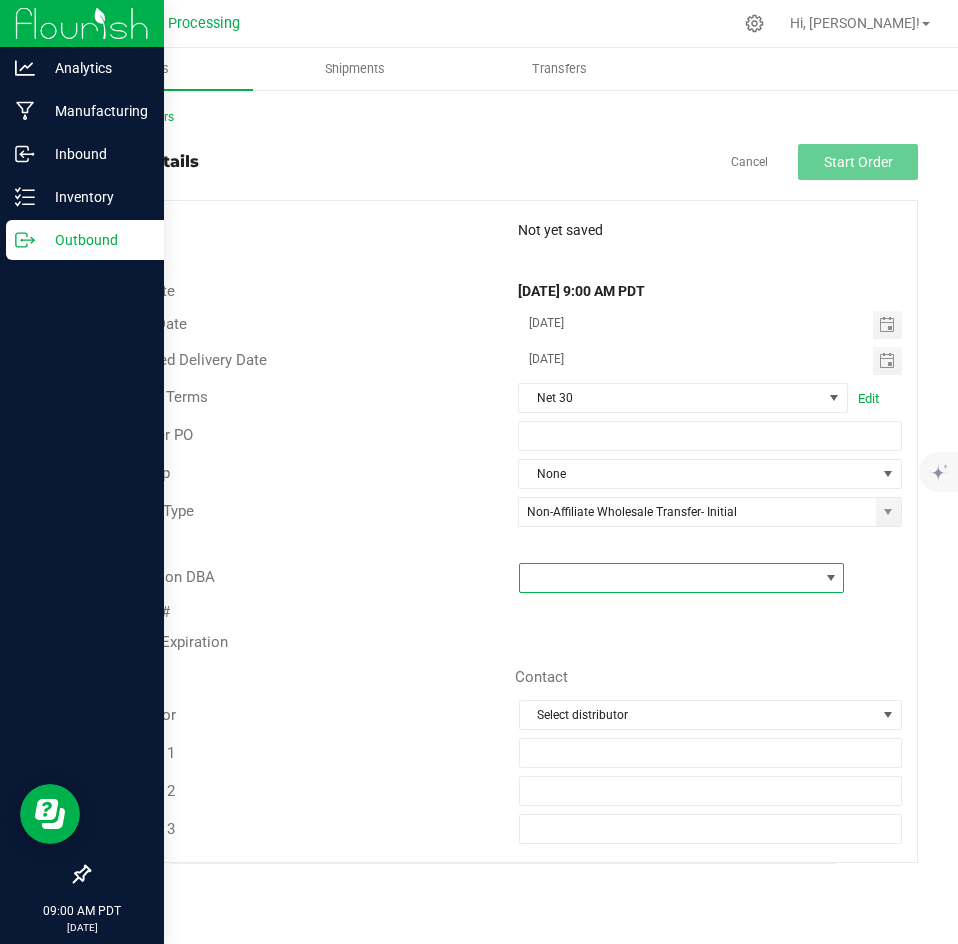 click at bounding box center [669, 578] 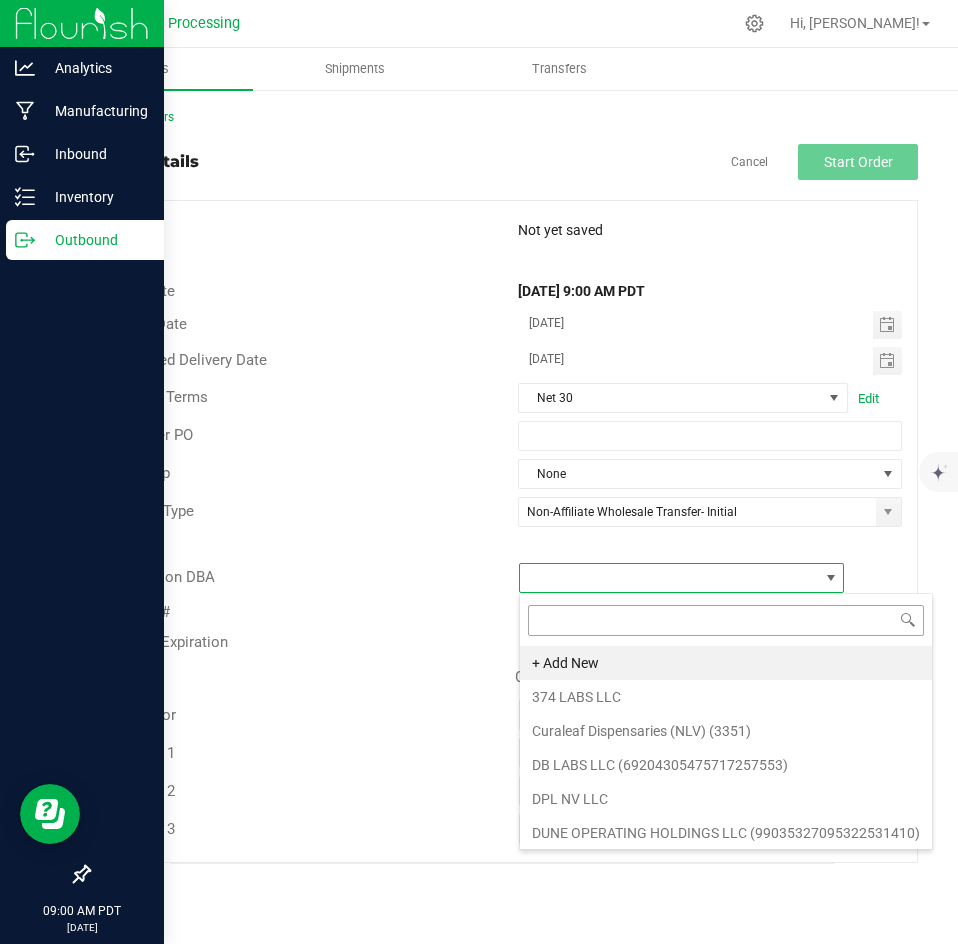 scroll, scrollTop: 99970, scrollLeft: 99674, axis: both 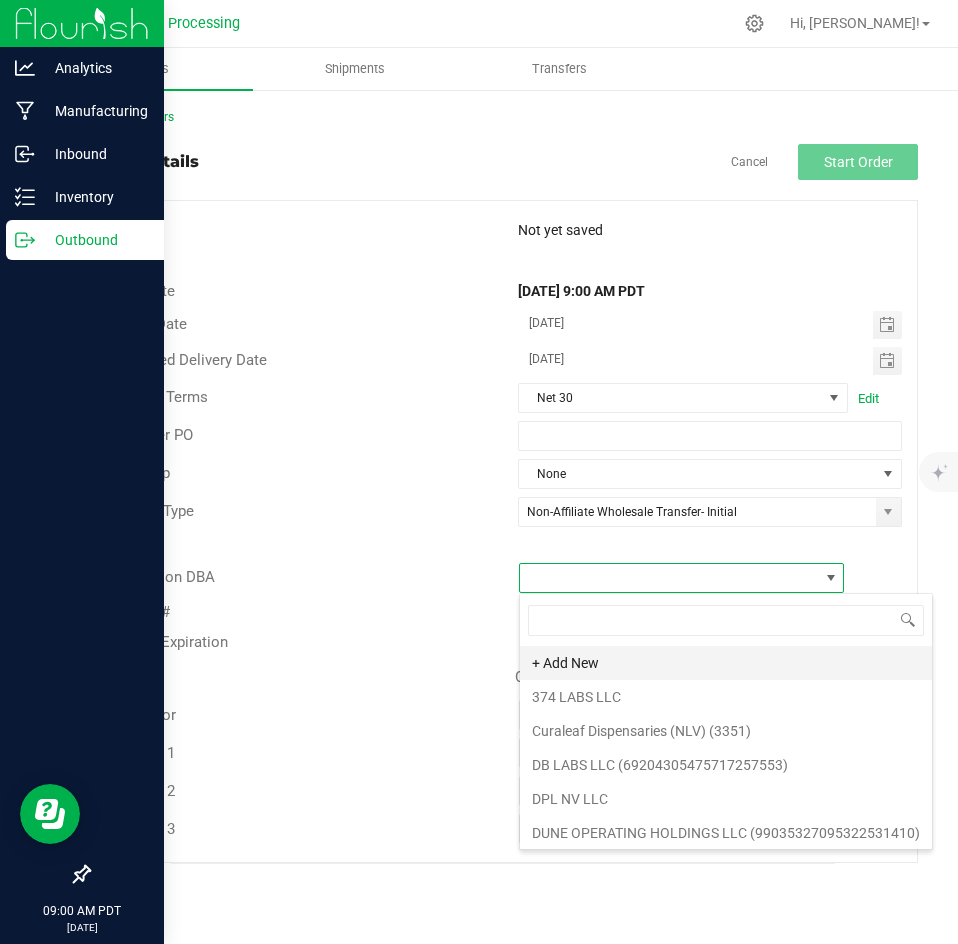 click on "+ Add New" at bounding box center [726, 663] 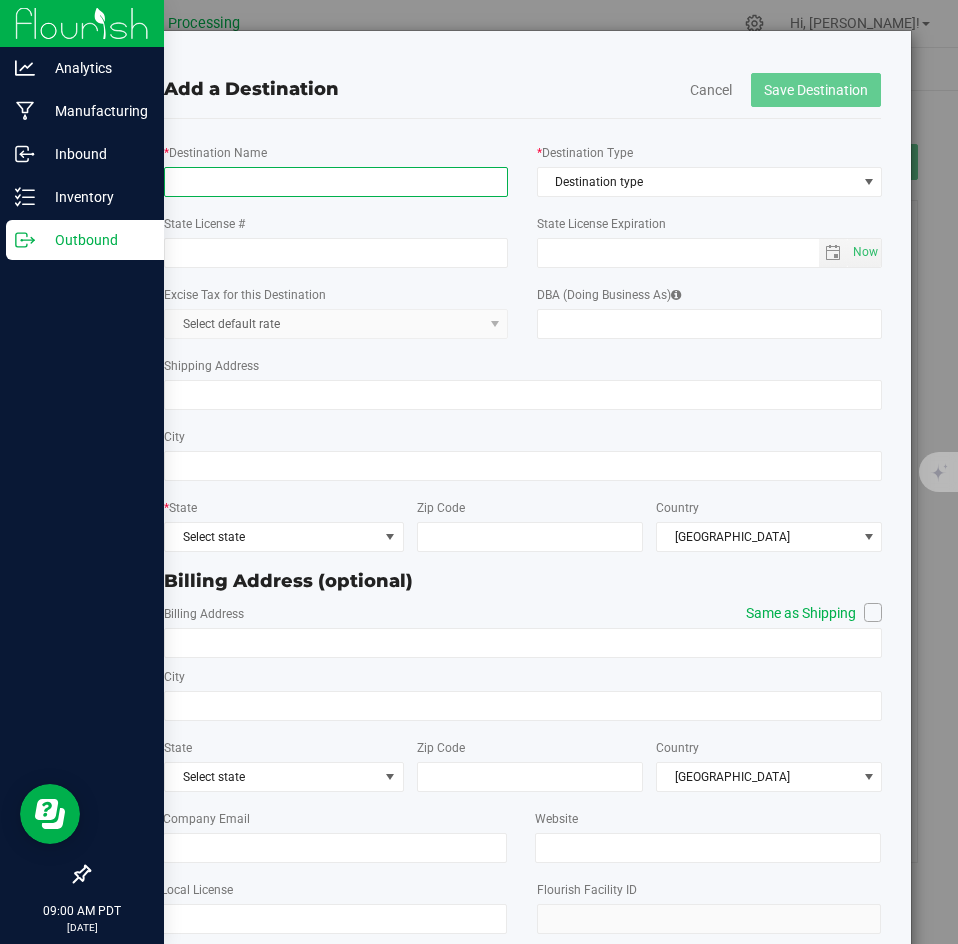 click on "*
Destination Name" at bounding box center (336, 182) 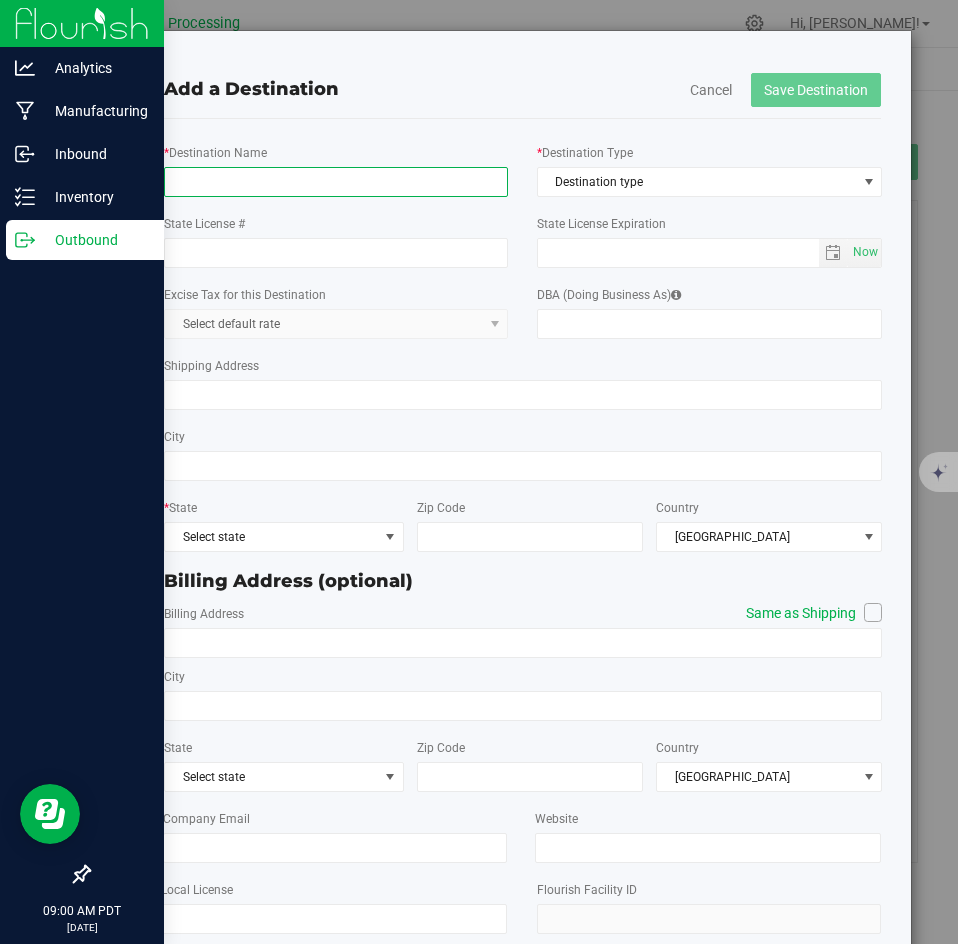 paste on "Livfree Wellness LCC a [US_STATE] Limited Liability Company ([GEOGRAPHIC_DATA])" 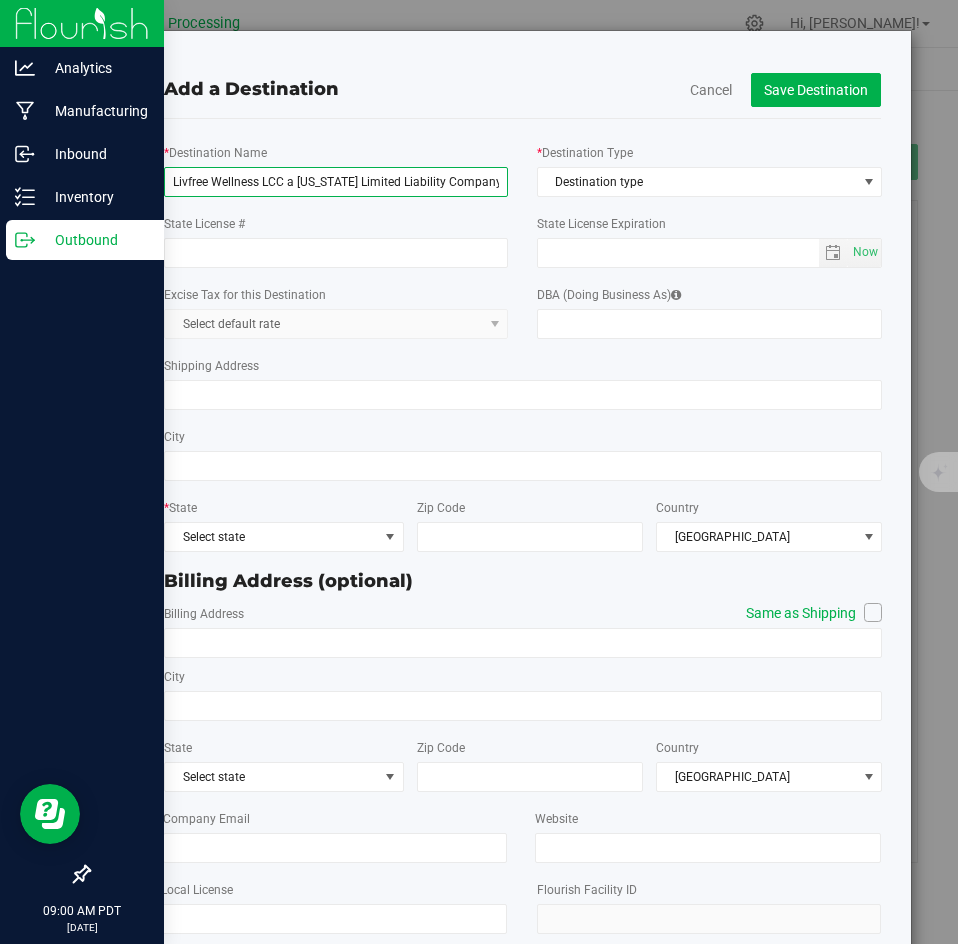 scroll, scrollTop: 0, scrollLeft: 57, axis: horizontal 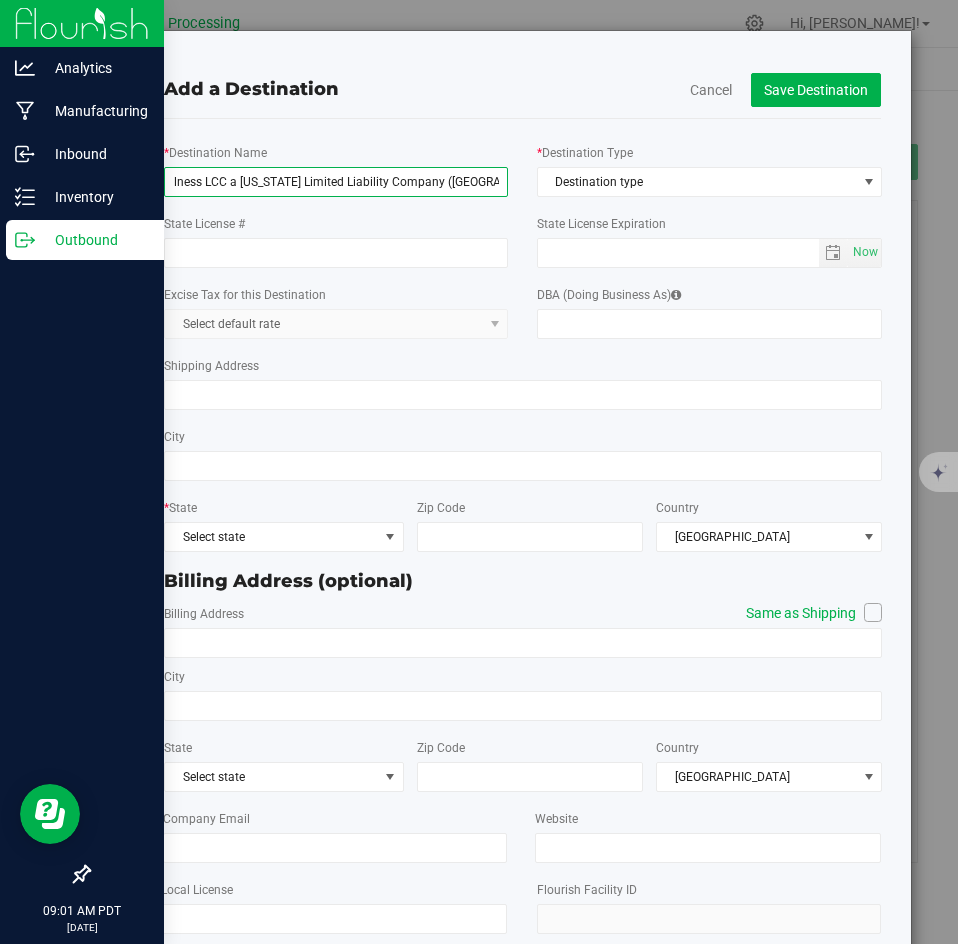 type on "Livfree Wellness LCC a [US_STATE] Limited Liability Company ([GEOGRAPHIC_DATA])" 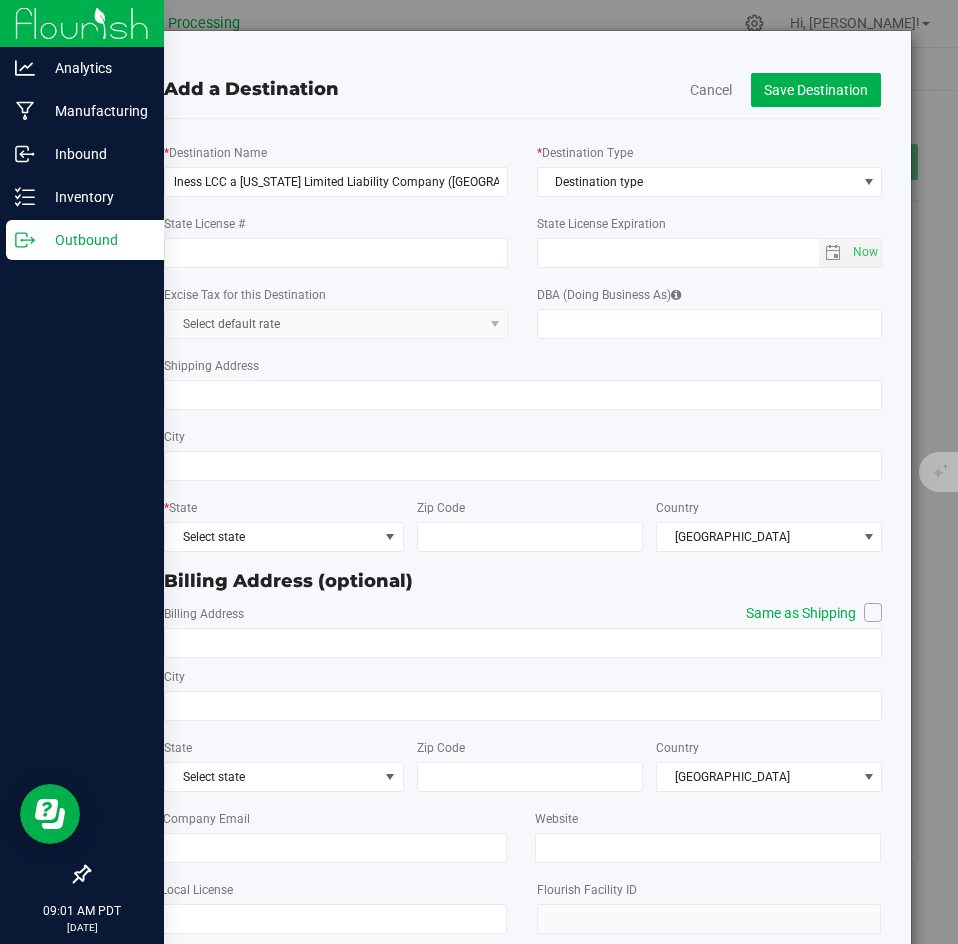scroll, scrollTop: 0, scrollLeft: 0, axis: both 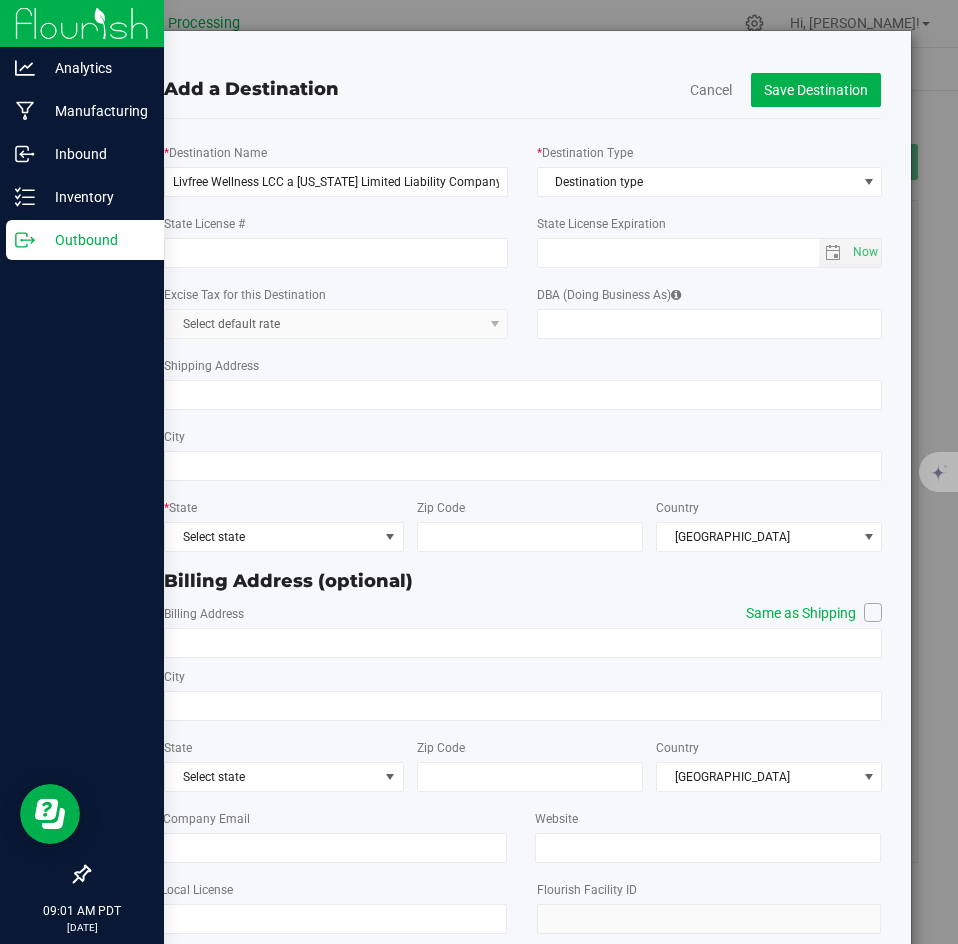 click on "Shipping Address" at bounding box center (523, 382) 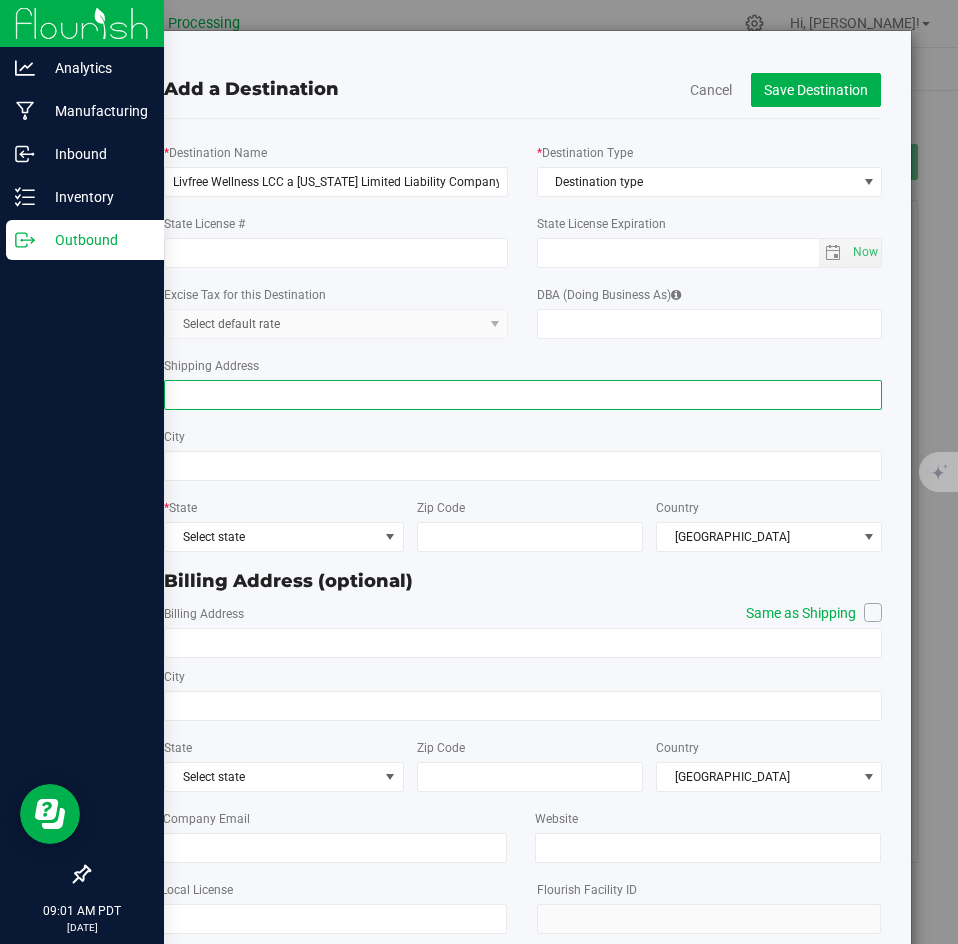 click on "Shipping Address" at bounding box center (523, 395) 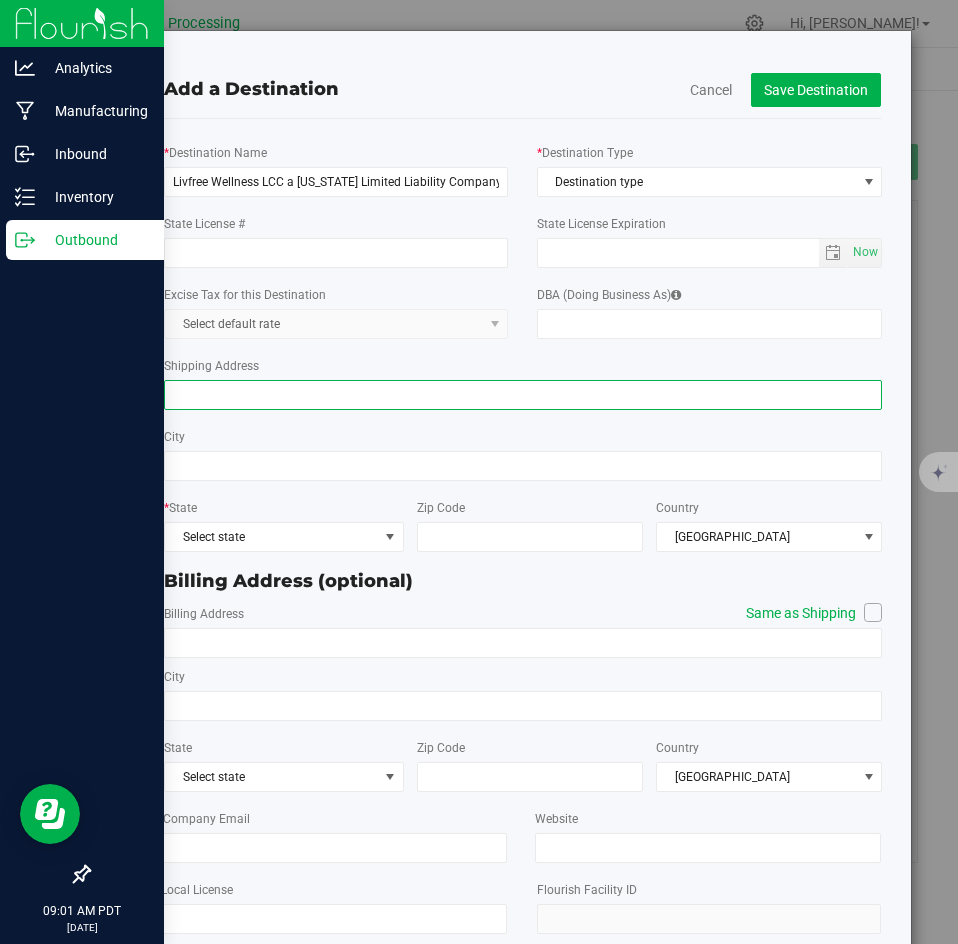paste on "[STREET_ADDRESS][PERSON_NAME]" 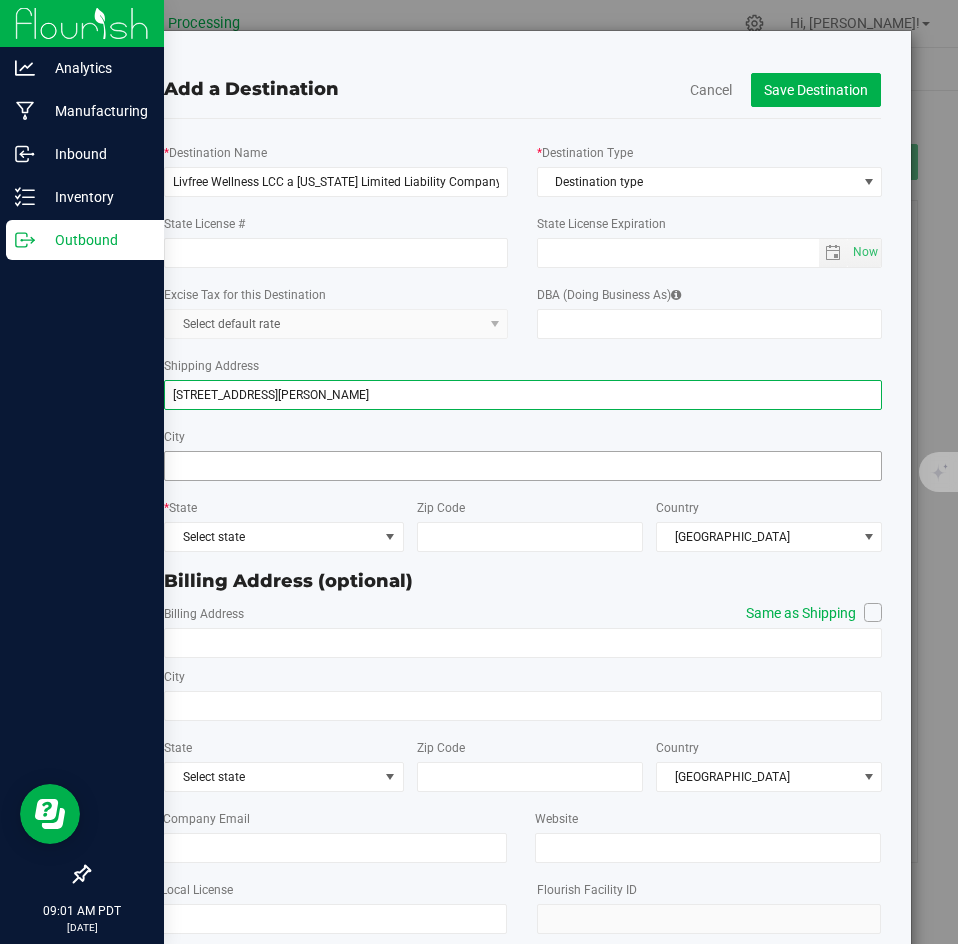 type on "[STREET_ADDRESS][PERSON_NAME]" 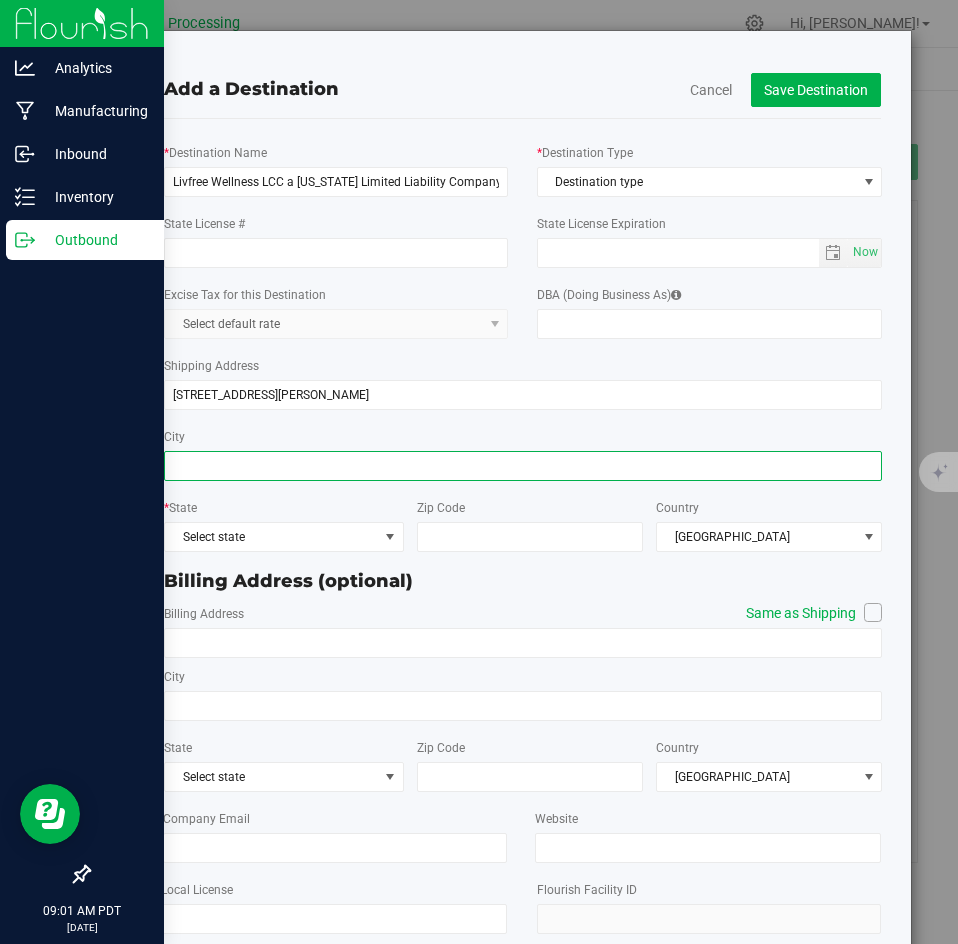 click on "City" at bounding box center [523, 466] 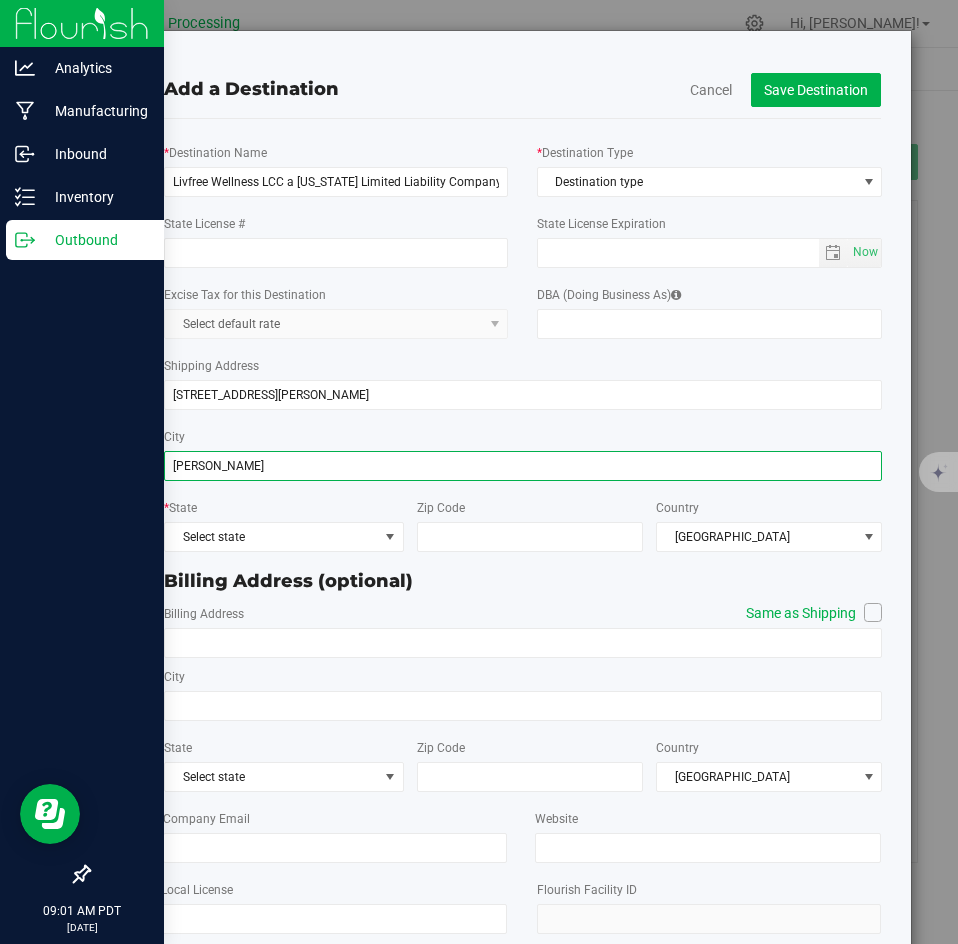 type on "[PERSON_NAME]" 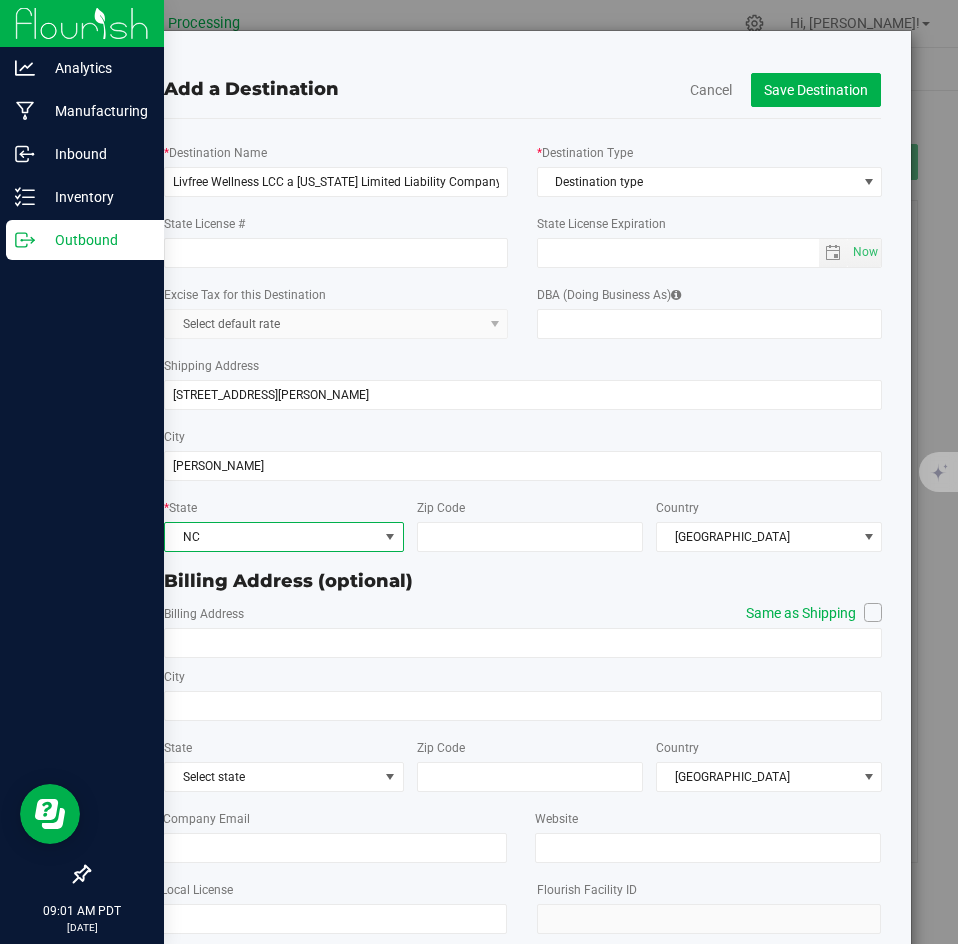 click on "NC" at bounding box center (271, 537) 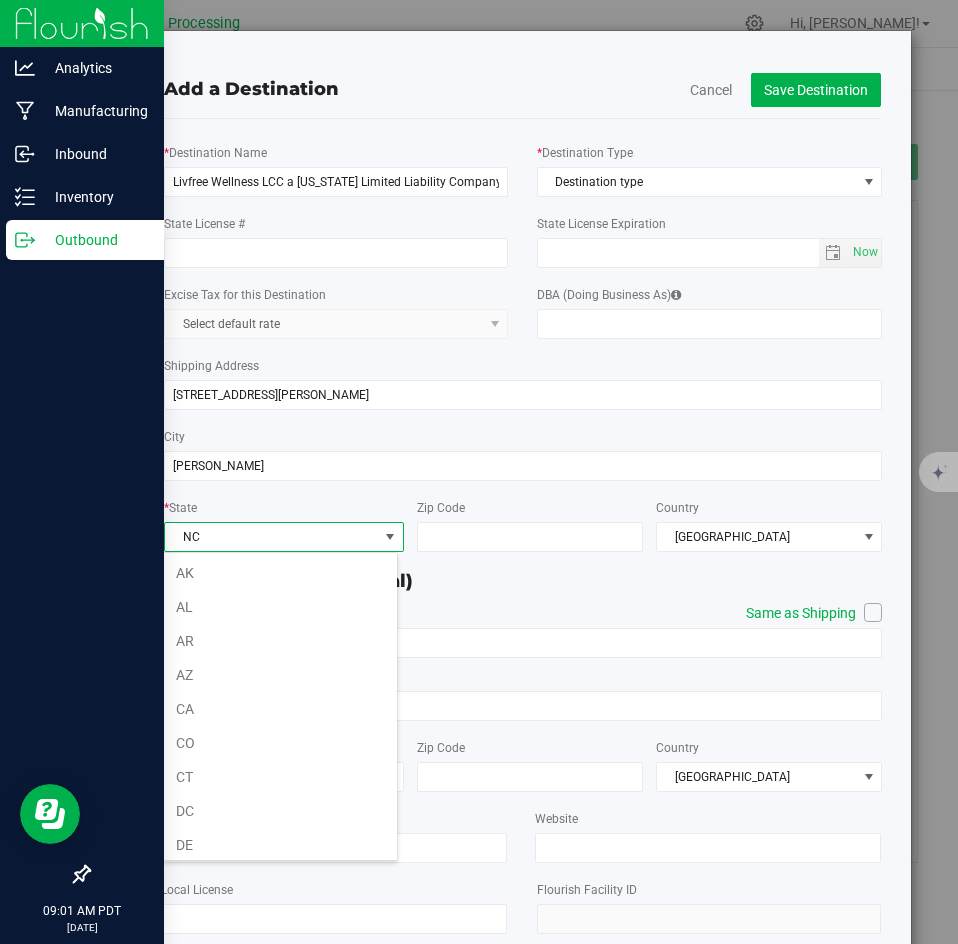 scroll, scrollTop: 652, scrollLeft: 0, axis: vertical 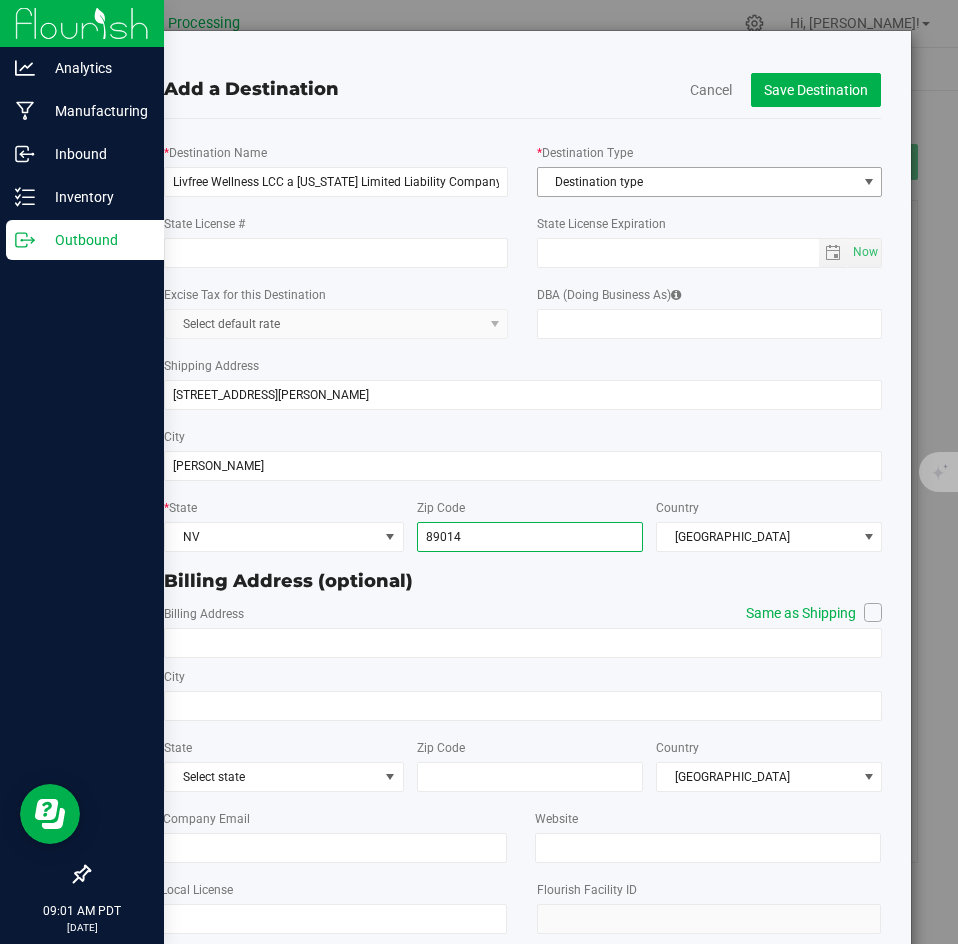 type on "89014" 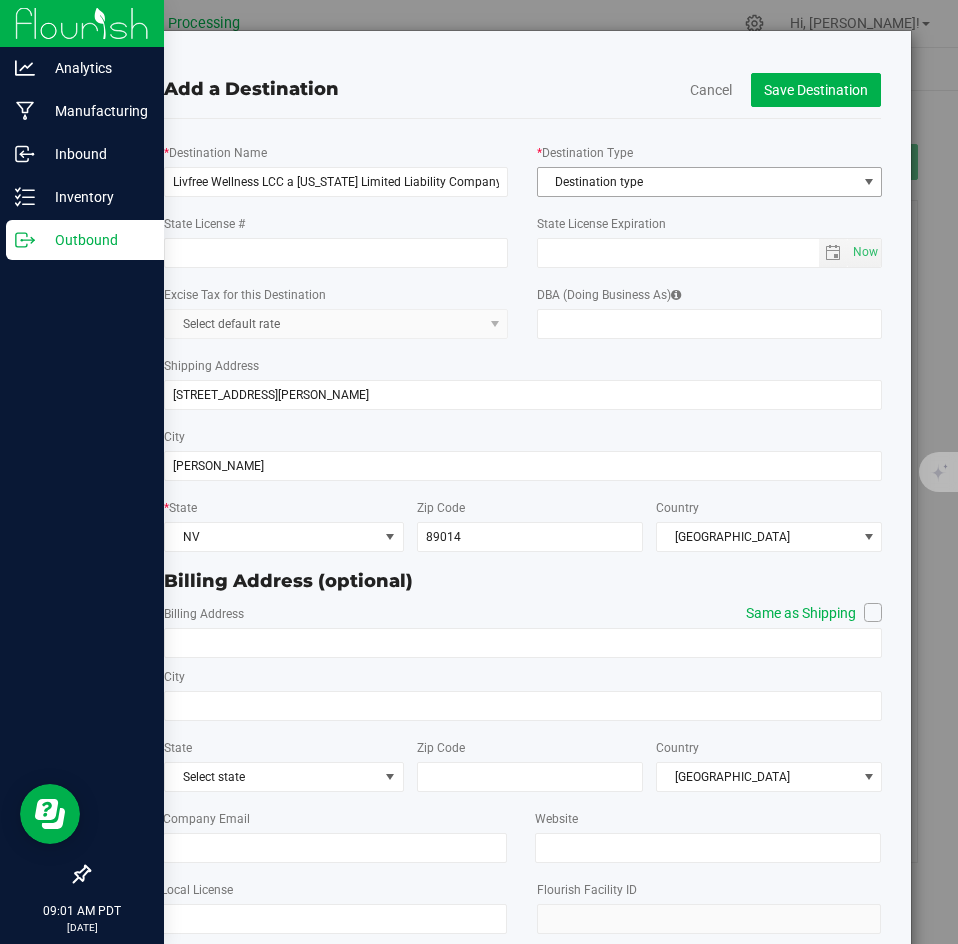 click on "Destination type" at bounding box center (697, 182) 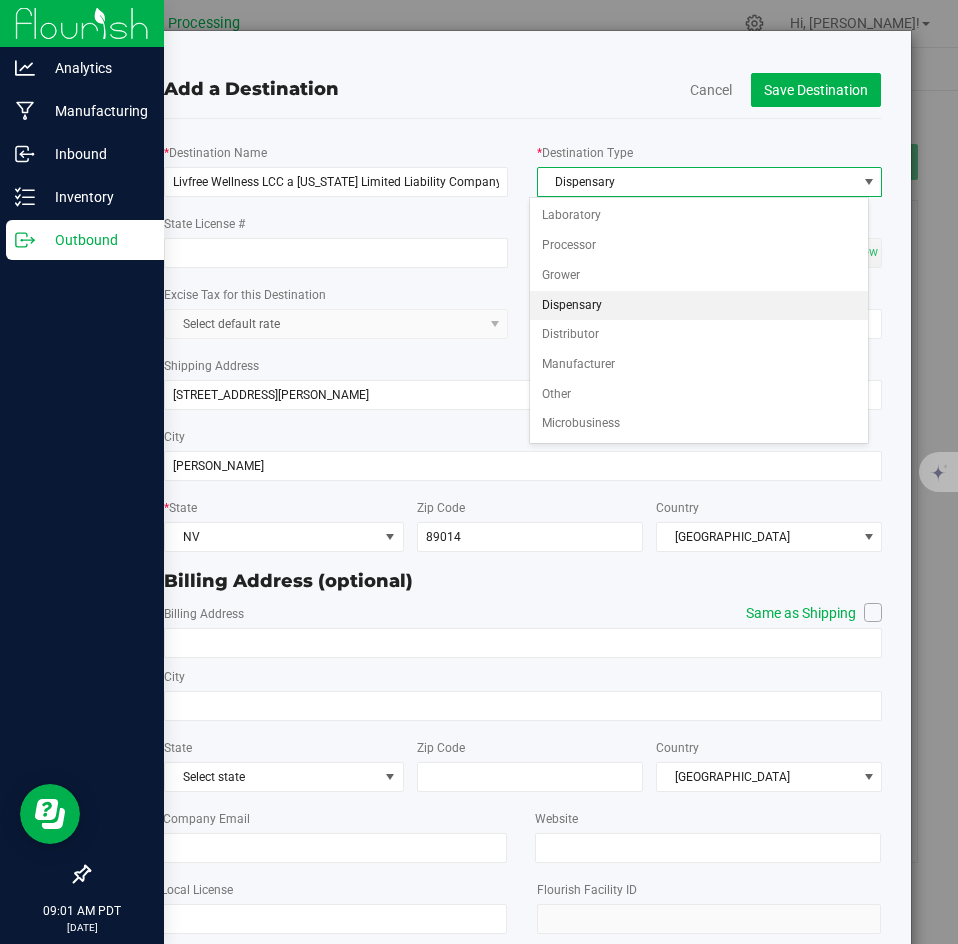 click on "Dispensary" at bounding box center (698, 306) 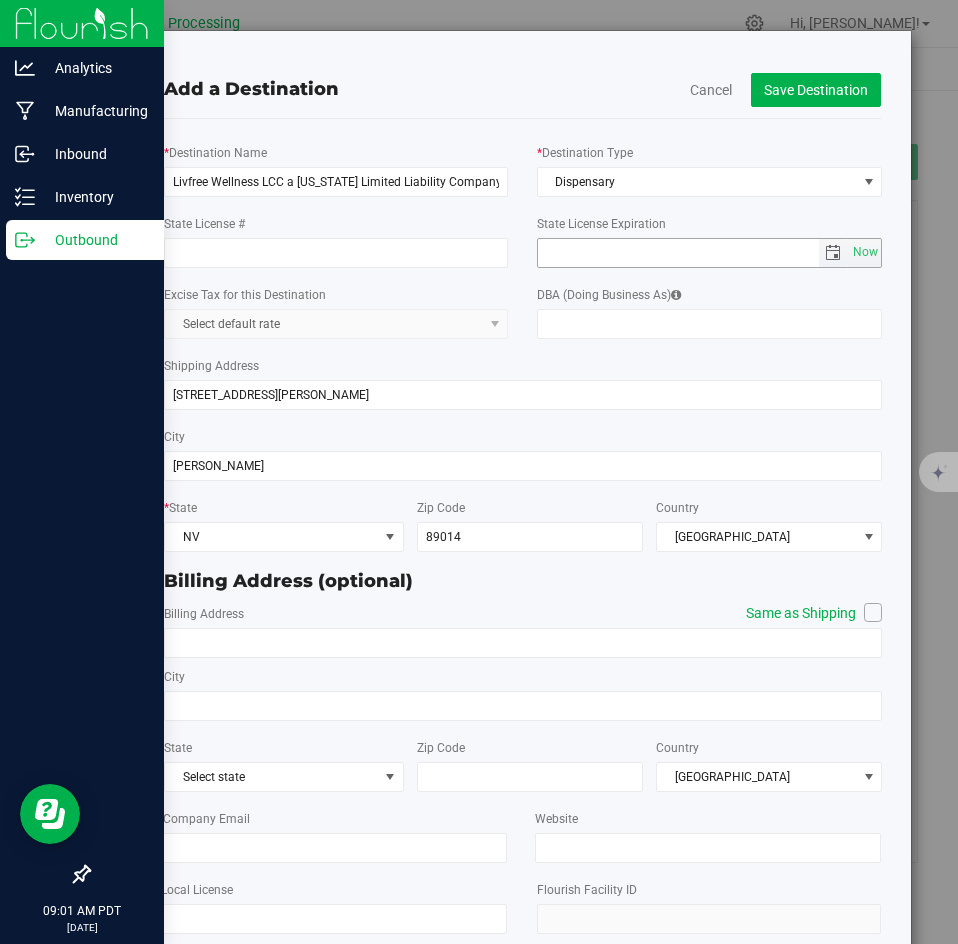 click at bounding box center (679, 253) 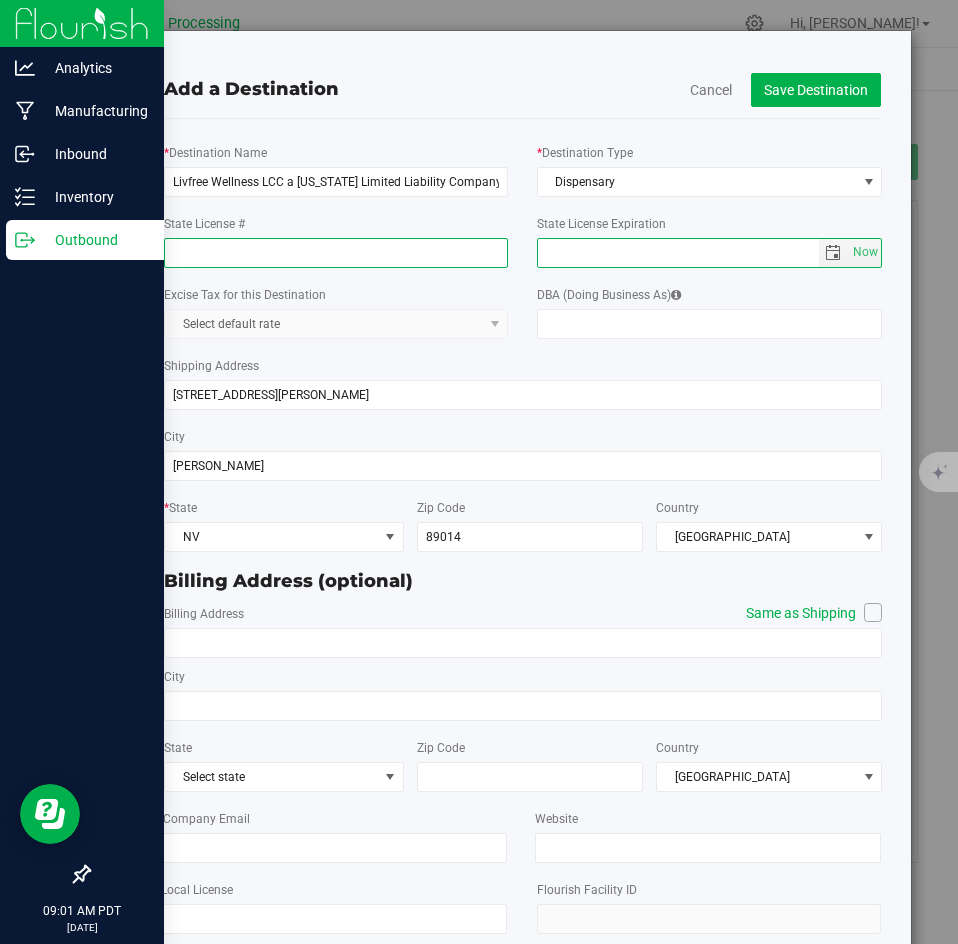 click on "State License #" at bounding box center (336, 253) 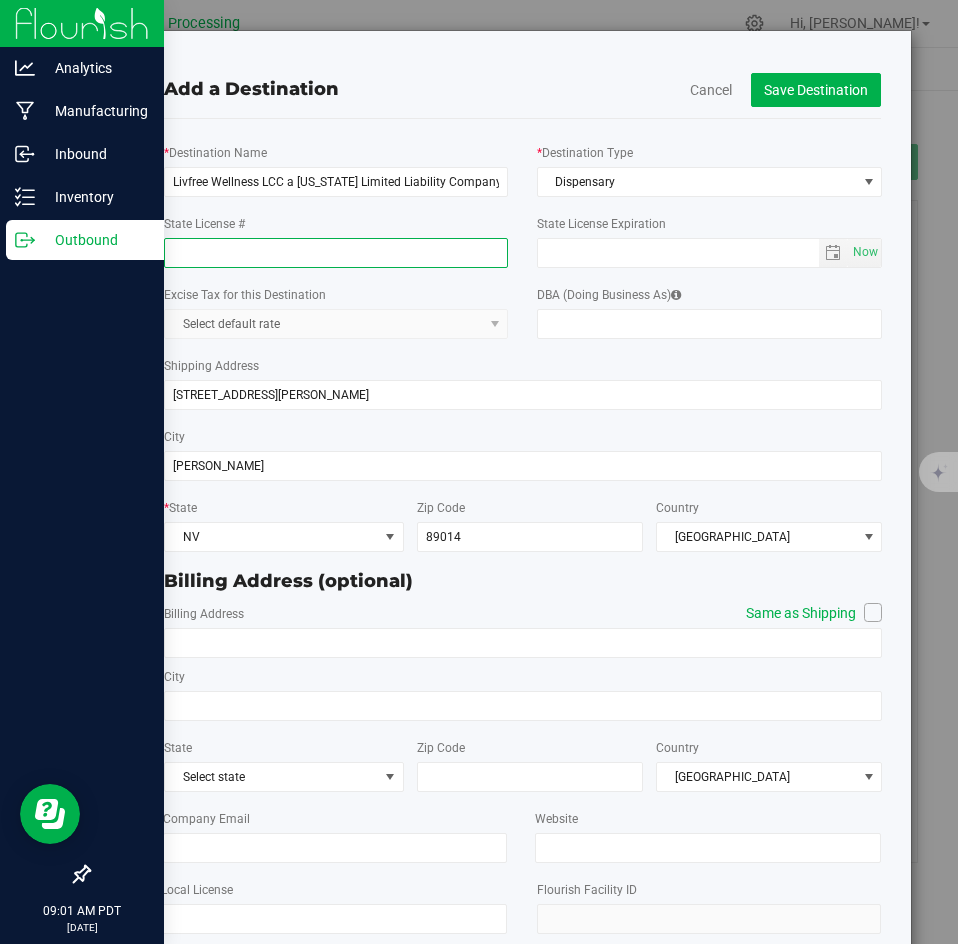 paste on "08792343110299625005" 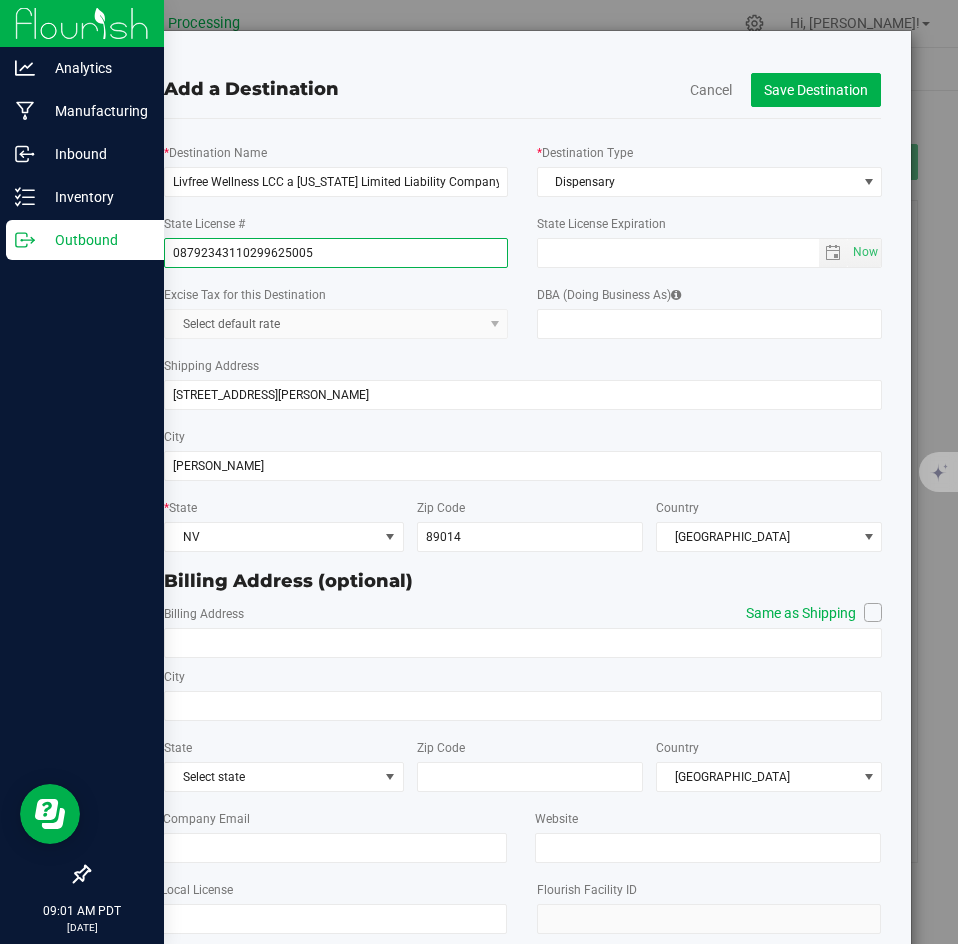 type on "08792343110299625005" 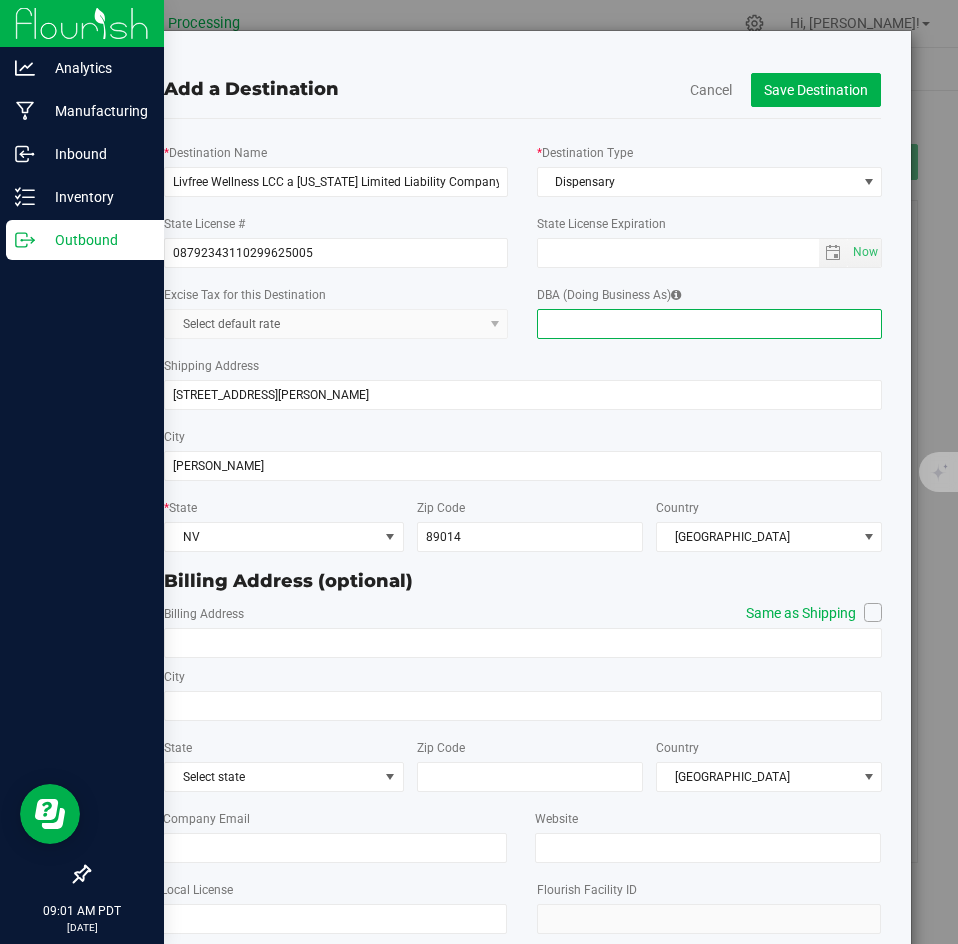click on "DBA (Doing Business As)" at bounding box center [709, 324] 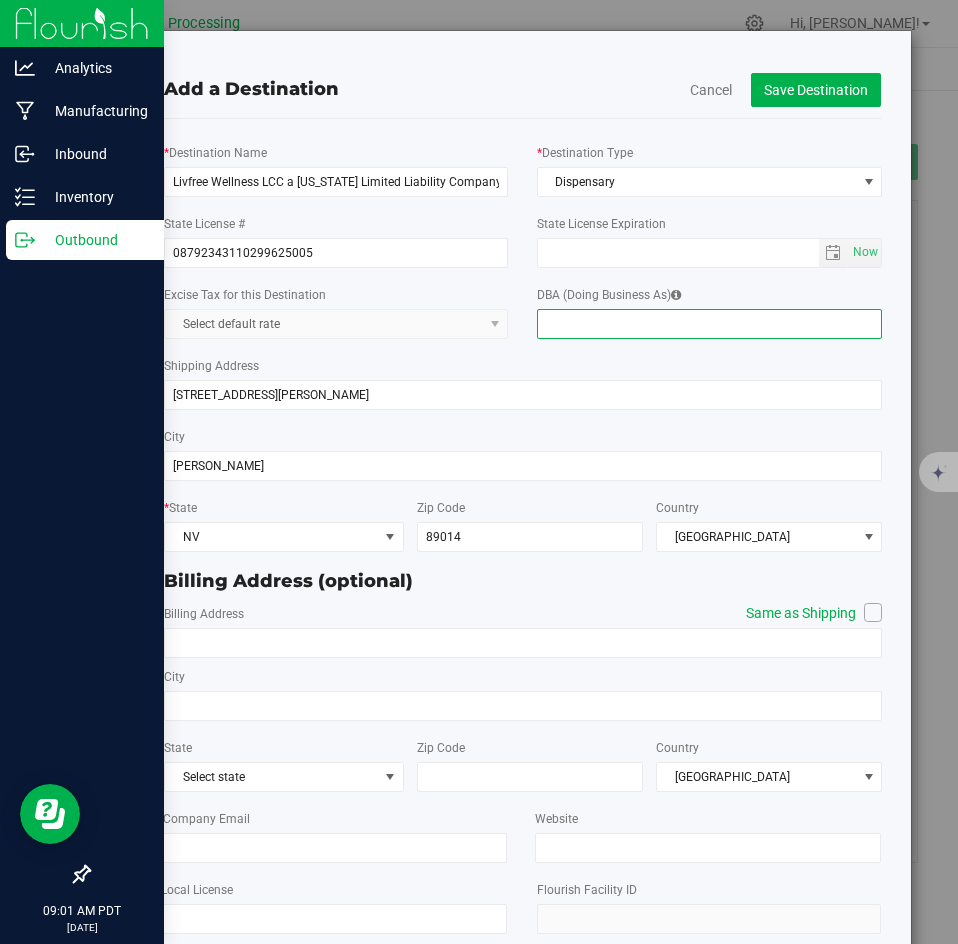 paste on "The Dispensary [PERSON_NAME]" 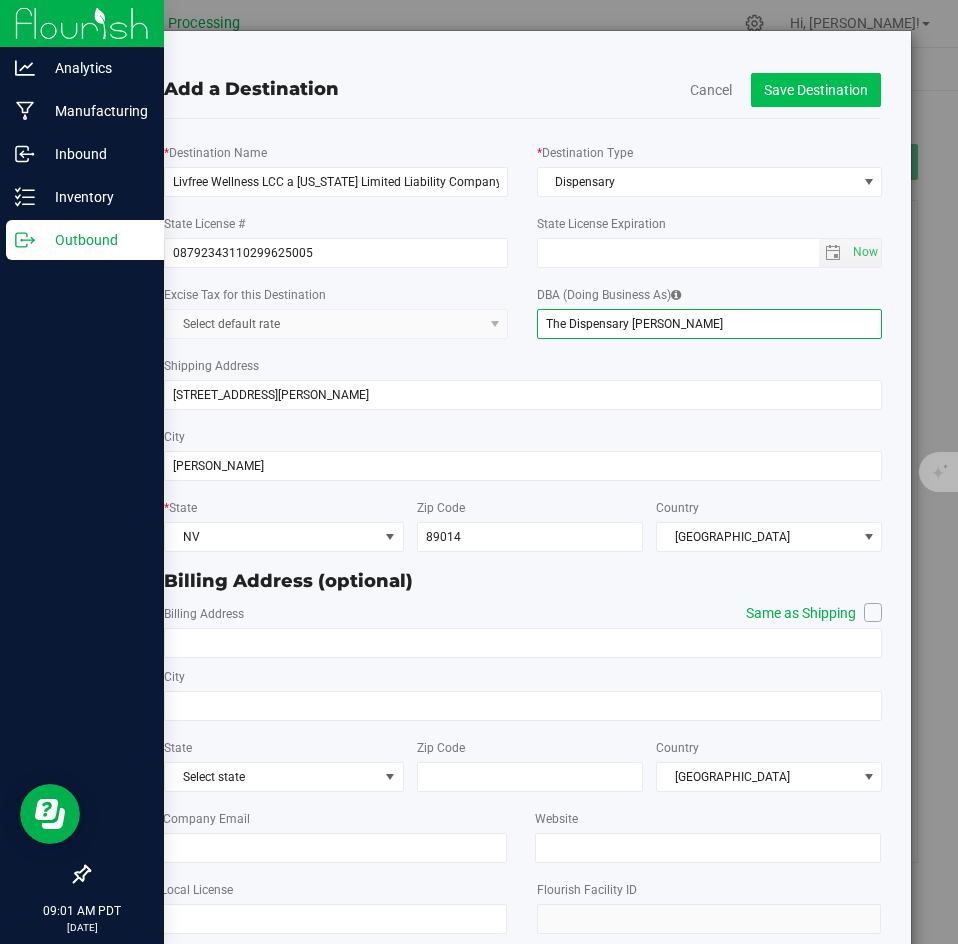type on "The Dispensary [PERSON_NAME]" 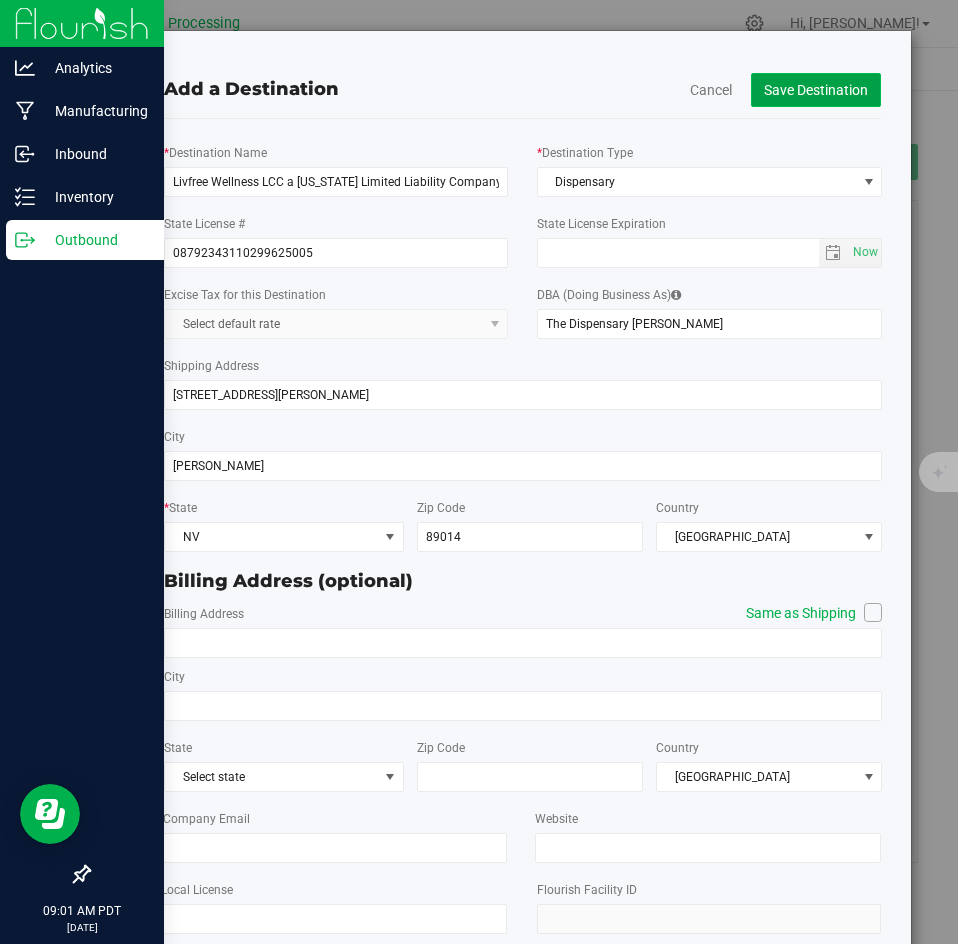 click on "Save Destination" at bounding box center [816, 90] 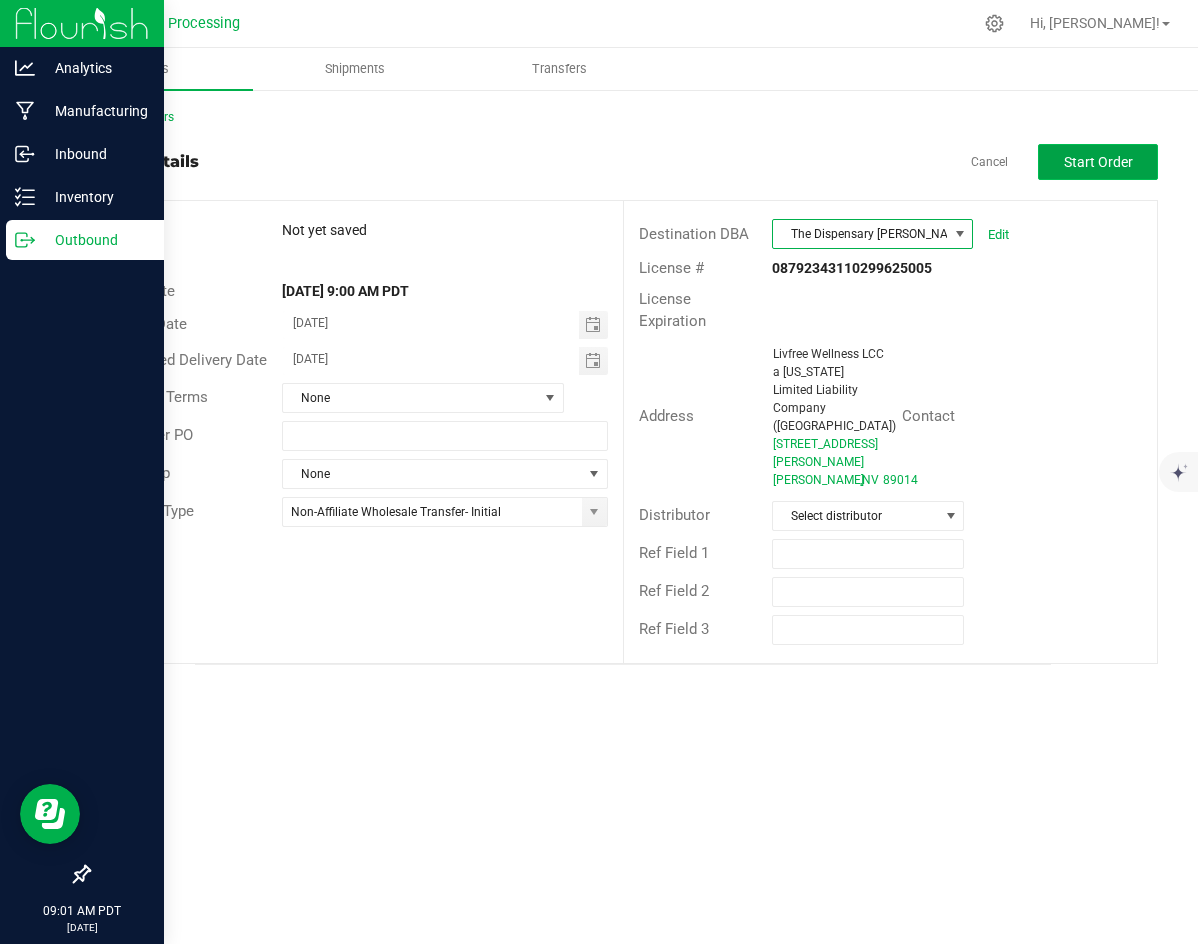 click on "Start Order" at bounding box center [1098, 162] 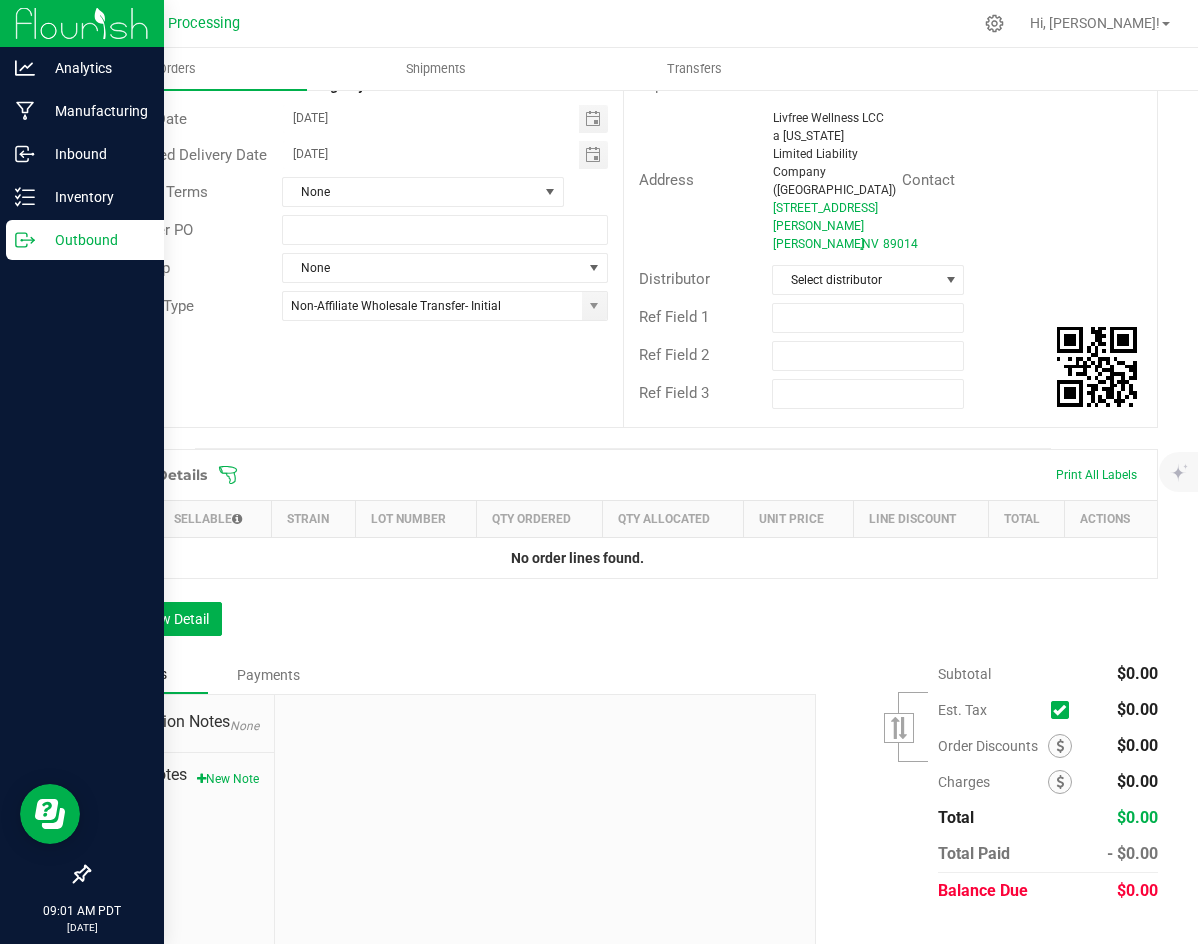 scroll, scrollTop: 240, scrollLeft: 0, axis: vertical 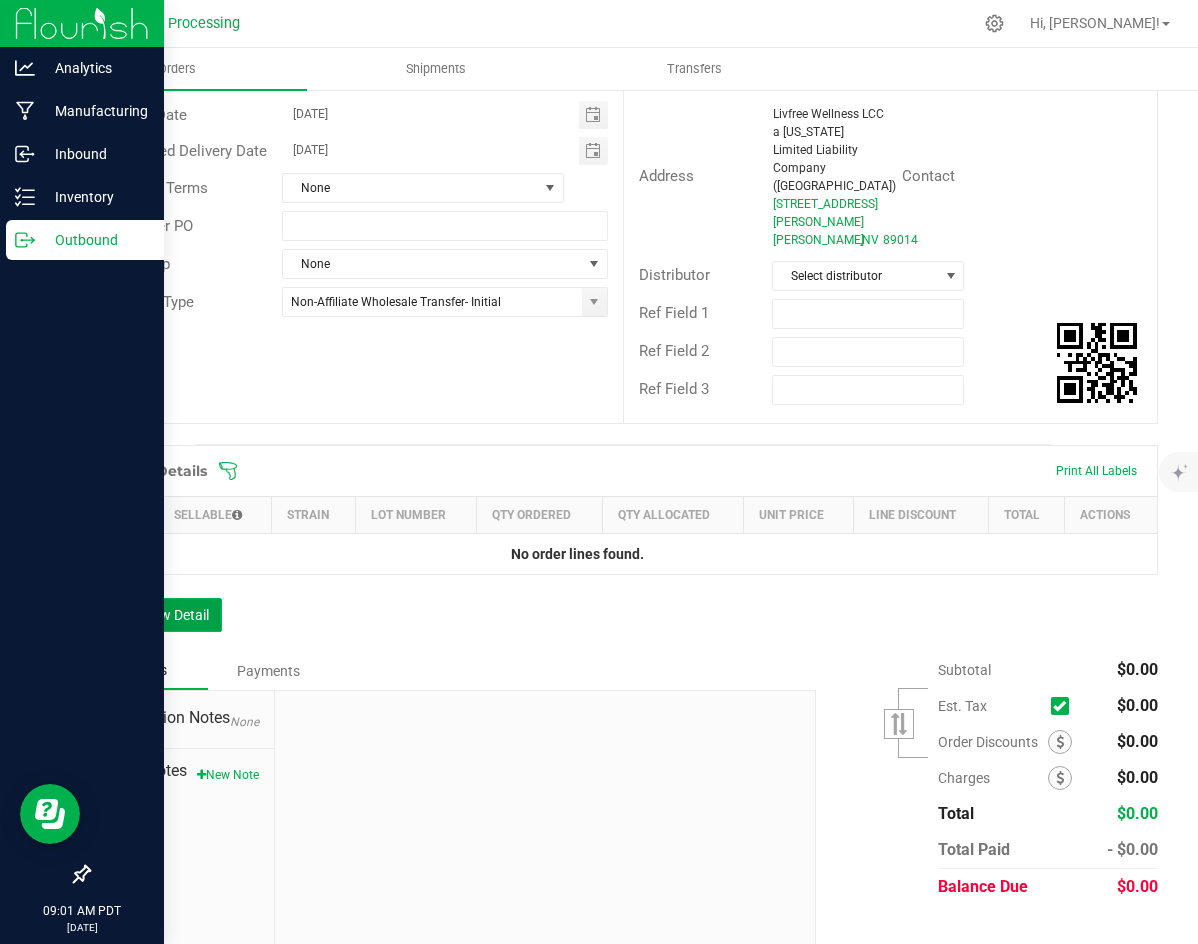 click on "Add New Detail" at bounding box center [155, 615] 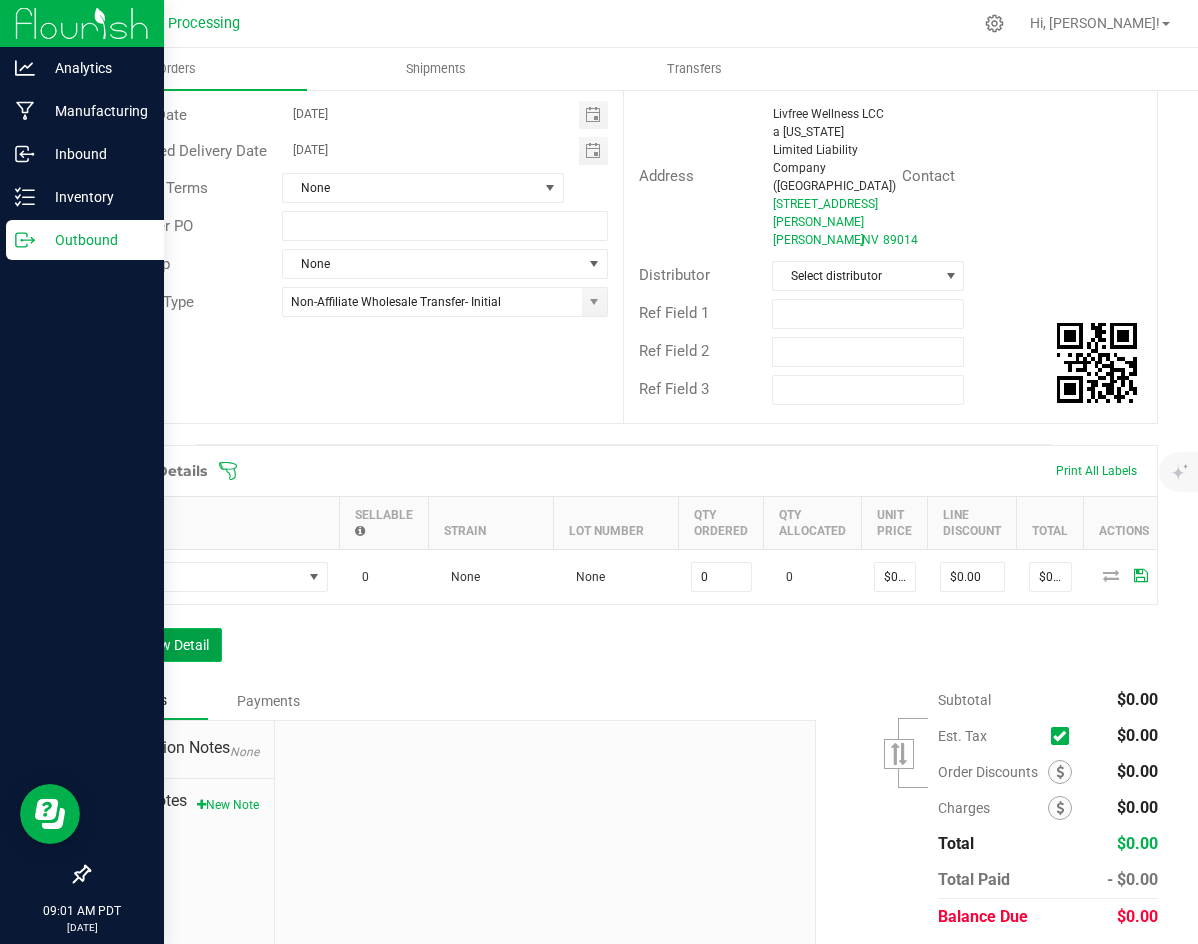 click on "Add New Detail" at bounding box center (155, 645) 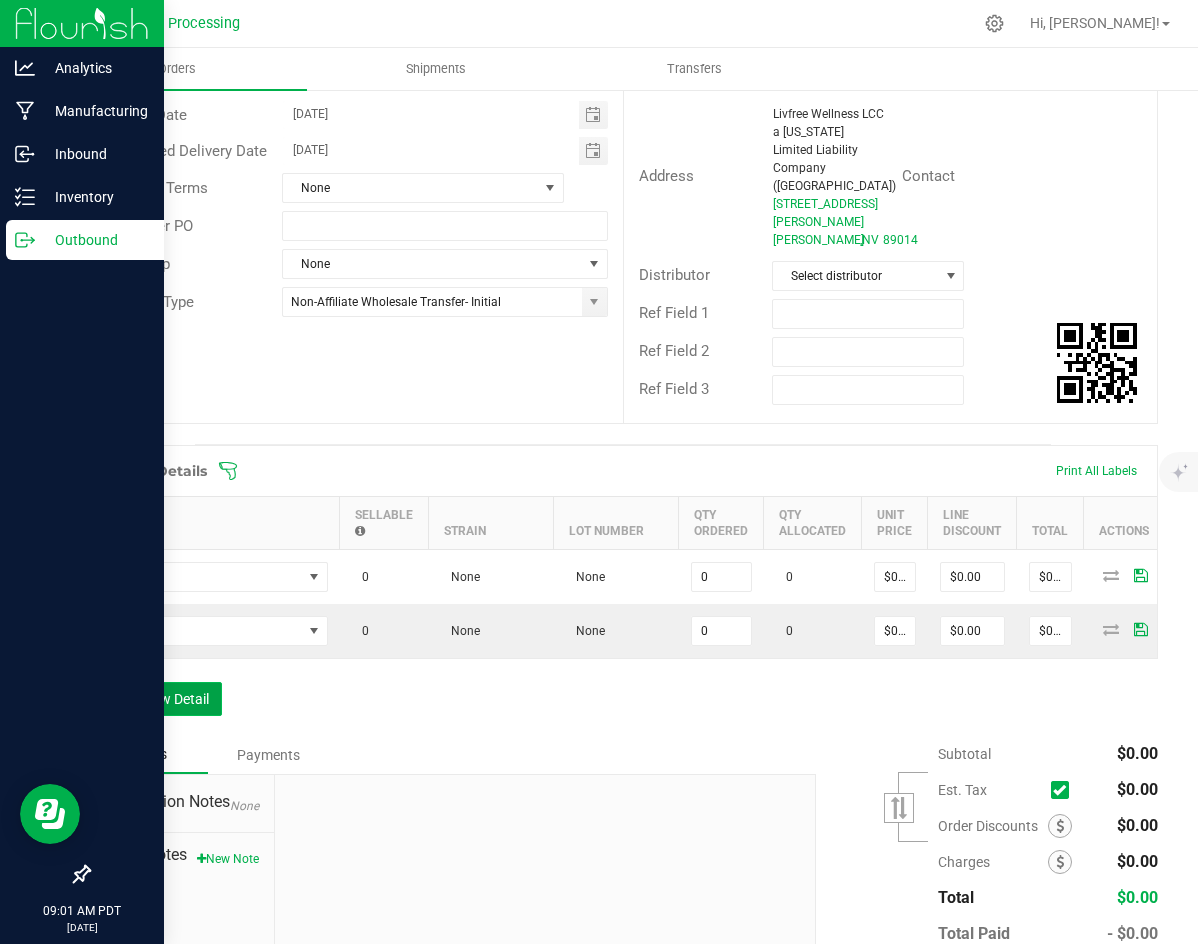 click on "Add New Detail" at bounding box center (155, 699) 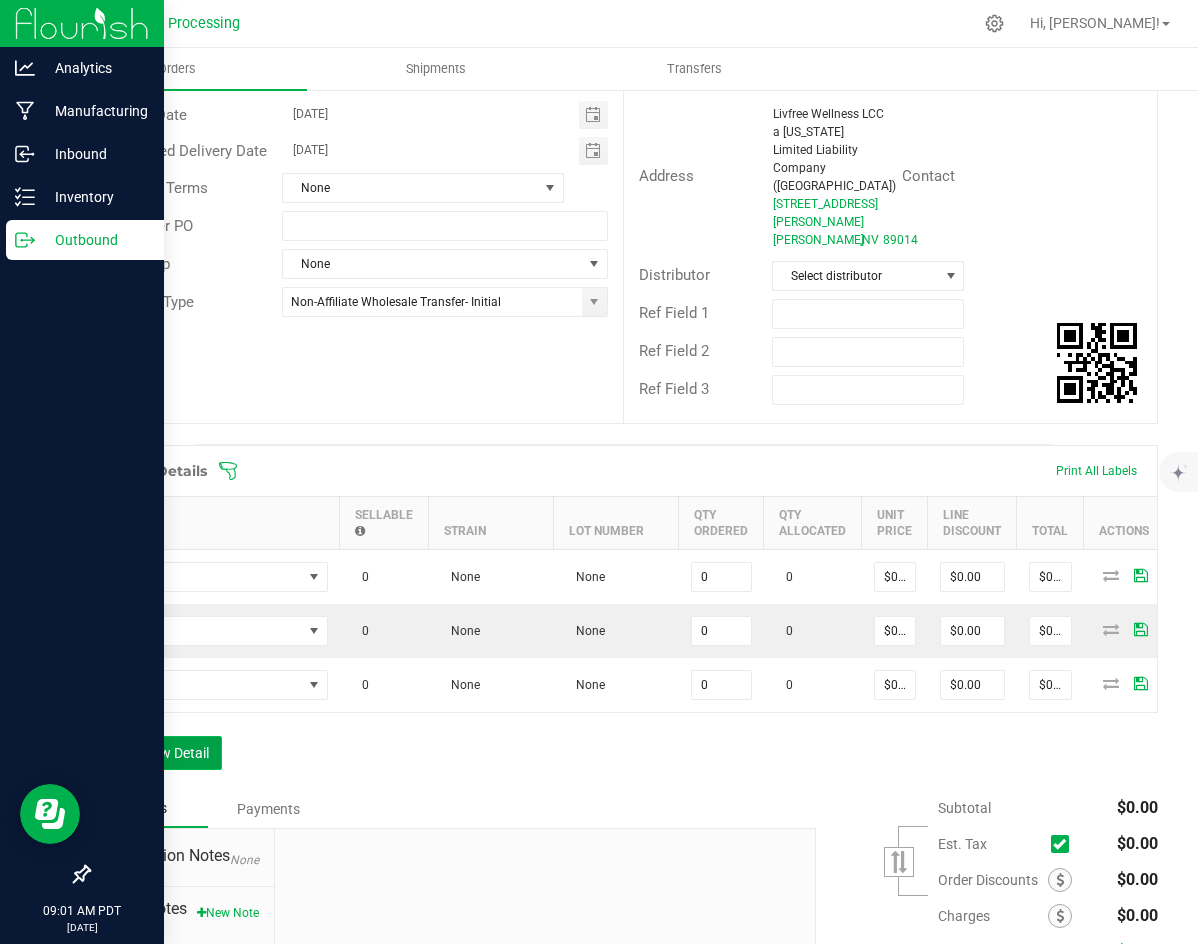 click on "Add New Detail" at bounding box center [155, 753] 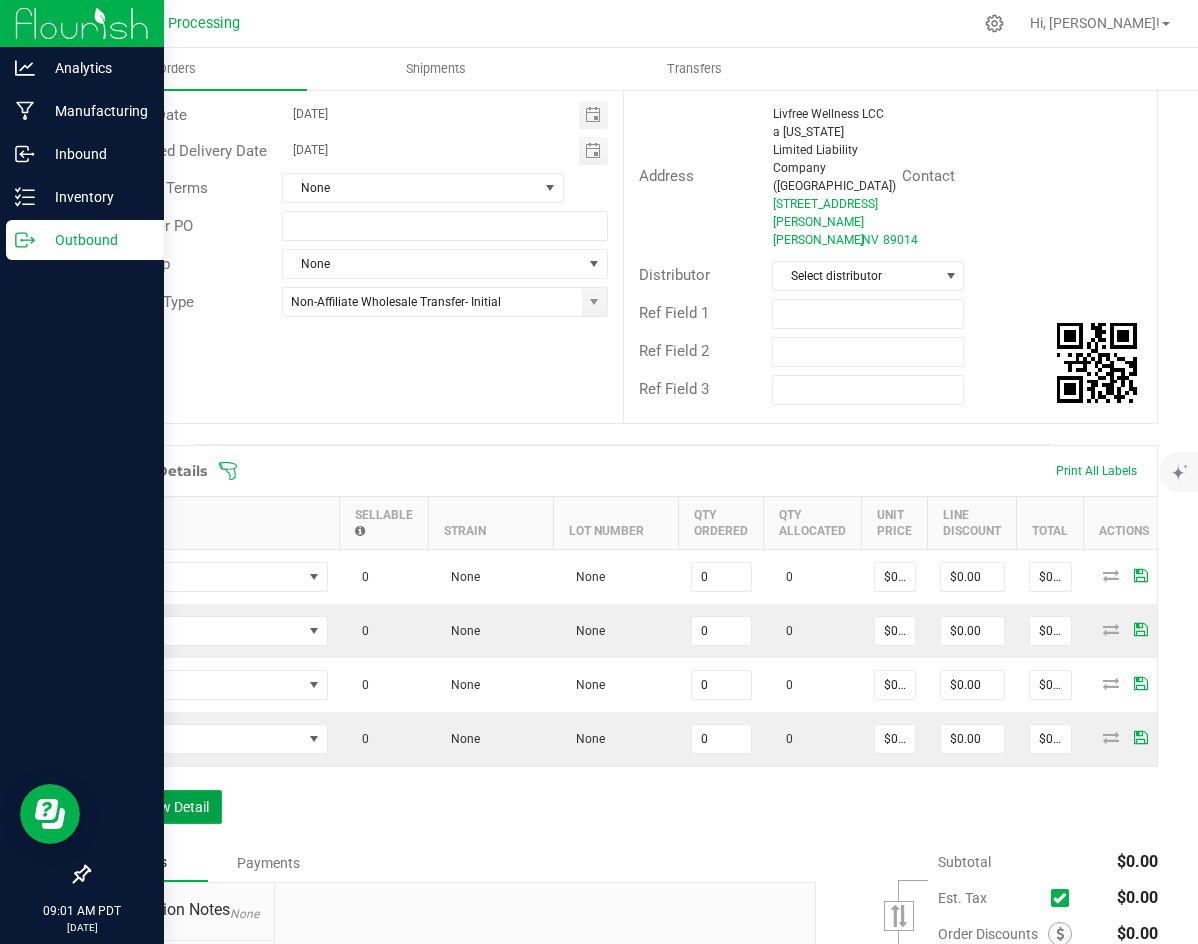 click on "Add New Detail" at bounding box center [155, 807] 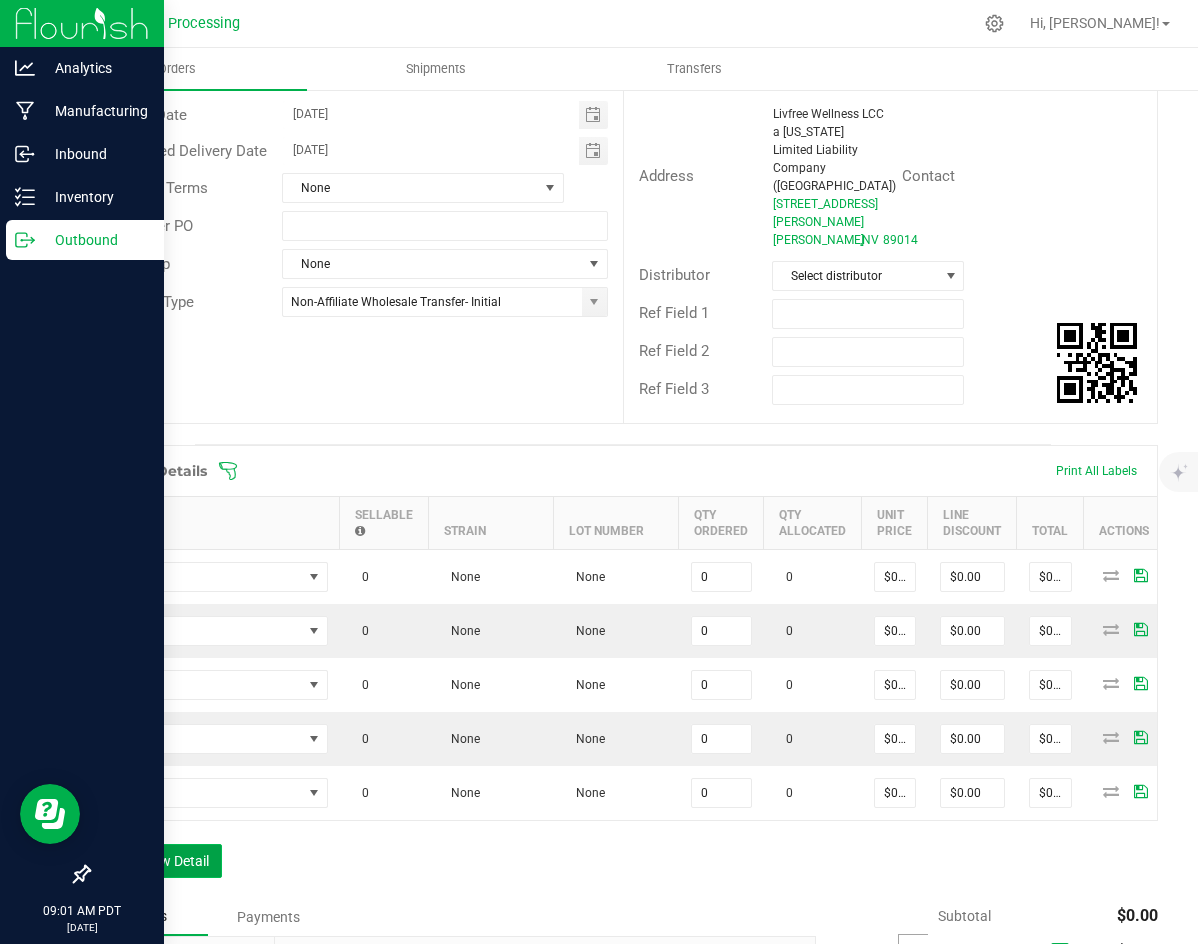 click on "Add New Detail" at bounding box center (155, 861) 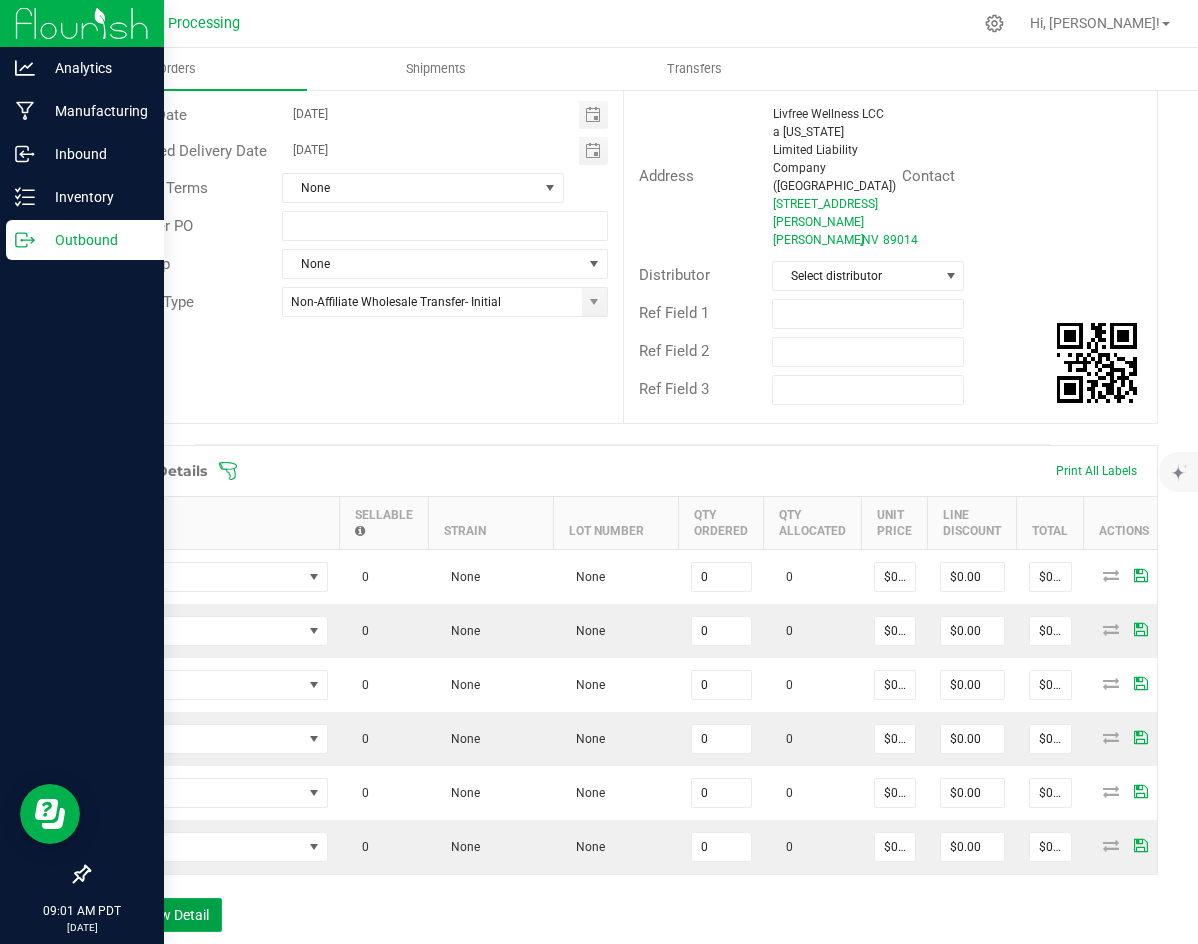scroll, scrollTop: 591, scrollLeft: 0, axis: vertical 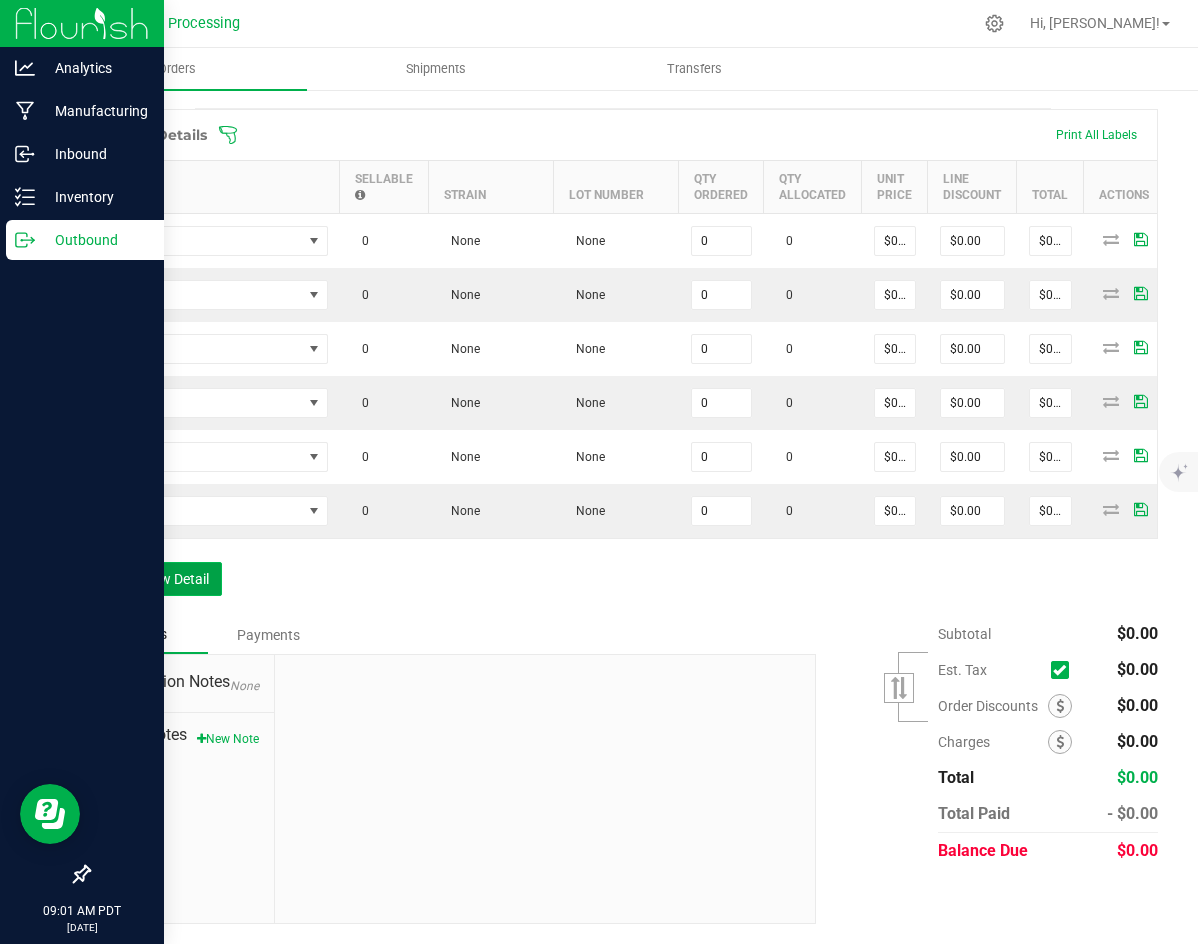 click on "Add New Detail" at bounding box center [155, 579] 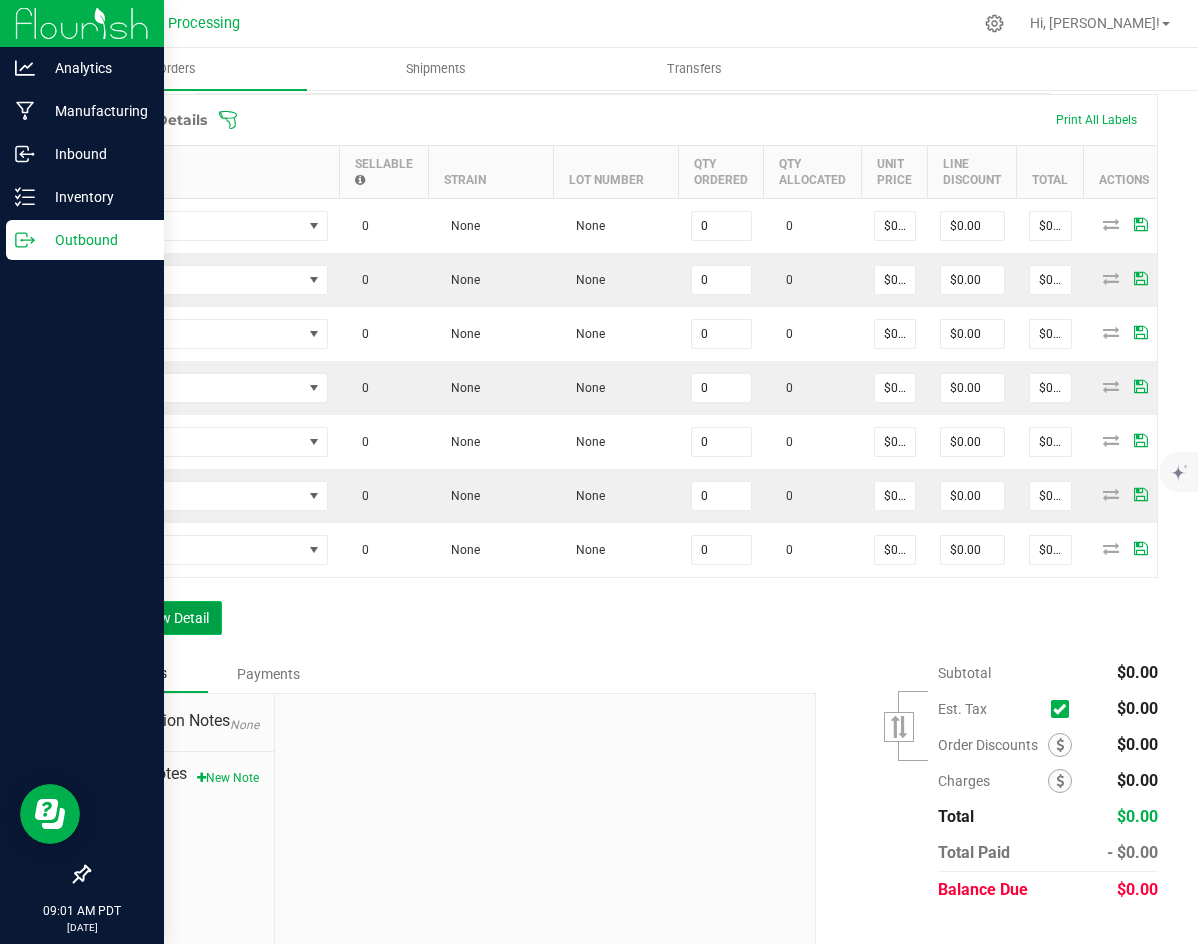 click on "Add New Detail" at bounding box center [155, 618] 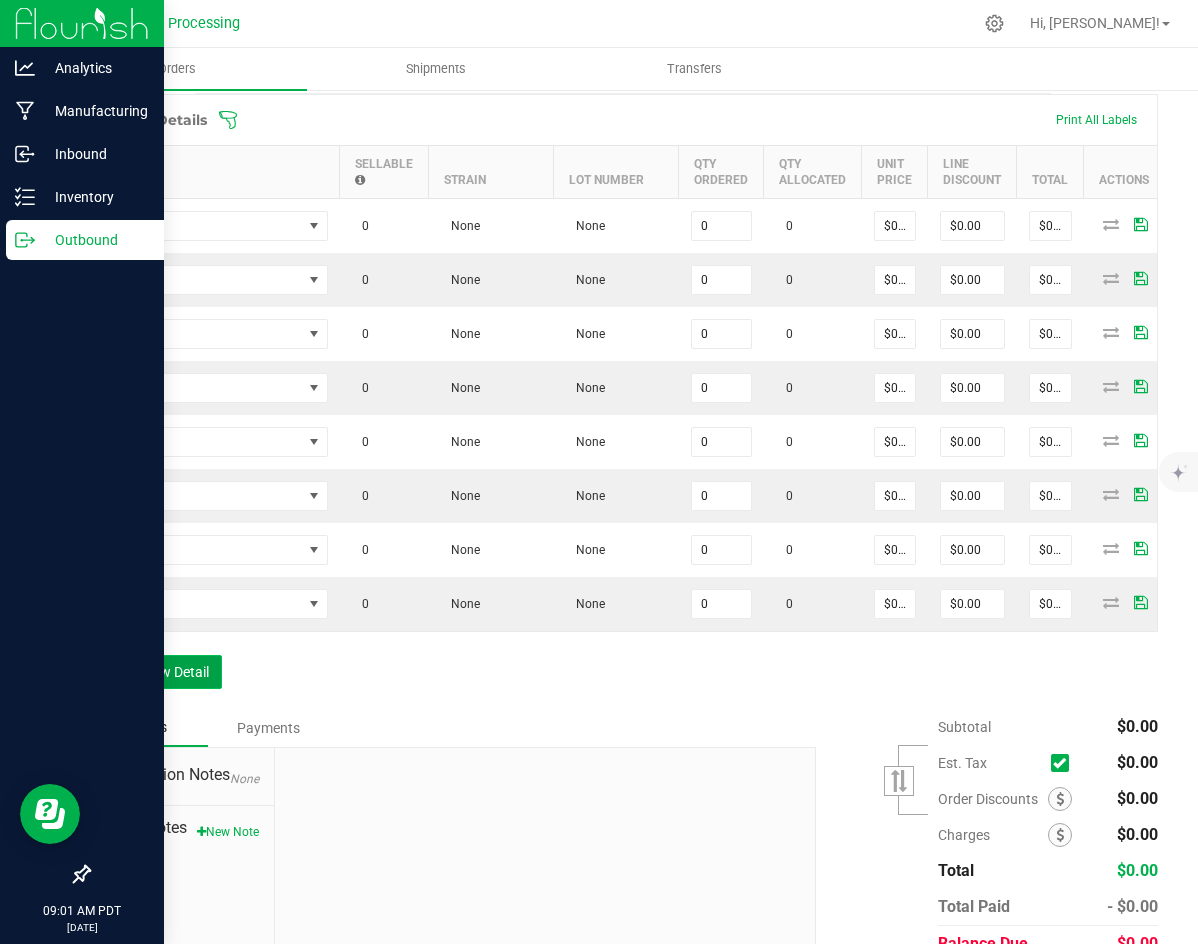 click on "Add New Detail" at bounding box center (155, 672) 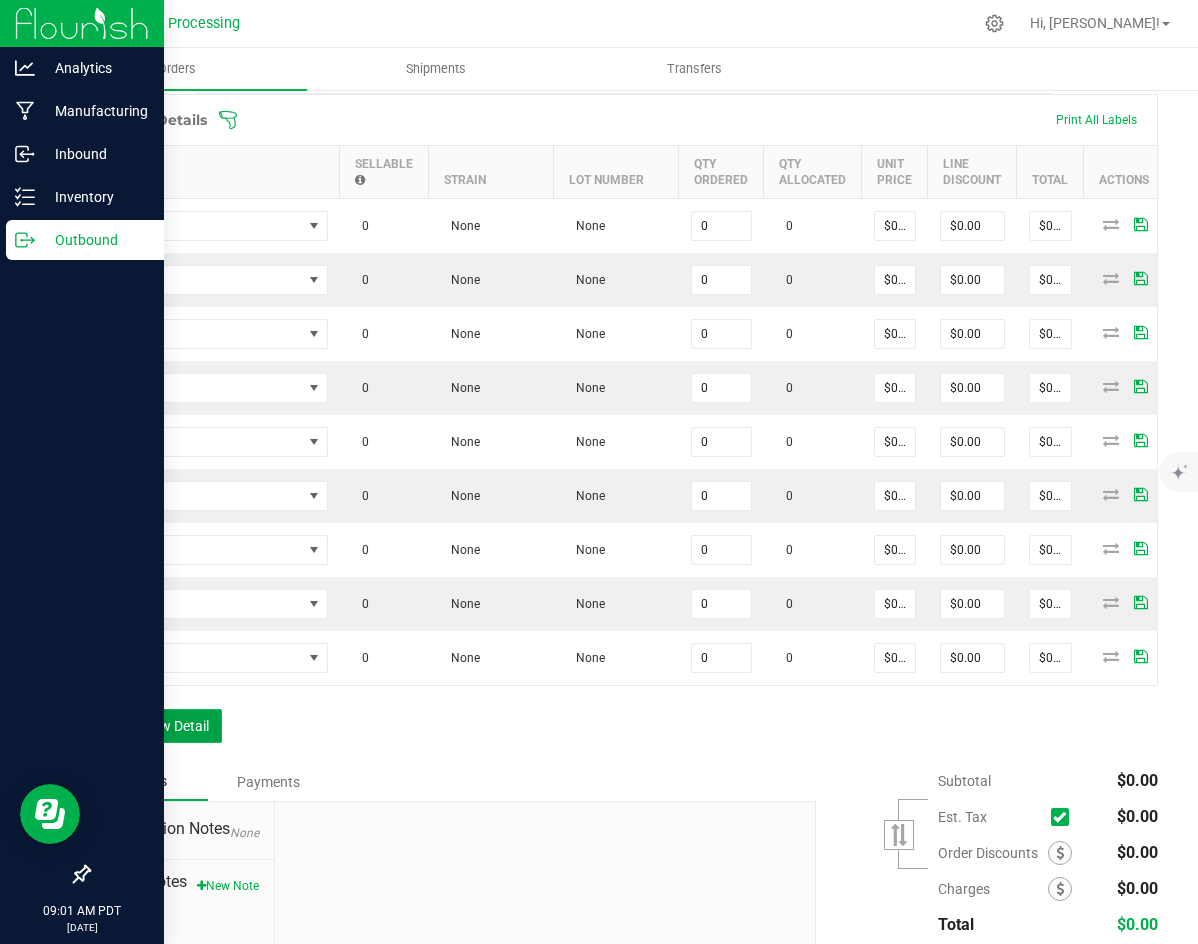 click on "Add New Detail" at bounding box center [155, 726] 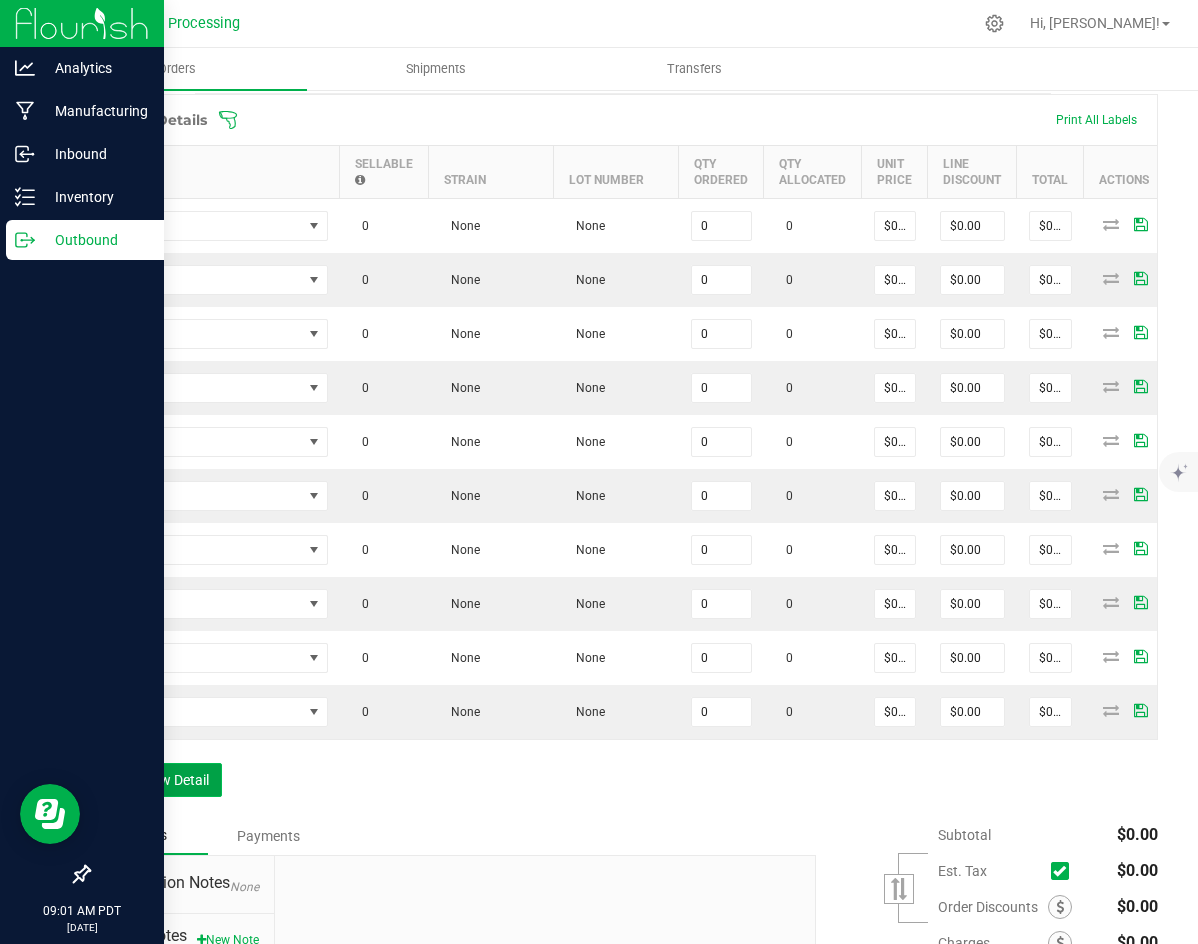 click on "Add New Detail" at bounding box center [155, 780] 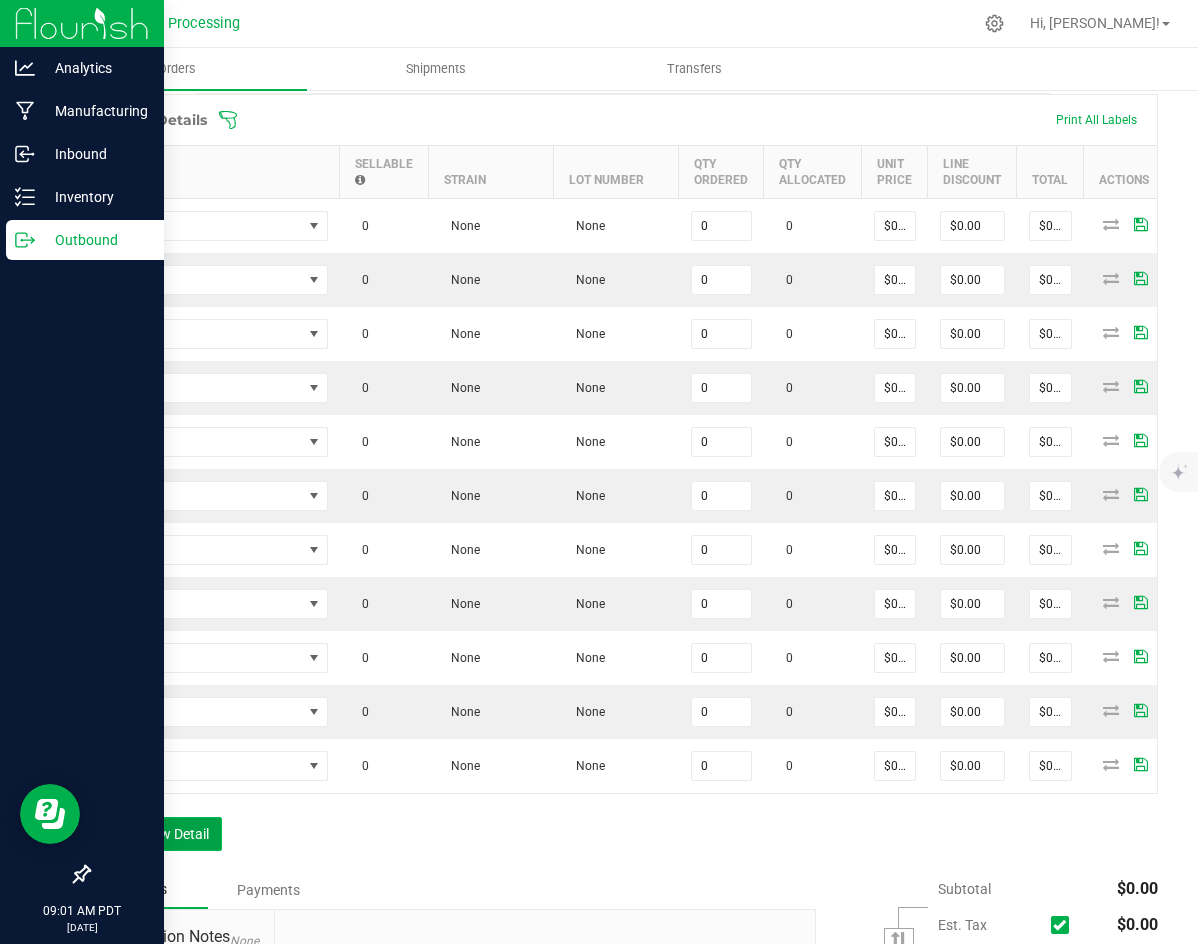 click on "Add New Detail" at bounding box center (155, 834) 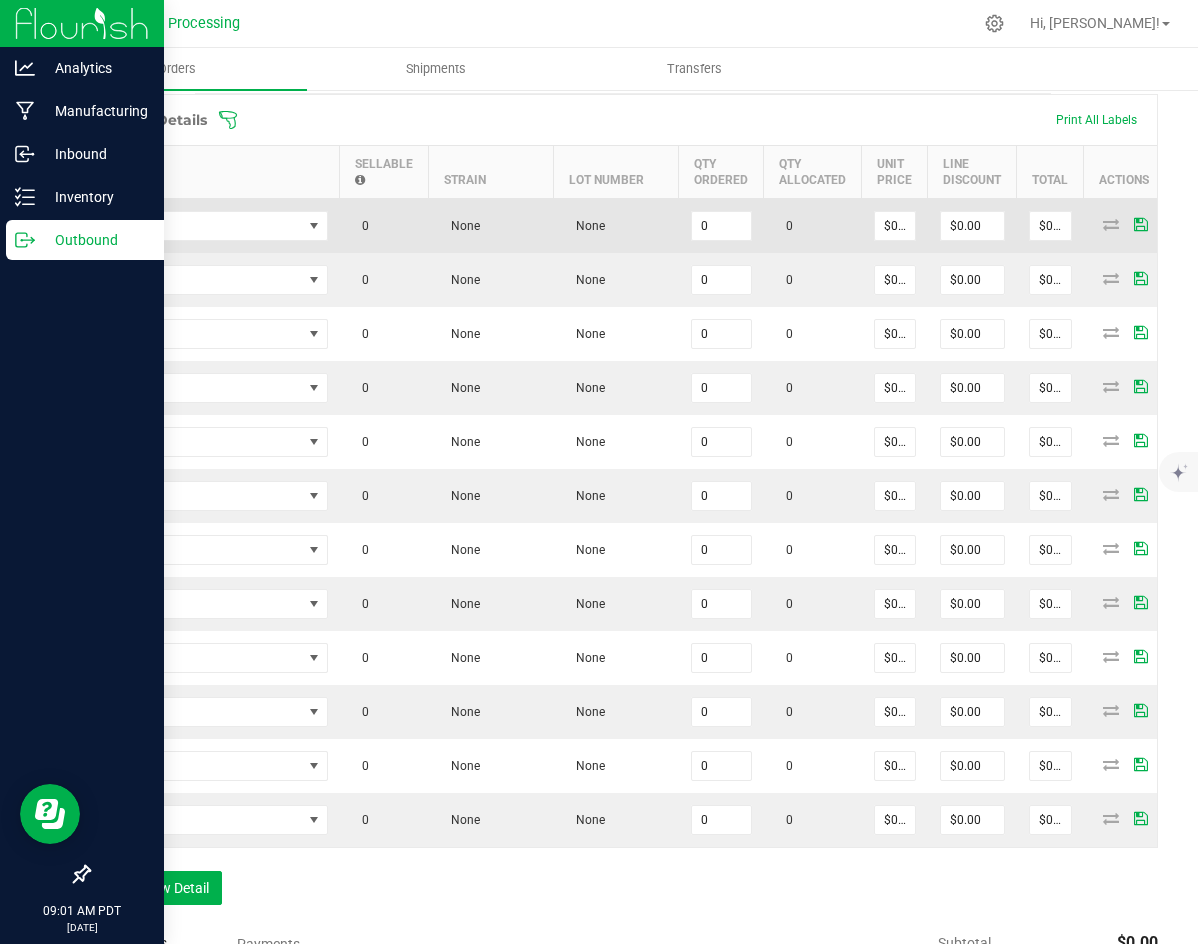 click at bounding box center [215, 225] 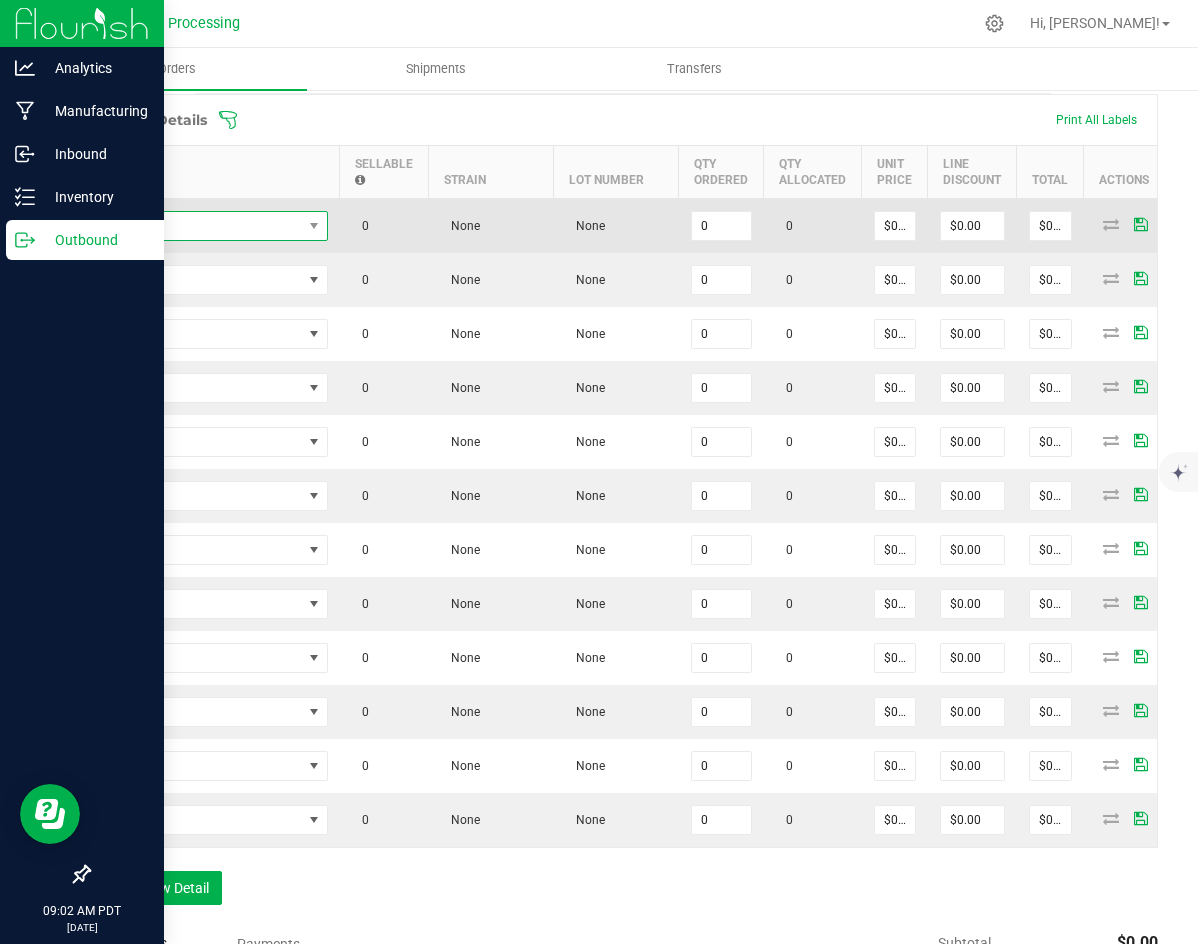 click at bounding box center (202, 226) 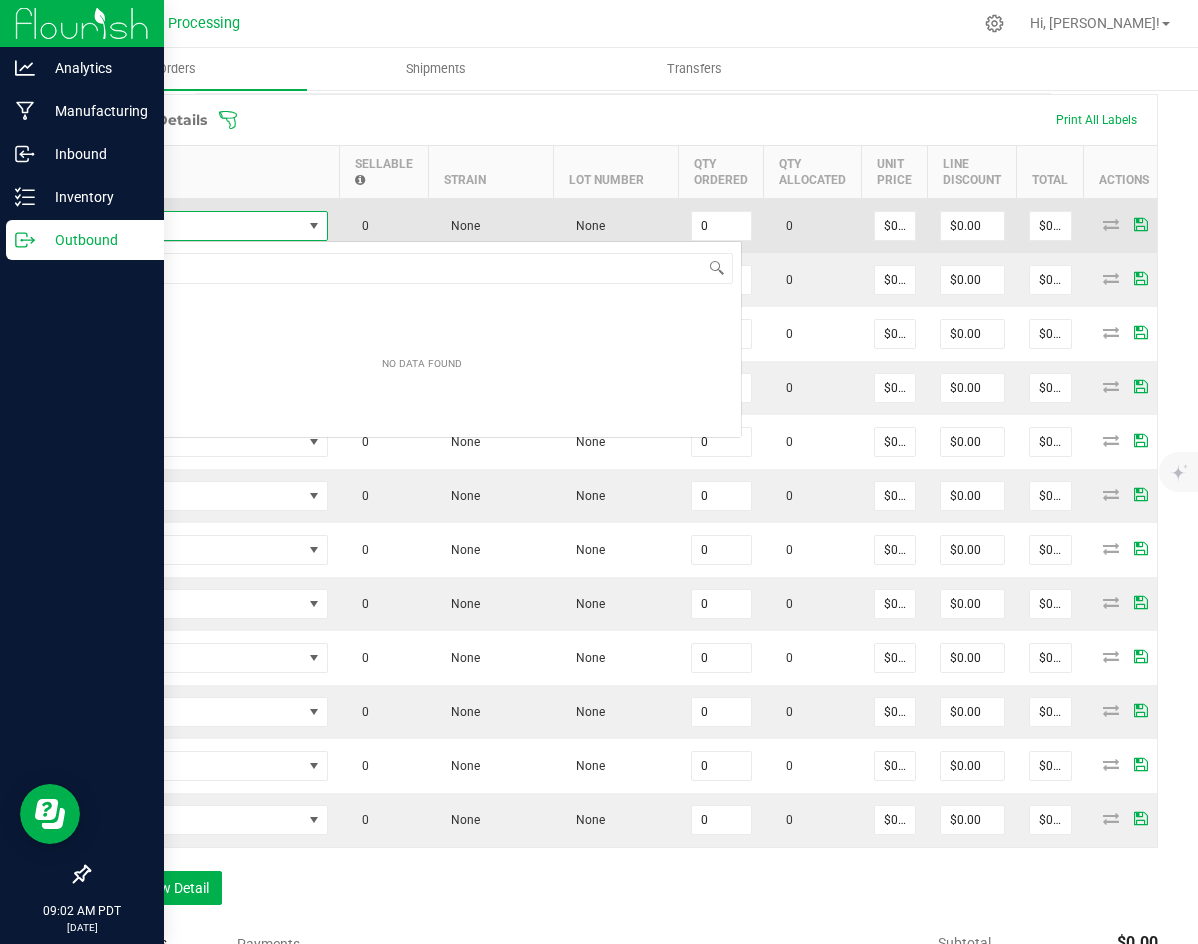 scroll, scrollTop: 99970, scrollLeft: 99774, axis: both 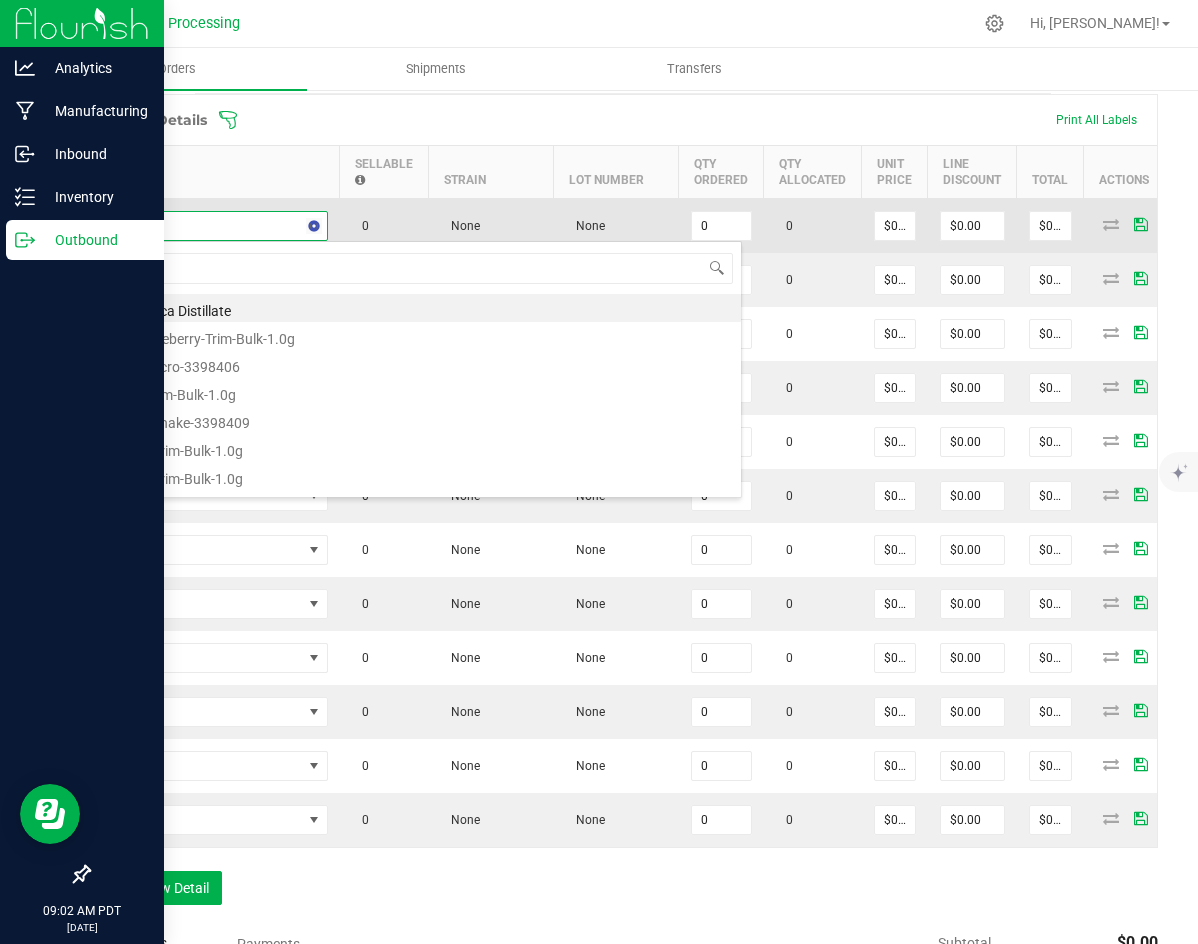 type on "orang" 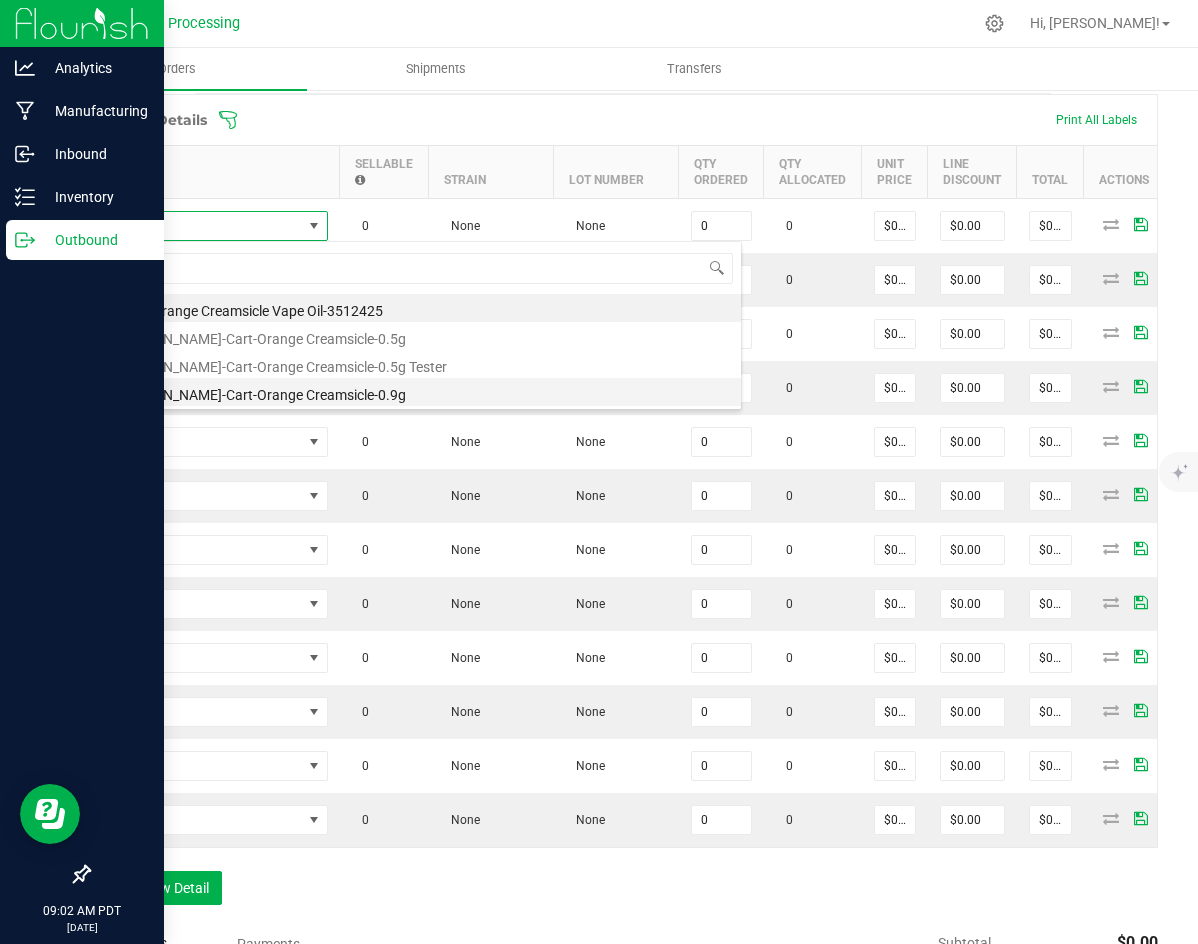 click on "[PERSON_NAME]-Cart-Orange Creamsicle-0.9g" at bounding box center (422, 392) 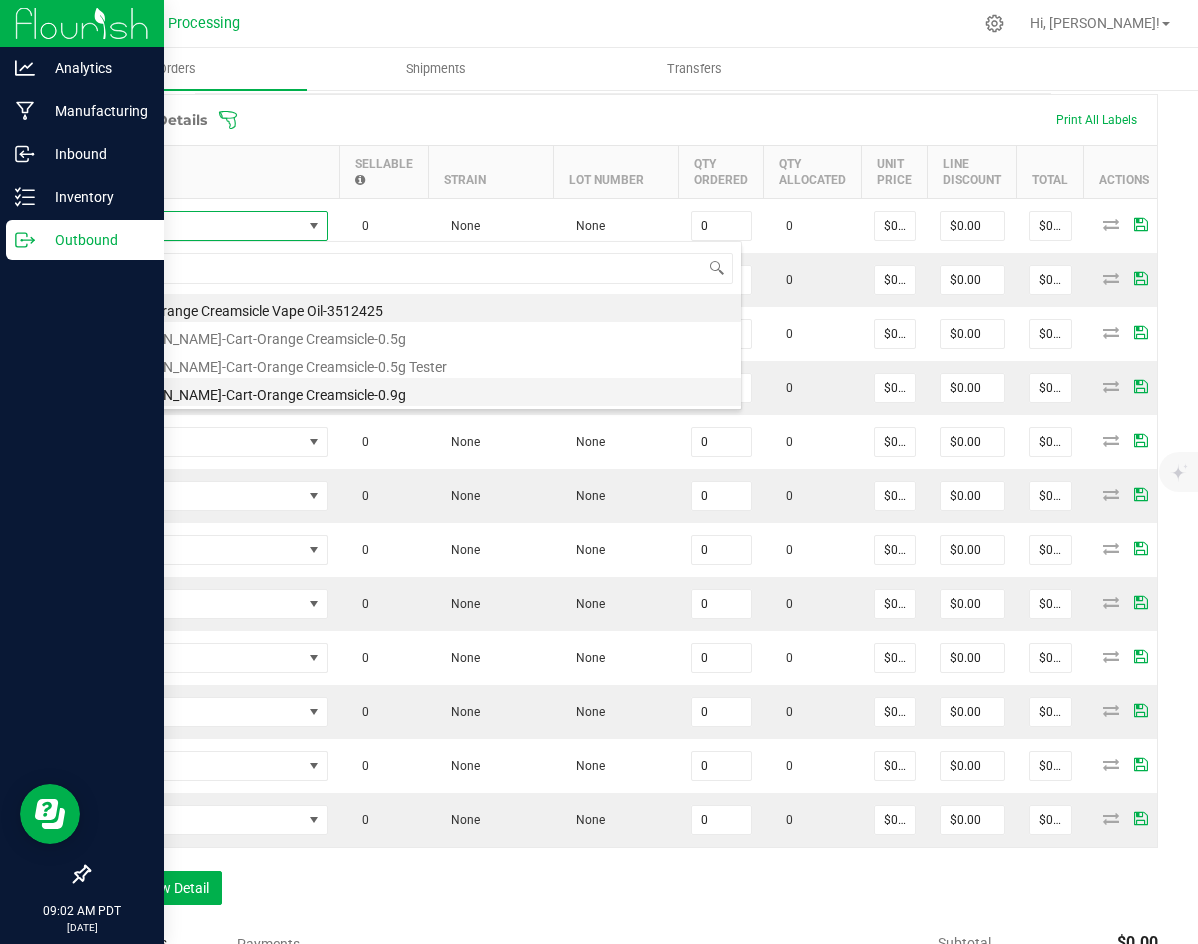 type on "0 ea" 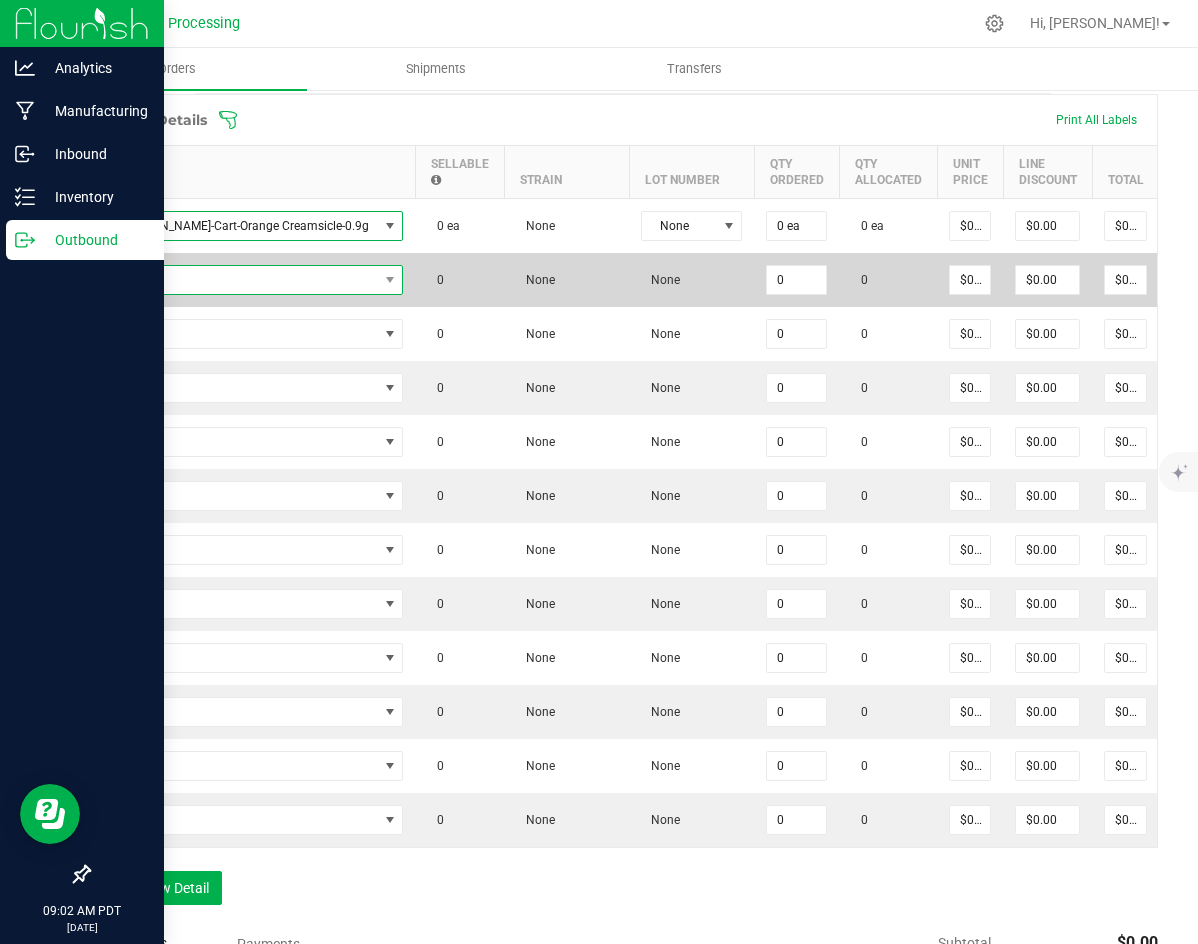click at bounding box center [240, 280] 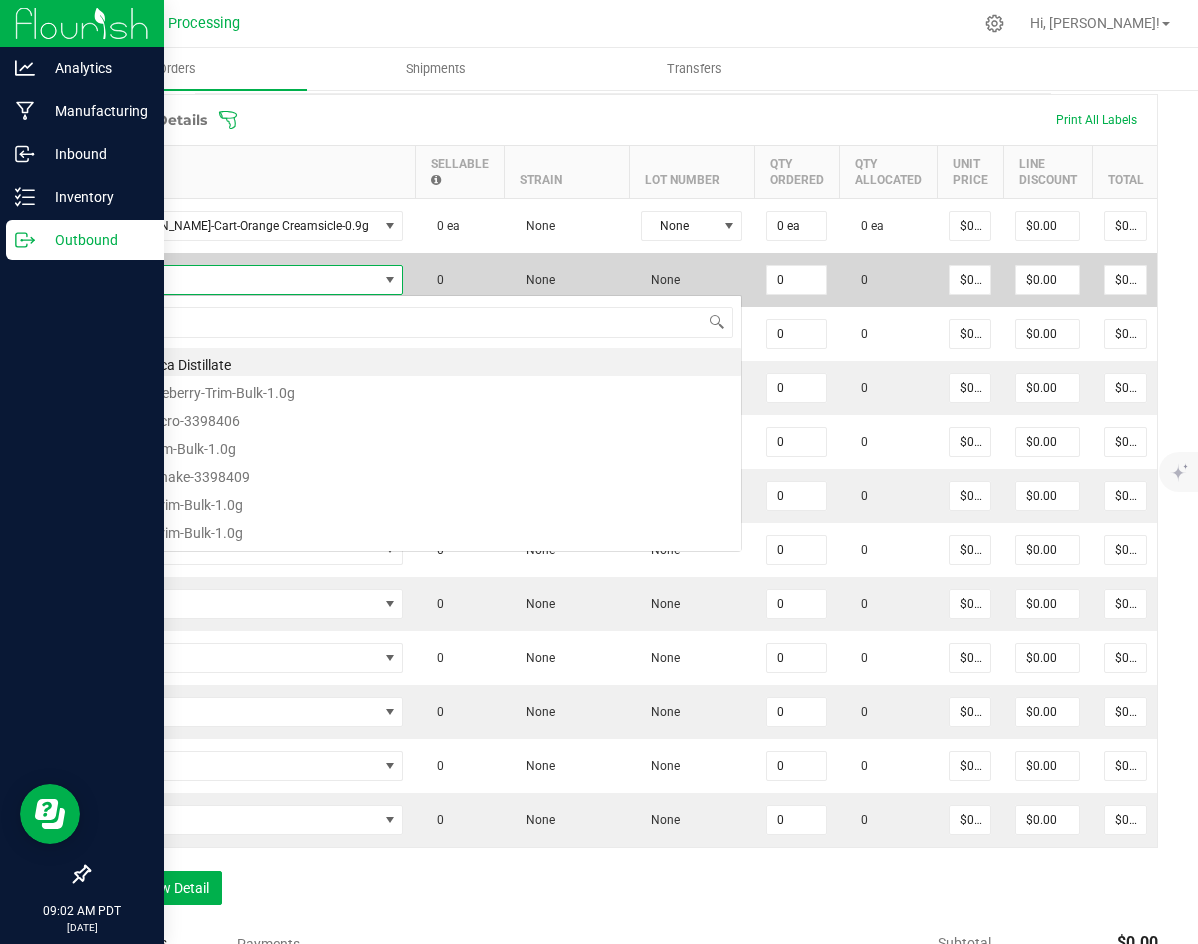 scroll, scrollTop: 99970, scrollLeft: 99761, axis: both 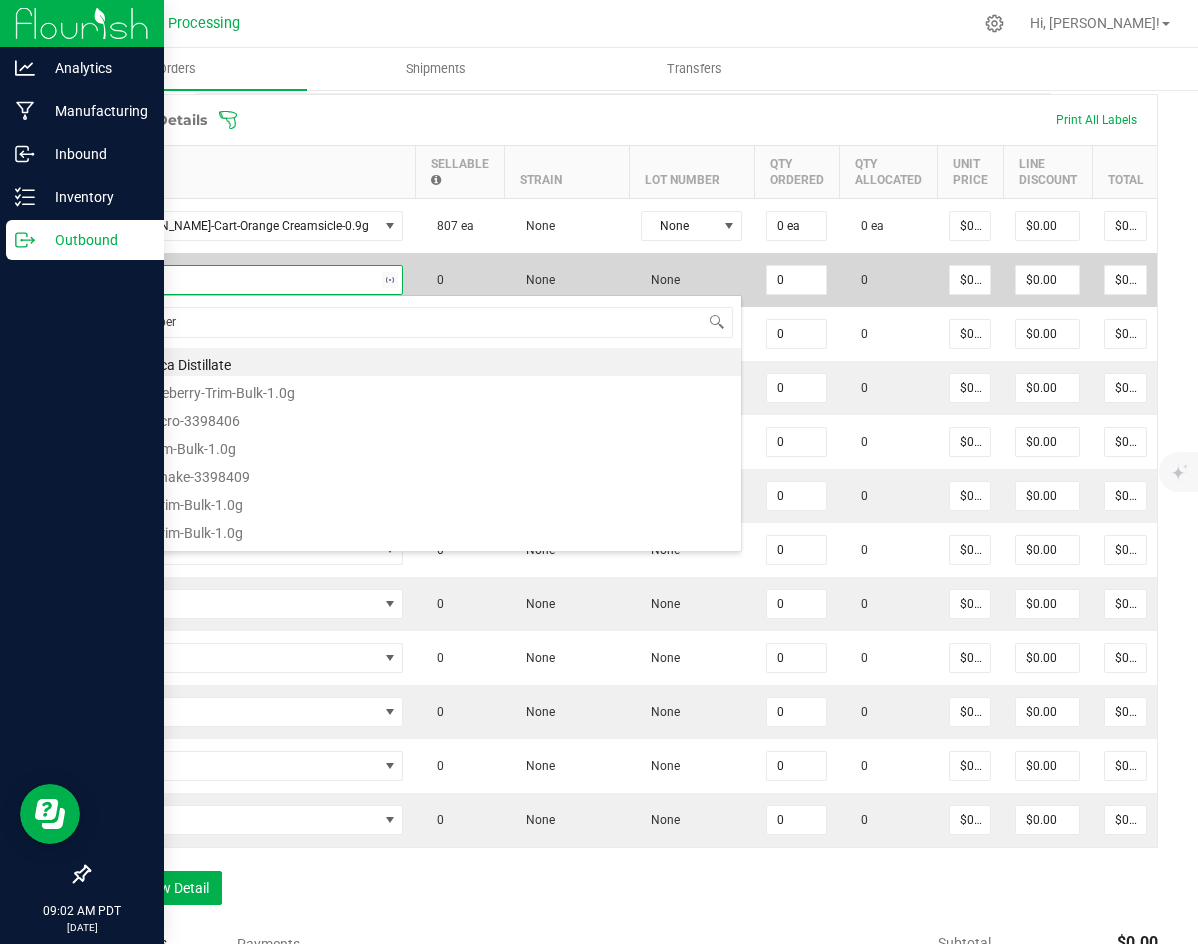 type on "strawberr" 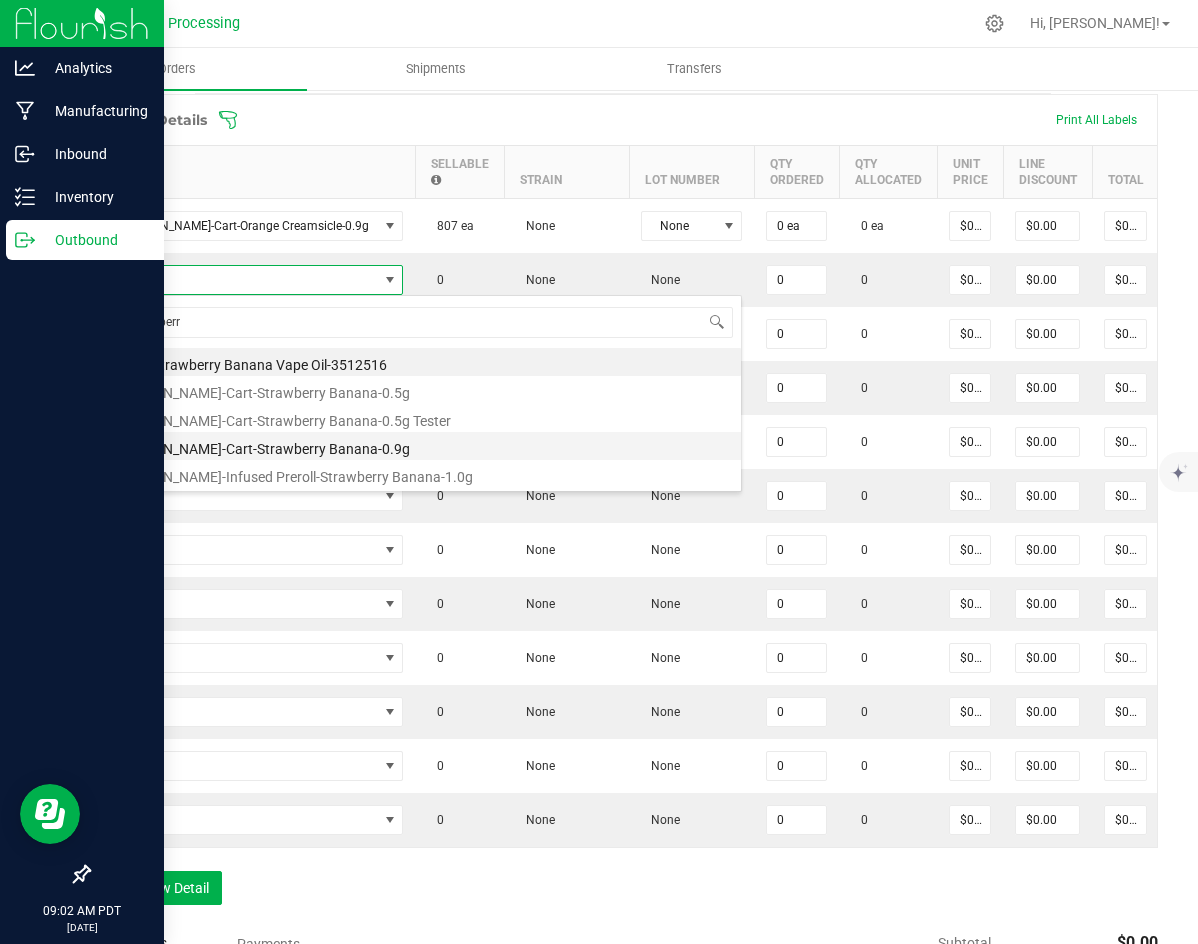 click on "[PERSON_NAME]-Cart-Strawberry Banana-0.9g" at bounding box center [422, 446] 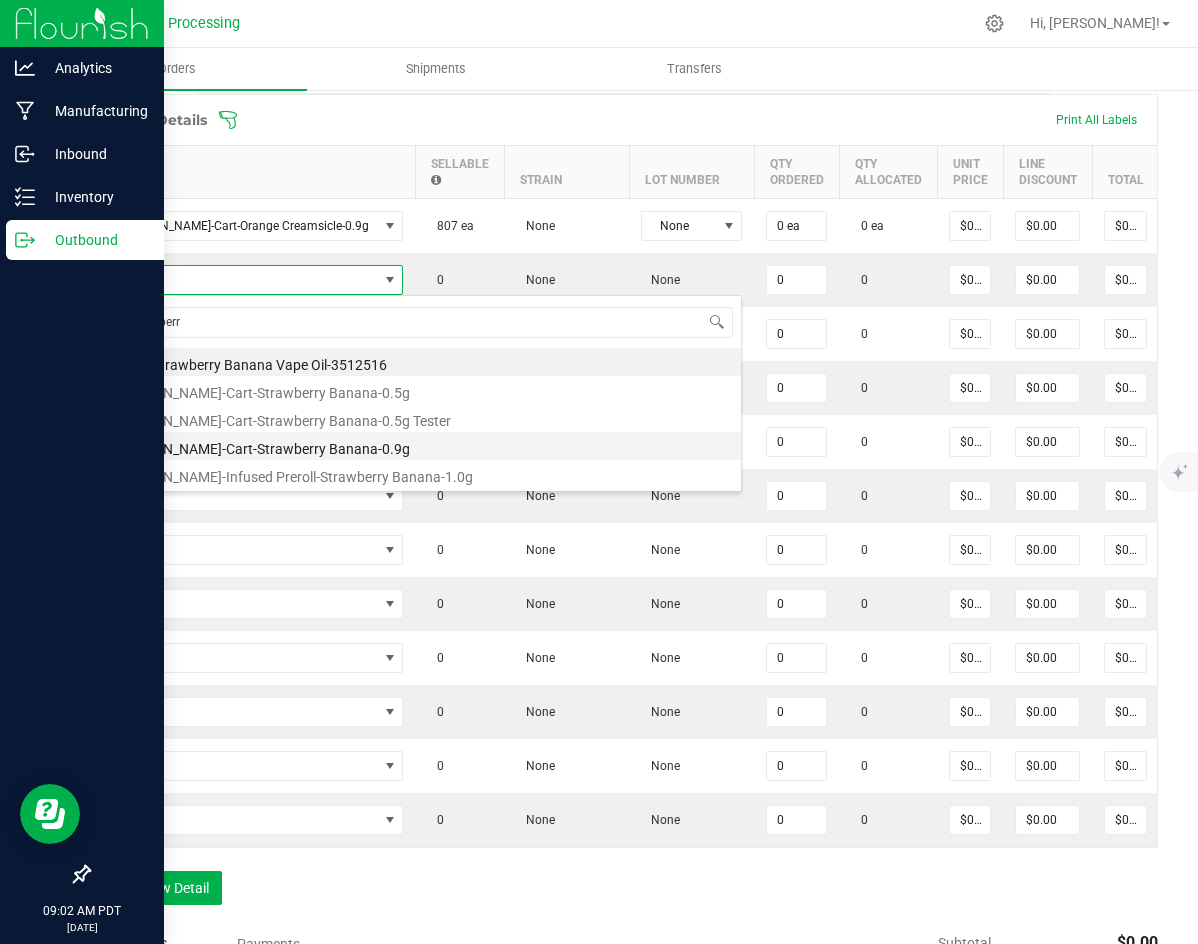 type on "0 ea" 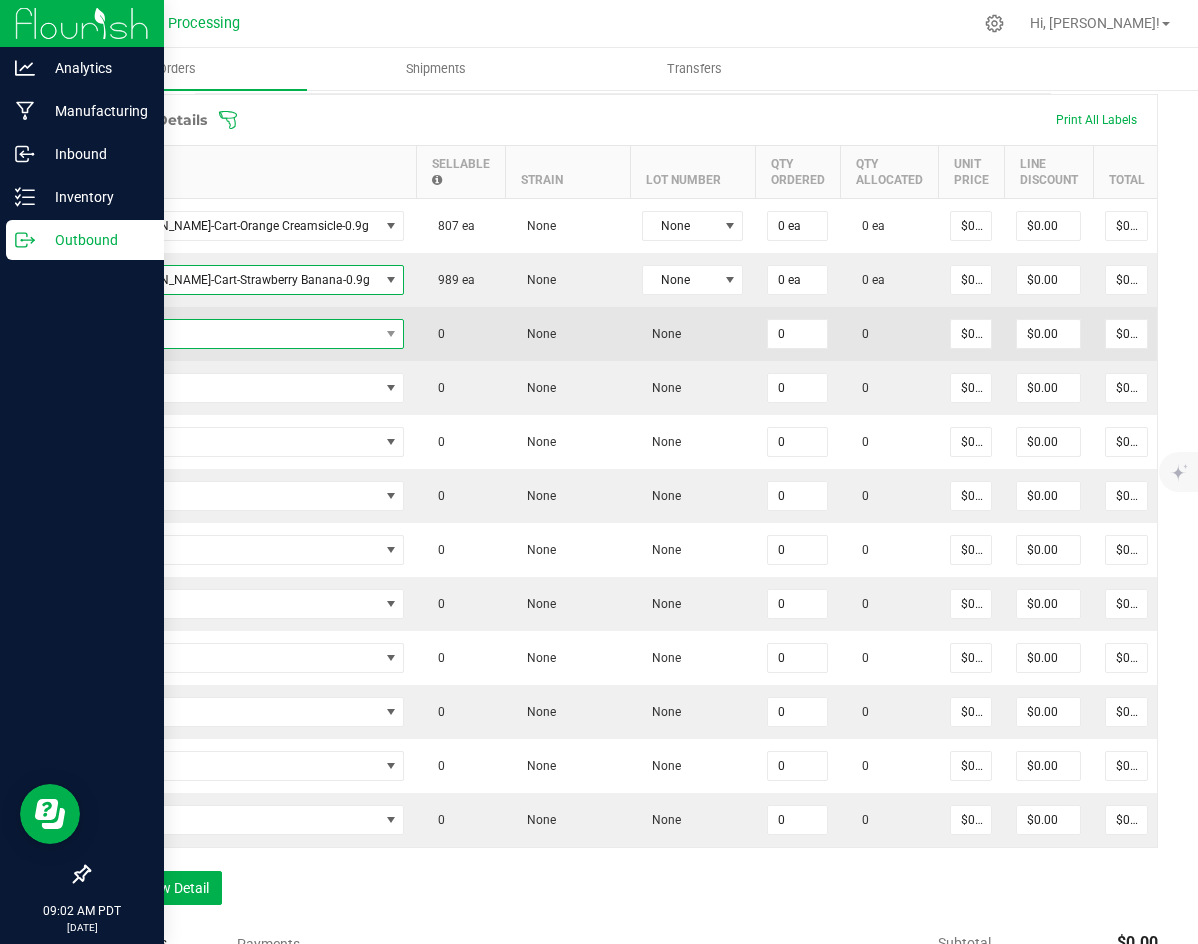 click at bounding box center [241, 334] 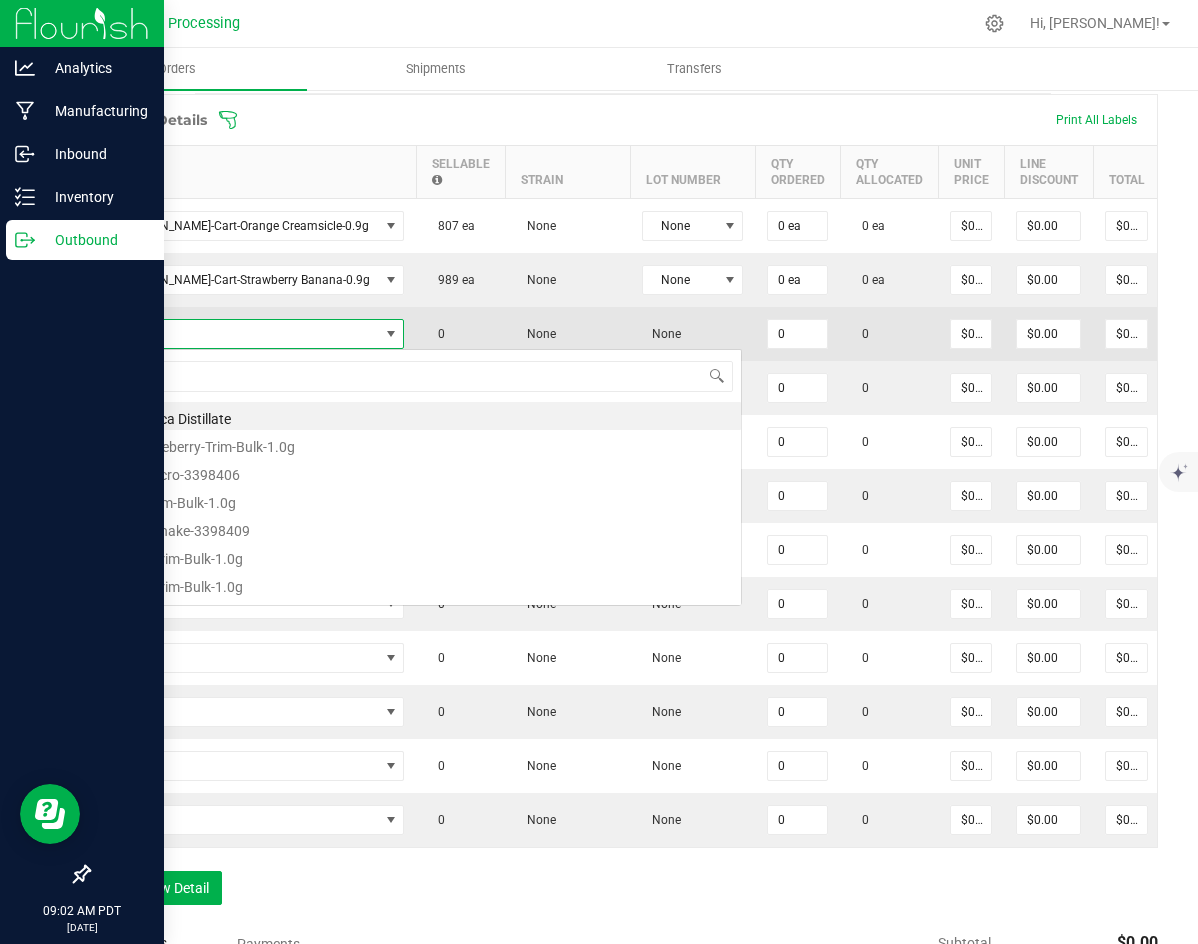 scroll, scrollTop: 99970, scrollLeft: 99761, axis: both 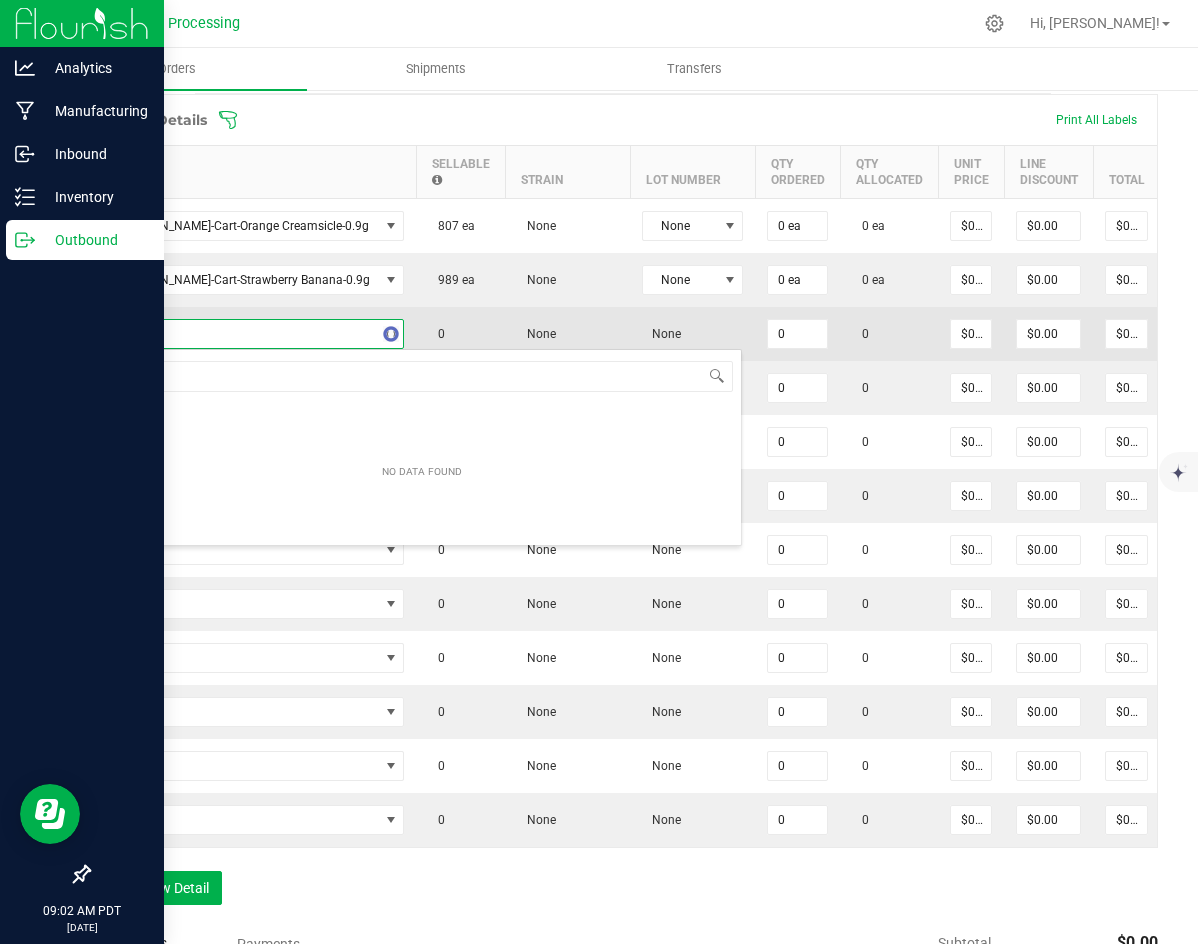 type on "baja bl" 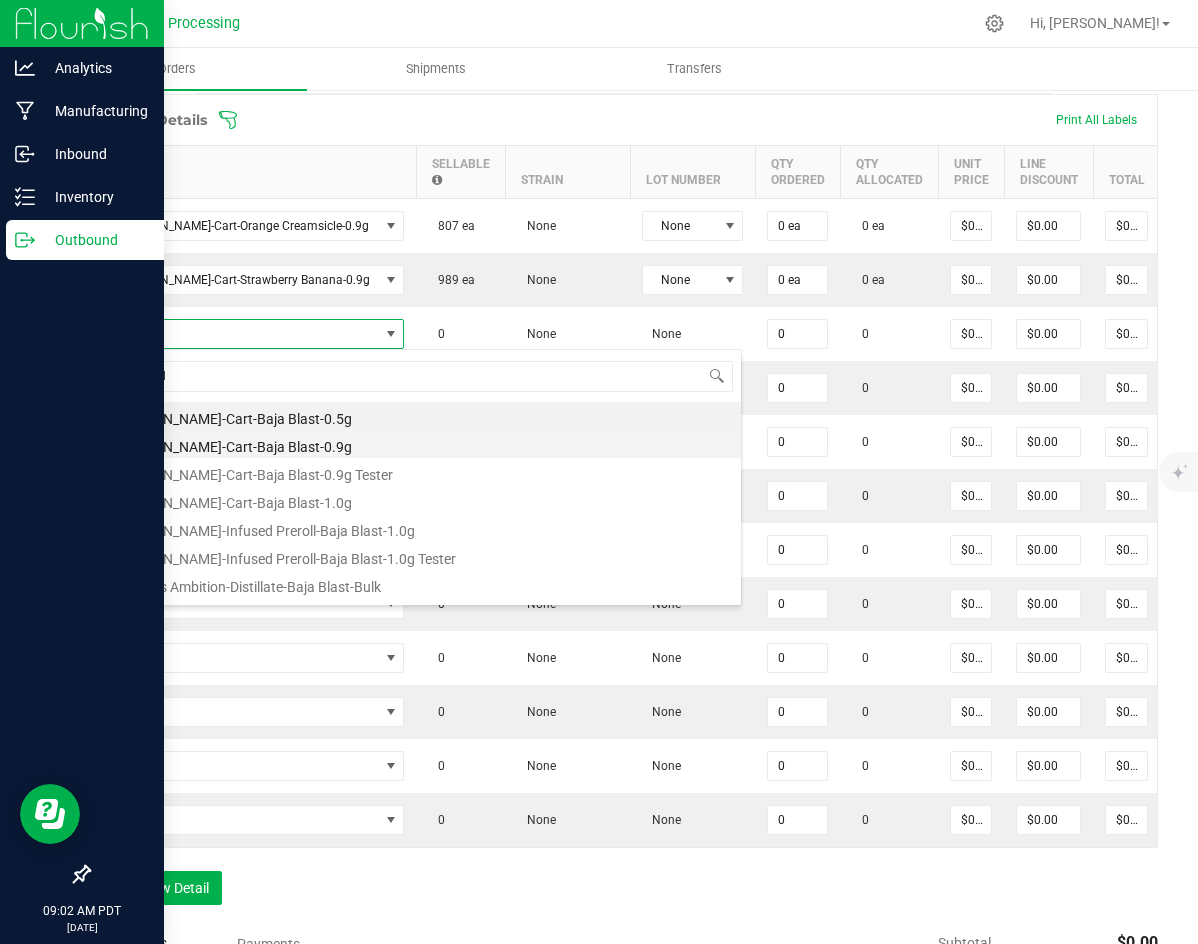 click on "[PERSON_NAME]-Cart-Baja Blast-0.9g" at bounding box center [422, 444] 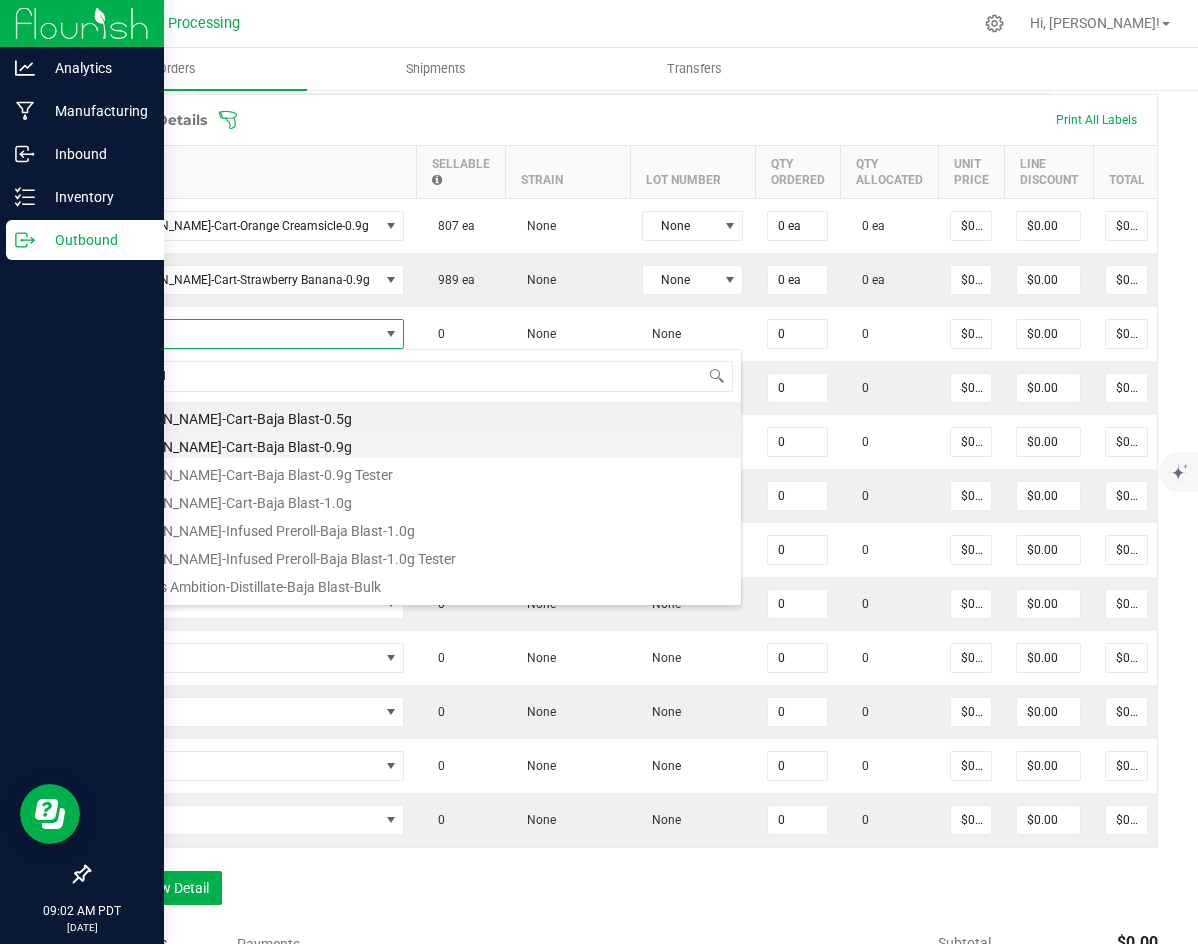 type on "0 ea" 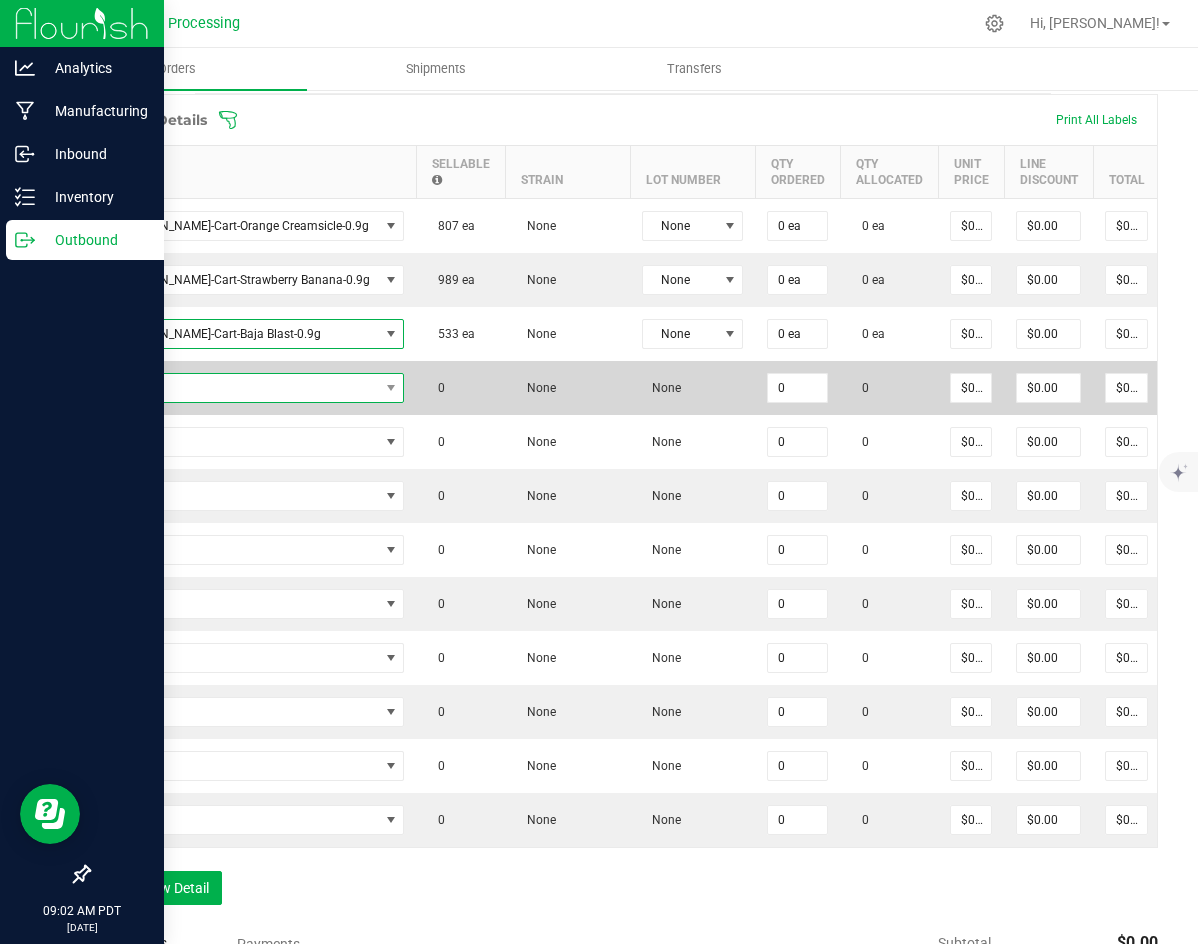 click at bounding box center (241, 388) 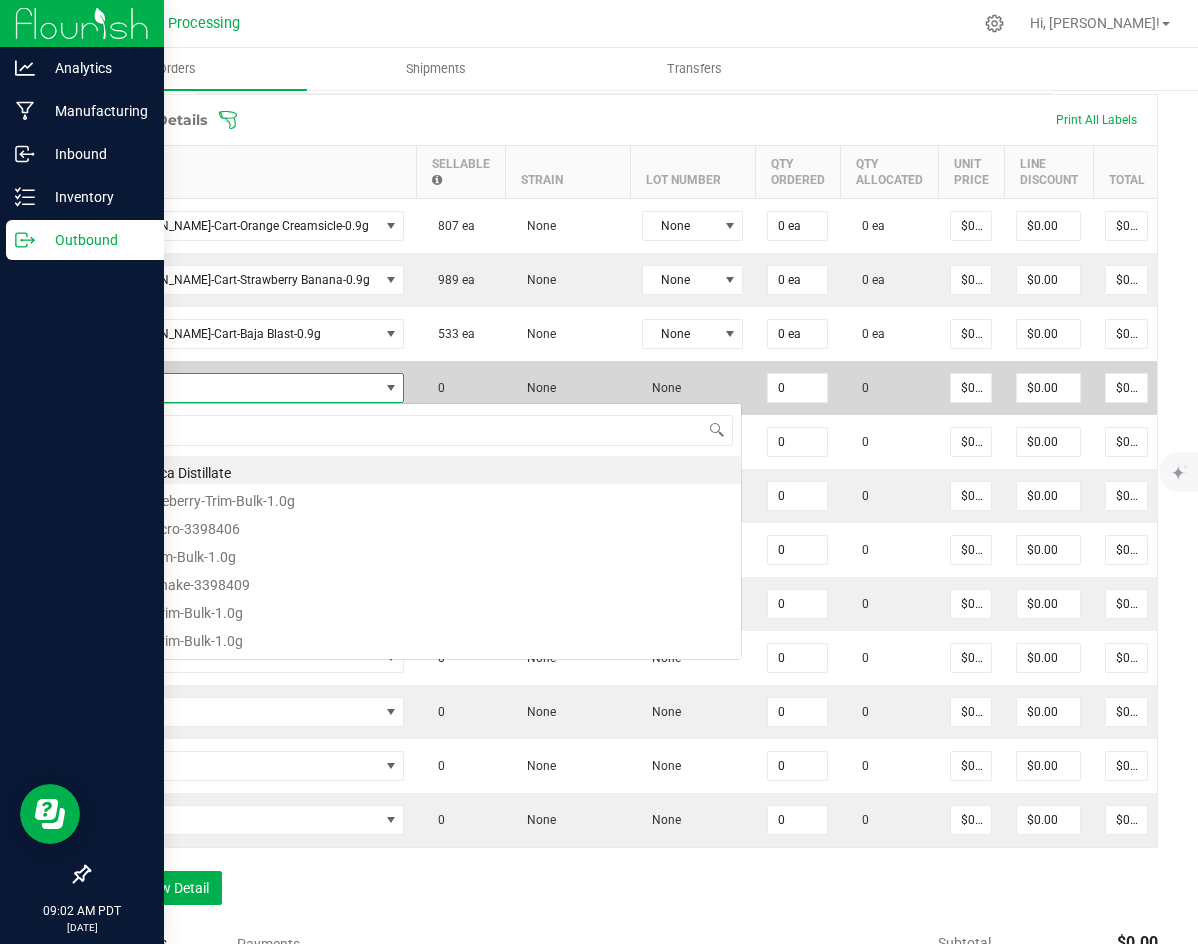 scroll, scrollTop: 99970, scrollLeft: 99761, axis: both 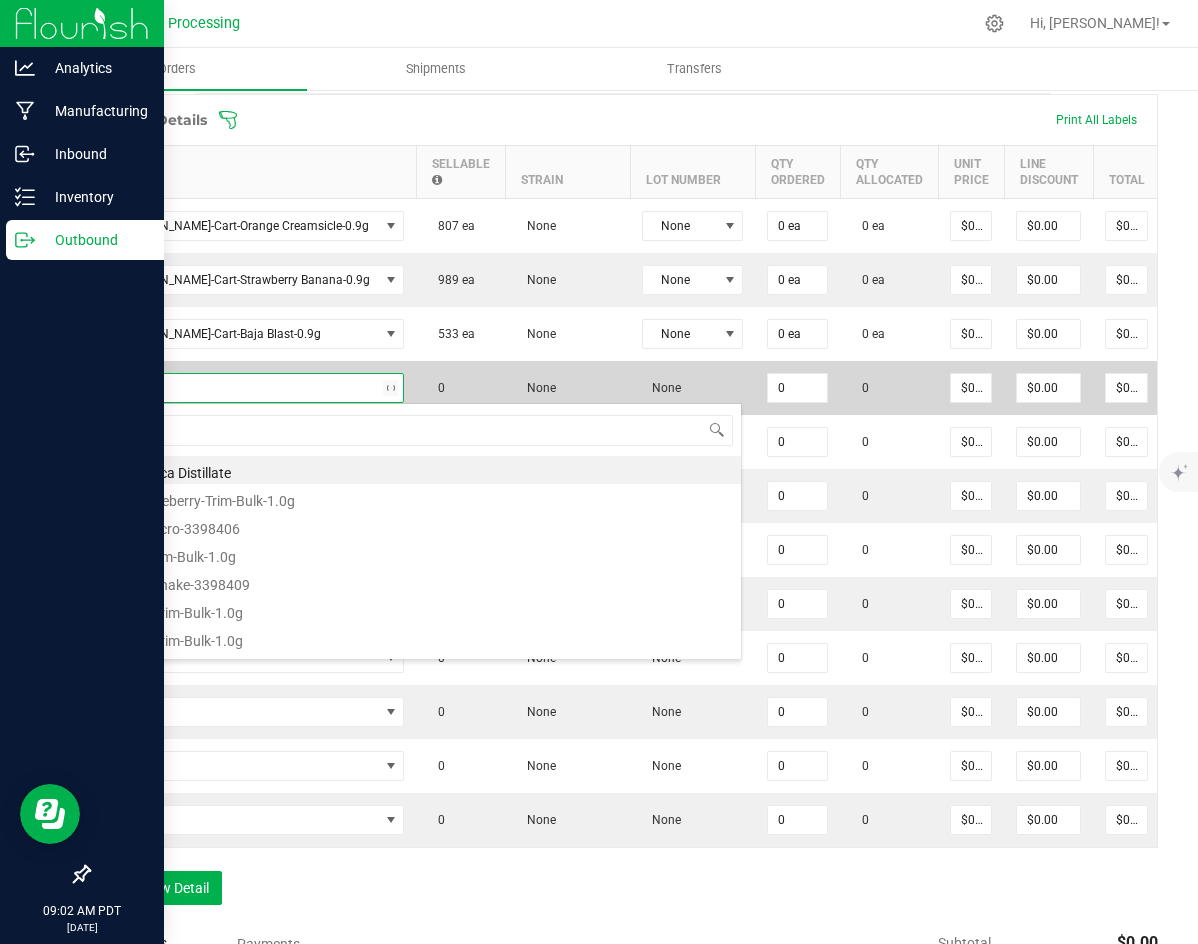 type on "orange" 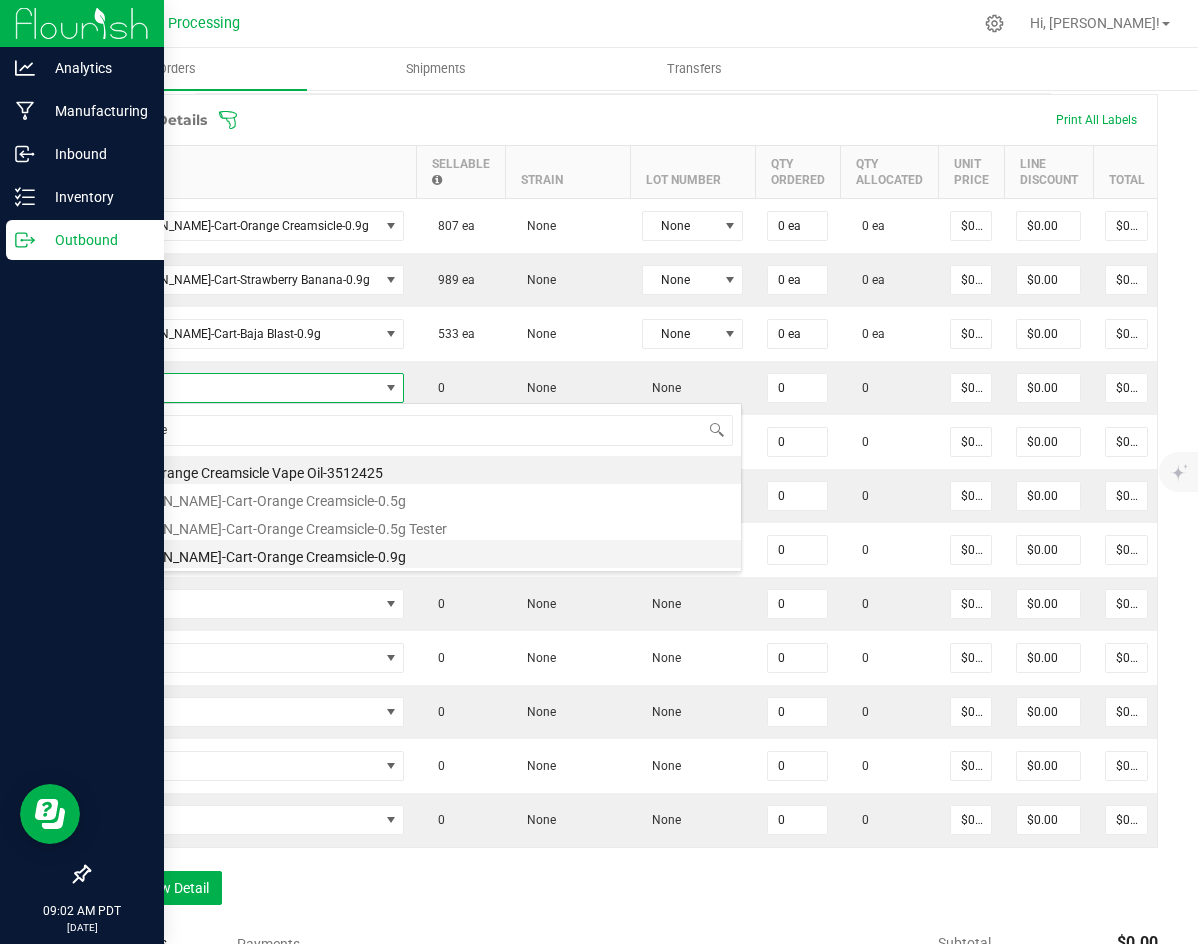 click on "[PERSON_NAME]-Cart-Orange Creamsicle-0.9g" at bounding box center [422, 554] 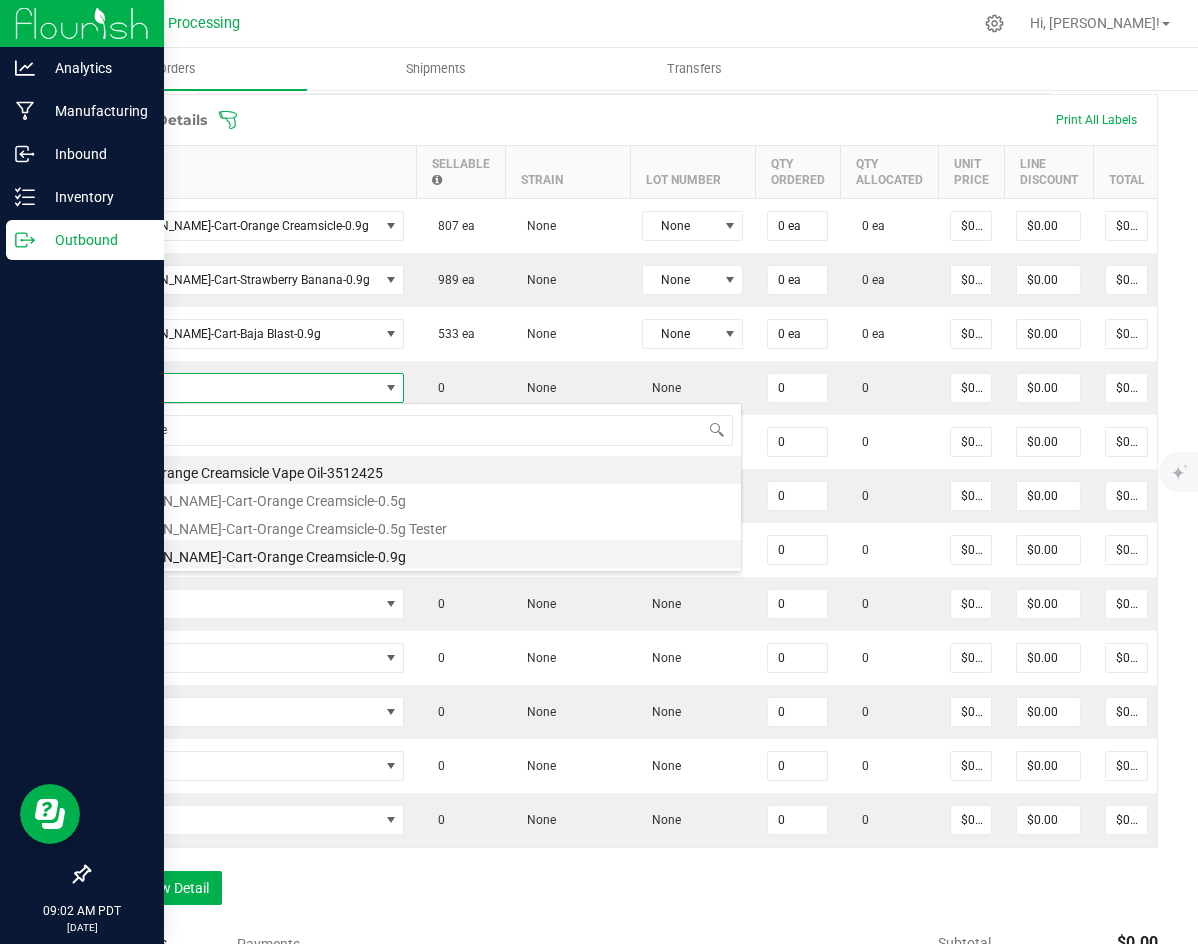 type on "0 ea" 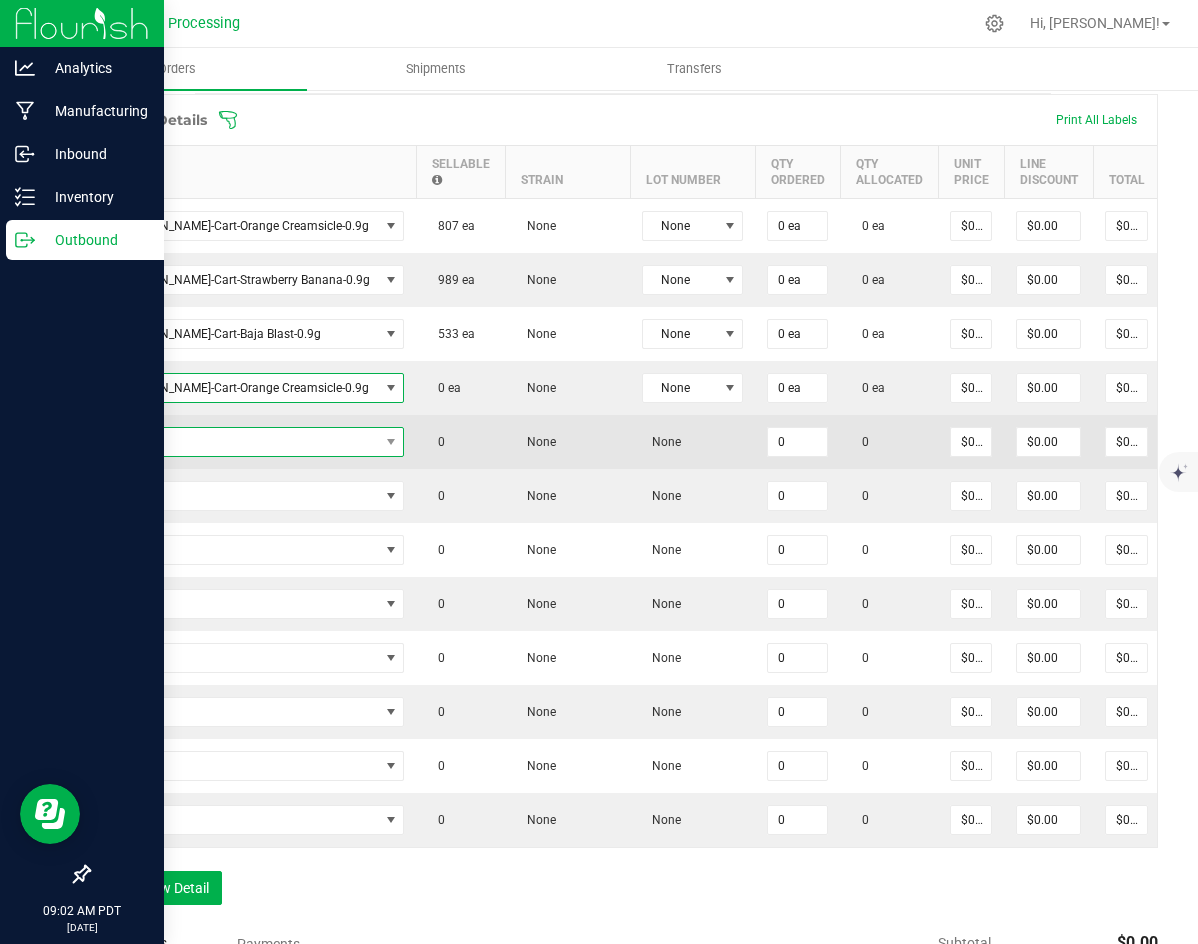 click at bounding box center [241, 442] 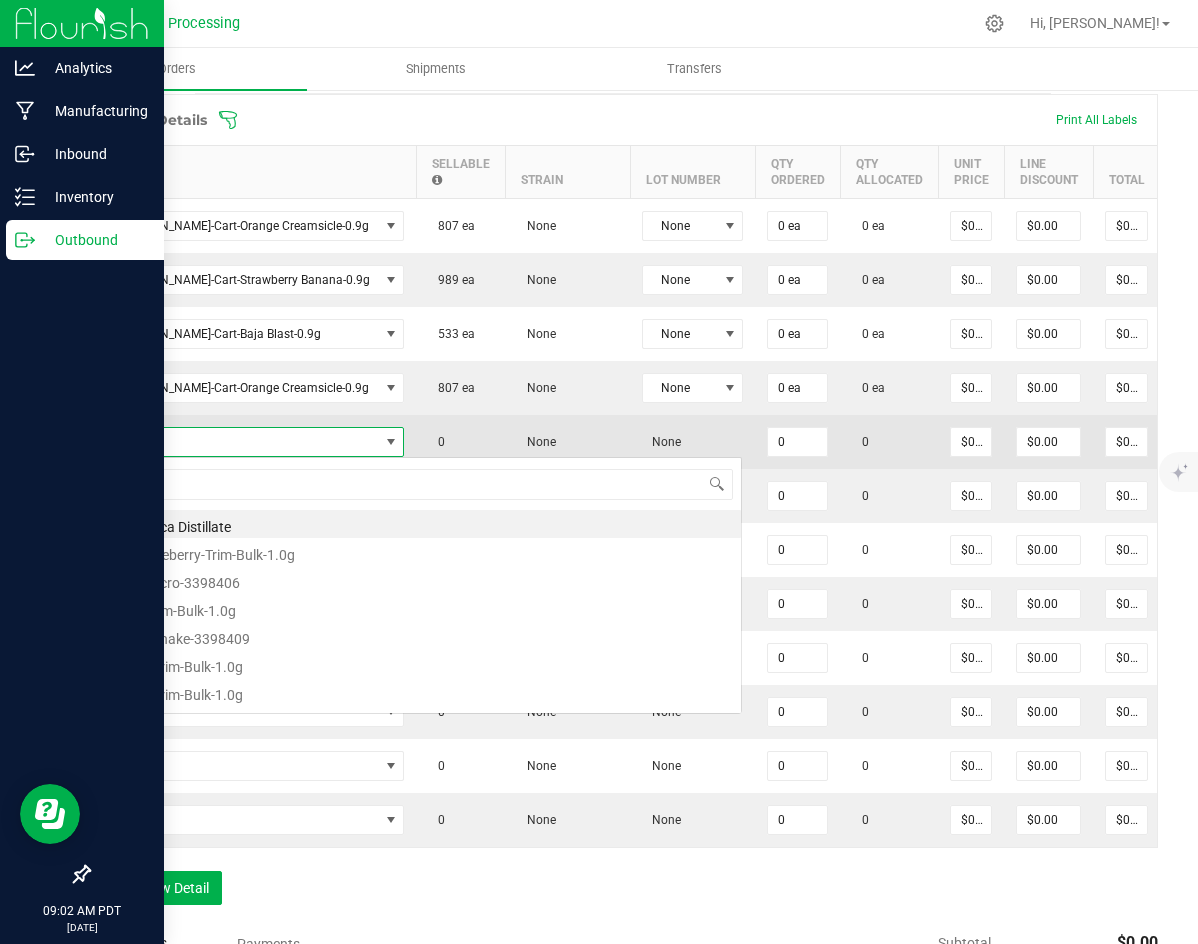 scroll, scrollTop: 99970, scrollLeft: 99761, axis: both 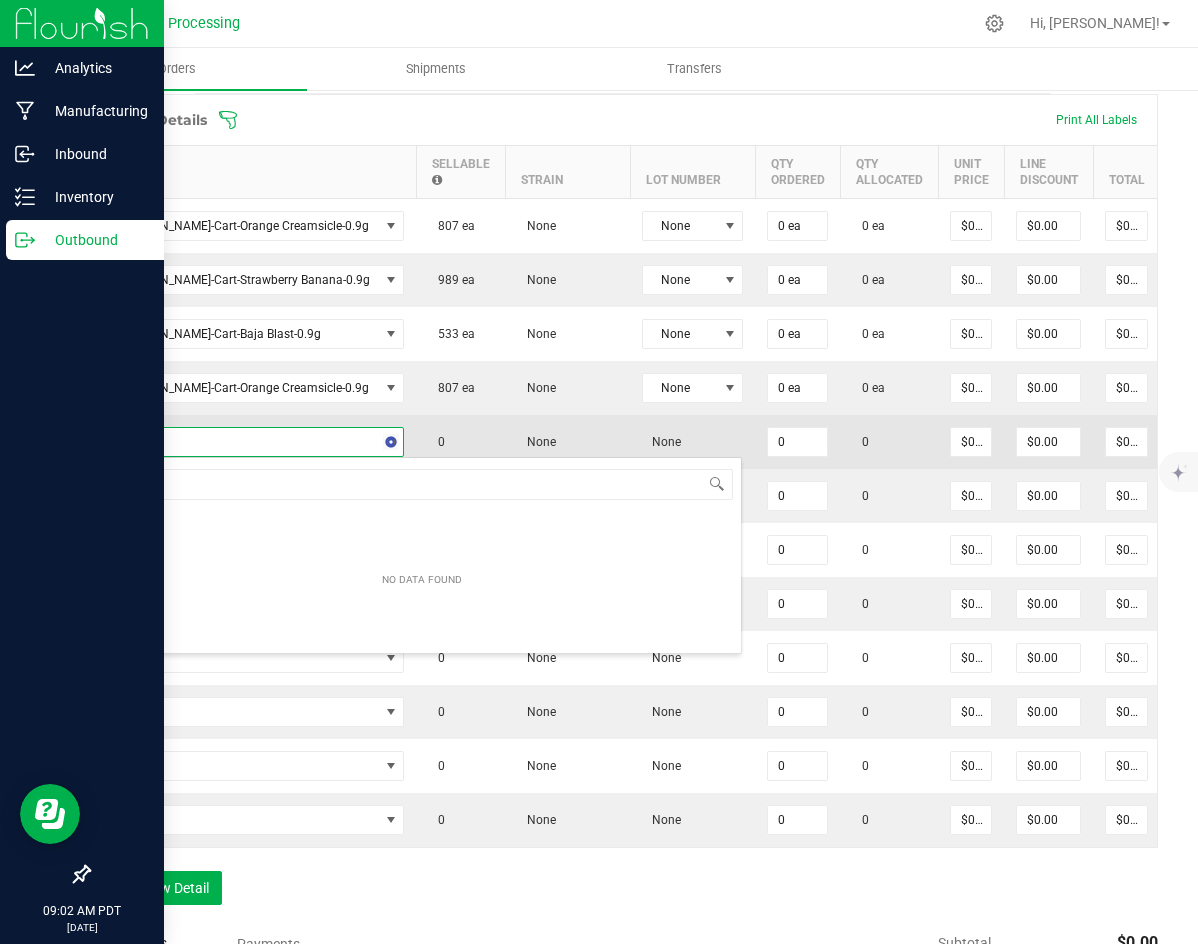 type on "straw" 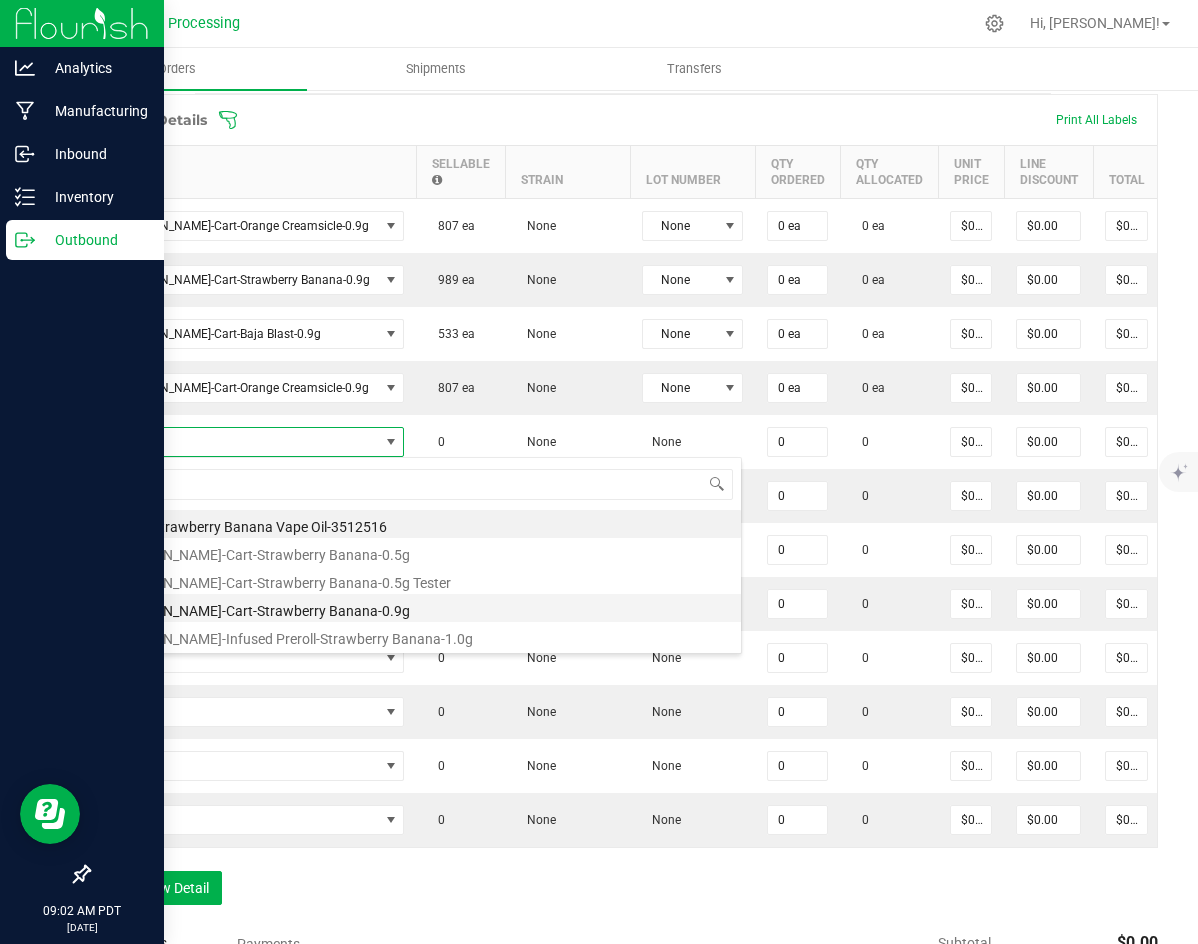 drag, startPoint x: 257, startPoint y: 593, endPoint x: 254, endPoint y: 606, distance: 13.341664 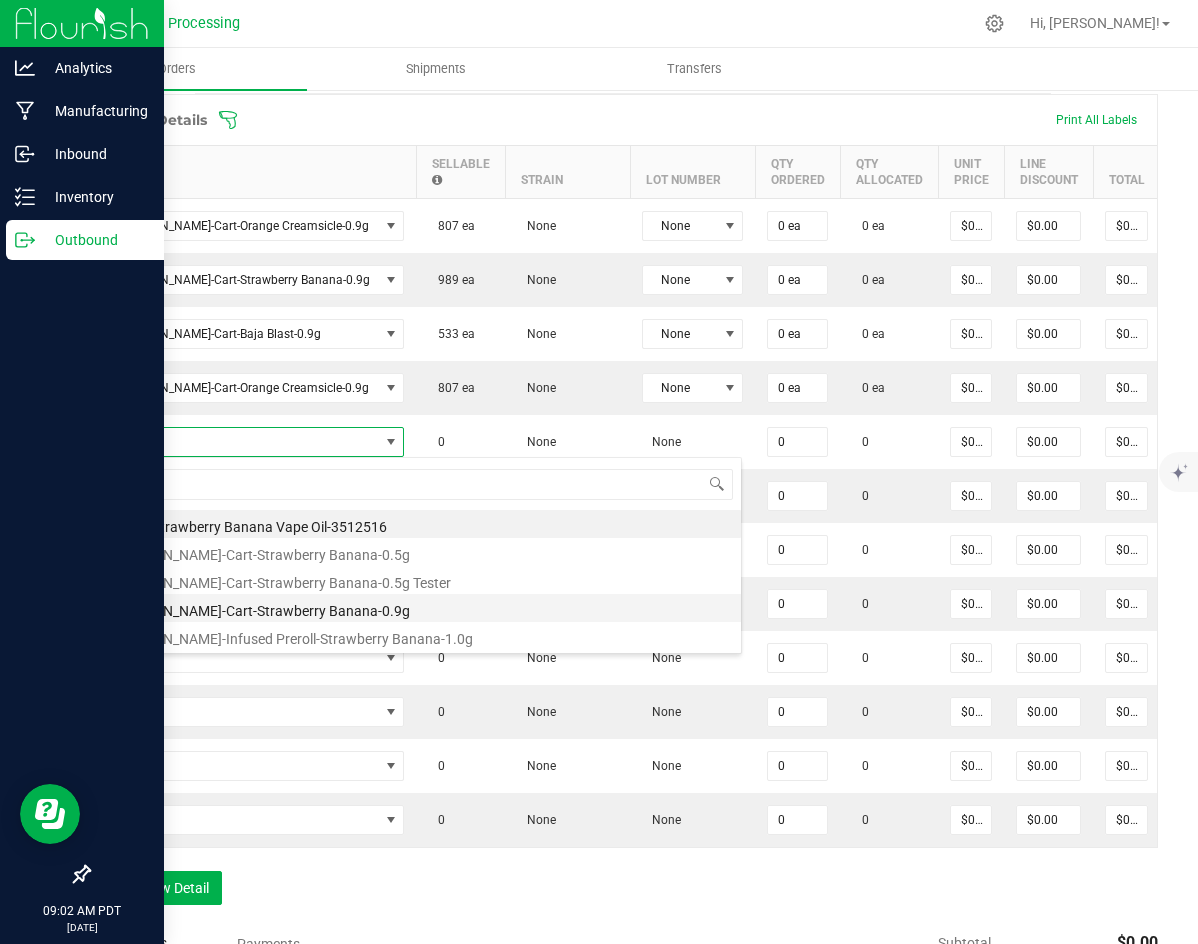 click on "Bulk - Strawberry Banana Vape Oil-3512516 [PERSON_NAME]-Cart-Strawberry Banana-0.5g [PERSON_NAME]-Cart-Strawberry Banana-0.5g Tester [PERSON_NAME]-Cart-Strawberry Banana-0.9g [PERSON_NAME]-Infused Preroll-Strawberry Banana-1.0g" at bounding box center [422, 510] 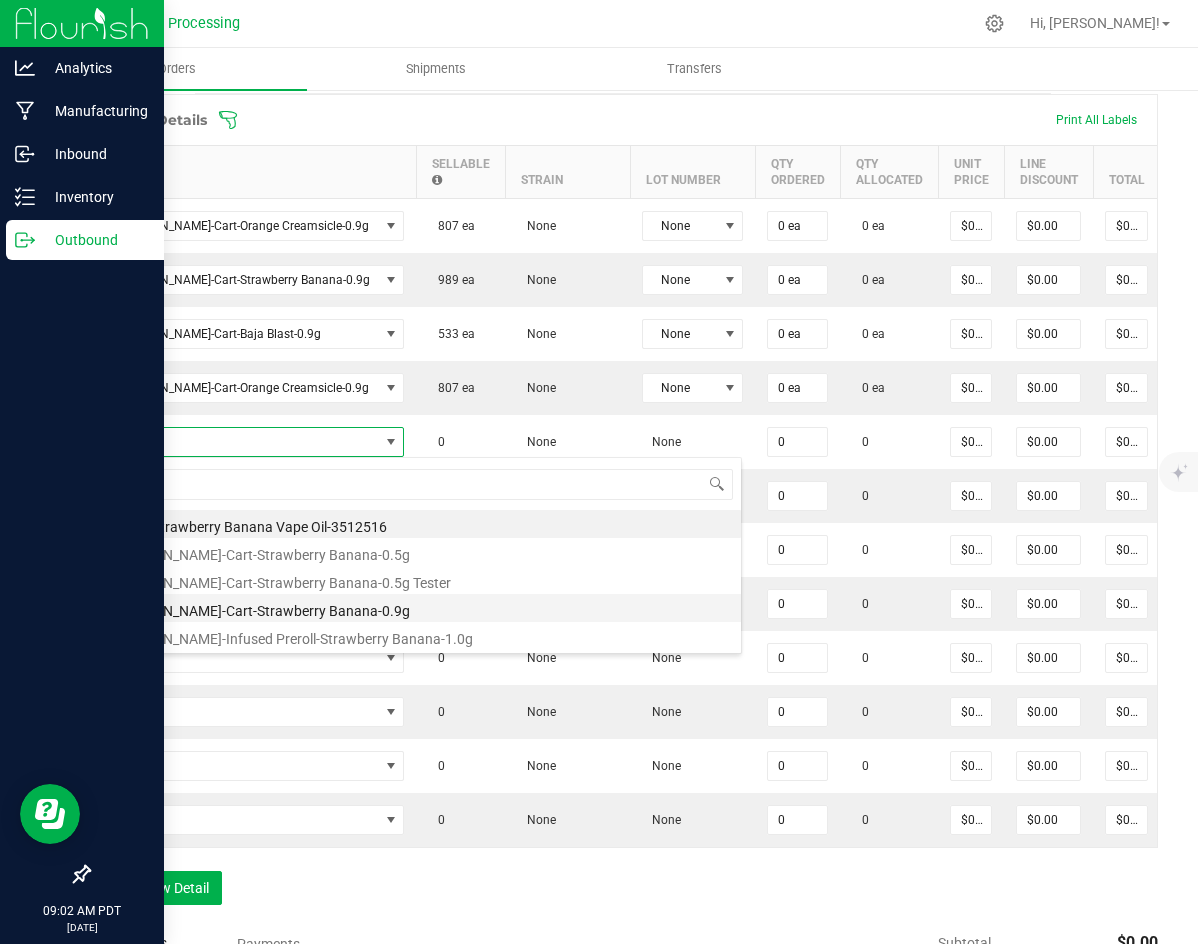 click on "[PERSON_NAME]-Cart-Strawberry Banana-0.9g" at bounding box center (422, 608) 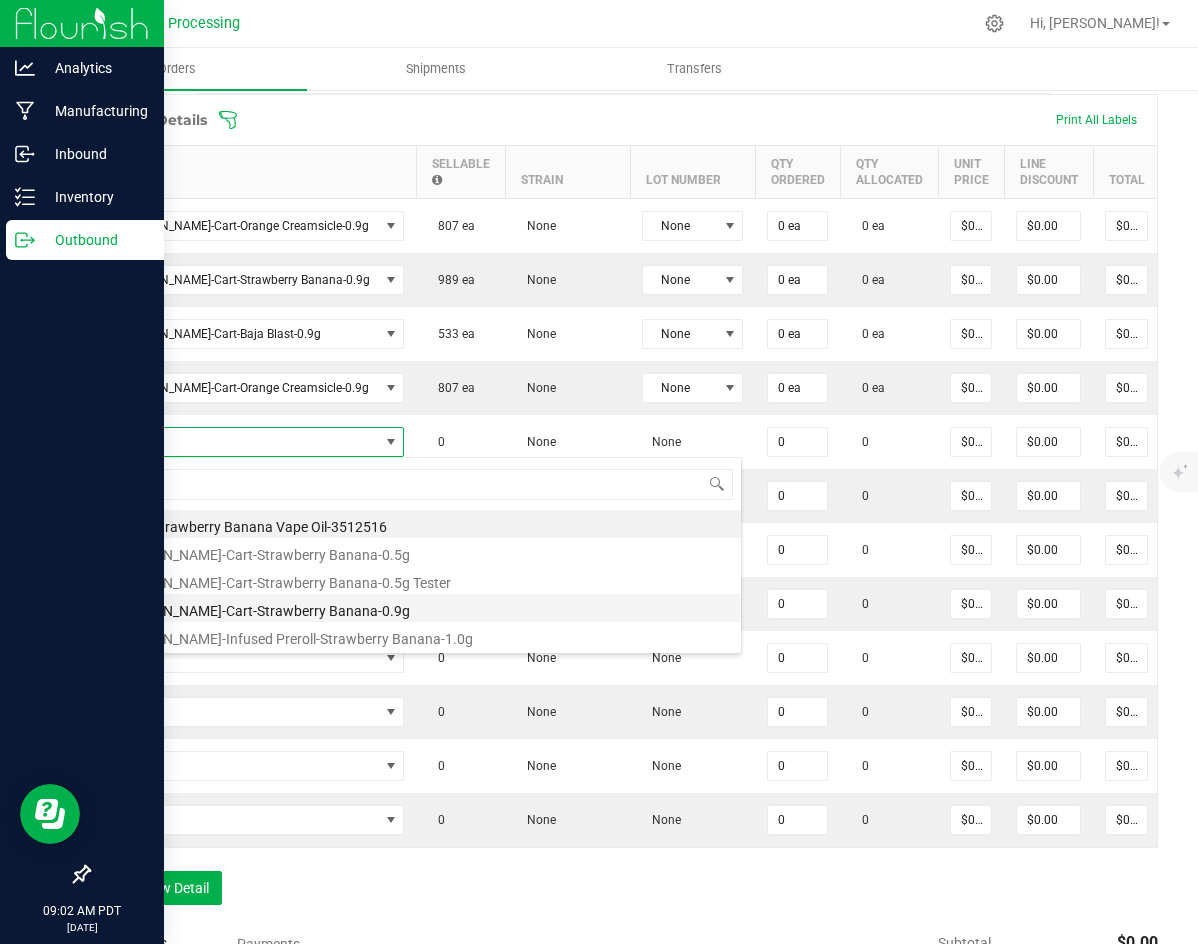 type on "0 ea" 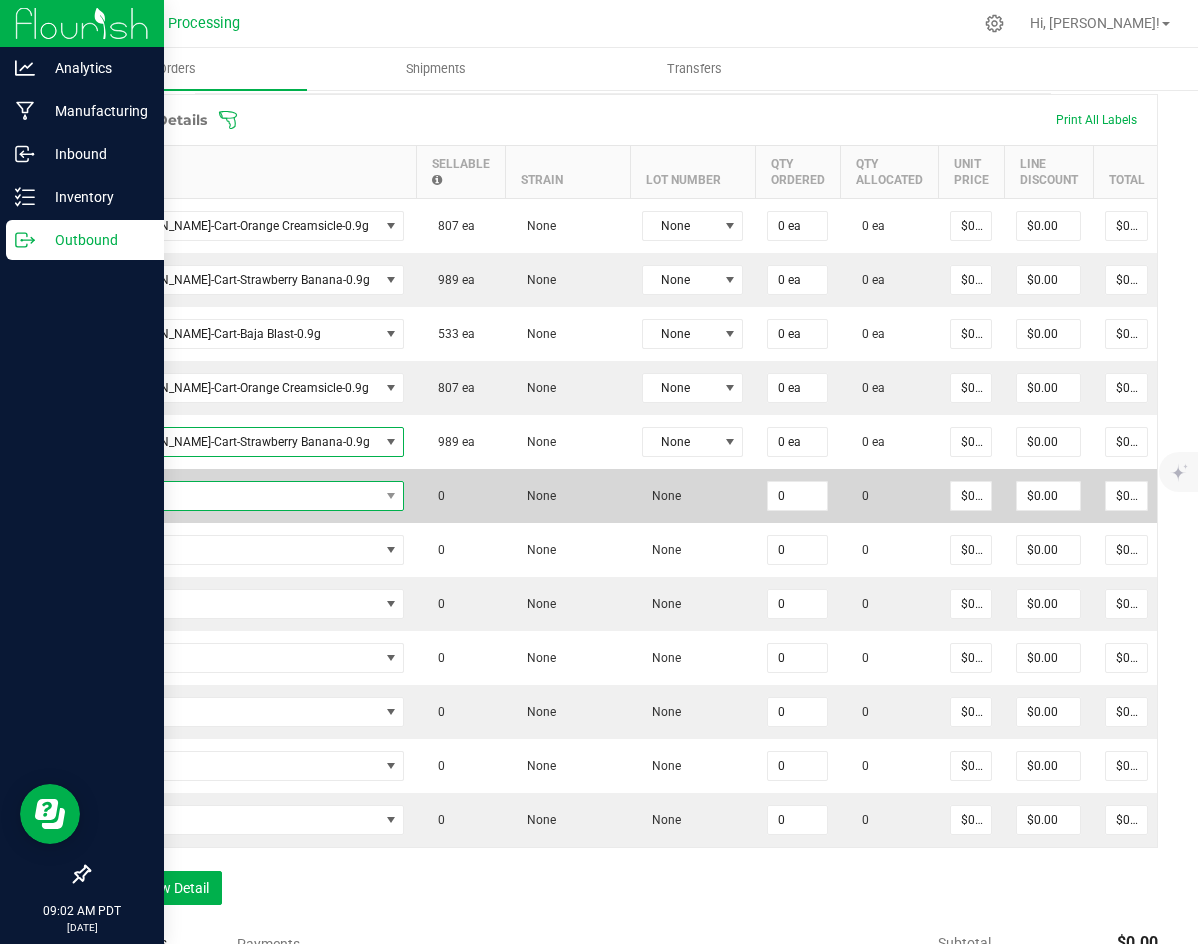 click at bounding box center (241, 496) 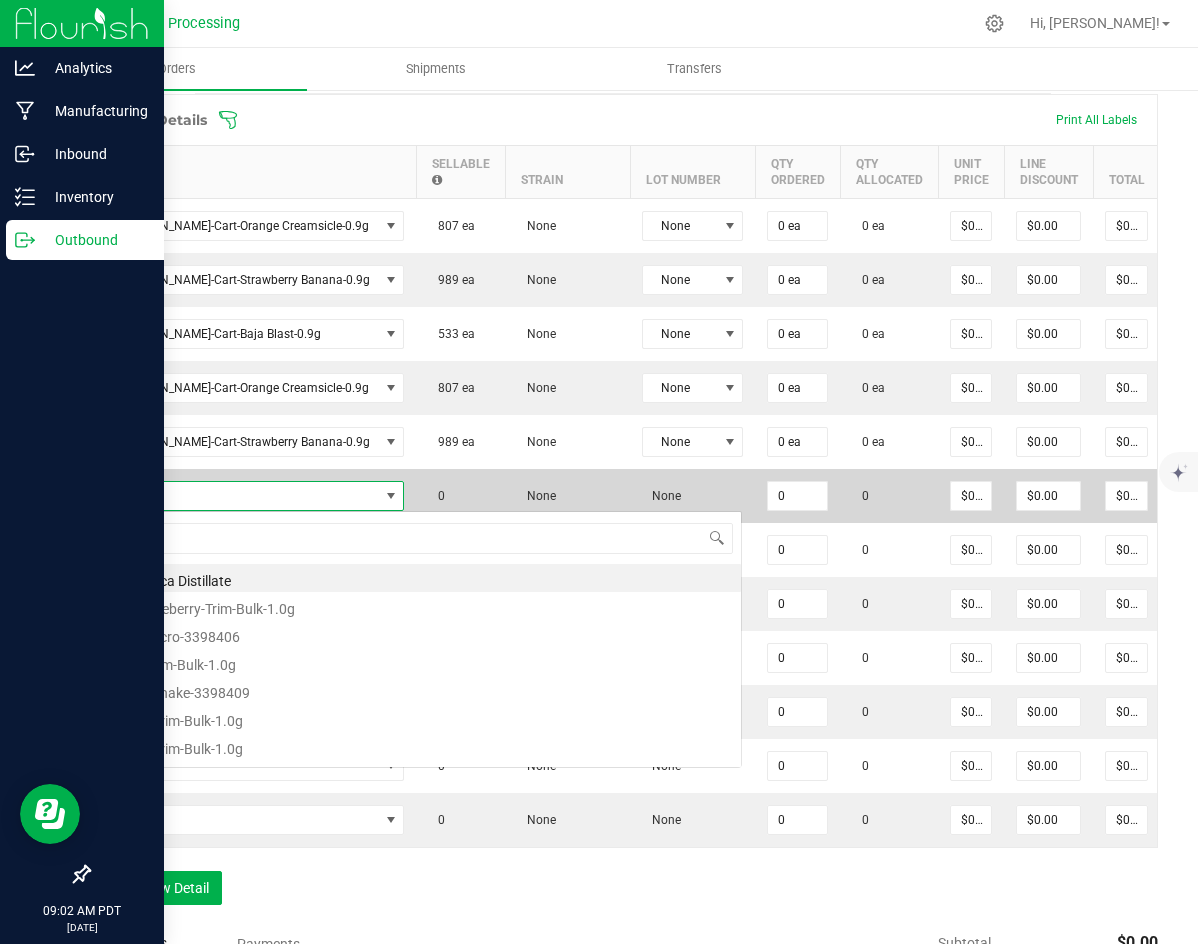 scroll, scrollTop: 99970, scrollLeft: 99761, axis: both 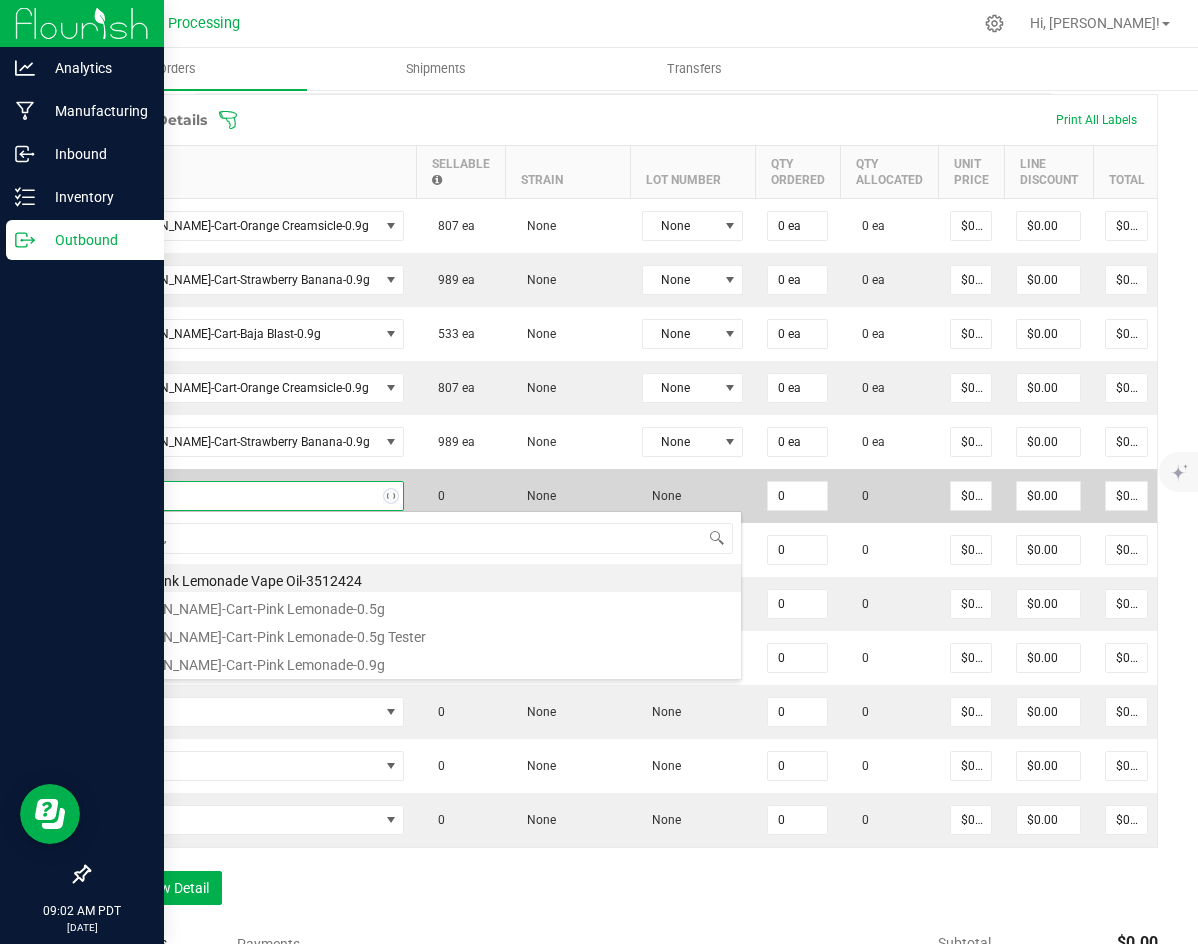 type on "pink le" 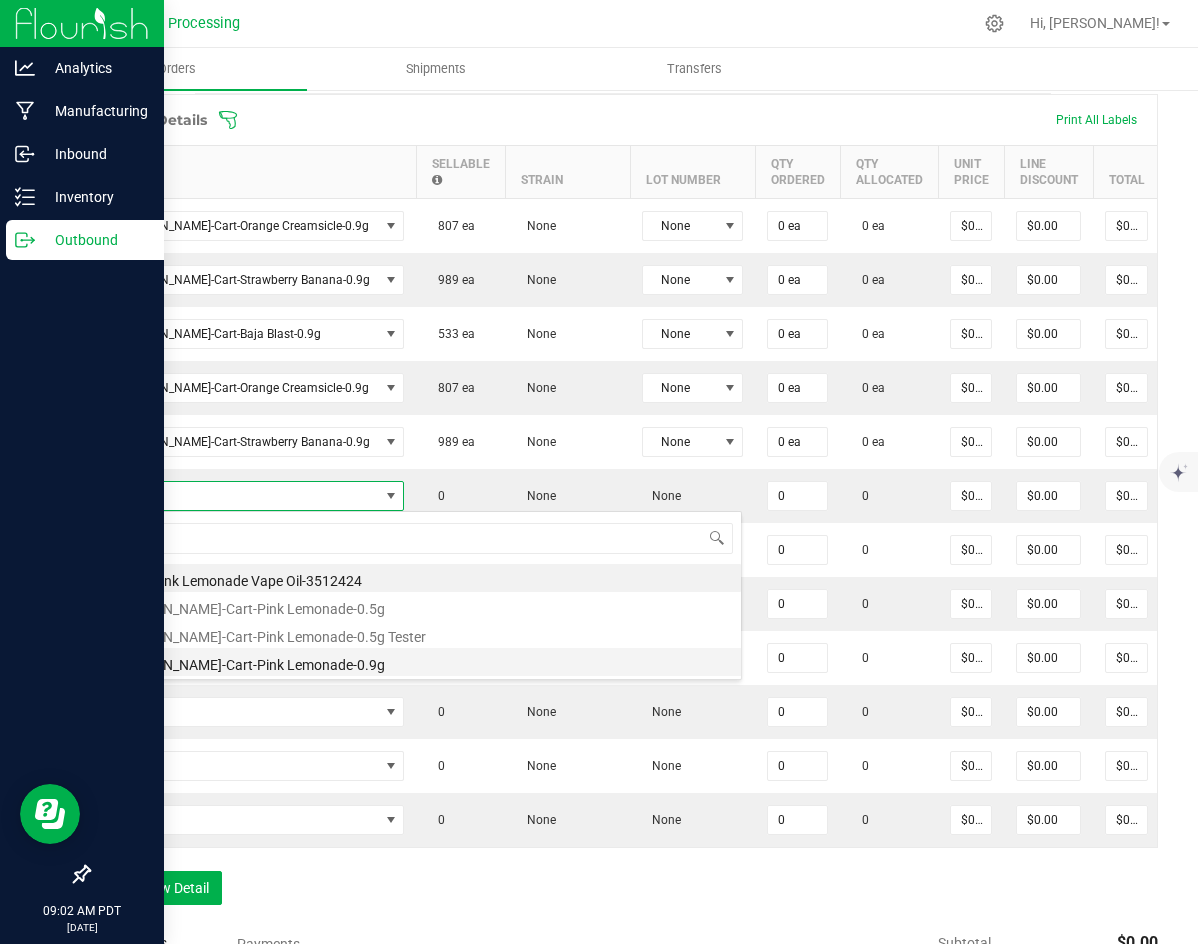 click on "[PERSON_NAME]-Cart-Pink Lemonade-0.9g" at bounding box center [422, 662] 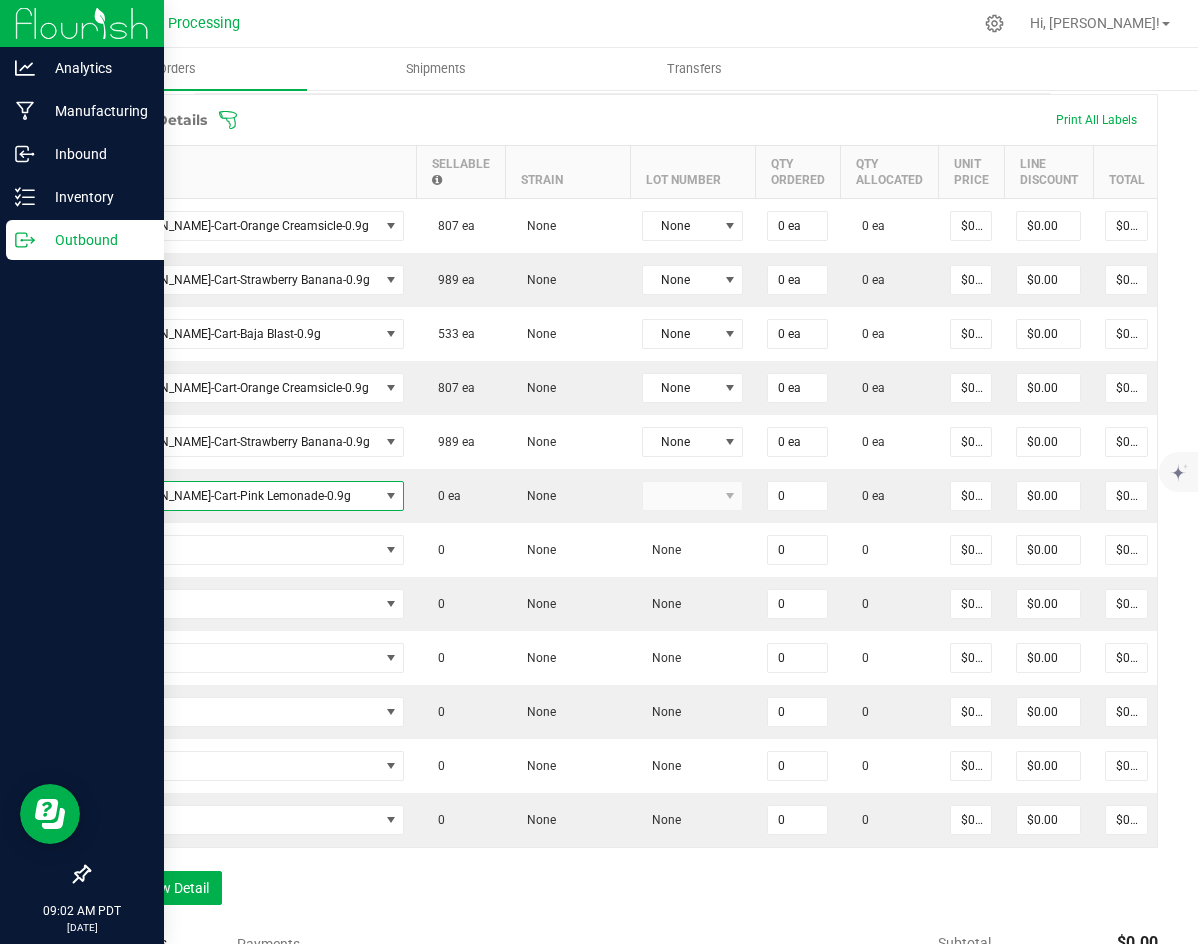 type on "0 ea" 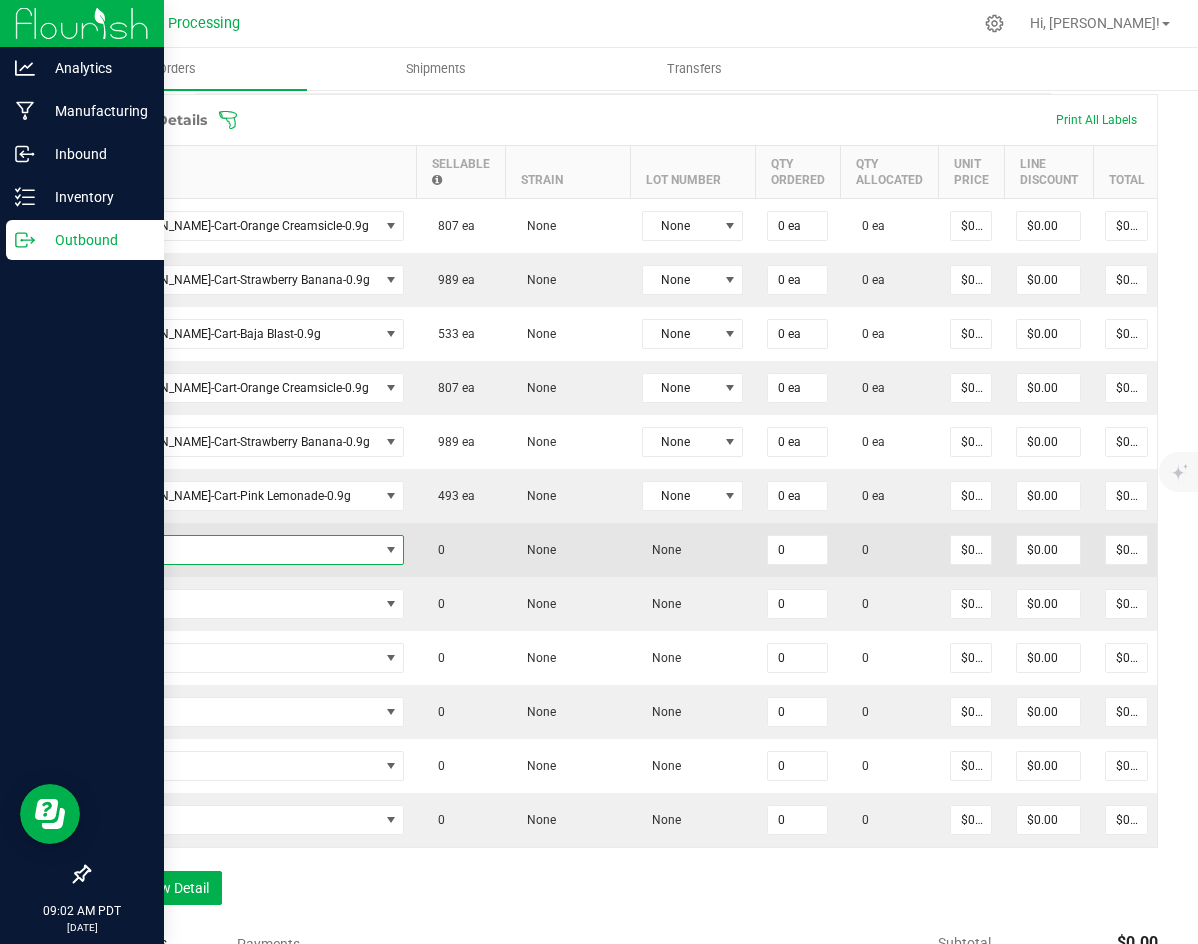 click at bounding box center [241, 550] 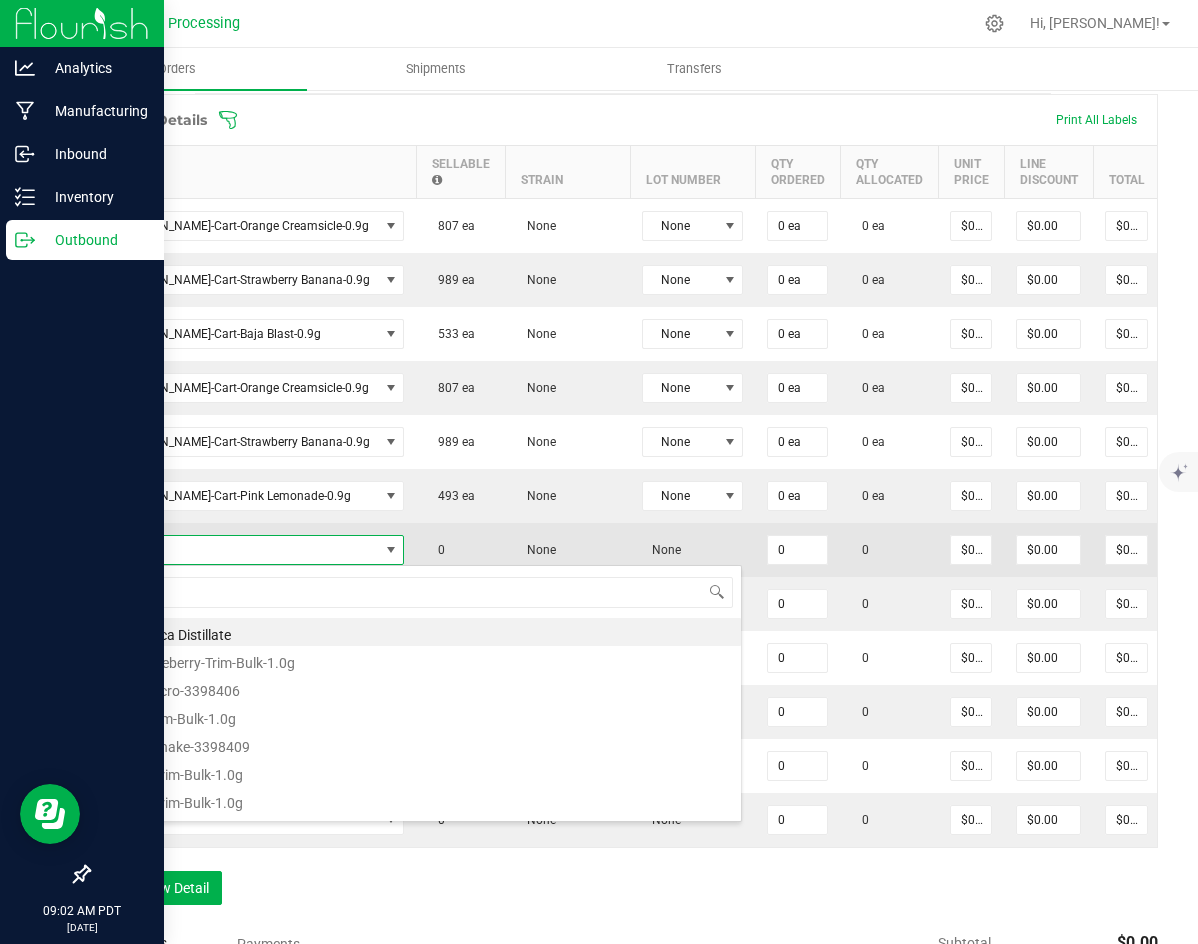 scroll, scrollTop: 99970, scrollLeft: 99761, axis: both 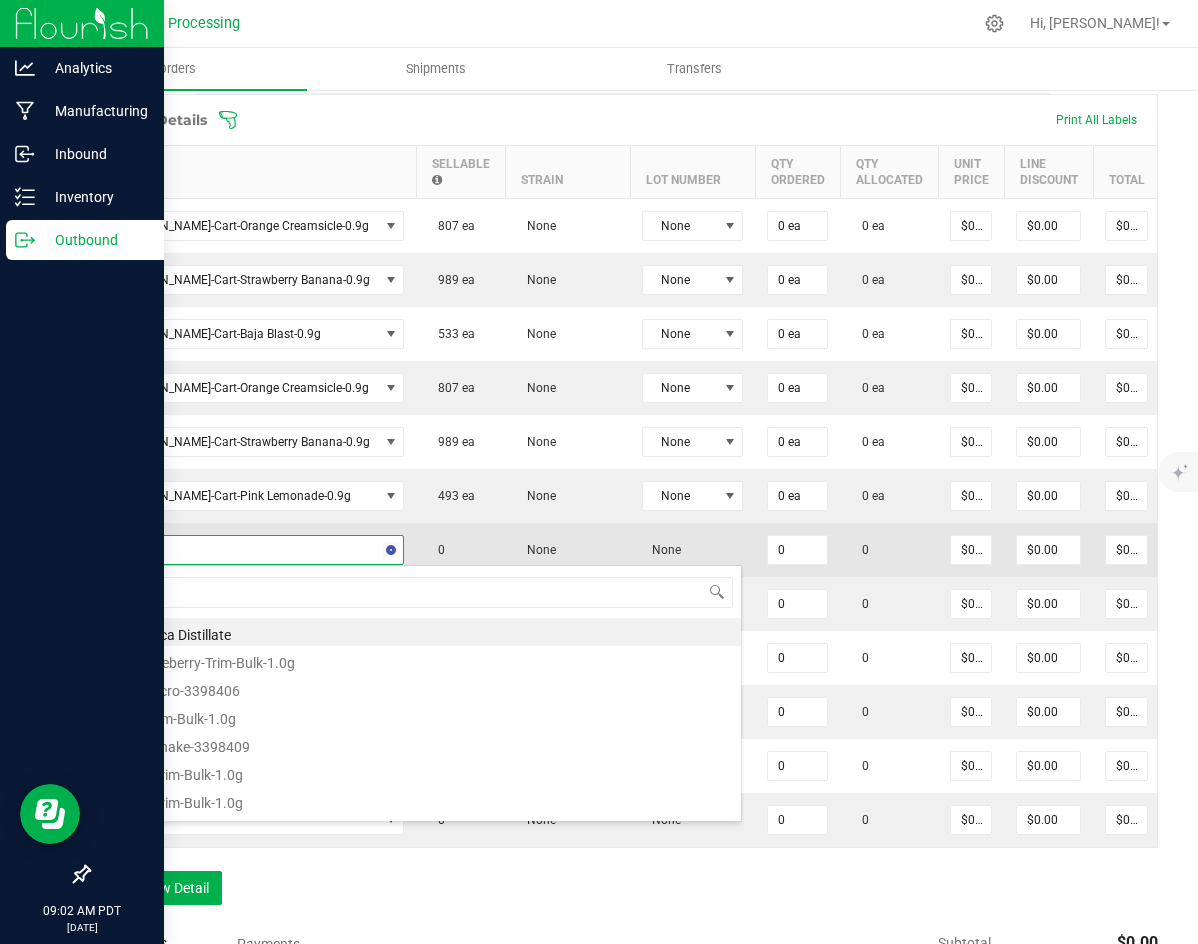 type on "sin city" 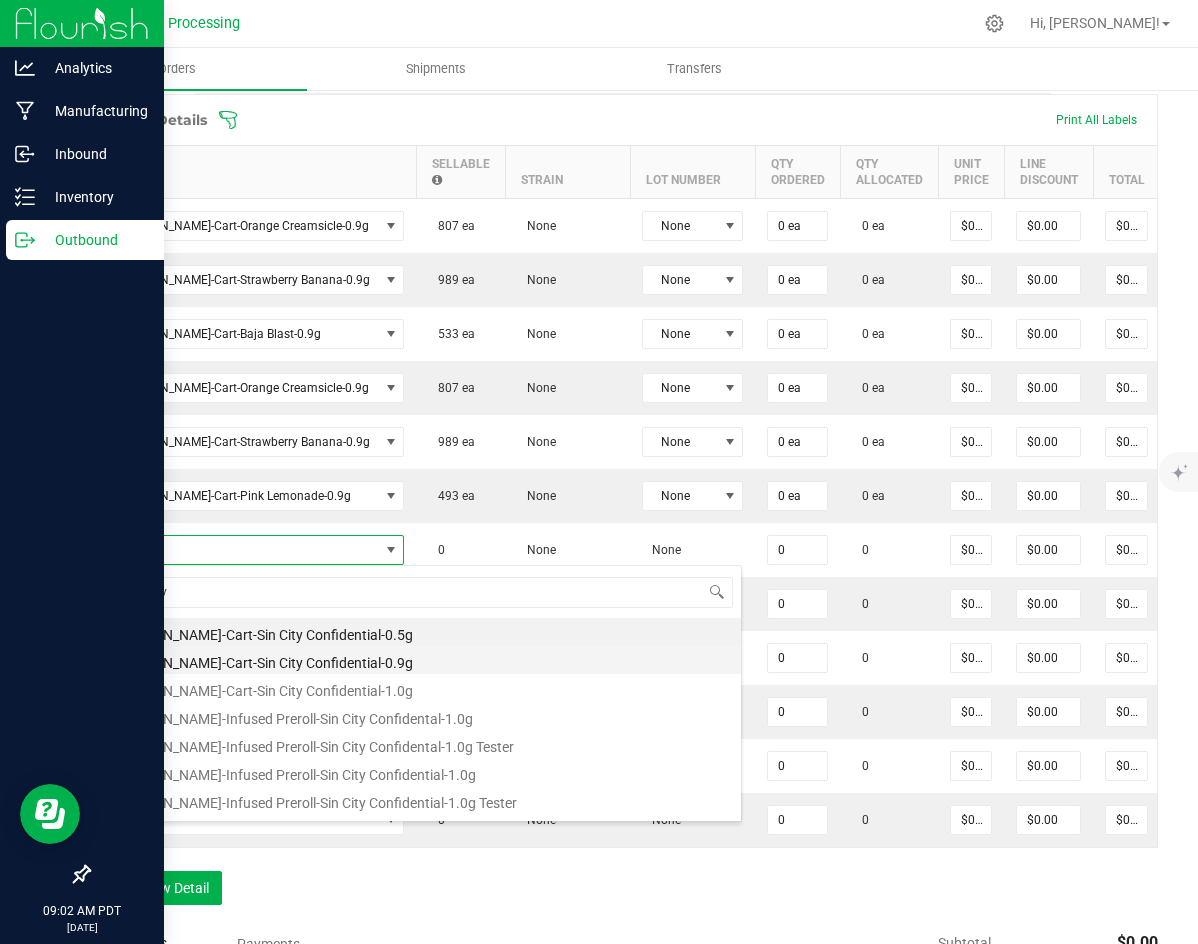 click on "[PERSON_NAME]-Cart-Sin City Confidential-0.9g" at bounding box center (422, 660) 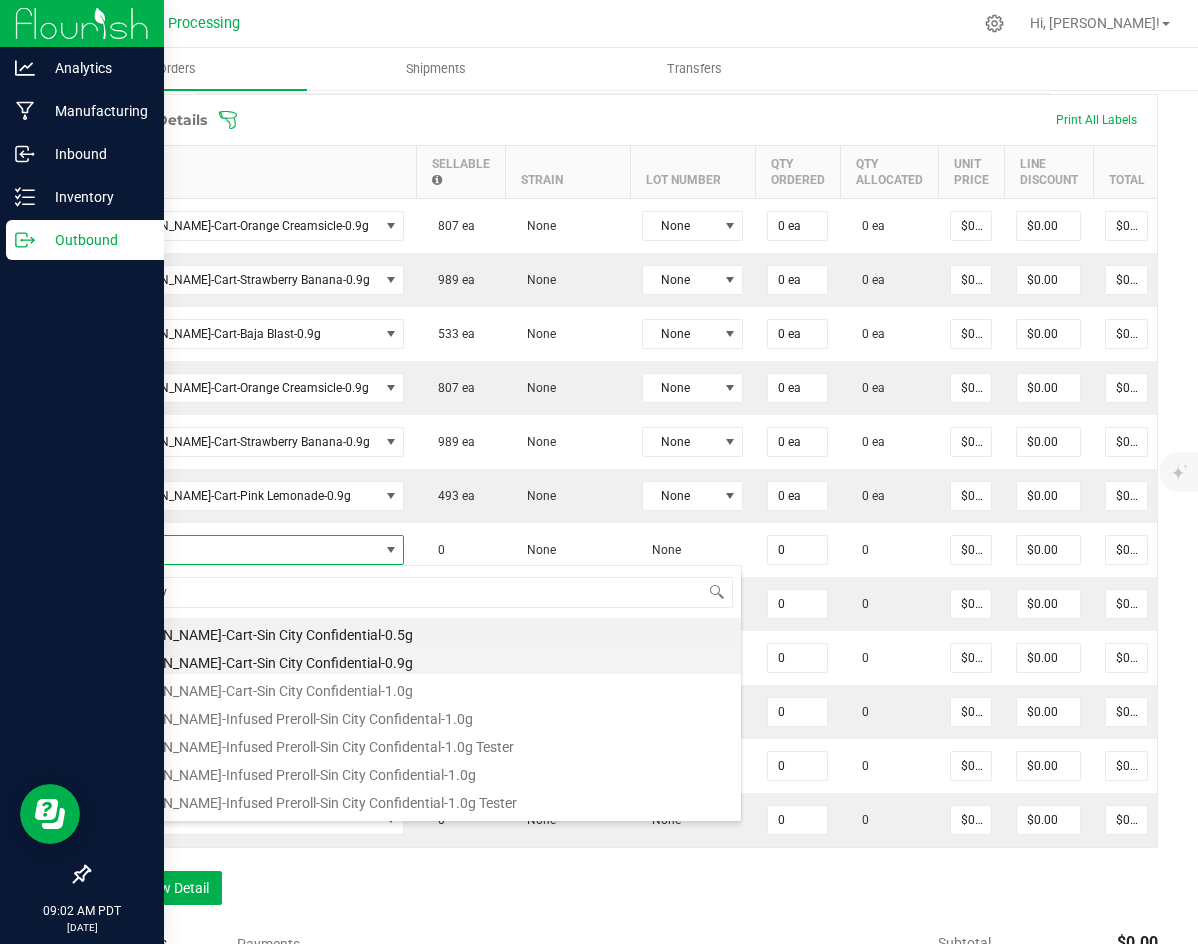 type on "0 ea" 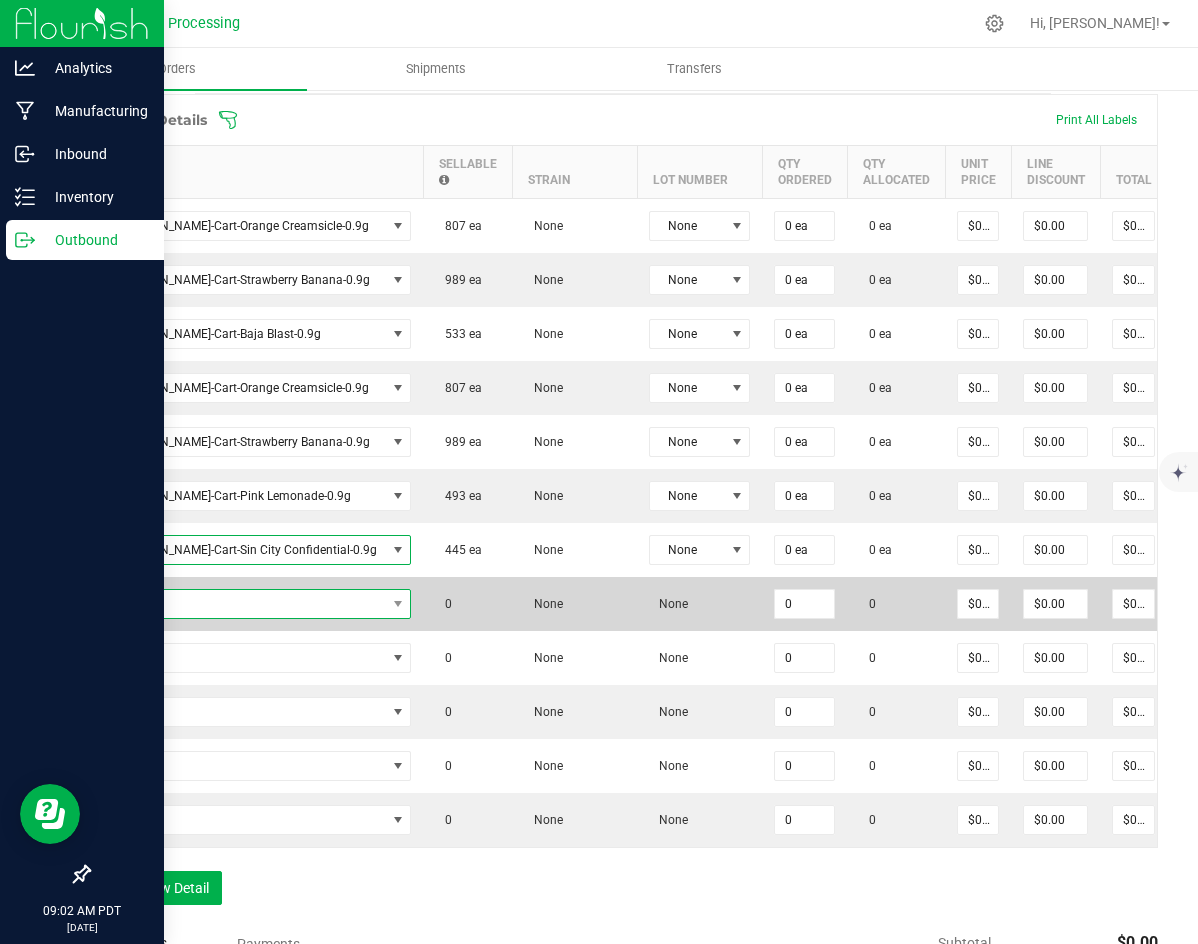 click at bounding box center (244, 604) 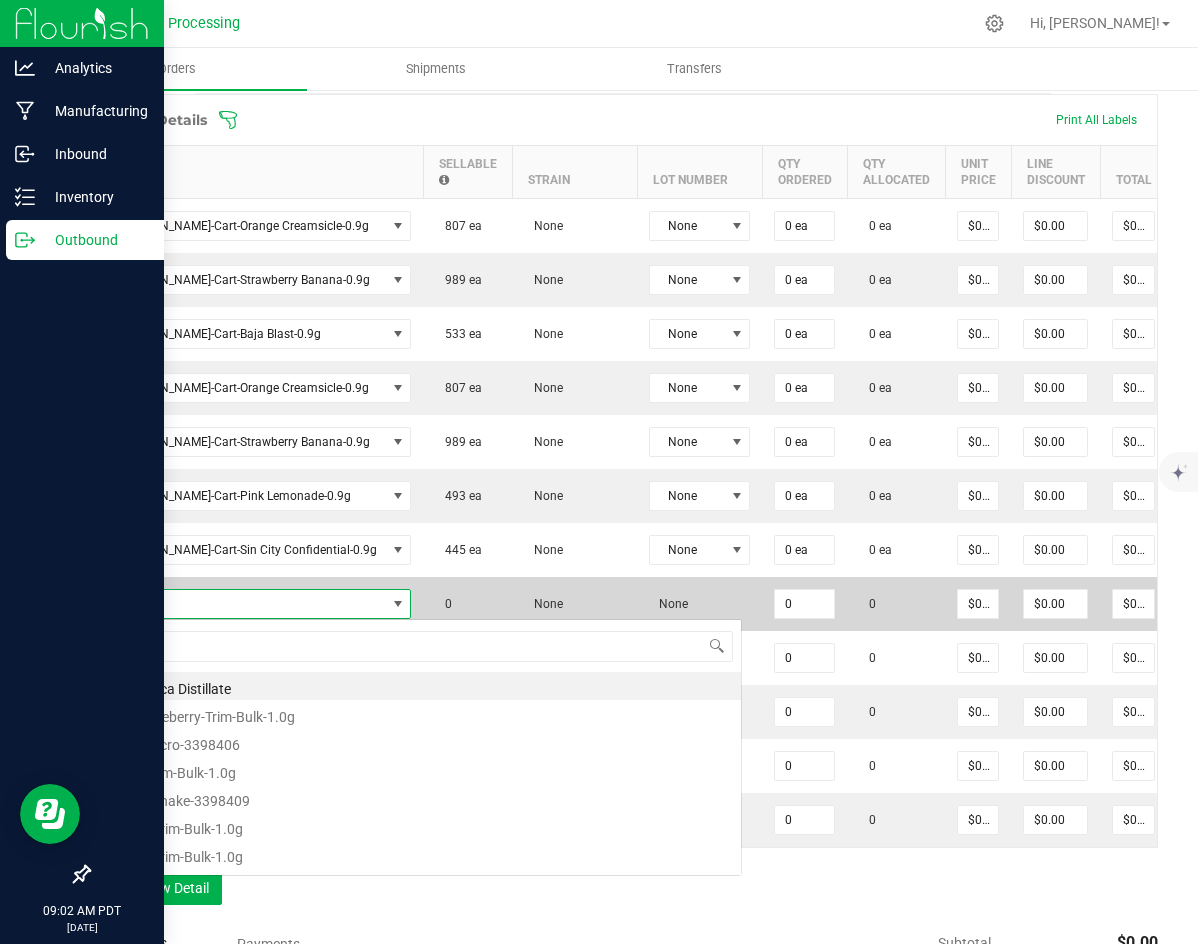 scroll, scrollTop: 99970, scrollLeft: 99755, axis: both 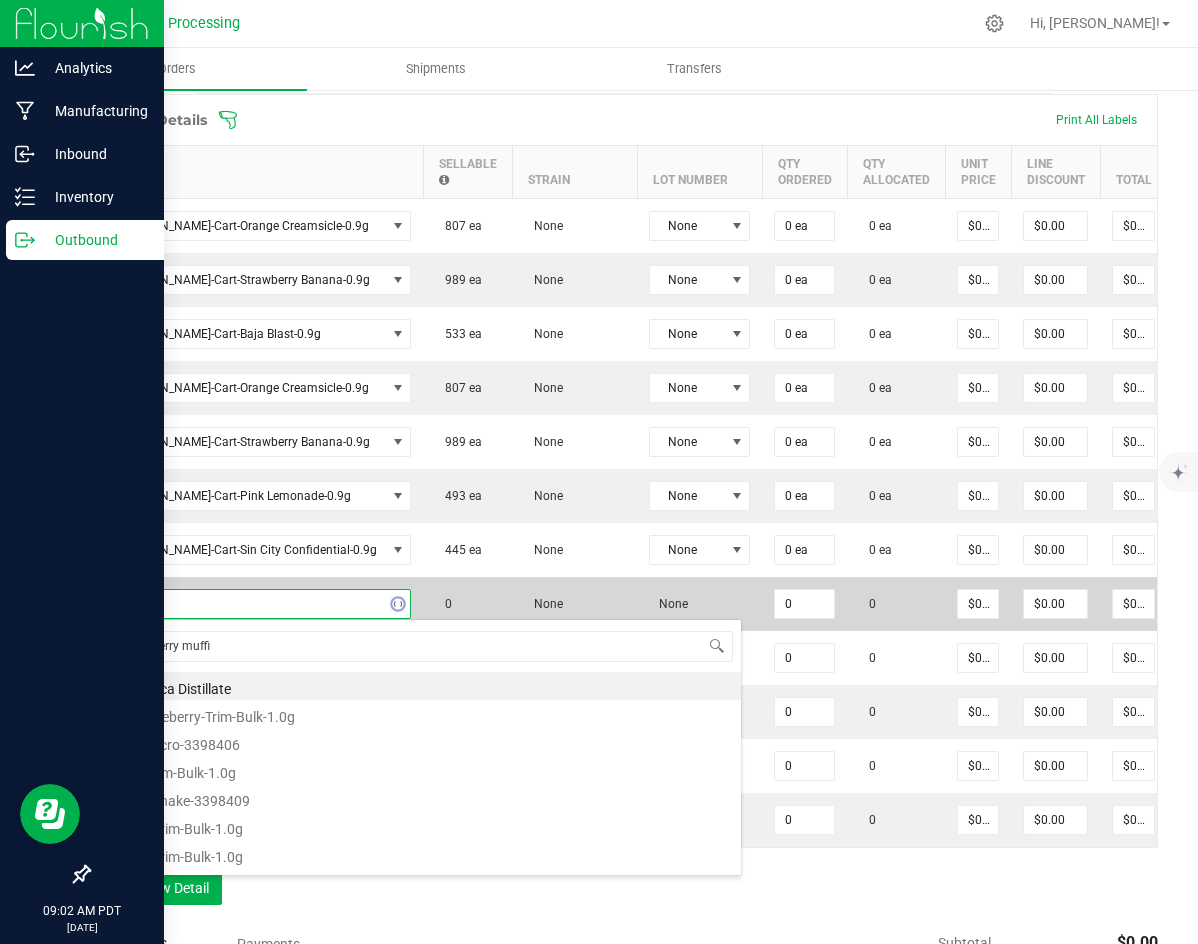 type on "blueberry muffin" 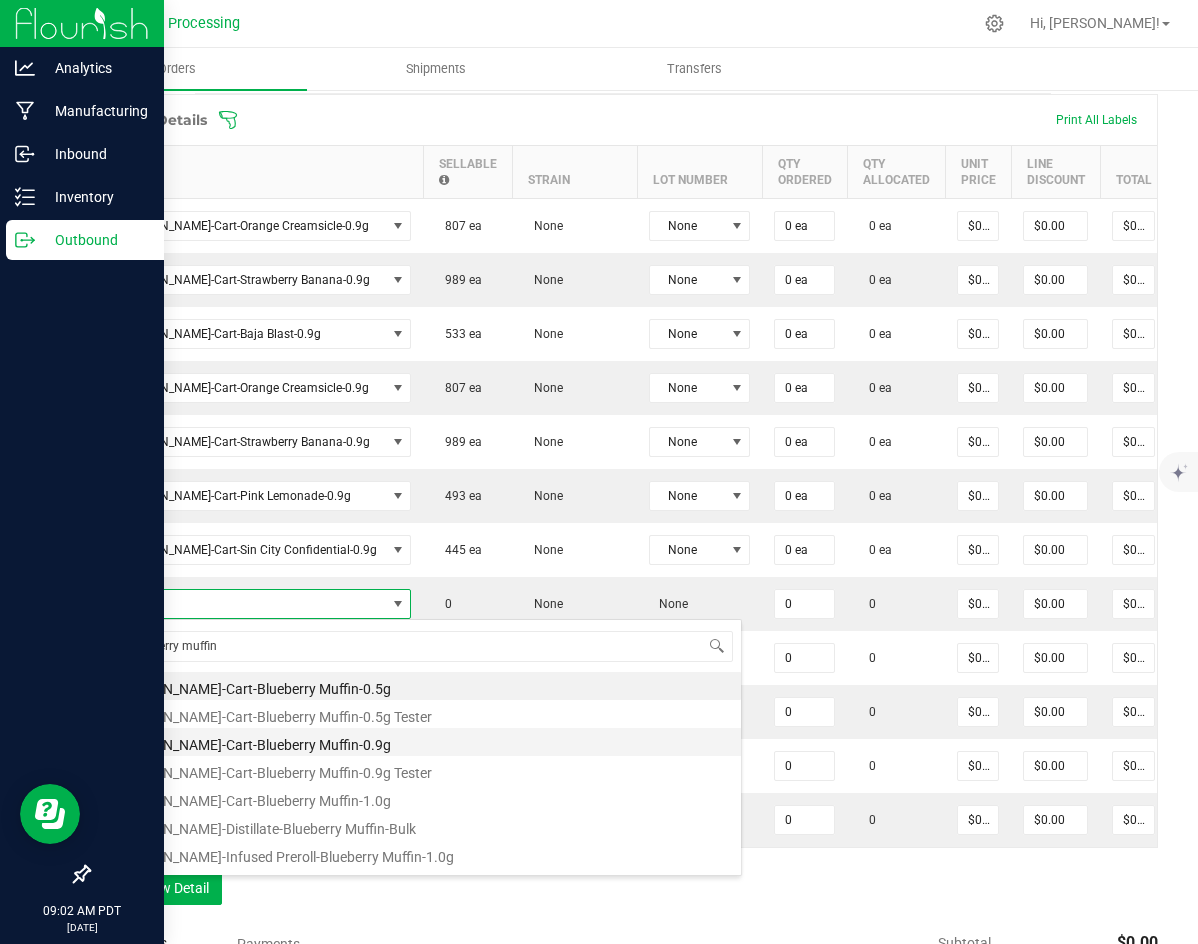 click on "[PERSON_NAME]-Cart-Blueberry Muffin-0.9g" at bounding box center [422, 742] 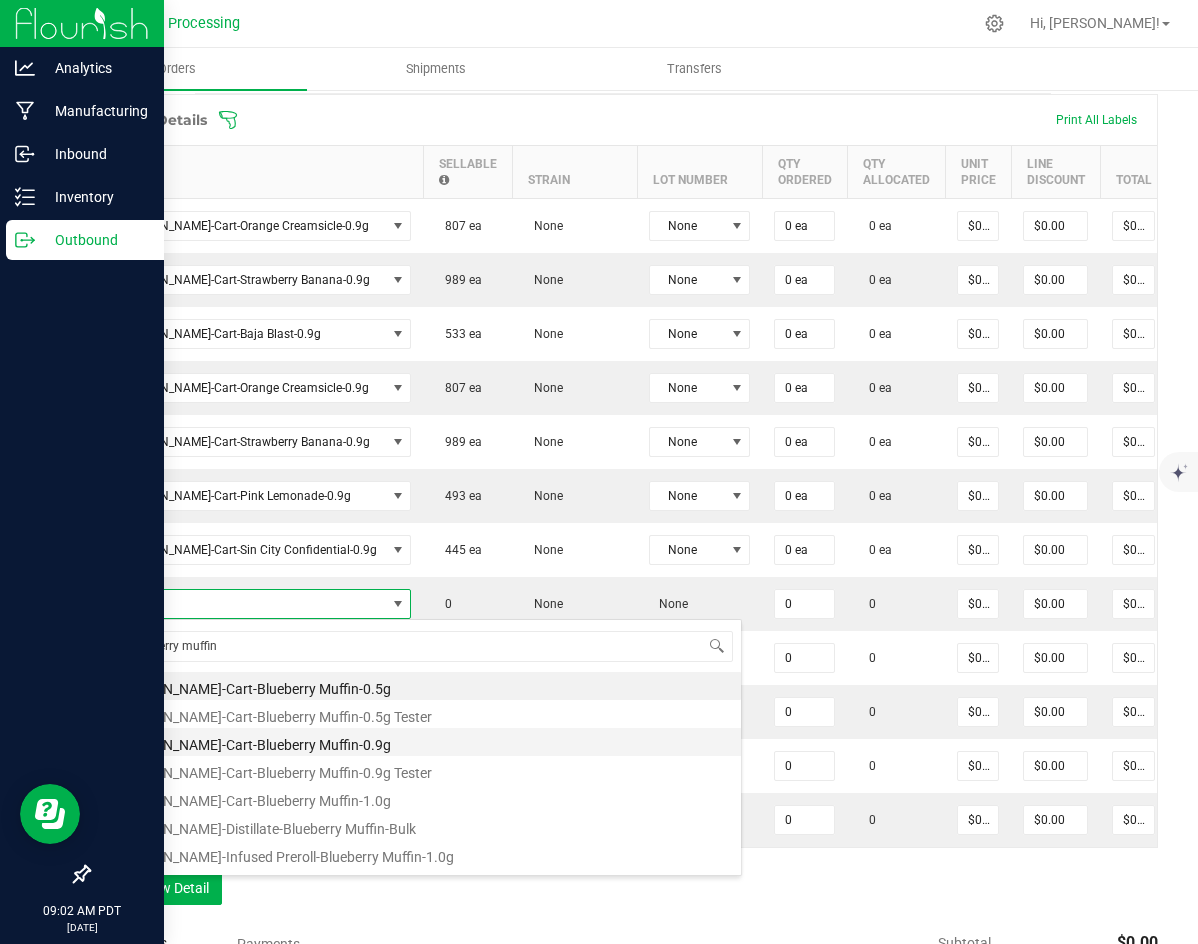 type on "0 ea" 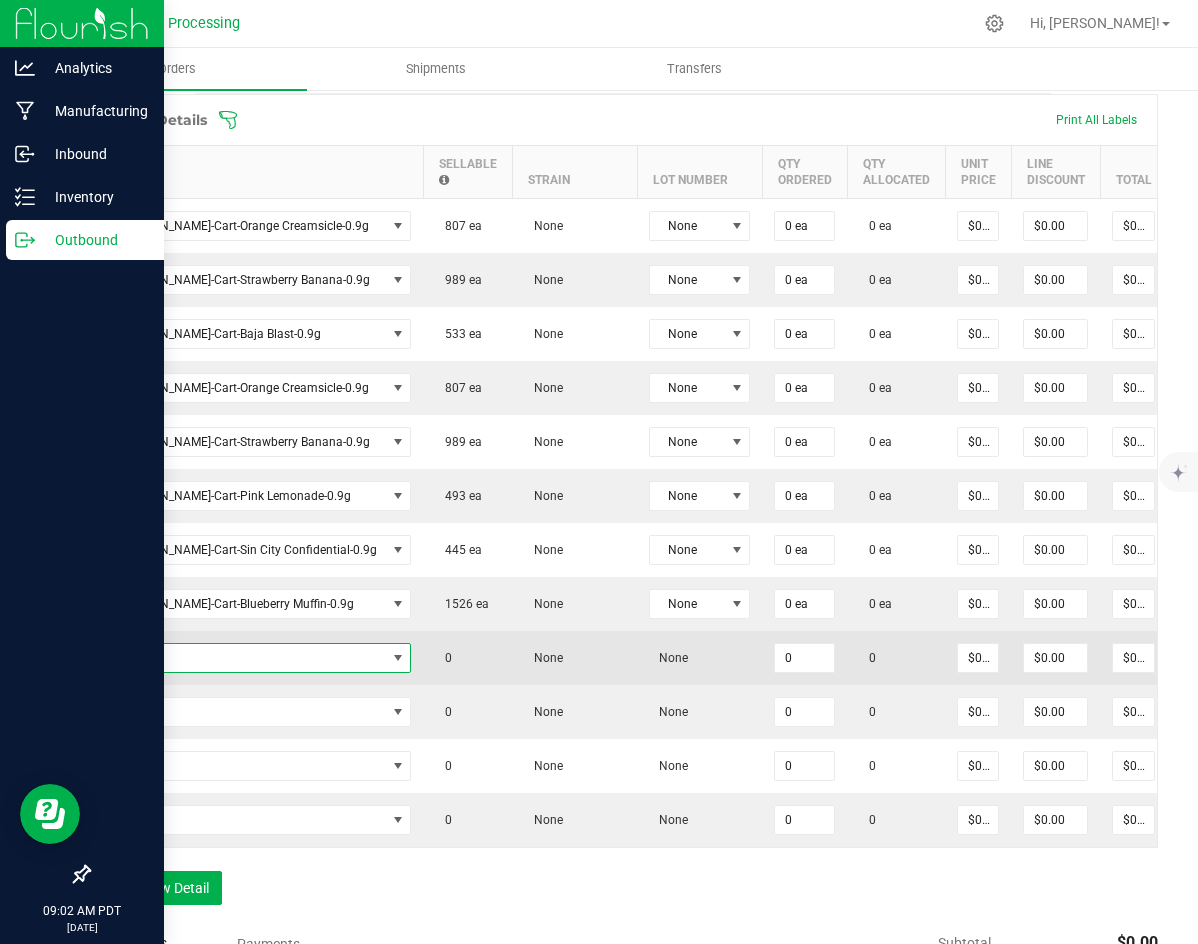 click at bounding box center [244, 658] 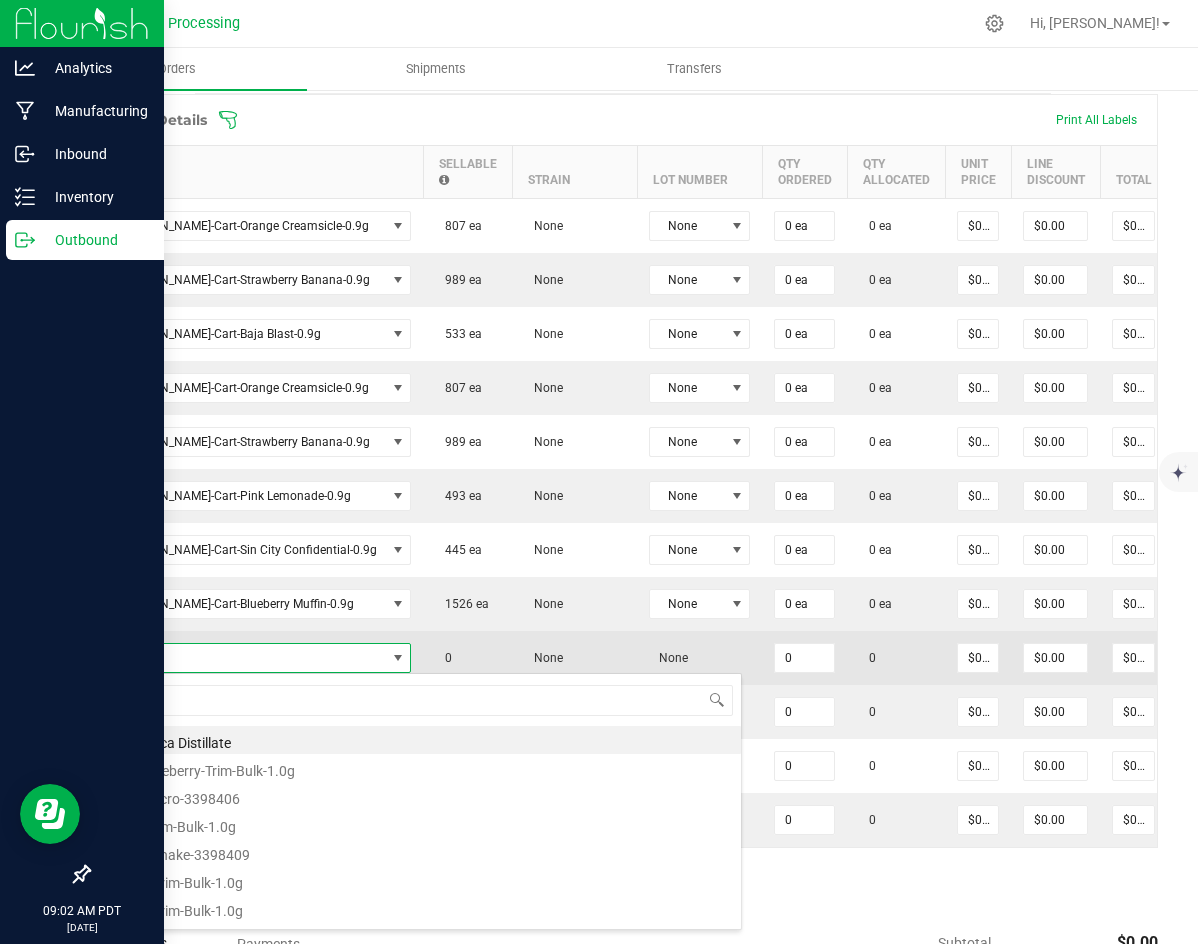scroll, scrollTop: 99970, scrollLeft: 99755, axis: both 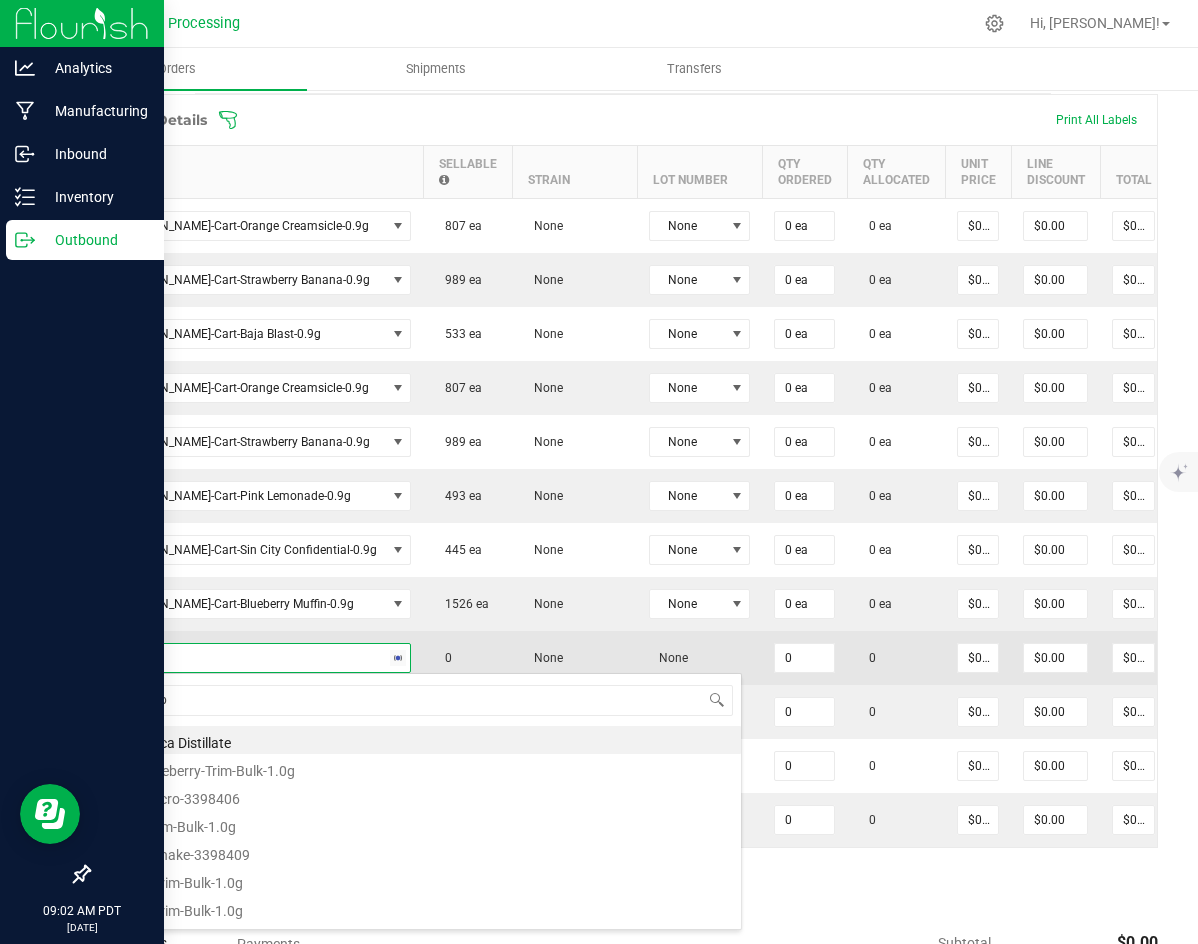 type on "fruity pe" 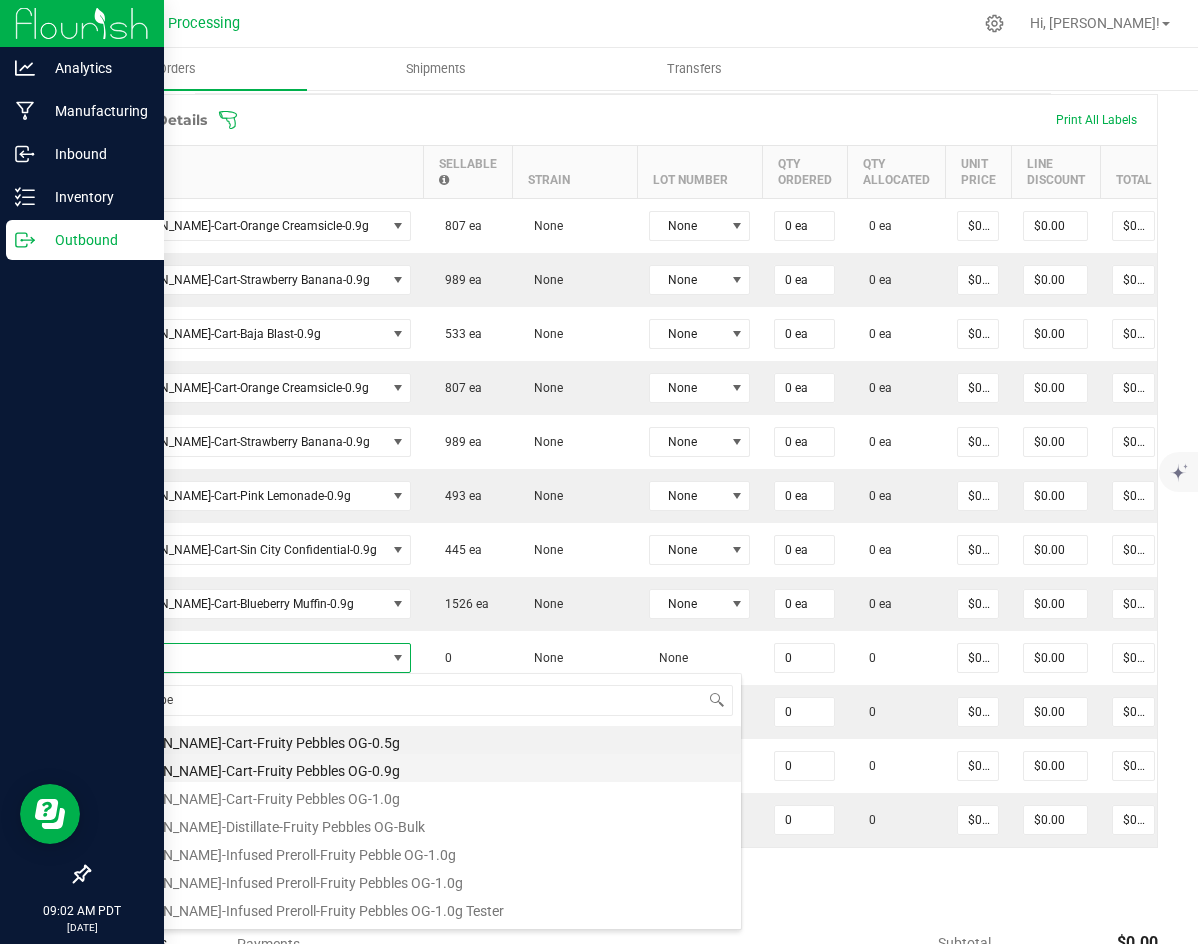 click on "[PERSON_NAME]-Cart-Fruity Pebbles OG-0.9g" at bounding box center [422, 768] 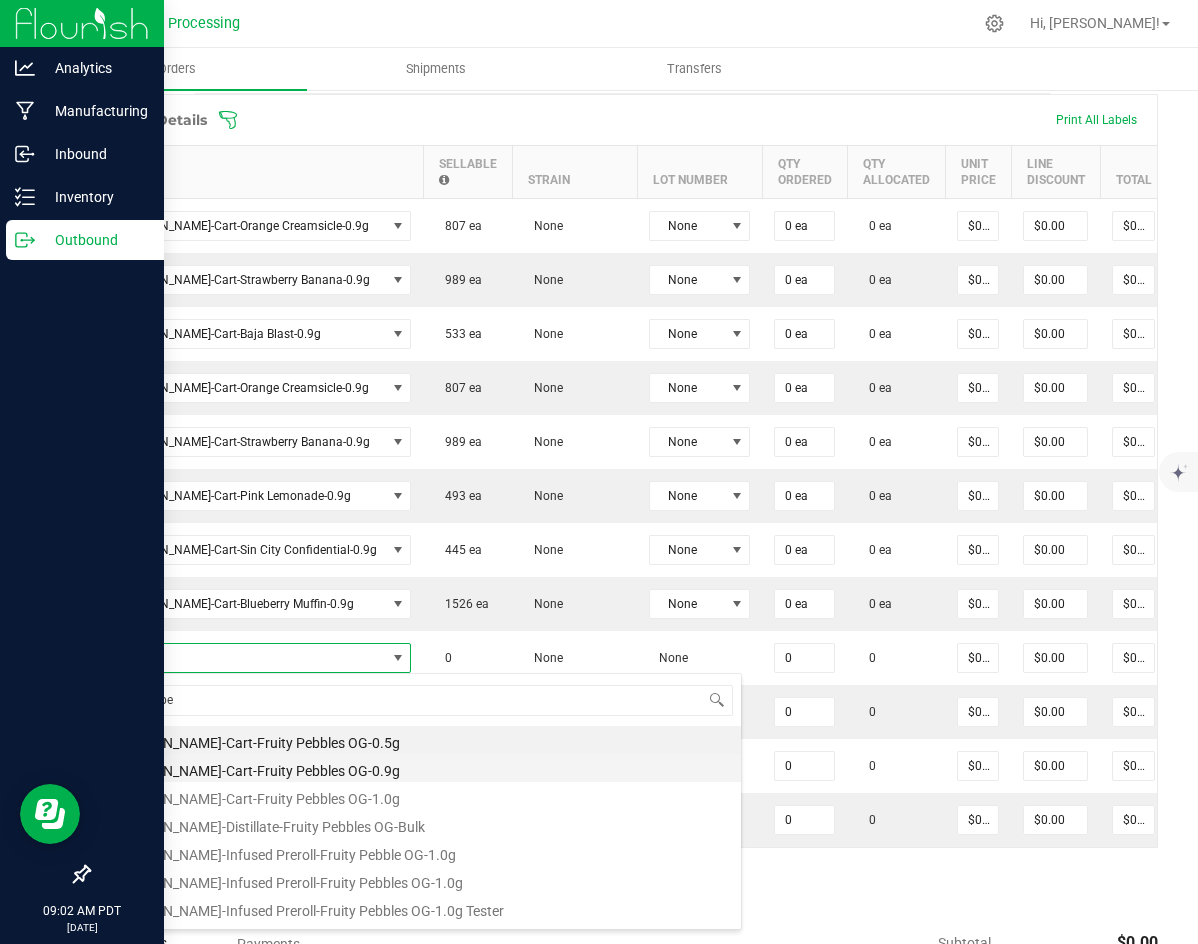 type on "0 ea" 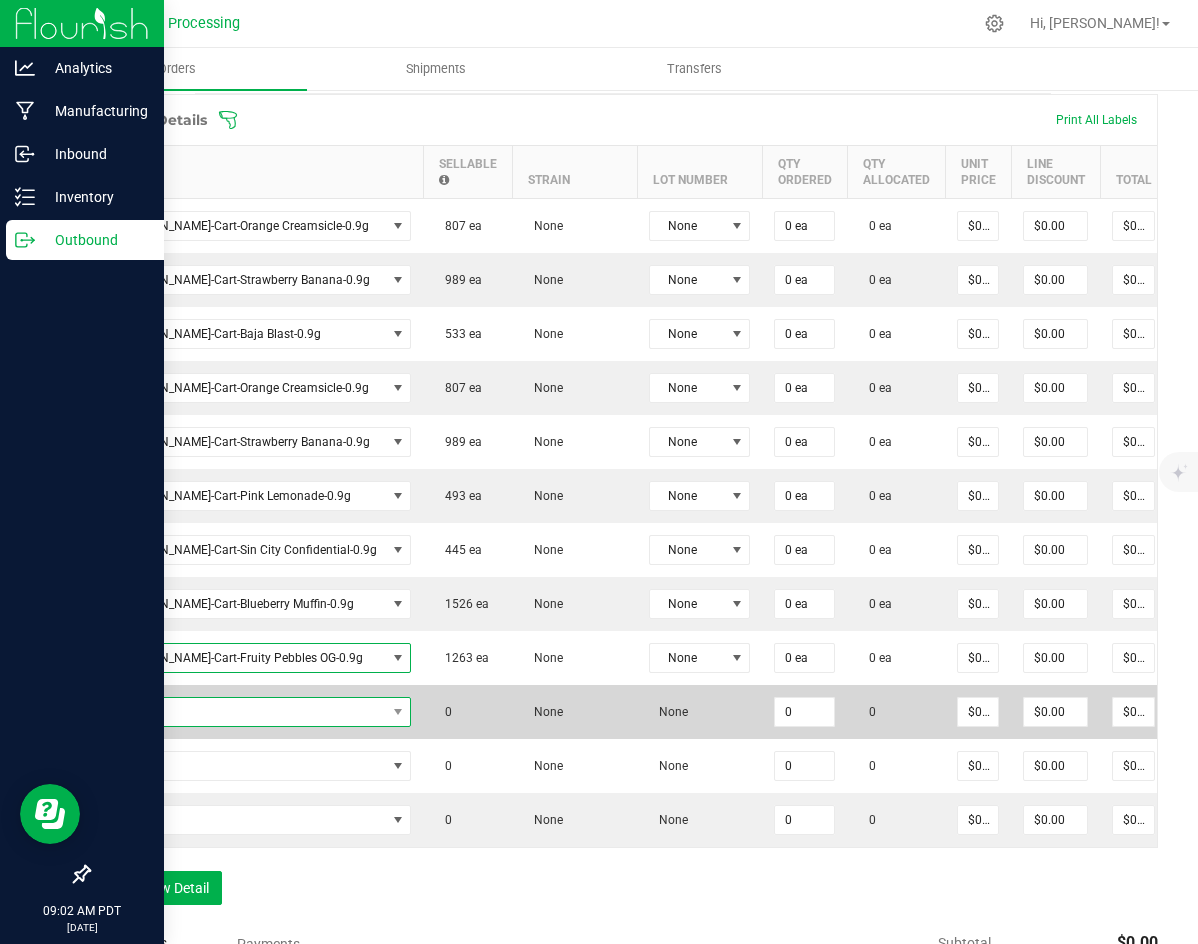 click at bounding box center [244, 712] 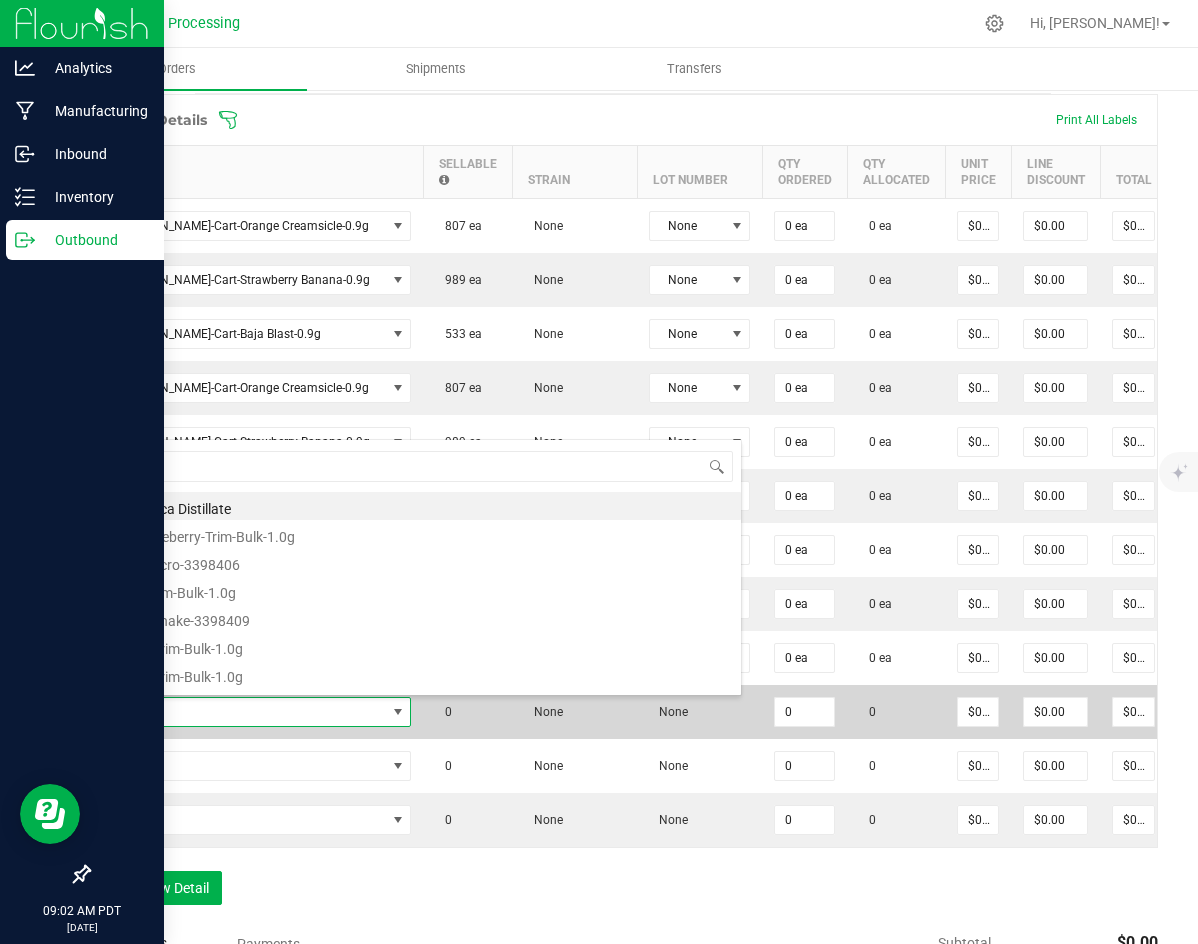 scroll, scrollTop: 99970, scrollLeft: 99755, axis: both 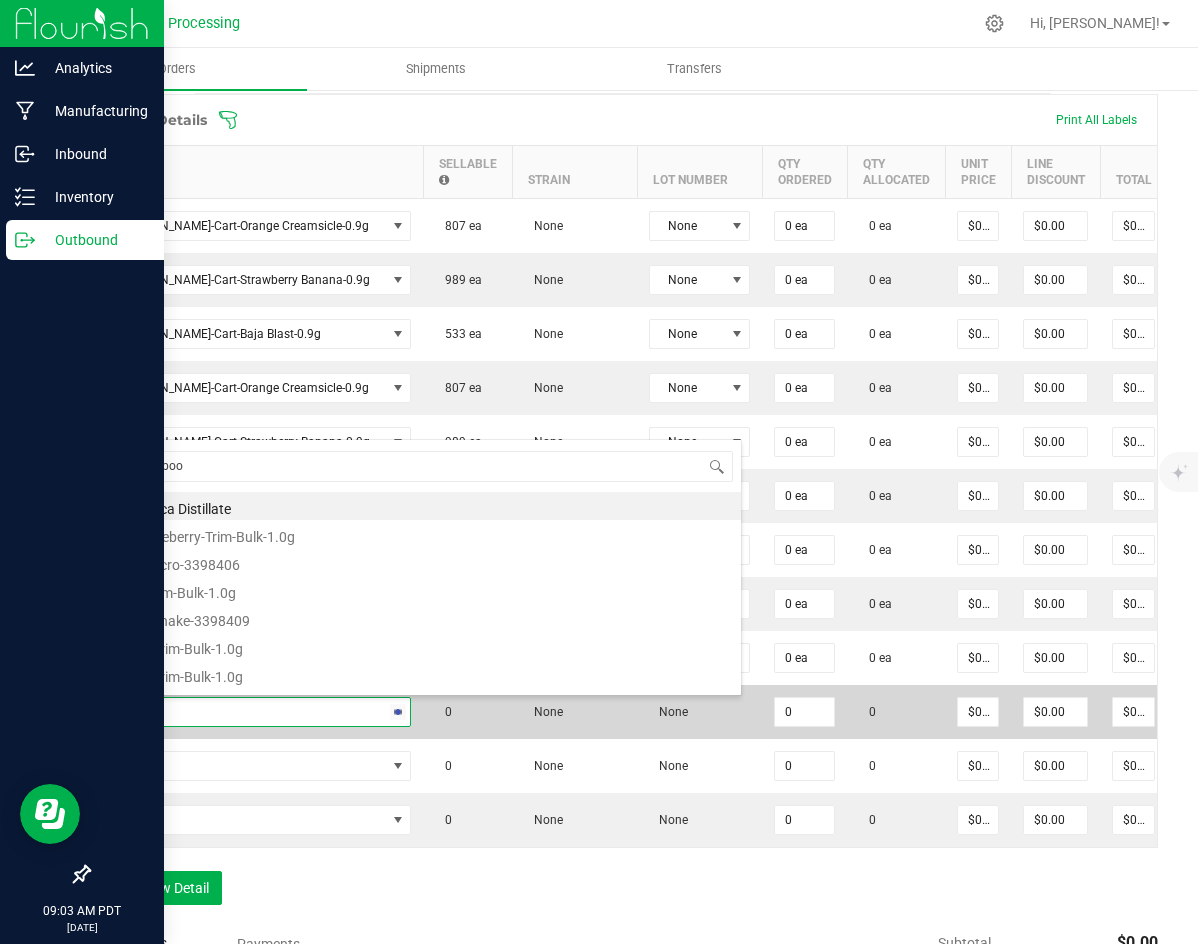 type on "super boof" 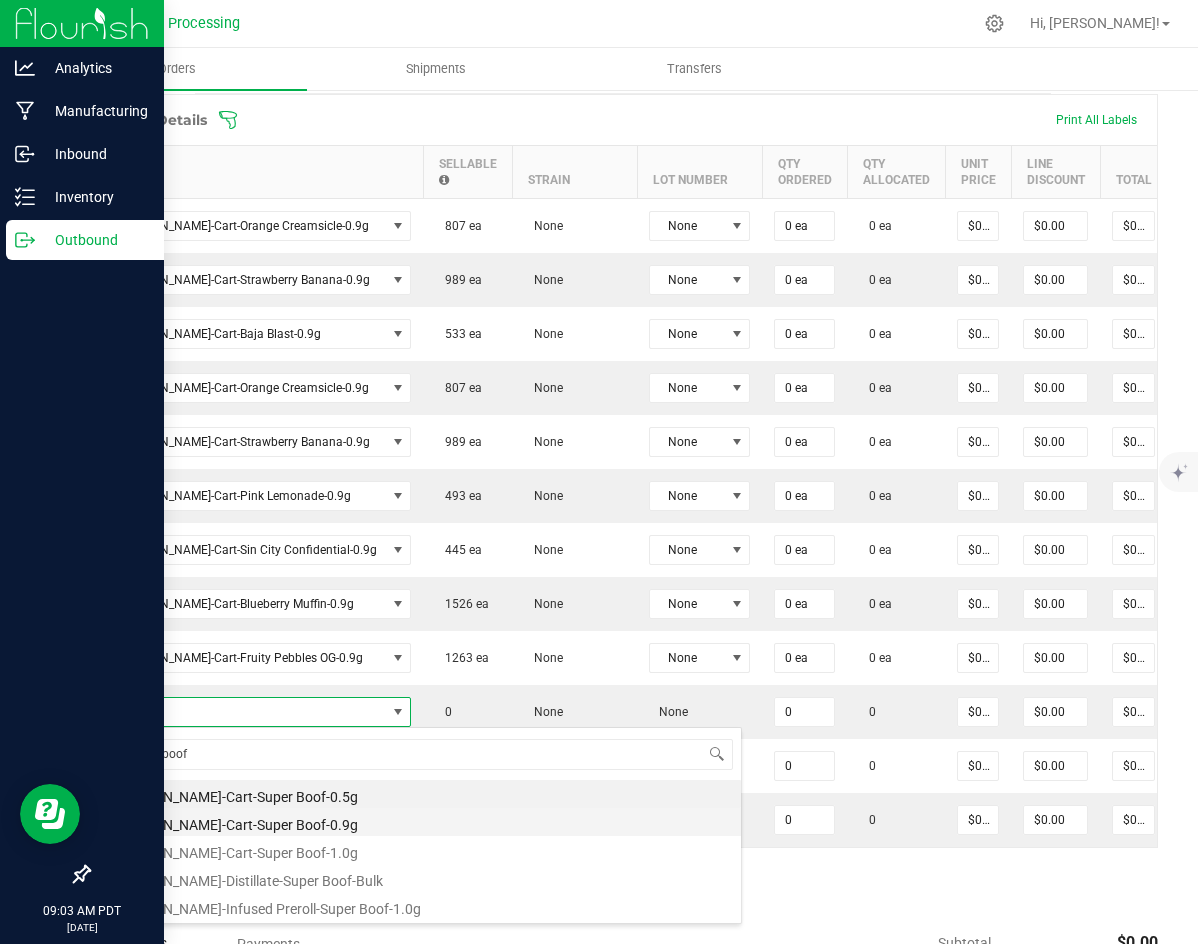 click on "[PERSON_NAME]-Cart-Super Boof-0.9g" at bounding box center (422, 822) 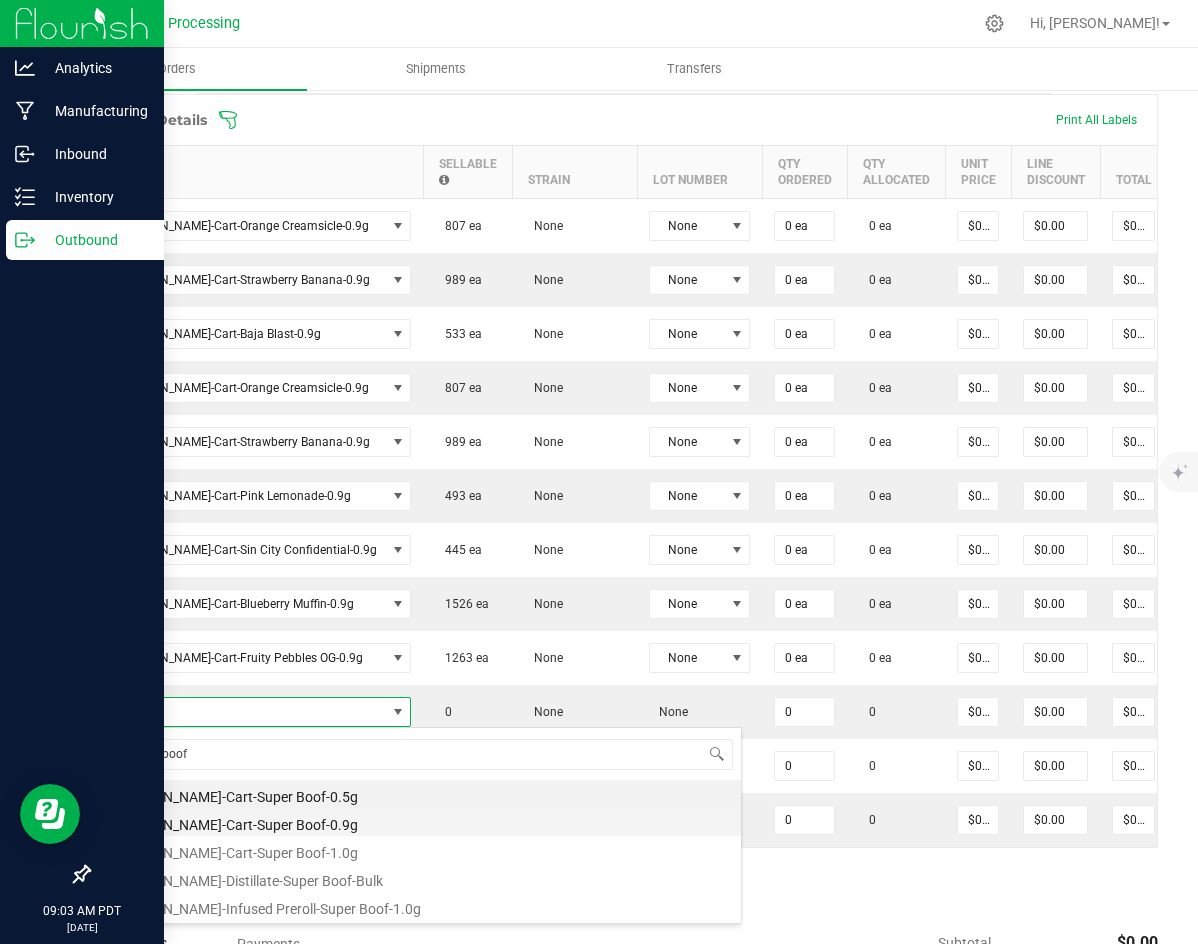 type on "0 ea" 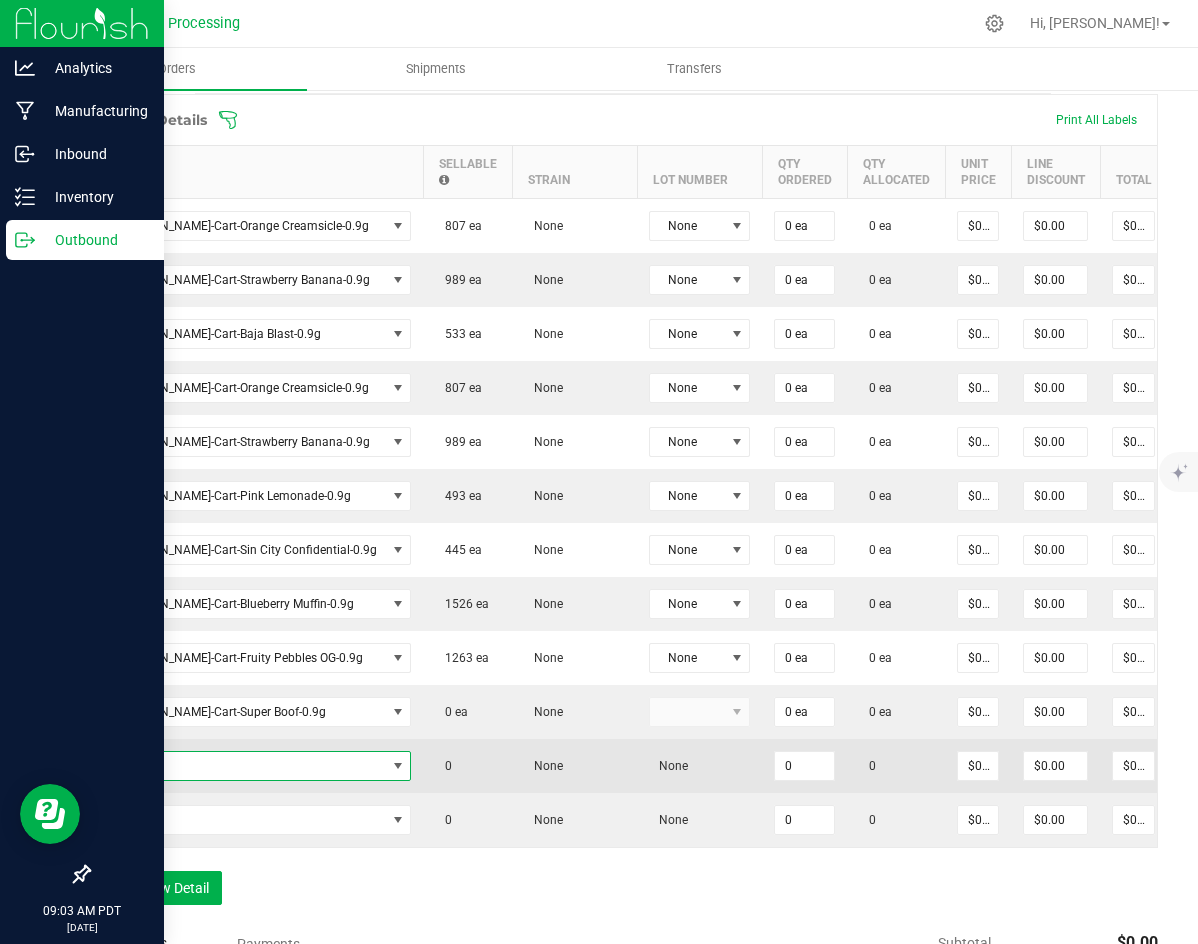 click at bounding box center (244, 766) 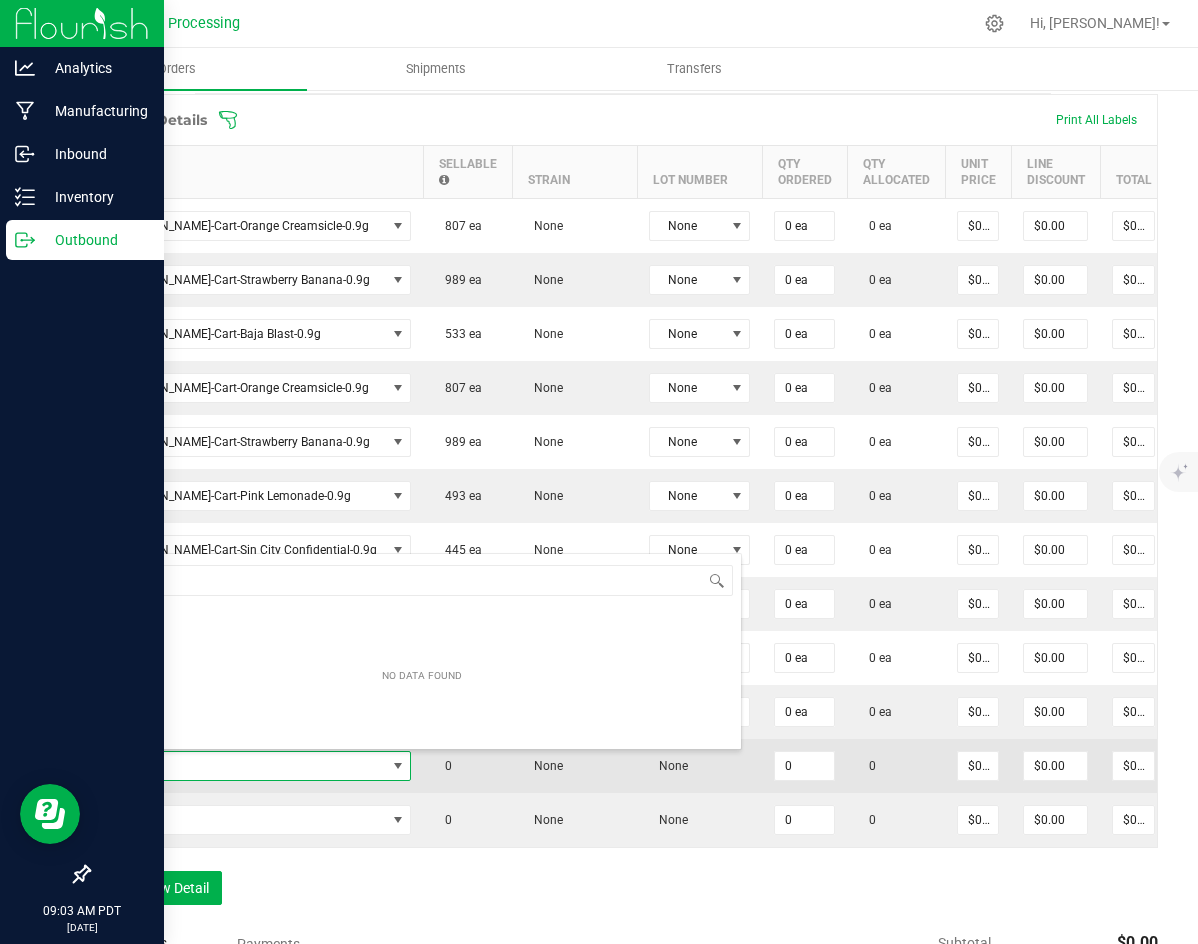 scroll, scrollTop: 99970, scrollLeft: 99755, axis: both 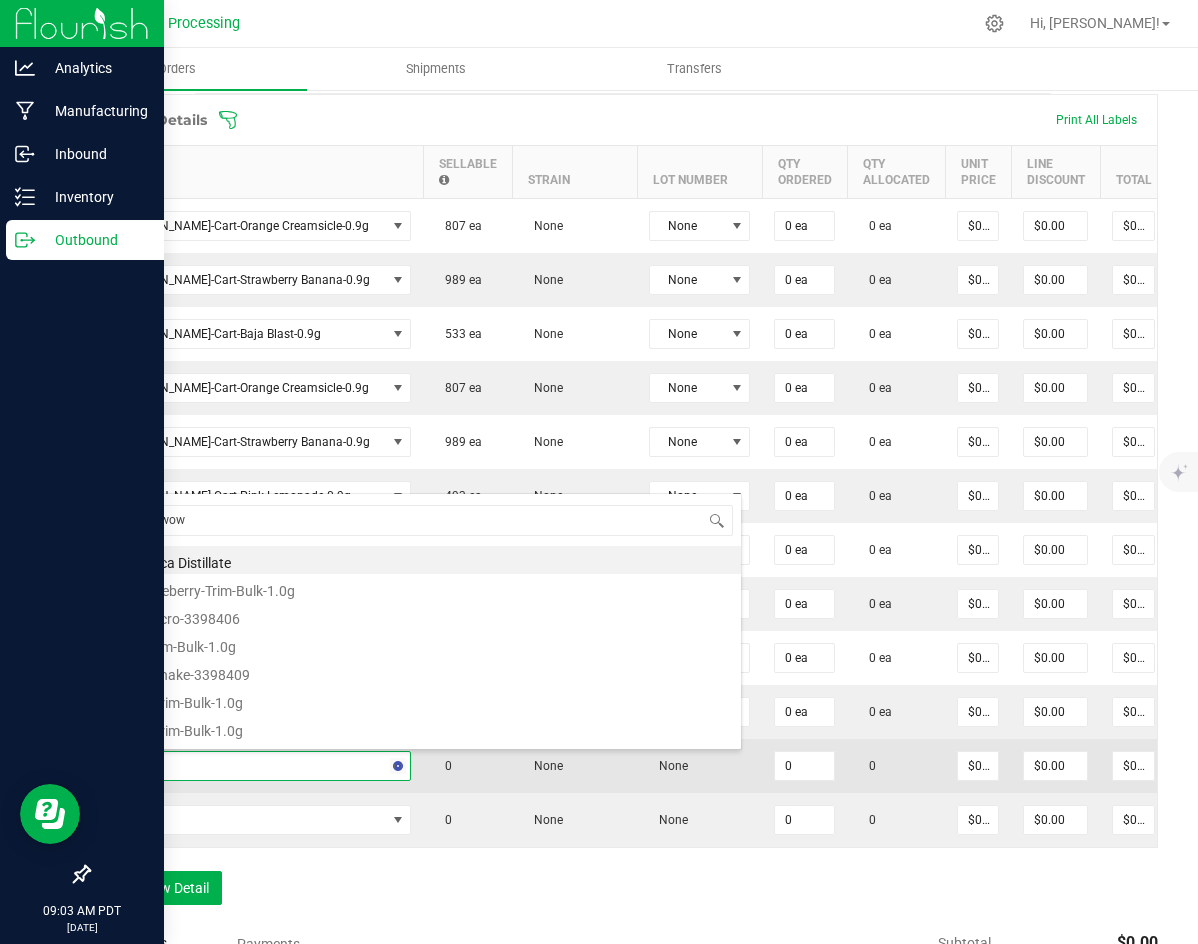 type on "maui wowi" 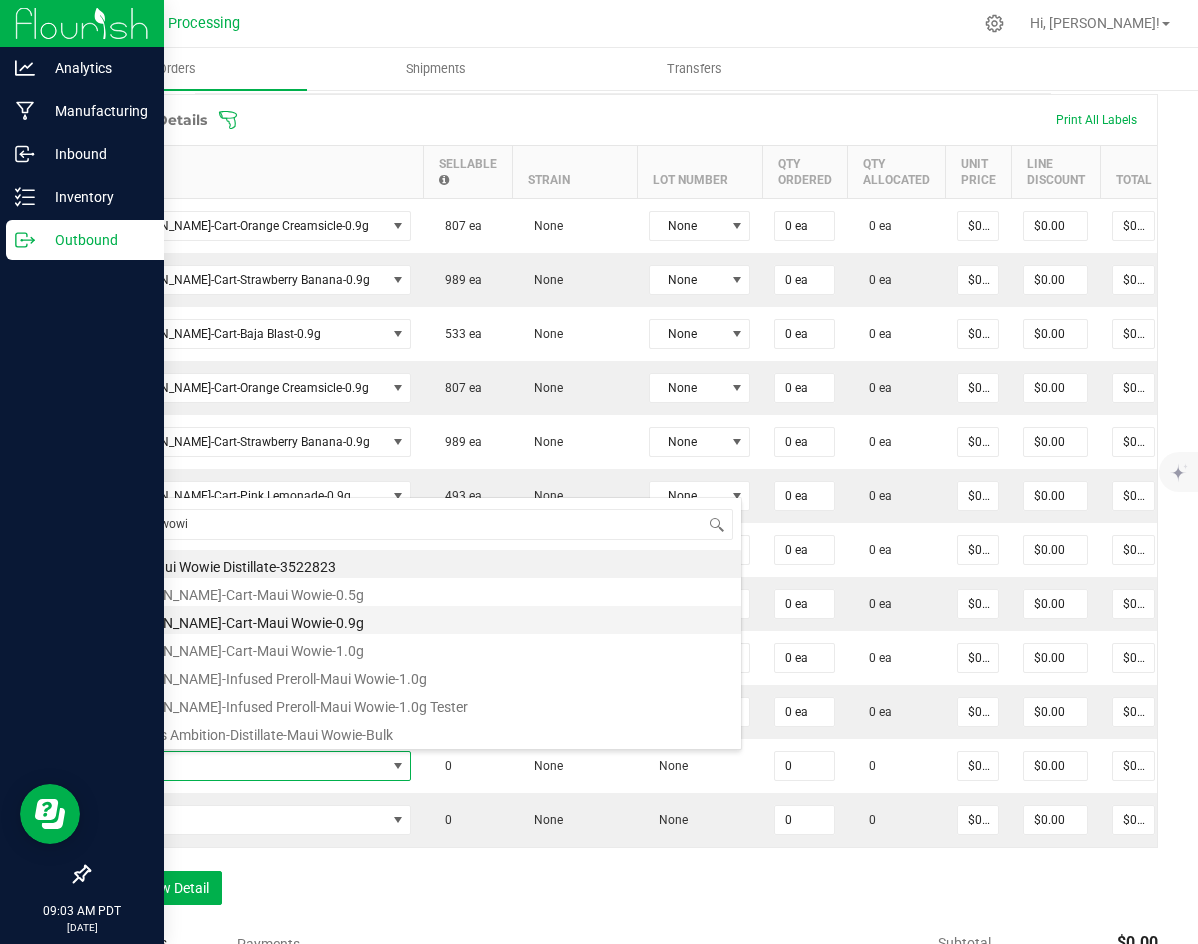click on "[PERSON_NAME]-Cart-Maui Wowie-0.9g" at bounding box center (422, 620) 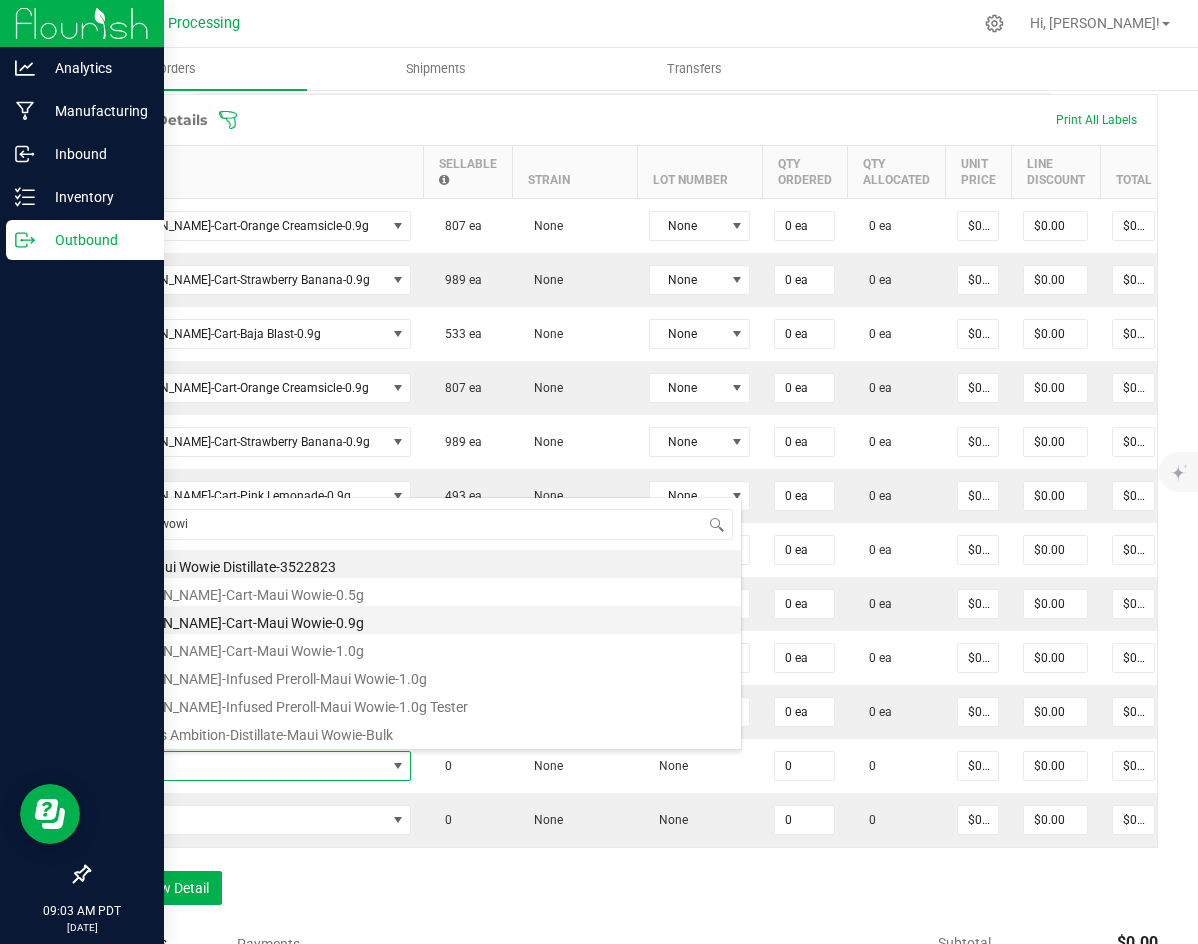 type on "0 ea" 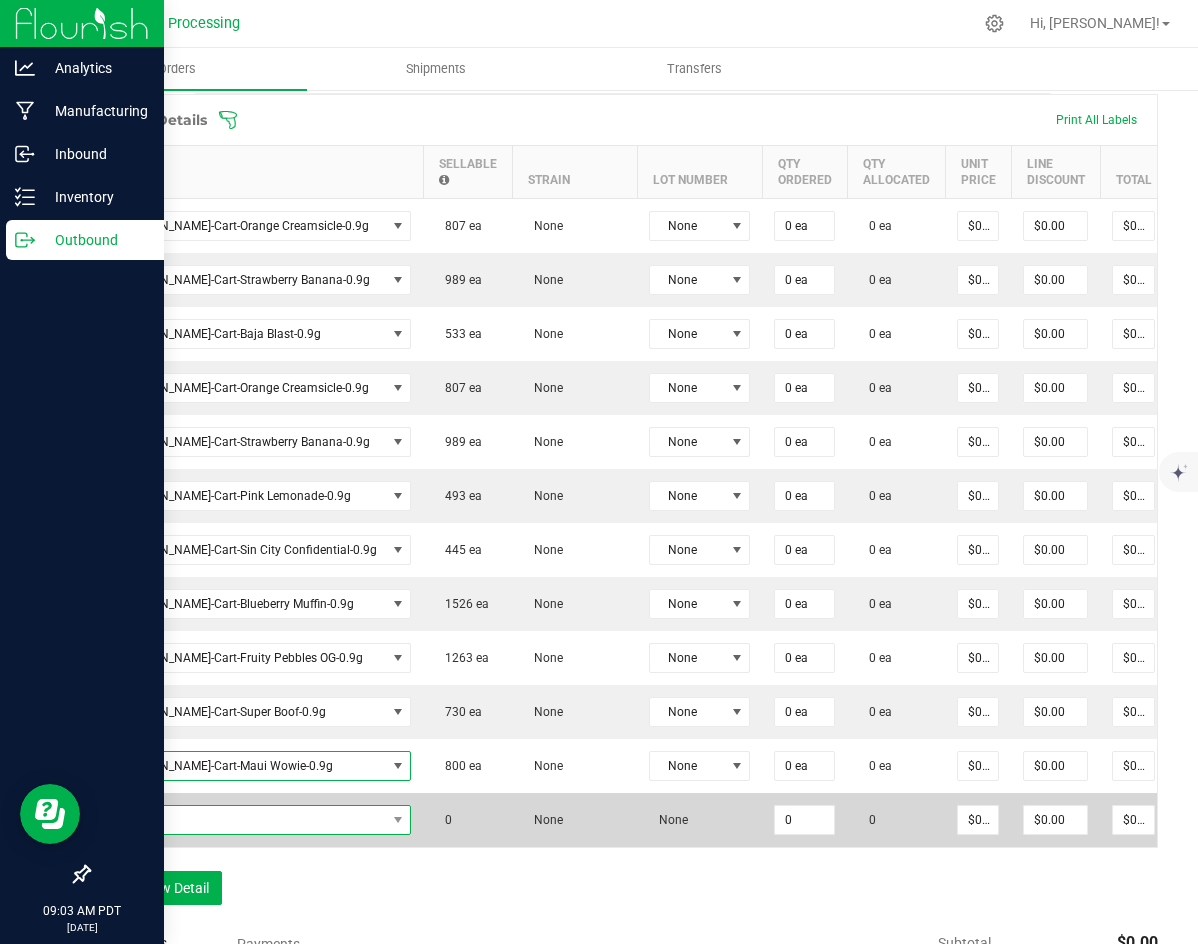 click at bounding box center [244, 820] 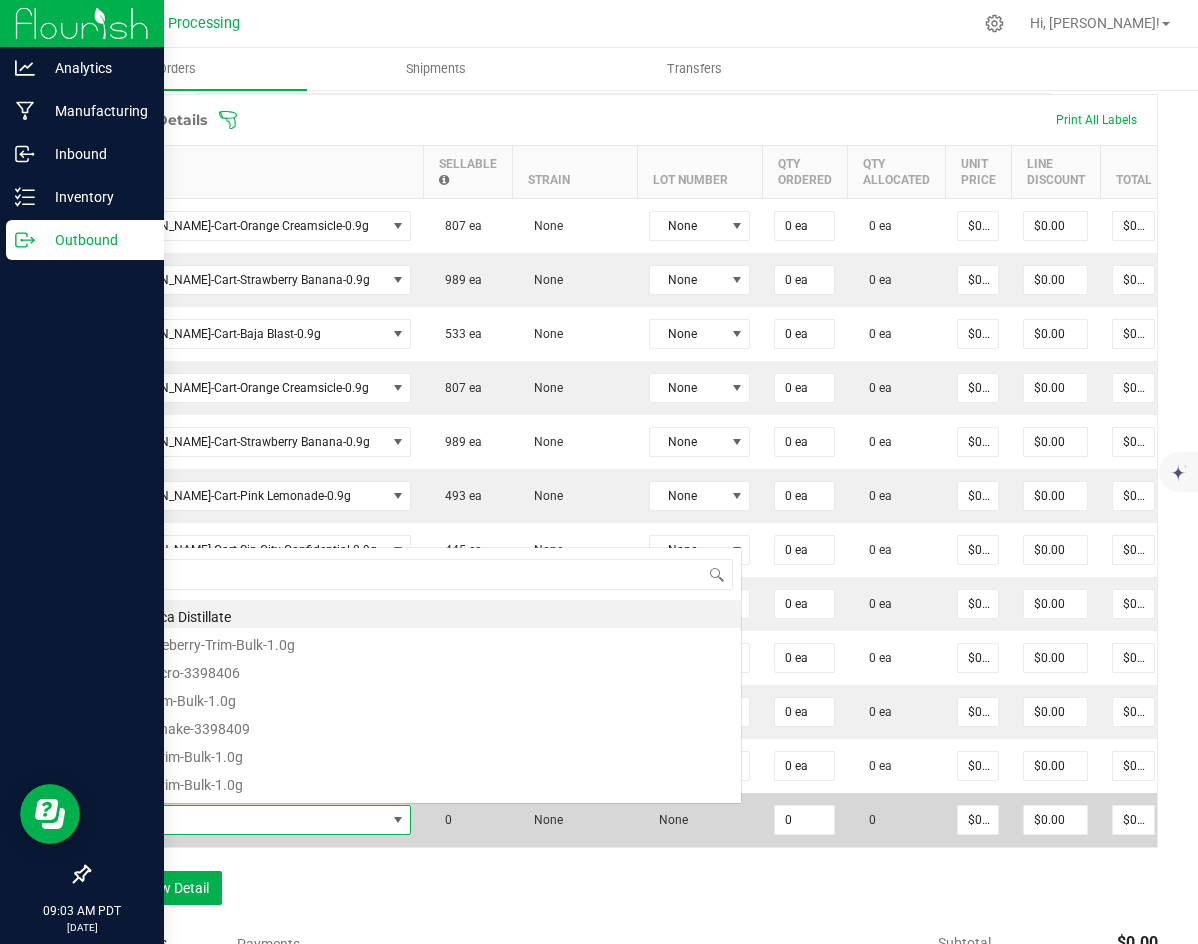 scroll, scrollTop: 0, scrollLeft: 0, axis: both 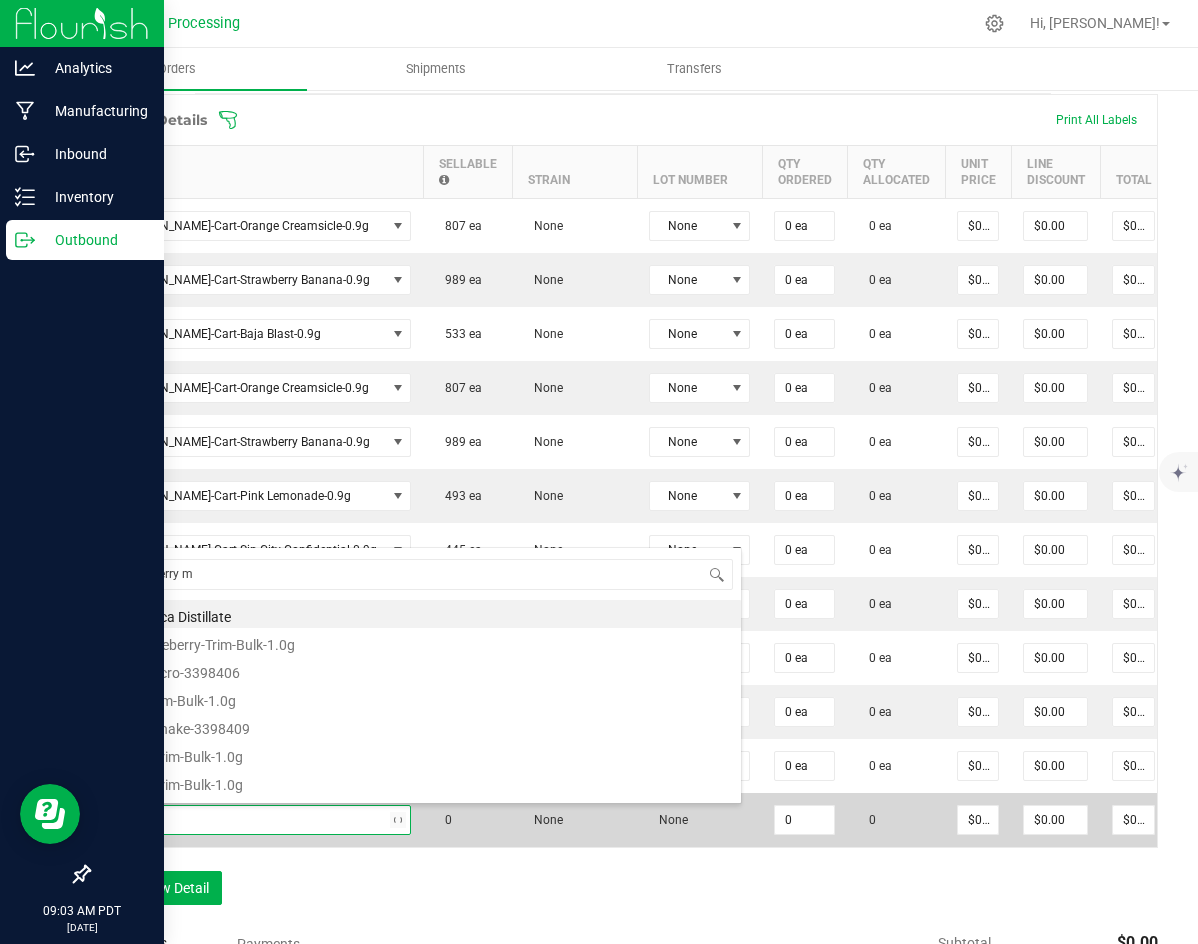 type on "blueberry mu" 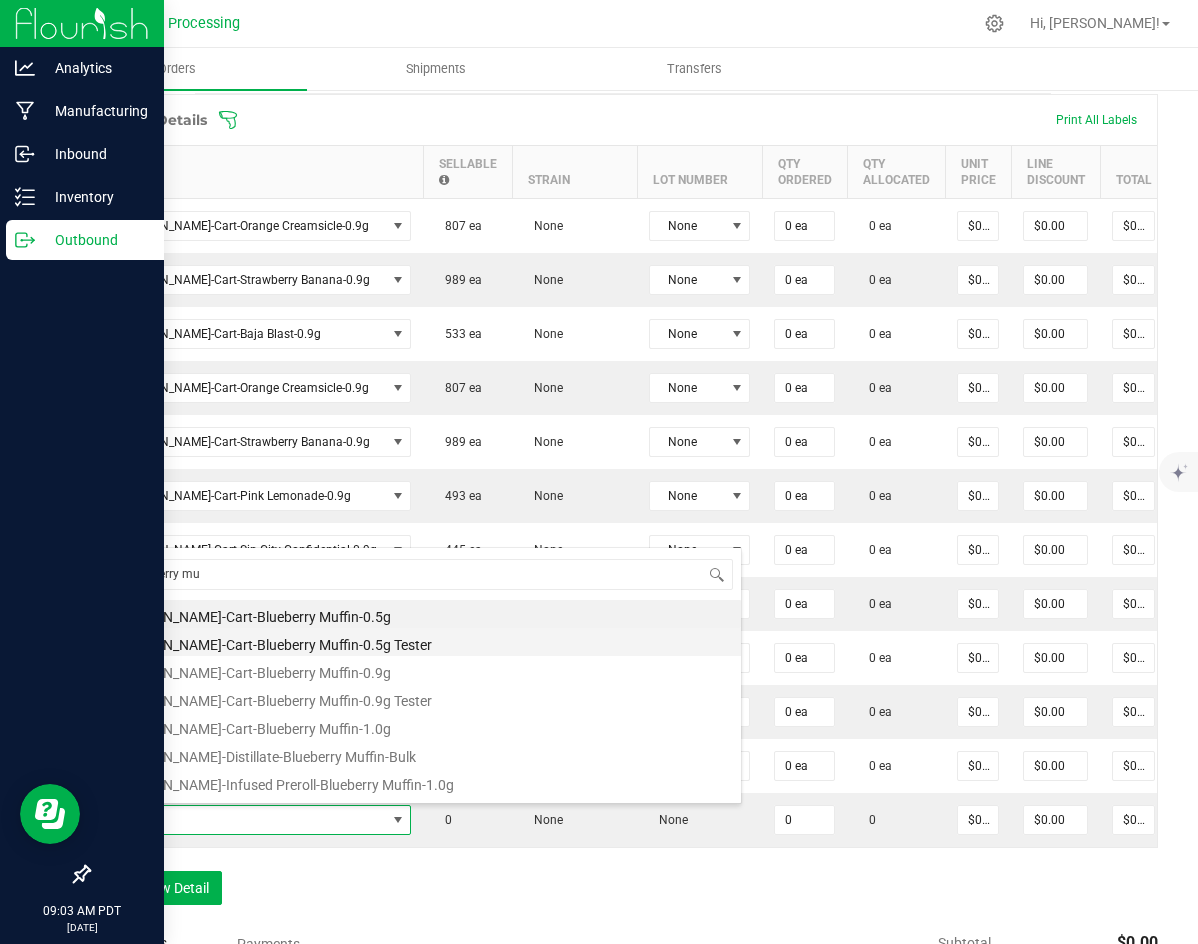 click on "[PERSON_NAME]-Cart-Blueberry Muffin-0.5g Tester" at bounding box center (422, 642) 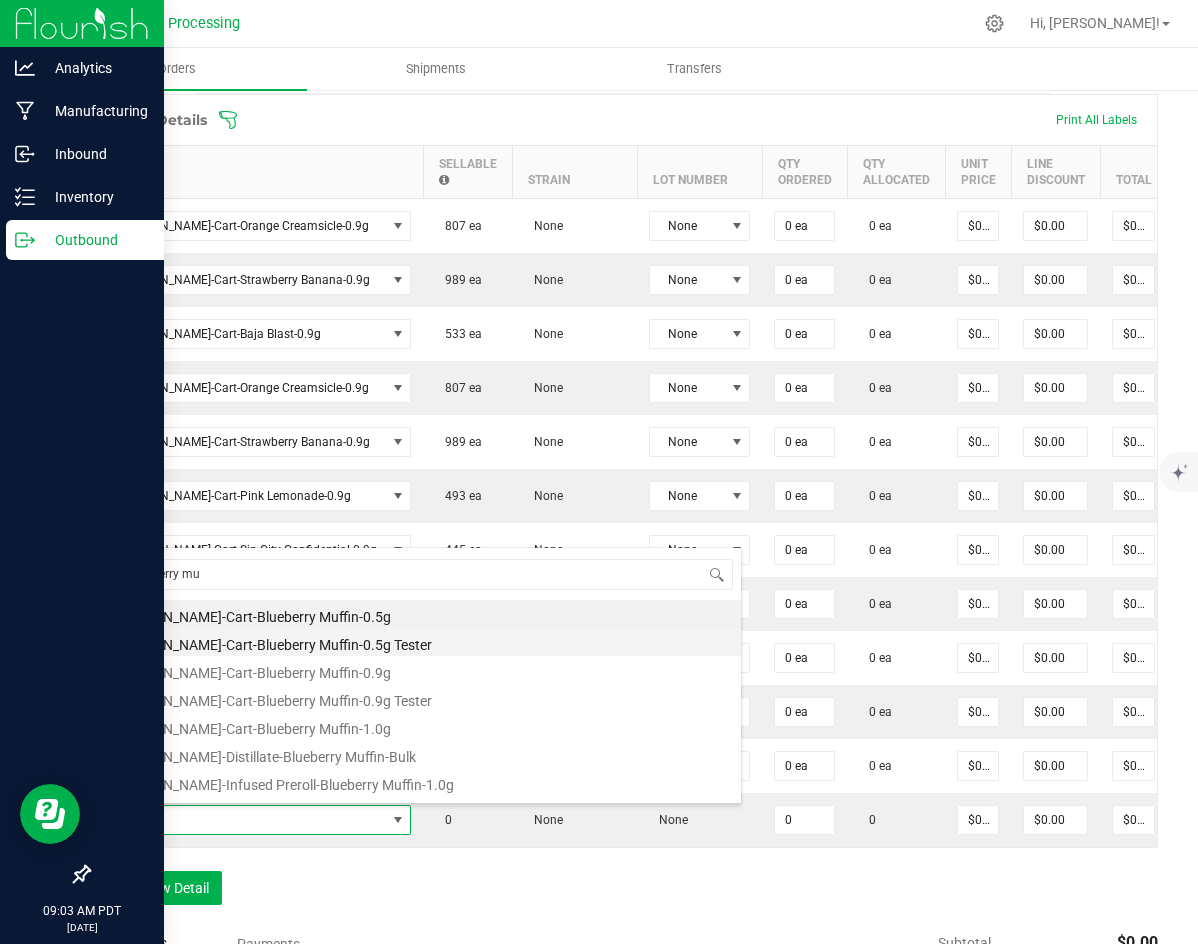 type on "0 ea" 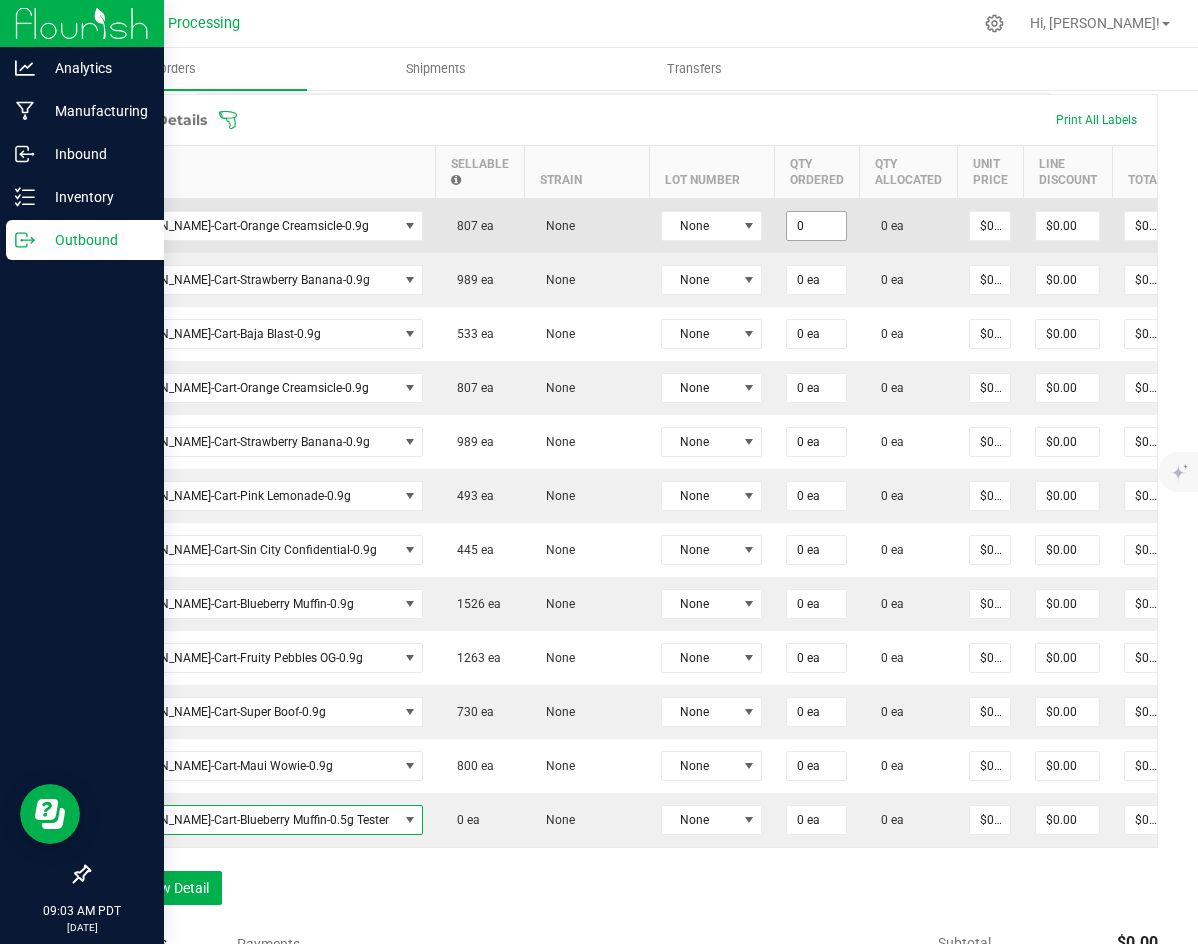 click on "0" at bounding box center (816, 226) 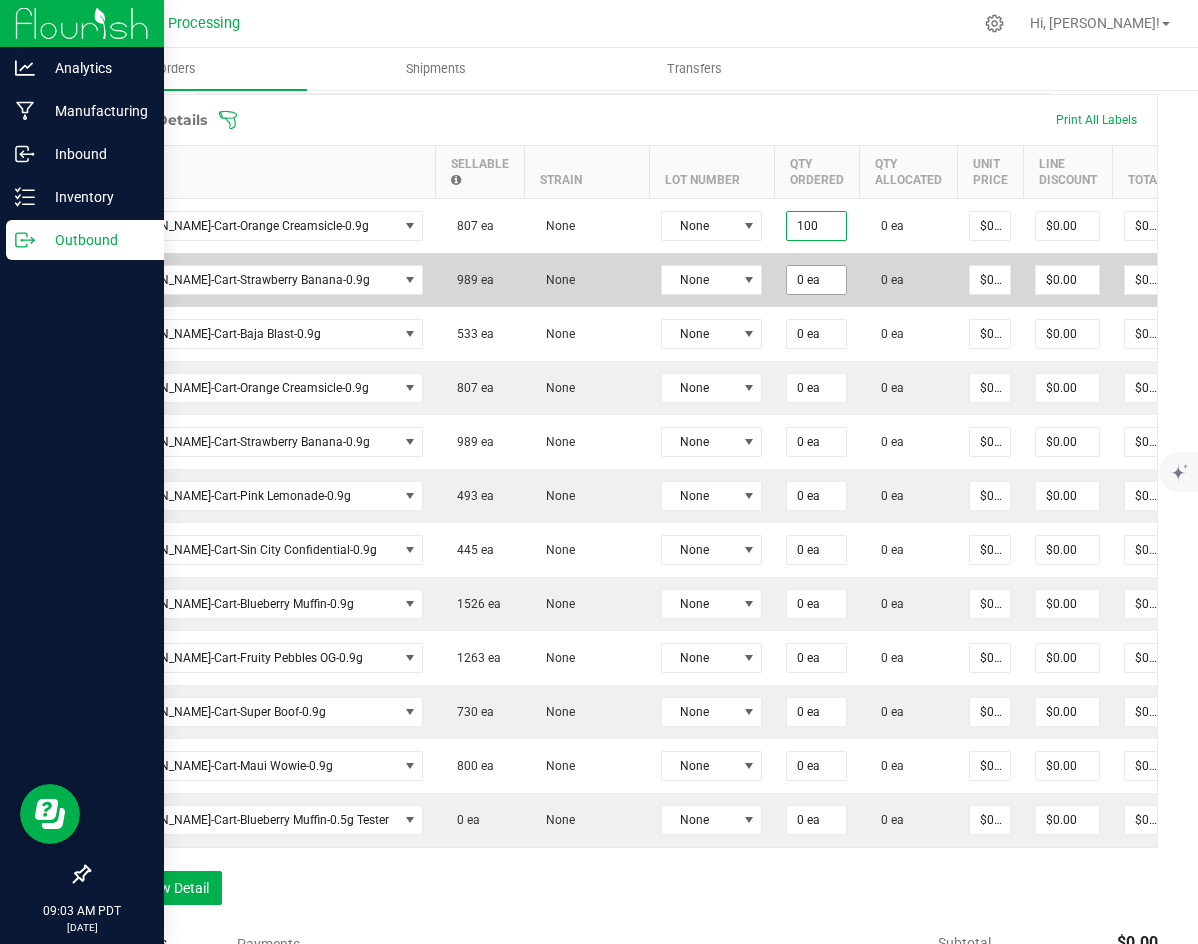 type on "100 ea" 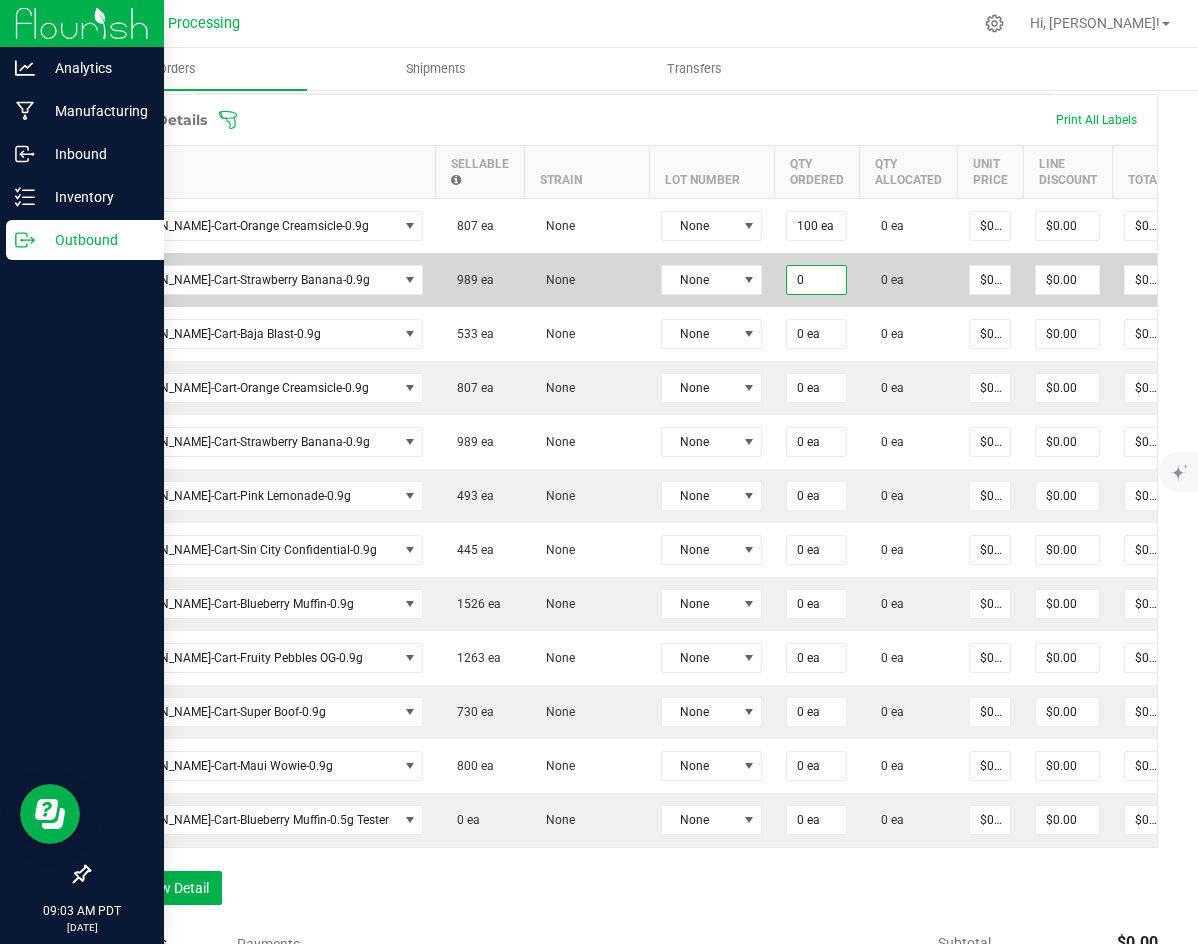 click on "0" at bounding box center (816, 280) 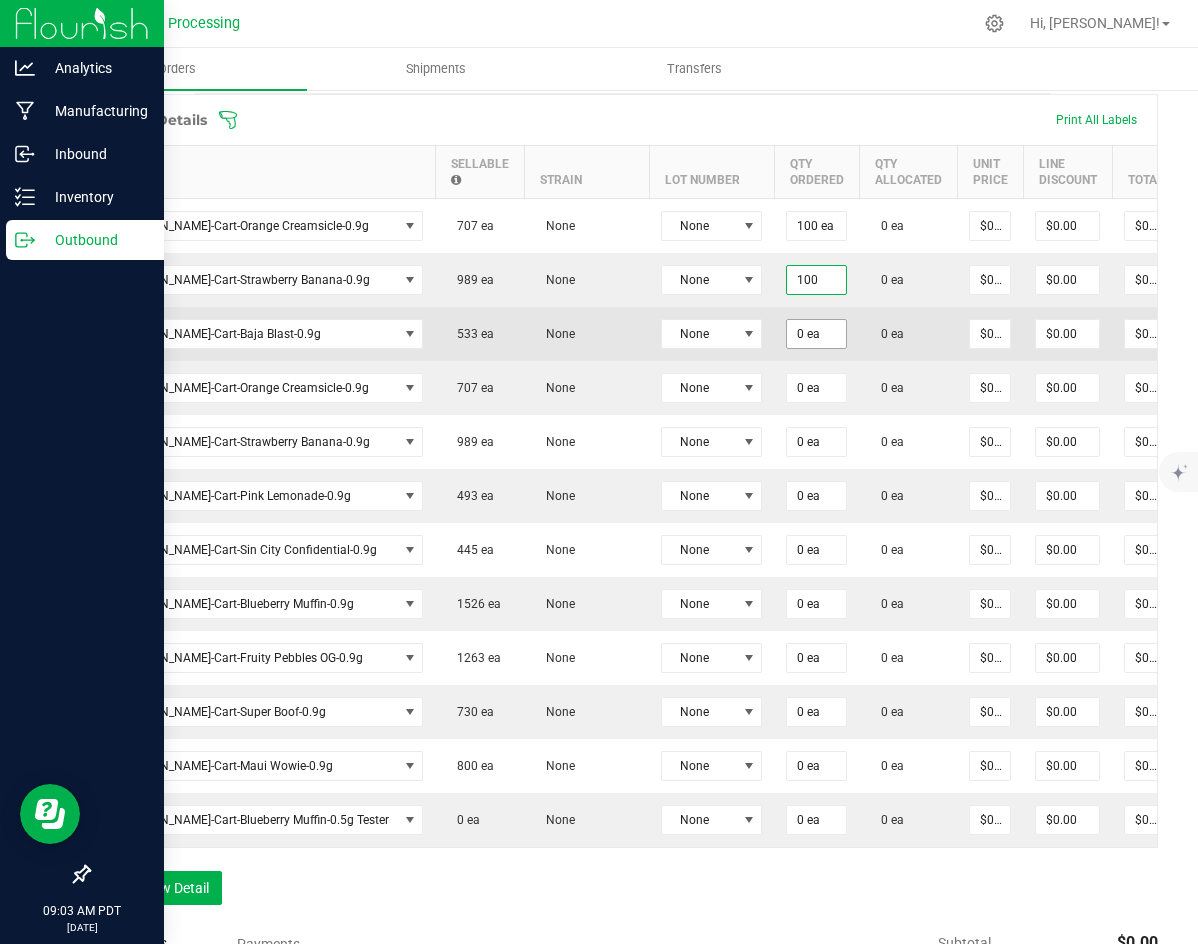 type on "100 ea" 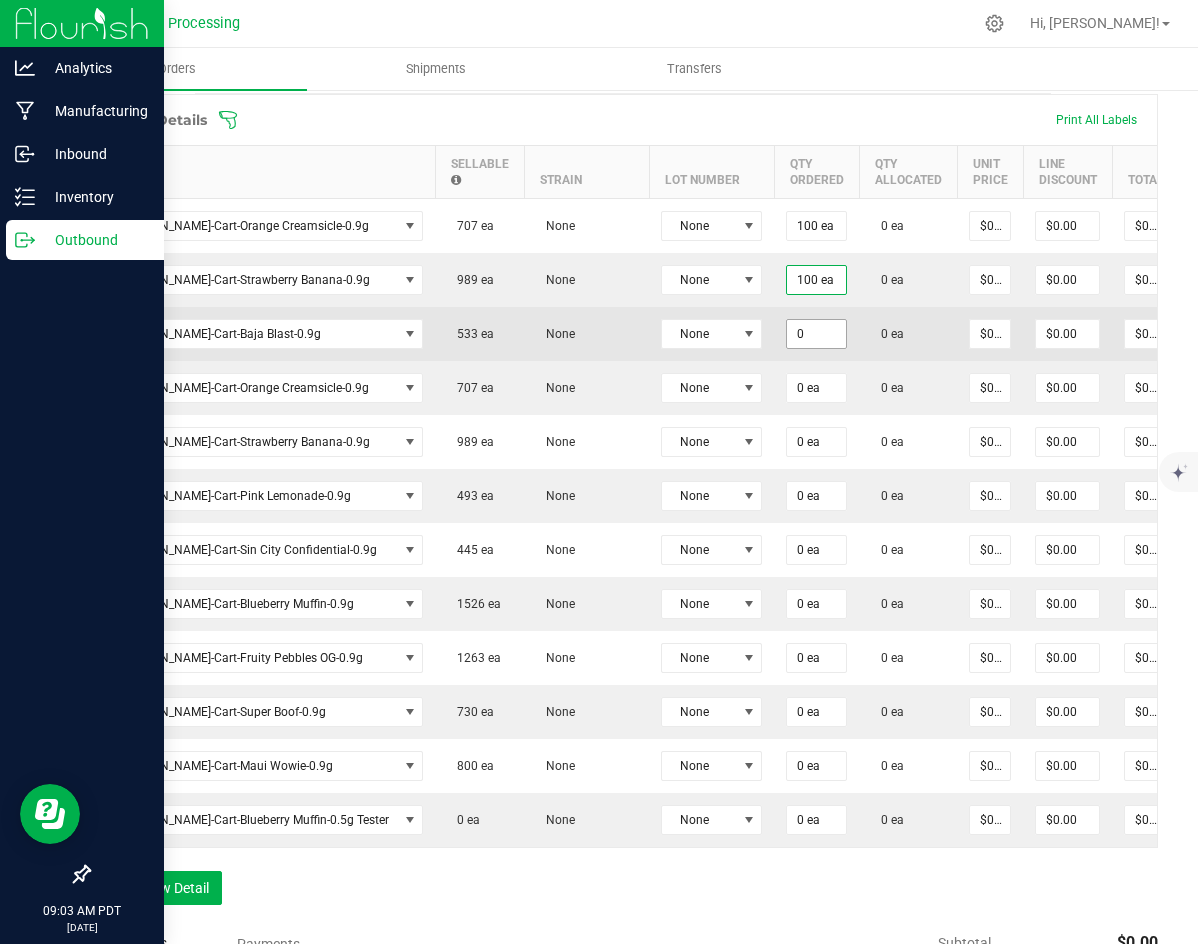 click on "0" at bounding box center [816, 334] 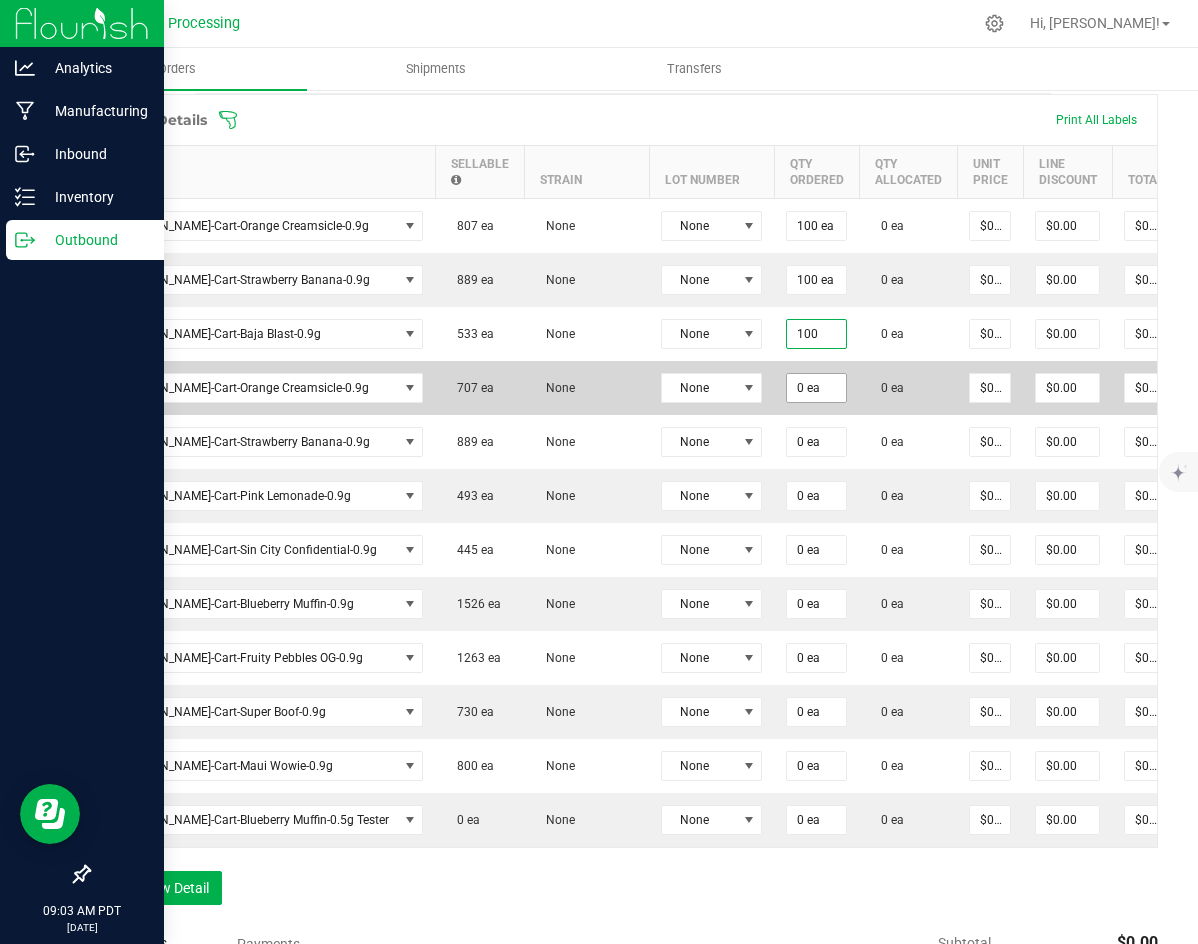 type on "100 ea" 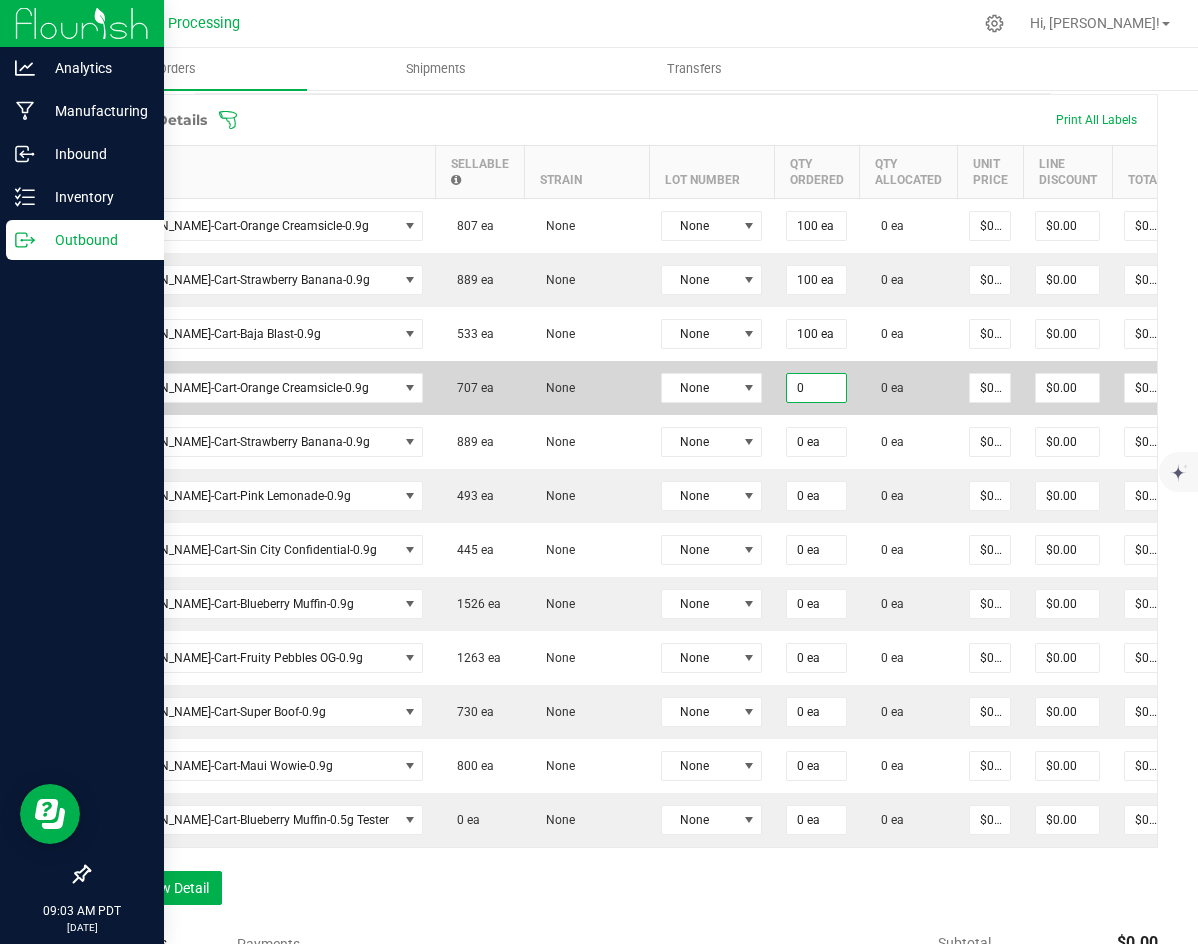 click on "0" at bounding box center (816, 388) 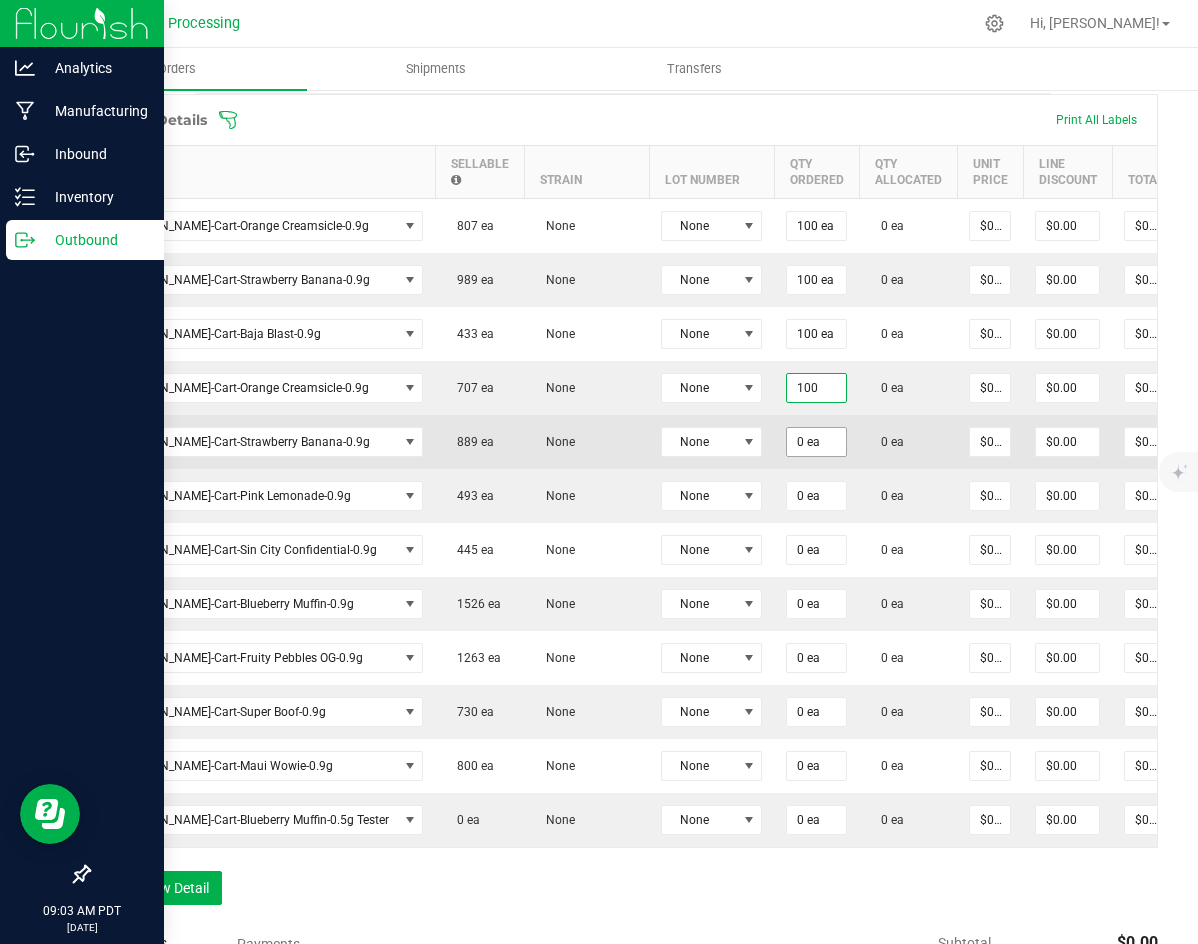 type on "100 ea" 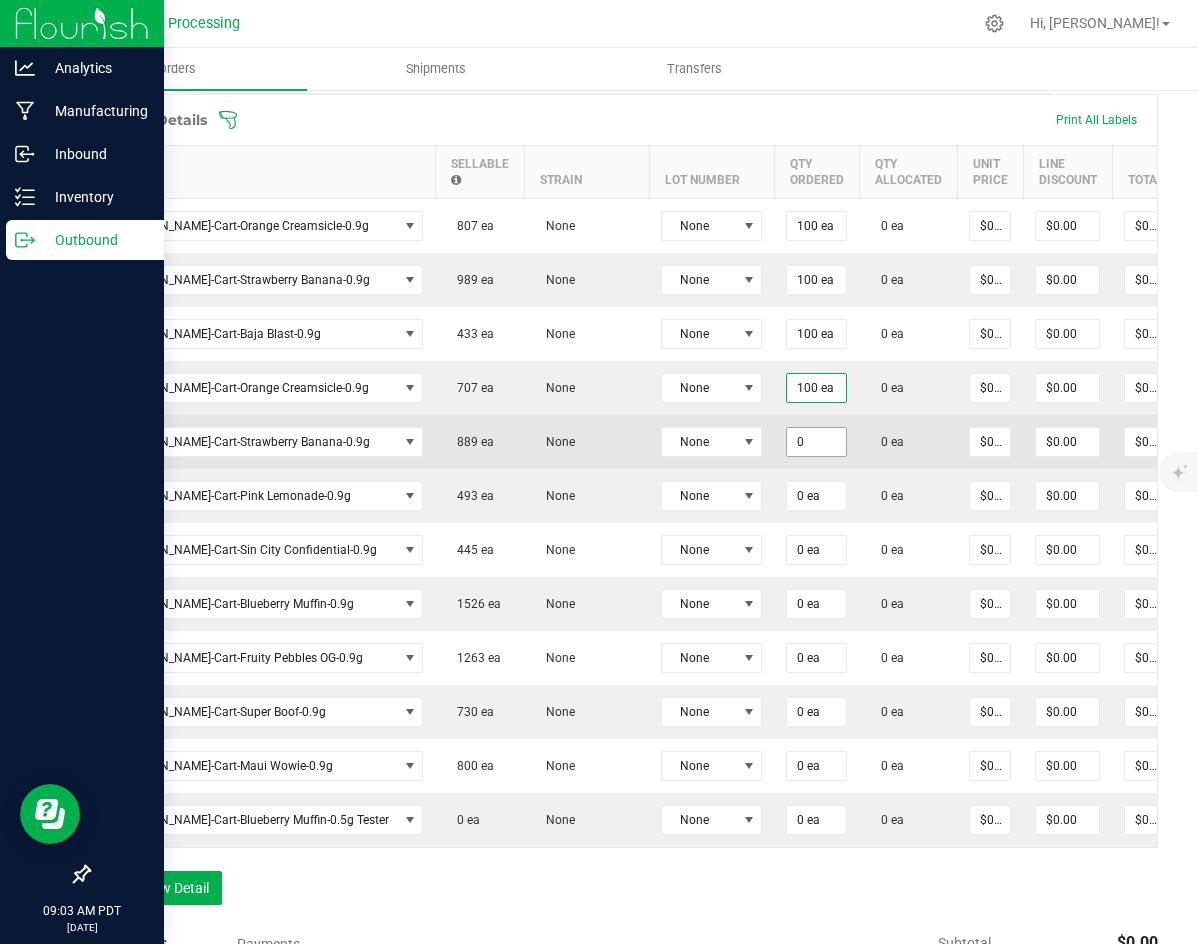 click on "0" at bounding box center (816, 442) 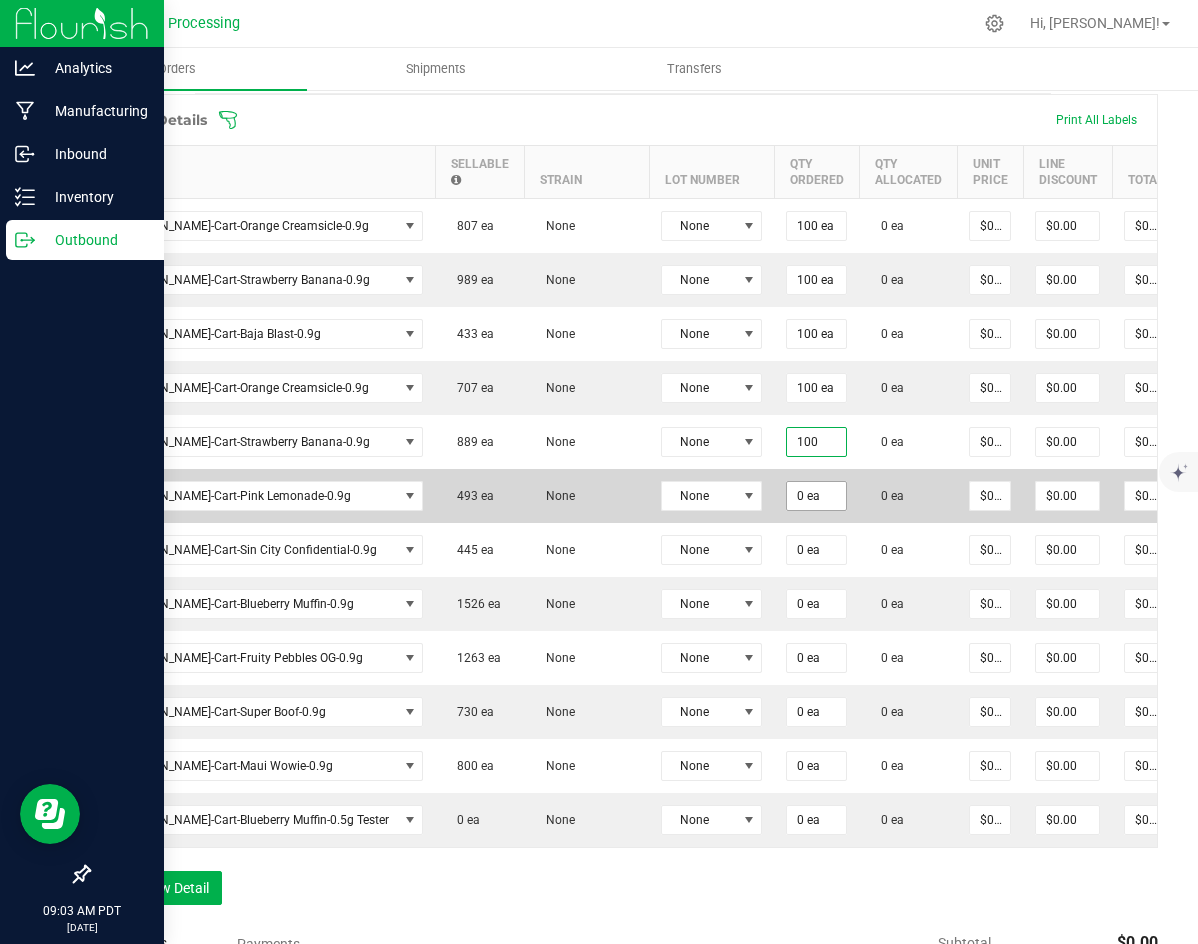 type on "100 ea" 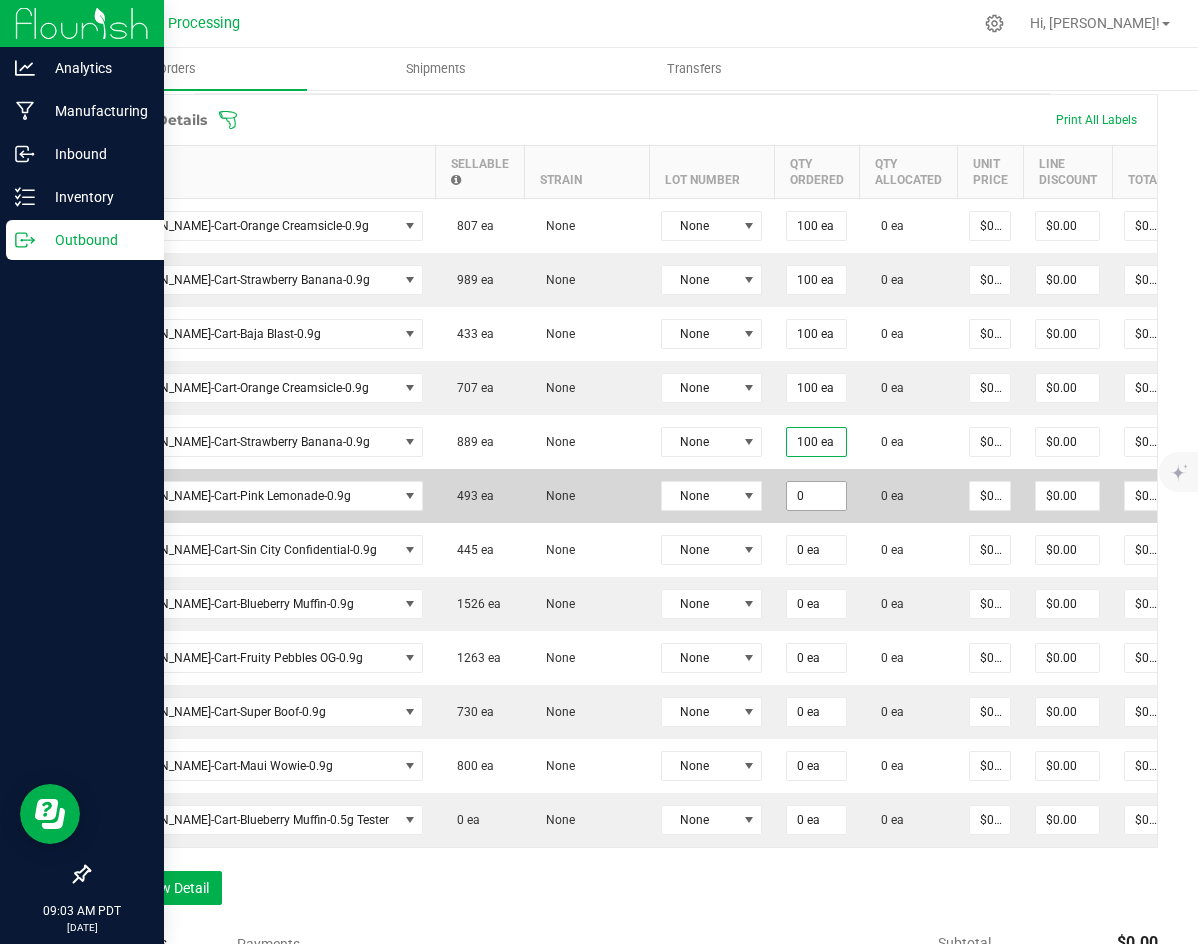 click on "0" at bounding box center (816, 496) 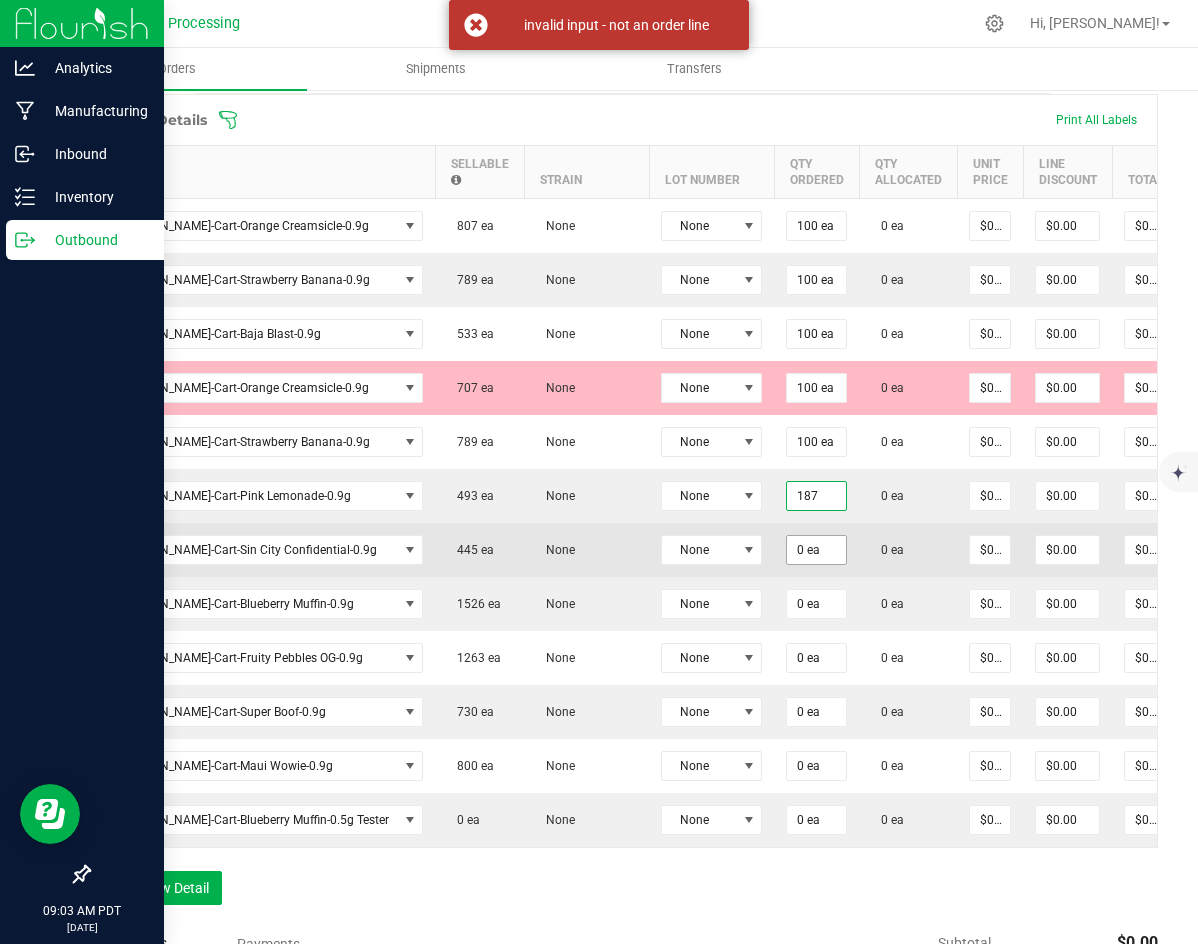type on "187 ea" 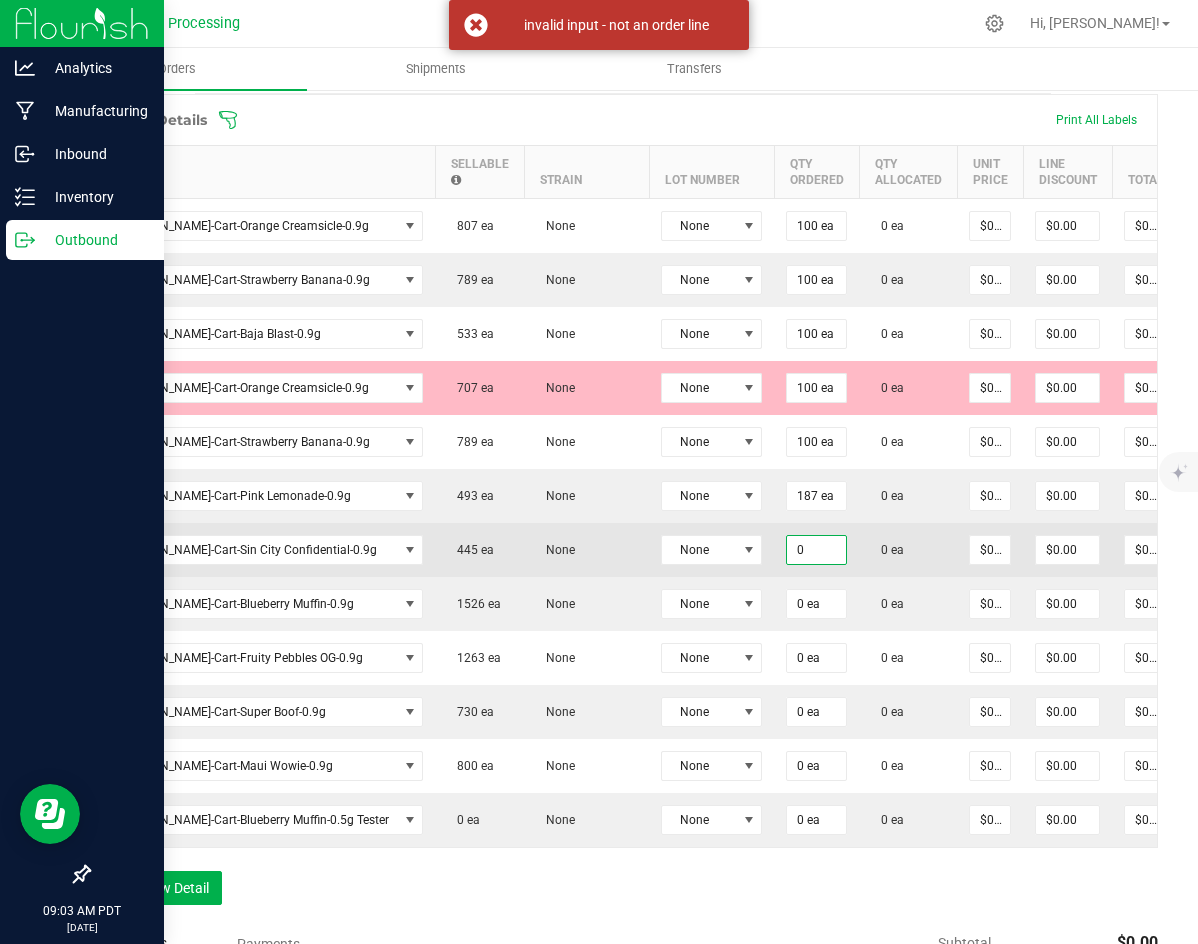 click on "0" at bounding box center (816, 550) 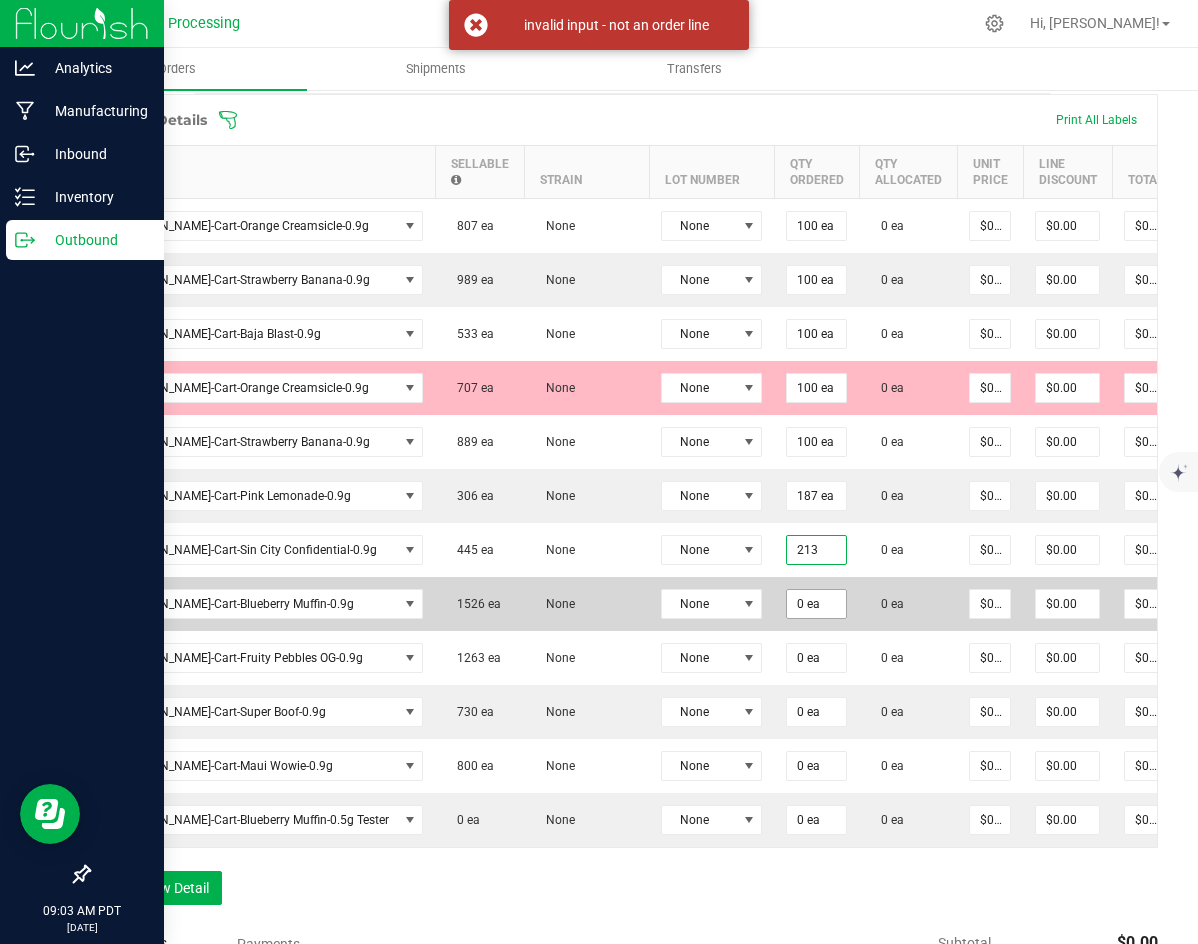 type on "213 ea" 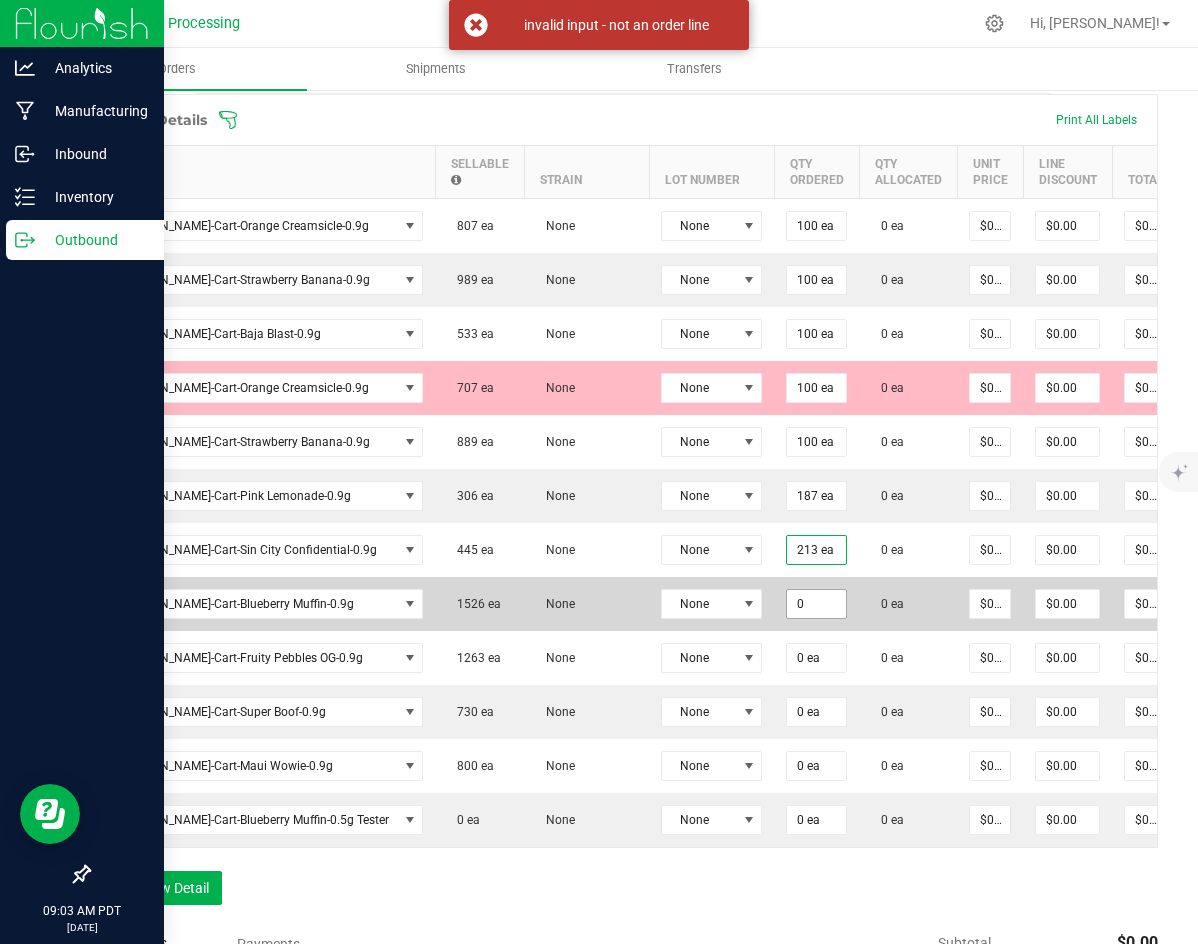 click on "0" at bounding box center (816, 604) 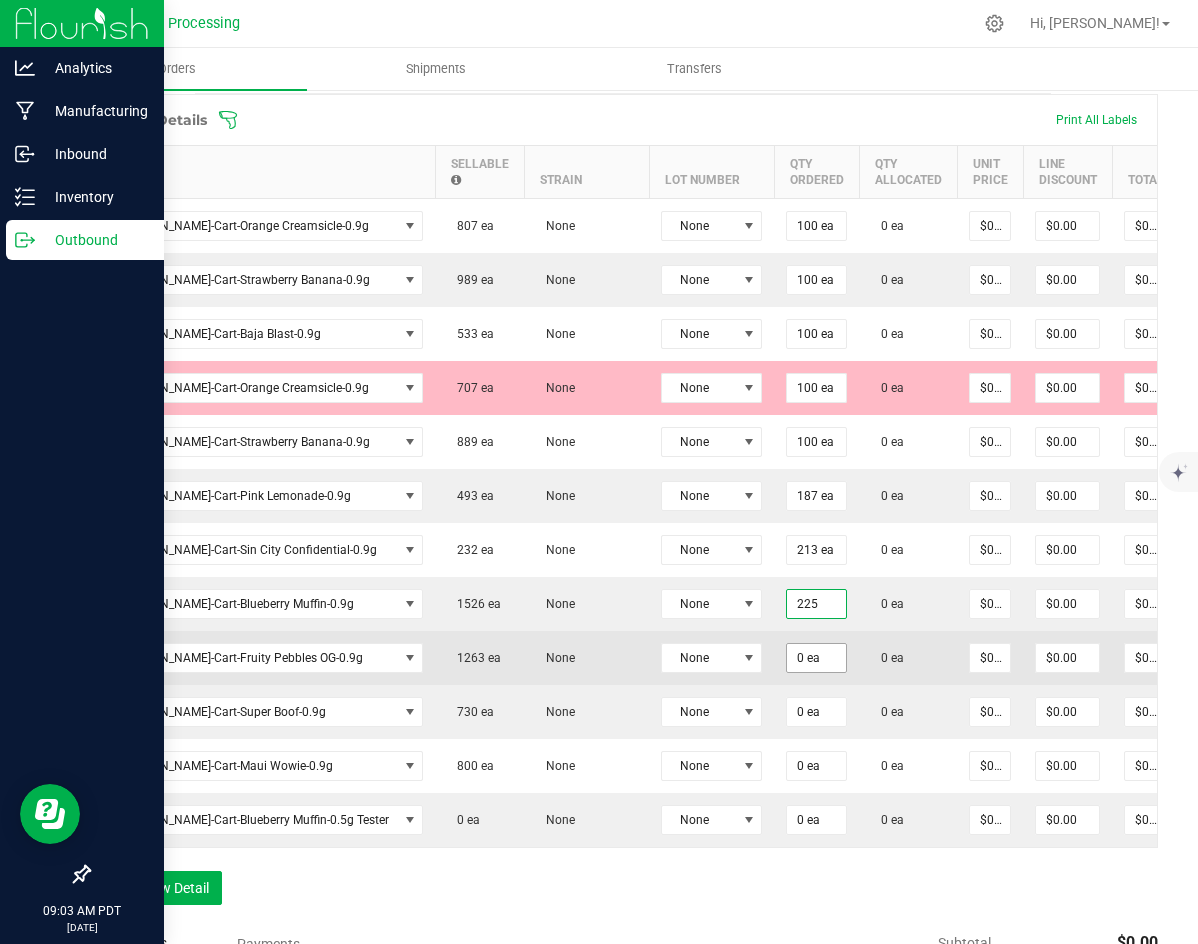 type on "225 ea" 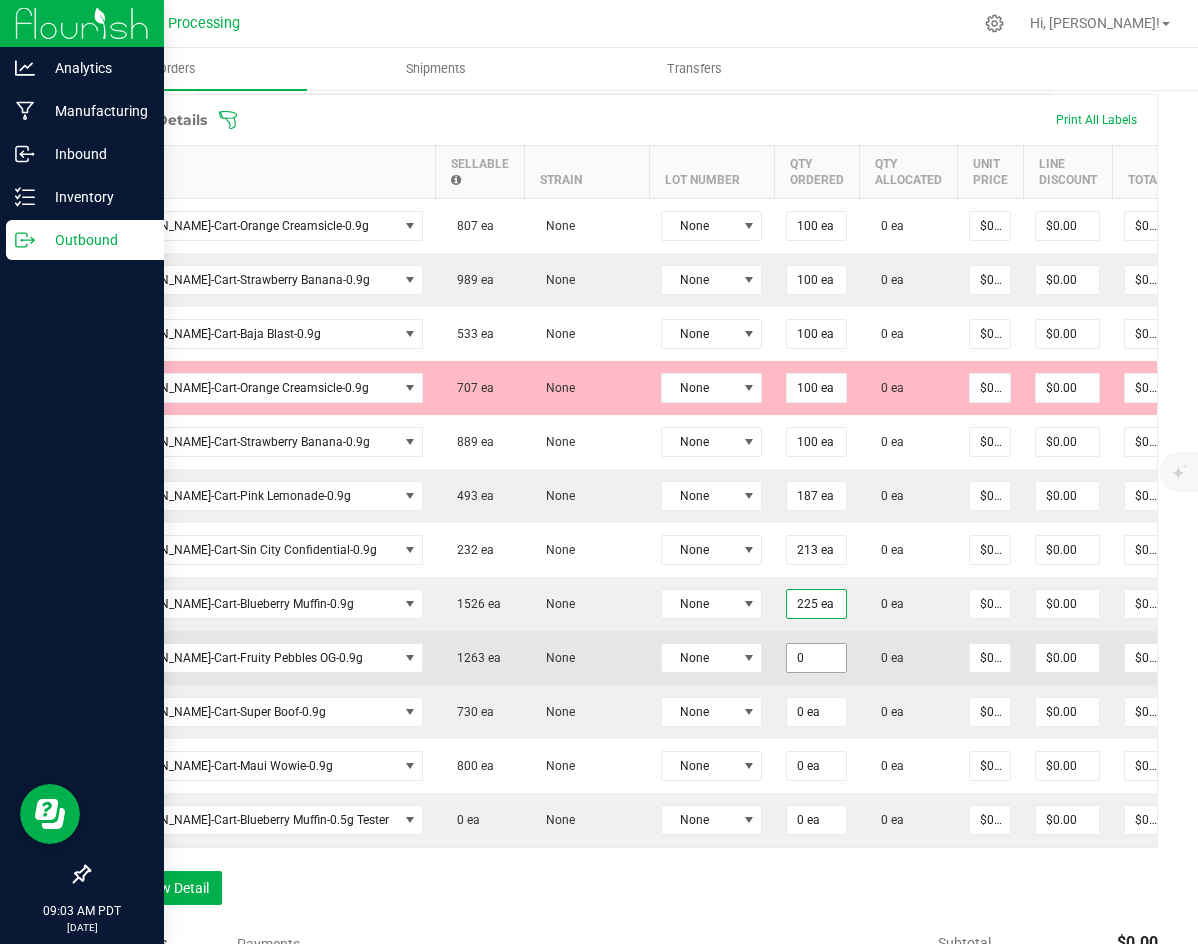 click on "0" at bounding box center (816, 658) 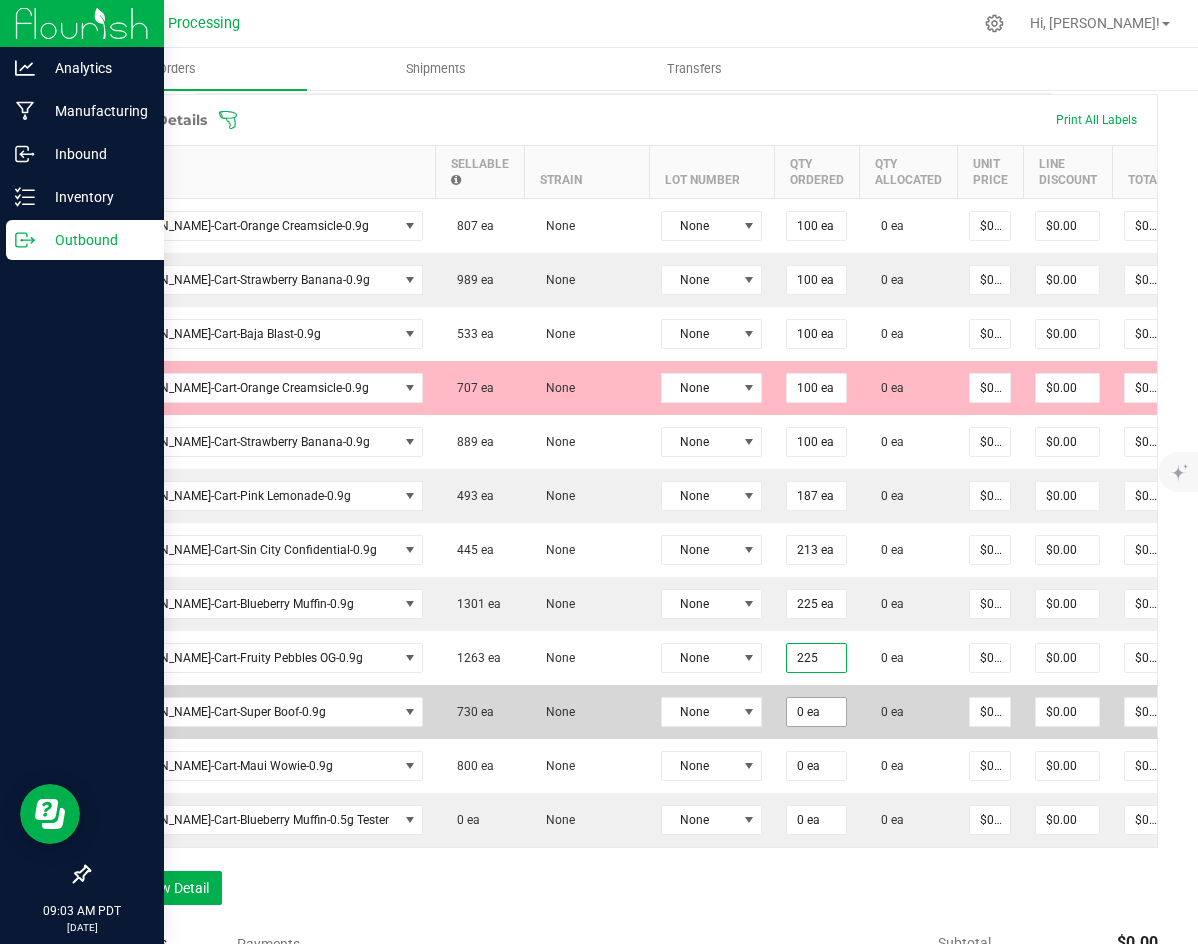type on "225 ea" 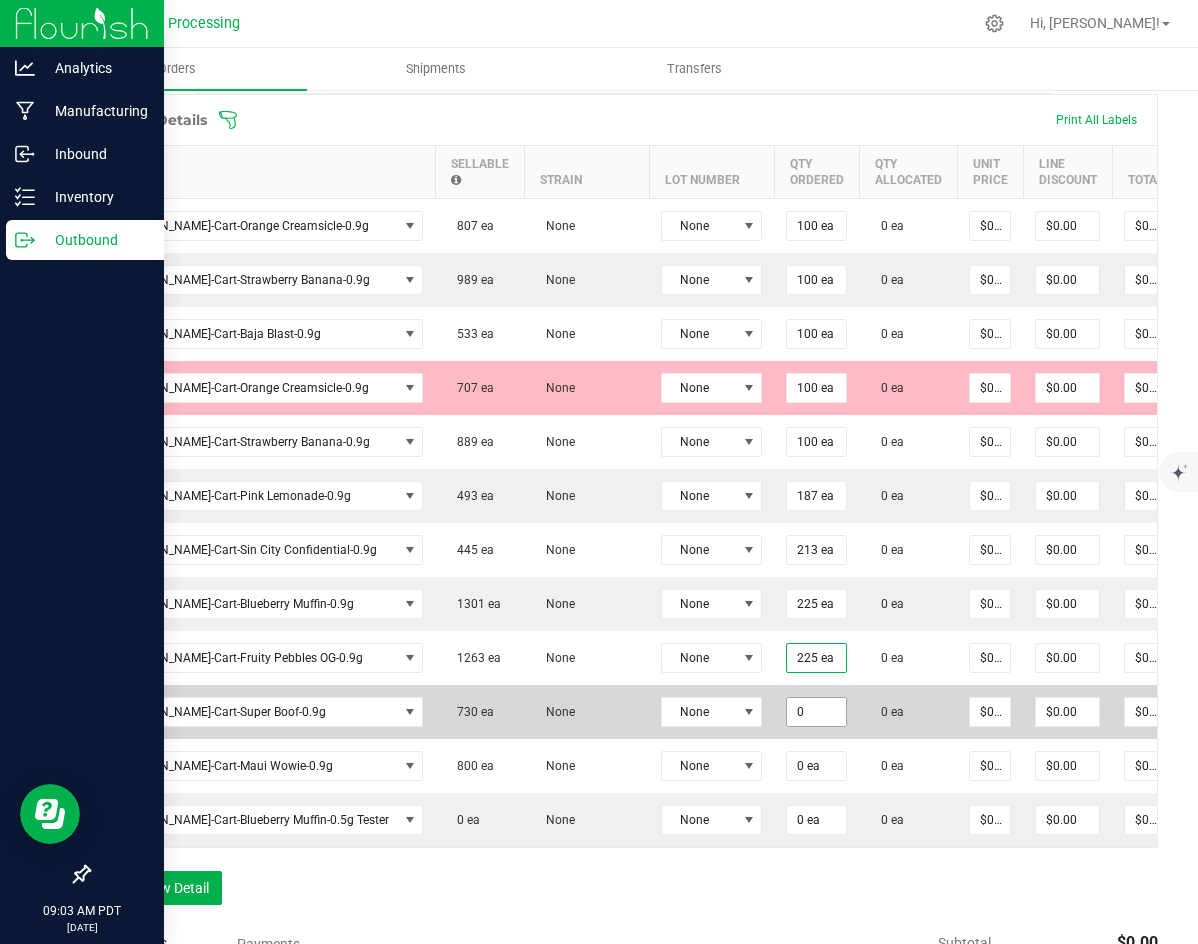 click on "0" at bounding box center (816, 712) 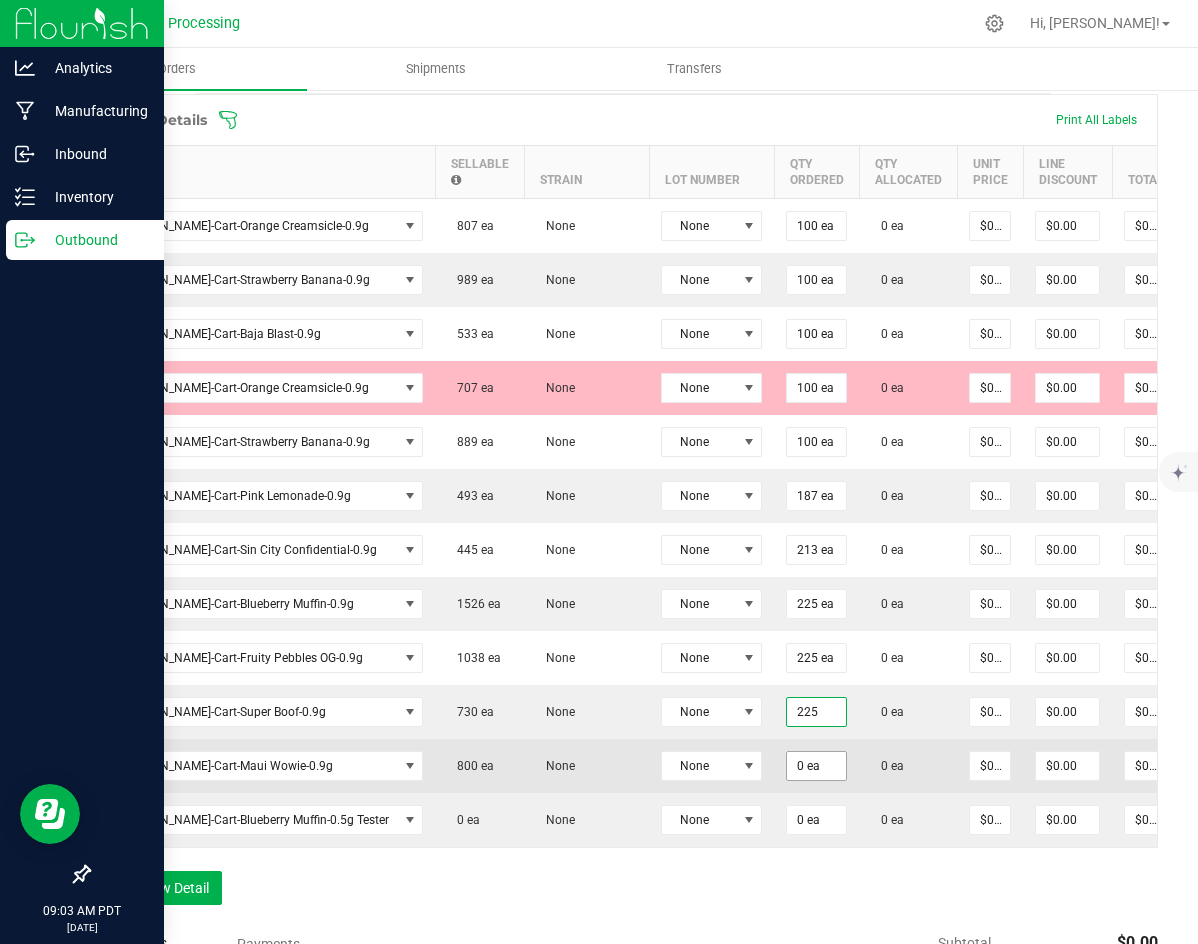 type on "225 ea" 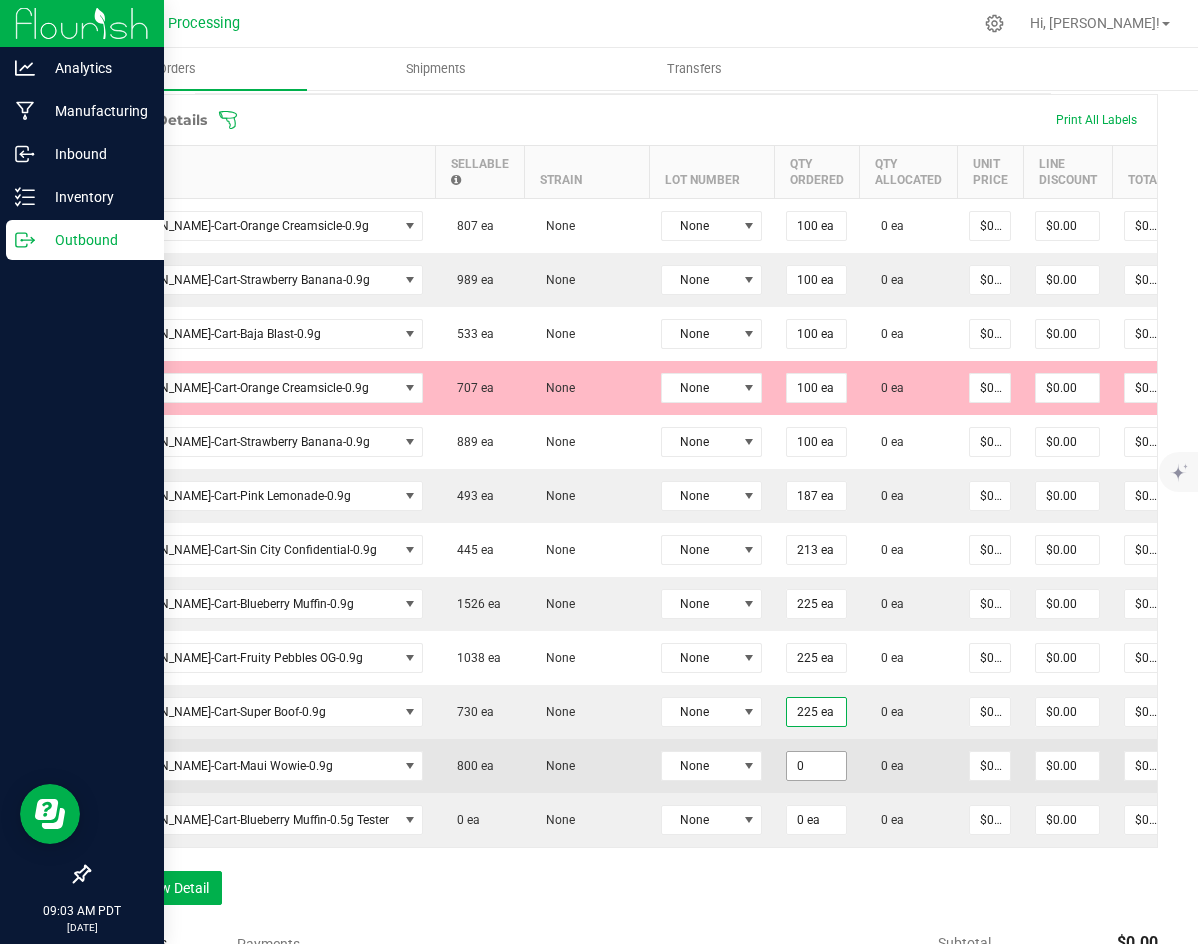 click on "0" at bounding box center [816, 766] 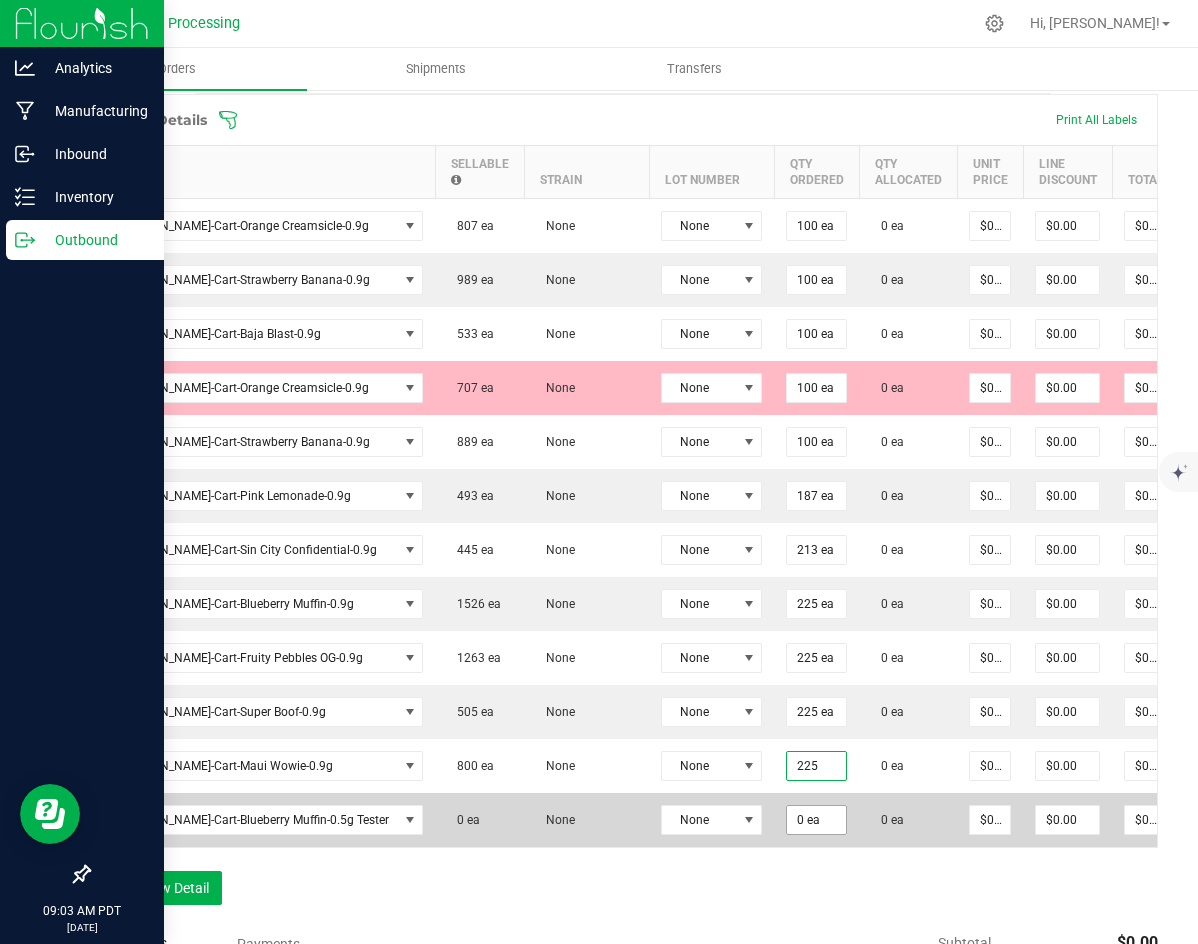 type on "225 ea" 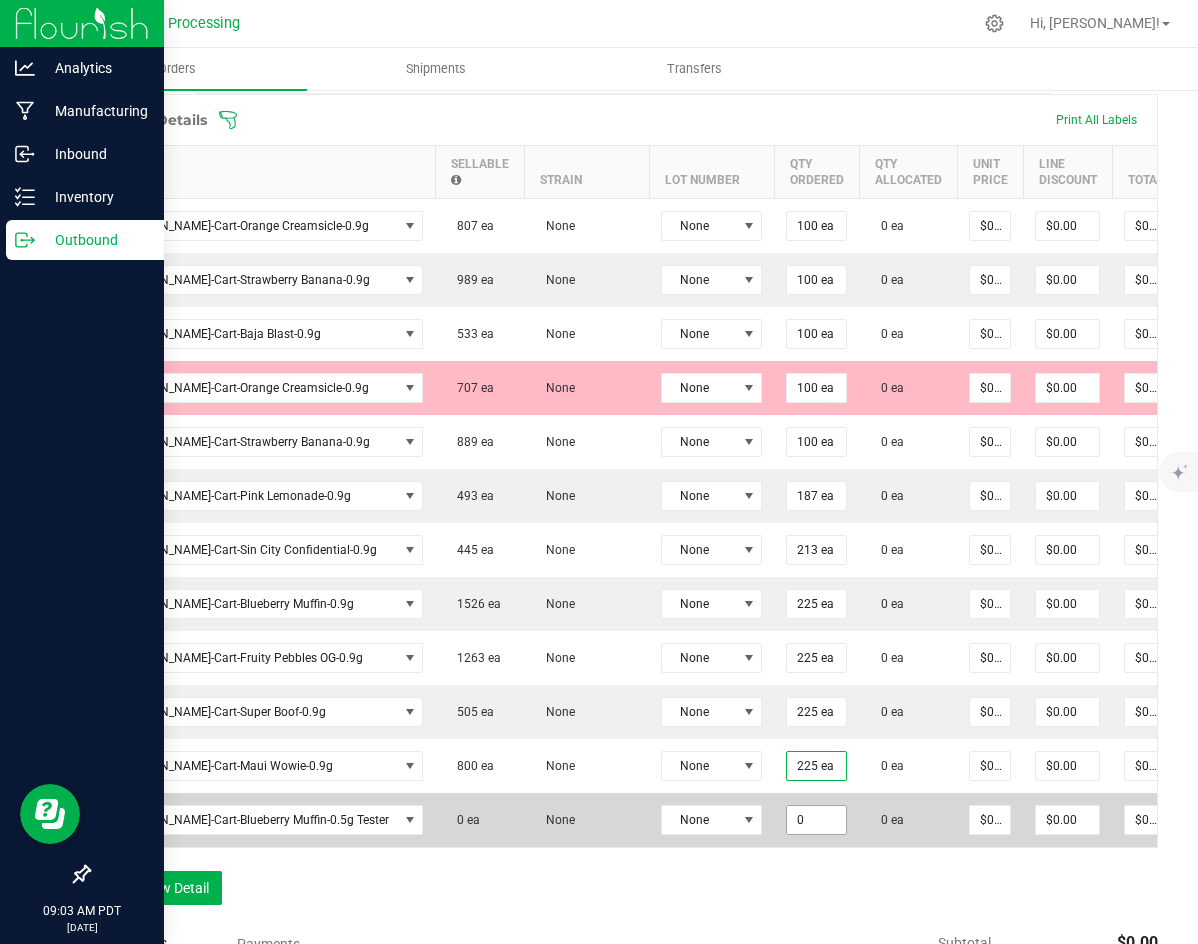 click on "0" at bounding box center [816, 820] 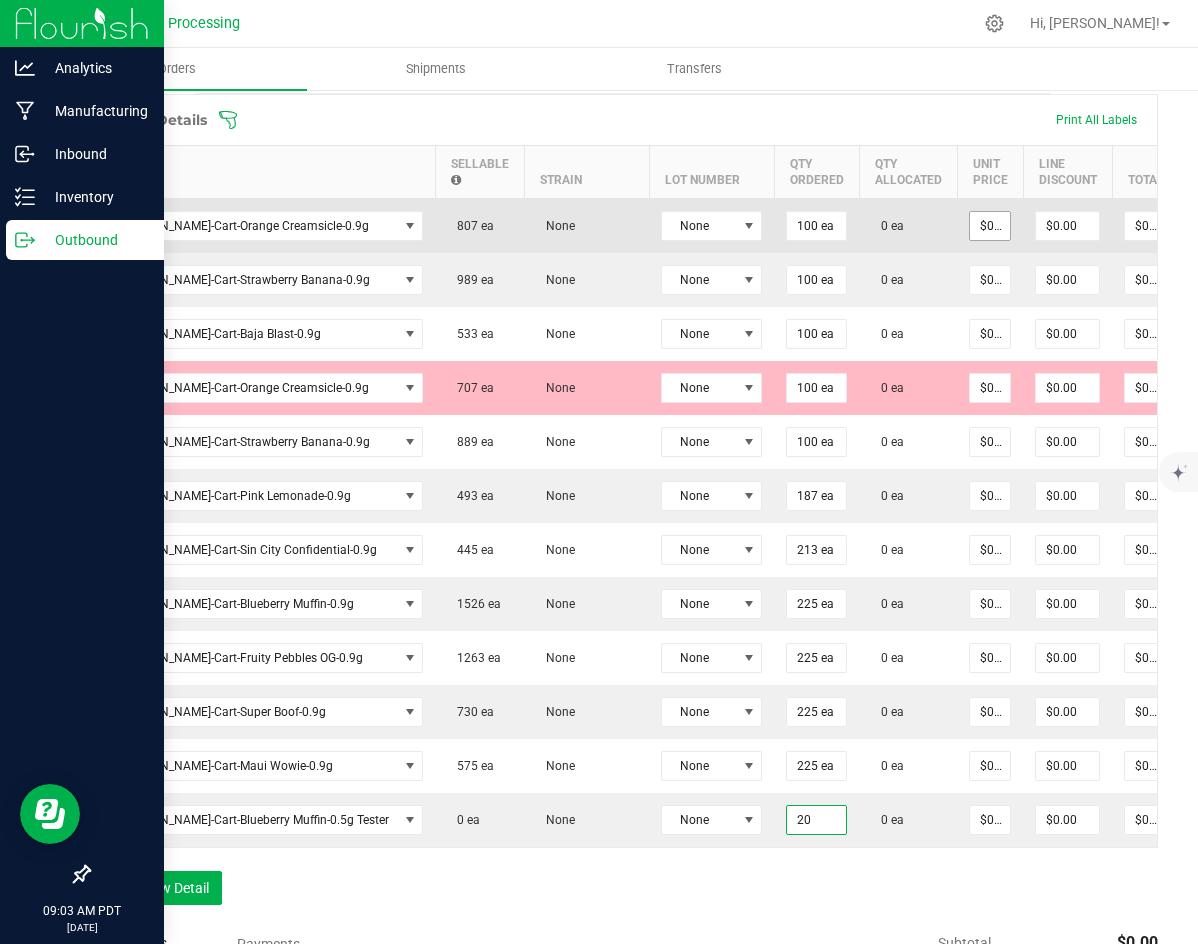 type on "20 ea" 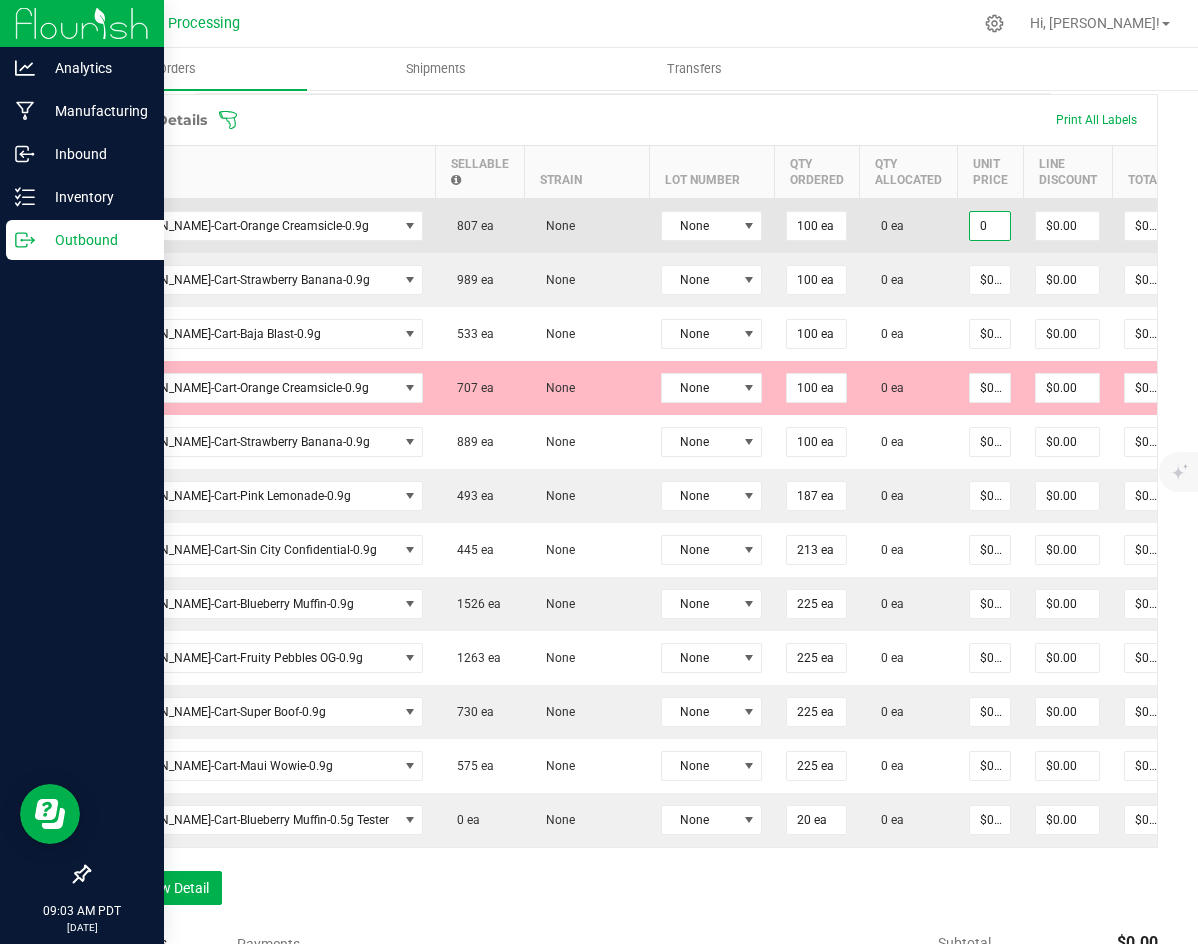 click on "0" at bounding box center [990, 226] 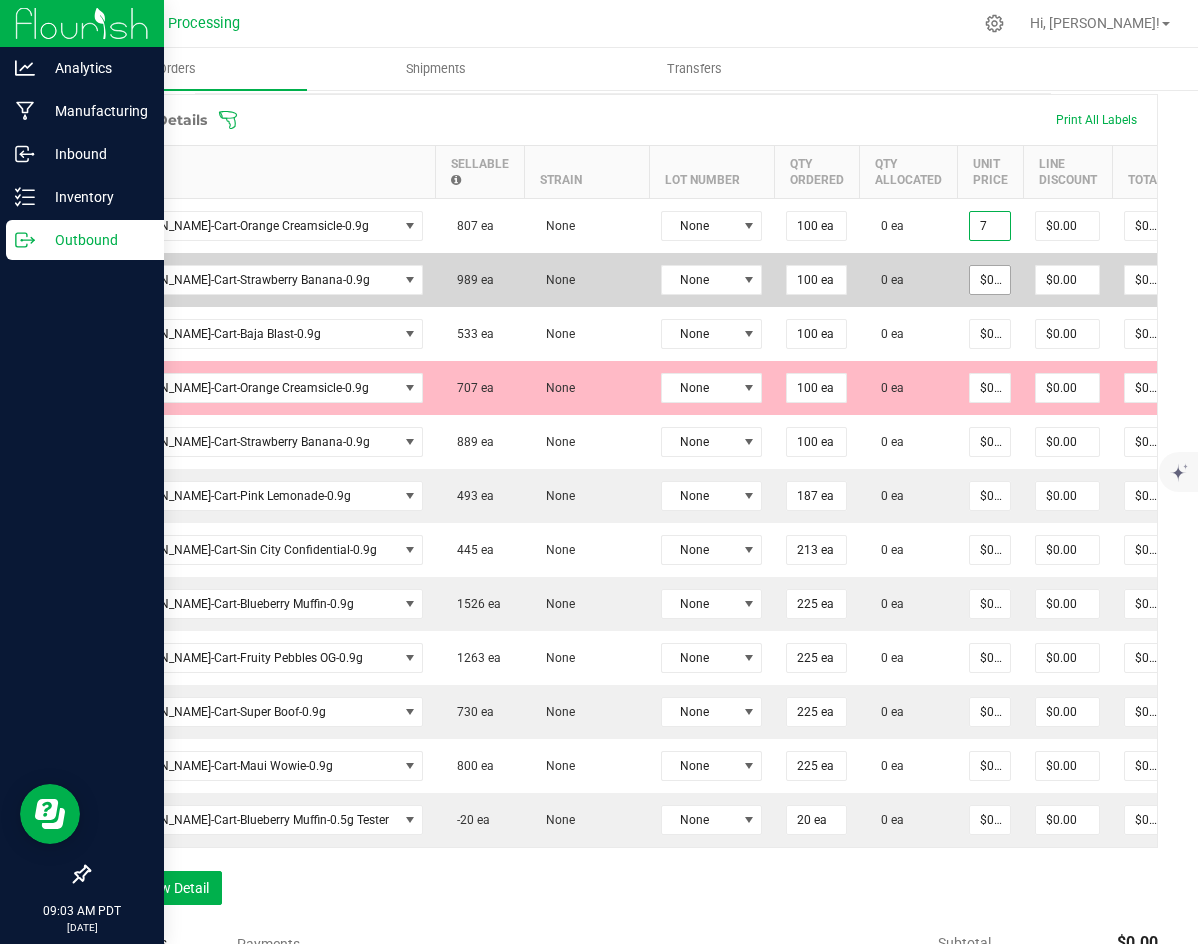 type on "$7.00000" 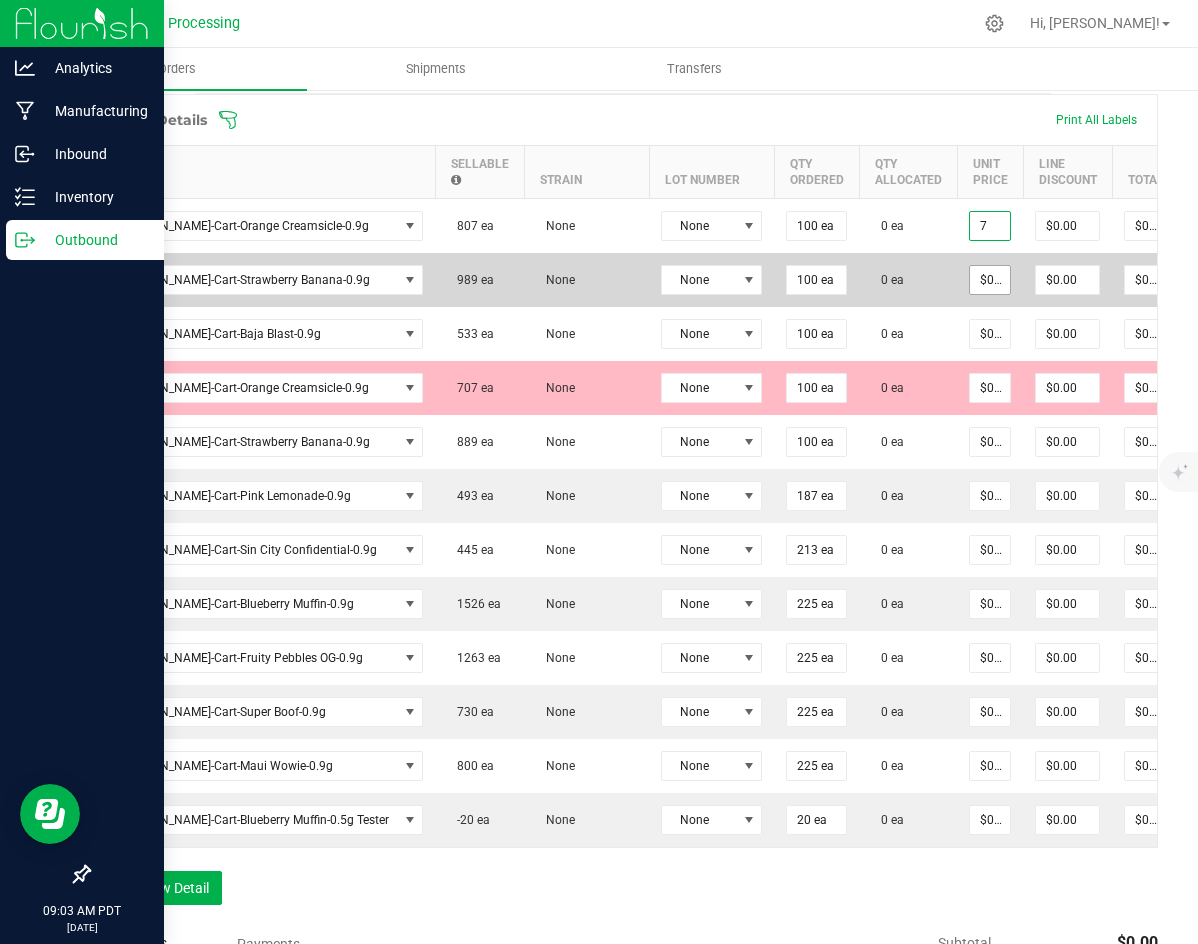 type on "$700.00" 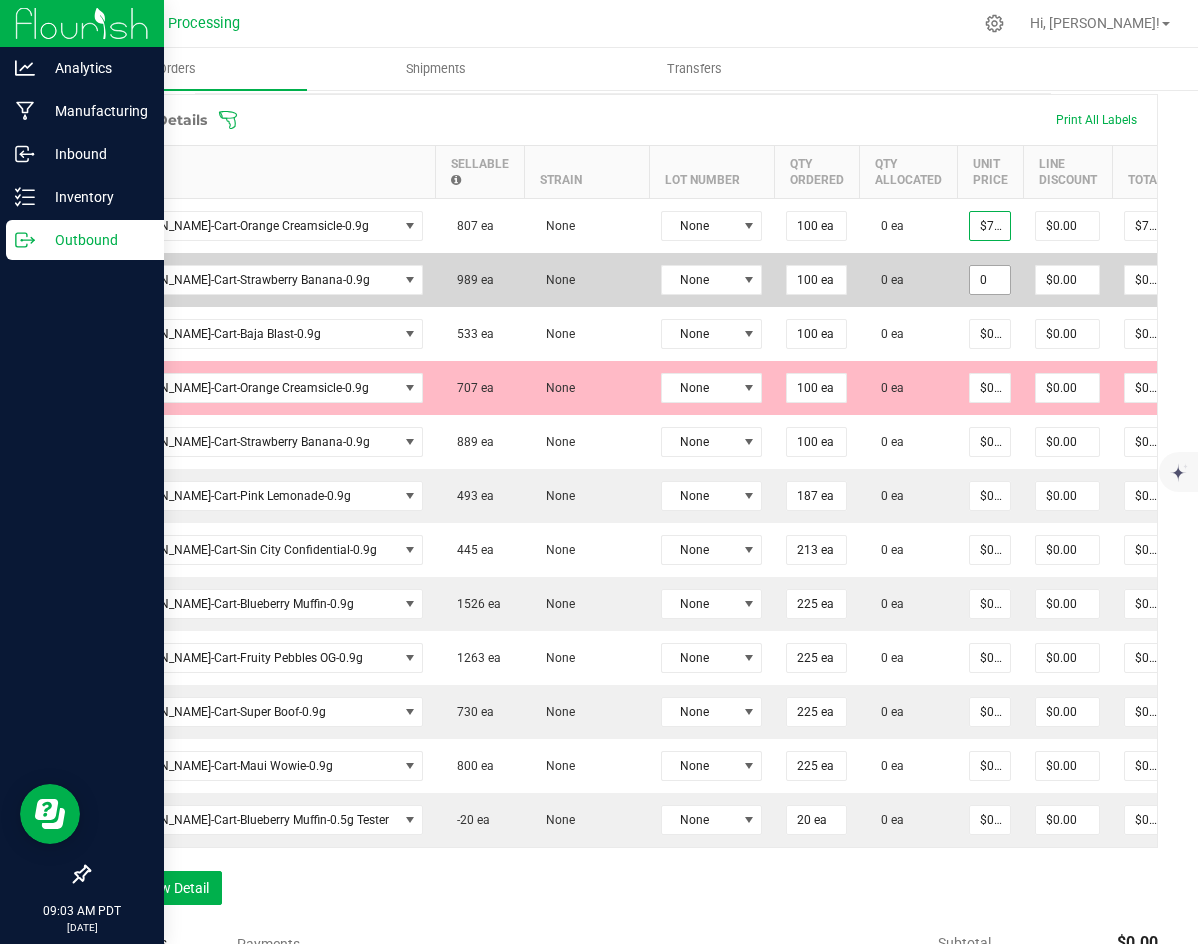 click on "0" at bounding box center (990, 280) 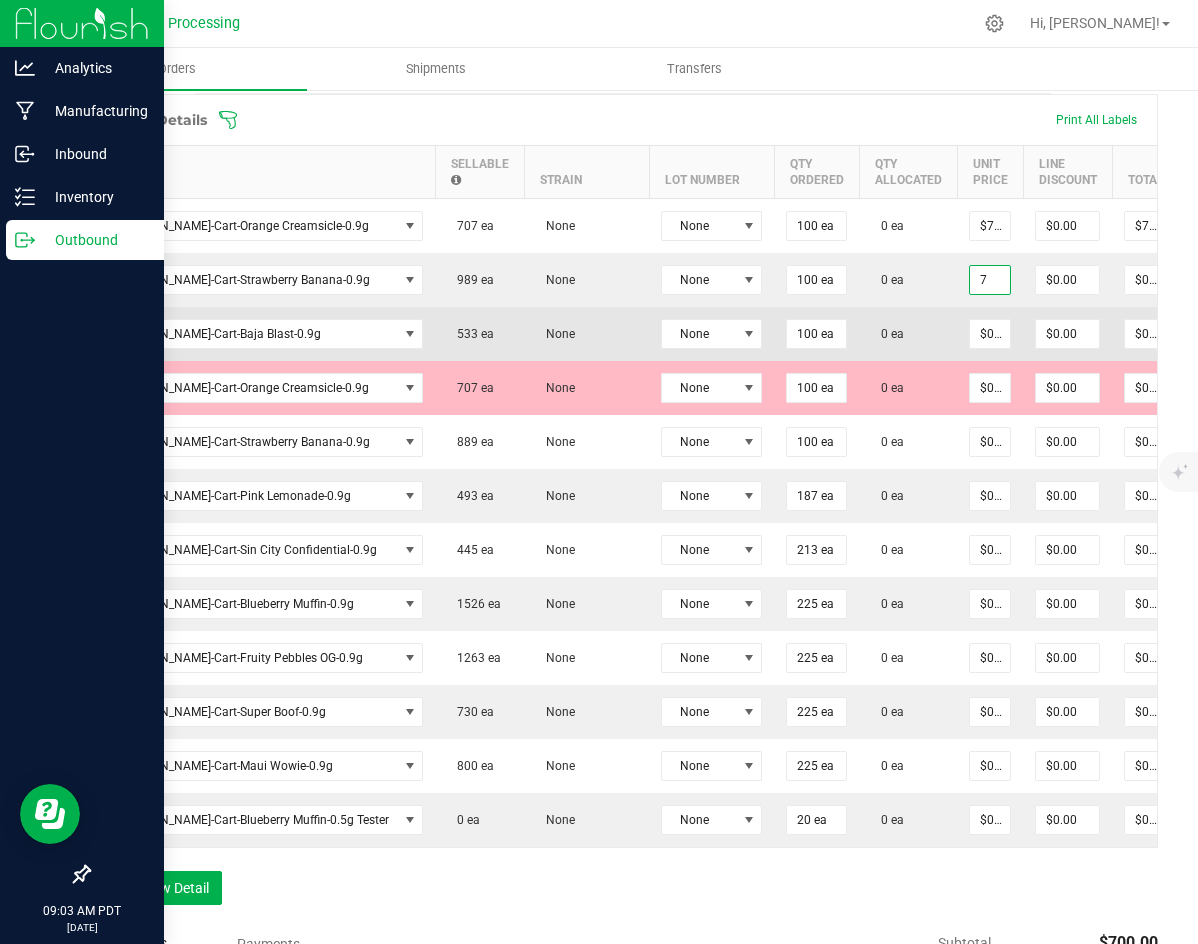 type on "$7.00000" 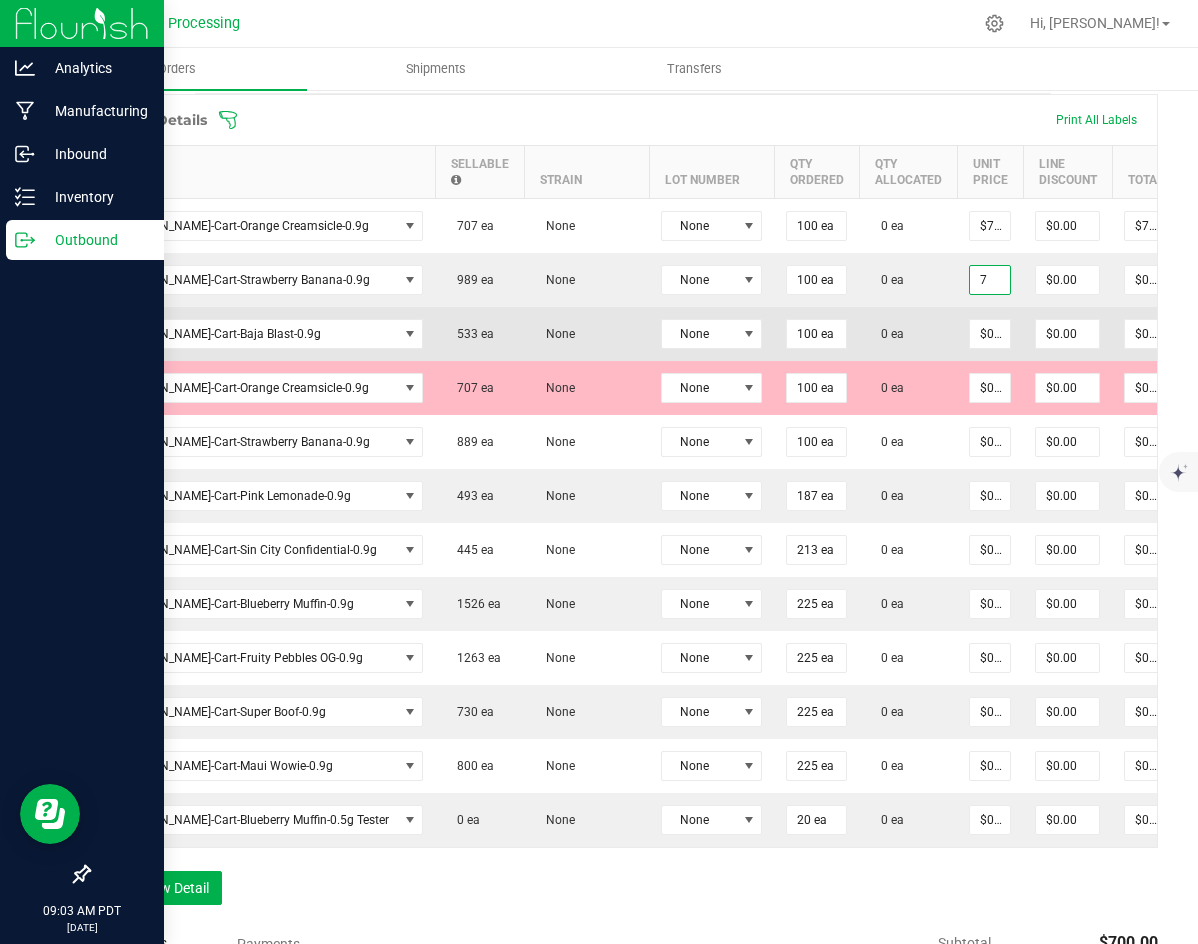 type on "$700.00" 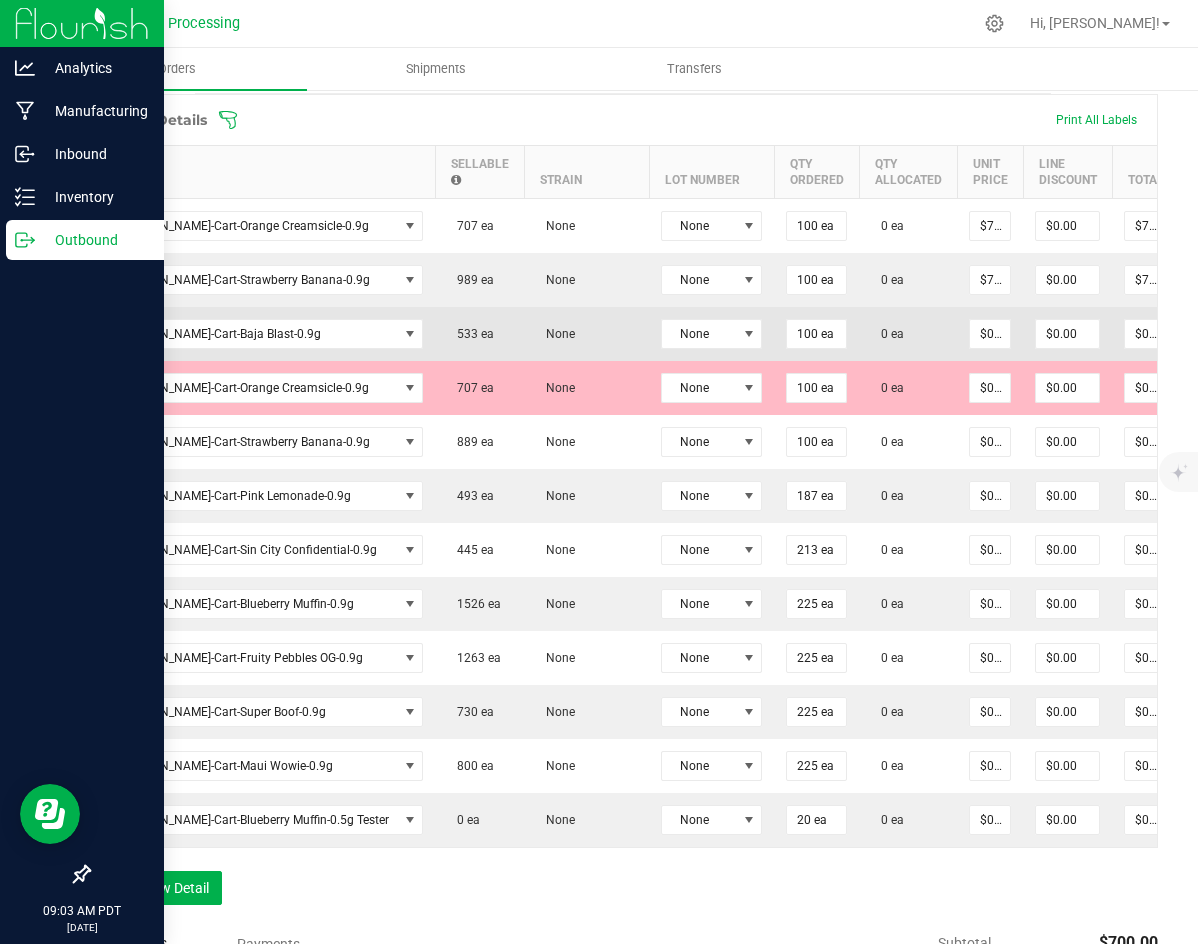 click on "$0.00000" at bounding box center [990, 334] 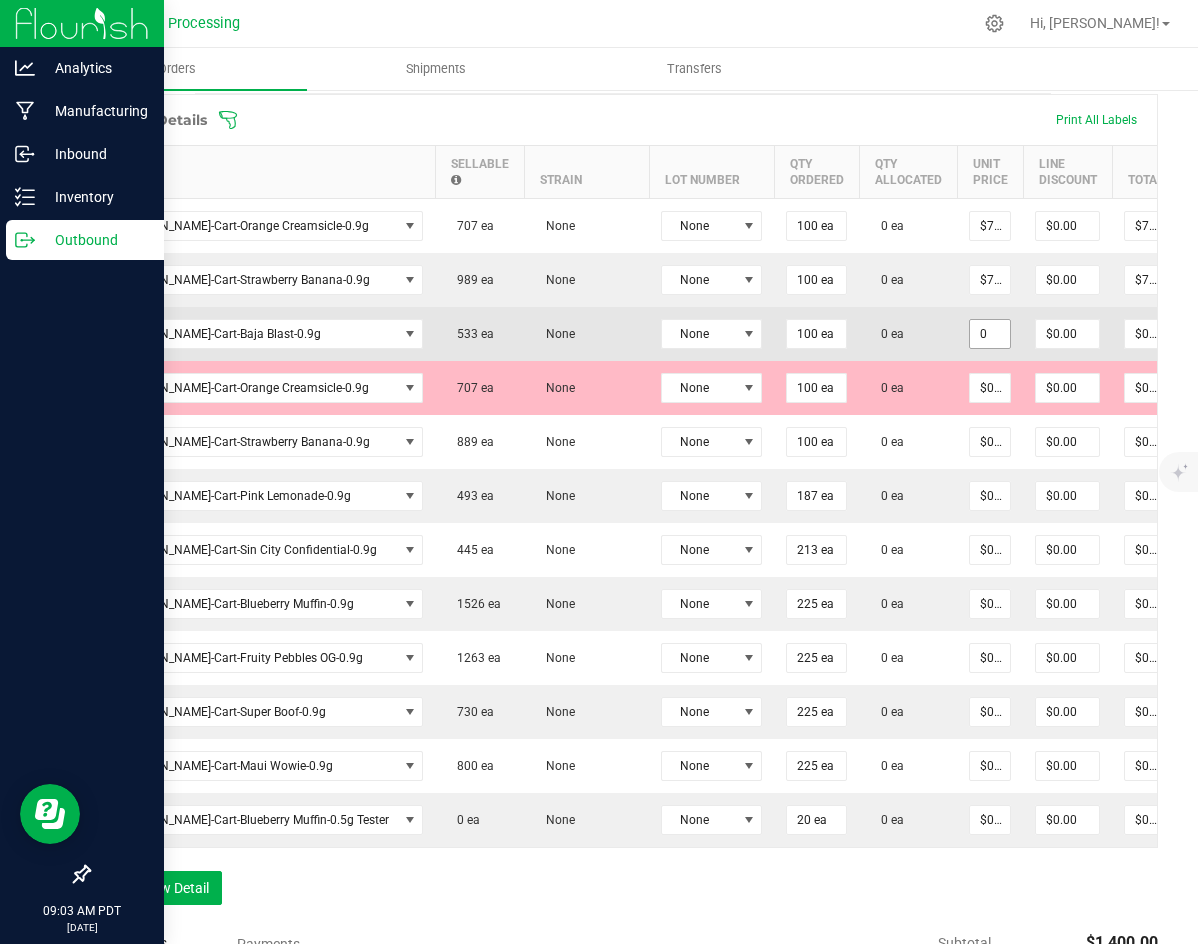 click on "0" at bounding box center (990, 334) 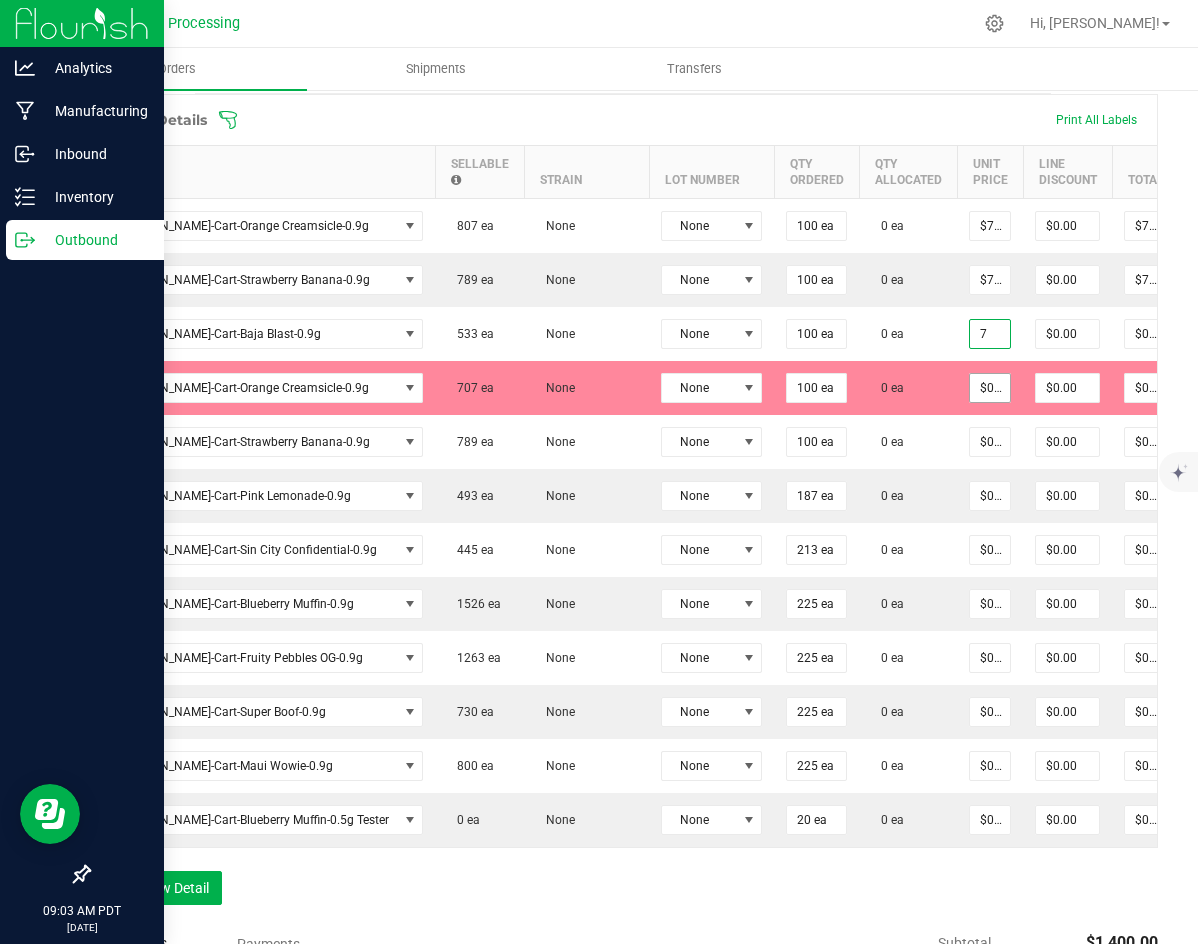 type on "7" 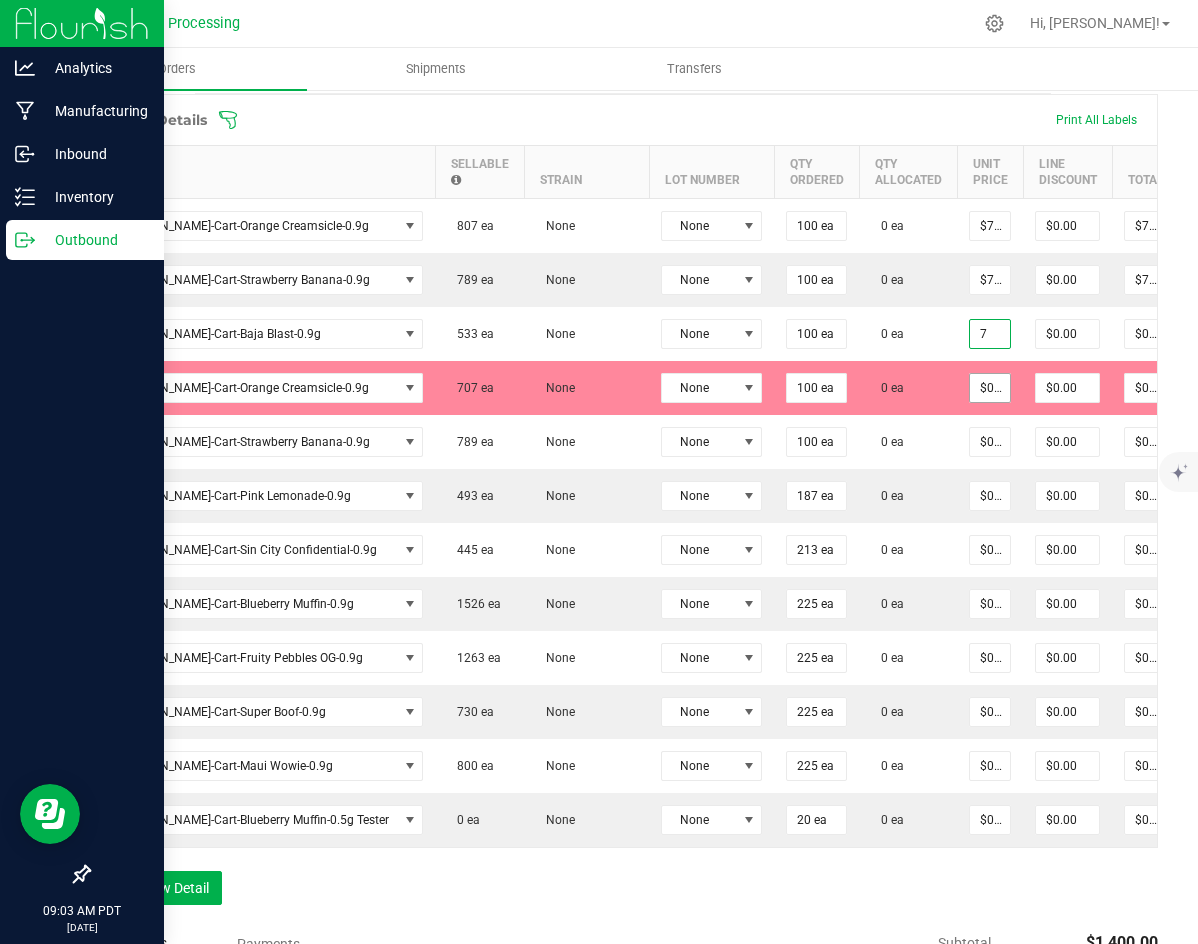 type on "0" 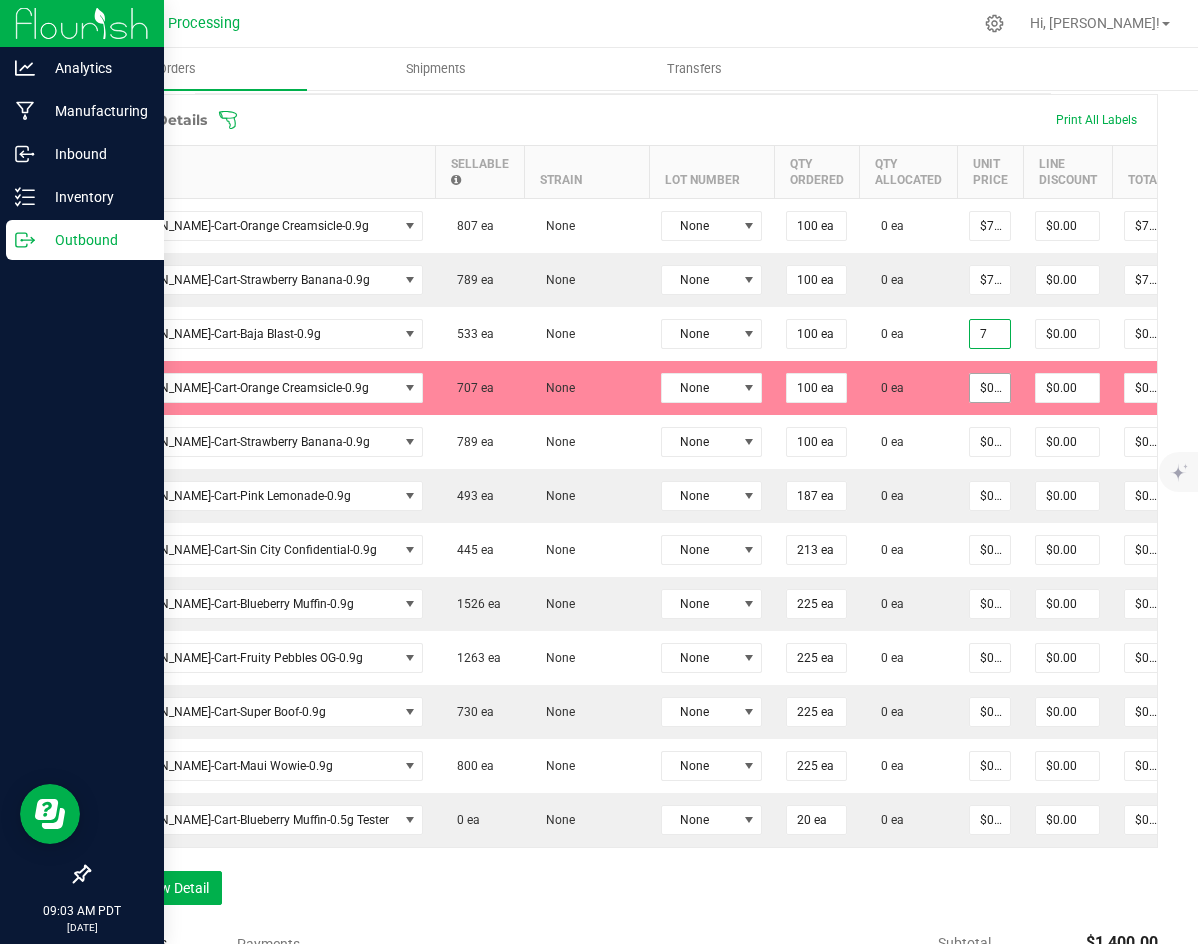 type on "$7.00000" 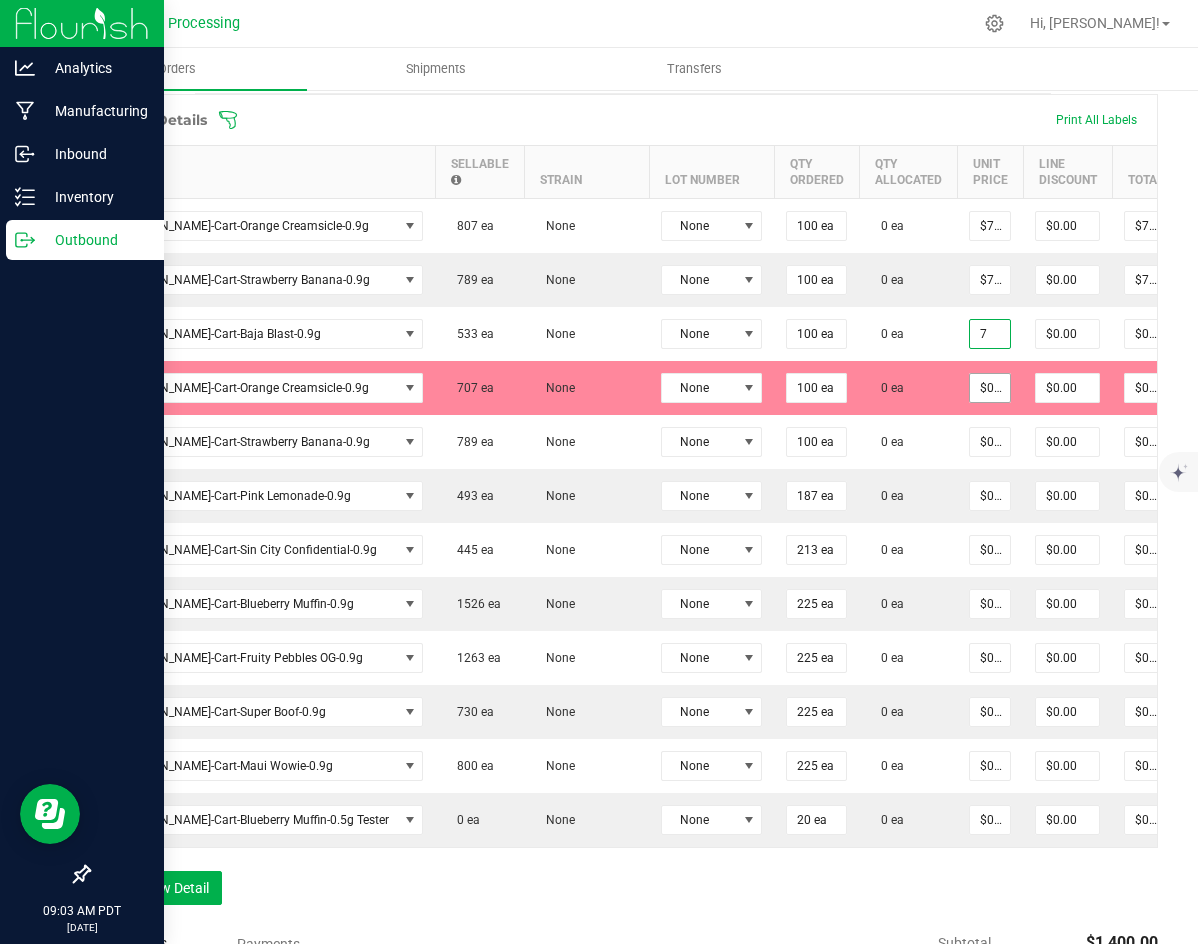 type on "$700.00" 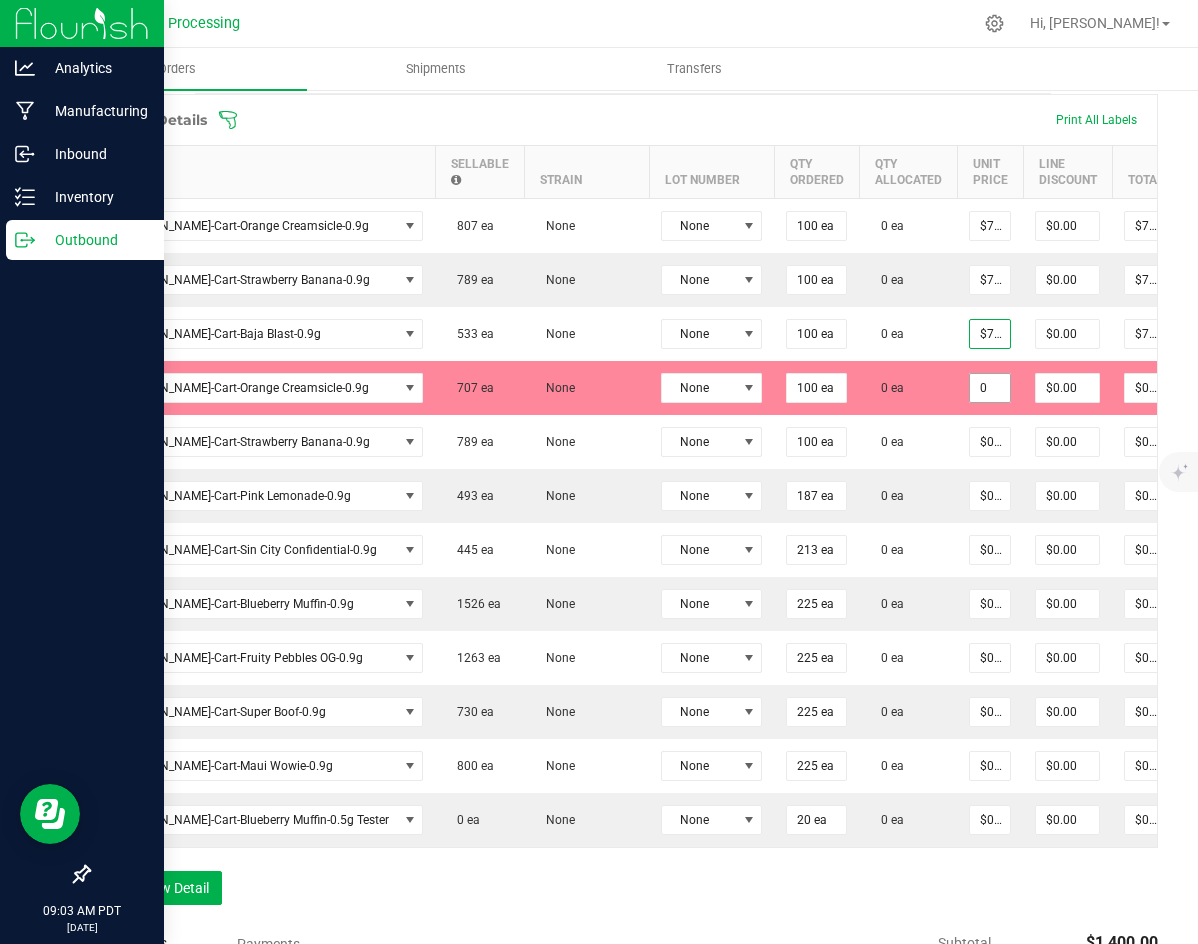 click on "0" at bounding box center [990, 388] 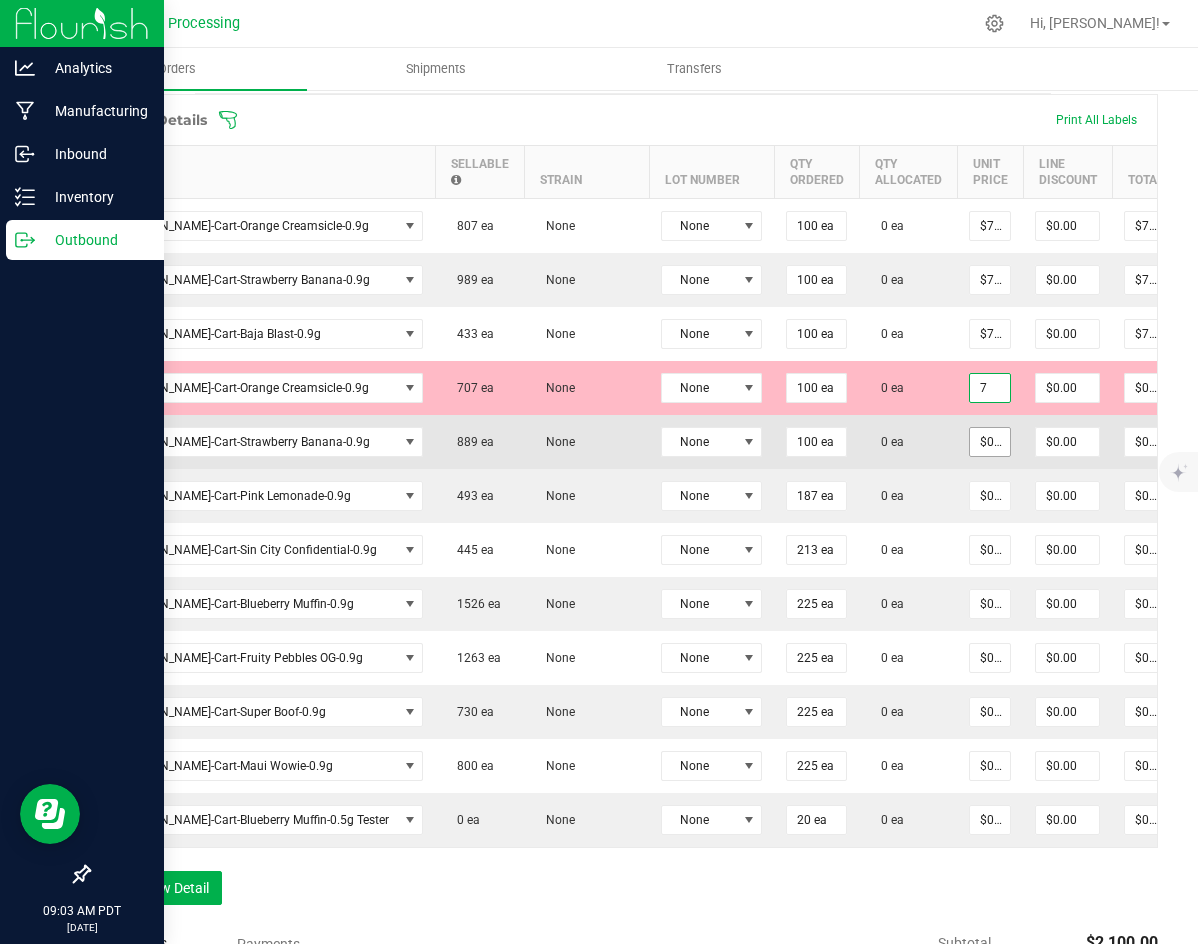 type on "$7.00000" 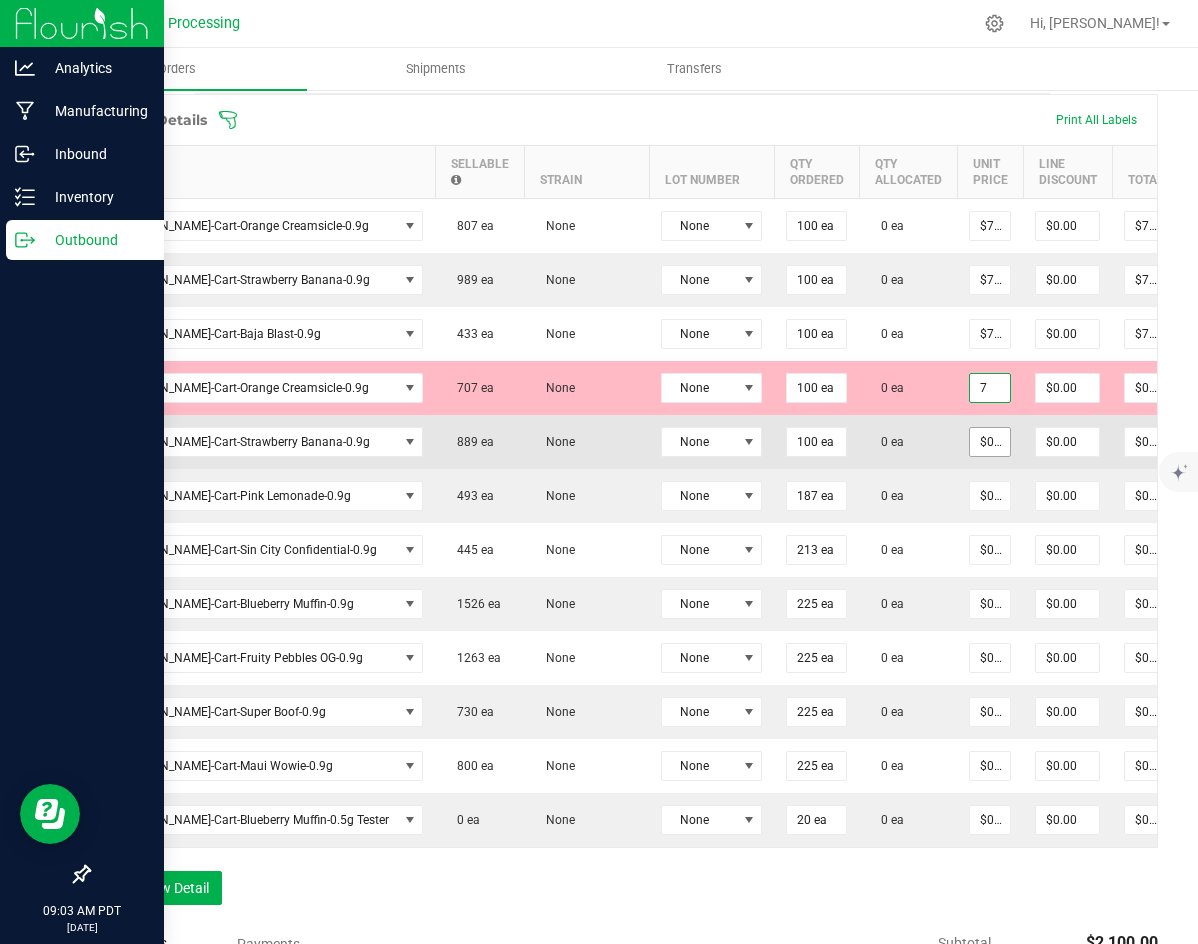 type on "$700.00" 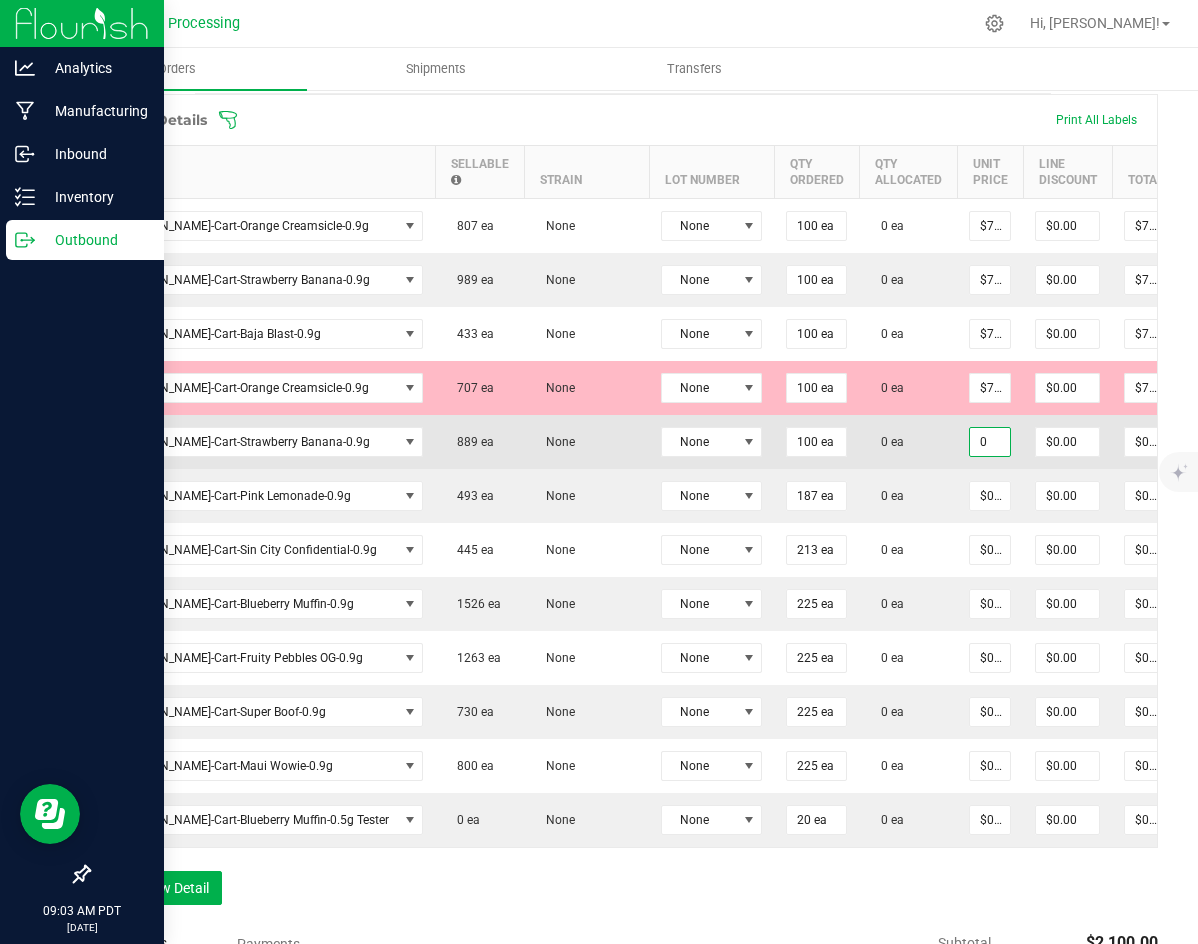 click on "0" at bounding box center (990, 442) 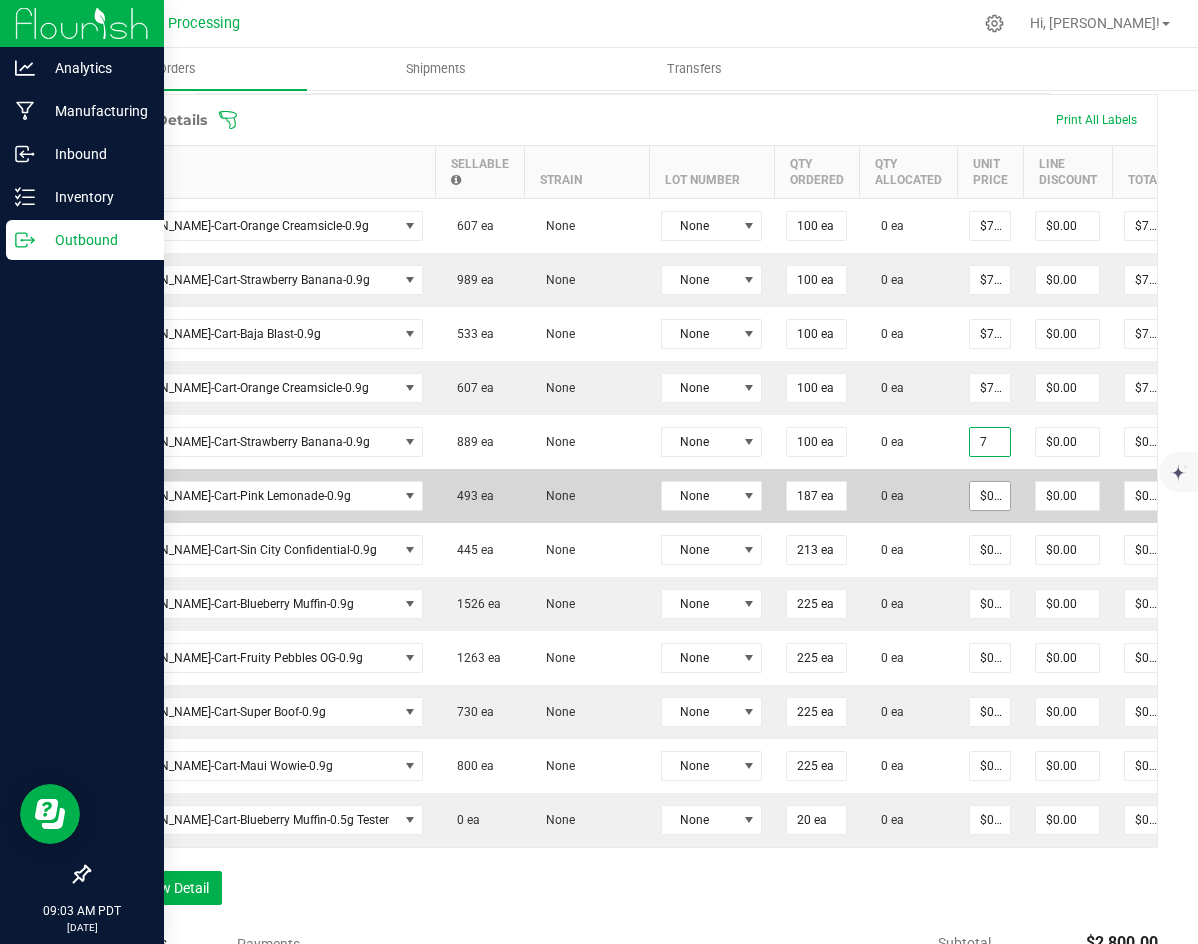 type on "$7.00000" 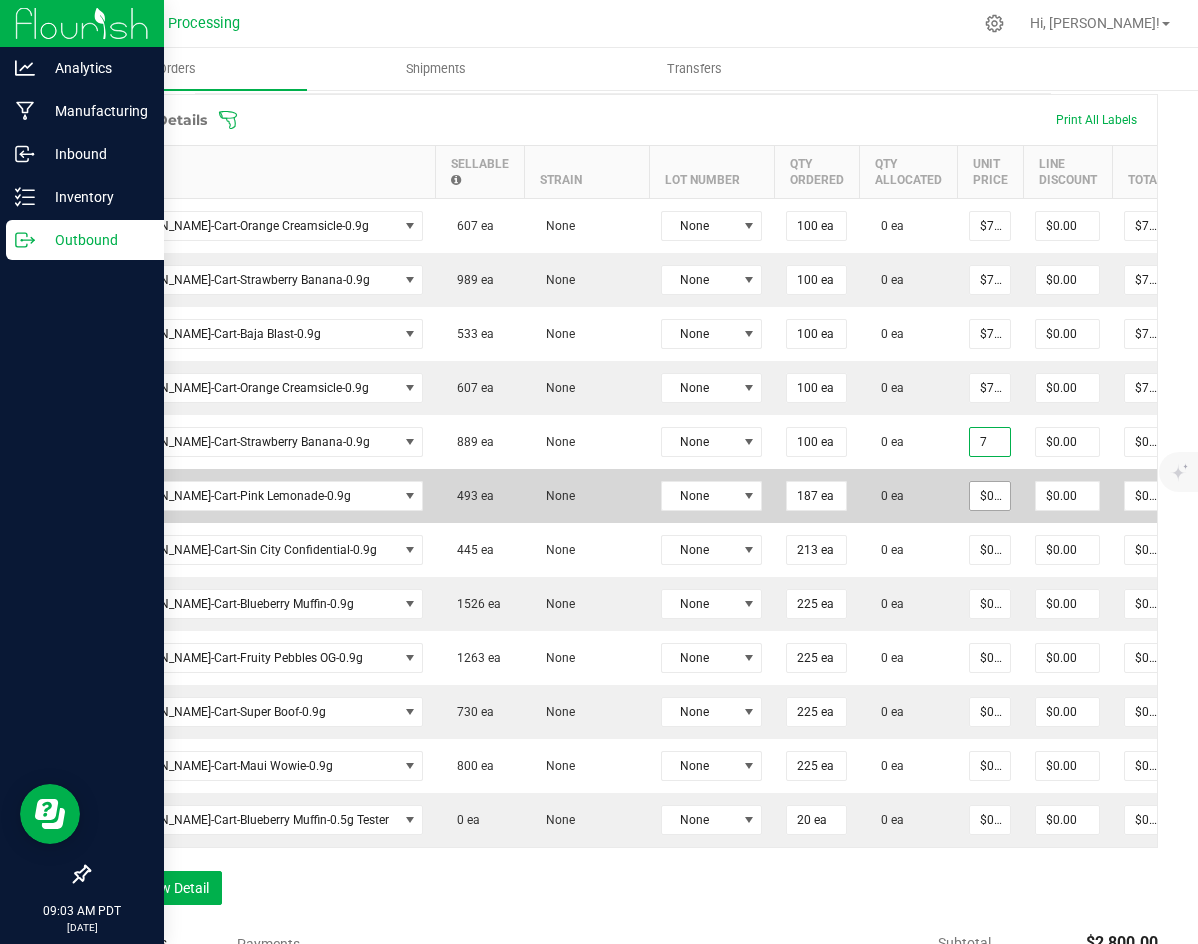 type on "$700.00" 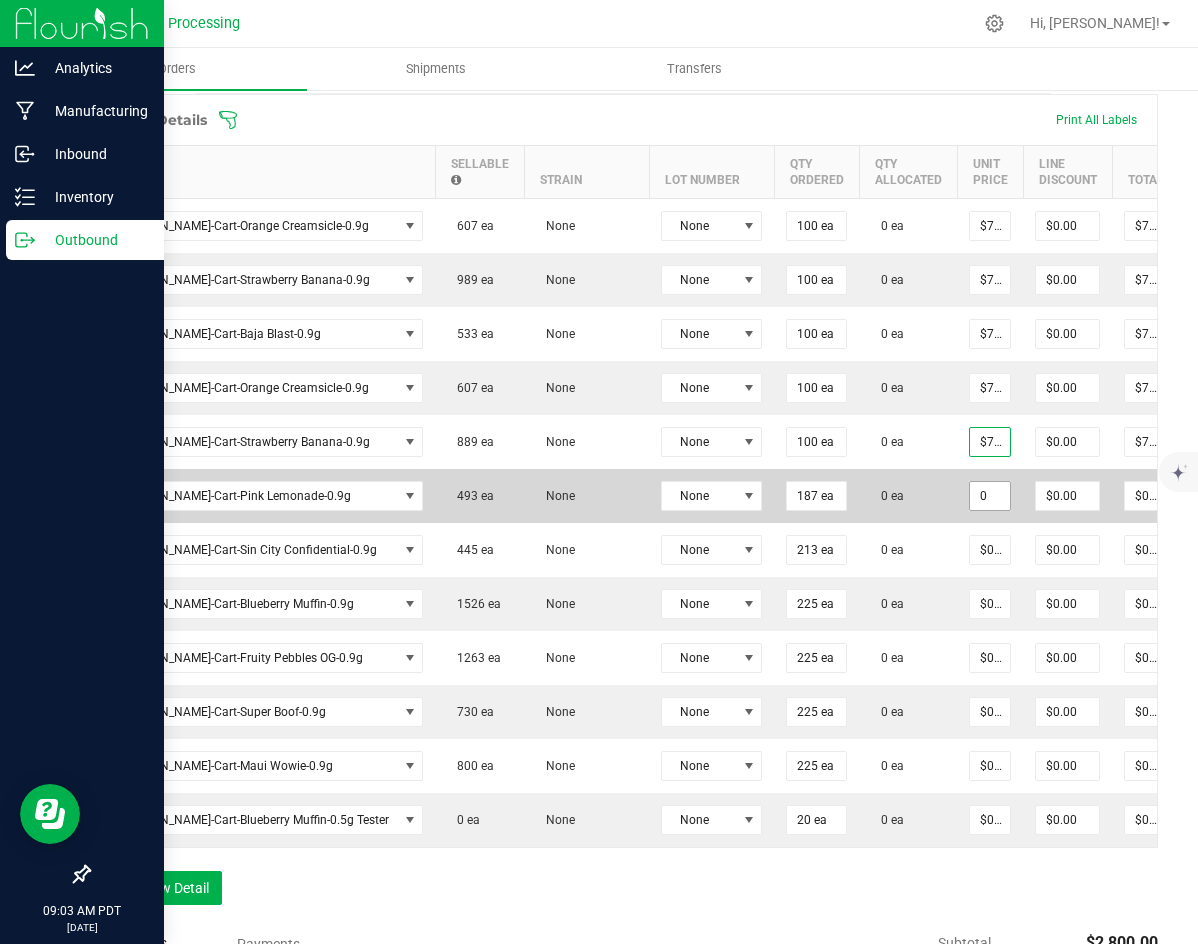 click on "0" at bounding box center [990, 496] 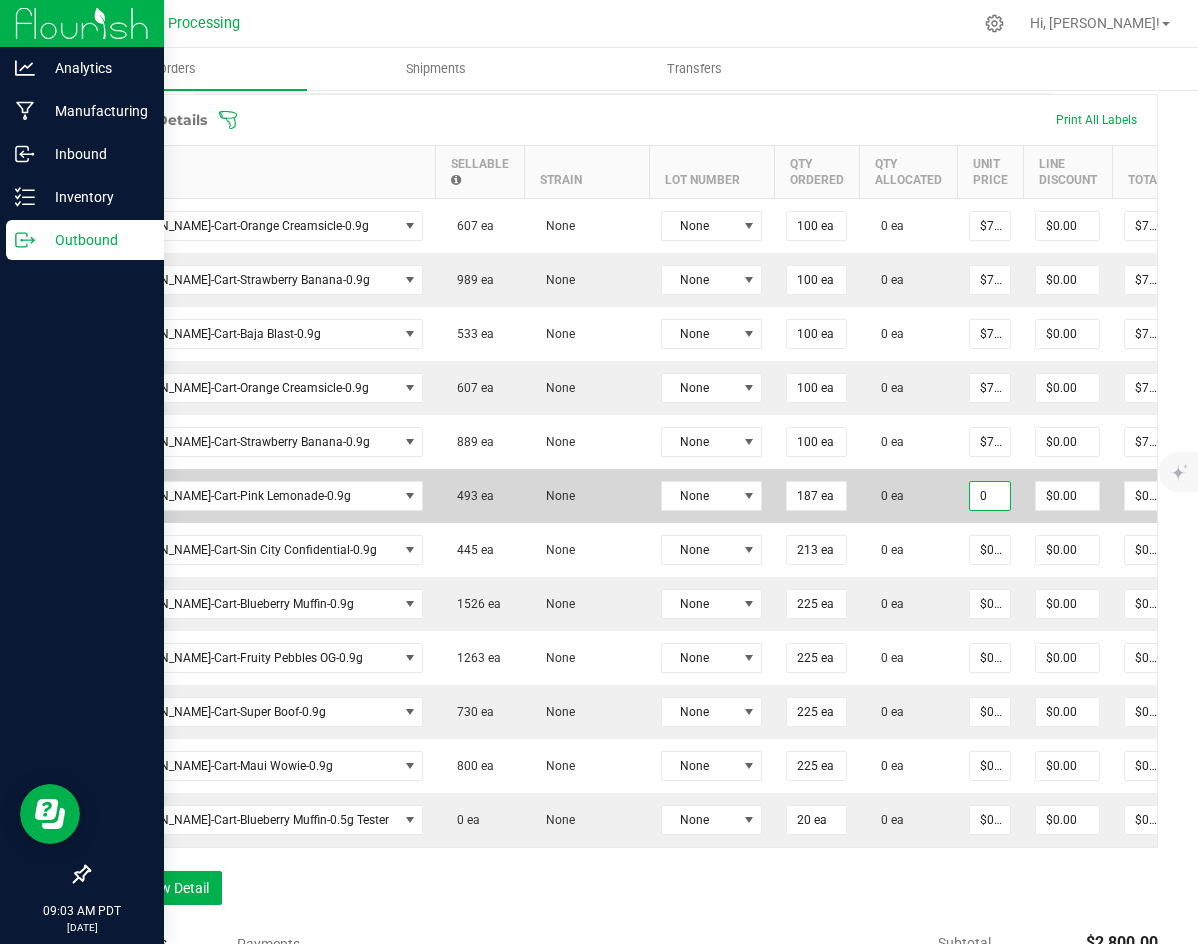 type on "0" 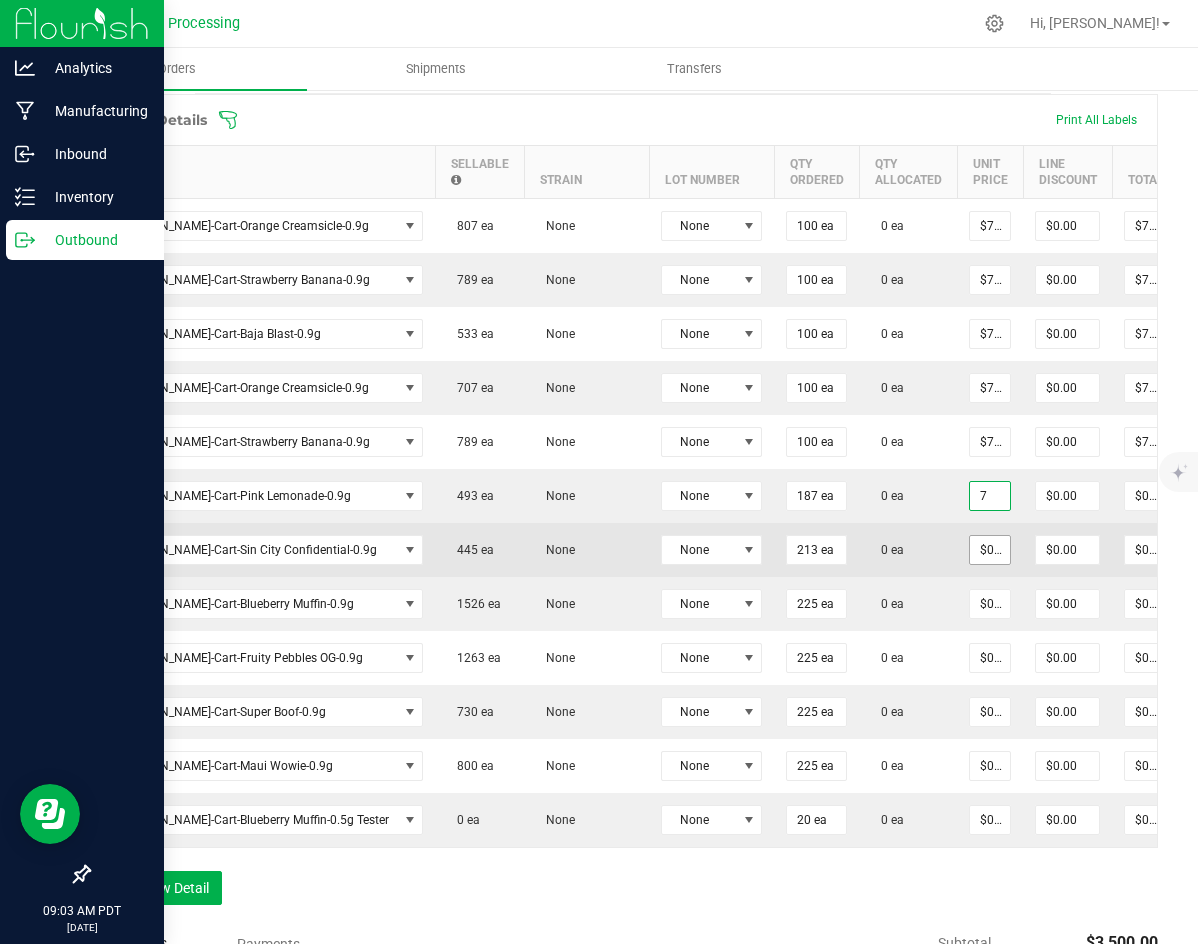 type on "$7.00000" 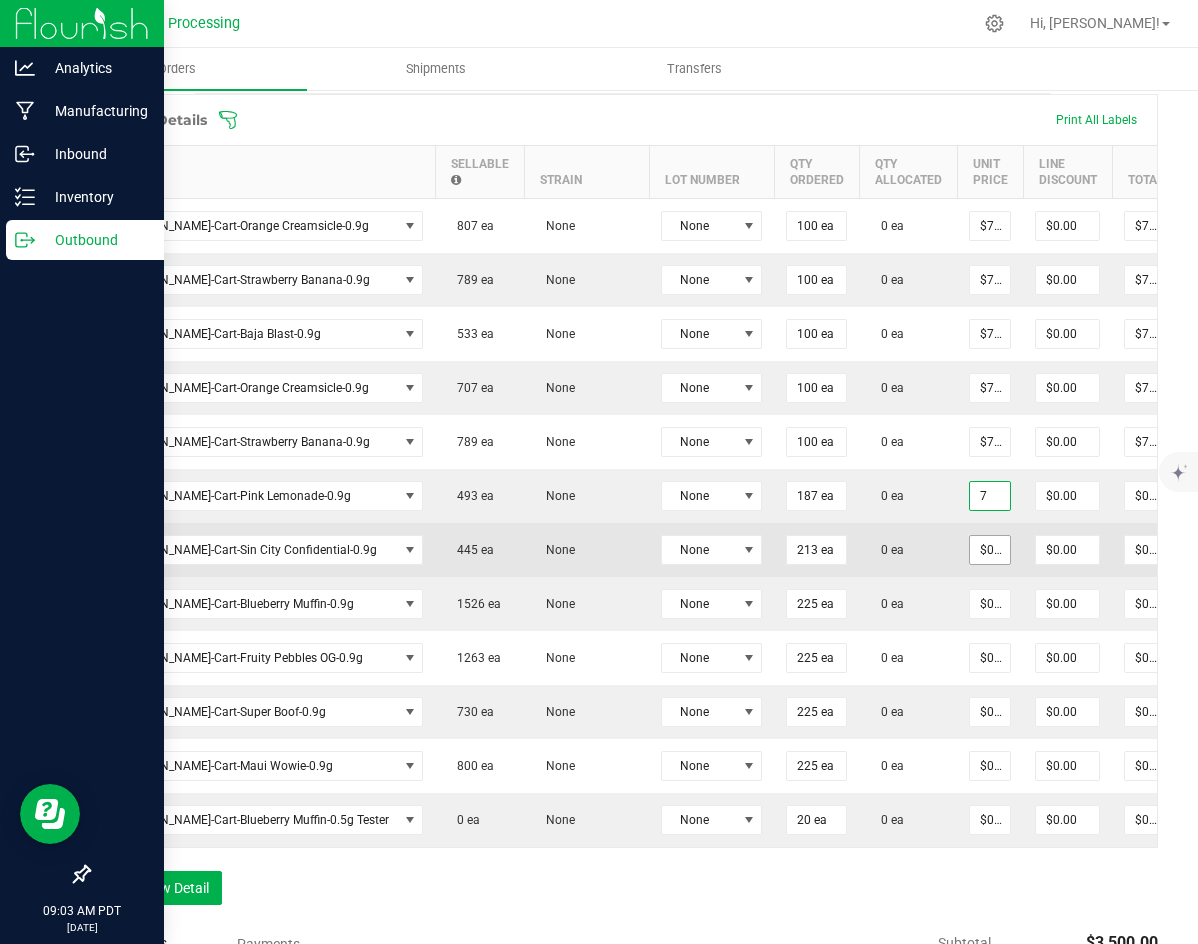 type on "$1,309.00" 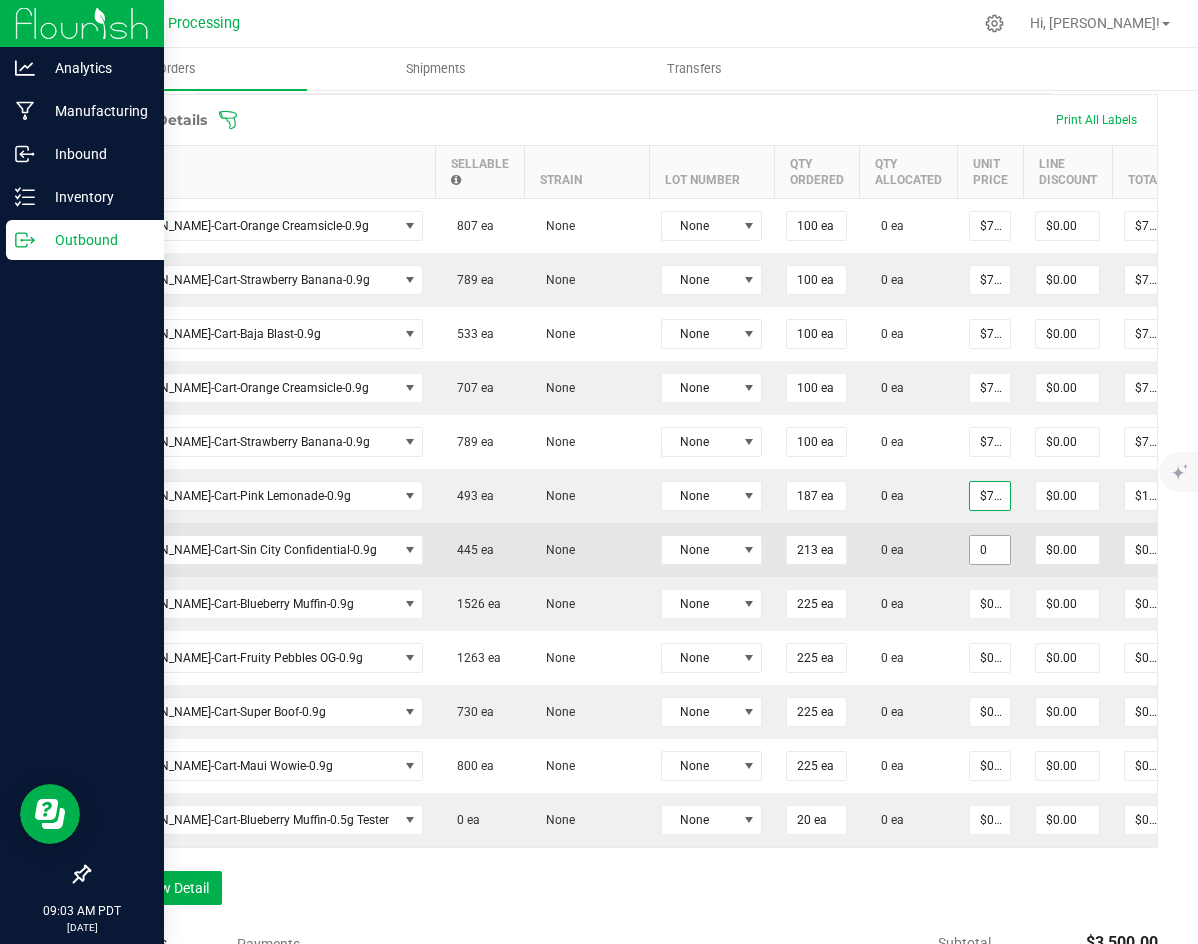 click on "0" at bounding box center [990, 550] 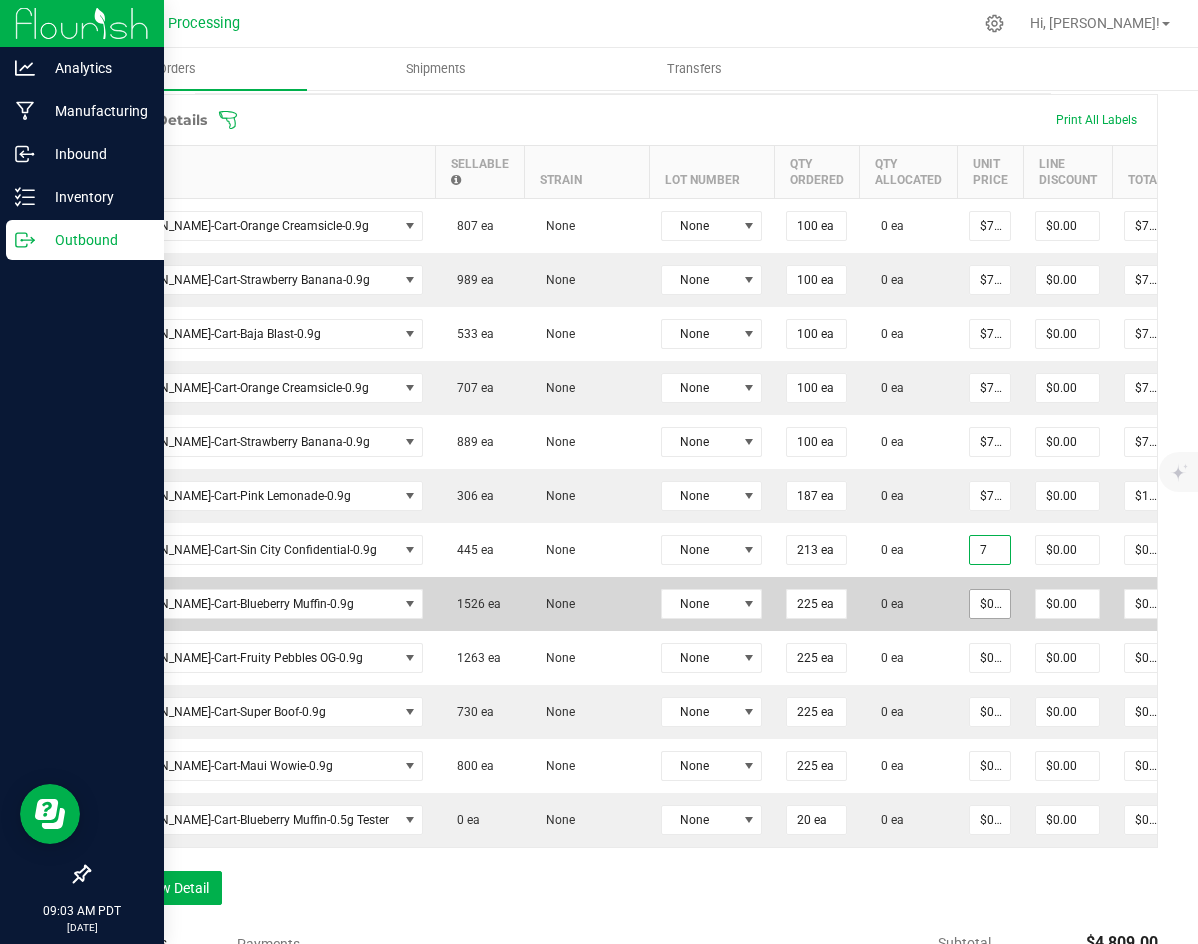 type on "$7.00000" 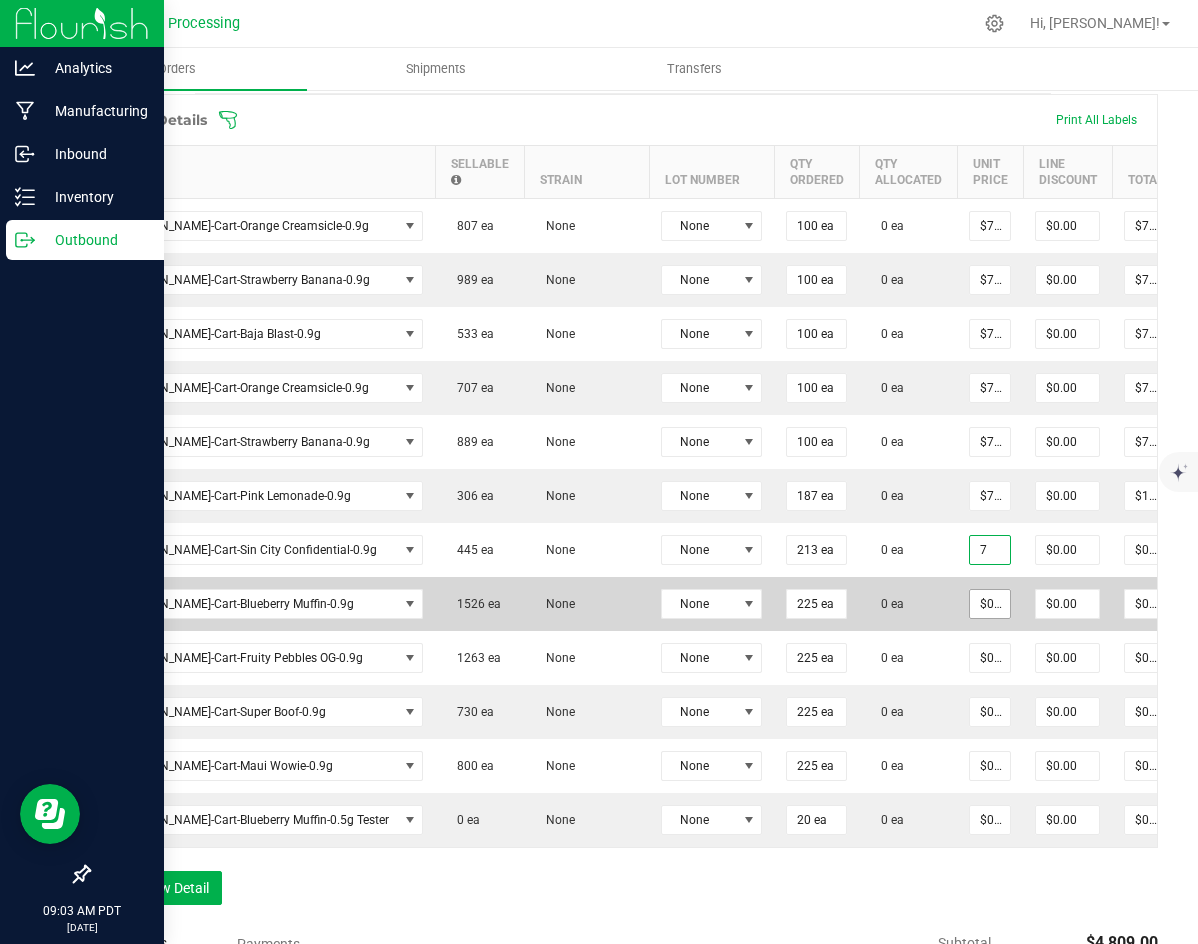 type on "$1,491.00" 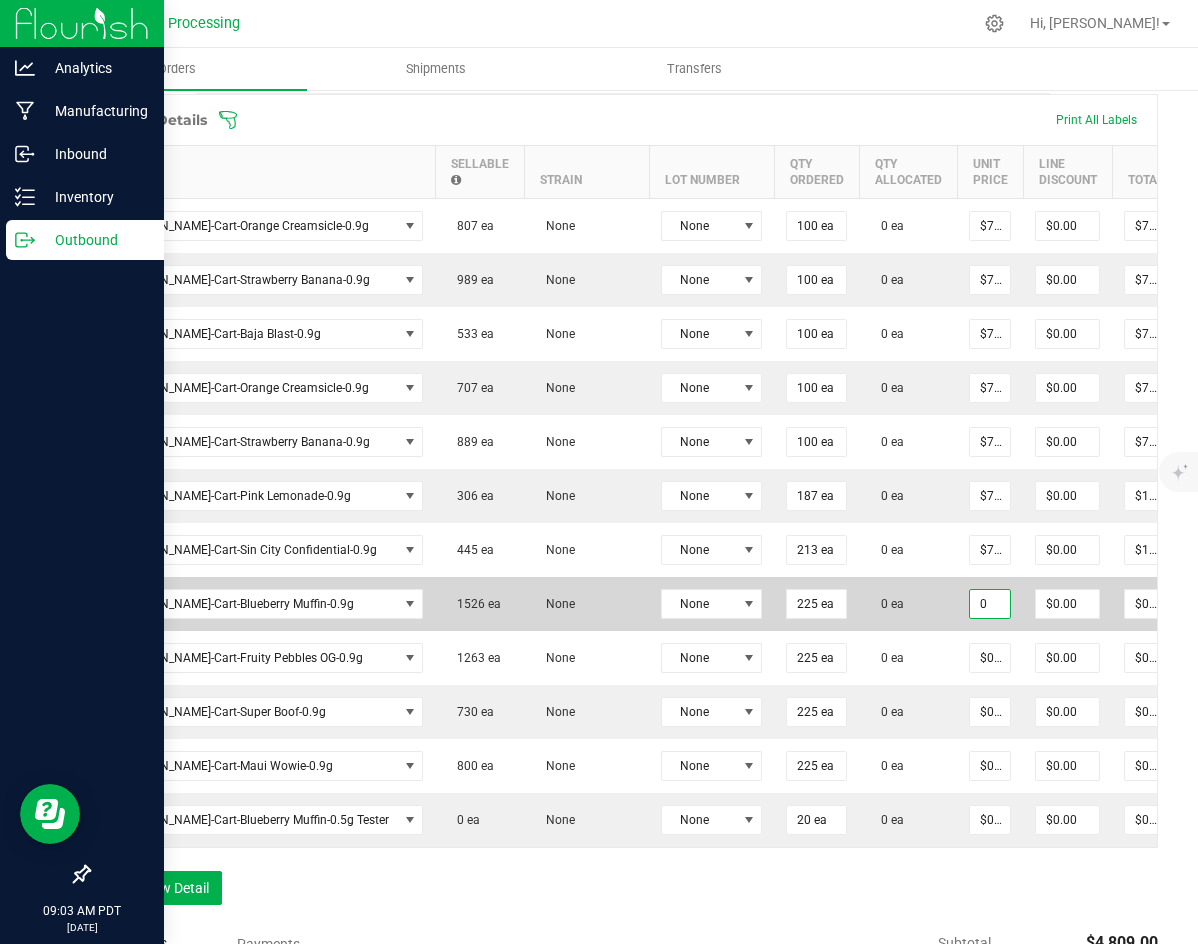 click on "0" at bounding box center (990, 604) 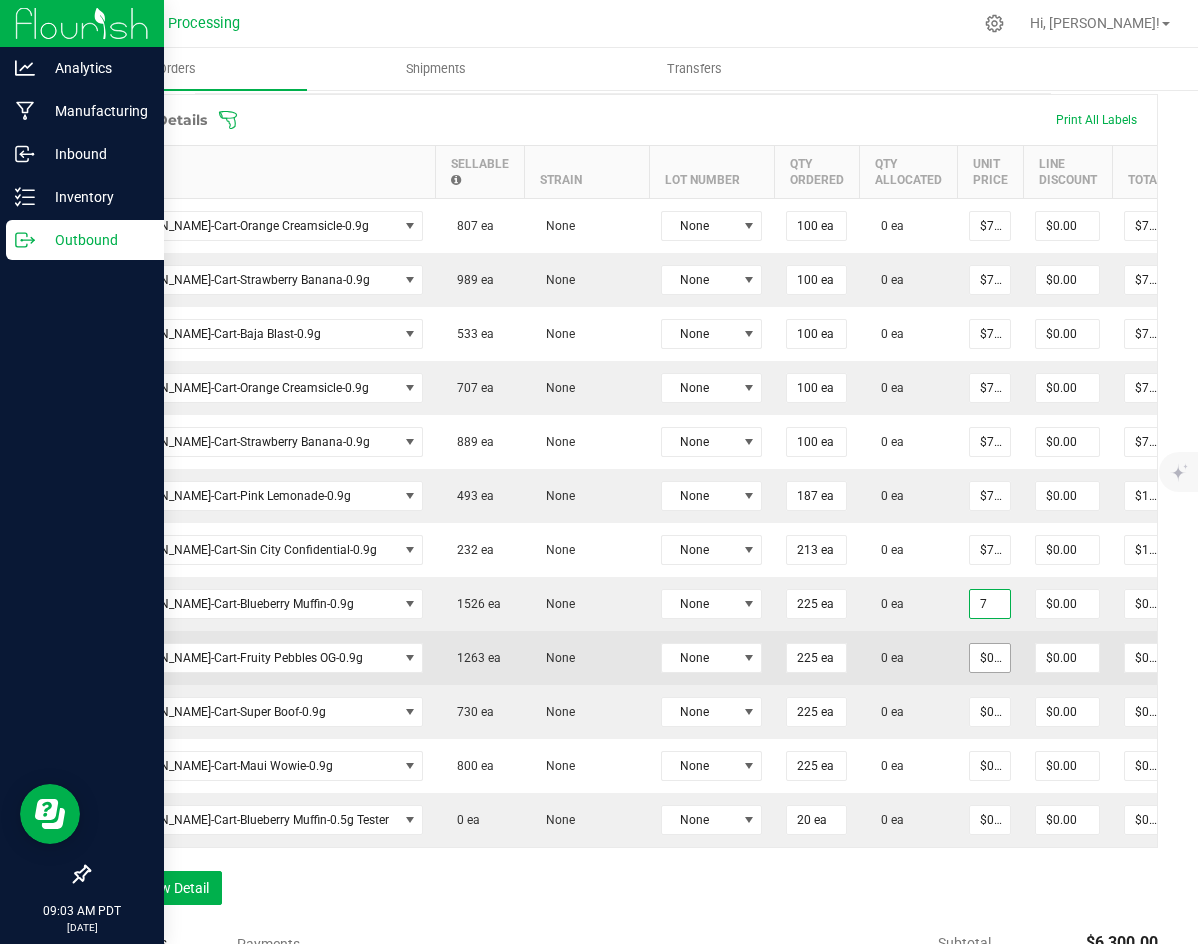 type on "$7.00000" 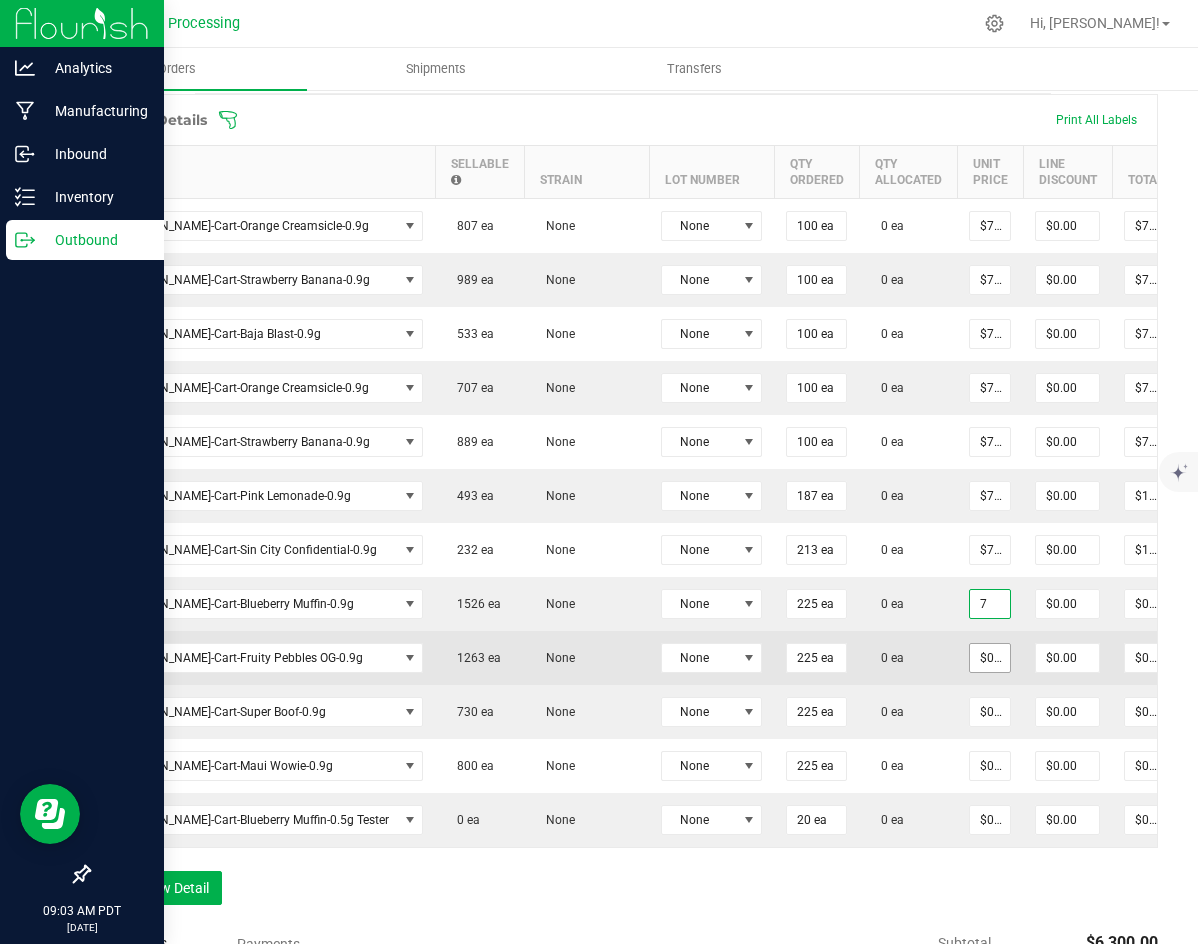 type on "$1,575.00" 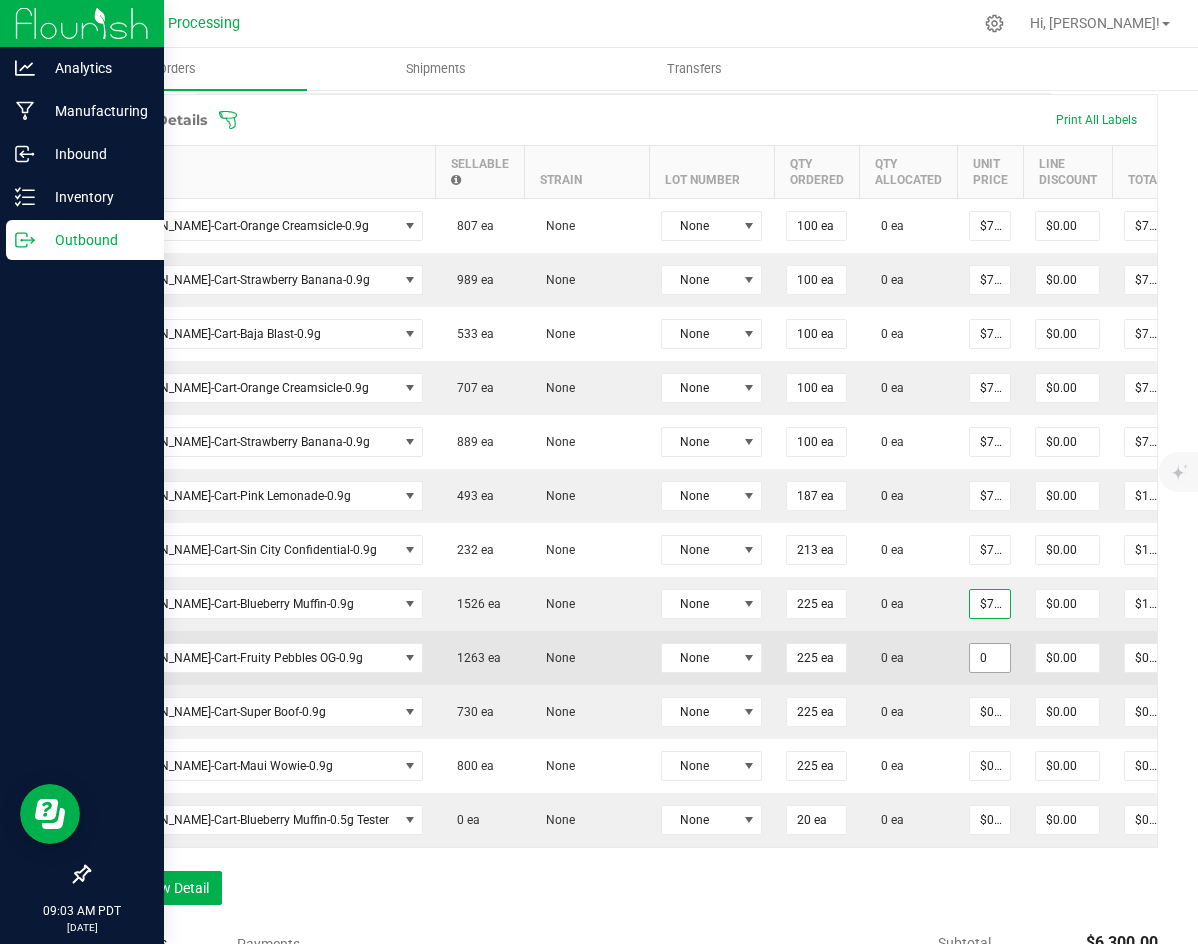 click on "0" at bounding box center (990, 658) 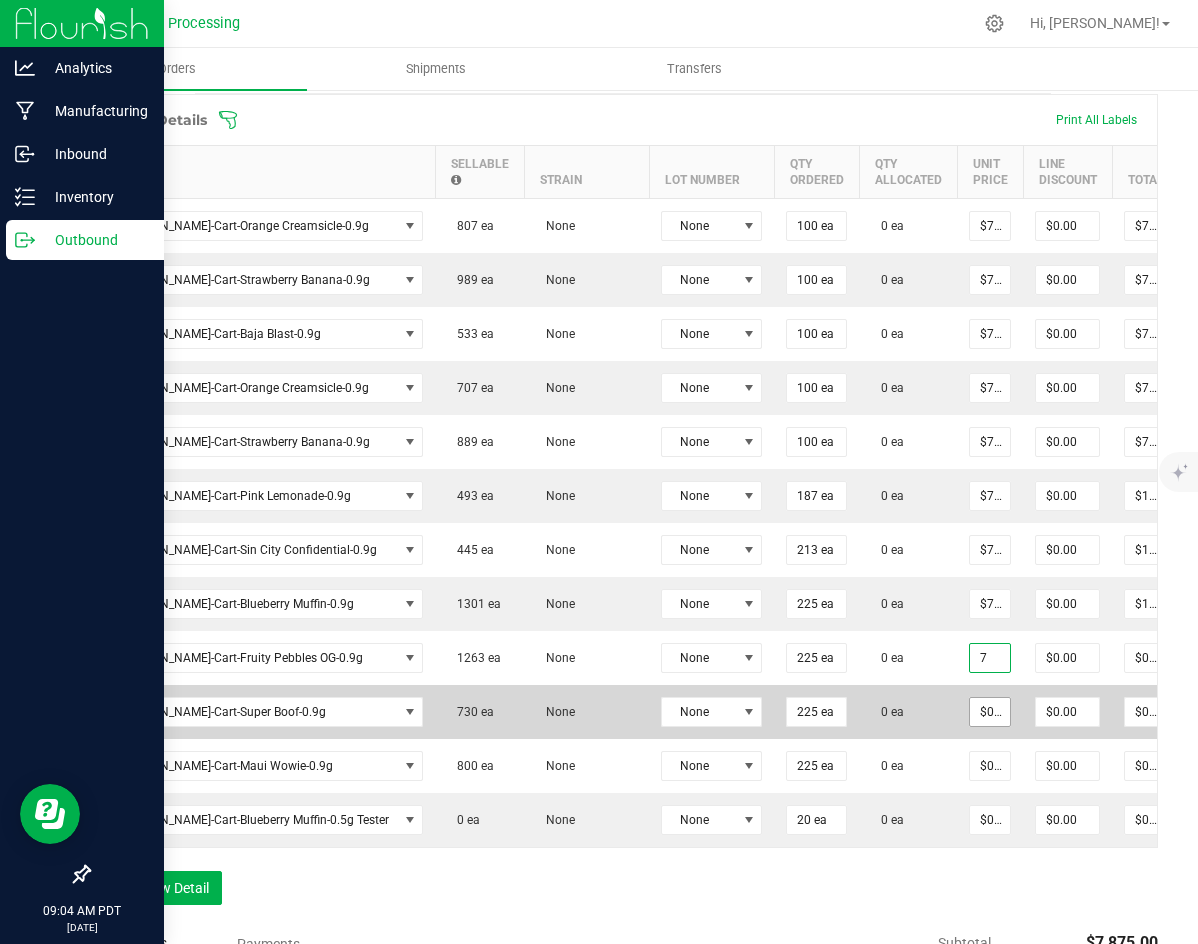 type on "$7.00000" 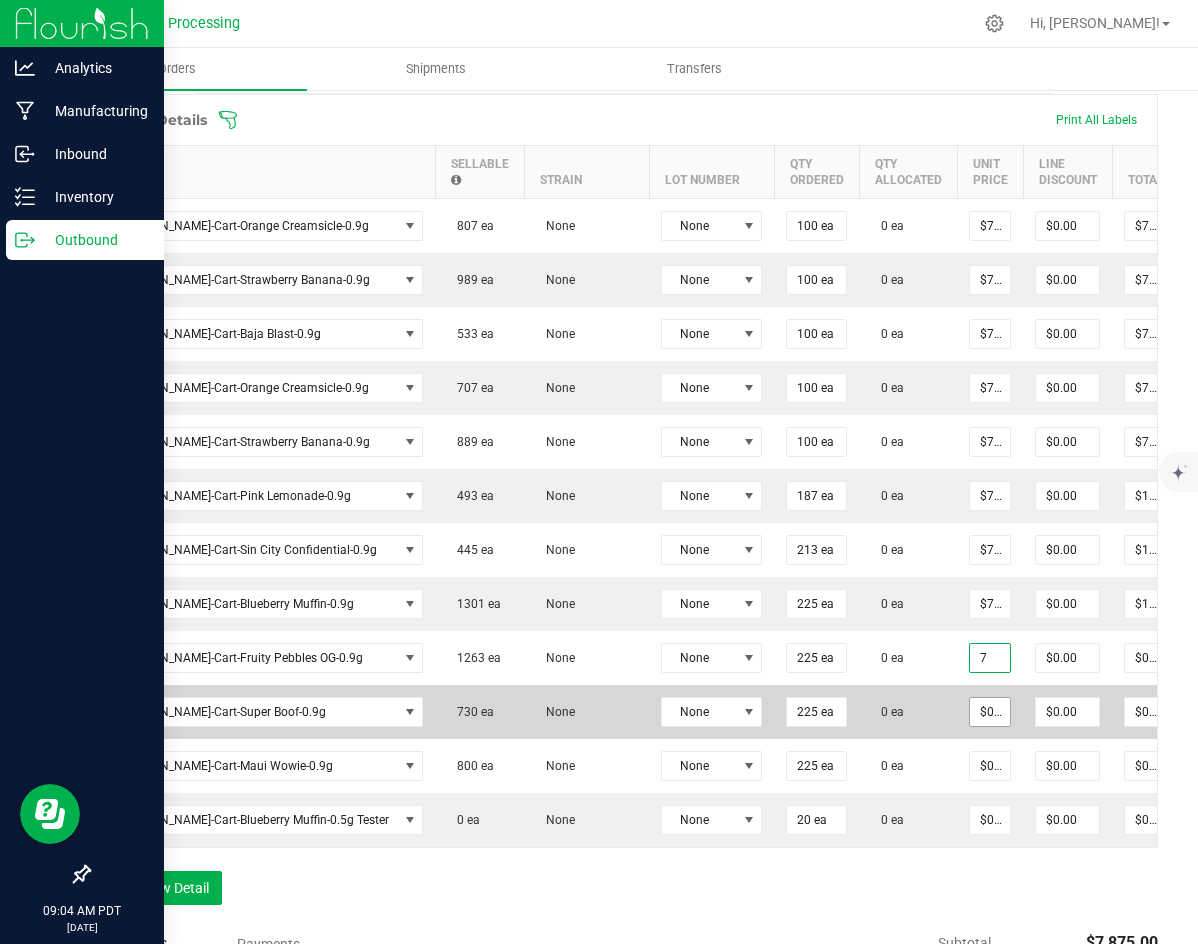 type on "$1,575.00" 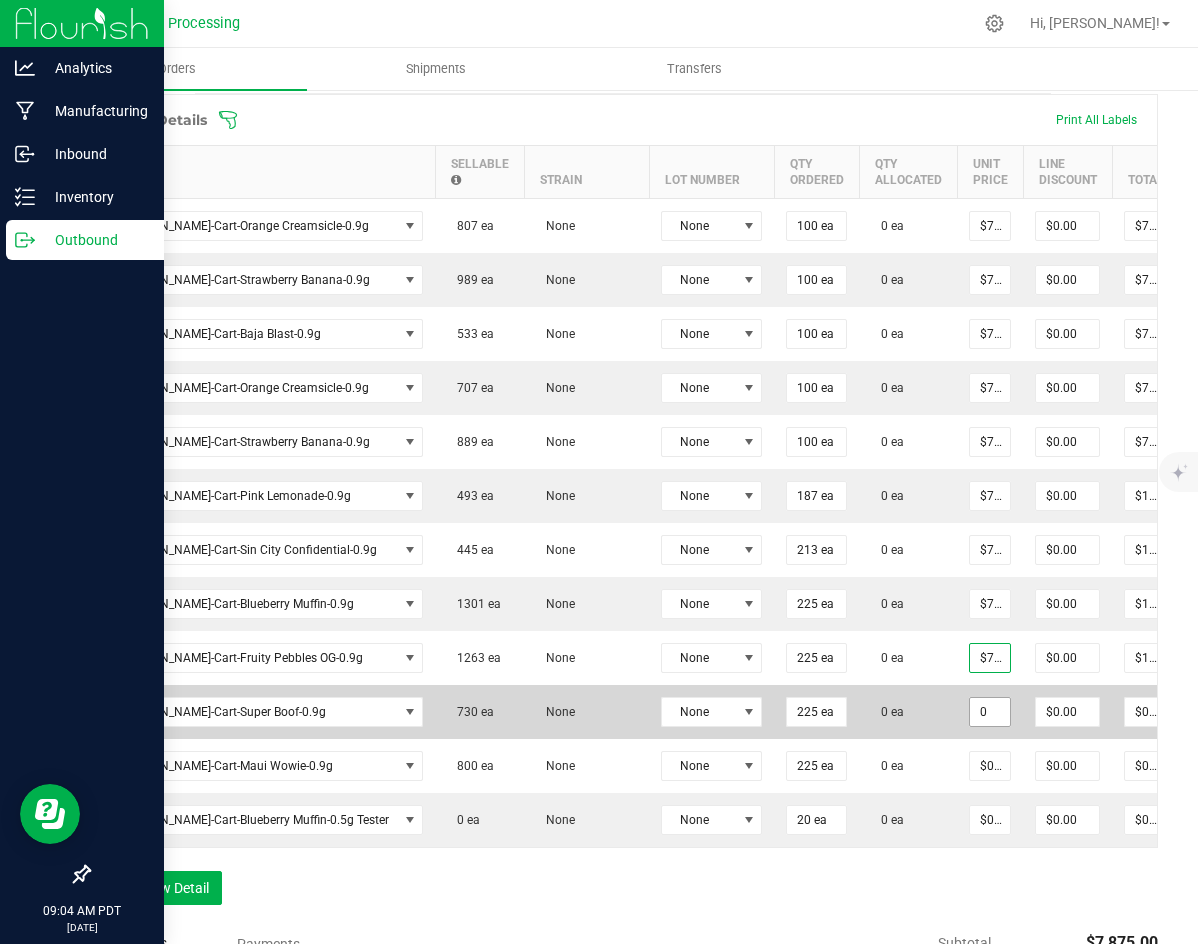 click on "0" at bounding box center [990, 712] 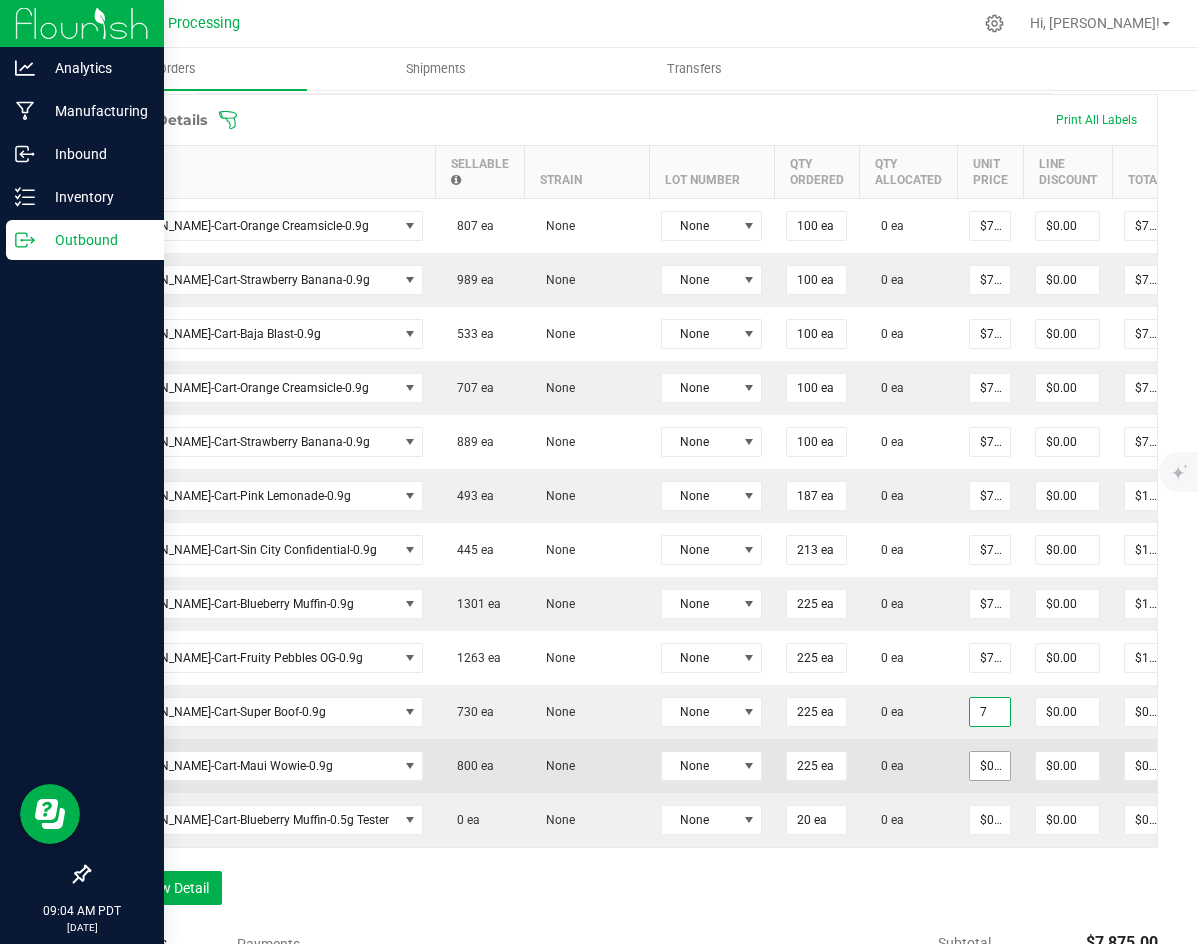 type on "$7.00000" 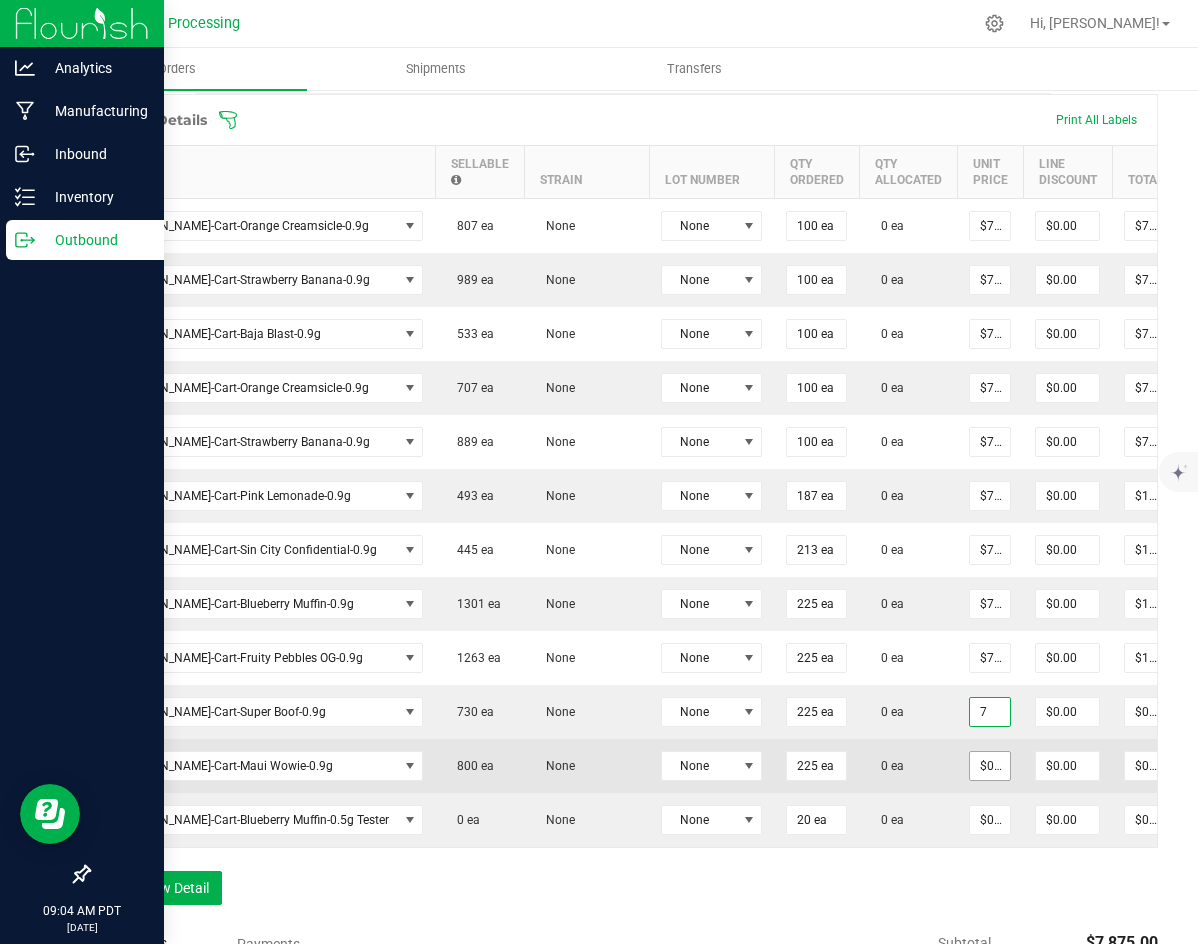 type on "$1,575.00" 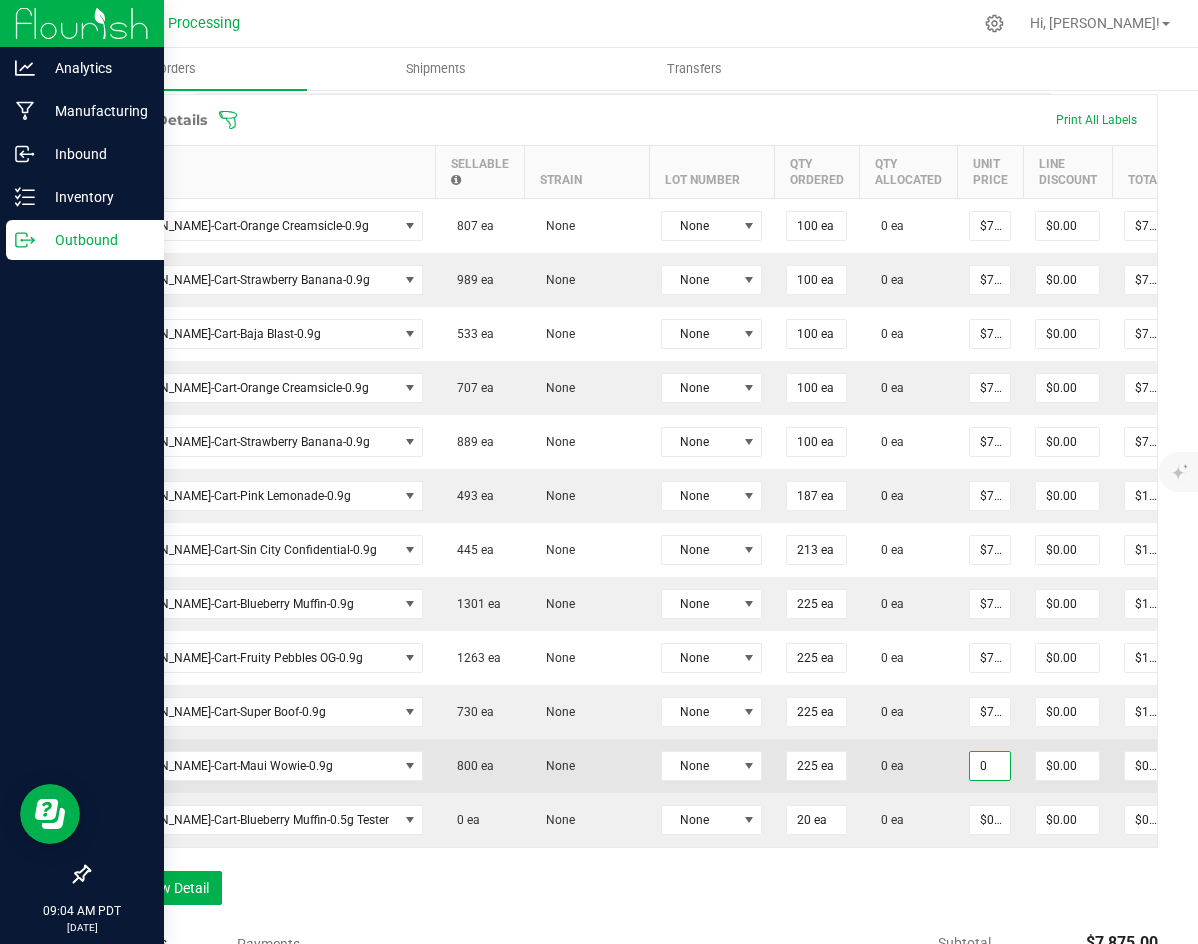 click on "0" at bounding box center (990, 766) 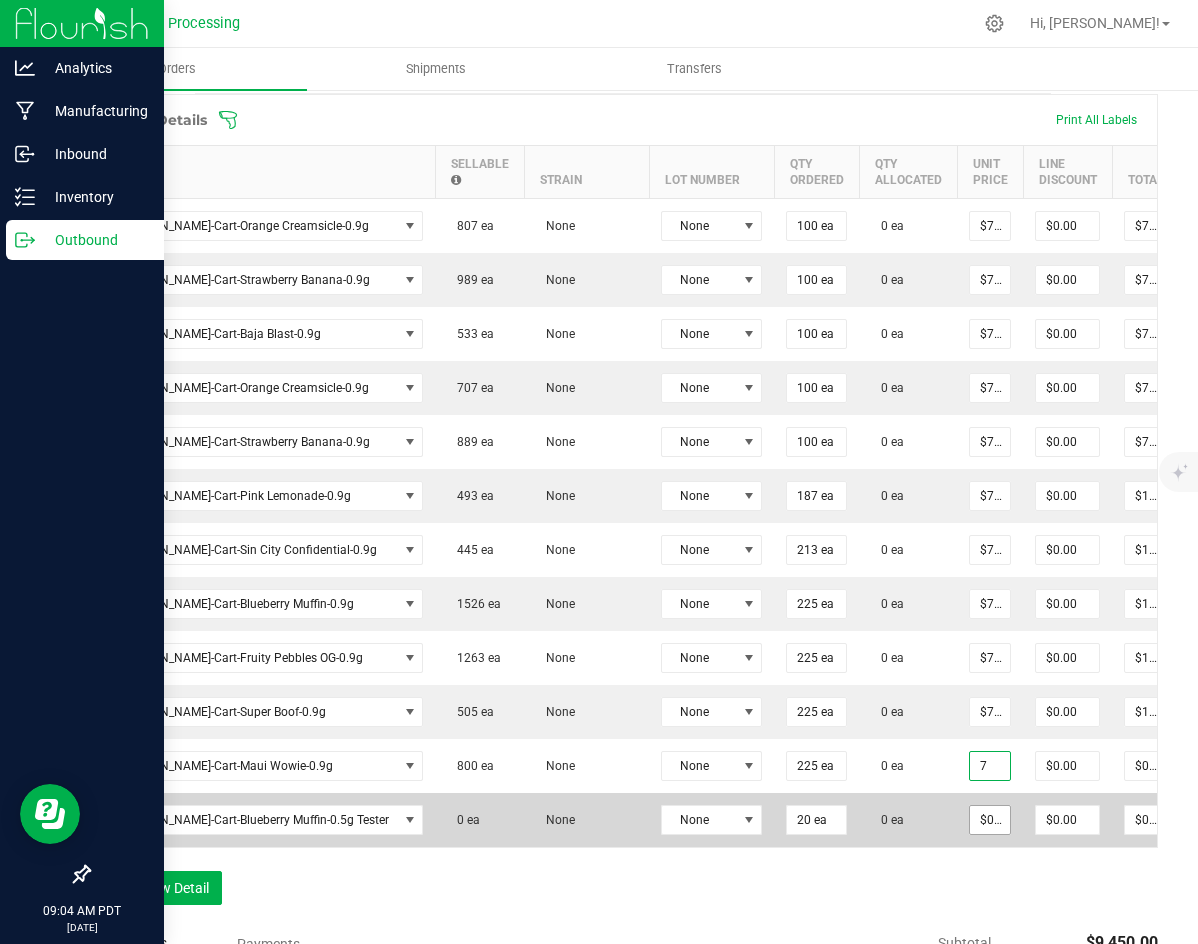 type on "$7.00000" 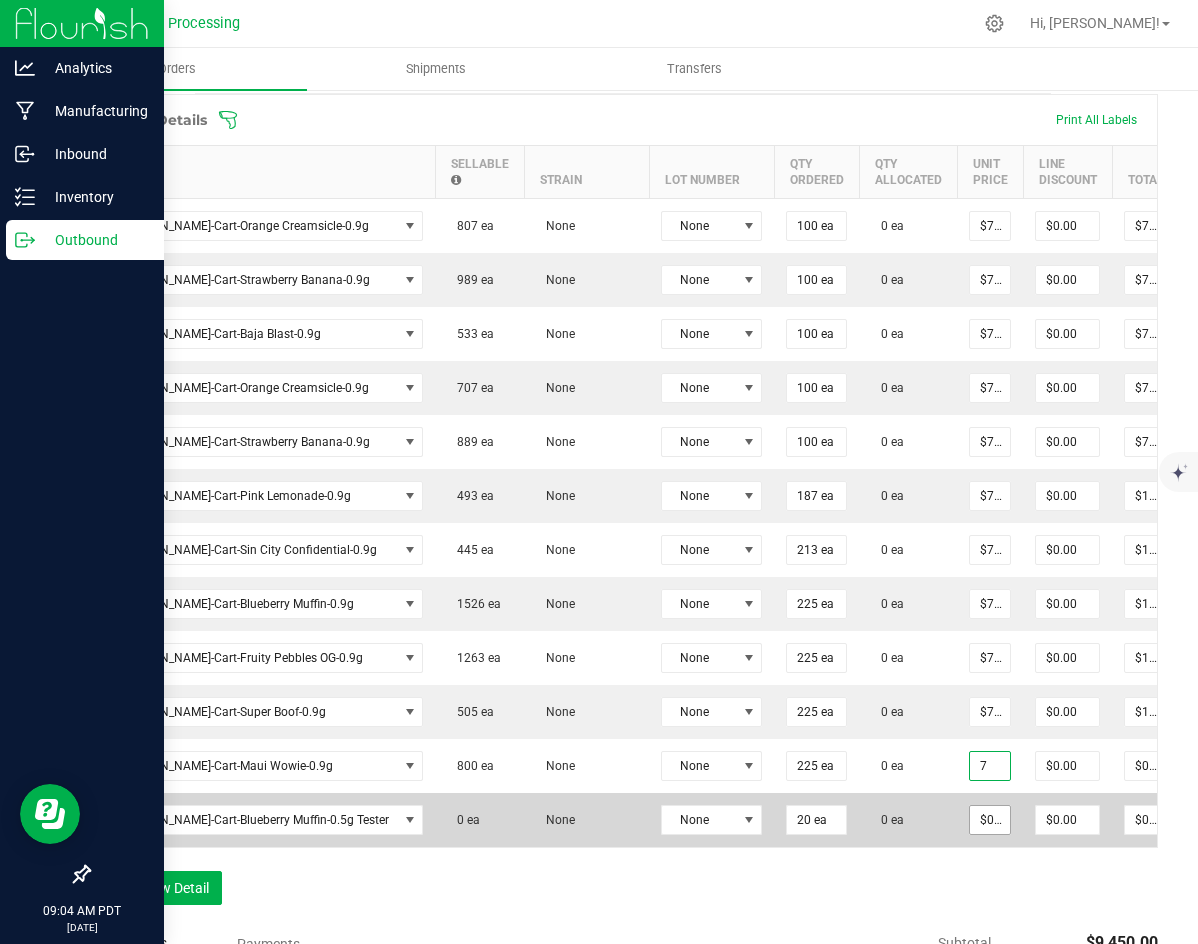 type on "$1,575.00" 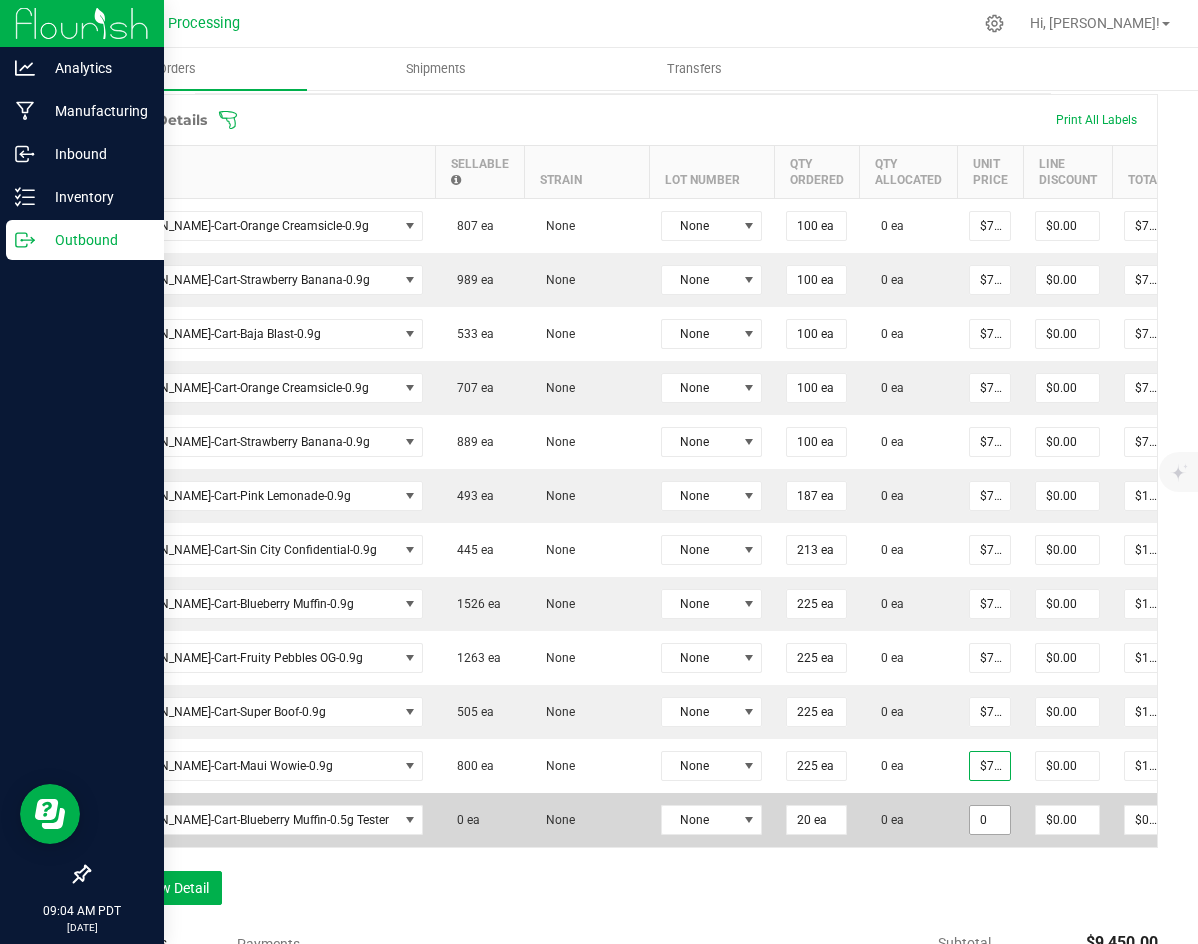 click on "0" at bounding box center (990, 820) 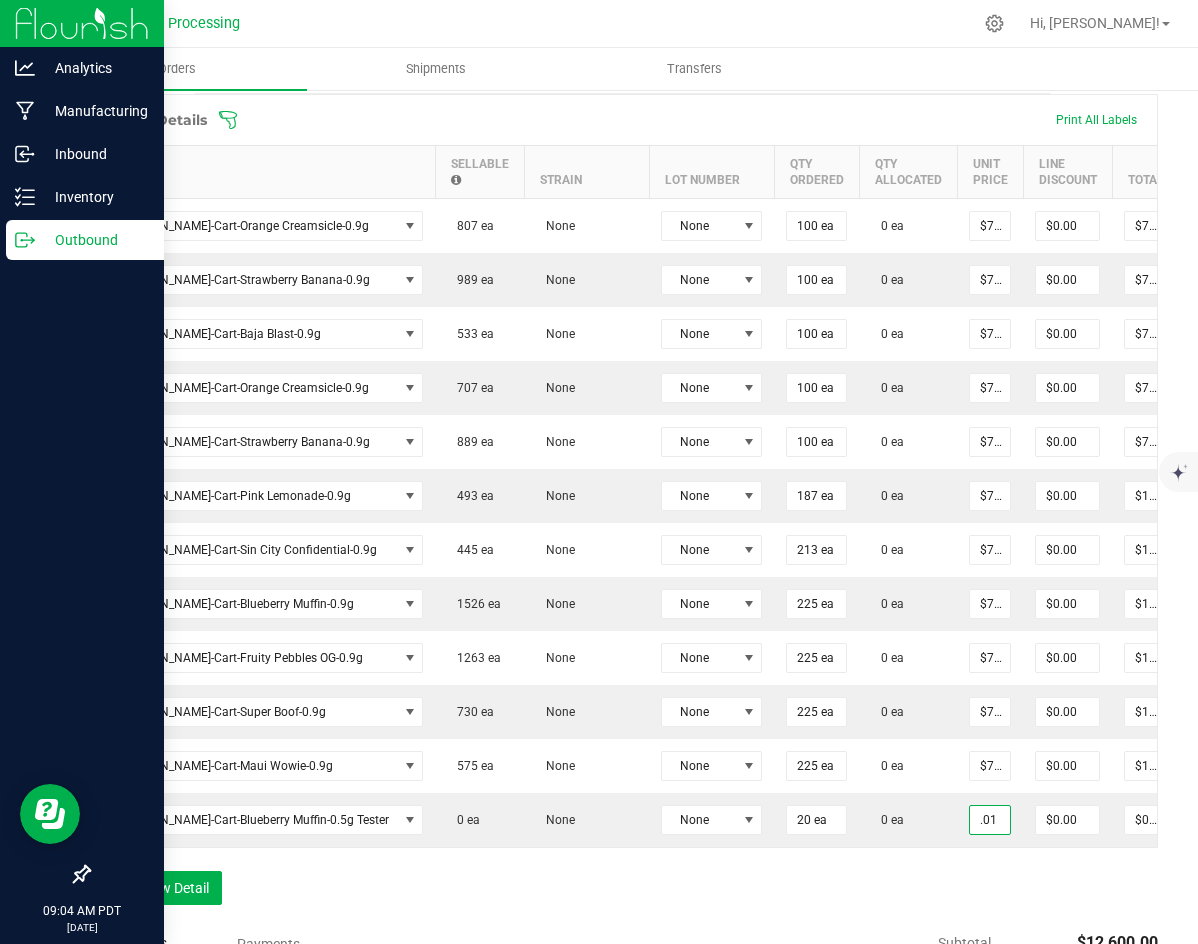 type on "$0.01000" 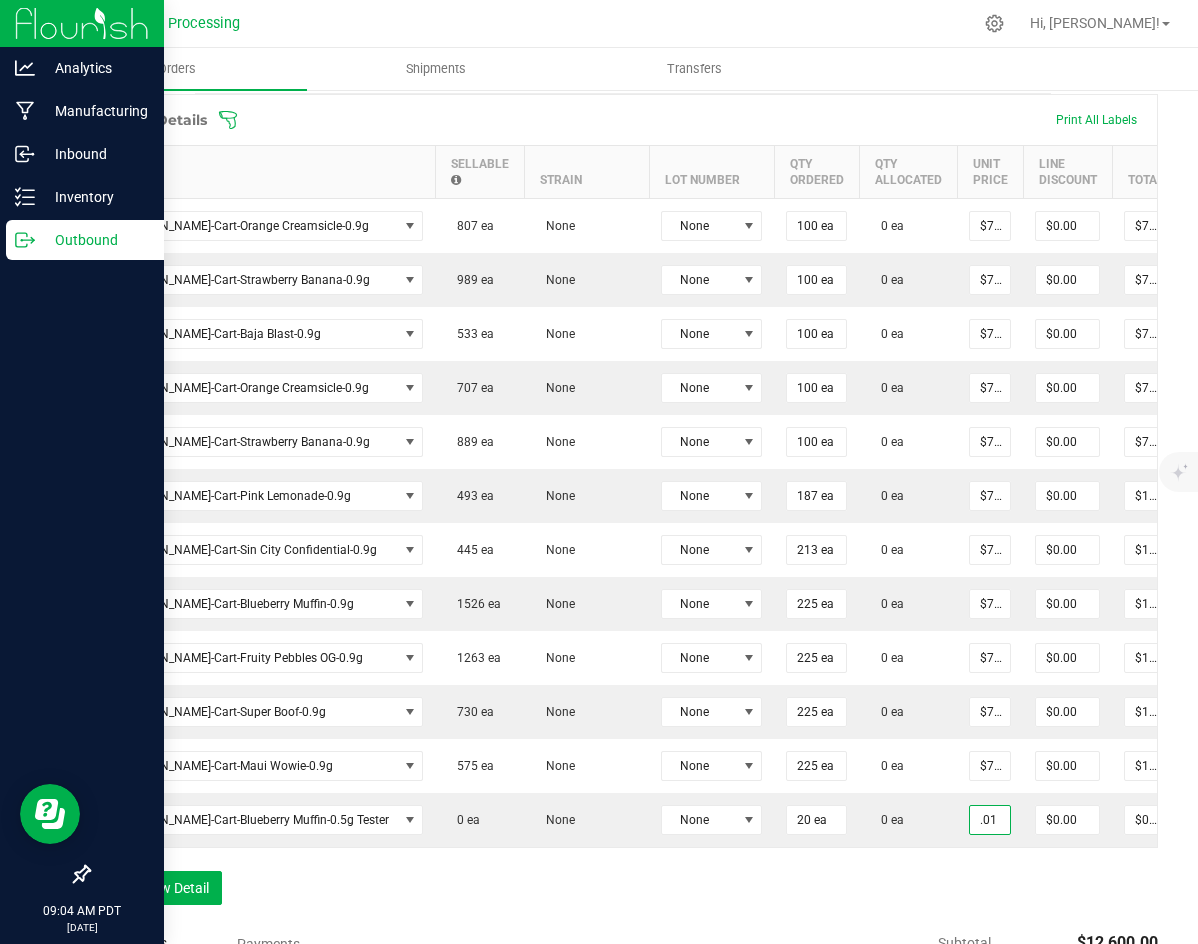 type on "$0.20" 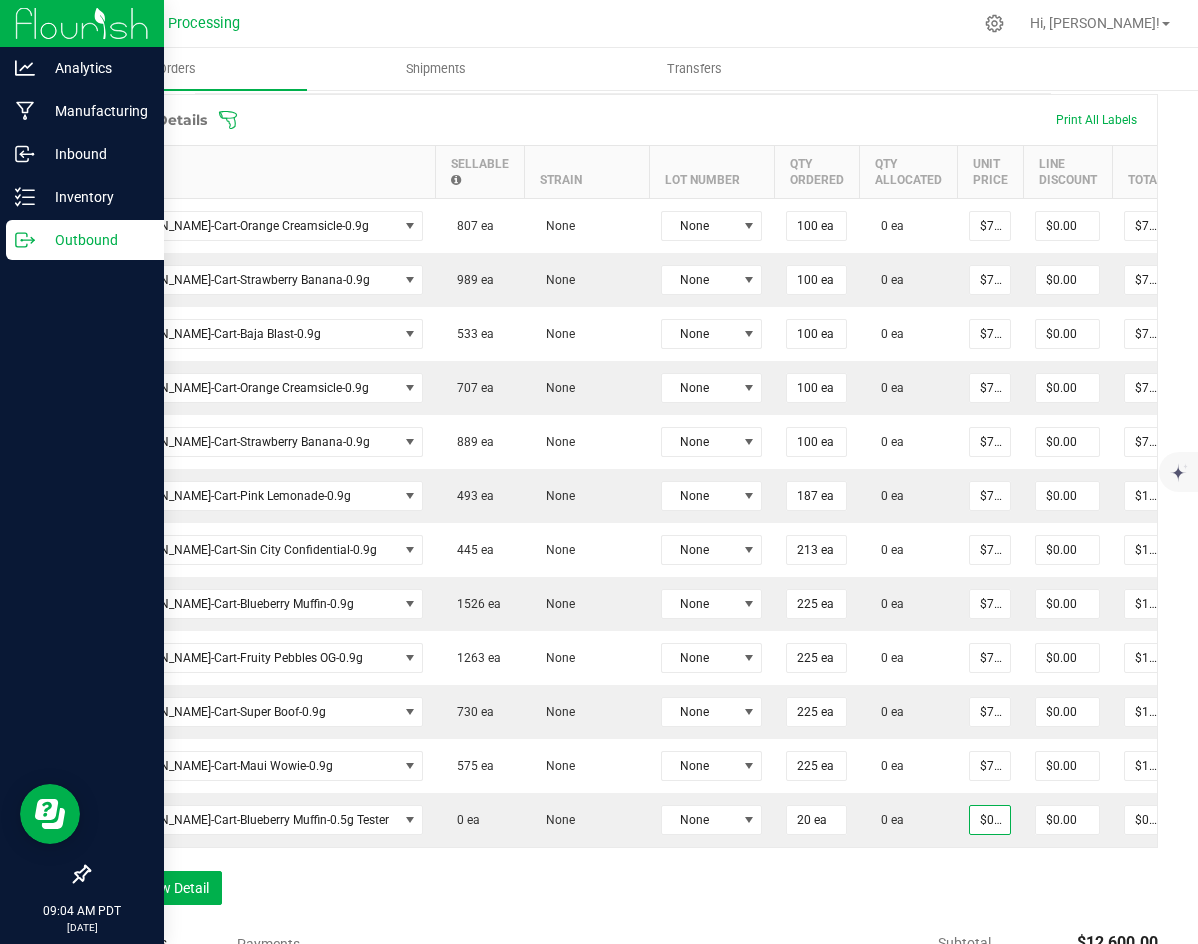 click on "Order Details Print All Labels Item  Sellable  Strain  Lot Number  Qty Ordered Qty Allocated Unit Price Line Discount Total Actions [PERSON_NAME]-Cart-Orange Creamsicle-0.9g  807 ea   None  None 100 ea  0 ea  $7.00000 $0.00 $700.00 [PERSON_NAME]-Cart-Strawberry Banana-0.9g  989 ea   None  None 100 ea  0 ea  $7.00000 $0.00 $700.00 [PERSON_NAME]-Cart-Baja Blast-0.9g  533 ea   None  None 100 ea  0 ea  $7.00000 $0.00 $700.00 [PERSON_NAME]-Cart-Orange Creamsicle-0.9g  707 ea   None  None 100 ea  0 ea  $7.00000 $0.00 $700.00 [PERSON_NAME]-Cart-Strawberry Banana-0.9g  889 ea   None  None 100 ea  0 ea  $7.00000 $0.00 $700.00 [PERSON_NAME]-Cart-Pink Lemonade-0.9g  493 ea   None  None 187 ea  0 ea  $7.00000 $0.00 $1,309.00 [PERSON_NAME]-Cart-Sin City Confidential-0.9g  445 ea   None  None 213 ea  0 ea  $7.00000 $0.00 $1,491.00 [PERSON_NAME]-Cart-Blueberry Muffin-0.9g  1526 ea   None  None 225 ea  0 ea  $7.00000 $0.00 $1,575.00 [PERSON_NAME]-Cart-Fruity Pebbles OG-0.9g  1263 ea   None  None 225 ea  0 ea  $7.00000 $0.00 $1,575.00 [PERSON_NAME]-Cart-Super Boof-0.9g  730 ea" at bounding box center [623, 509] 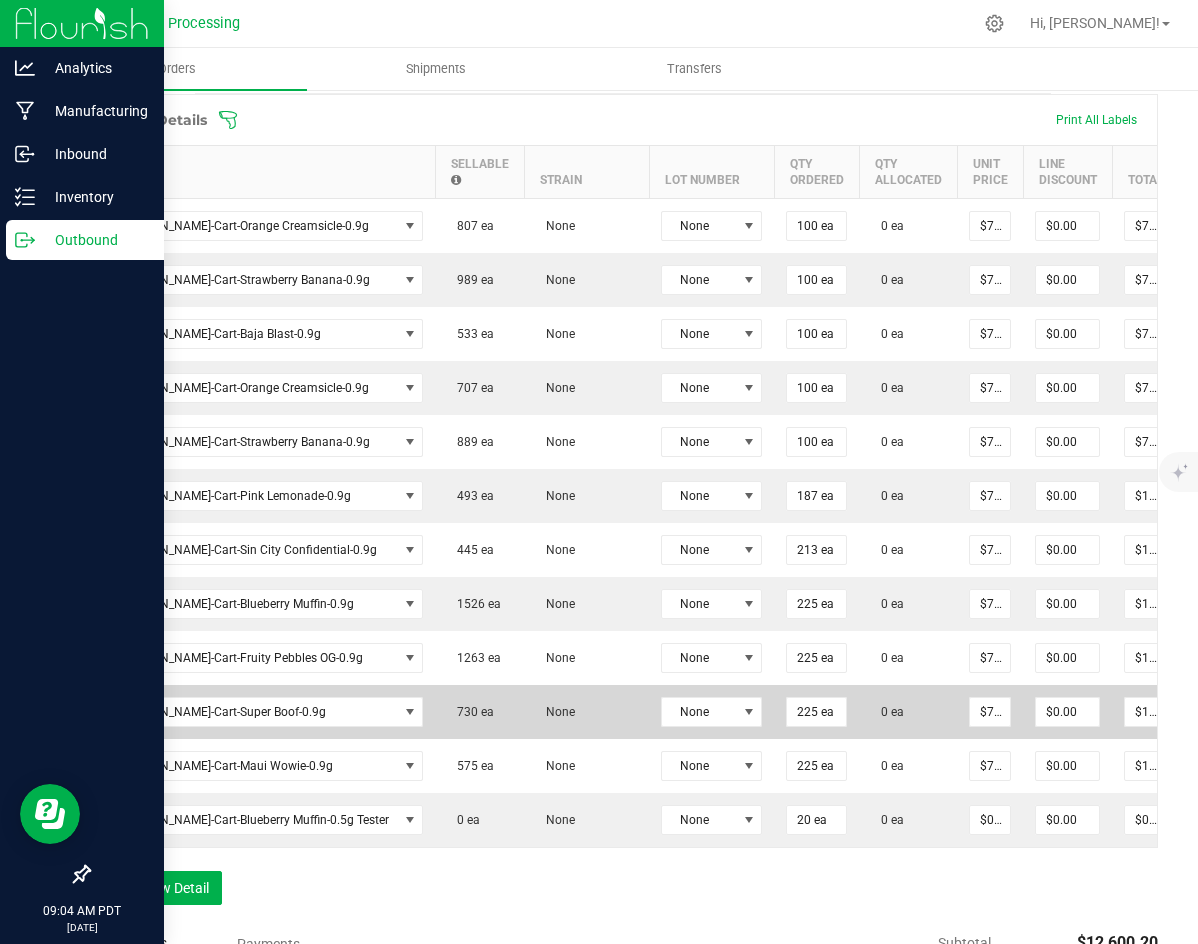 scroll, scrollTop: 0, scrollLeft: 92, axis: horizontal 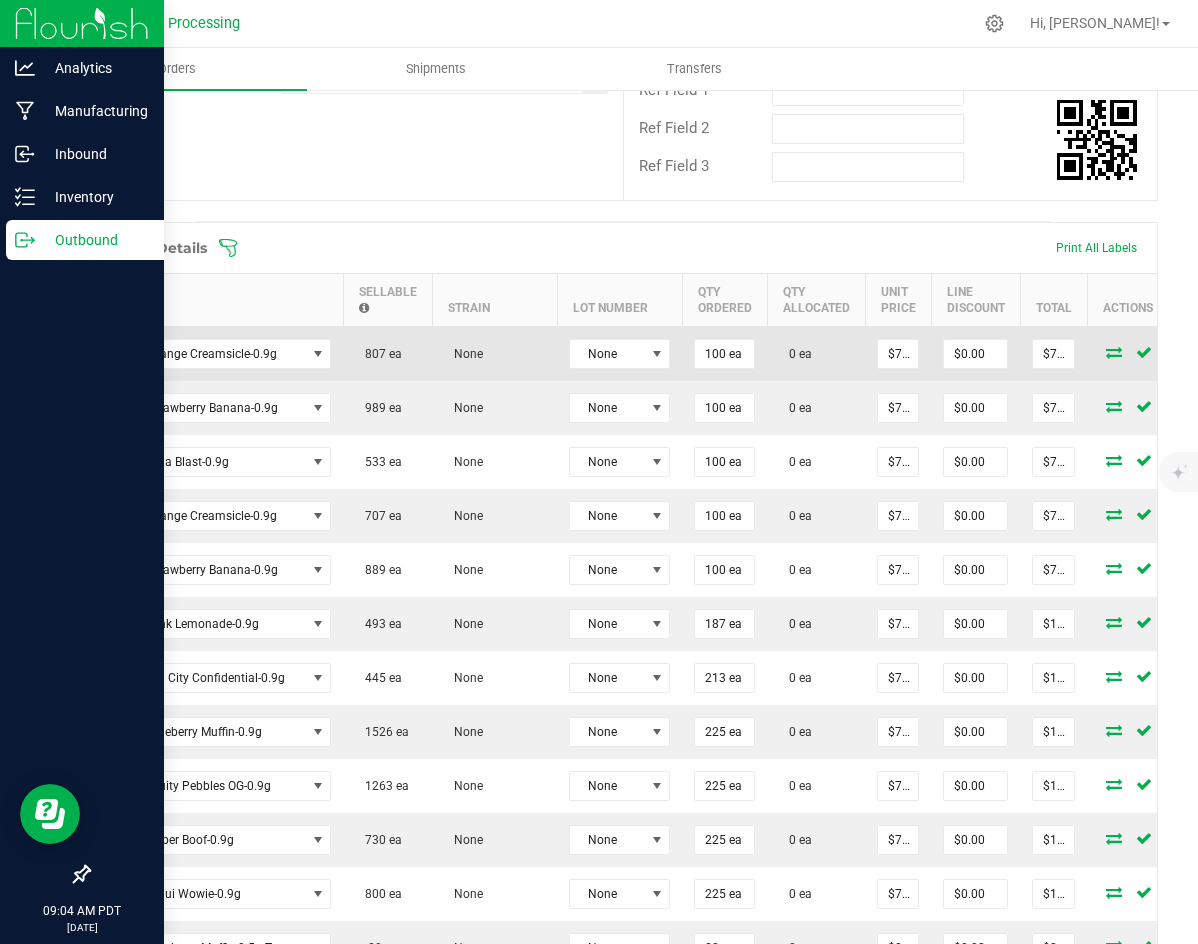 click at bounding box center [1147, 353] 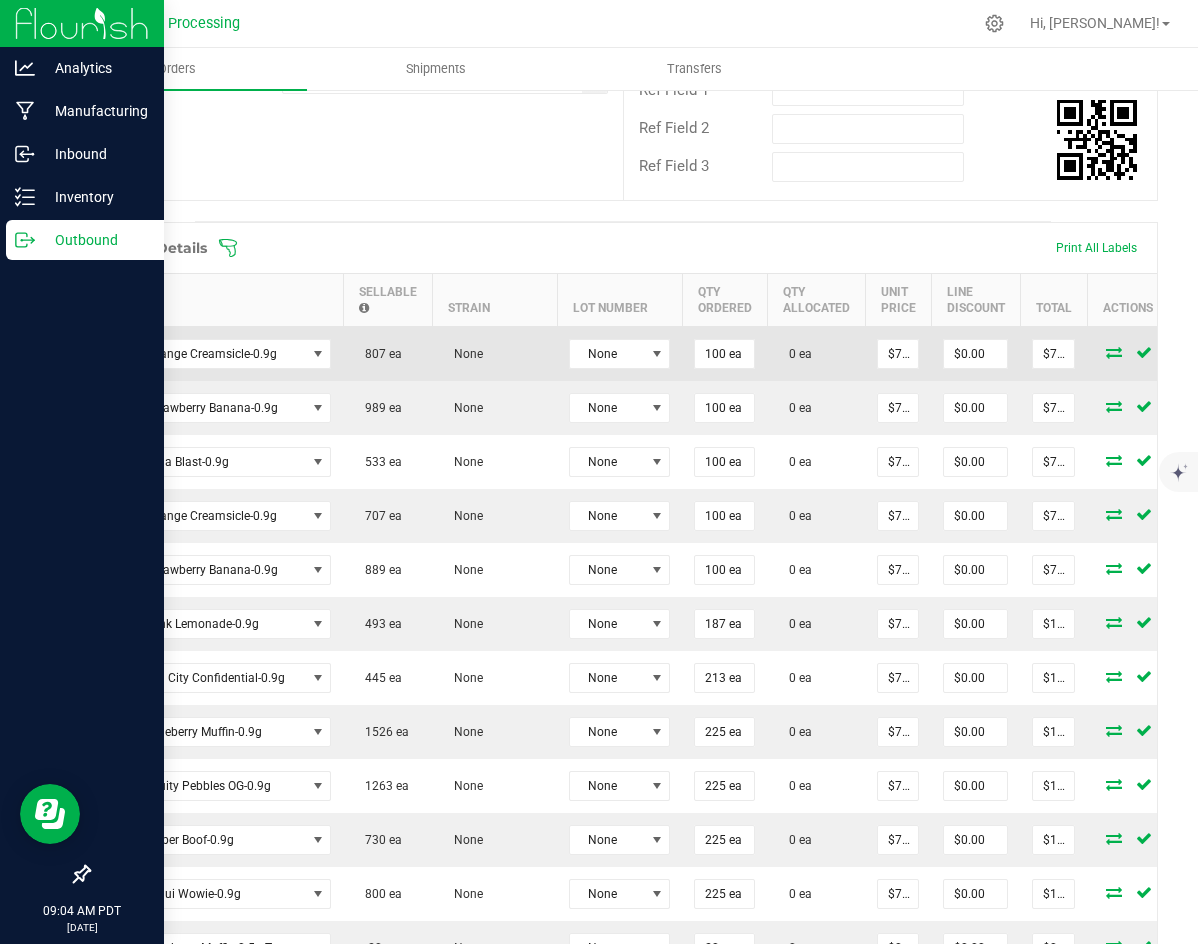 click at bounding box center [1114, 352] 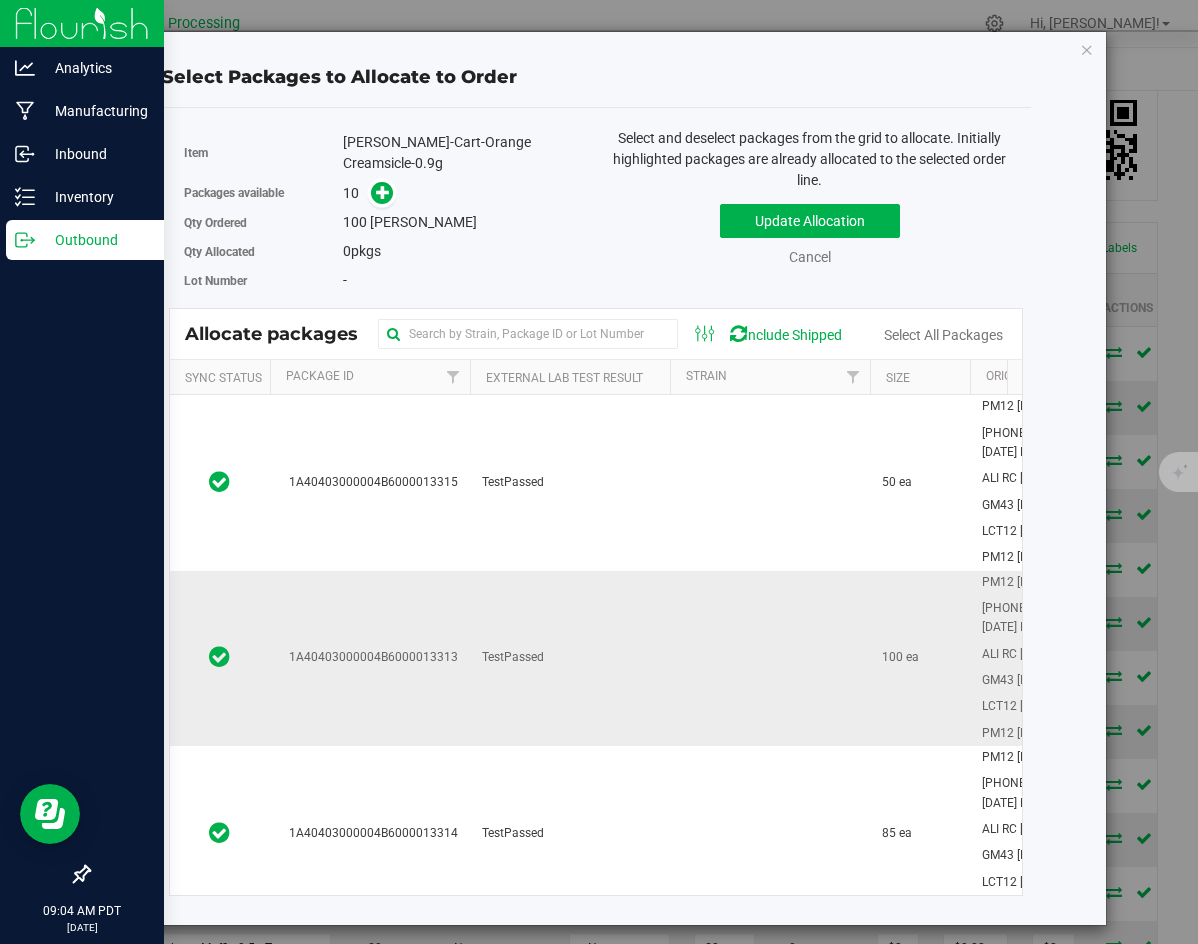 click at bounding box center [770, 658] 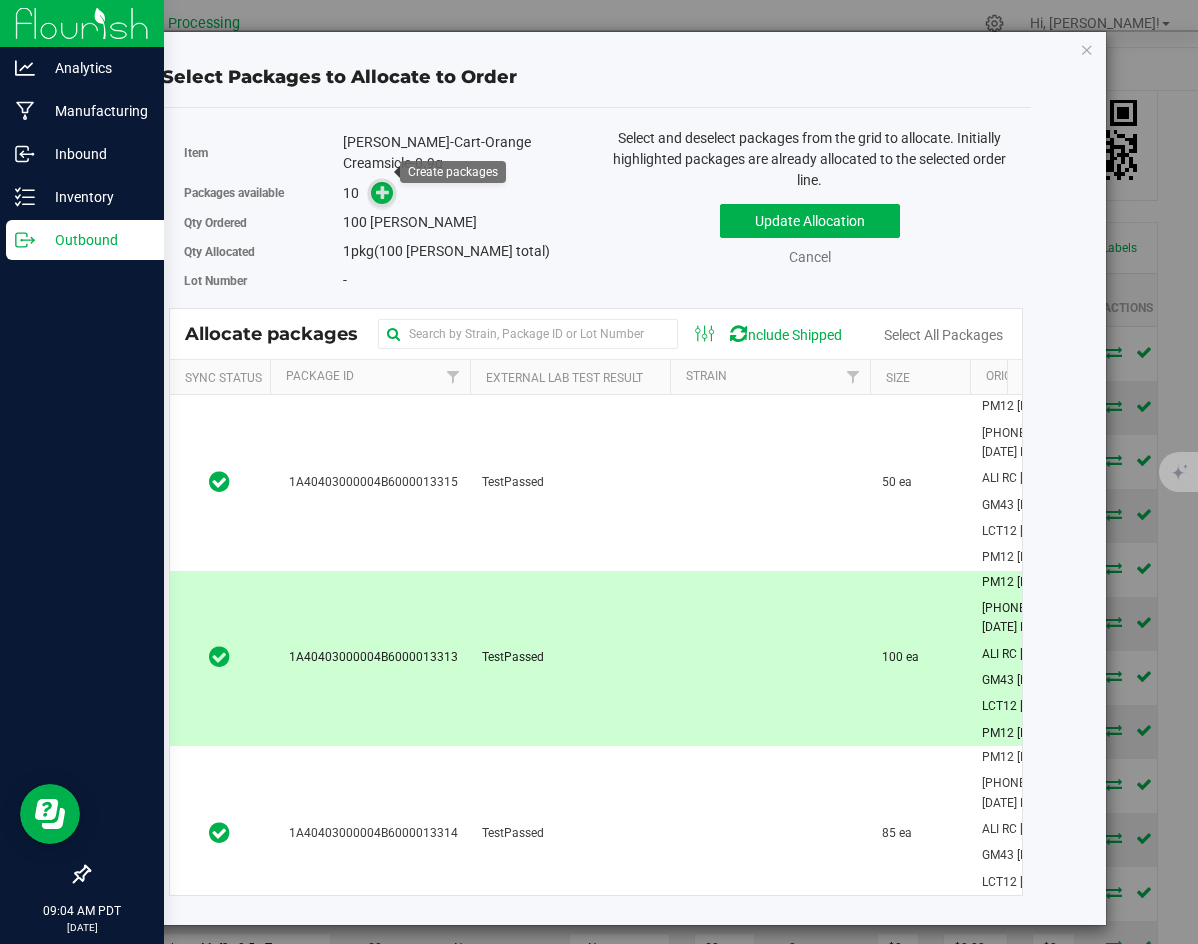 click at bounding box center [383, 192] 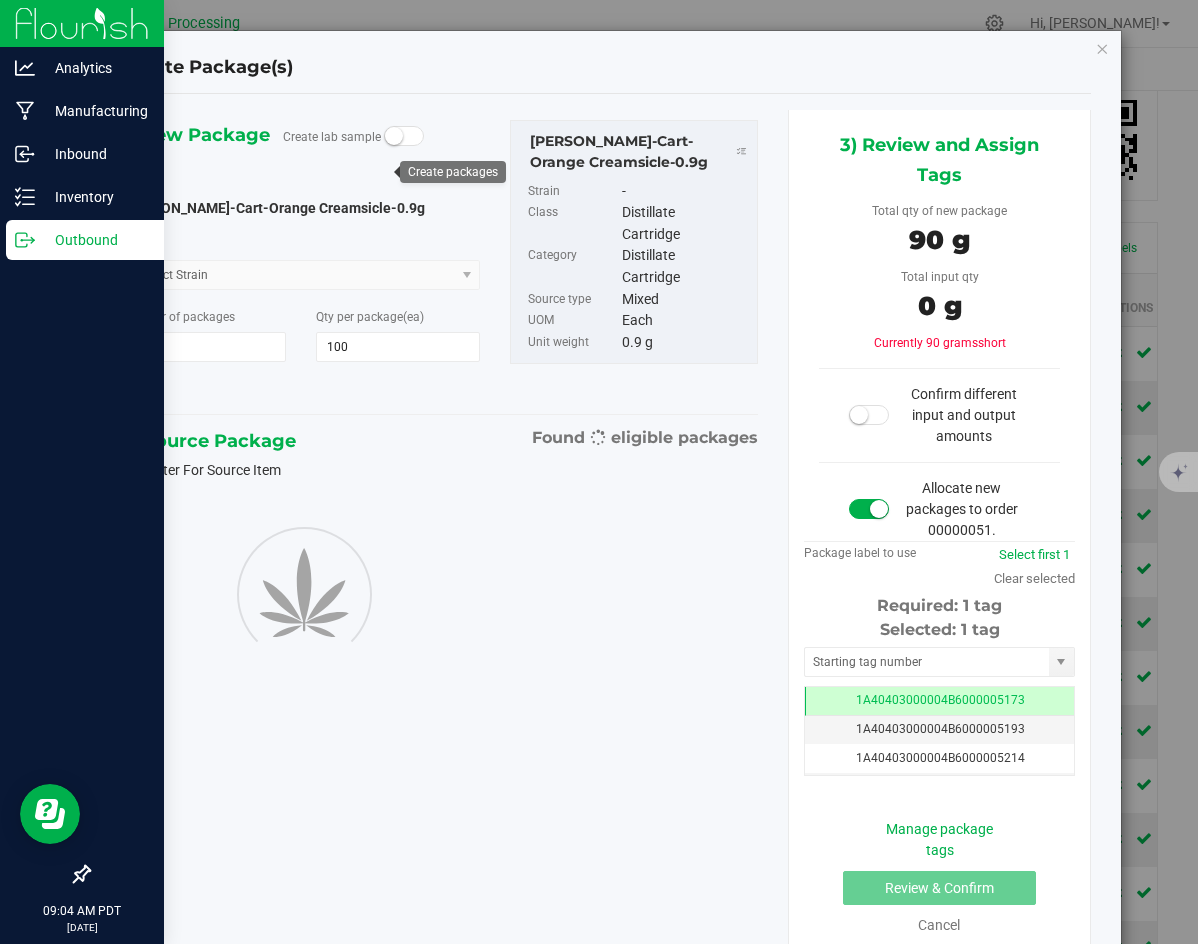 type on "100" 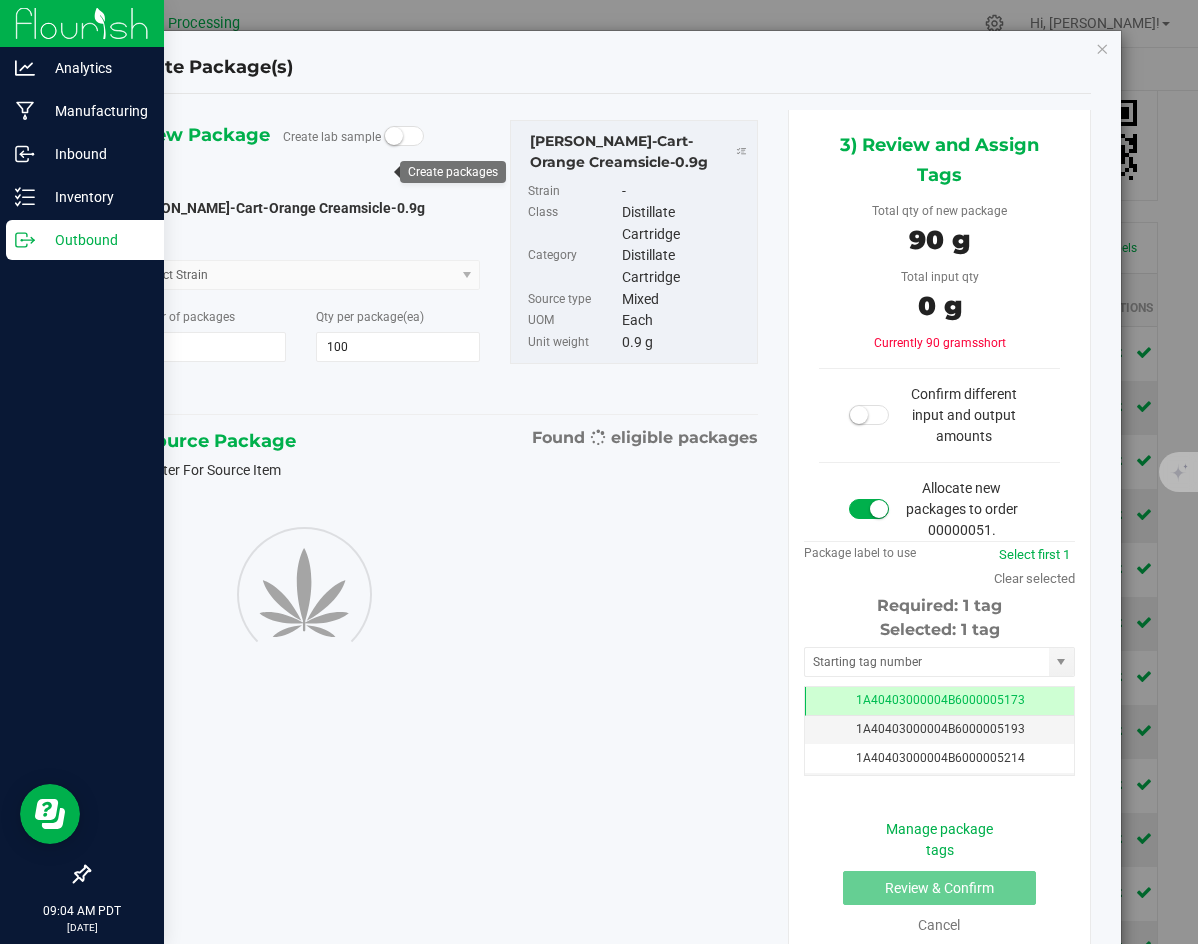scroll, scrollTop: 0, scrollLeft: -1, axis: horizontal 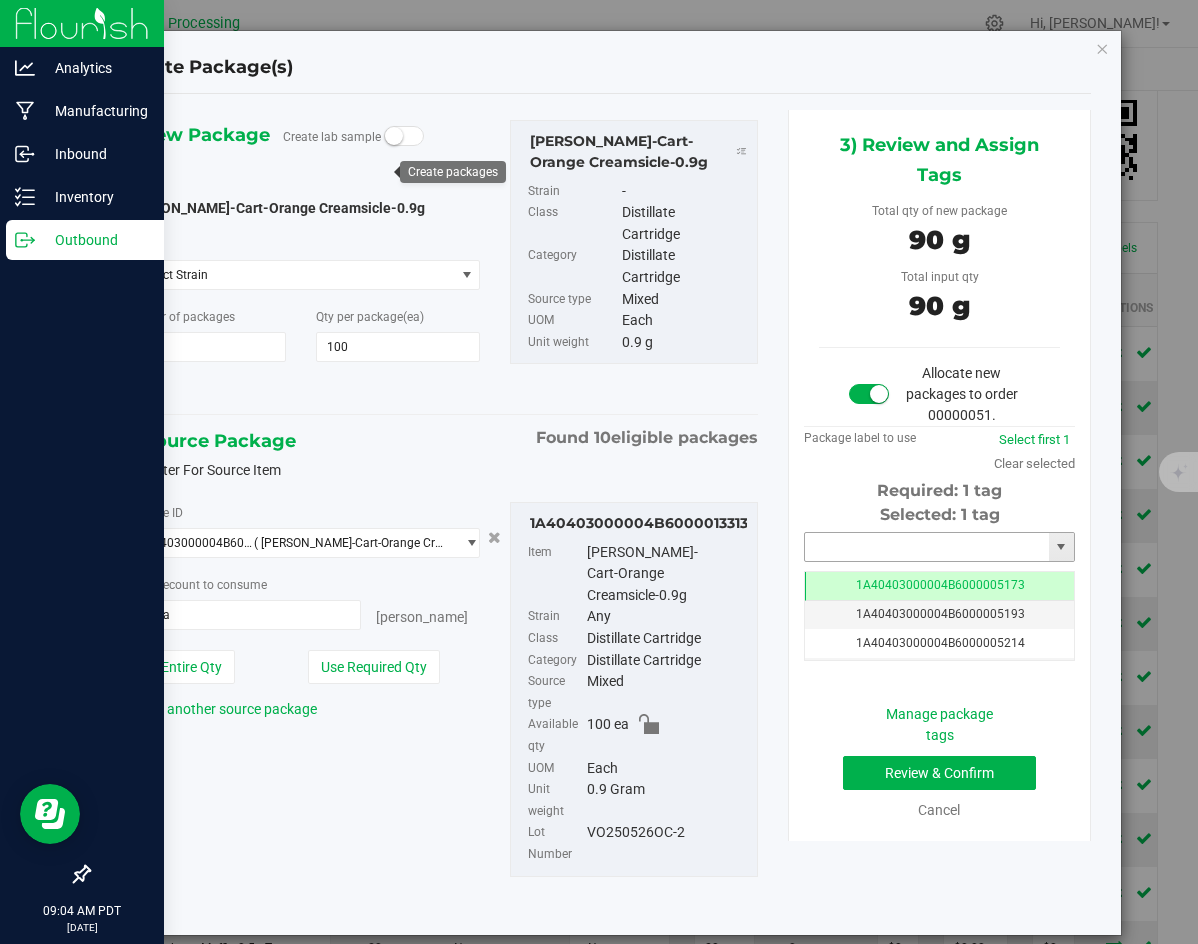 click at bounding box center (927, 547) 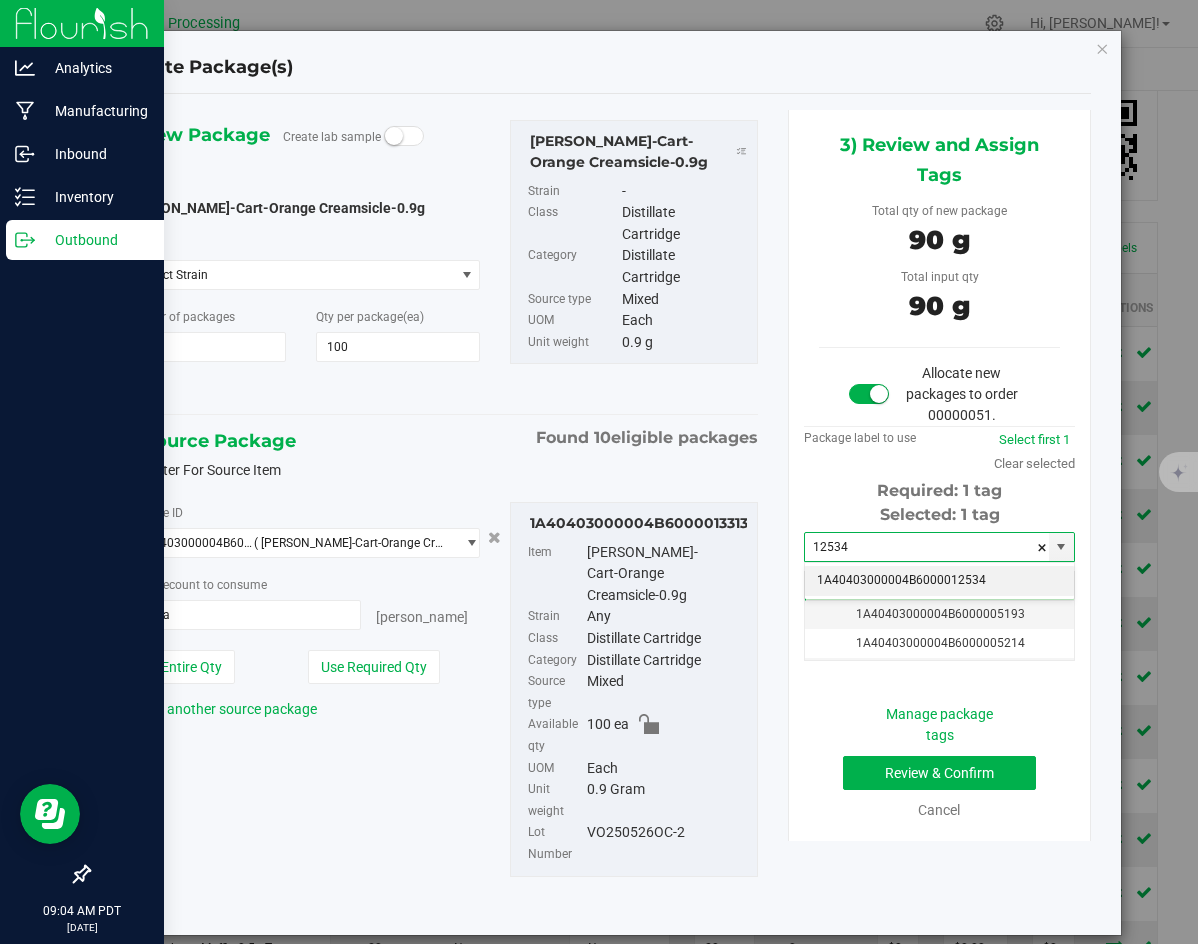 click on "1A40403000004B6000012534" at bounding box center (939, 581) 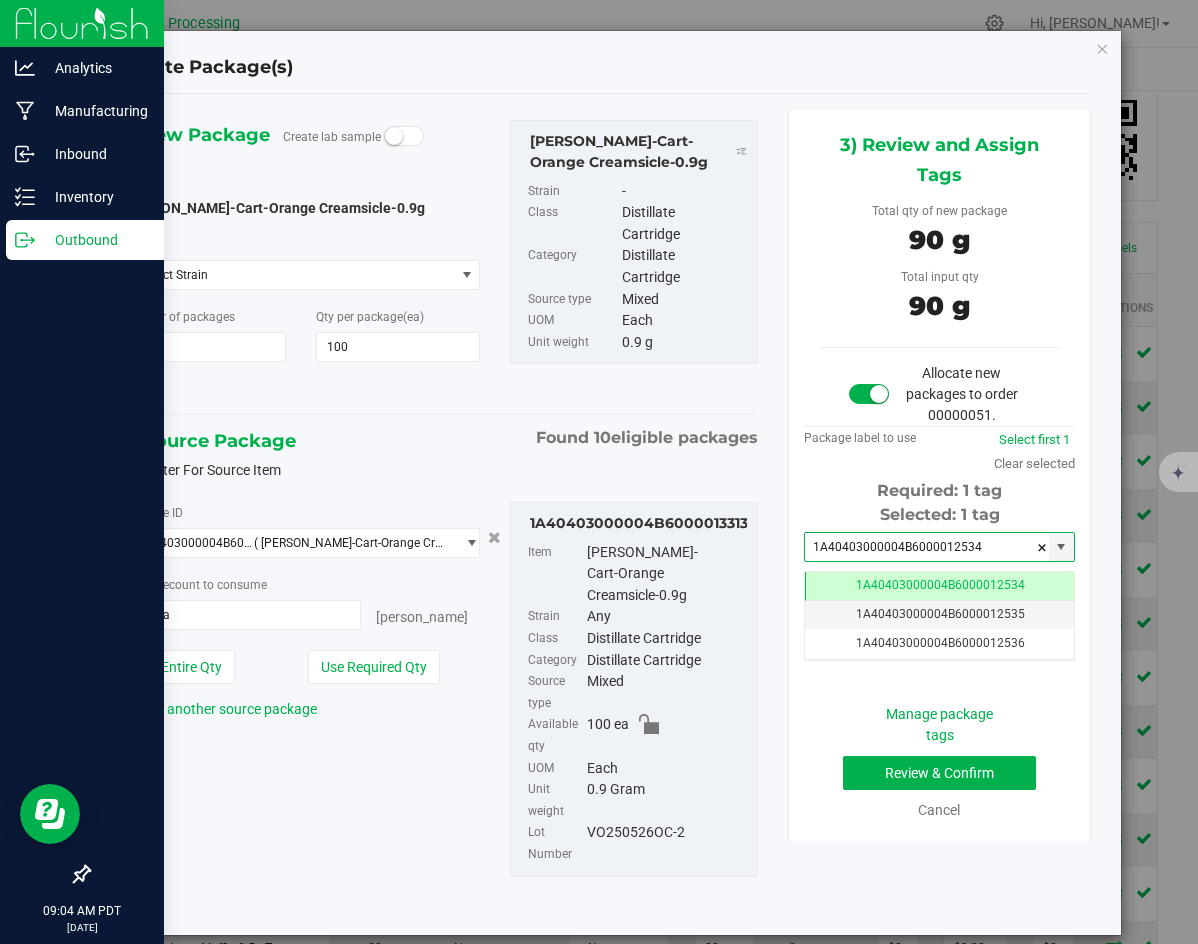 scroll, scrollTop: 0, scrollLeft: -1, axis: horizontal 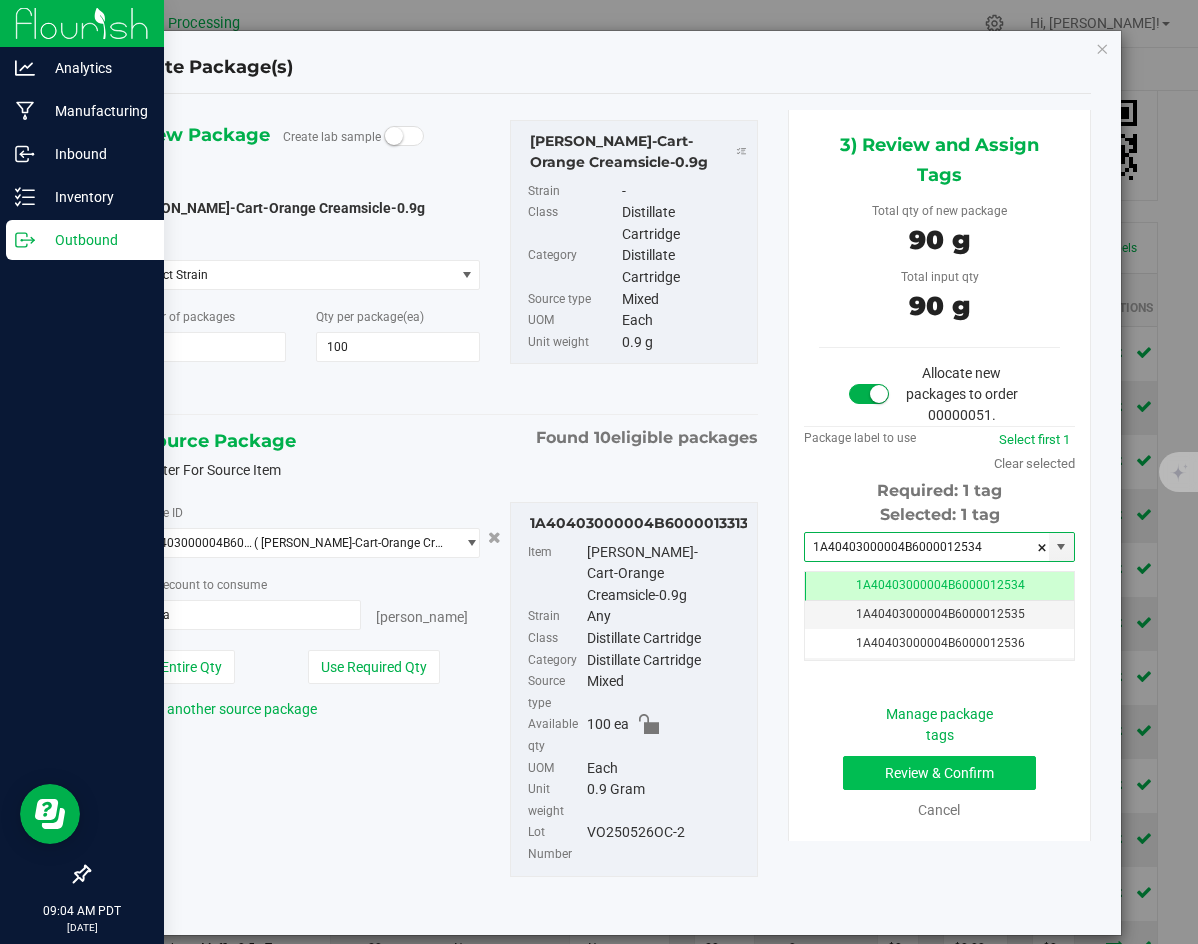 type on "1A40403000004B6000012534" 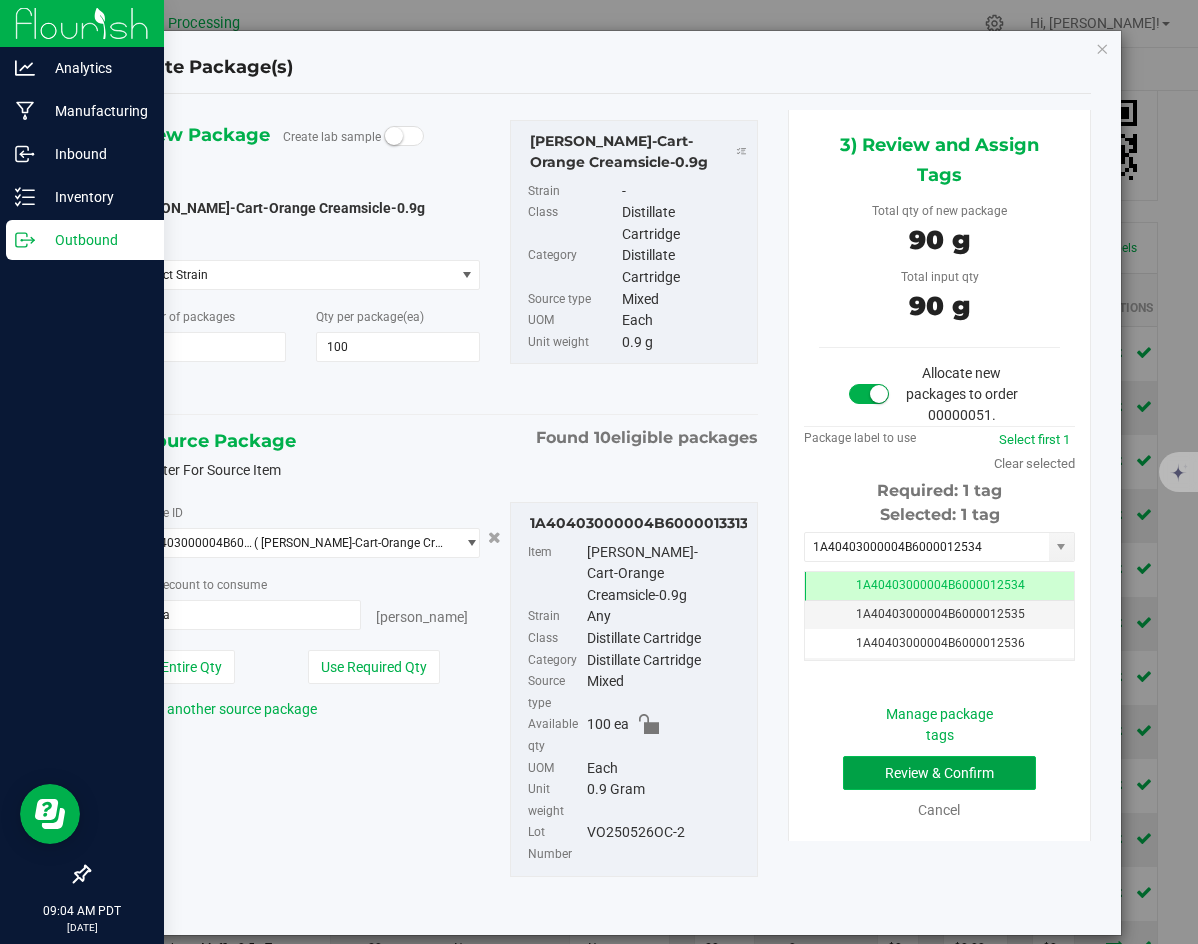 click on "Review & Confirm" at bounding box center [939, 773] 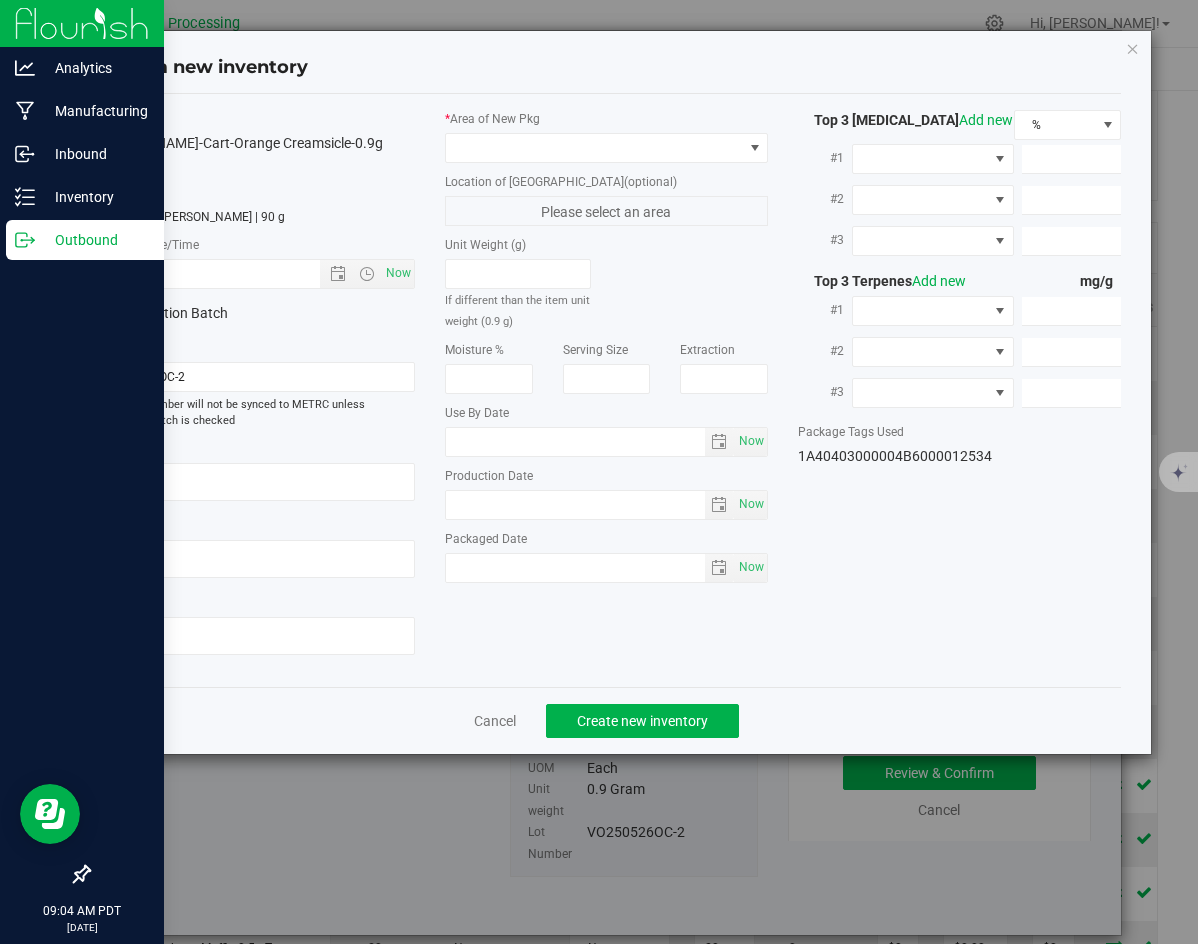 click on "*
Area of [GEOGRAPHIC_DATA]" at bounding box center (606, 119) 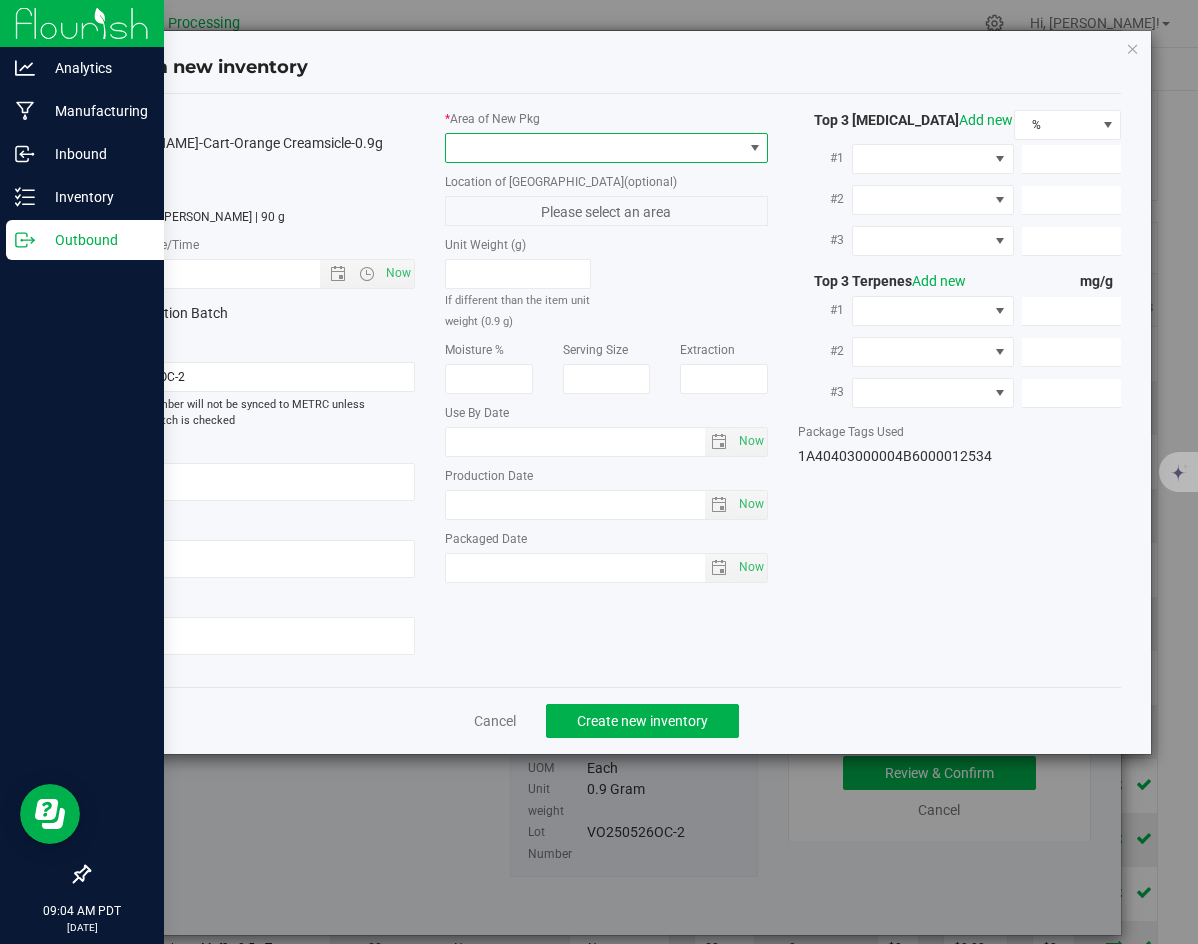 click at bounding box center (594, 148) 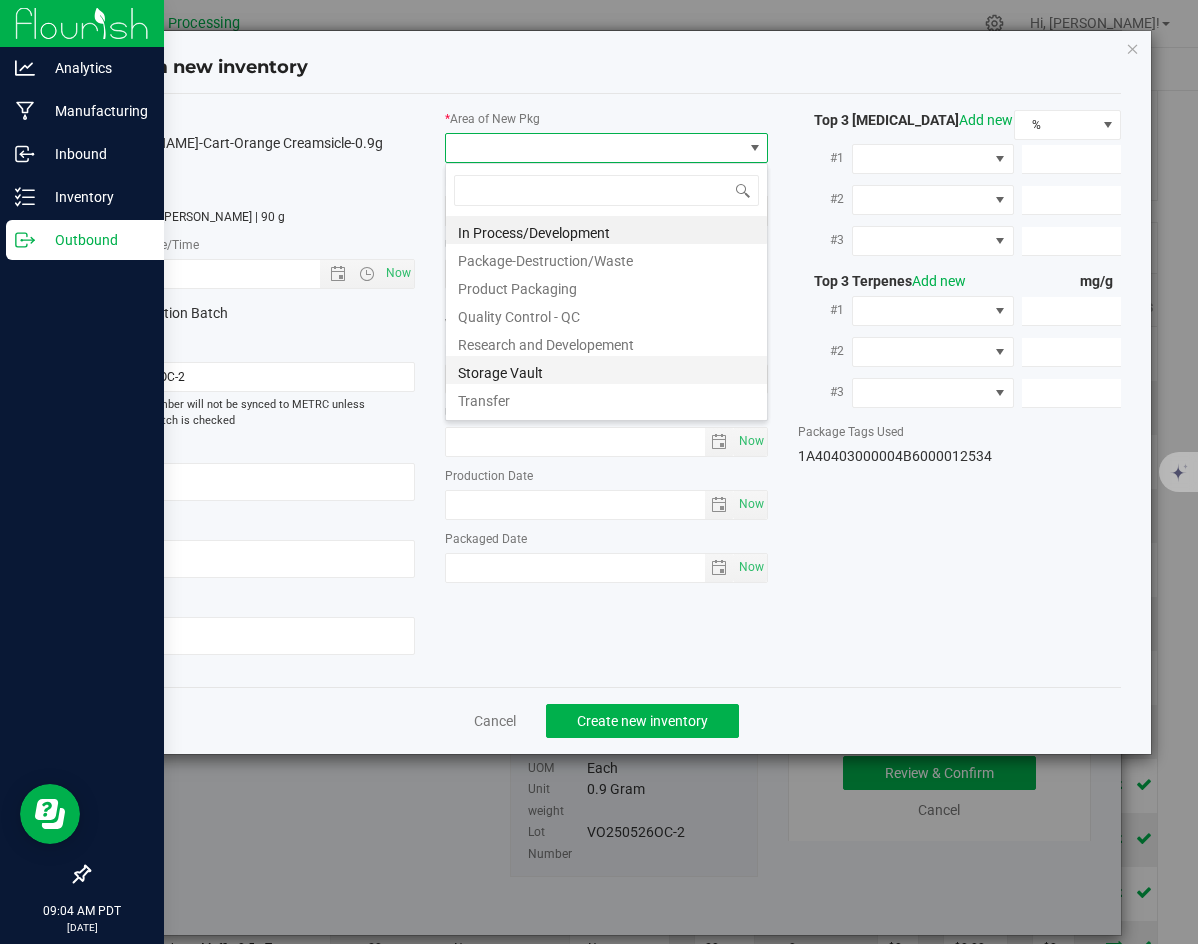 click on "Storage Vault" at bounding box center [606, 370] 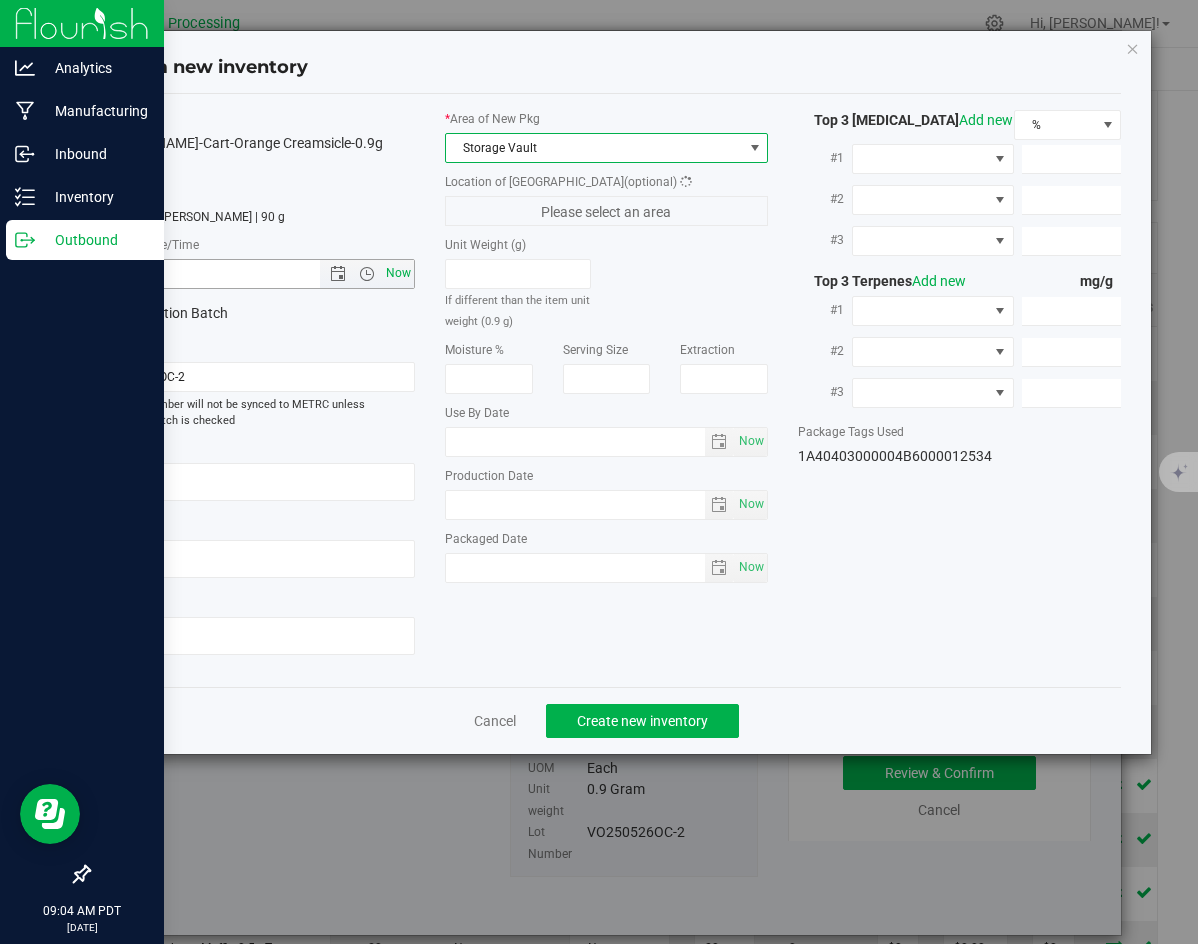 click on "Now" at bounding box center [399, 273] 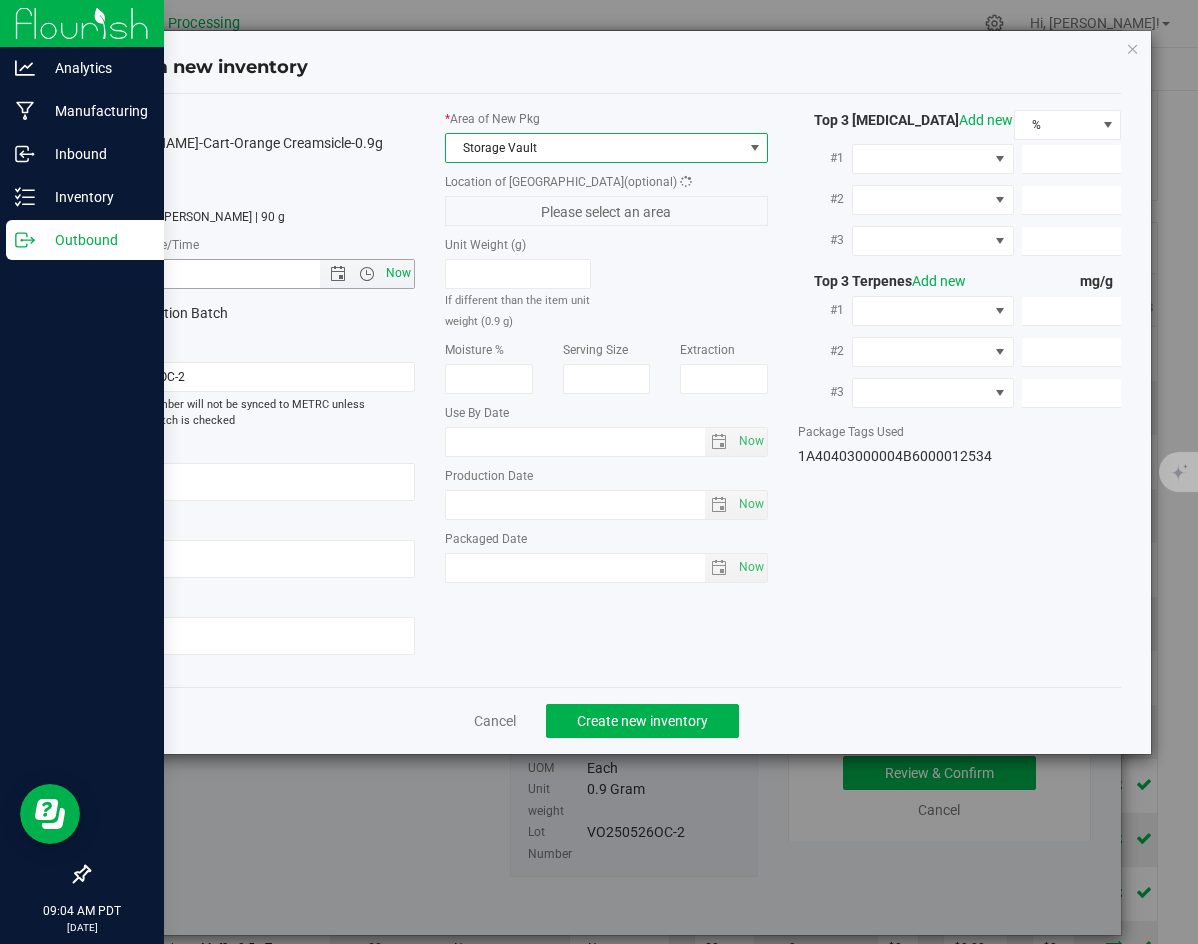 type on "[DATE] 9:04 AM" 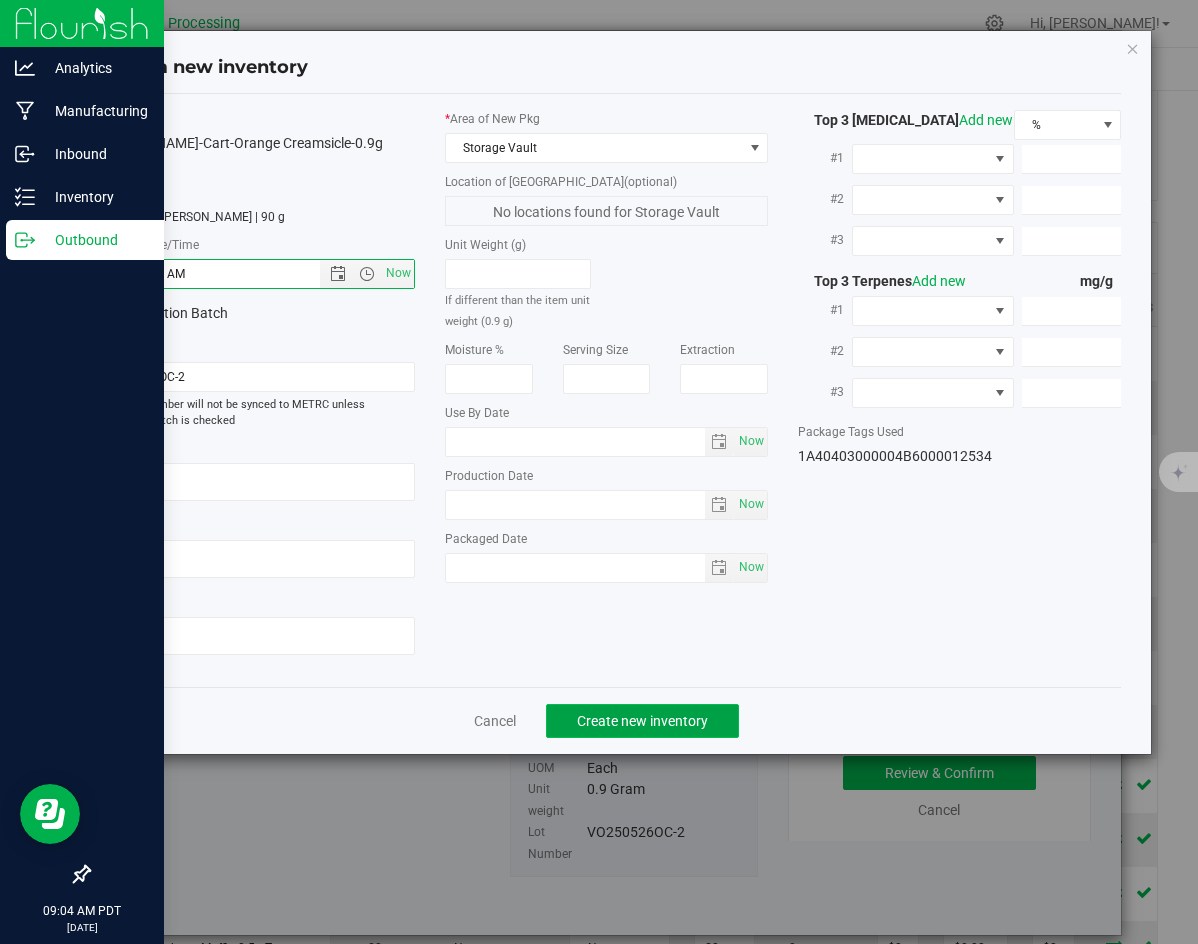 click on "Create new inventory" 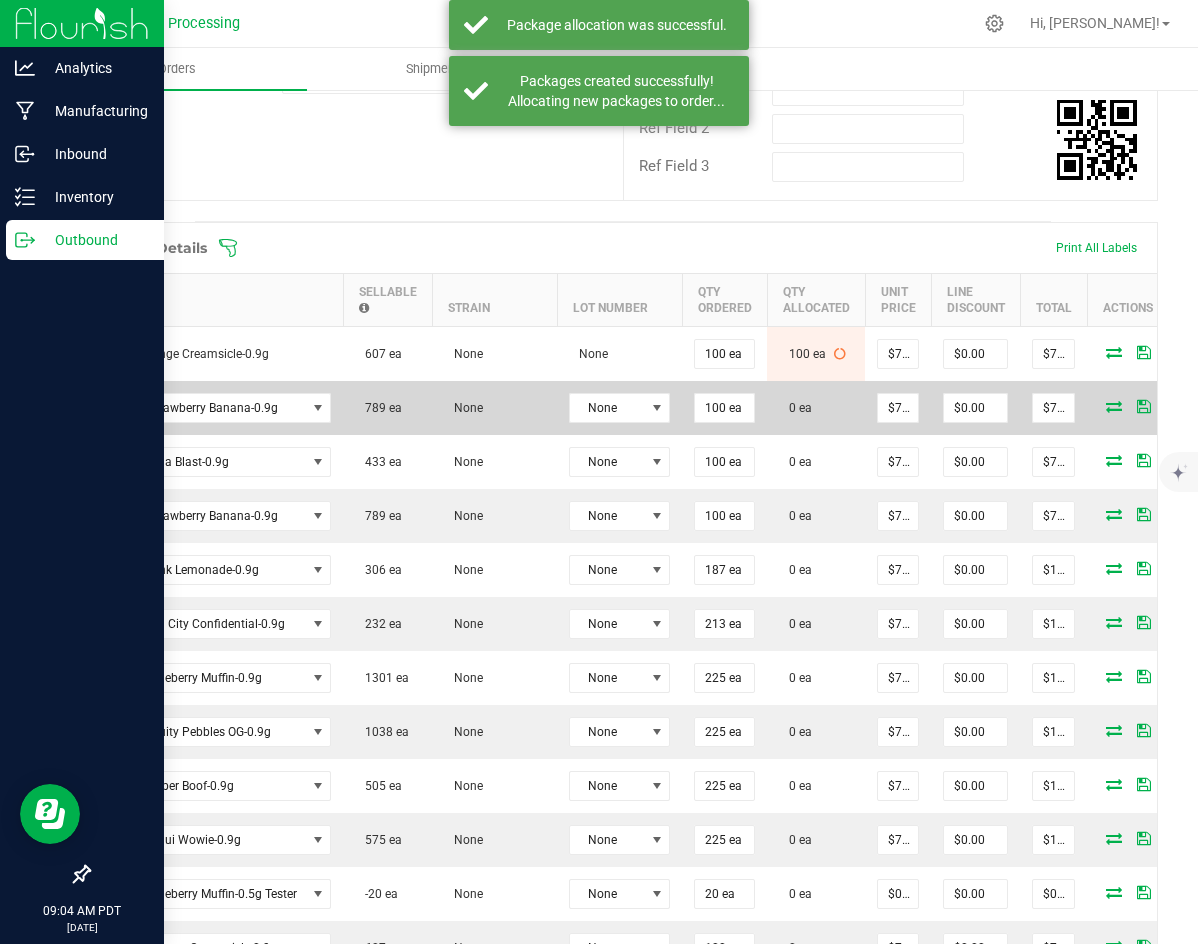 click at bounding box center [1114, 406] 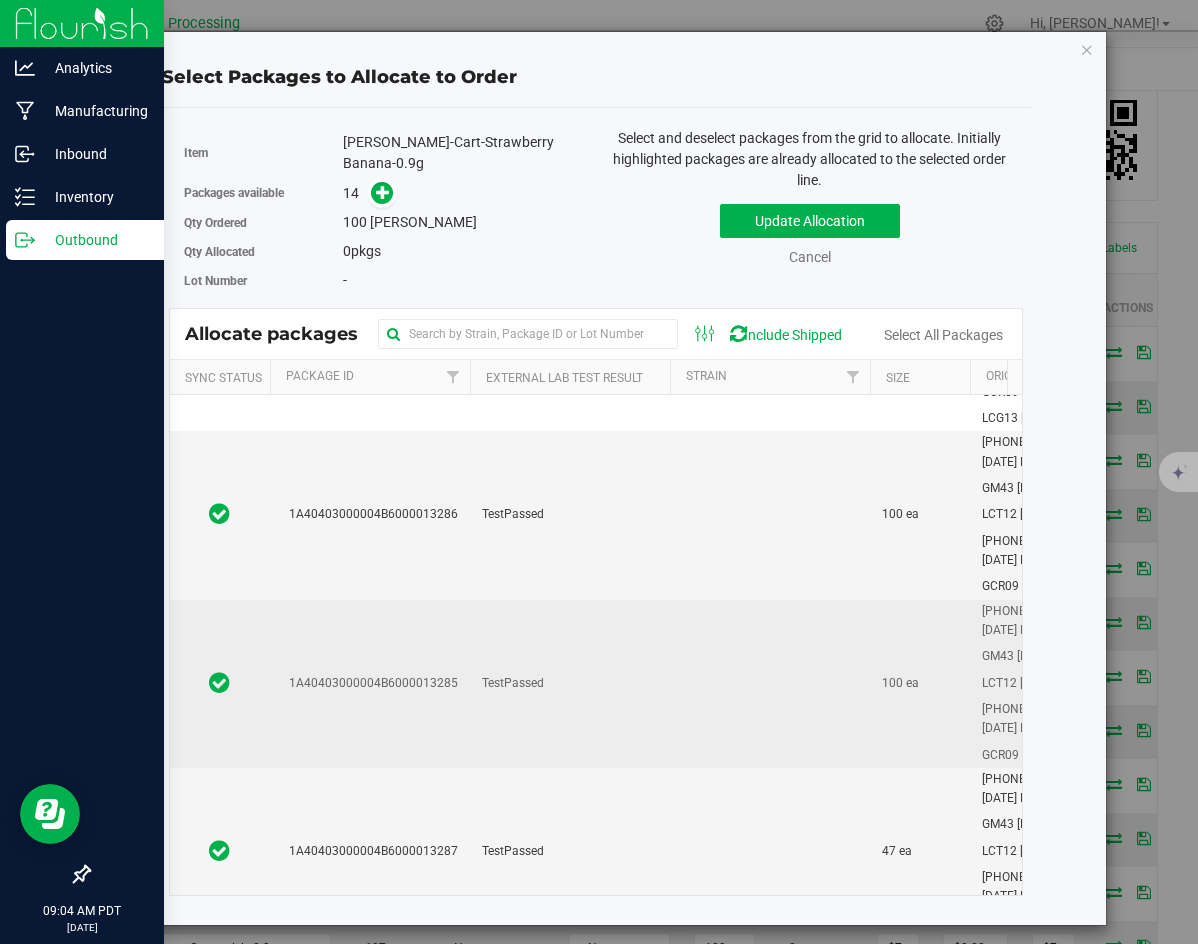 click on "TestPassed" at bounding box center (570, 684) 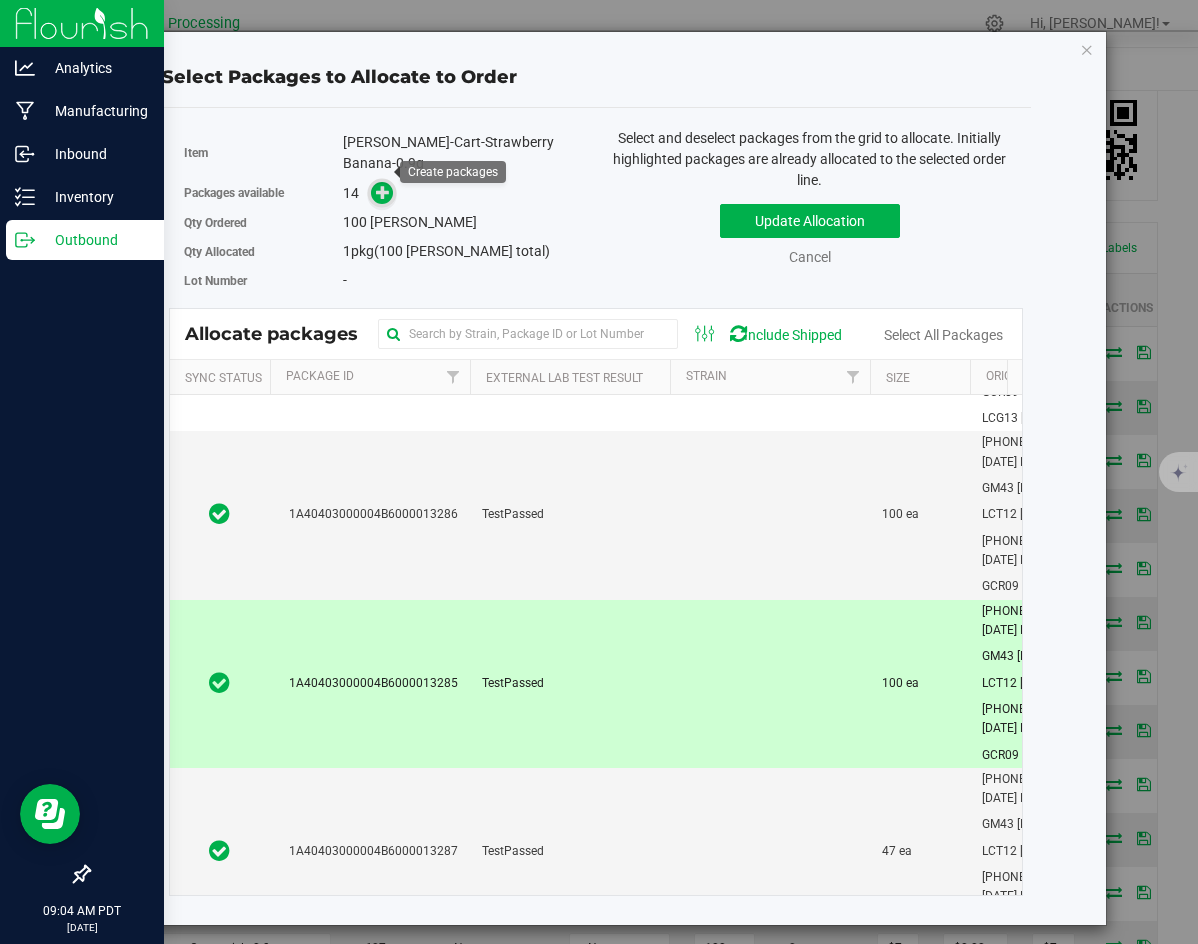 click at bounding box center [383, 192] 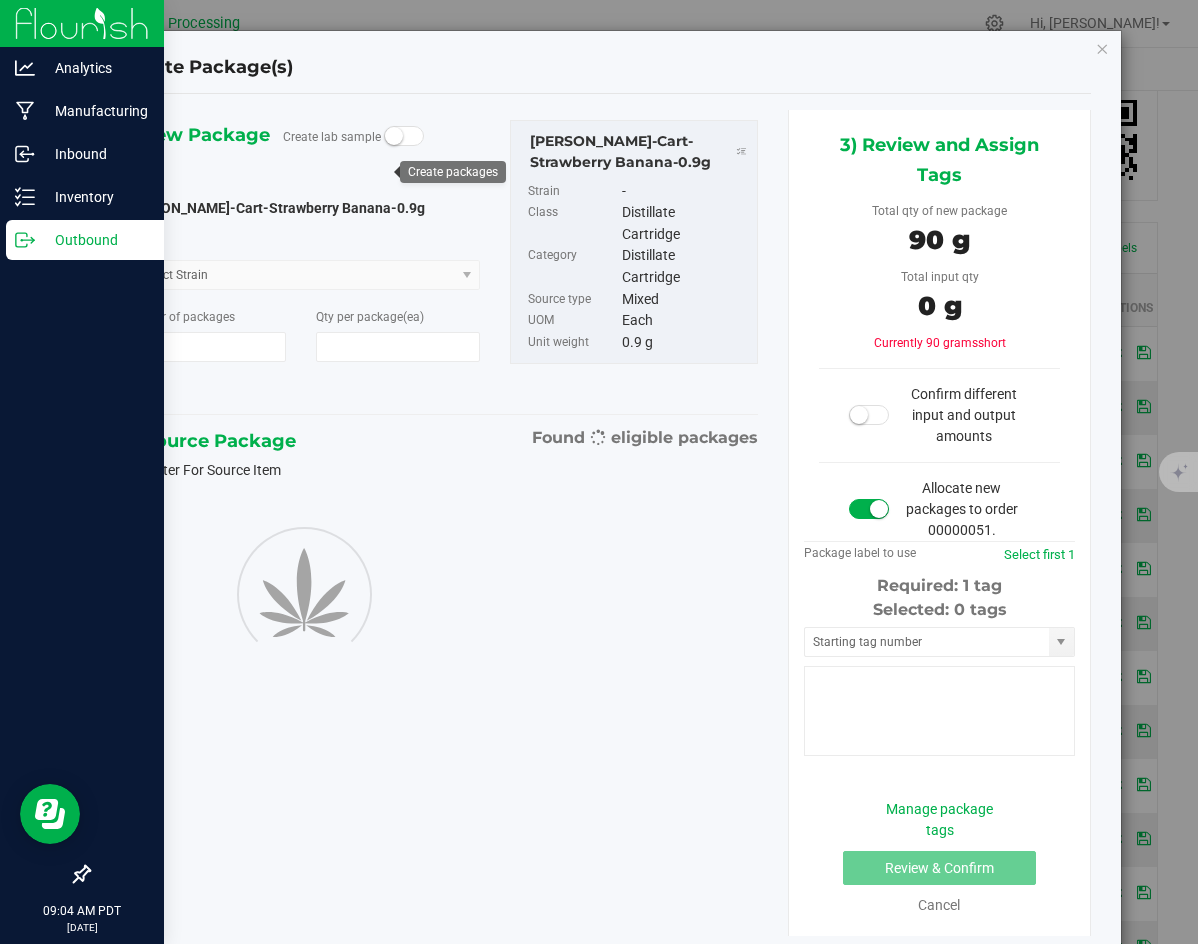 type on "1" 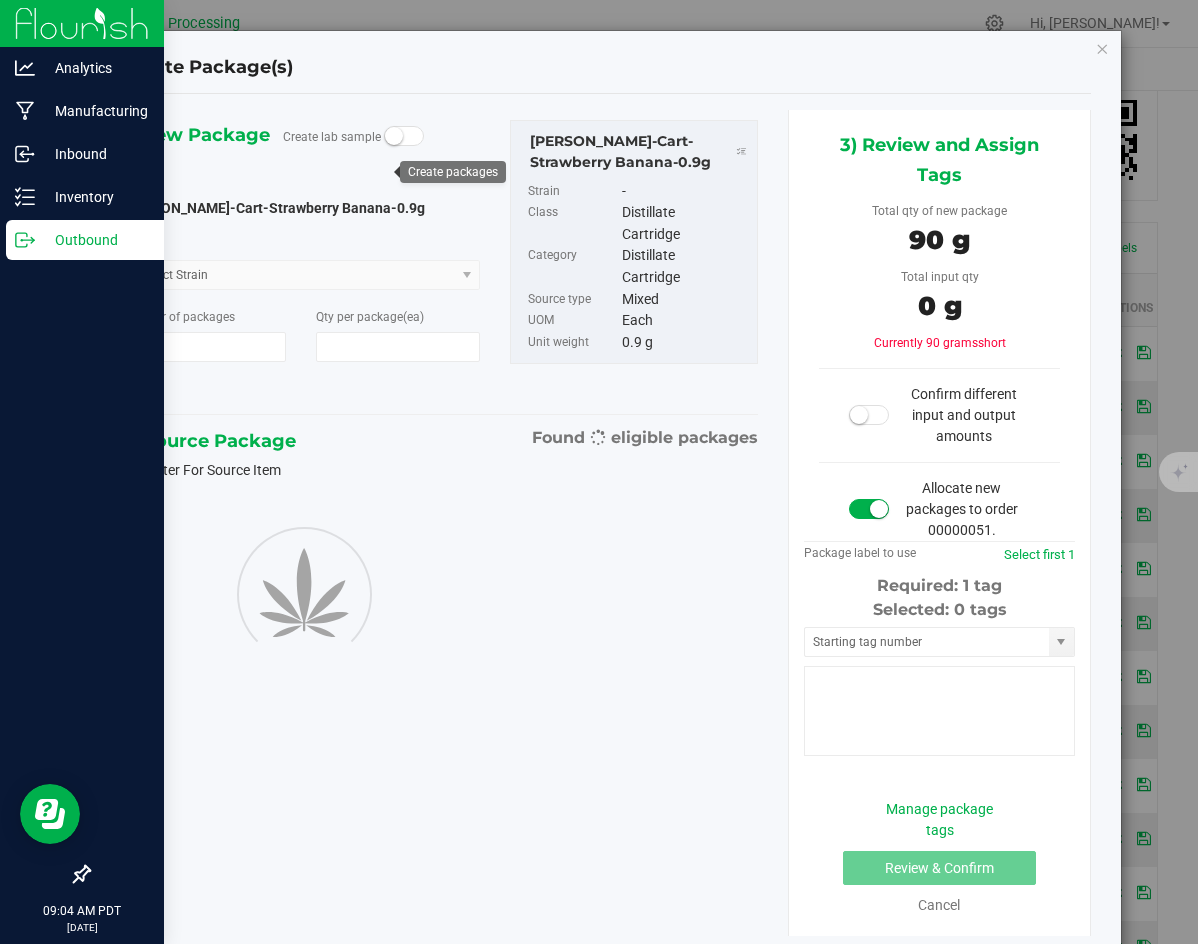 type on "100" 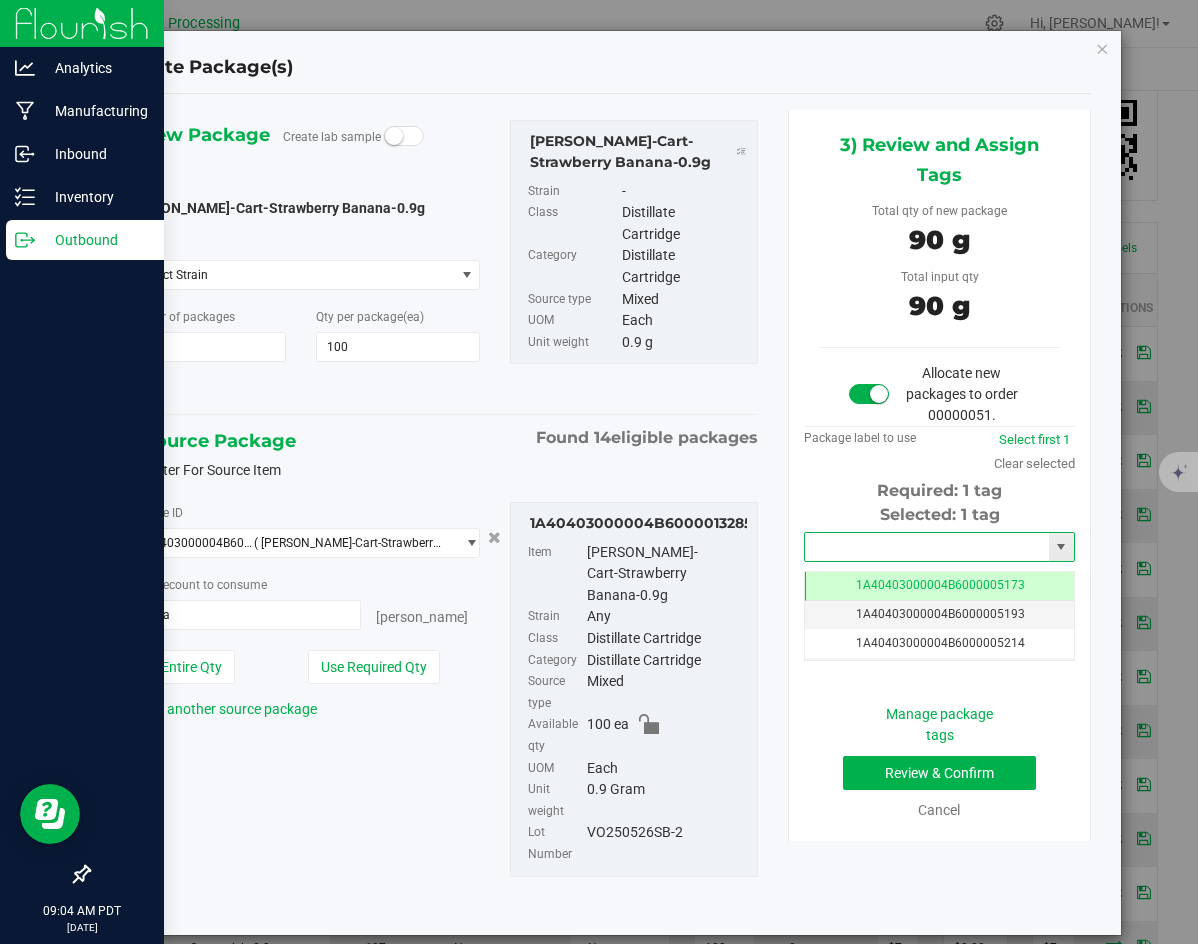click at bounding box center (927, 547) 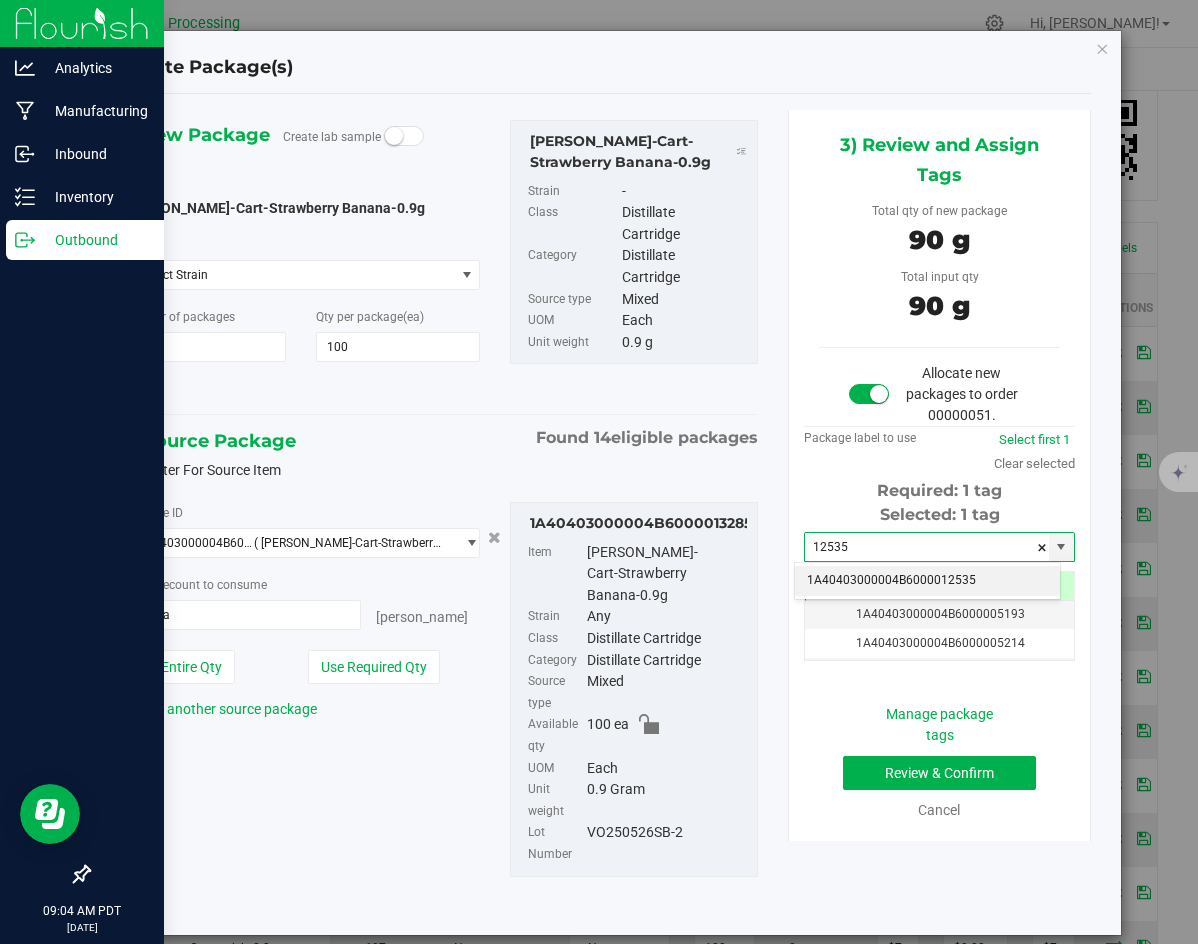 click on "1A40403000004B6000012535" at bounding box center [927, 581] 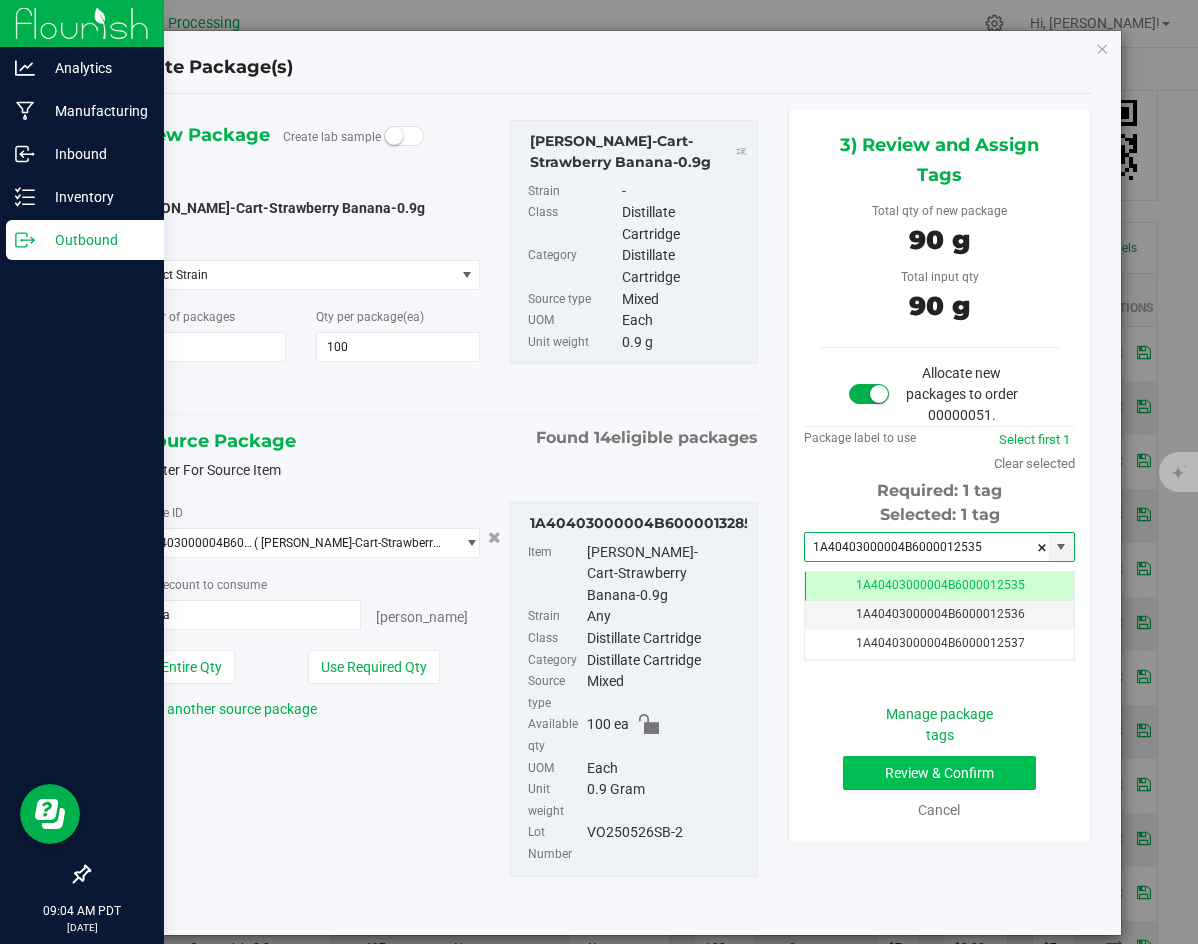 type on "1A40403000004B6000012535" 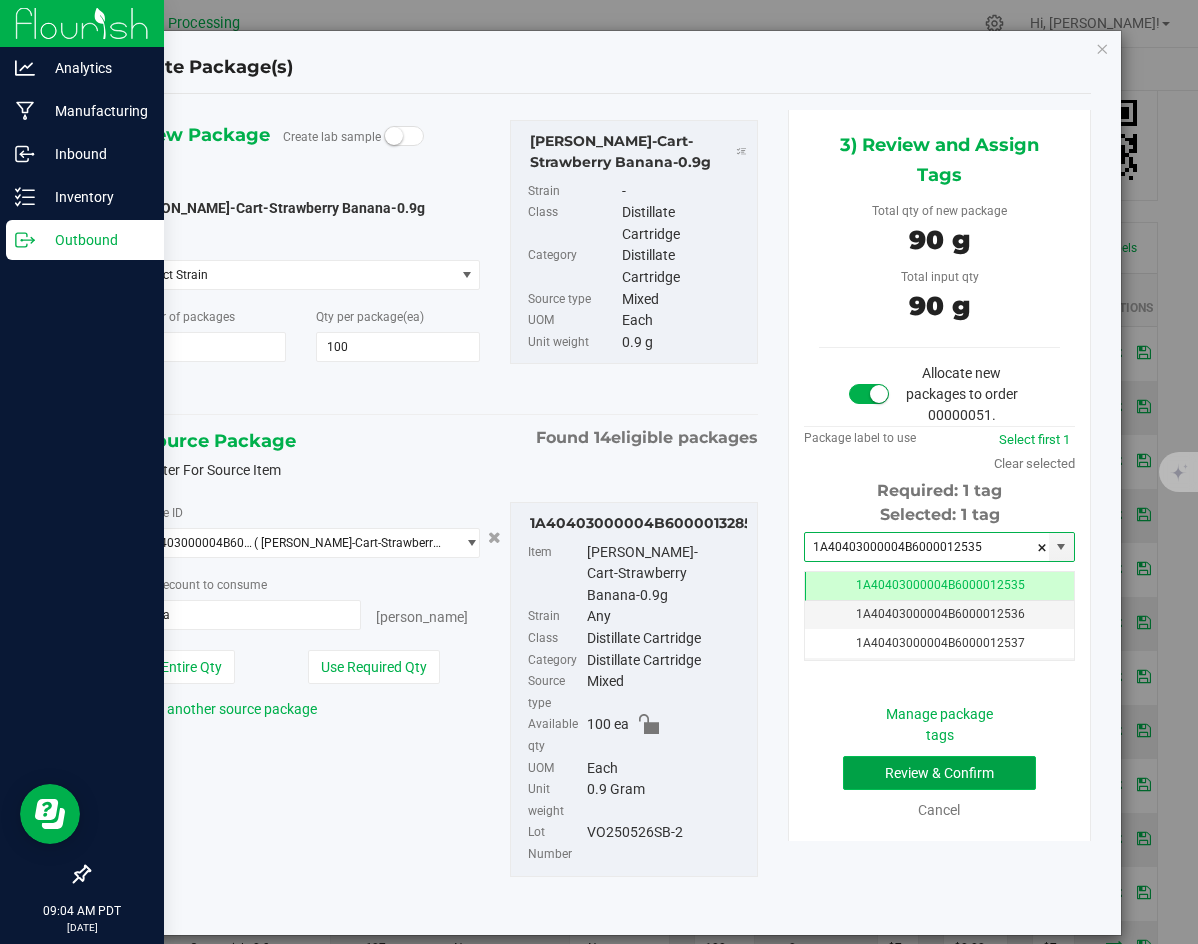 click on "Review & Confirm" at bounding box center [939, 773] 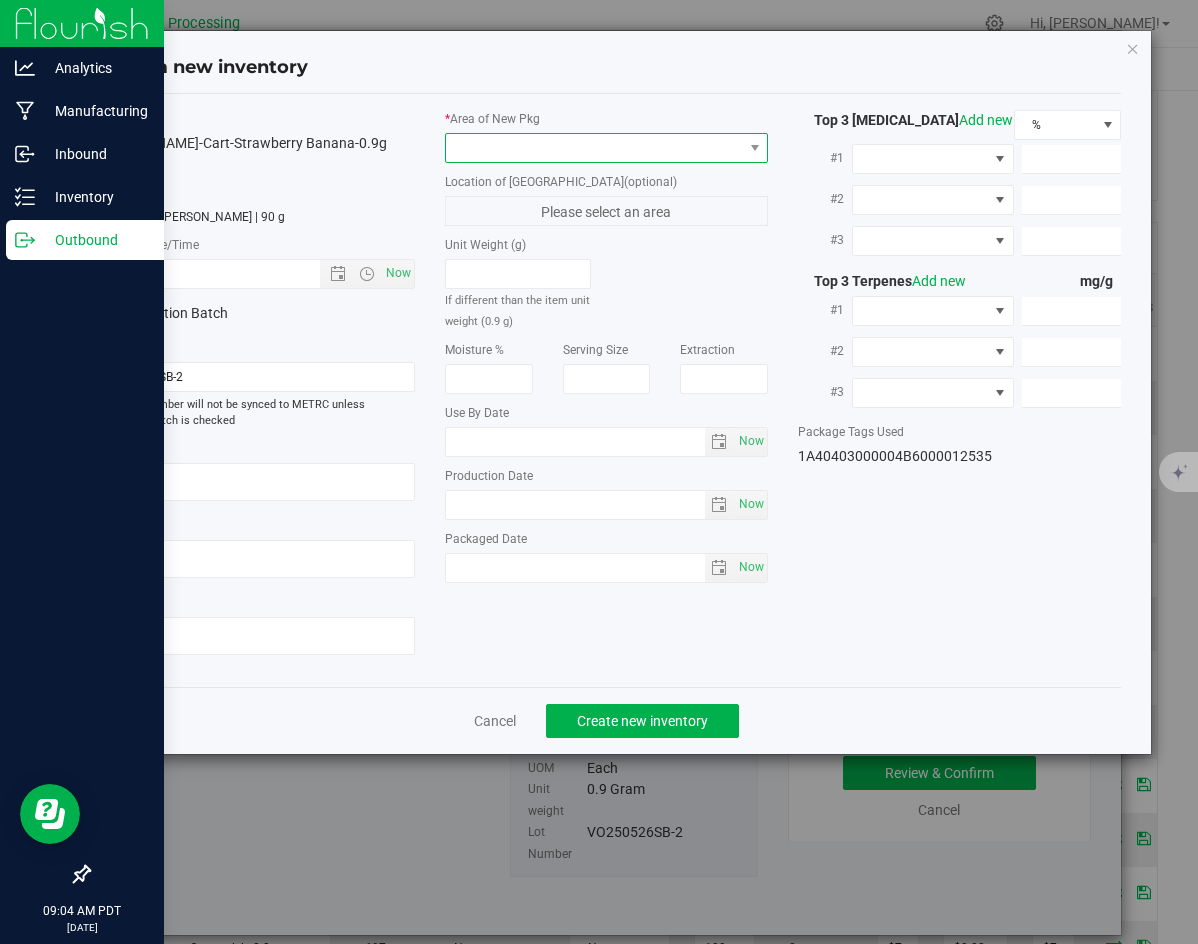 click at bounding box center [594, 148] 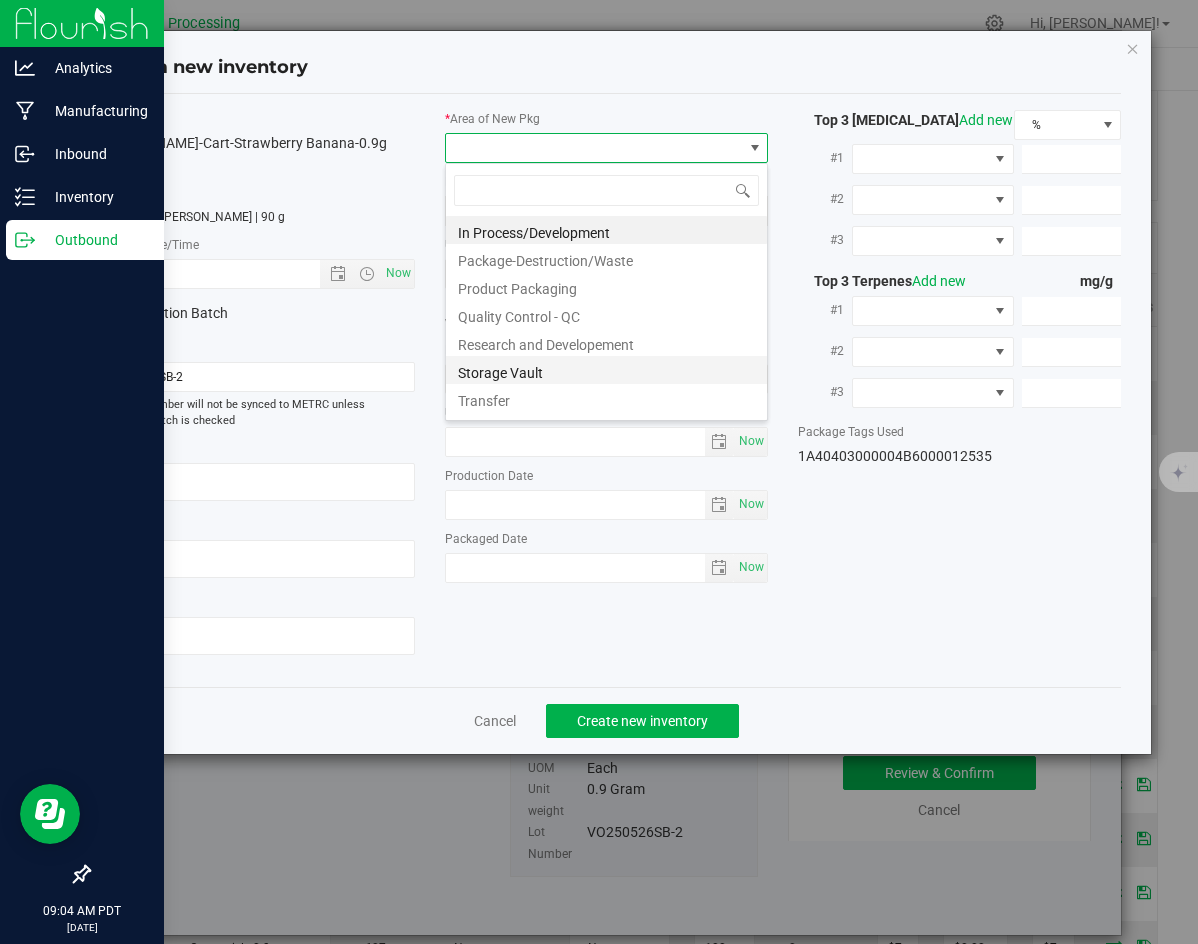 click on "Storage Vault" at bounding box center (606, 370) 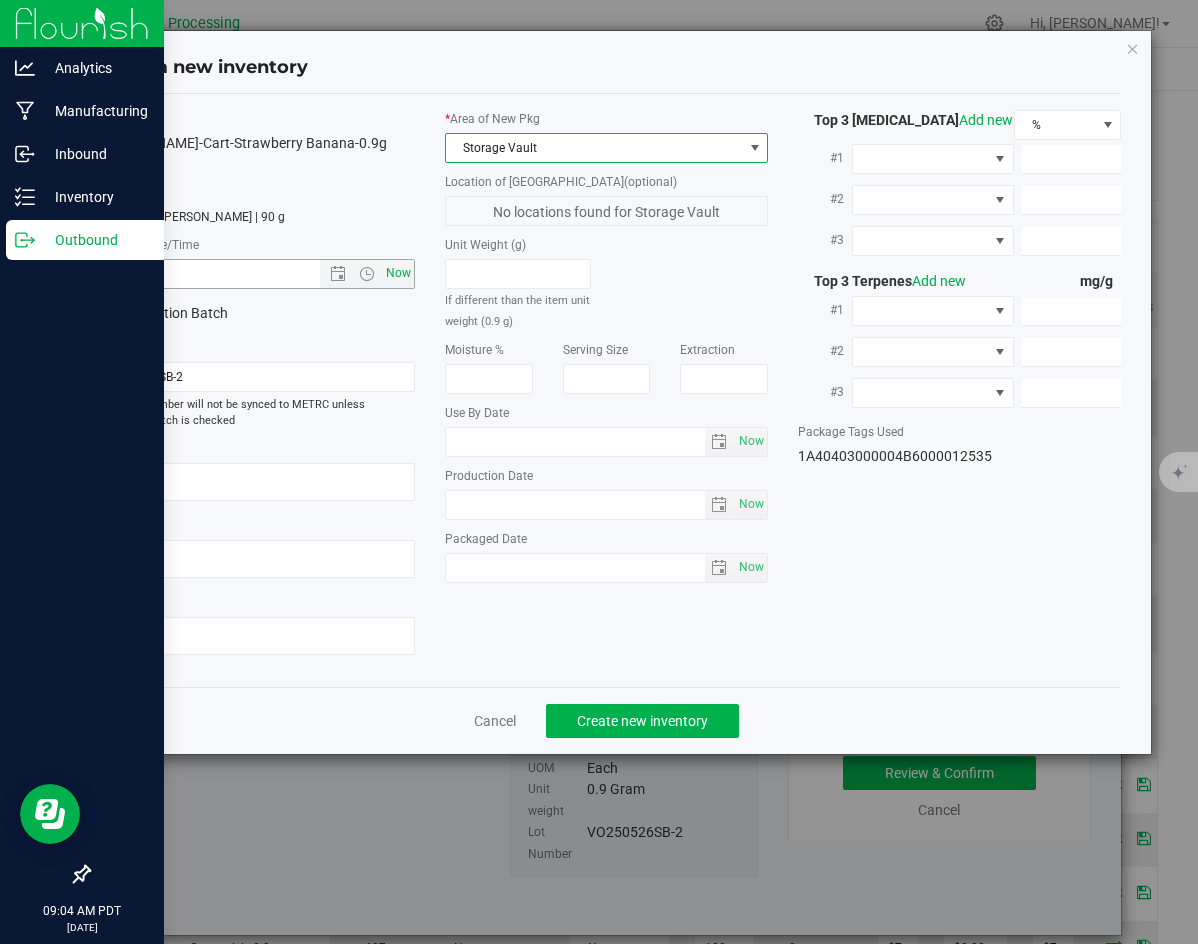 click on "Now" at bounding box center [399, 273] 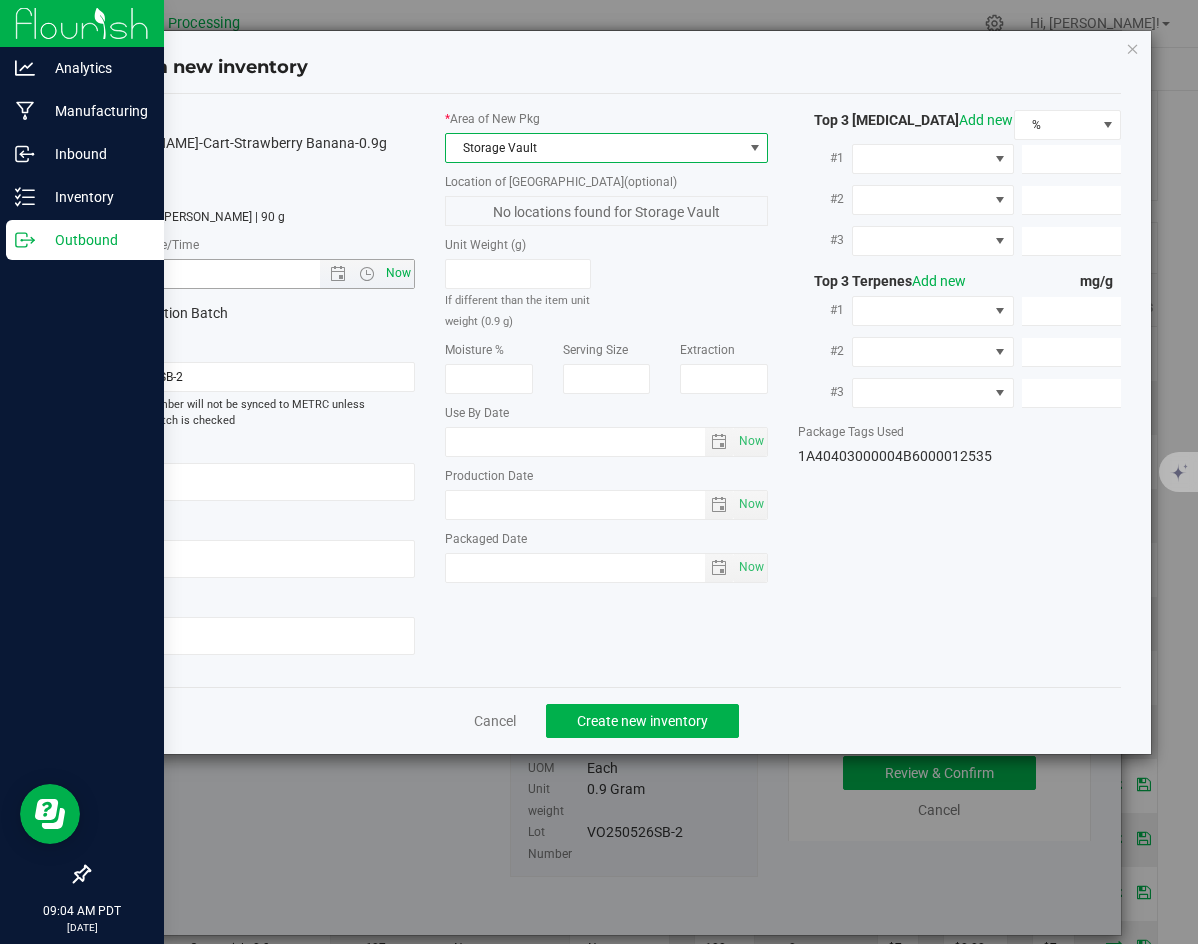 type on "[DATE] 9:04 AM" 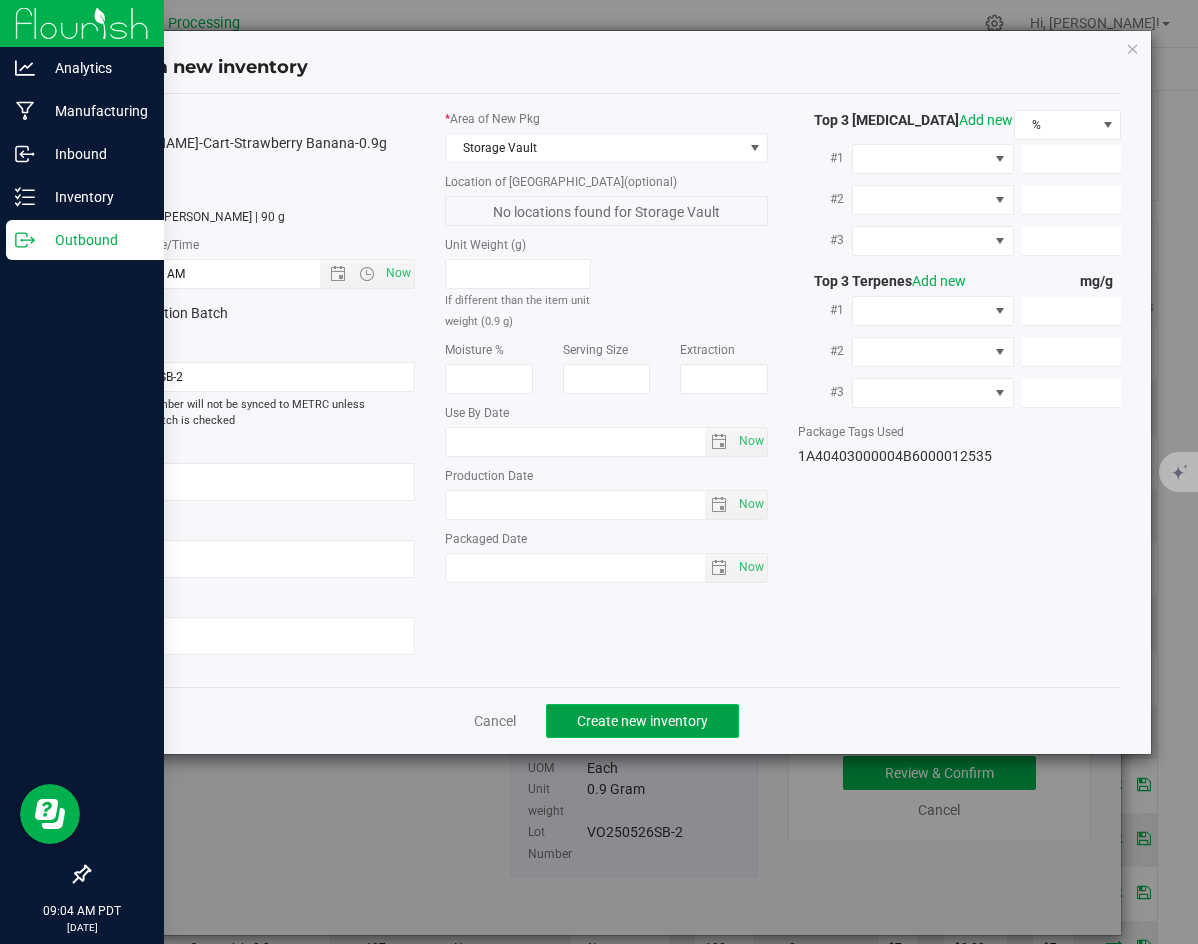 click on "Create new inventory" 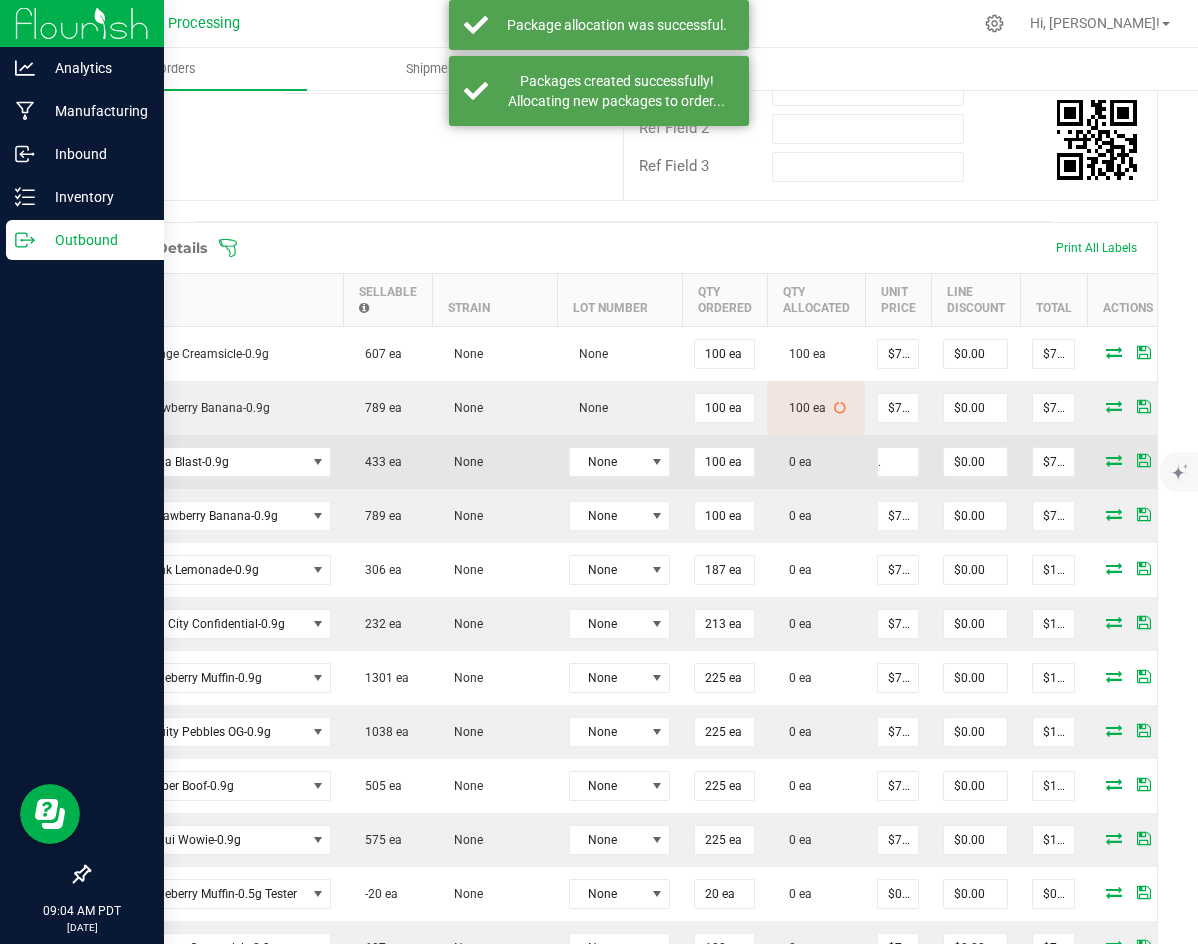 click at bounding box center [1114, 460] 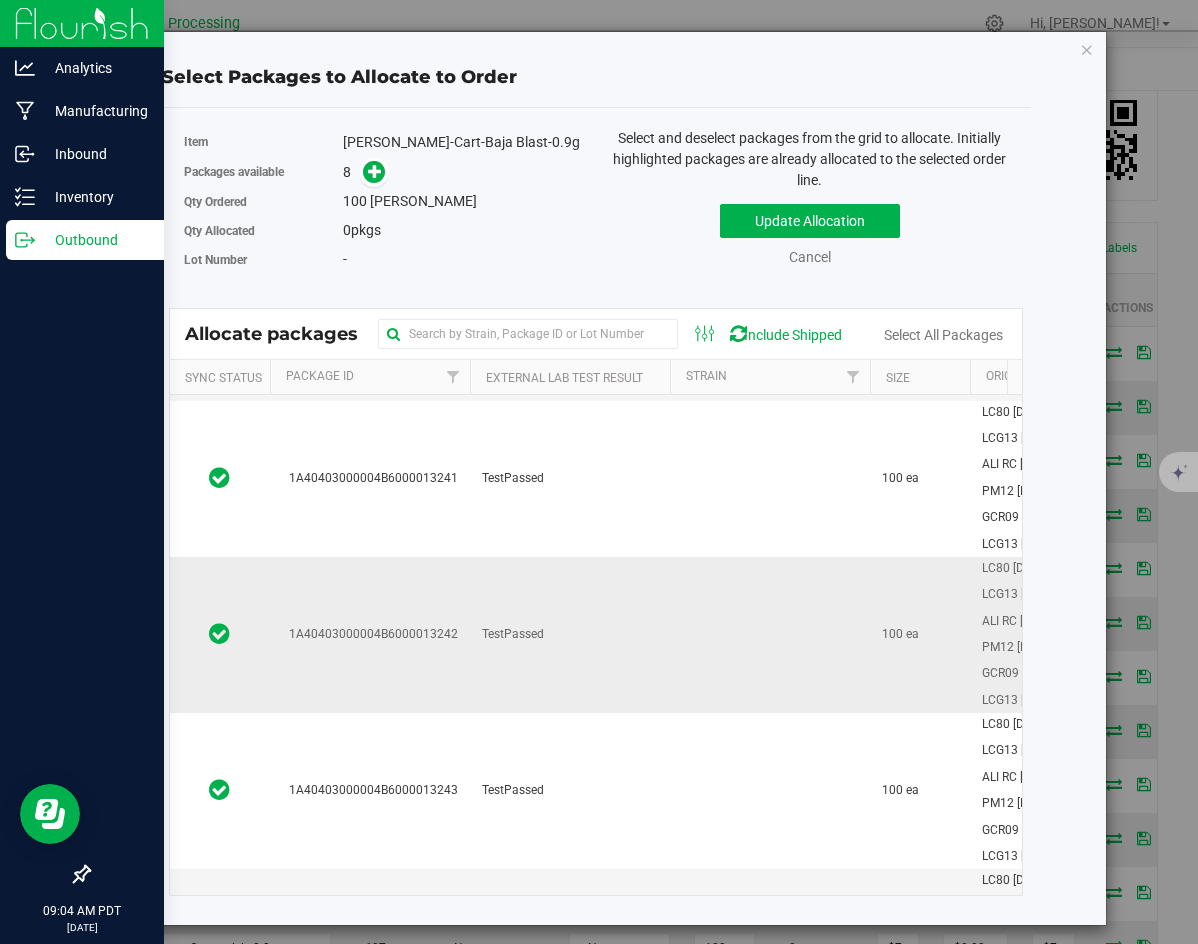 click on "TestPassed" at bounding box center (570, 635) 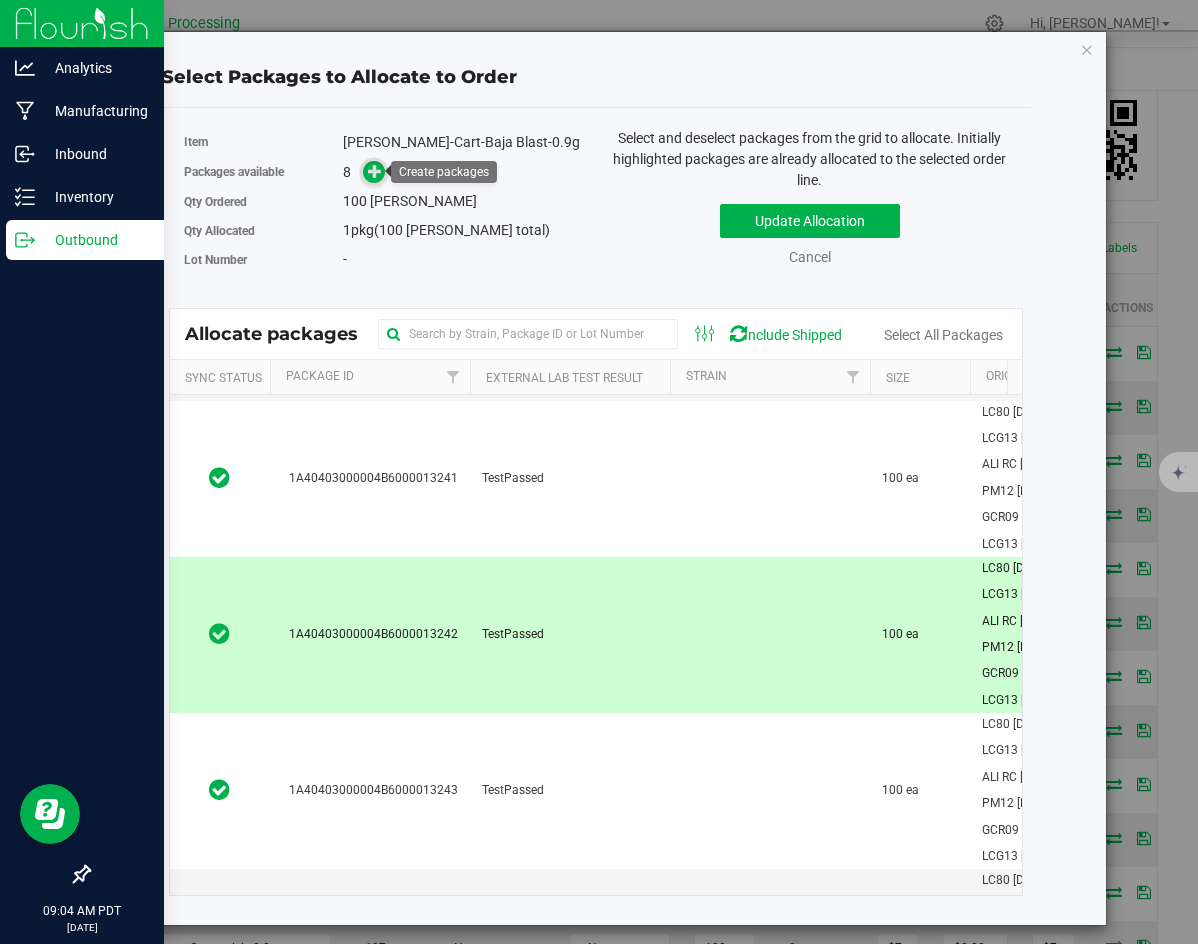 click at bounding box center (375, 171) 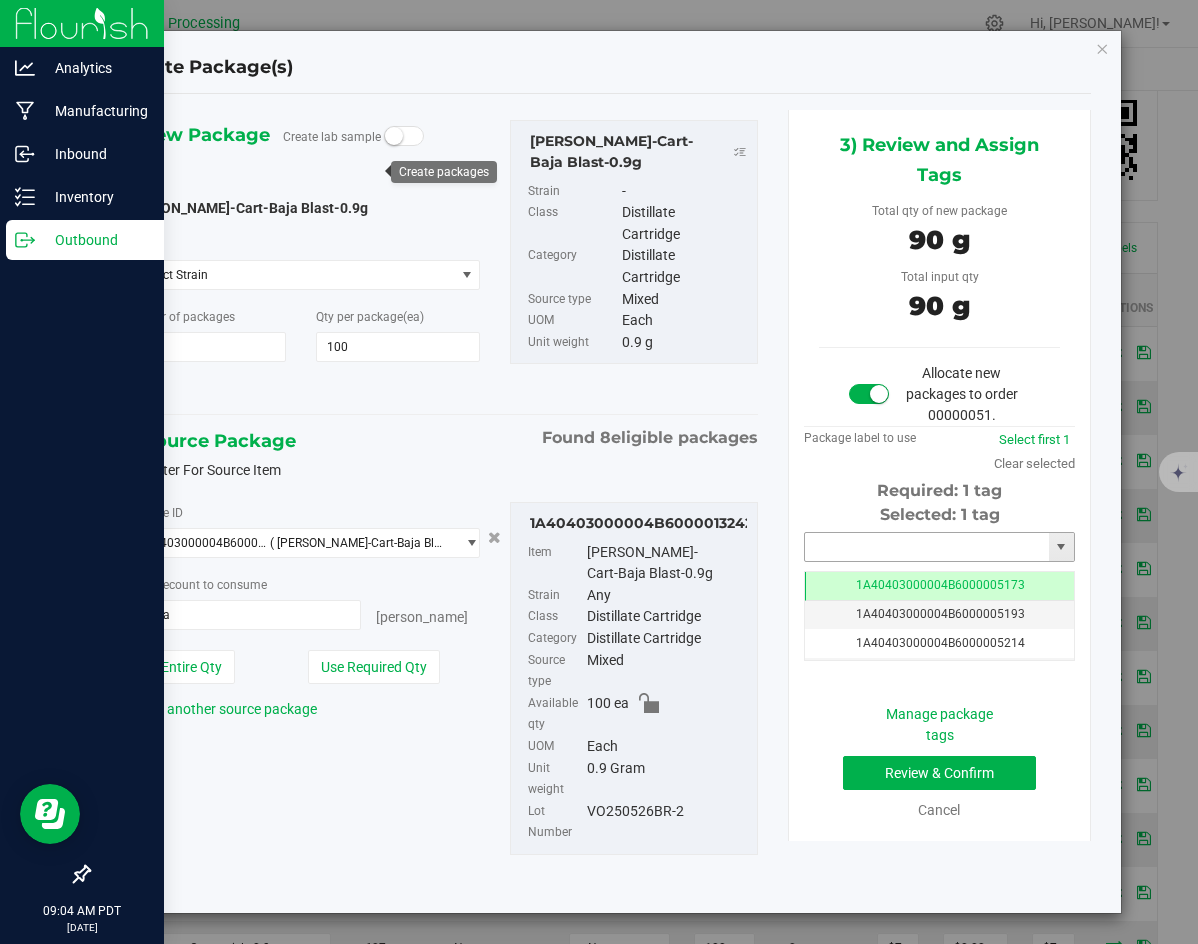 click at bounding box center [927, 547] 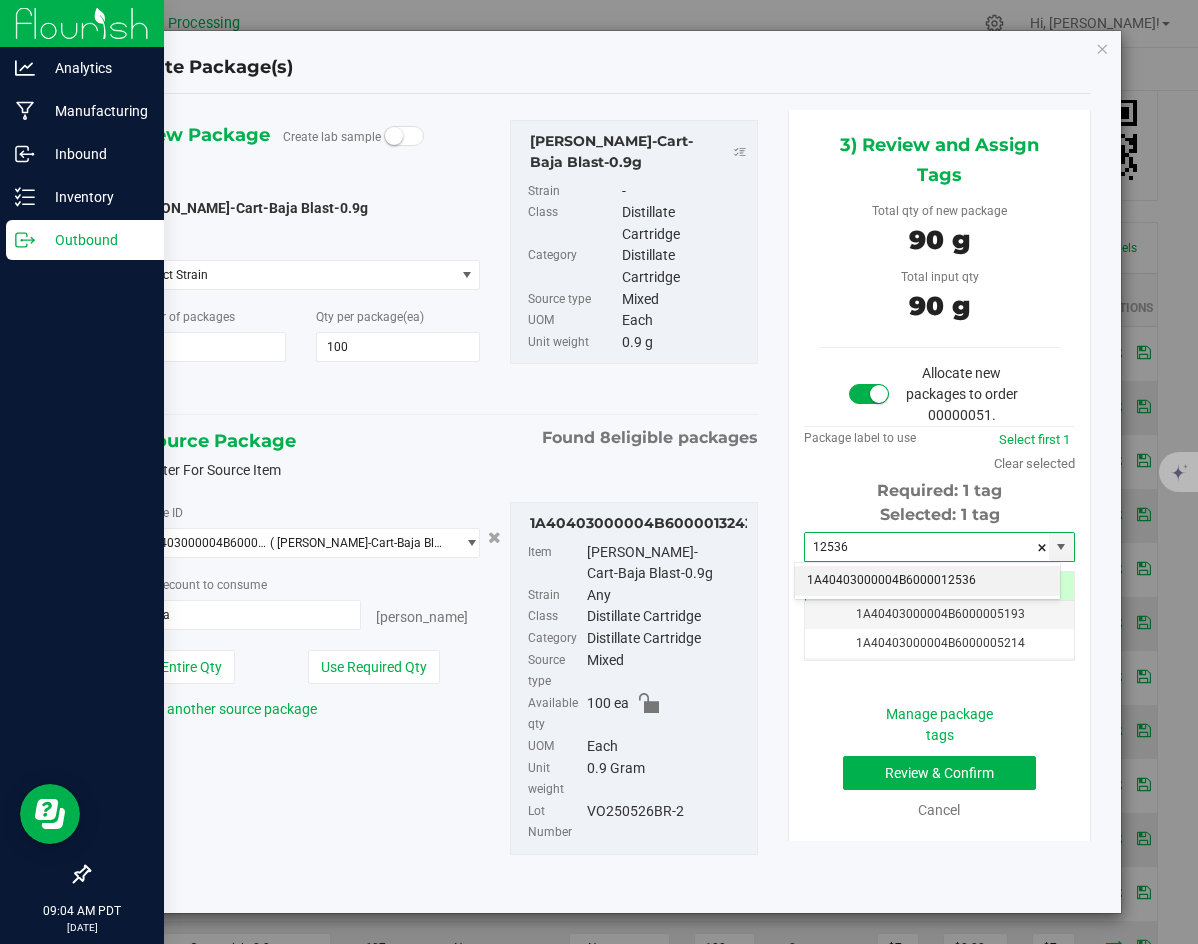 click on "1A40403000004B6000012536" at bounding box center [927, 581] 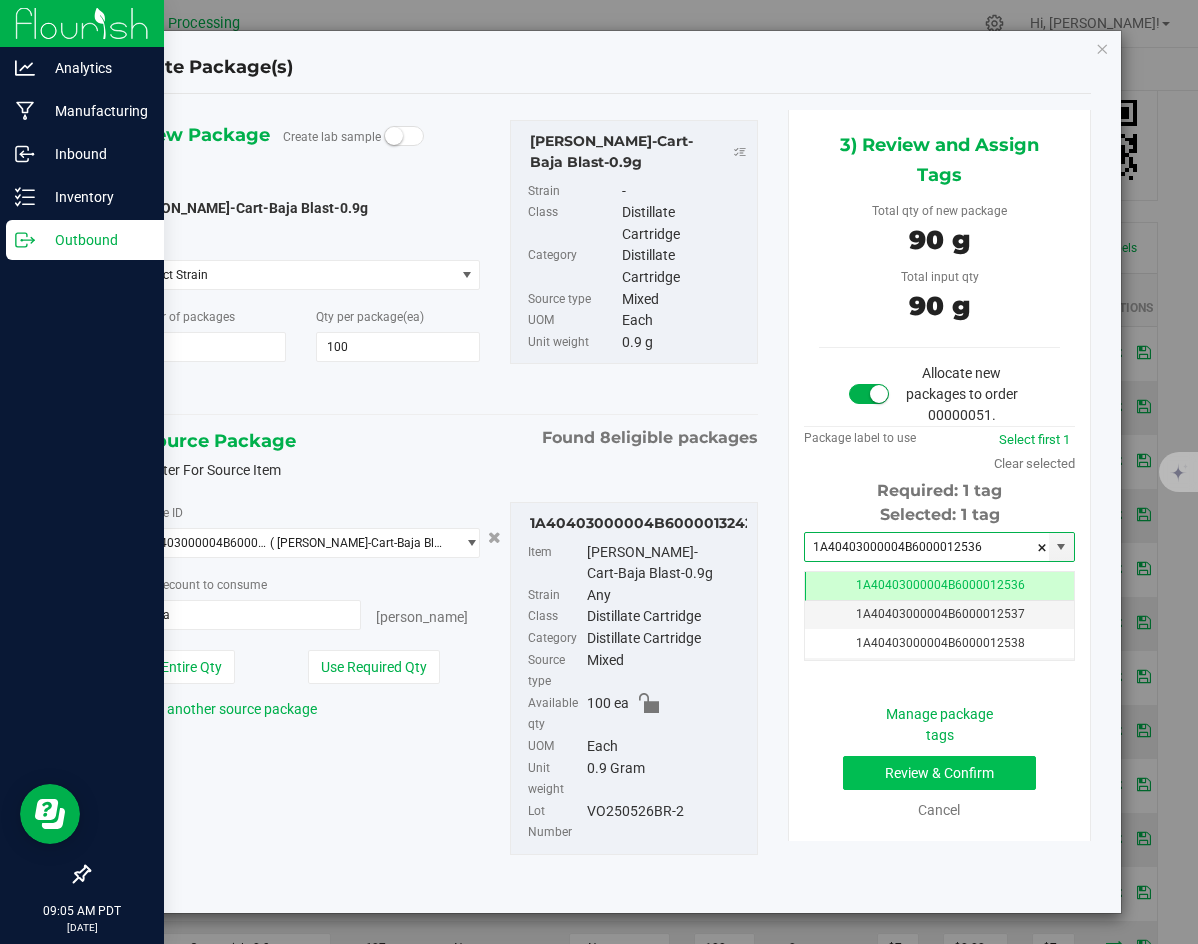 type on "1A40403000004B6000012536" 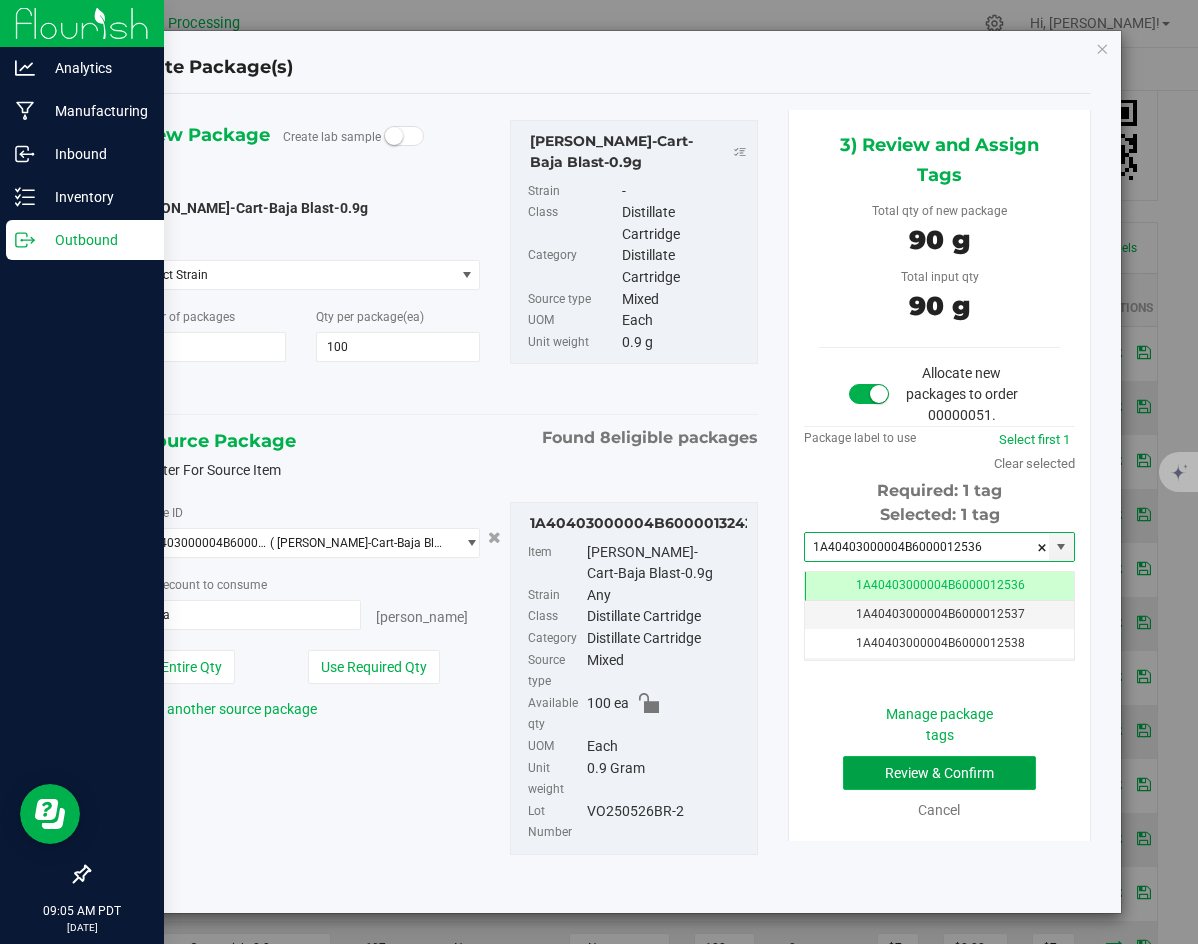 click on "Review & Confirm" at bounding box center [939, 773] 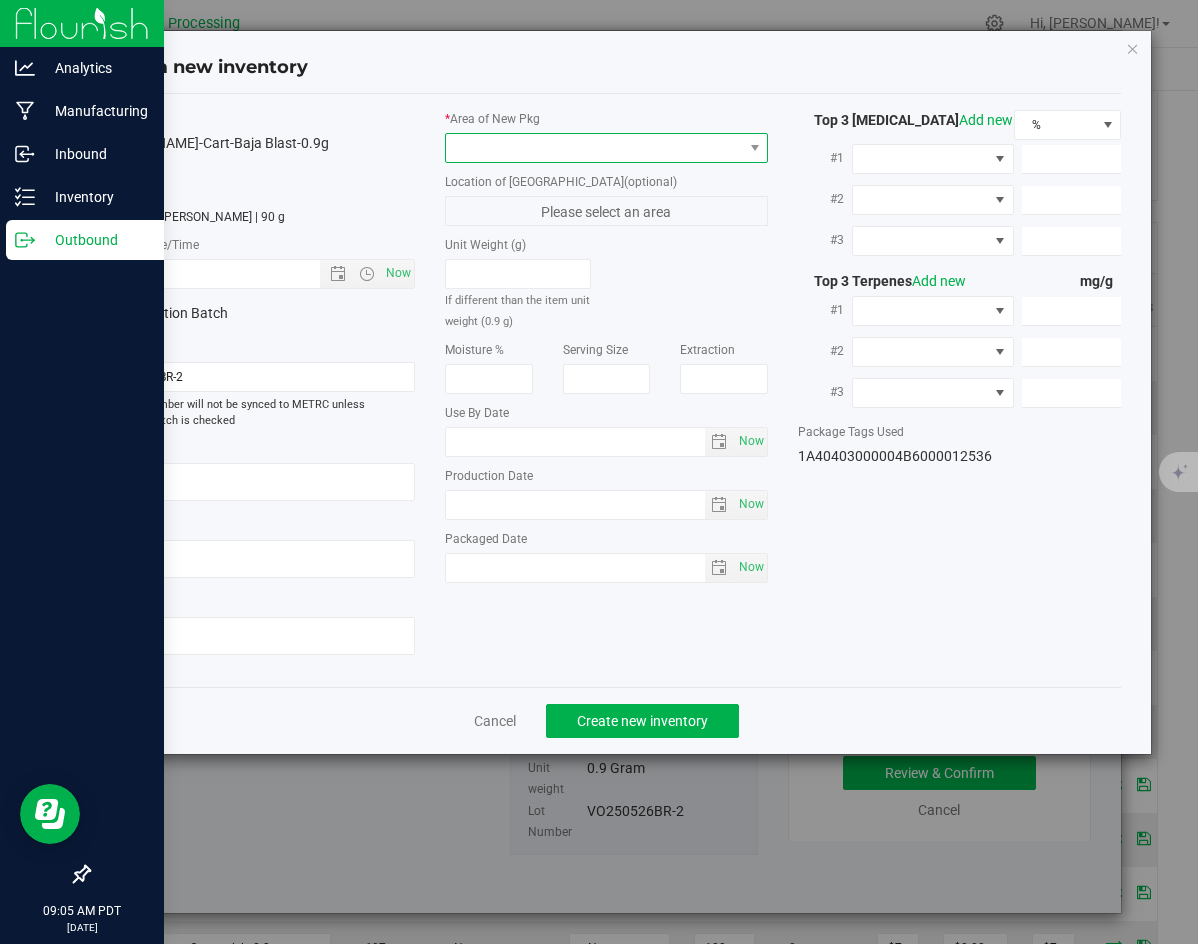 click at bounding box center [594, 148] 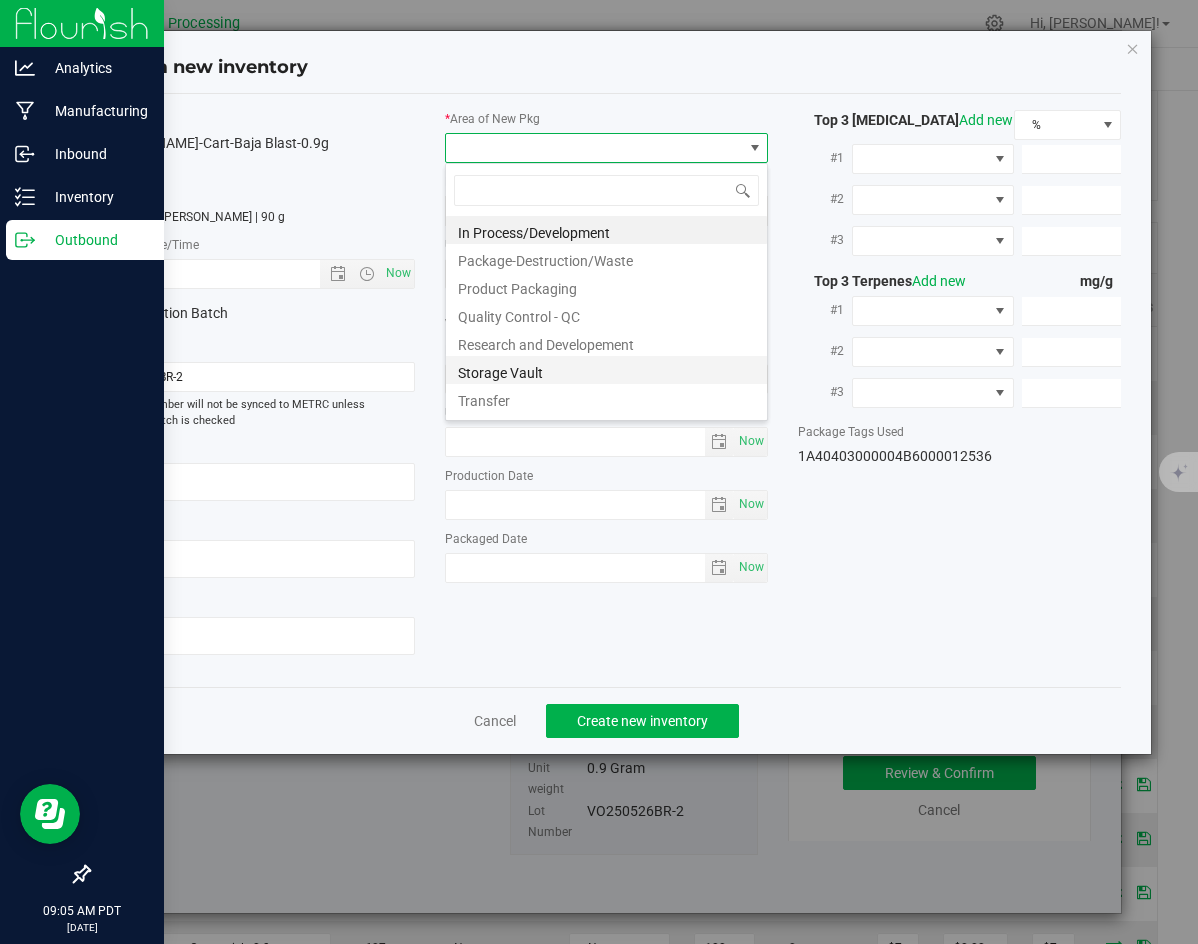 click on "Storage Vault" at bounding box center (606, 370) 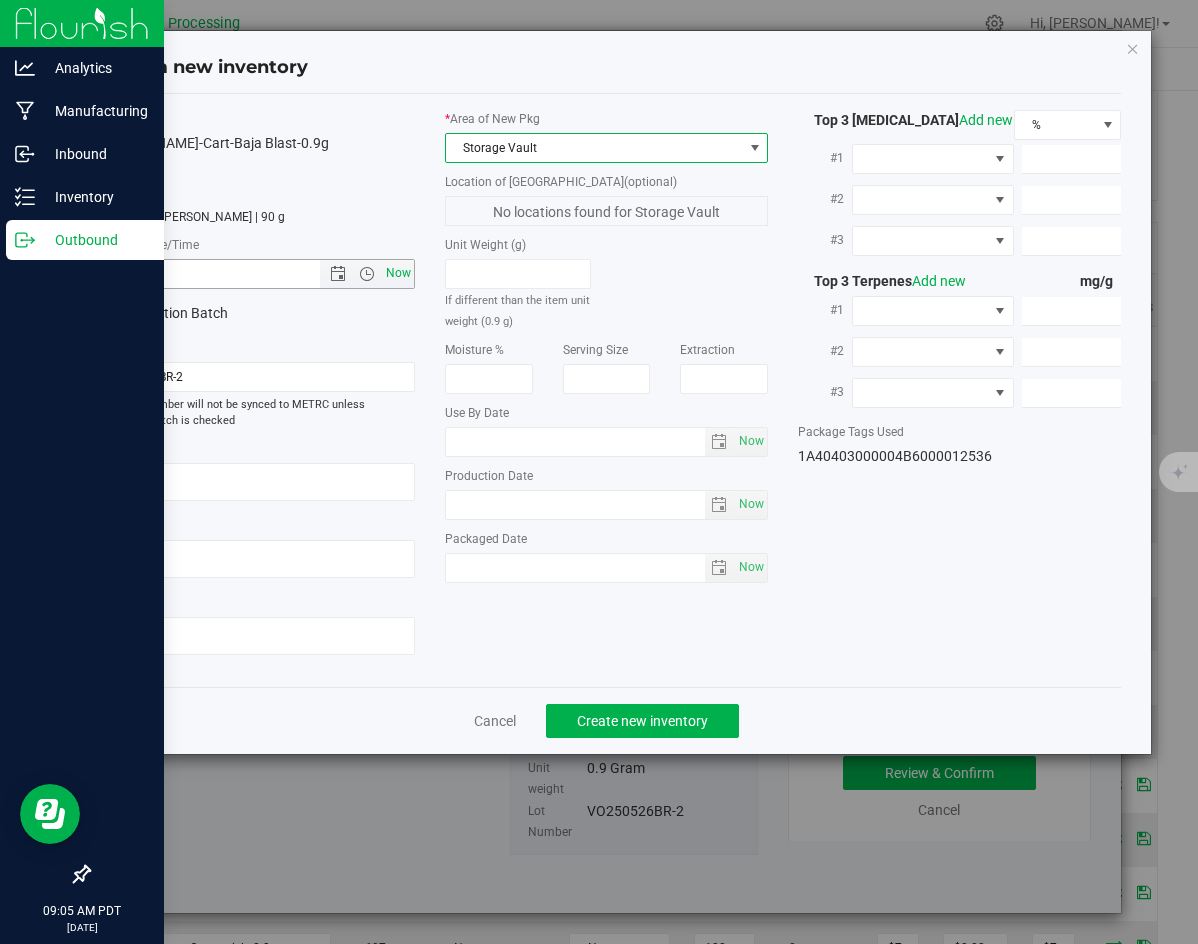 click on "Now" at bounding box center [399, 273] 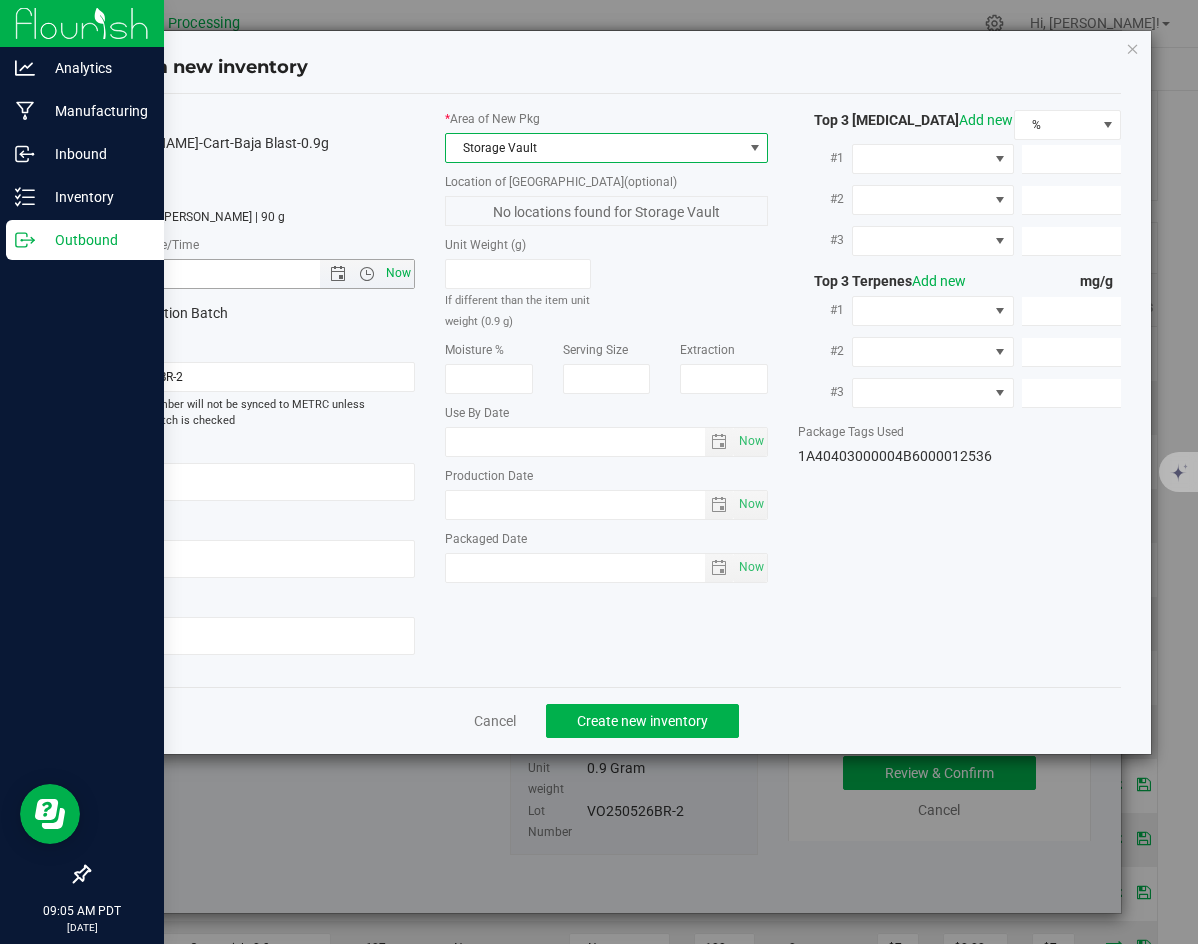 type on "[DATE] 9:05 AM" 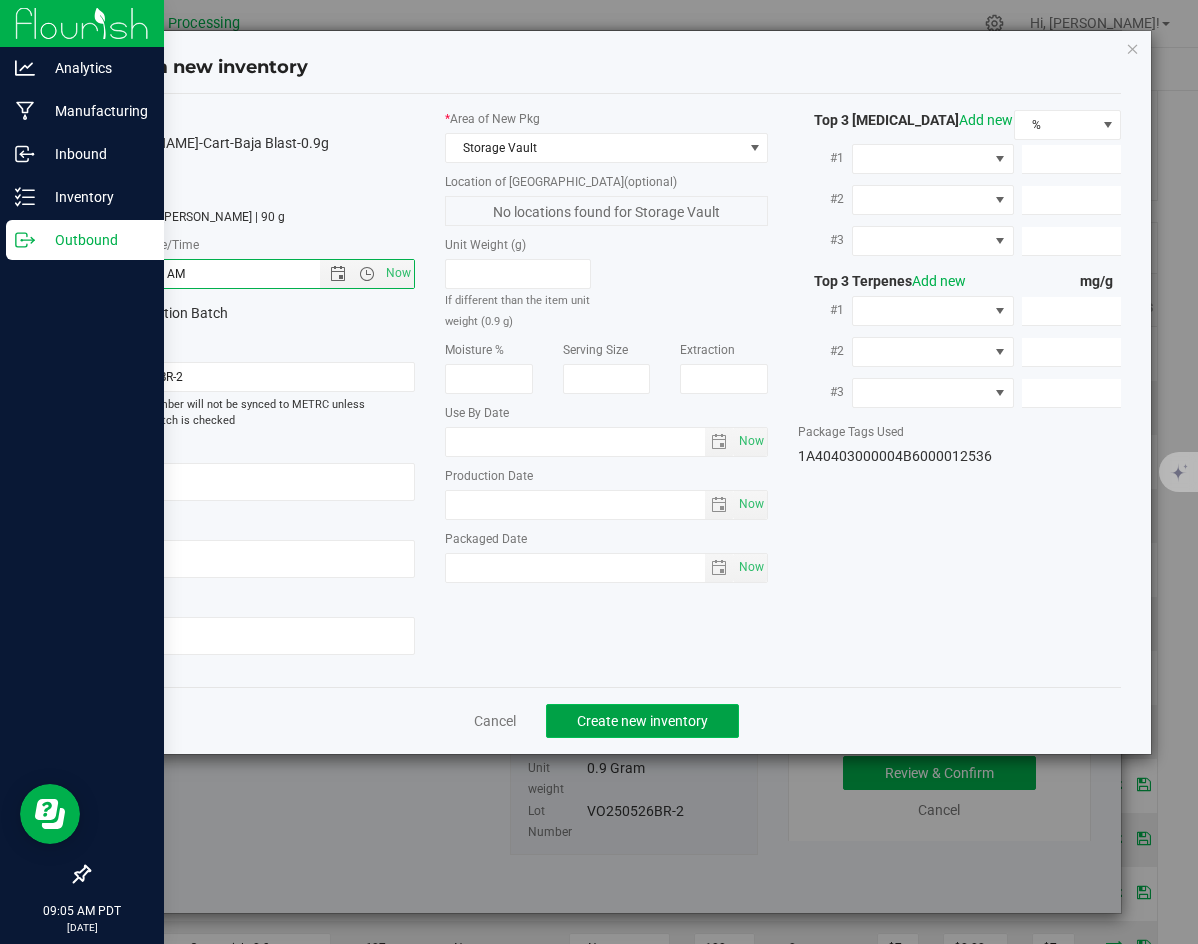 click on "Create new inventory" 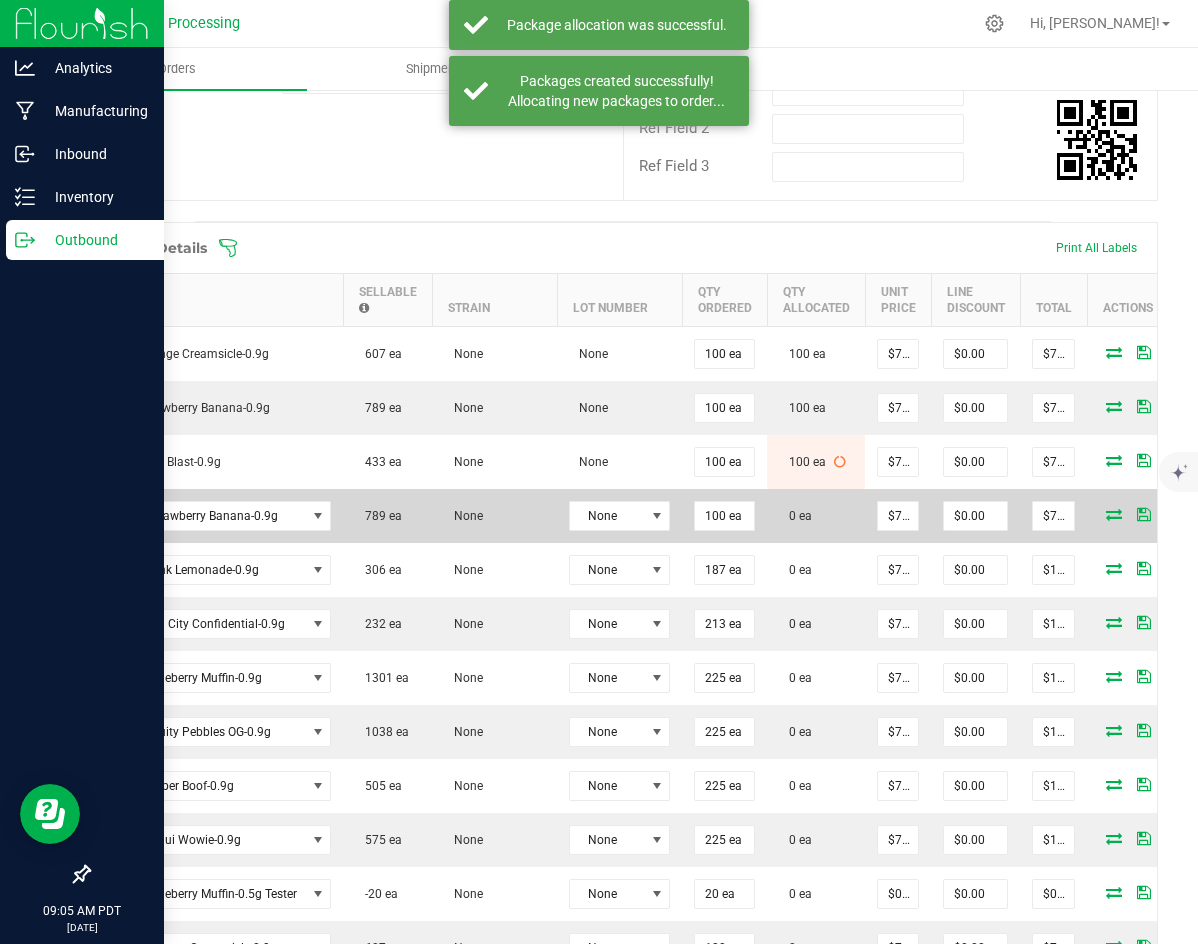 click at bounding box center [1114, 514] 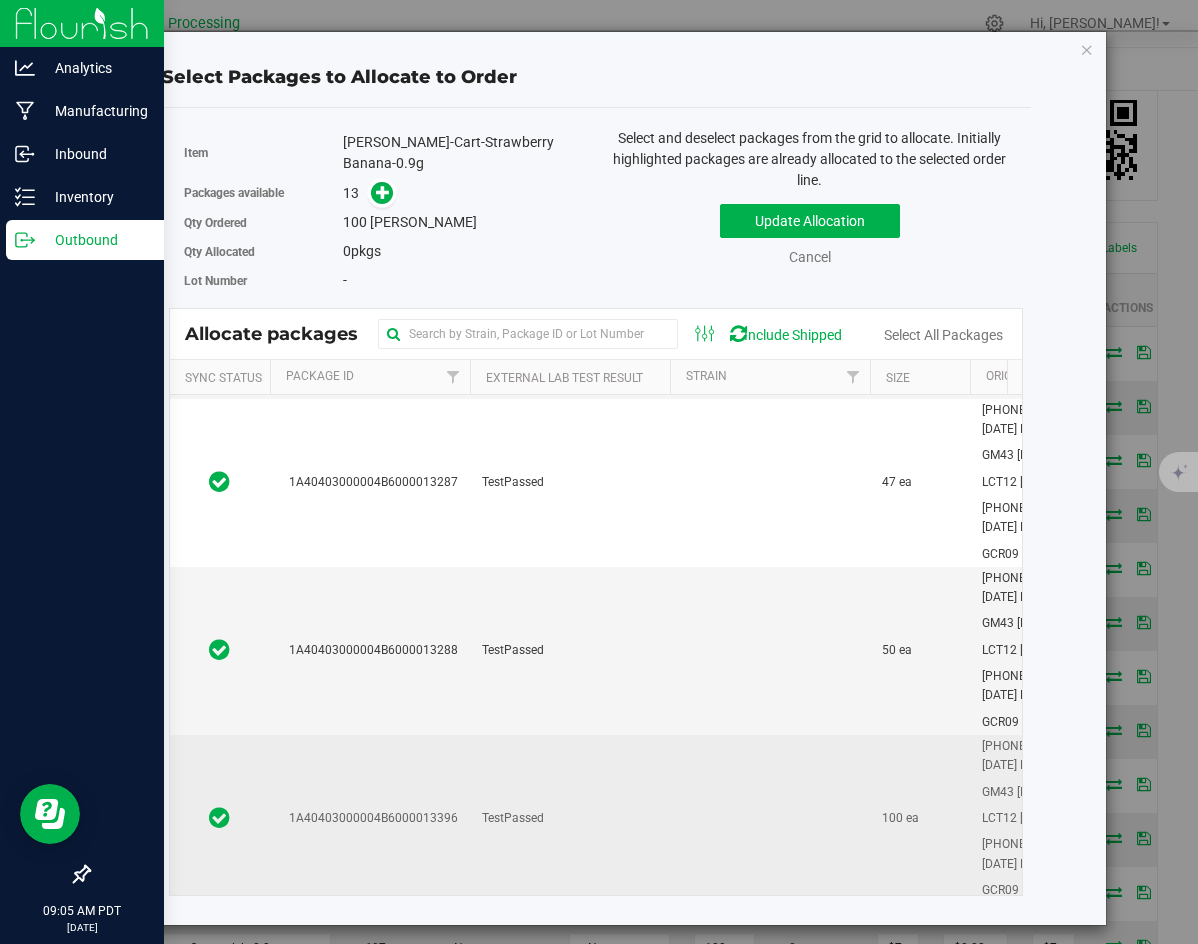 click on "TestPassed" at bounding box center (570, 819) 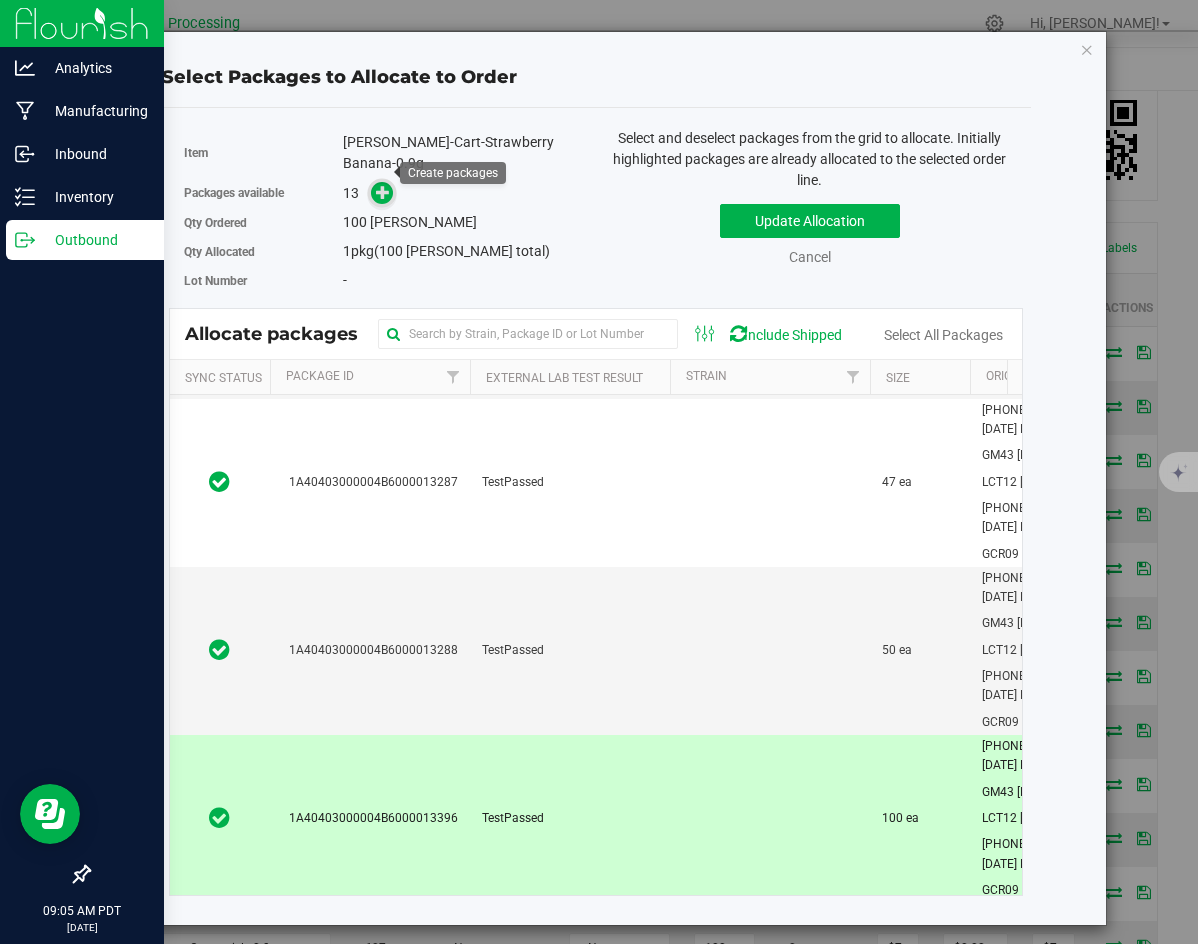 click at bounding box center [382, 193] 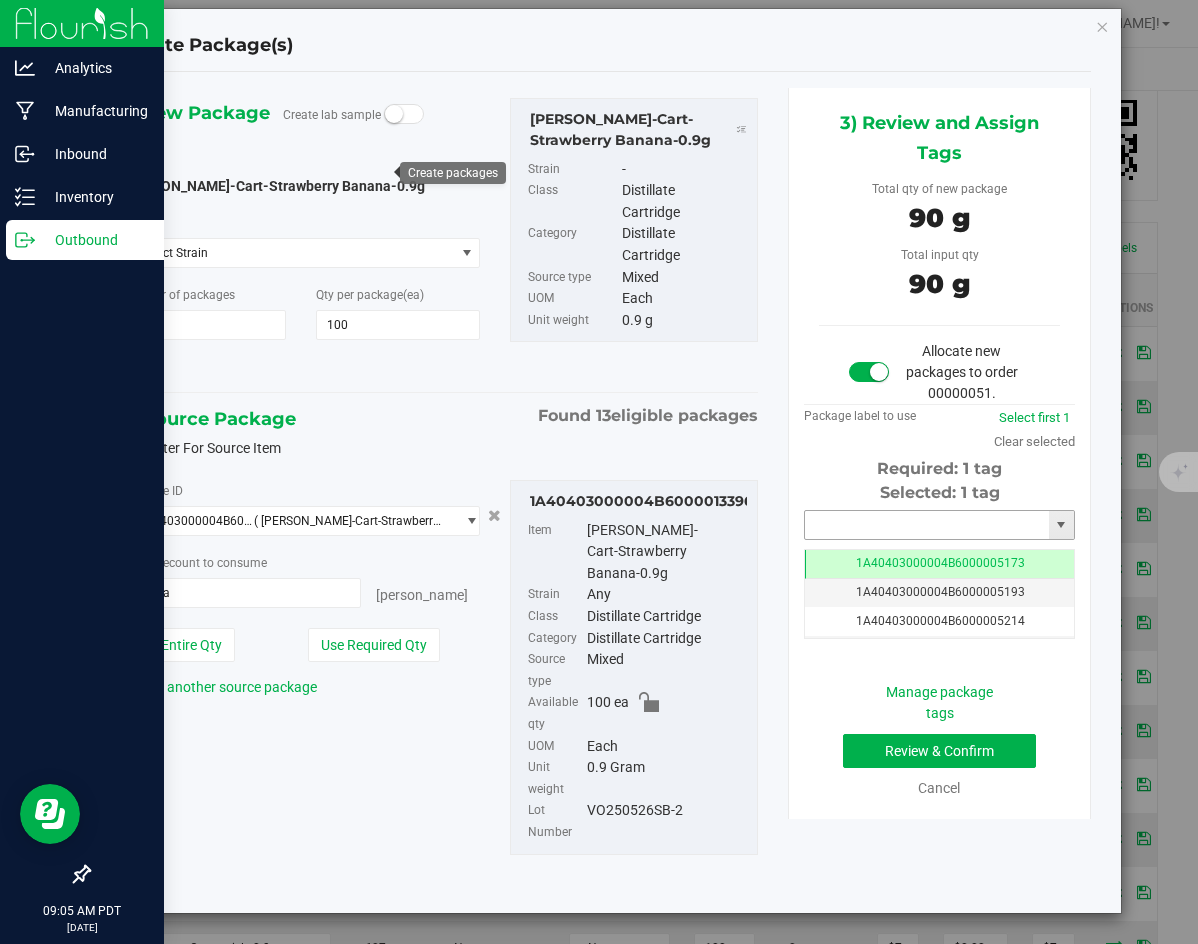 click at bounding box center (927, 525) 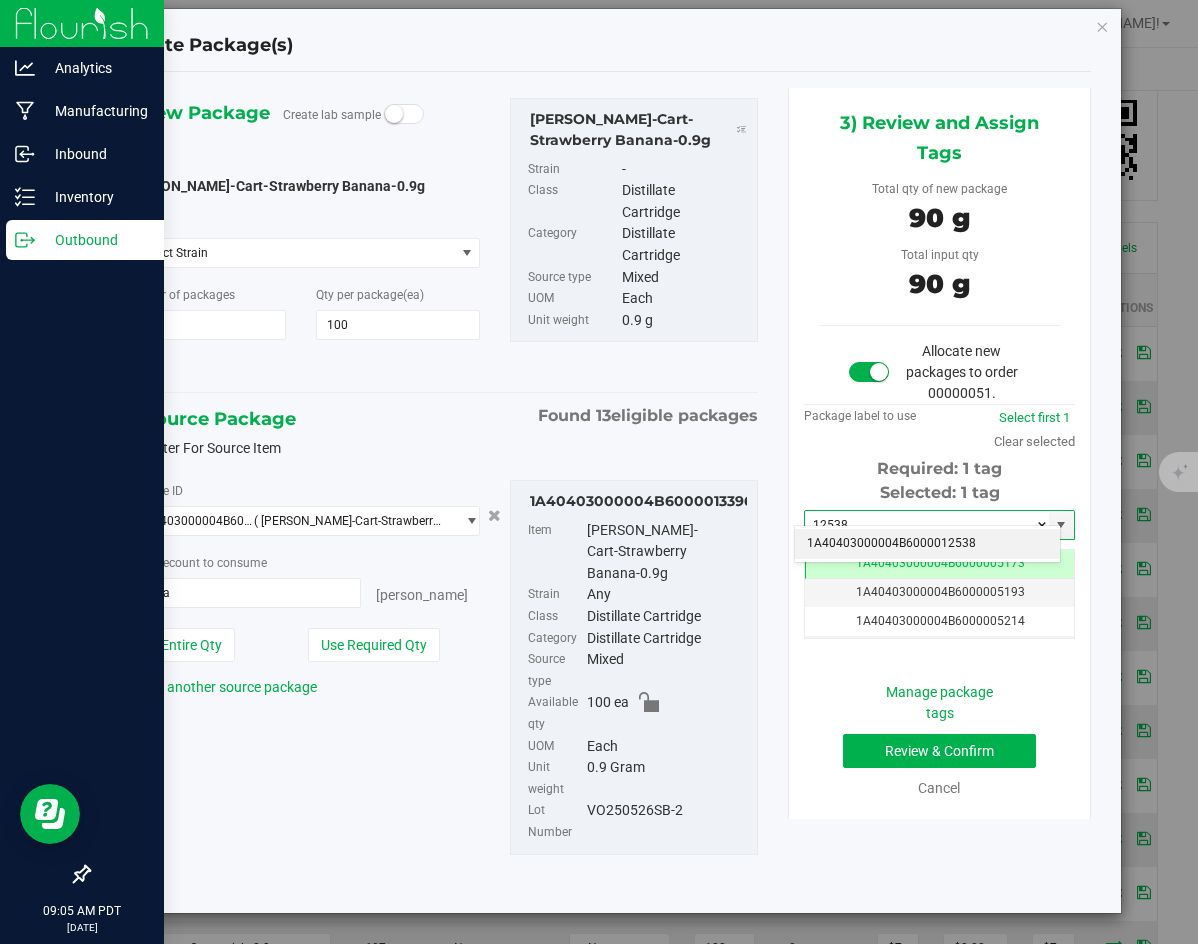 click on "1A40403000004B6000012538" at bounding box center (927, 544) 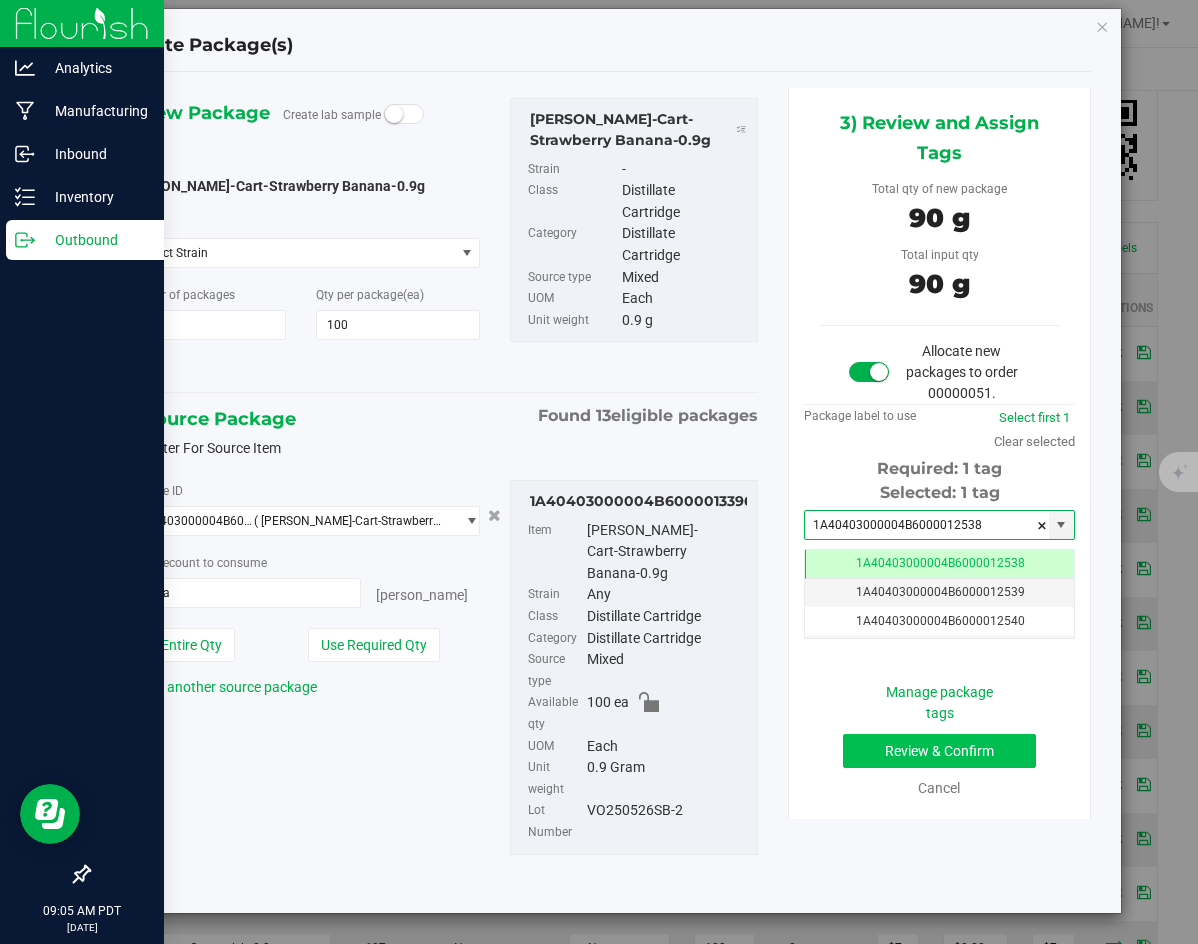 type on "1A40403000004B6000012538" 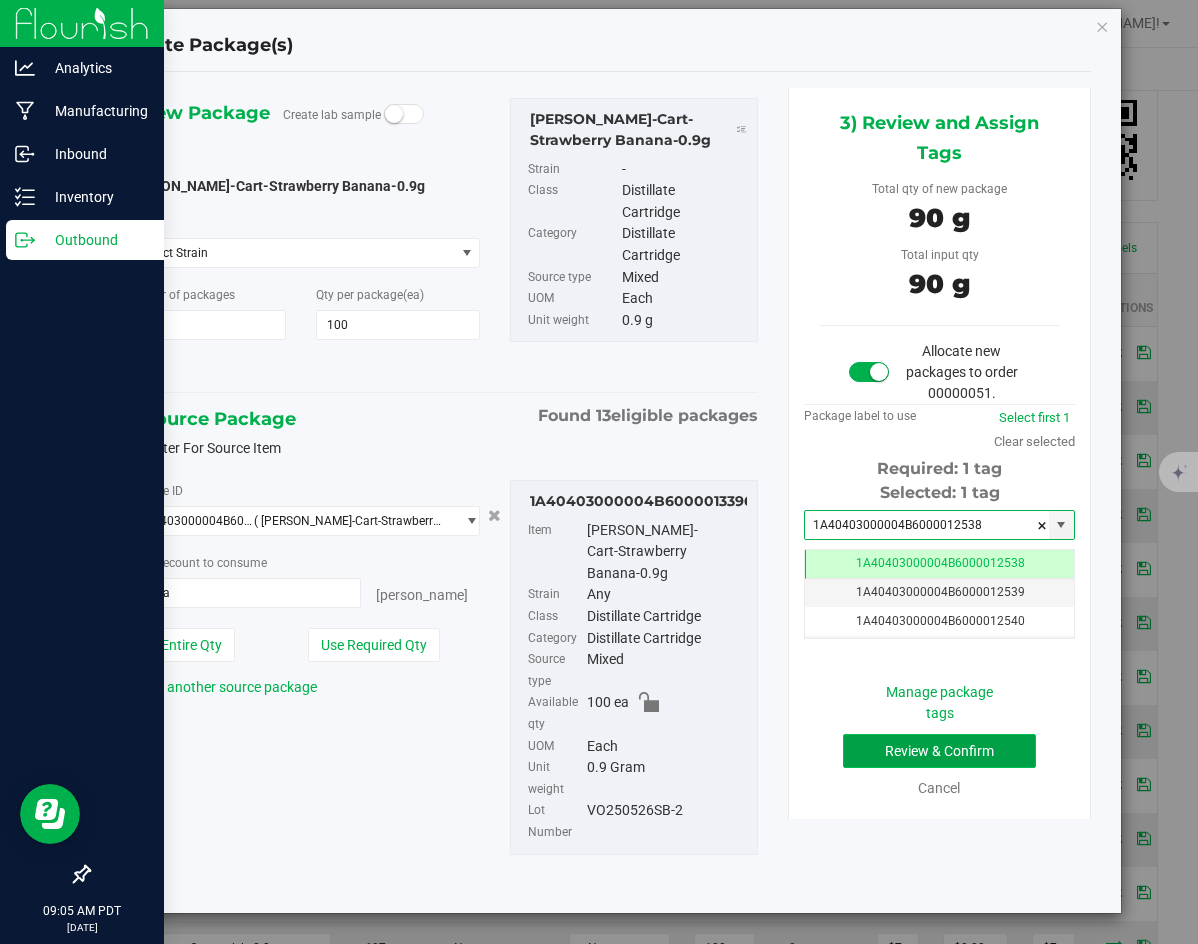 click on "Review & Confirm" at bounding box center (939, 751) 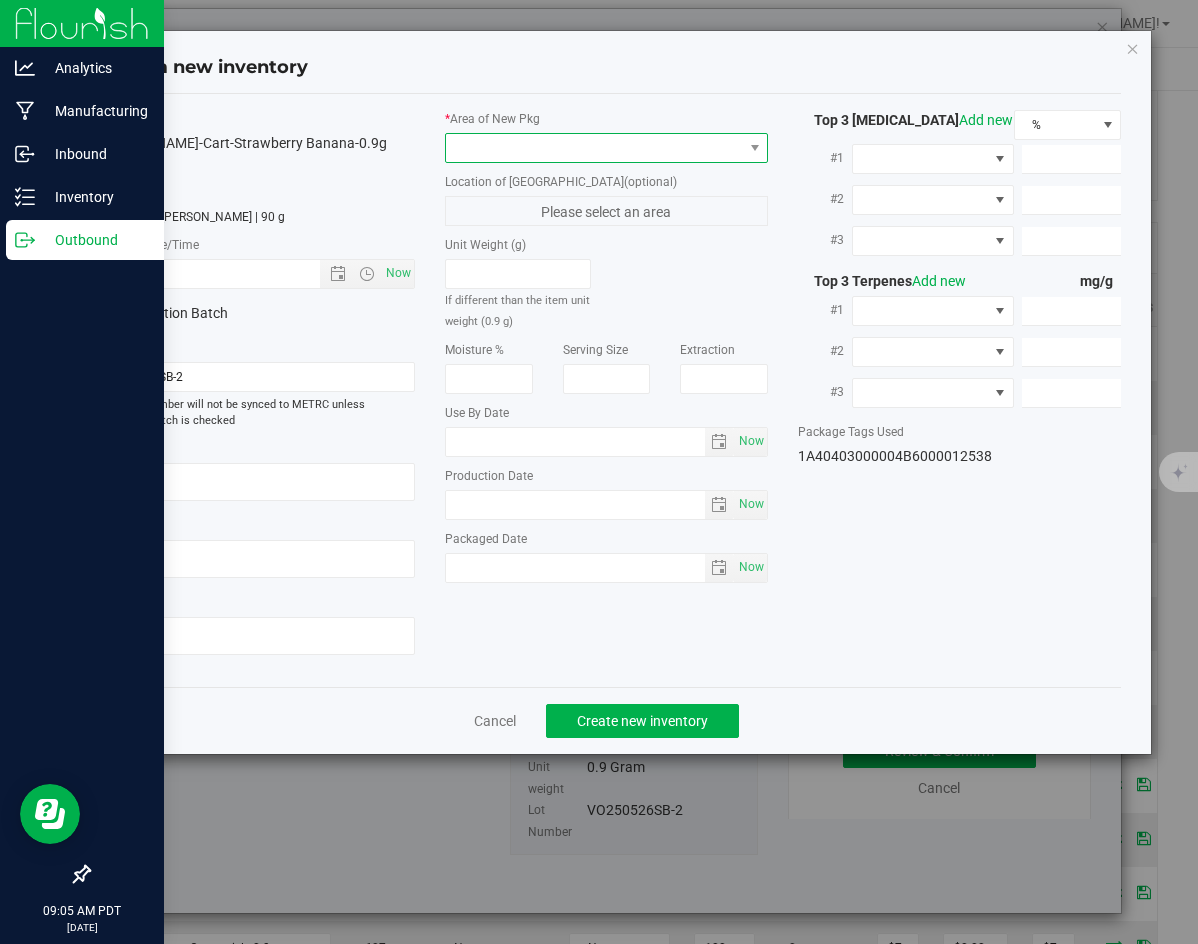click at bounding box center [594, 148] 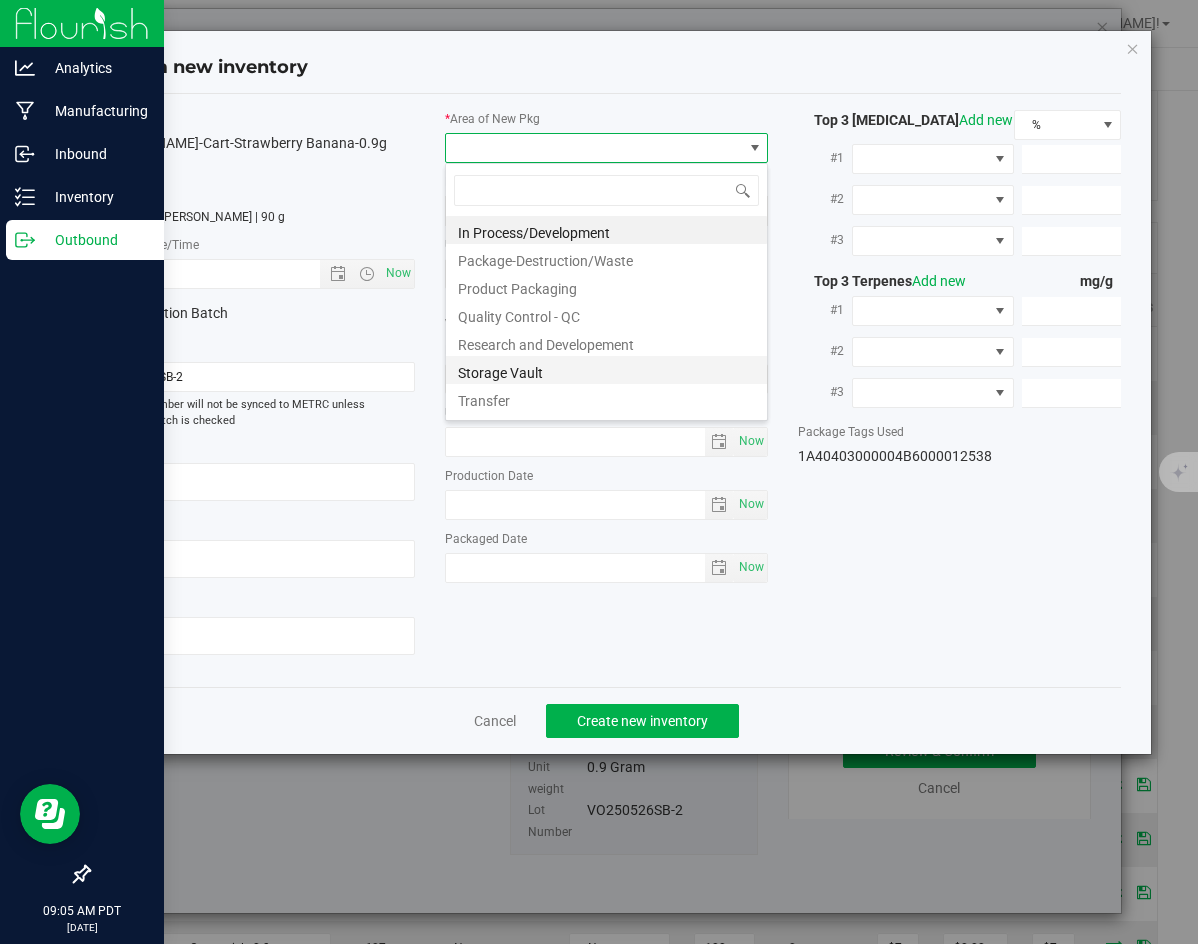 click on "Storage Vault" at bounding box center (606, 370) 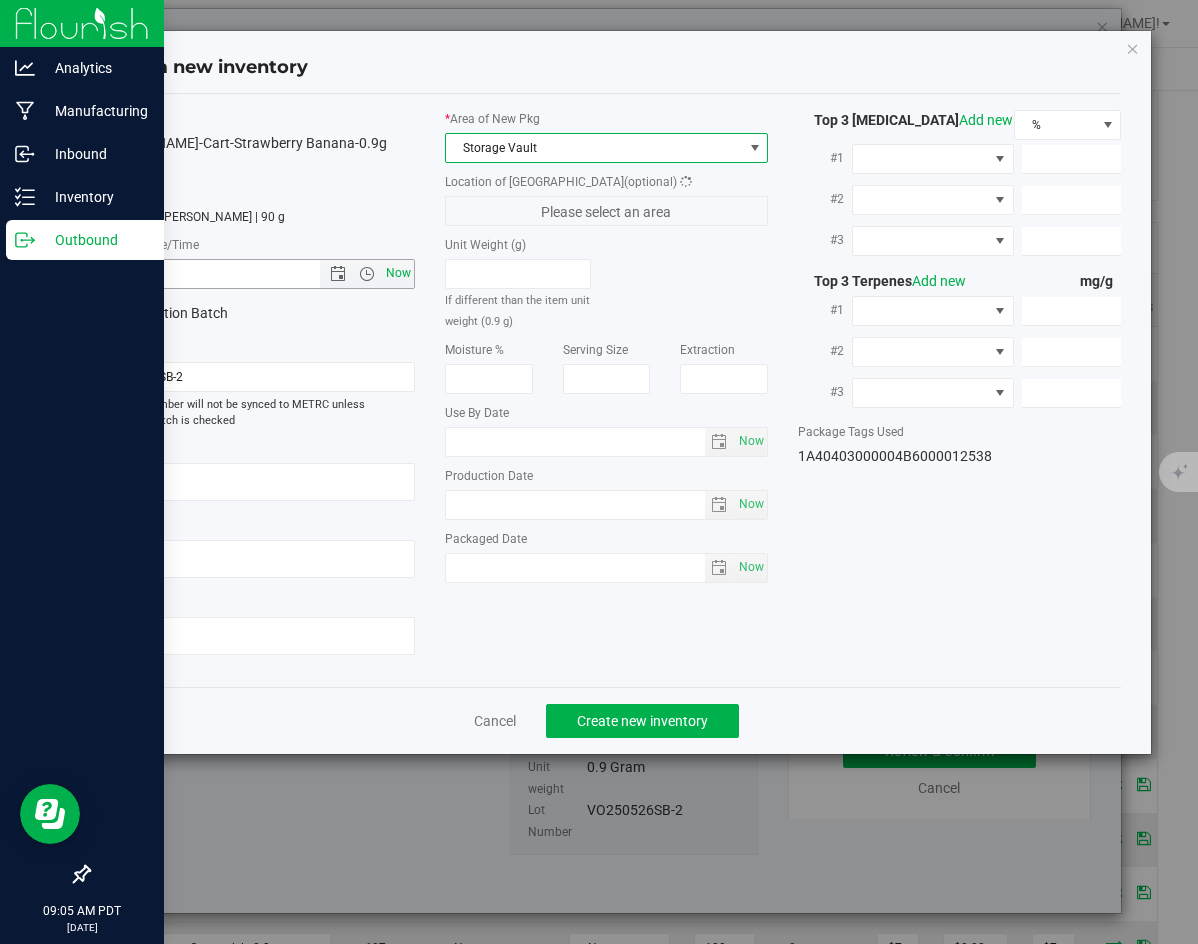 click on "Now" at bounding box center [399, 273] 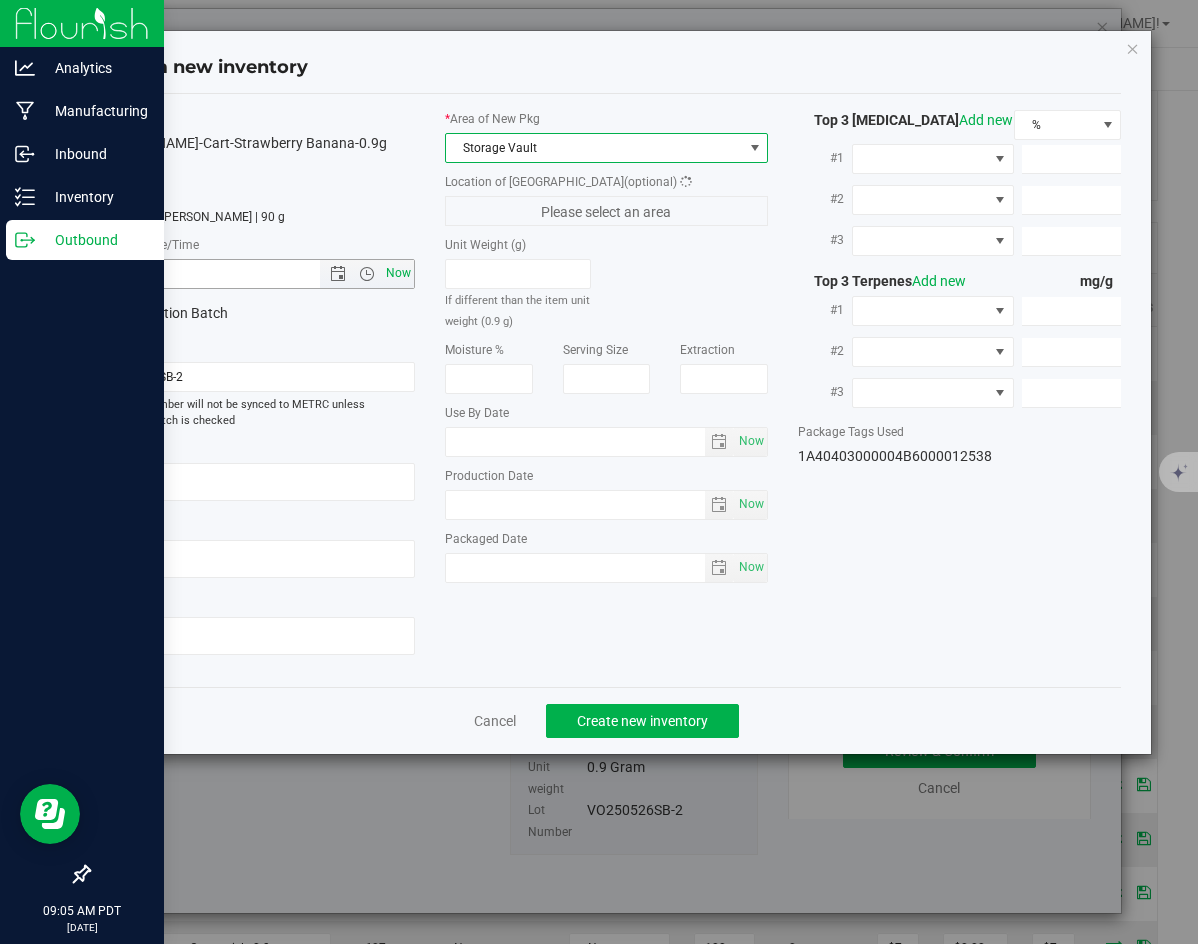 type on "[DATE] 9:05 AM" 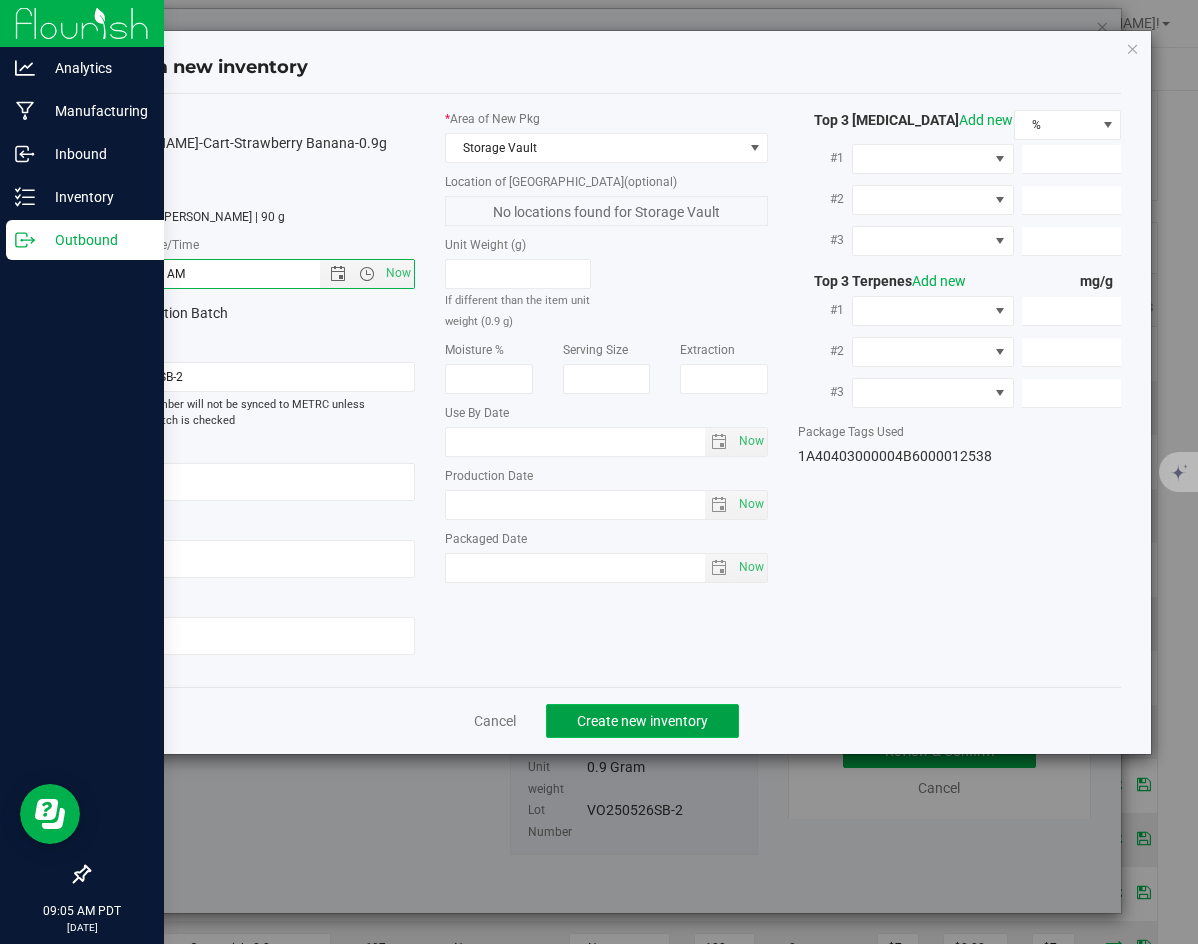 click on "Create new inventory" 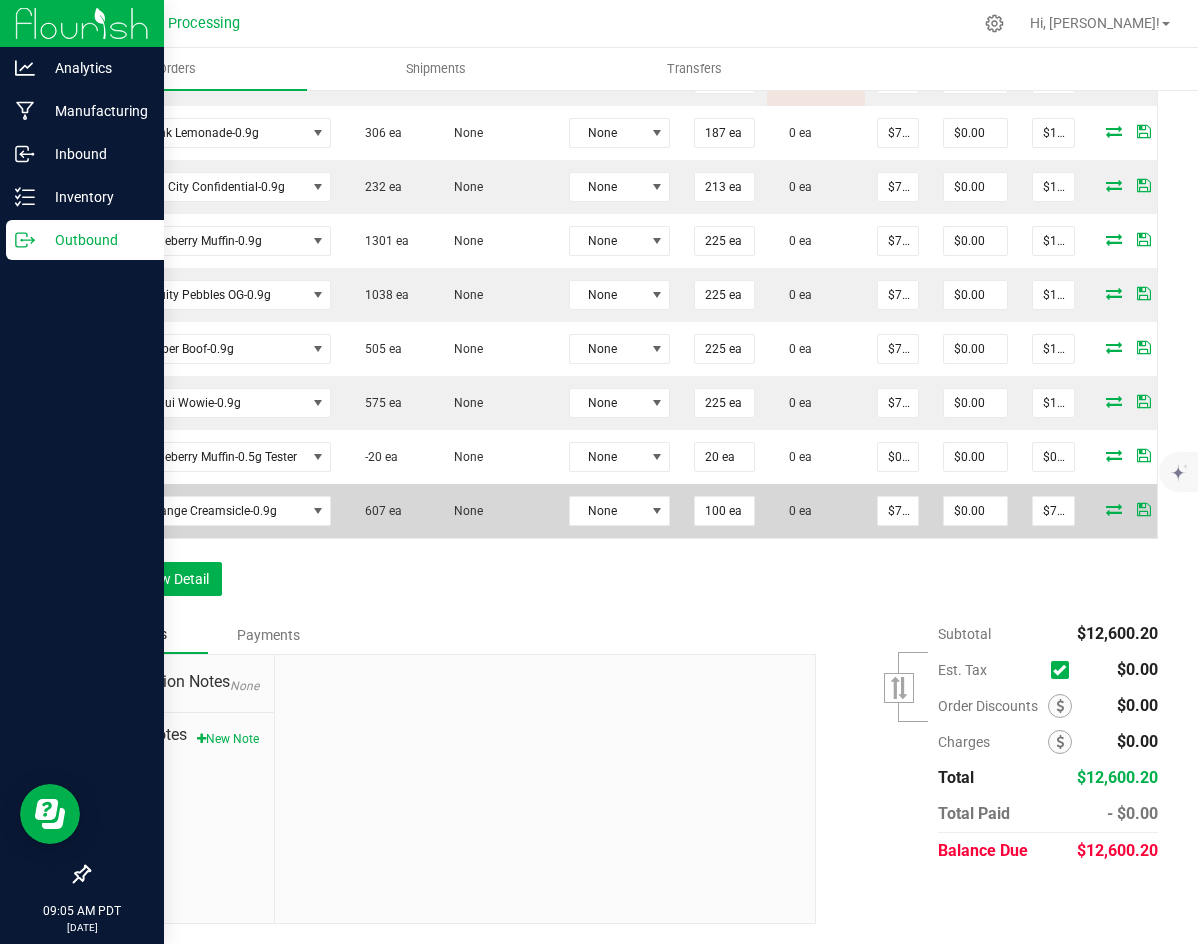 click at bounding box center (1114, 509) 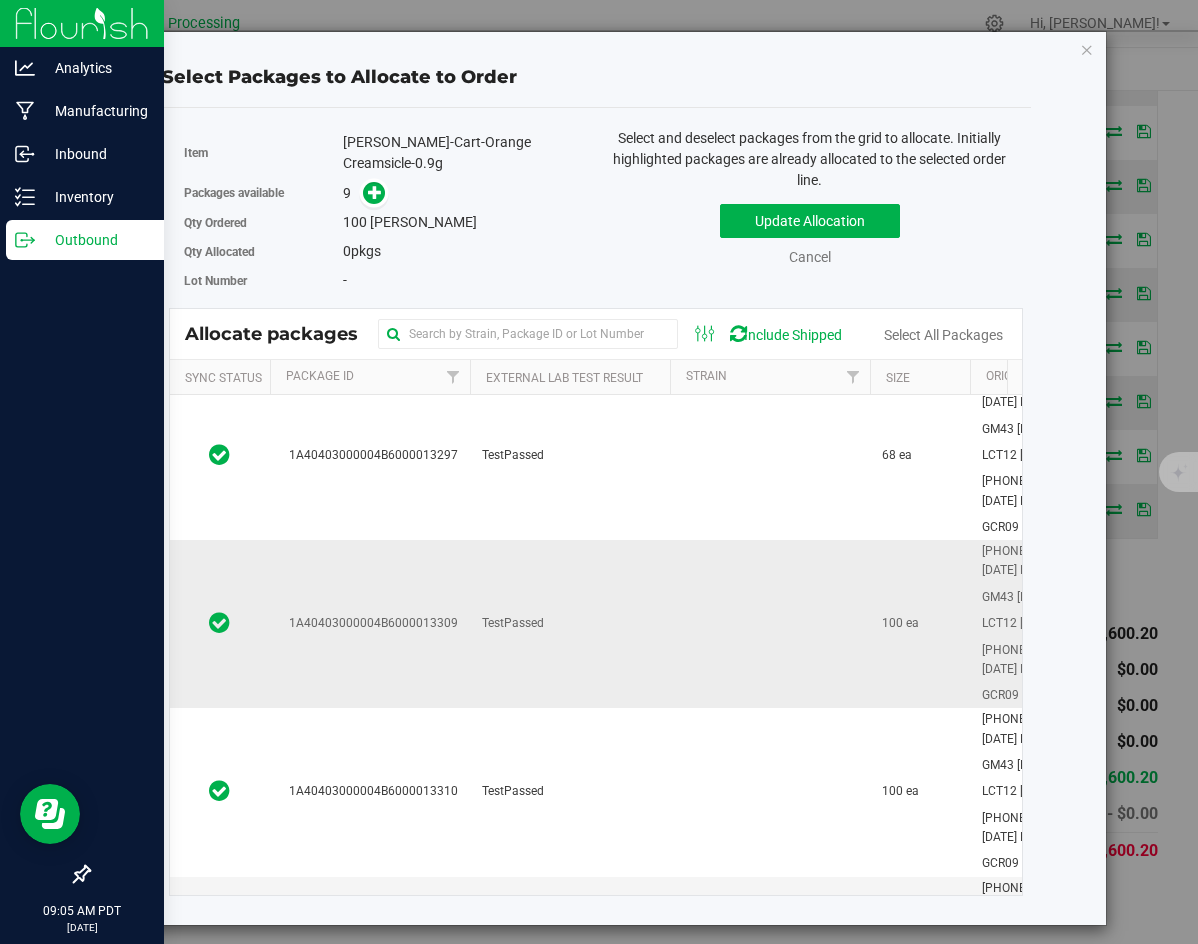 click on "TestPassed" at bounding box center [570, 624] 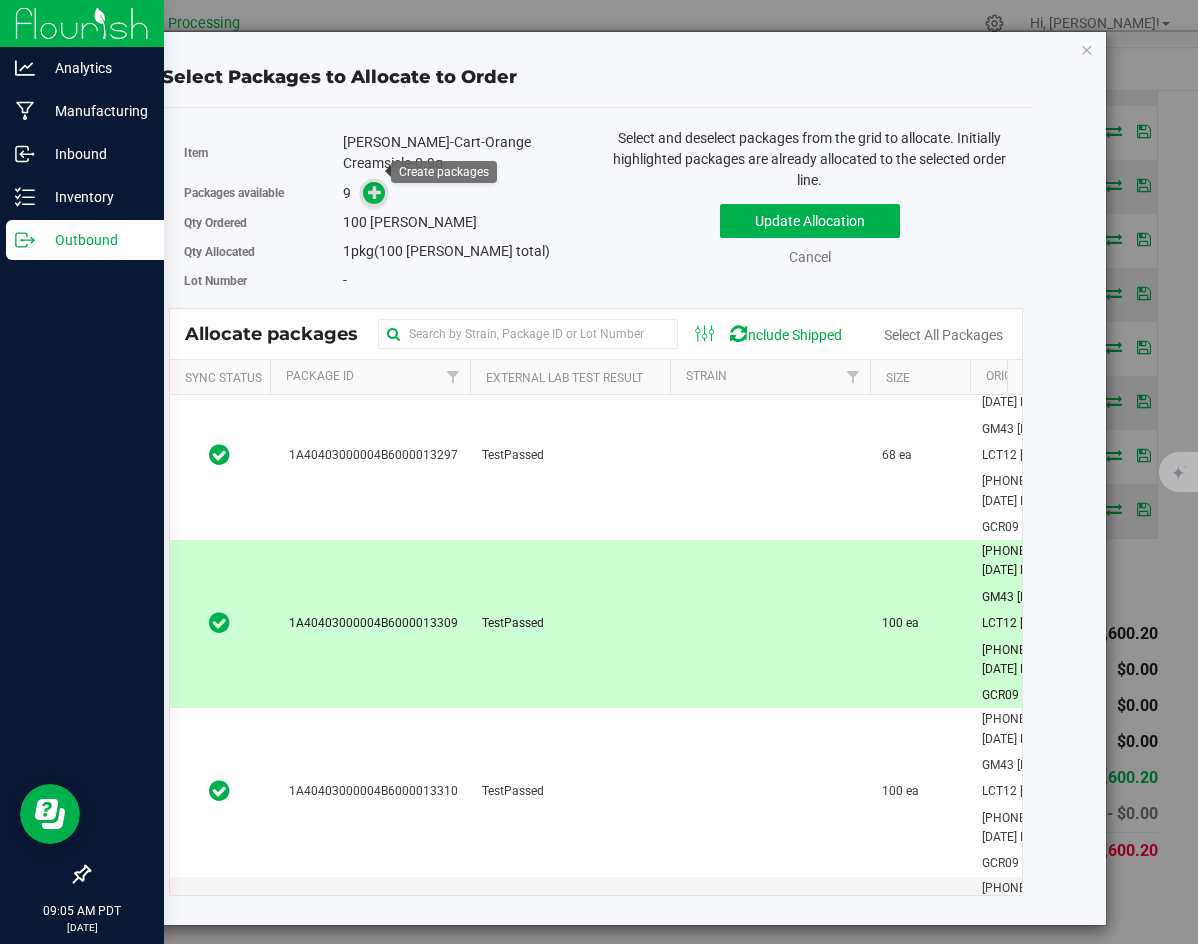 click at bounding box center (375, 192) 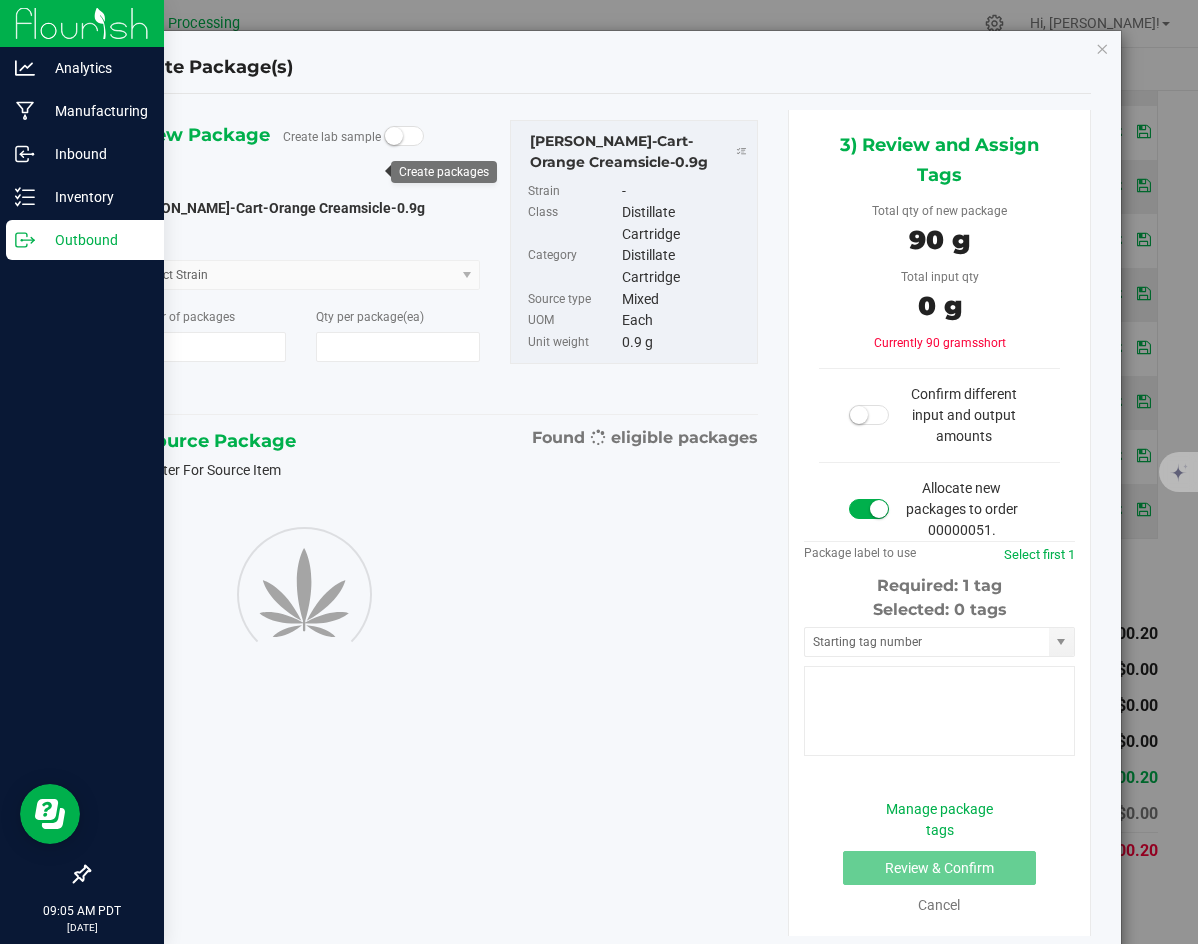 type on "1" 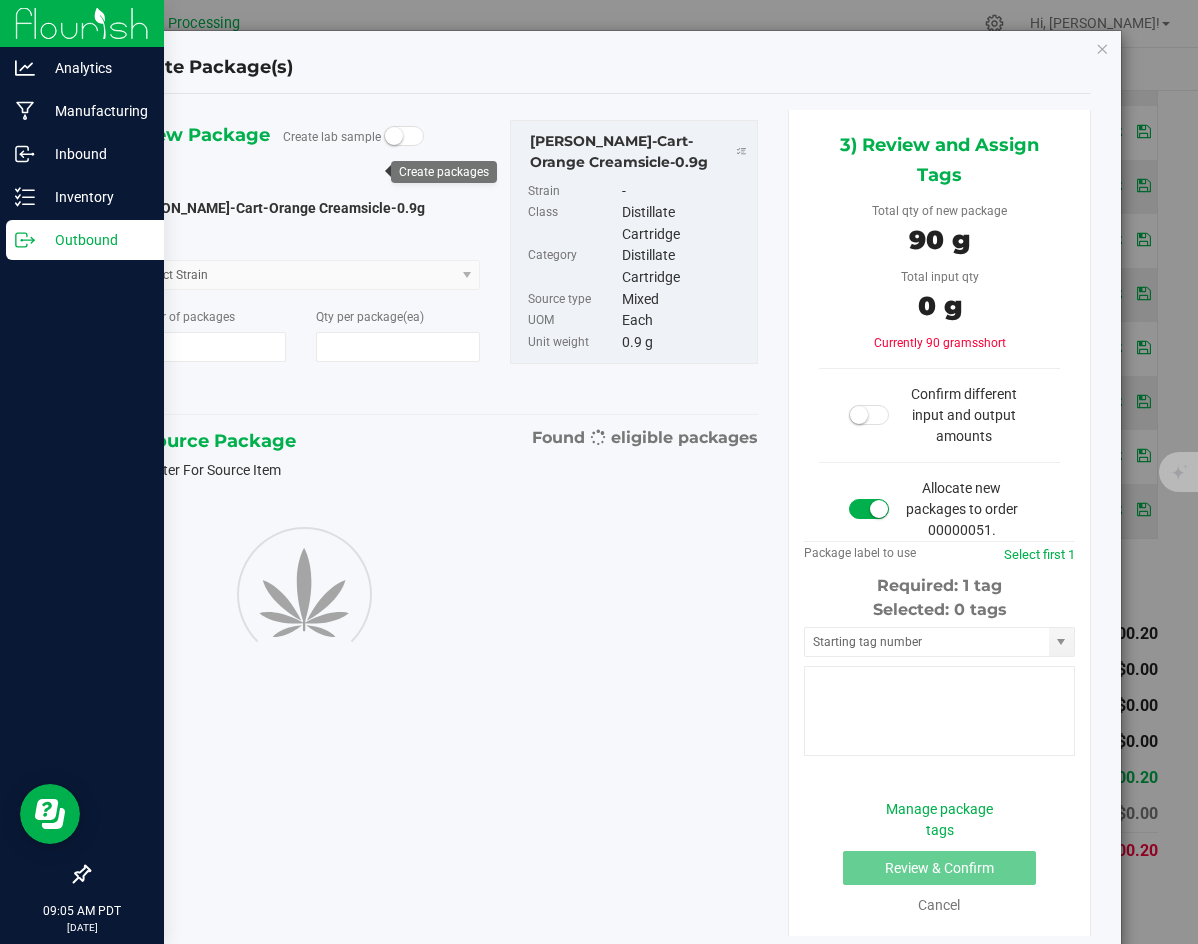 type on "100" 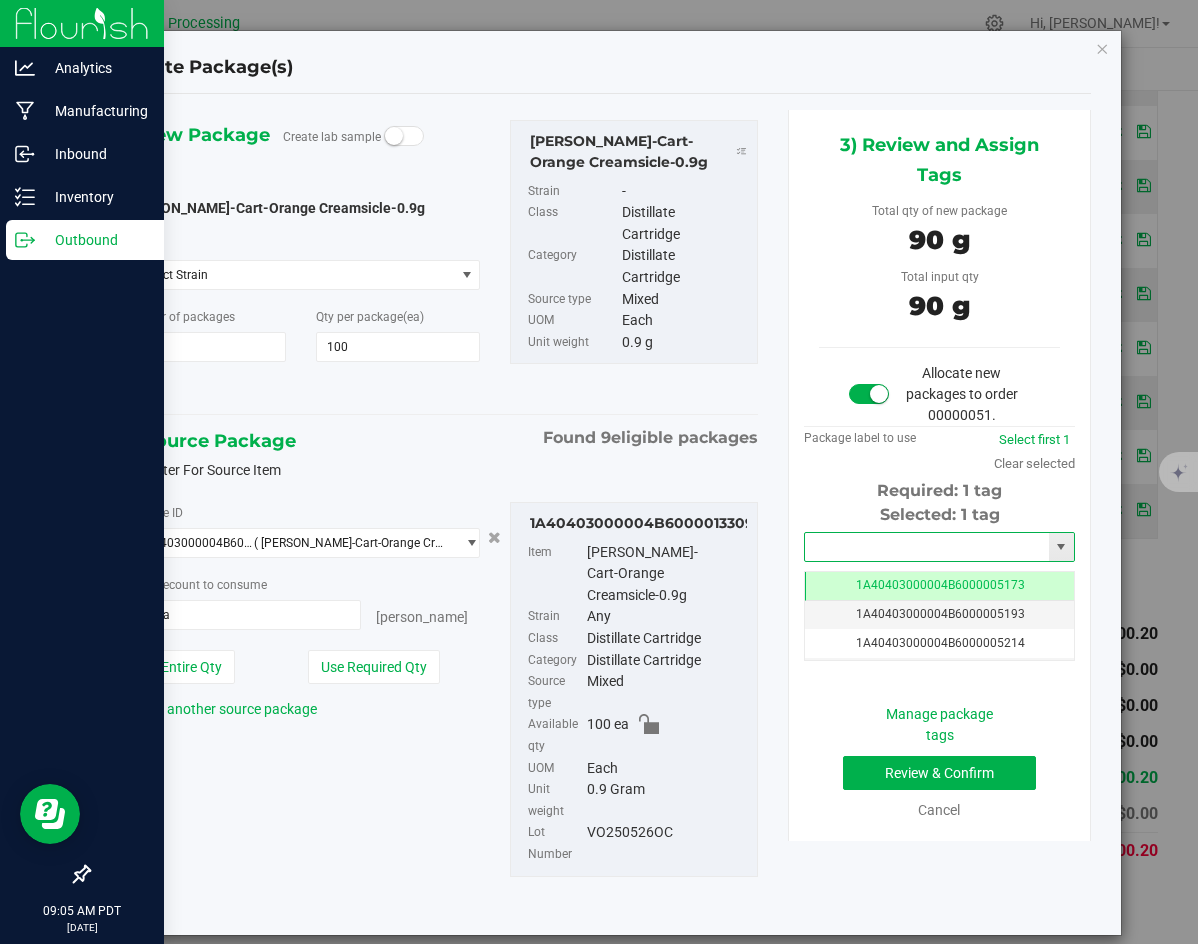 click at bounding box center [927, 547] 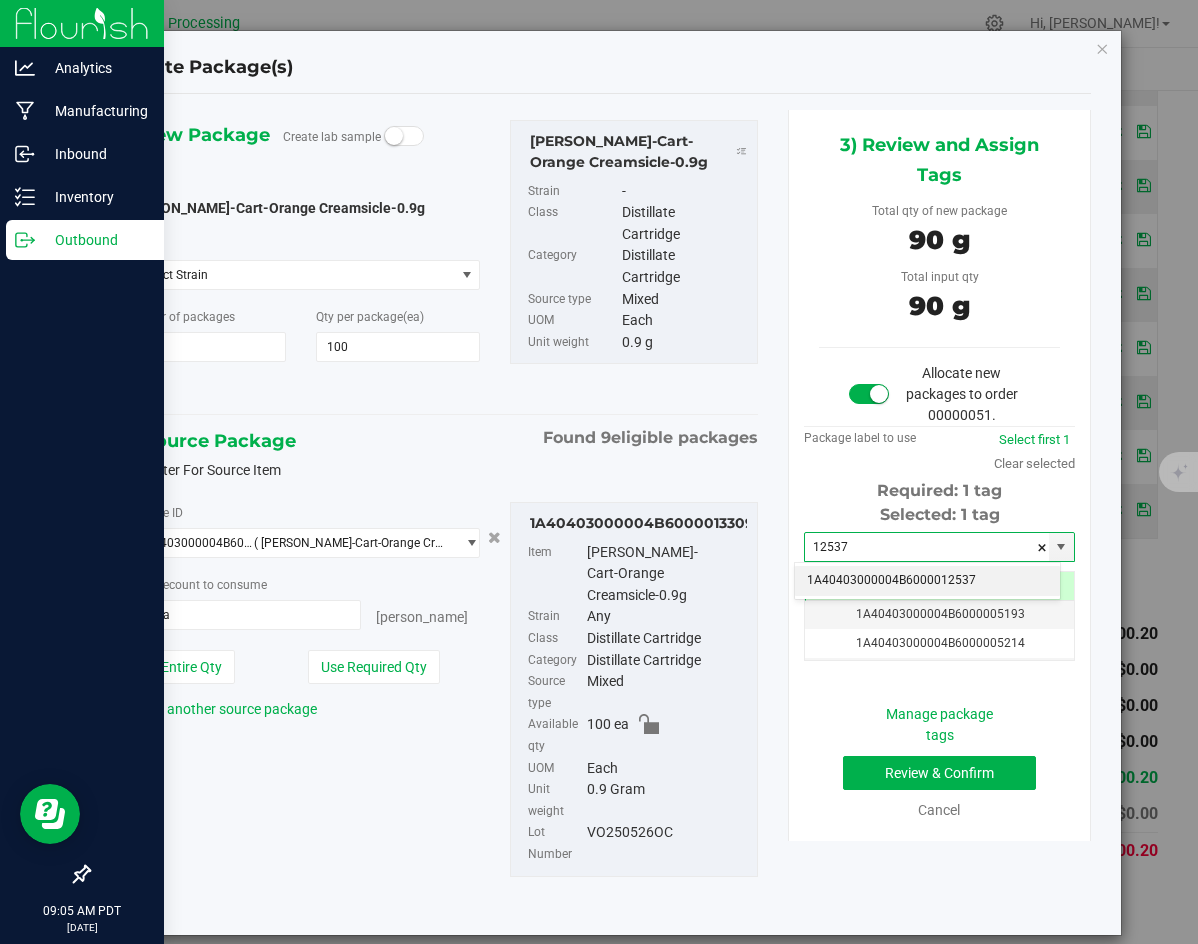 click on "1A40403000004B6000012537" at bounding box center [927, 581] 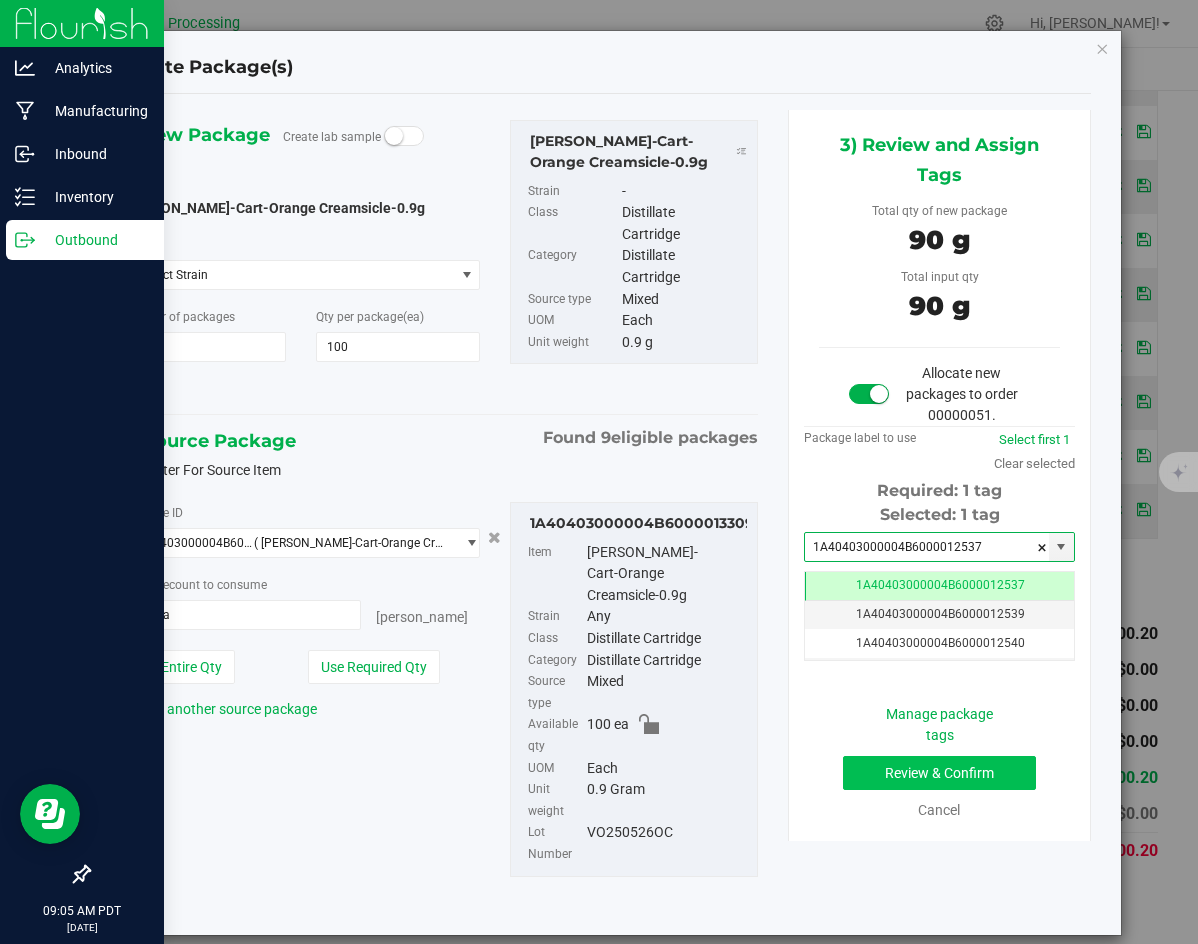 type on "1A40403000004B6000012537" 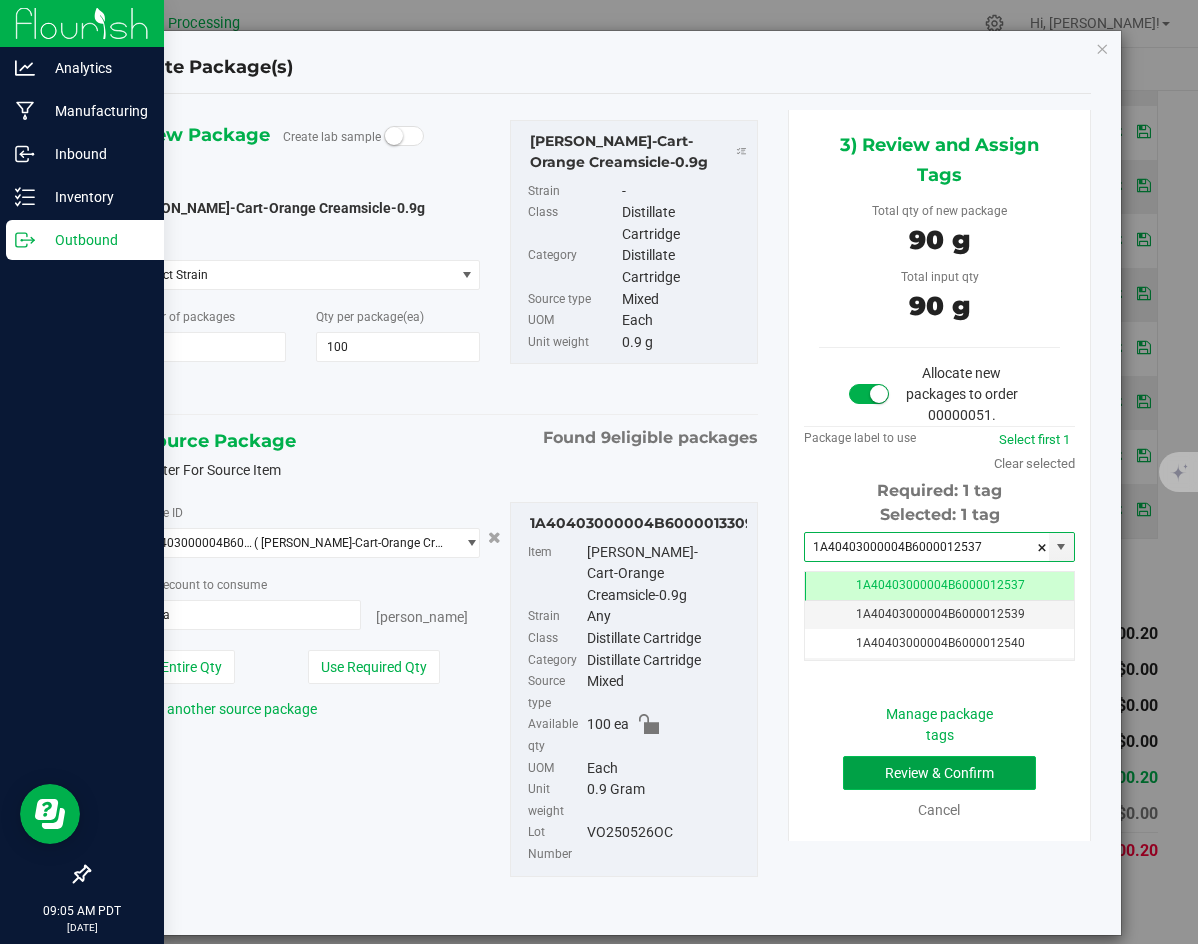click on "Review & Confirm" at bounding box center (939, 773) 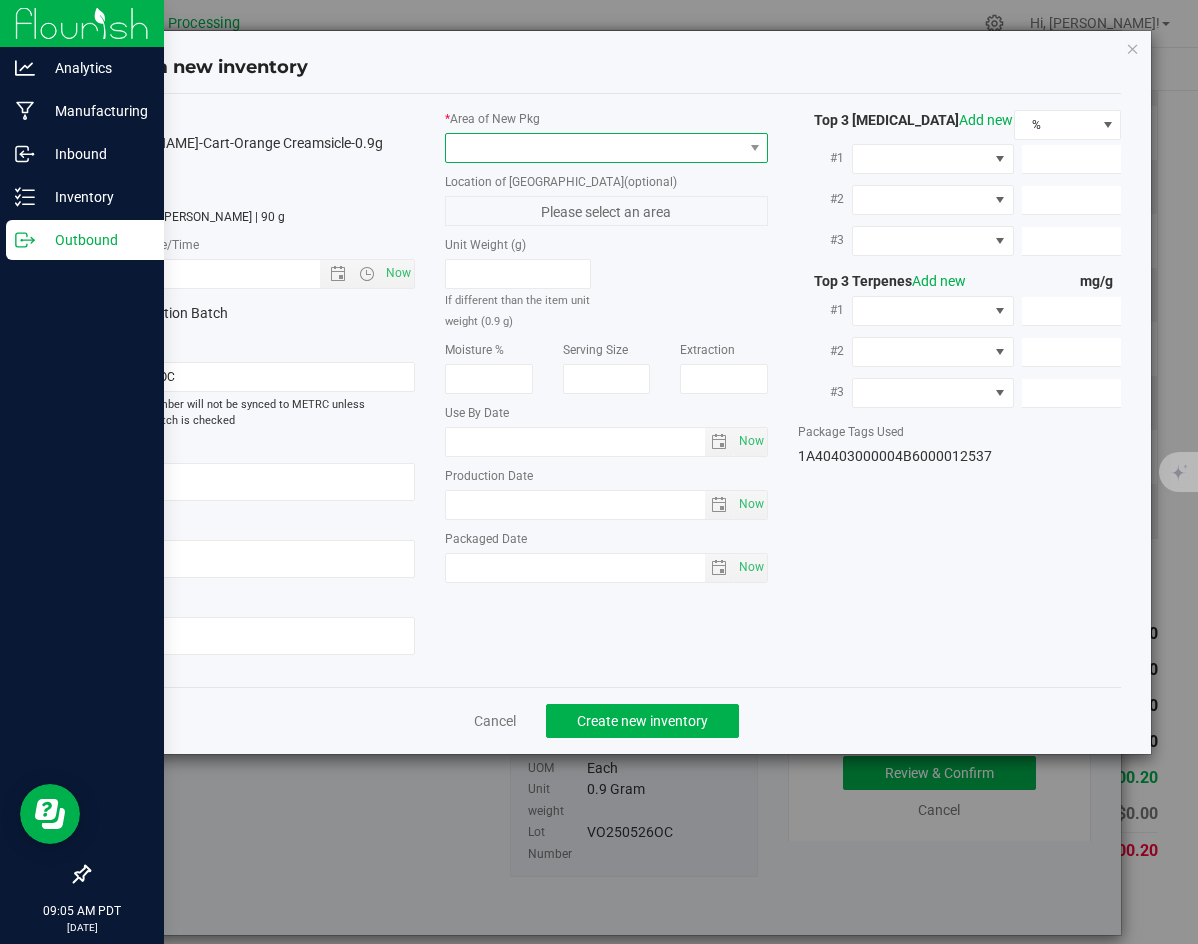 click at bounding box center [594, 148] 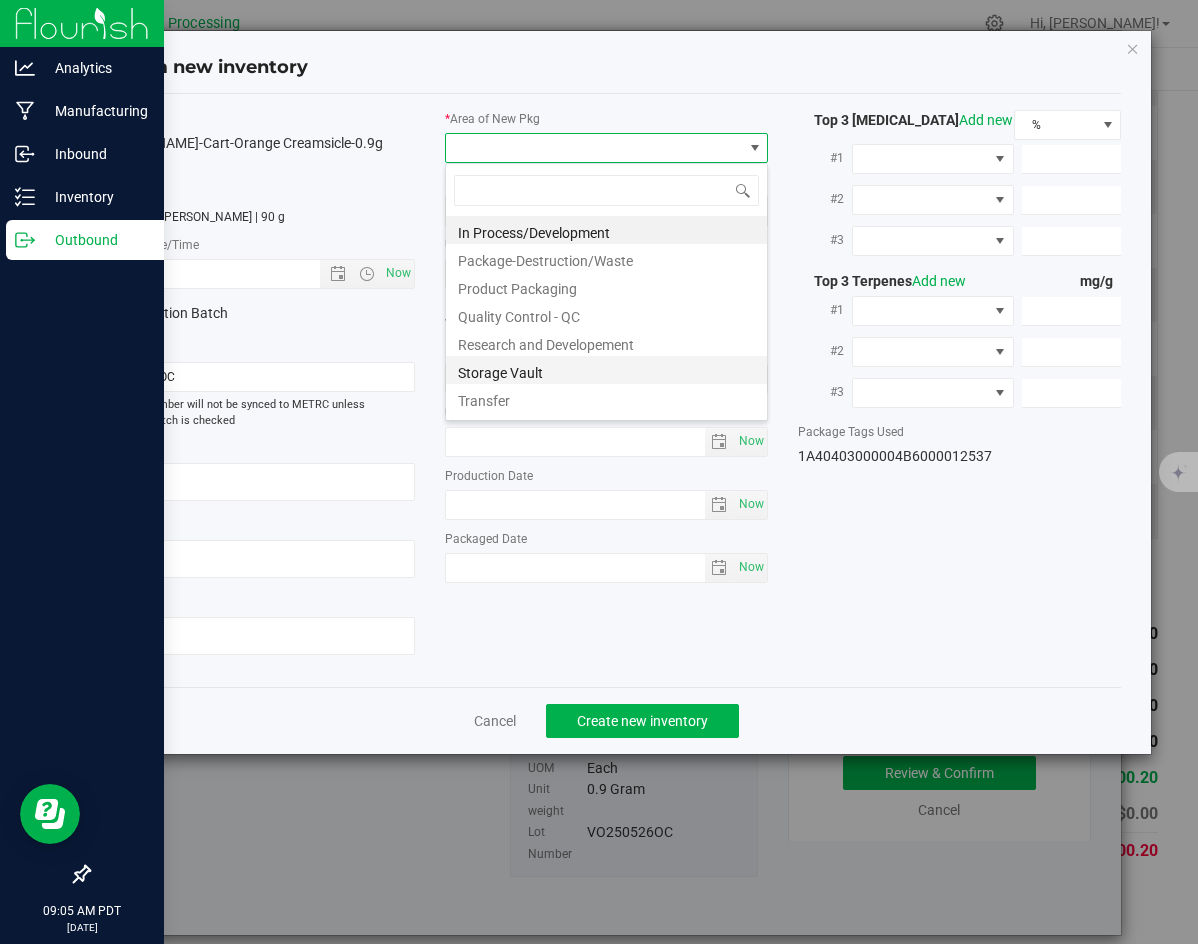 click on "Storage Vault" at bounding box center [606, 370] 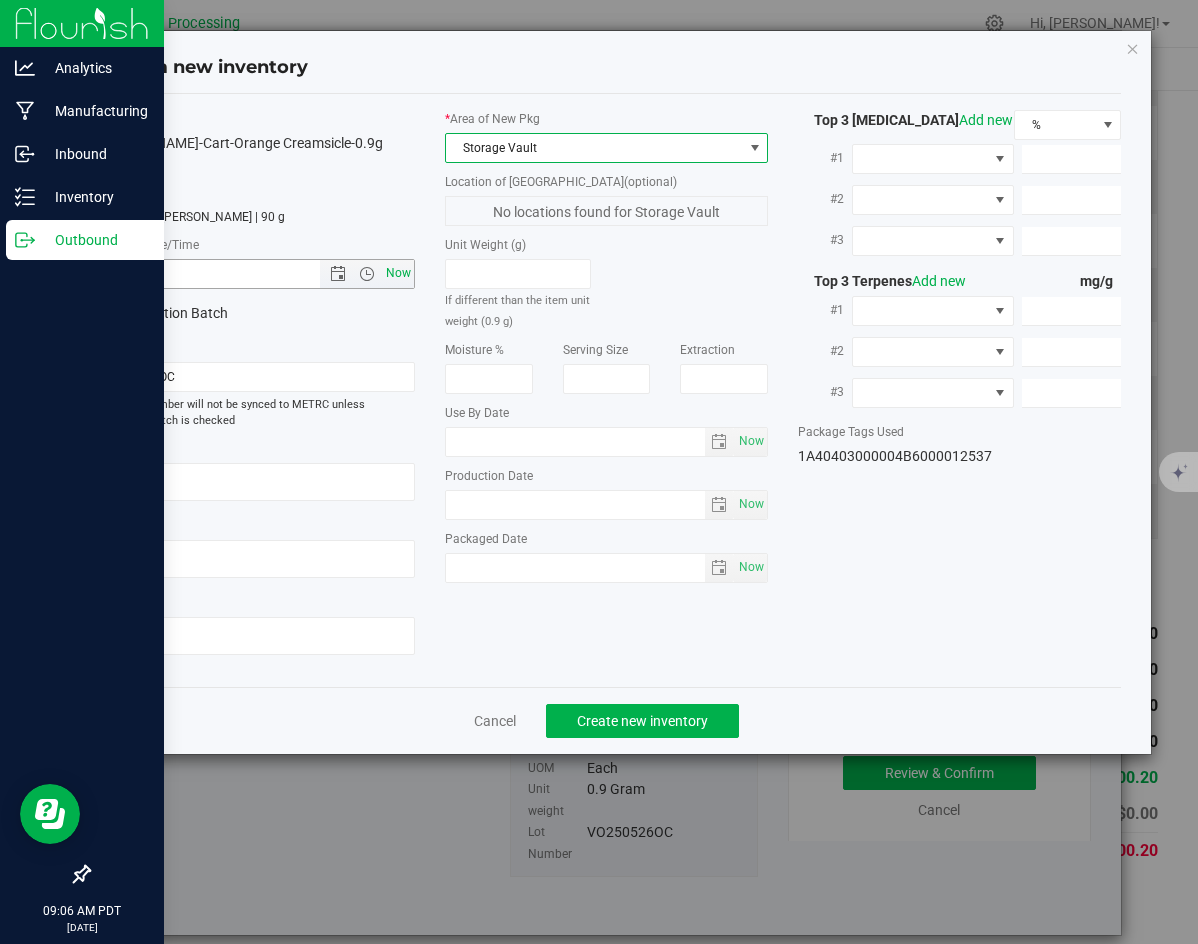 click on "Now" at bounding box center [399, 273] 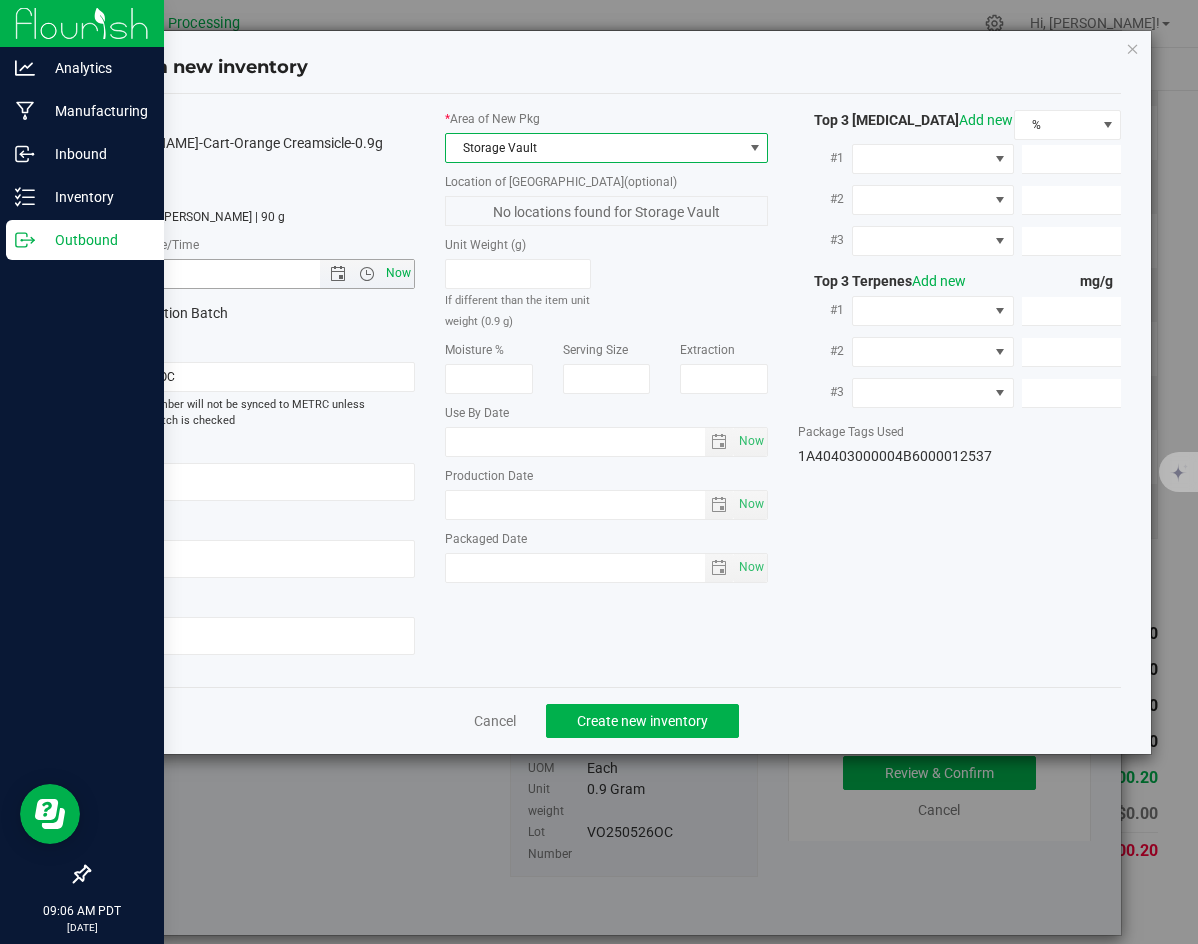 type on "[DATE] 9:06 AM" 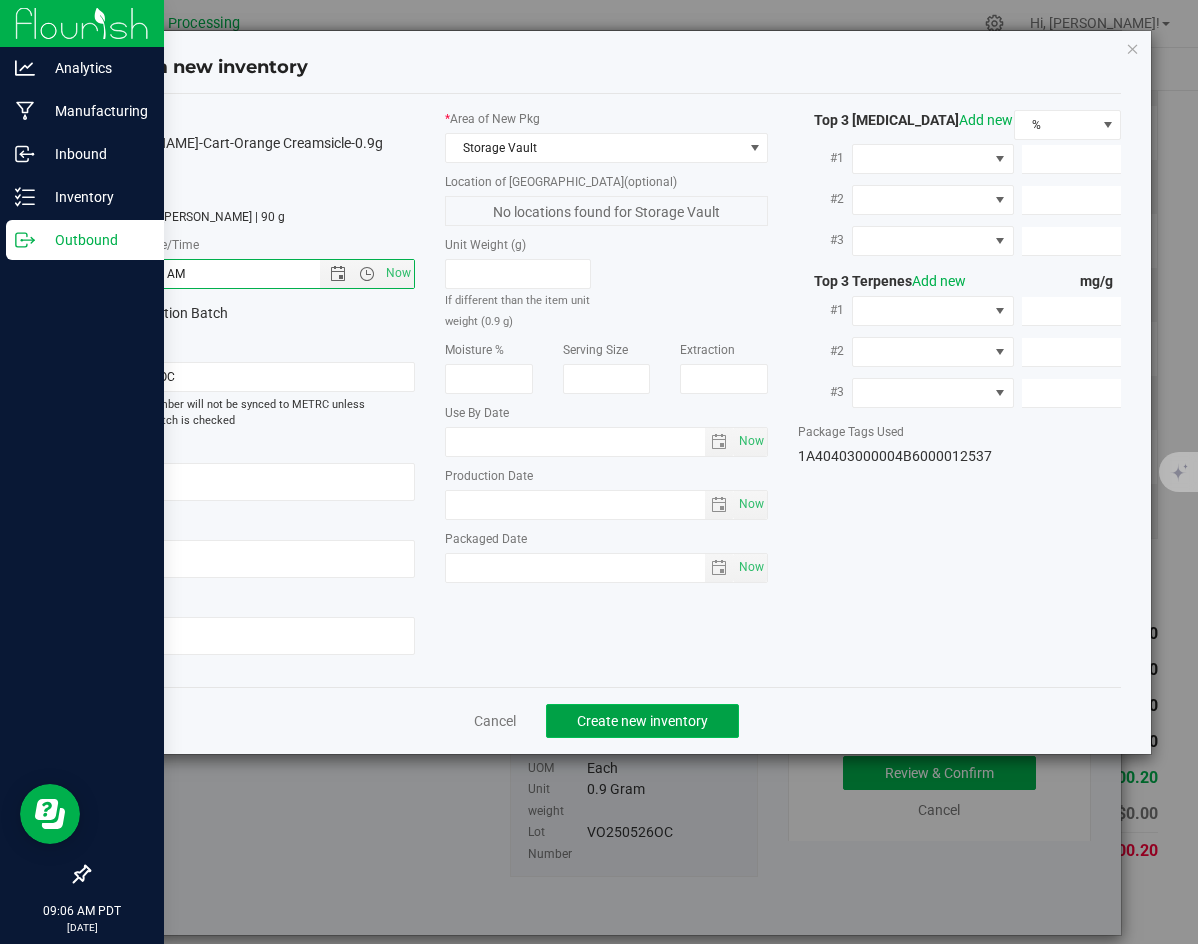 click on "Create new inventory" 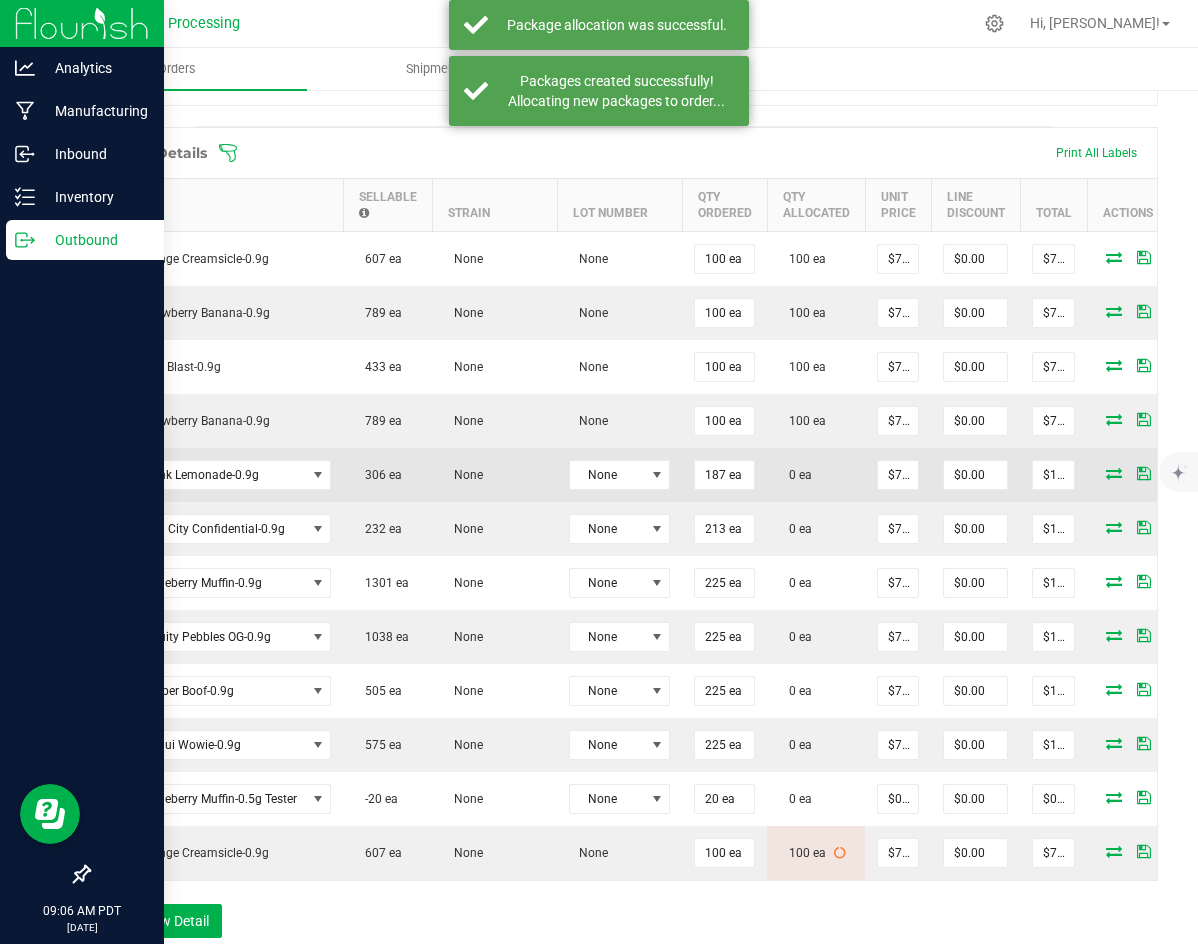 click at bounding box center [1114, 473] 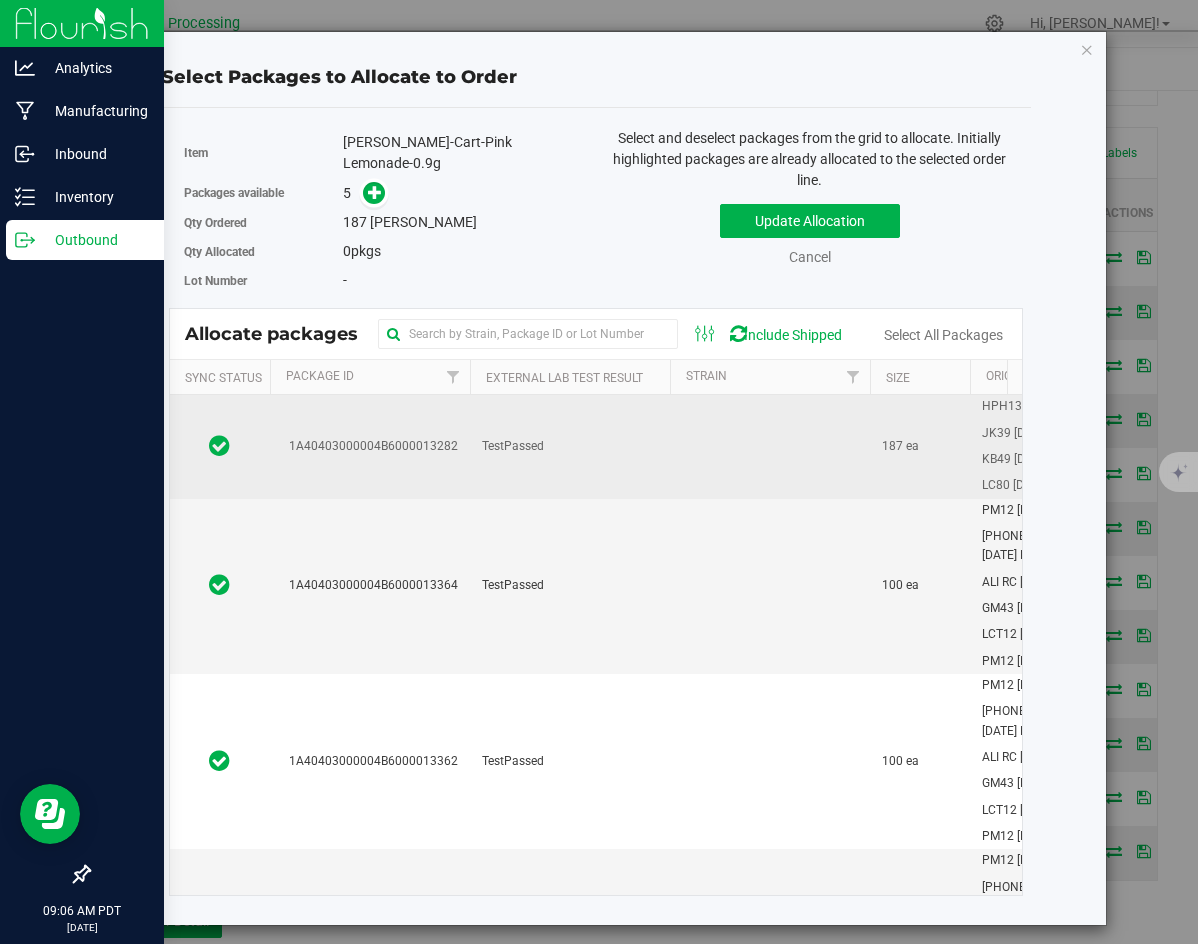 click on "187 ea" at bounding box center (920, 446) 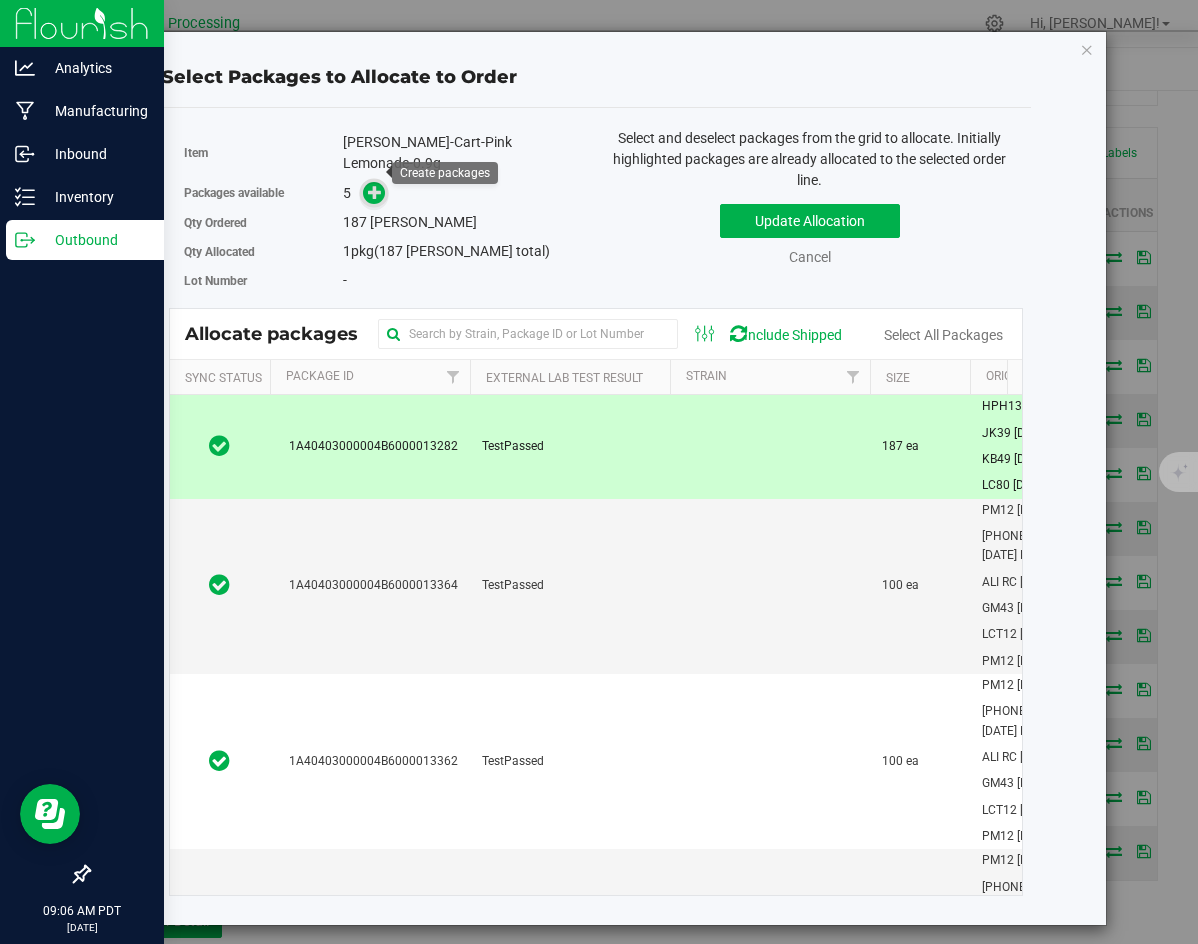 click at bounding box center (374, 193) 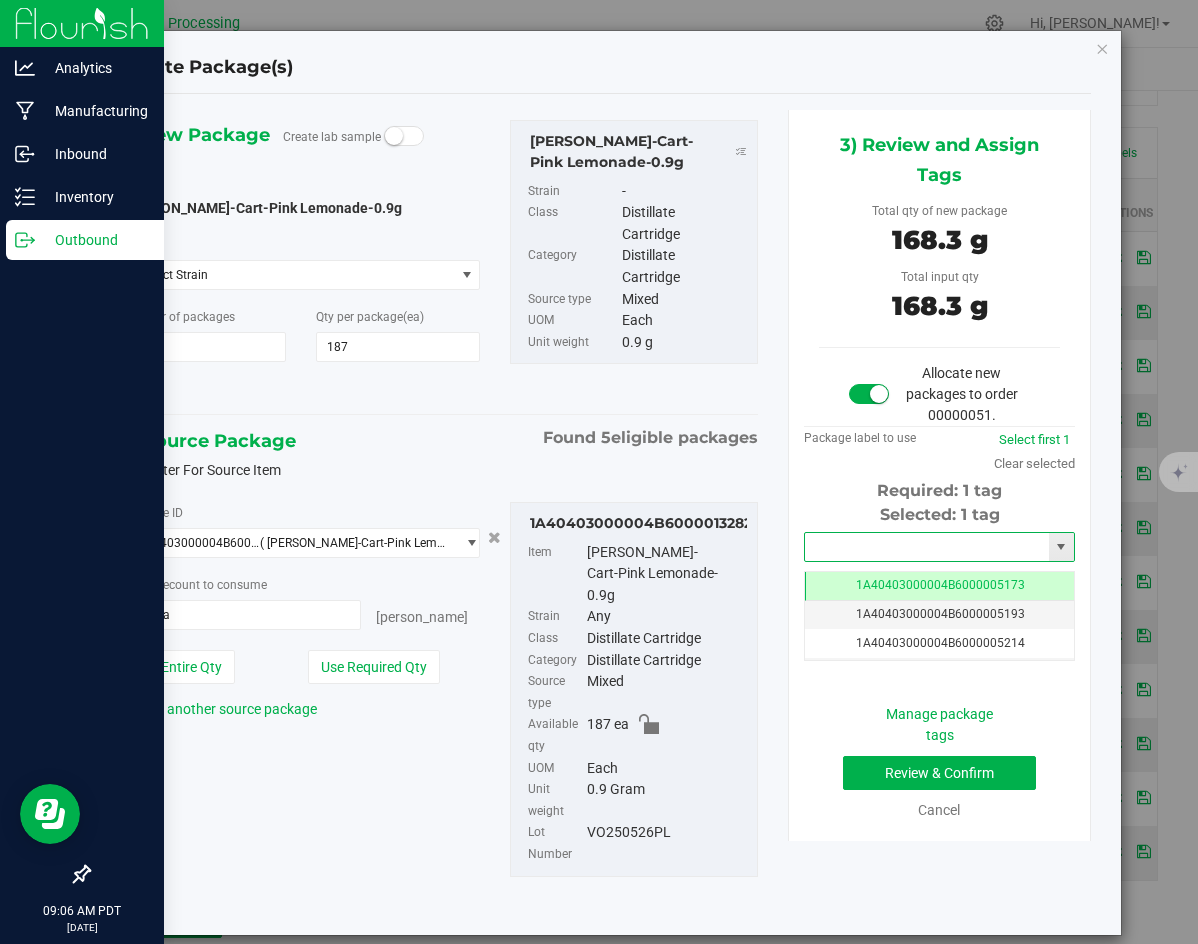 click at bounding box center (927, 547) 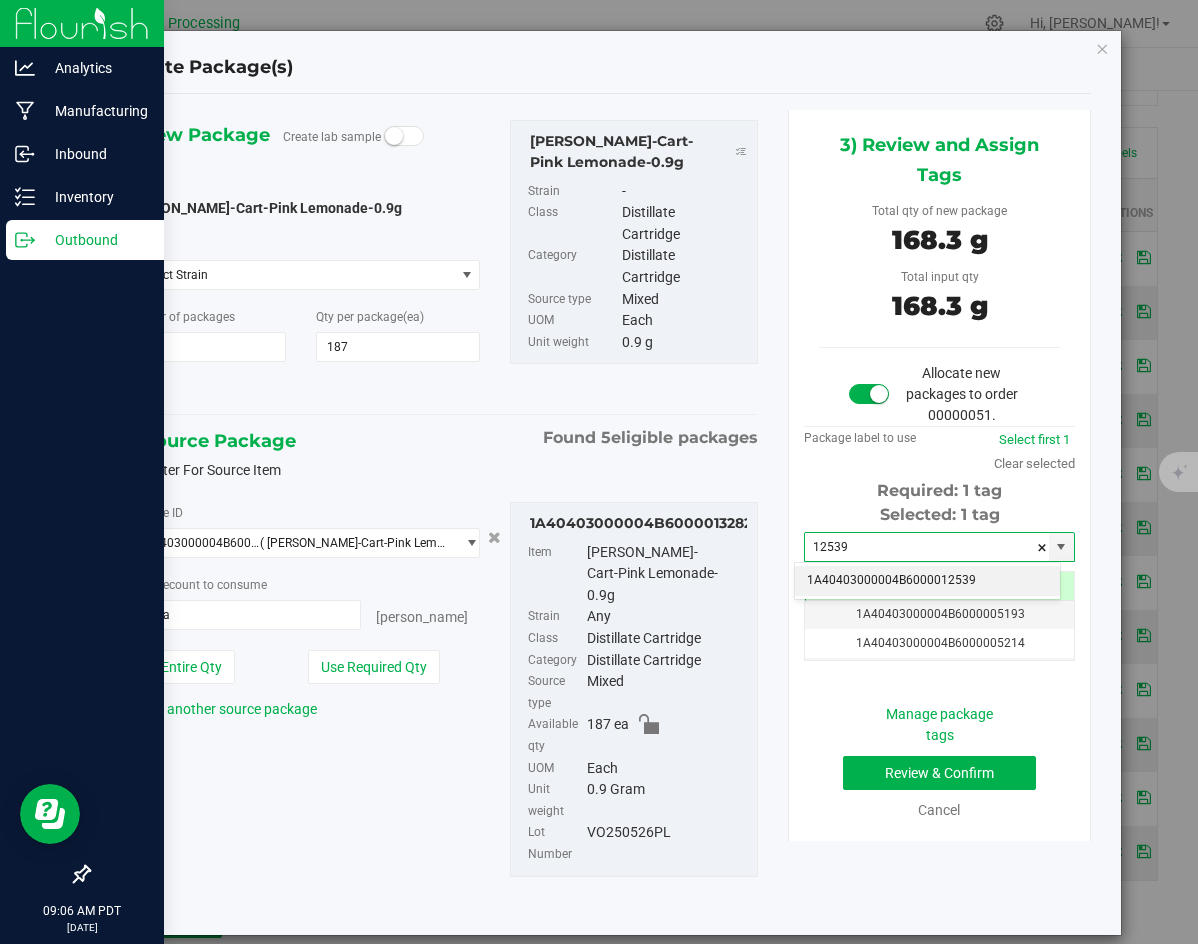 click on "1A40403000004B6000012539" at bounding box center [927, 581] 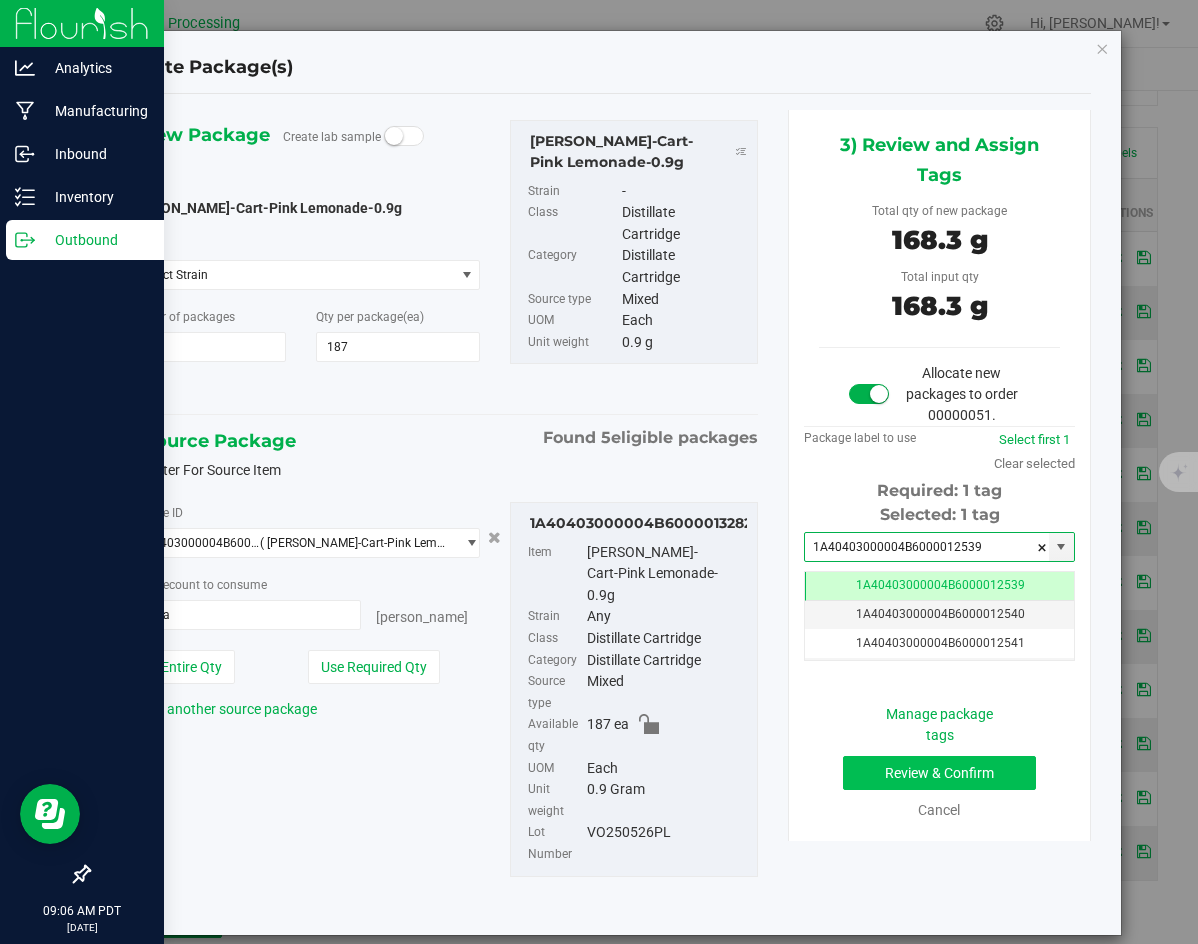 type on "1A40403000004B6000012539" 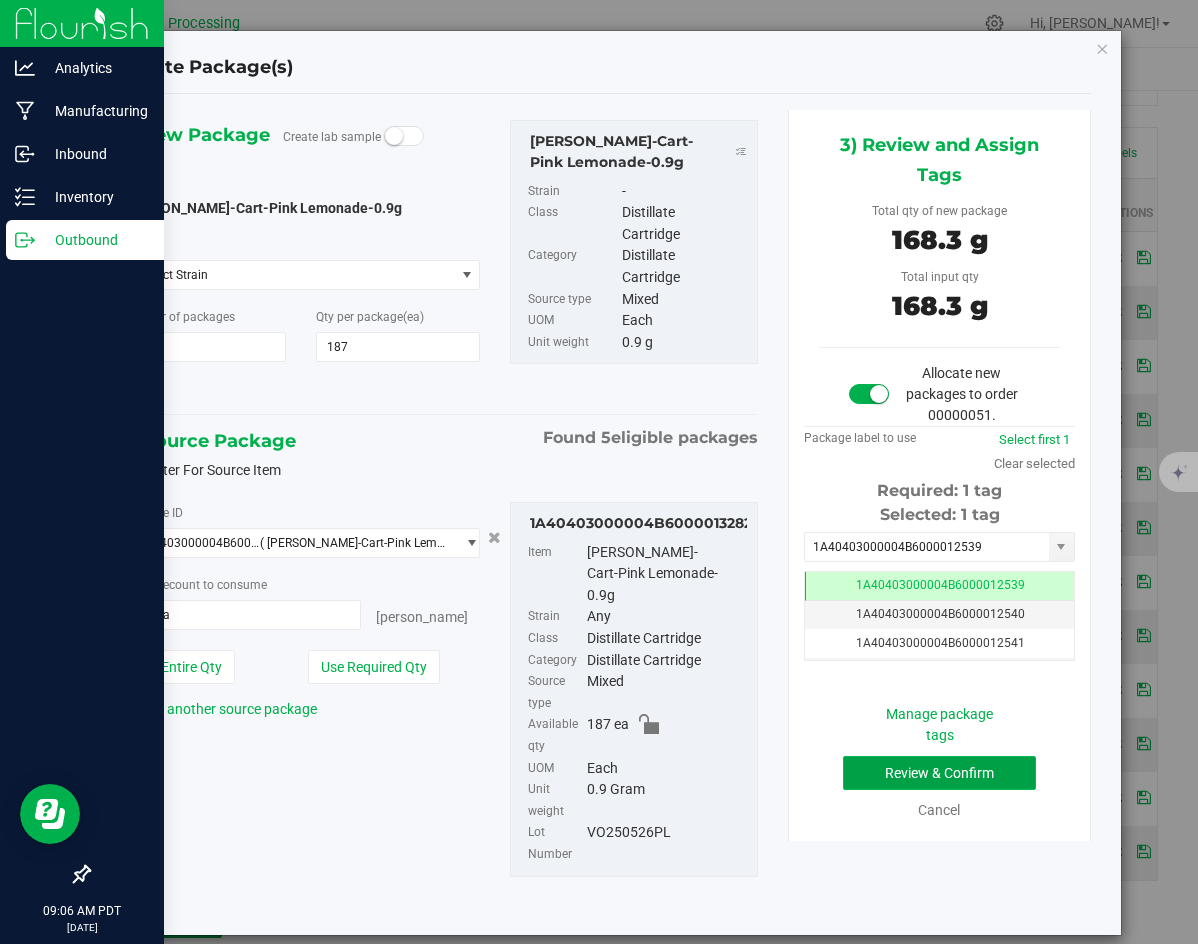 click on "Review & Confirm" at bounding box center [939, 773] 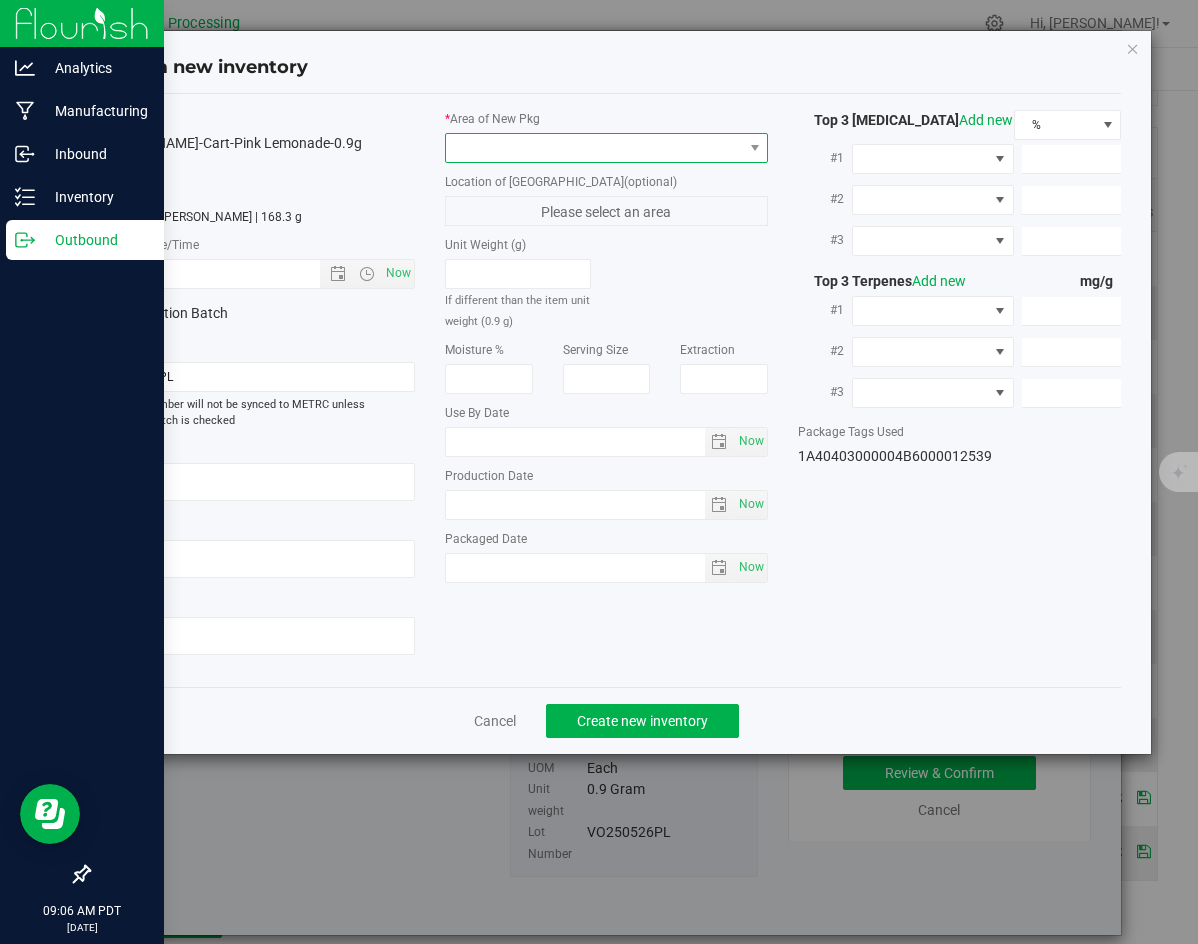 click at bounding box center (594, 148) 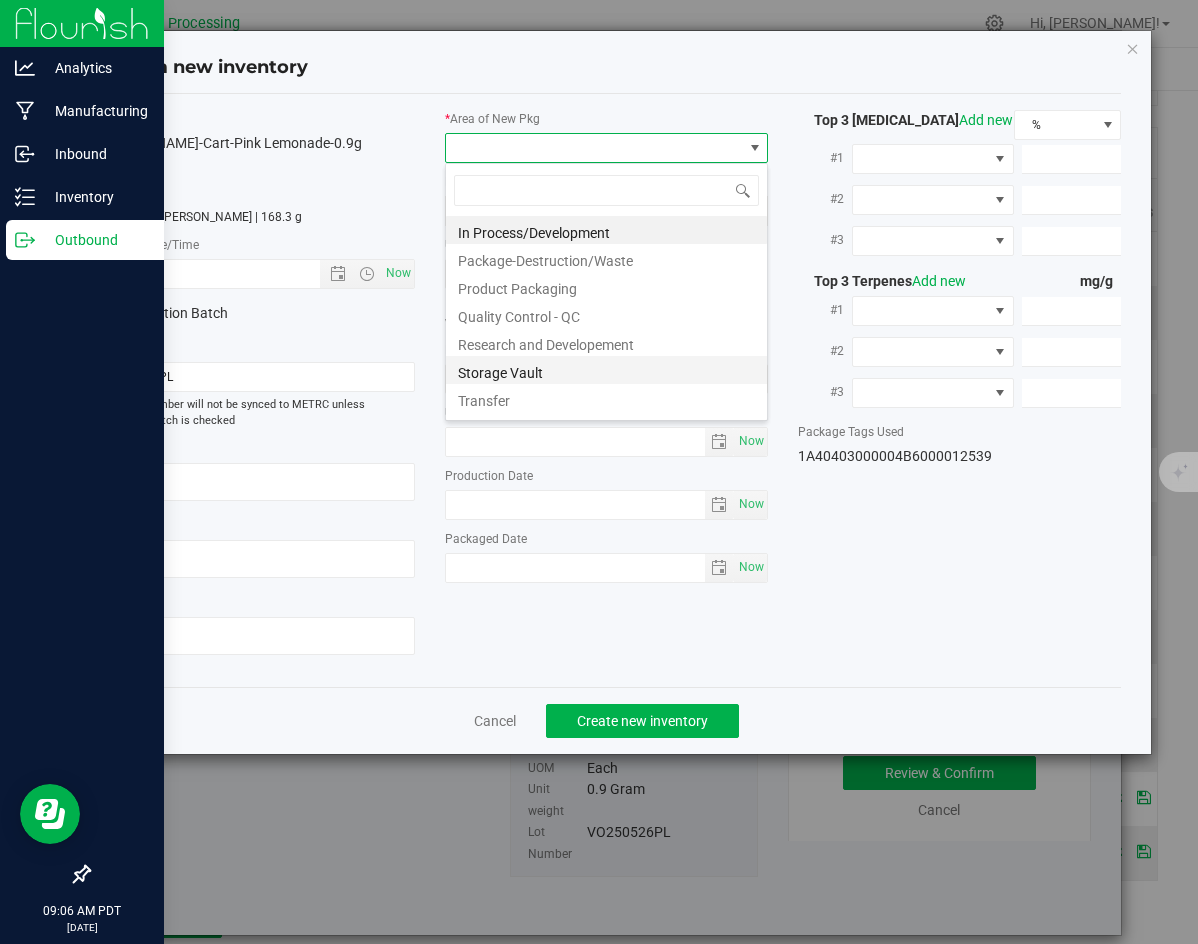 click on "Storage Vault" at bounding box center (606, 370) 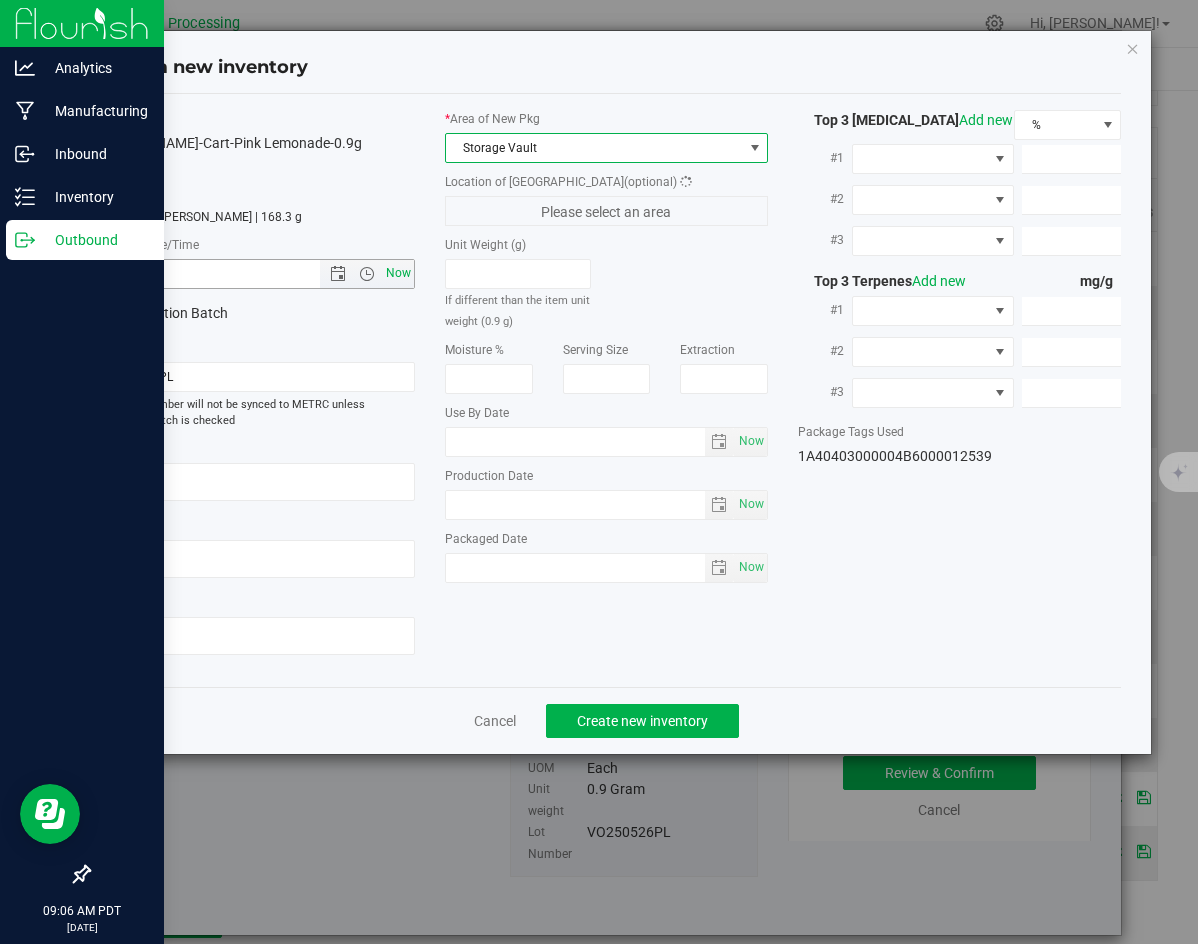 click on "Now" at bounding box center [399, 273] 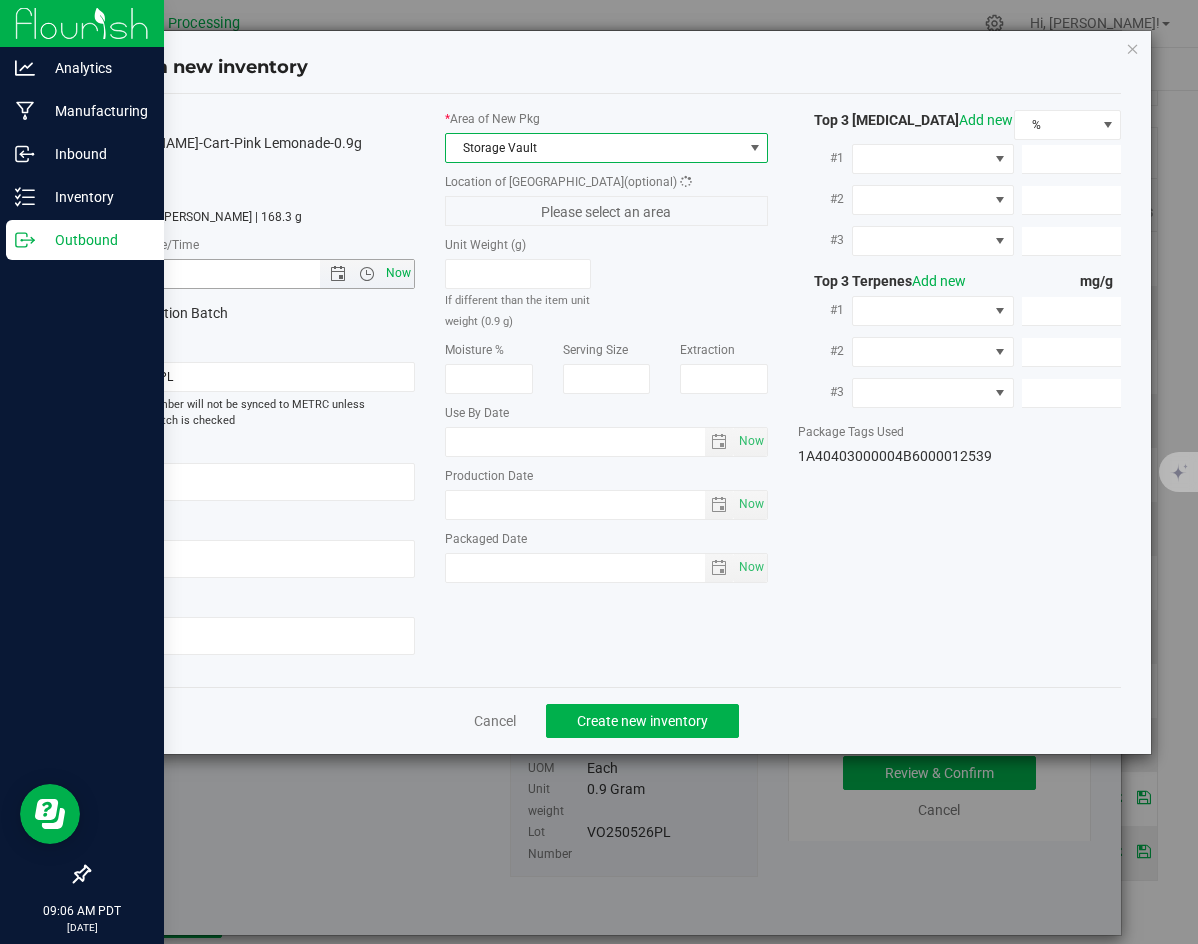 type on "[DATE] 9:06 AM" 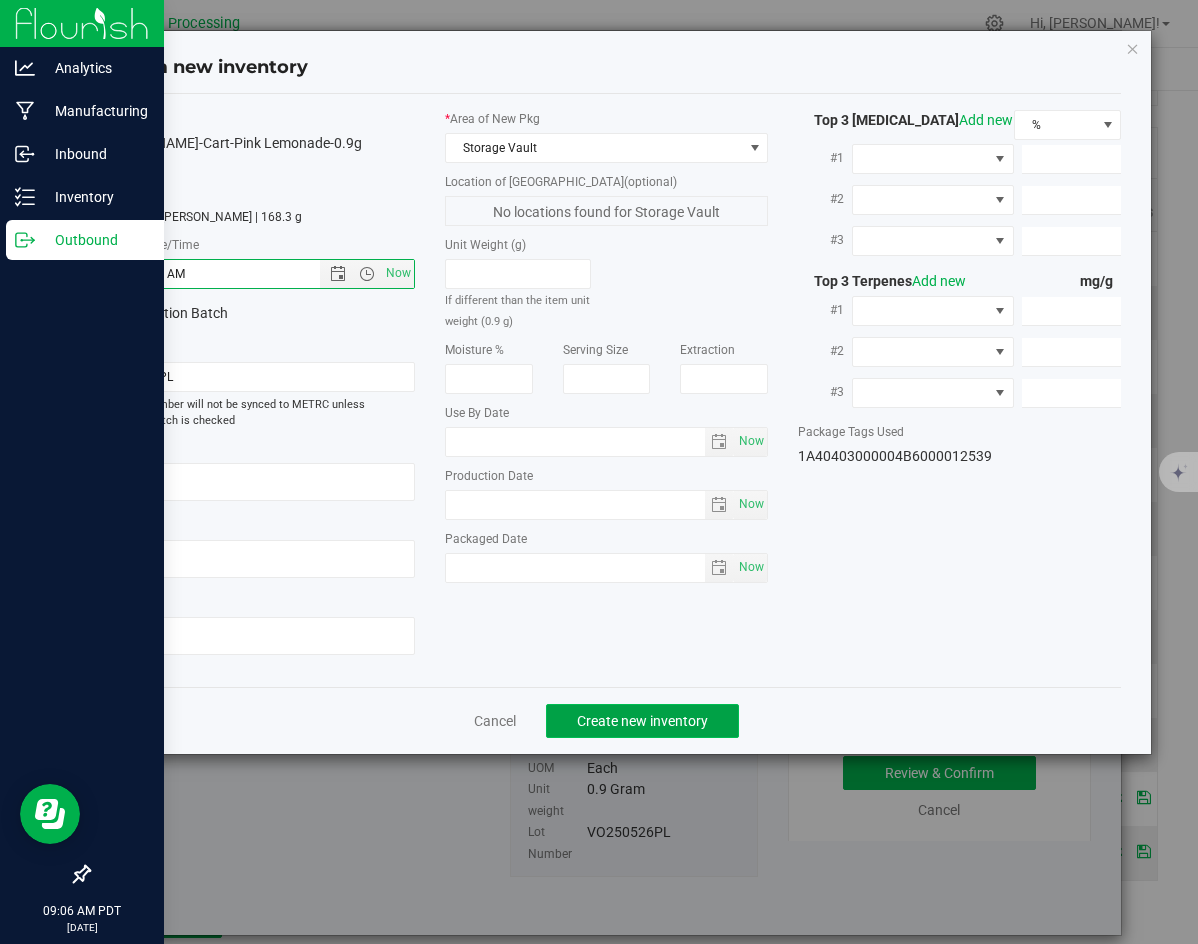 click on "Create new inventory" 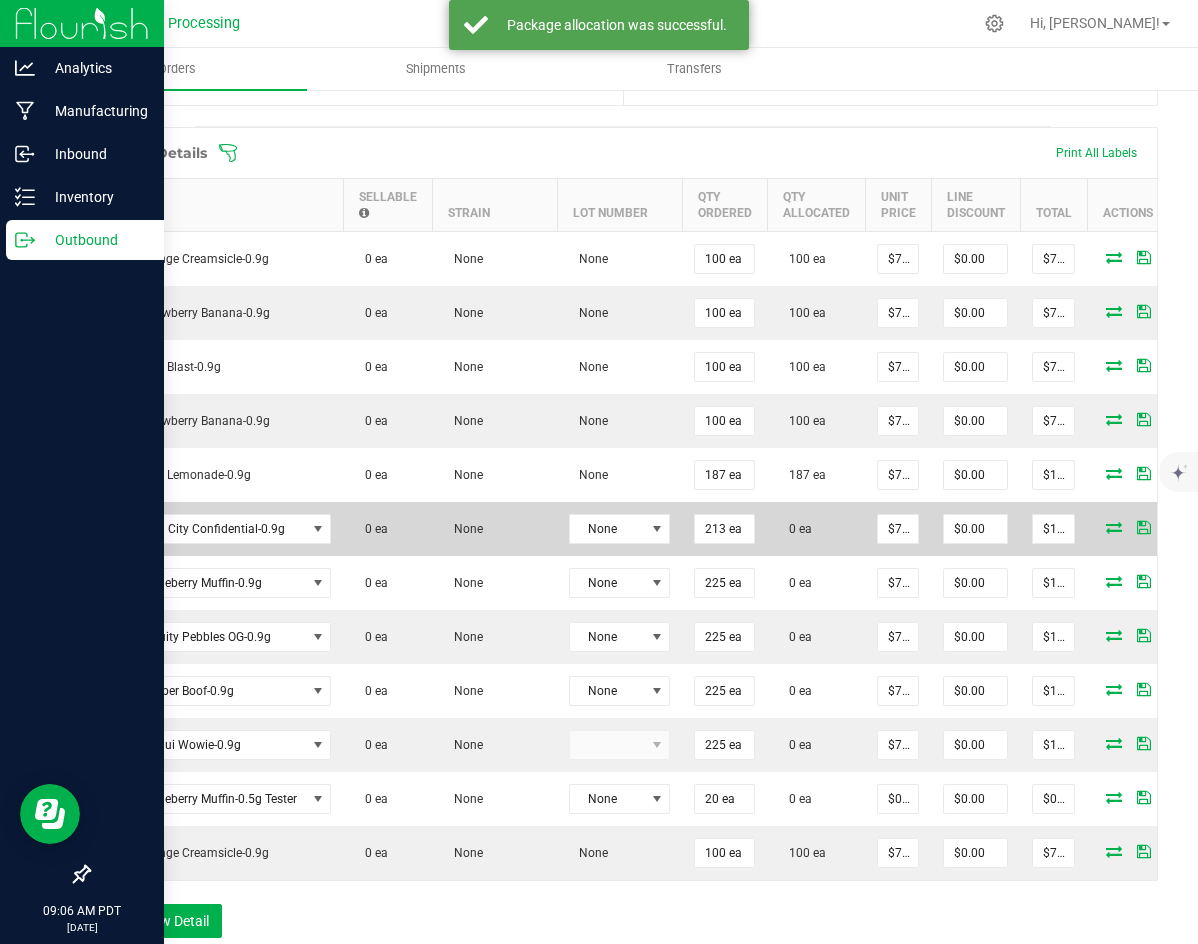 click at bounding box center [1114, 527] 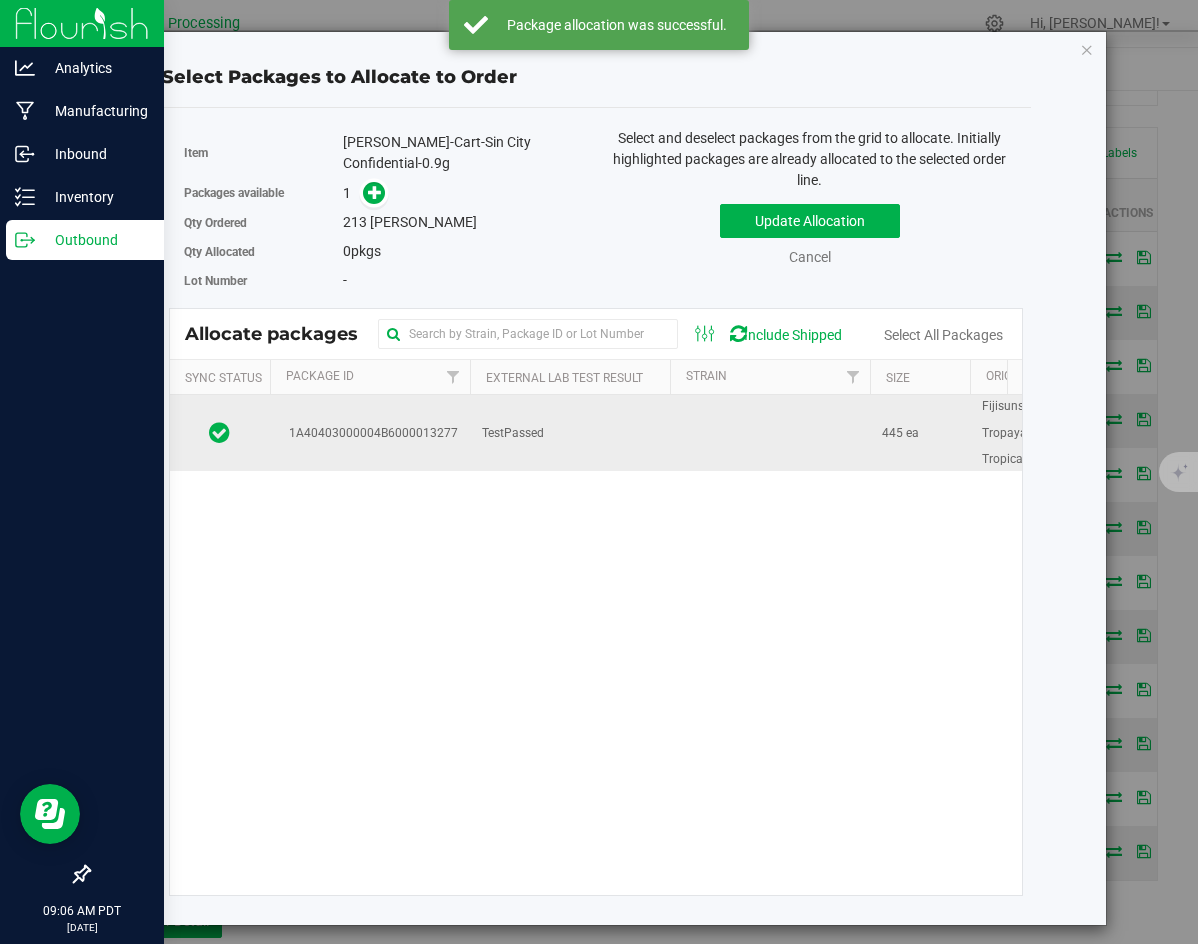click at bounding box center (770, 433) 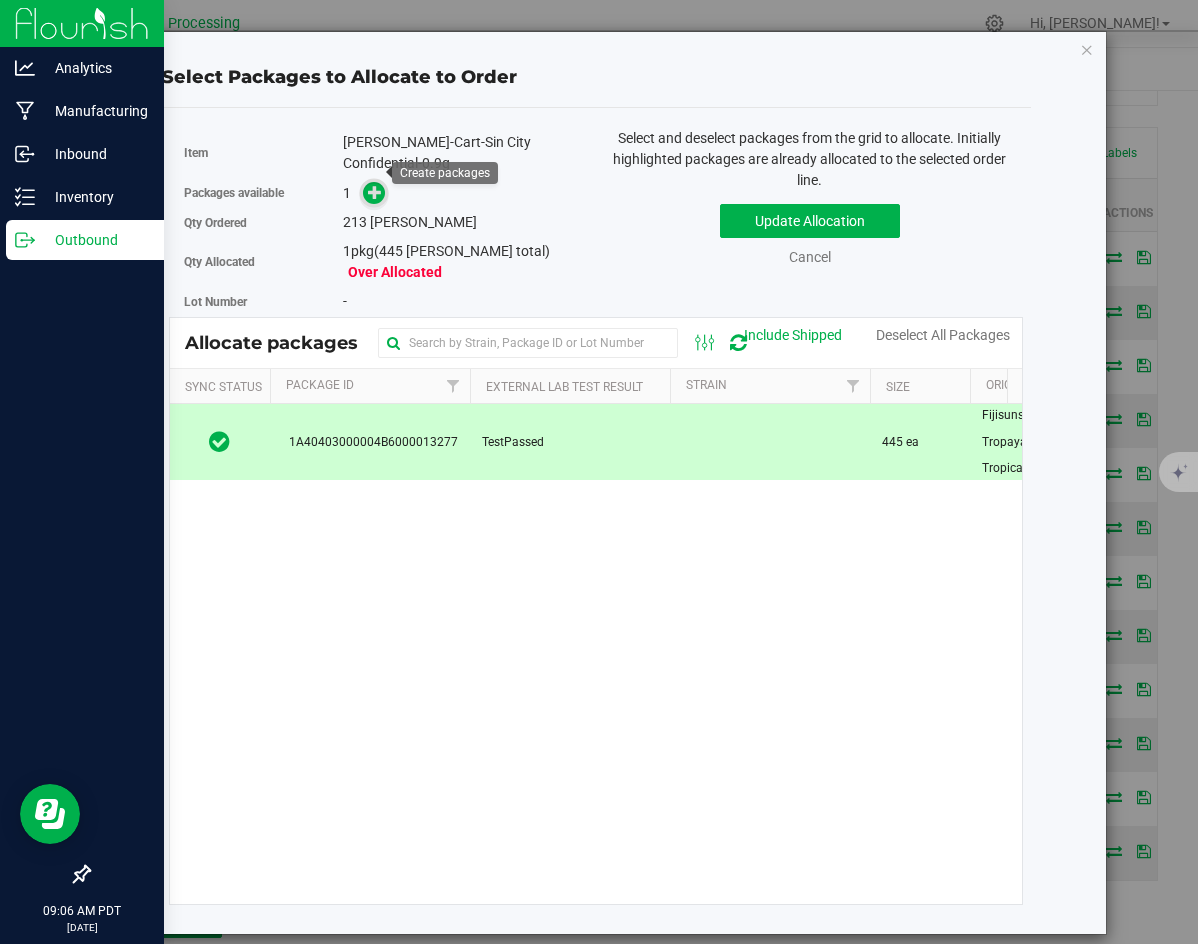 click at bounding box center (375, 192) 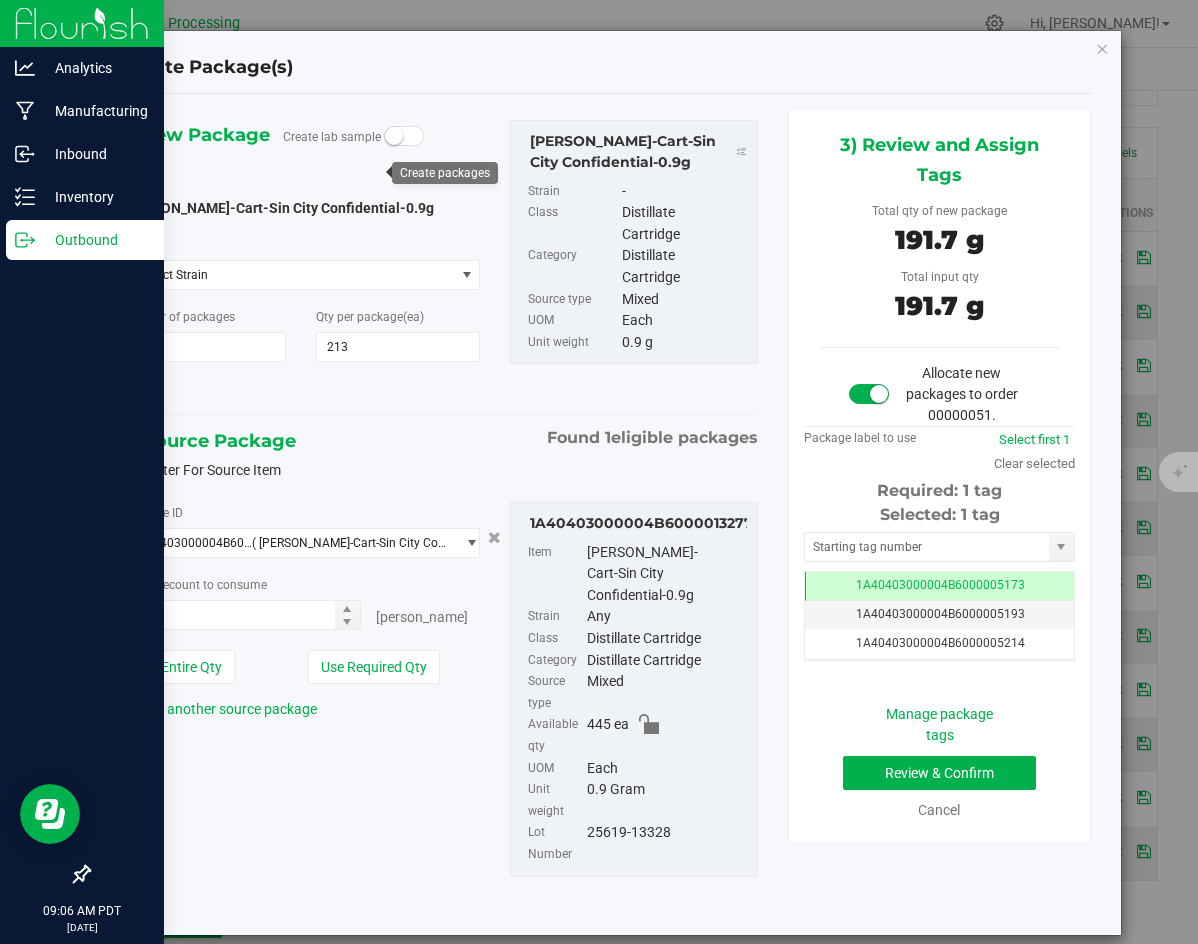 type on "213 ea" 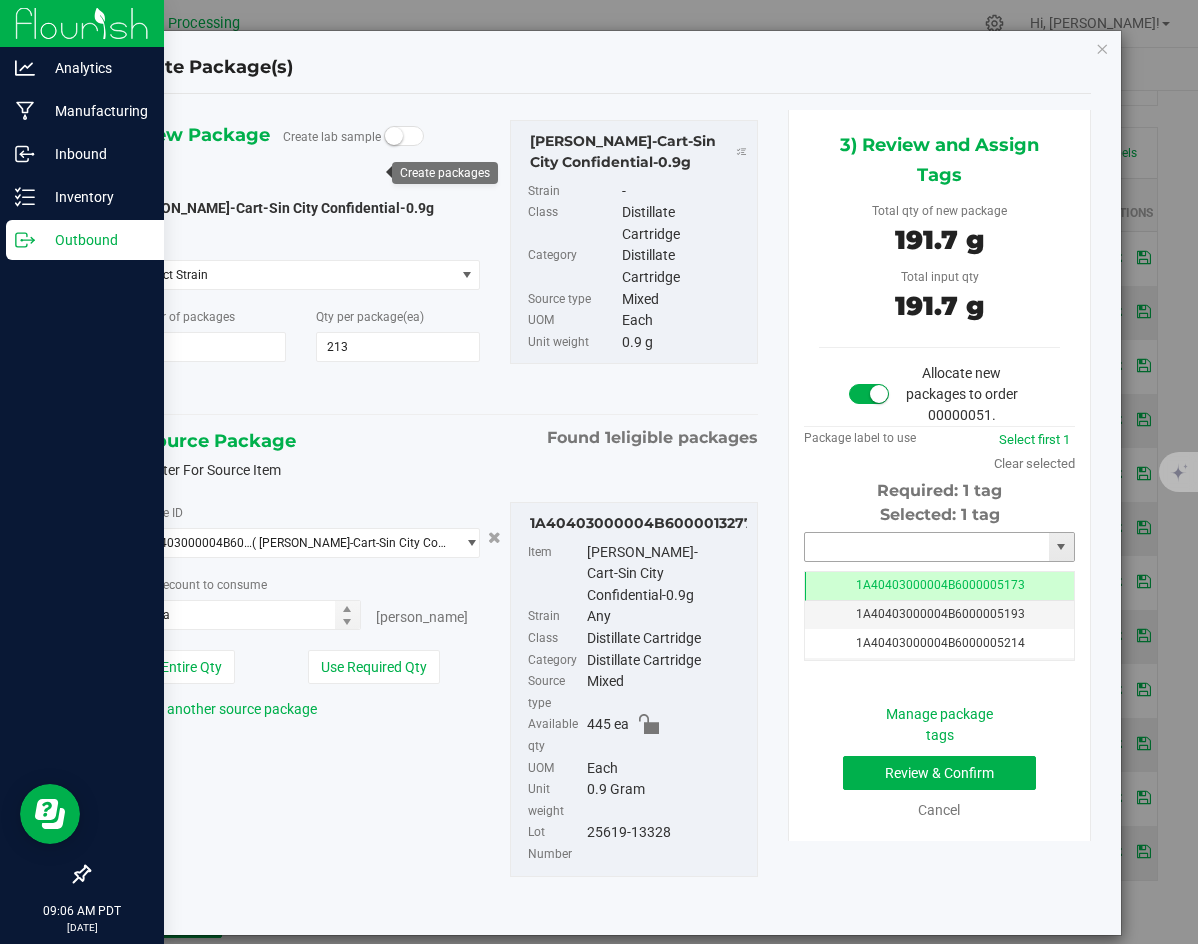click at bounding box center [927, 547] 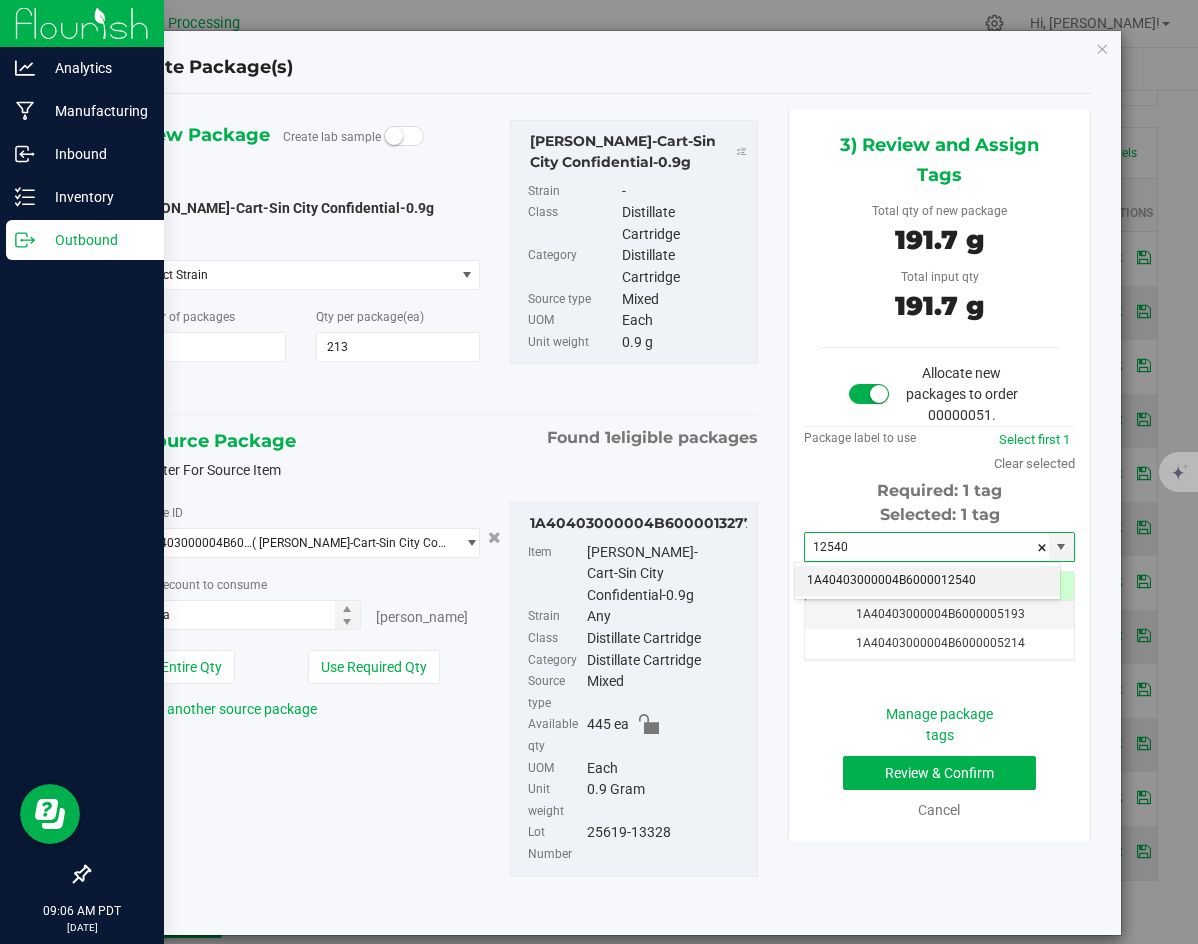 click on "1A40403000004B6000012540" at bounding box center [927, 581] 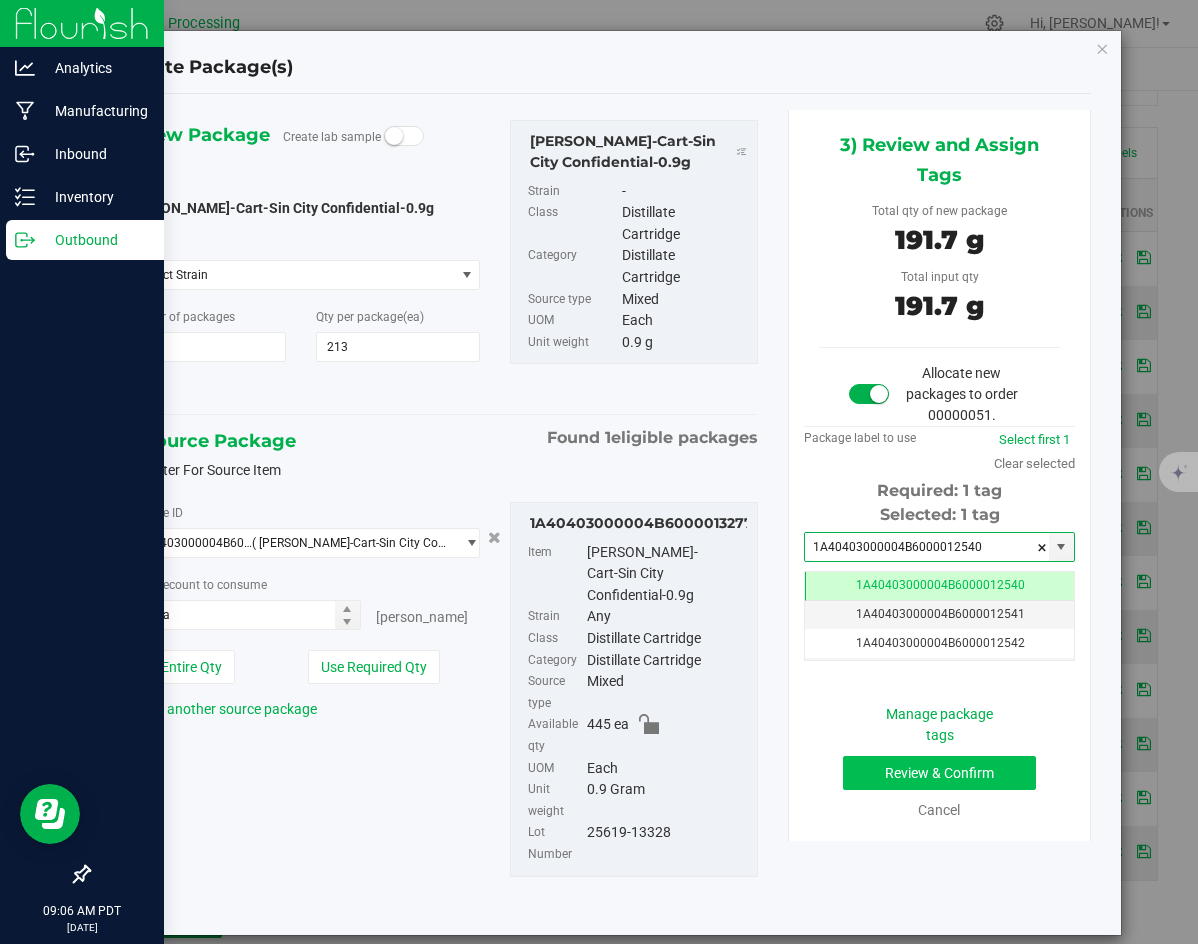 type on "1A40403000004B6000012540" 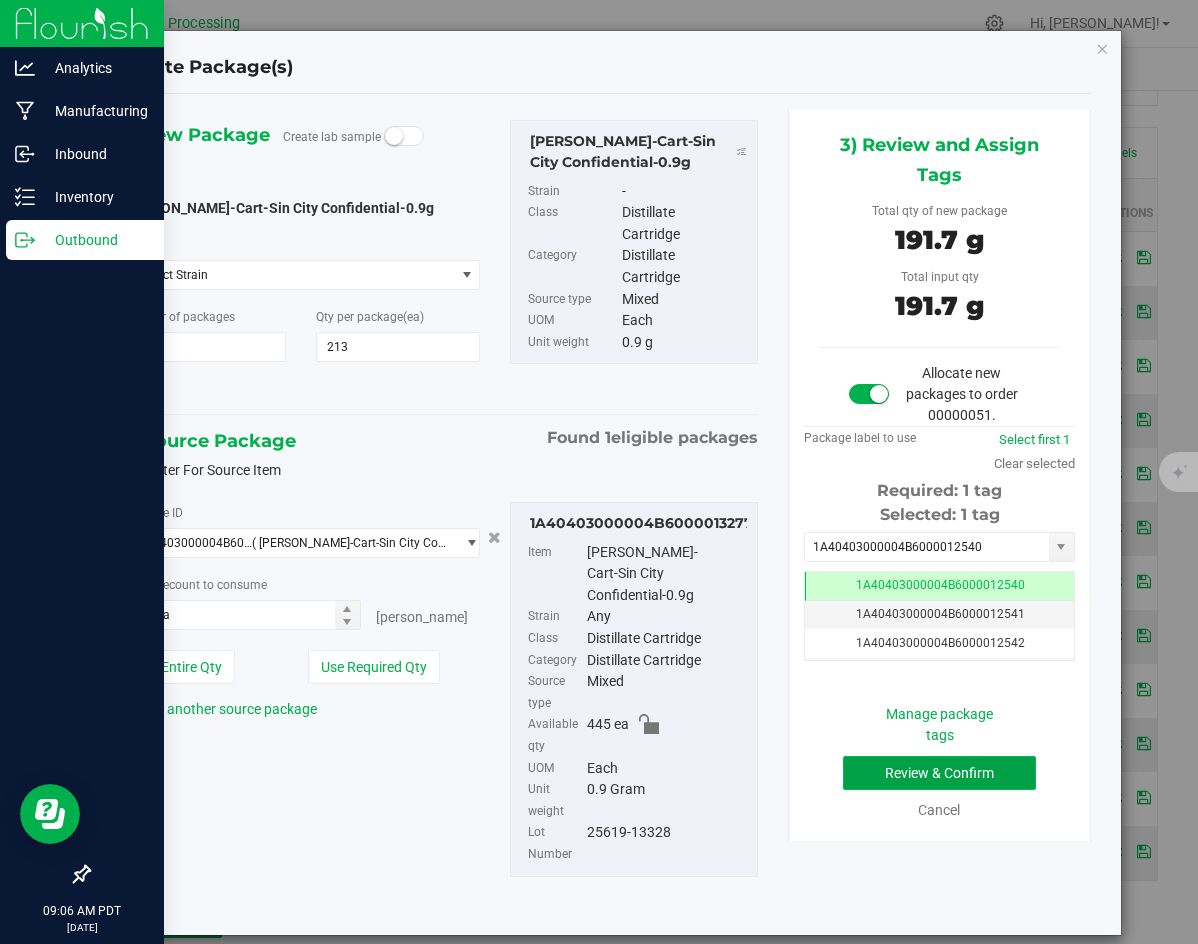 click on "Review & Confirm" at bounding box center (939, 773) 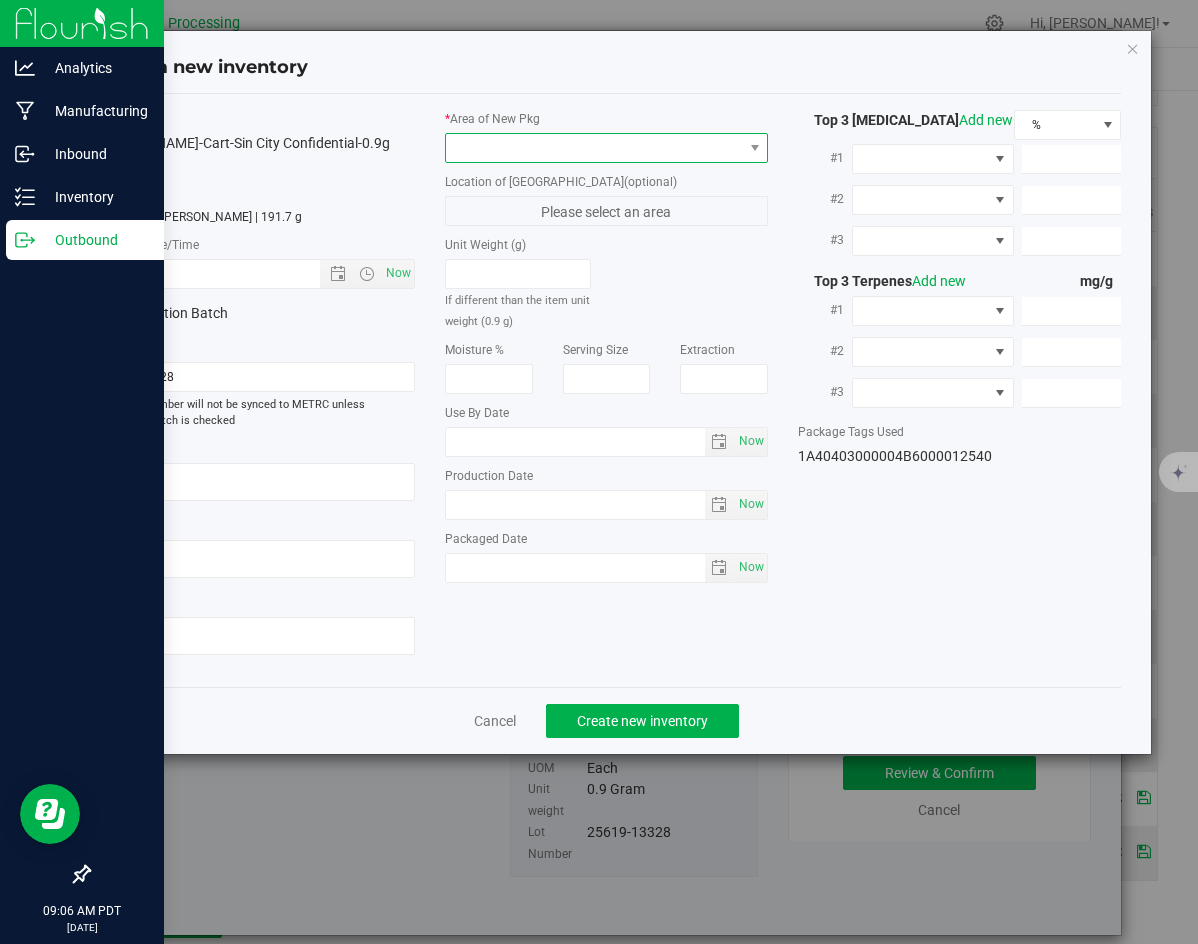 click at bounding box center [594, 148] 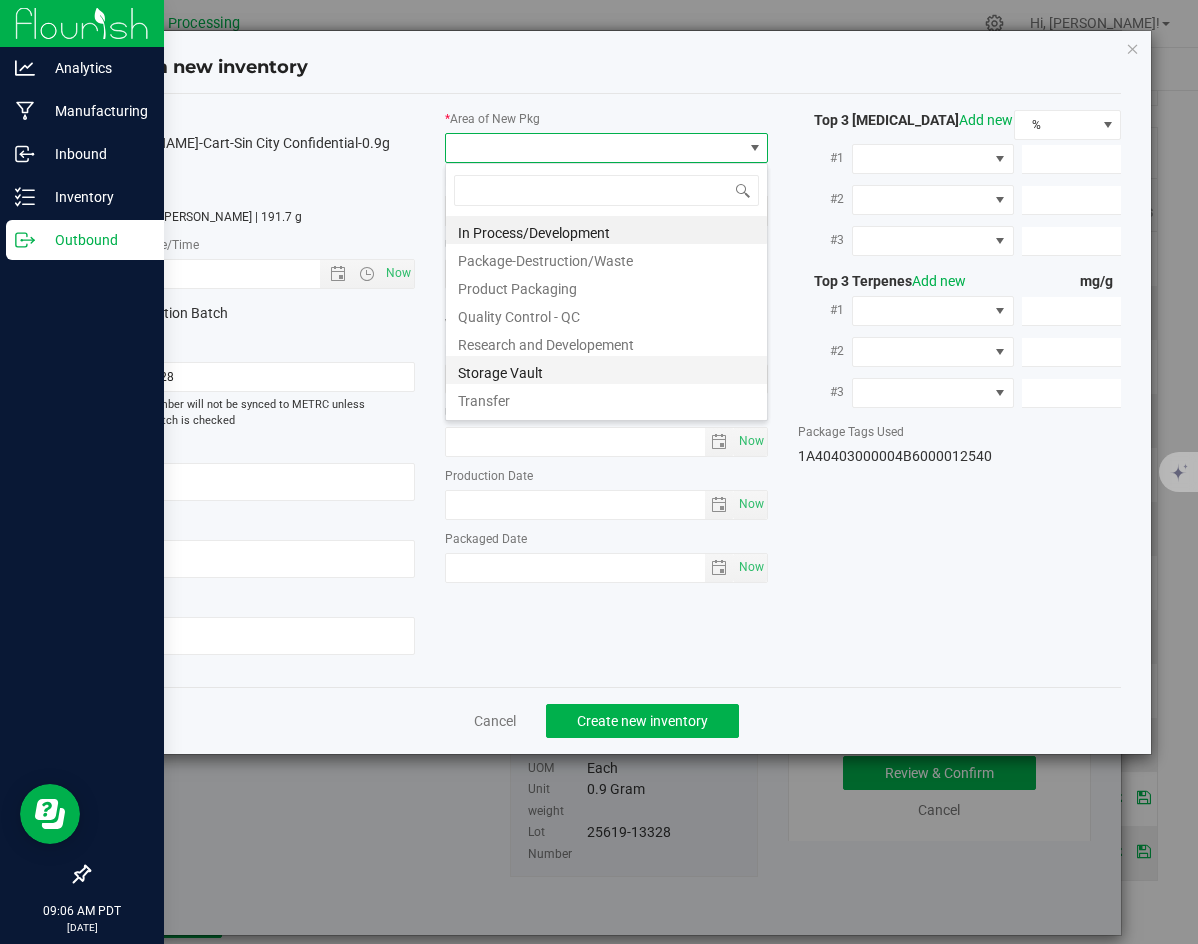 click on "Storage Vault" at bounding box center [606, 370] 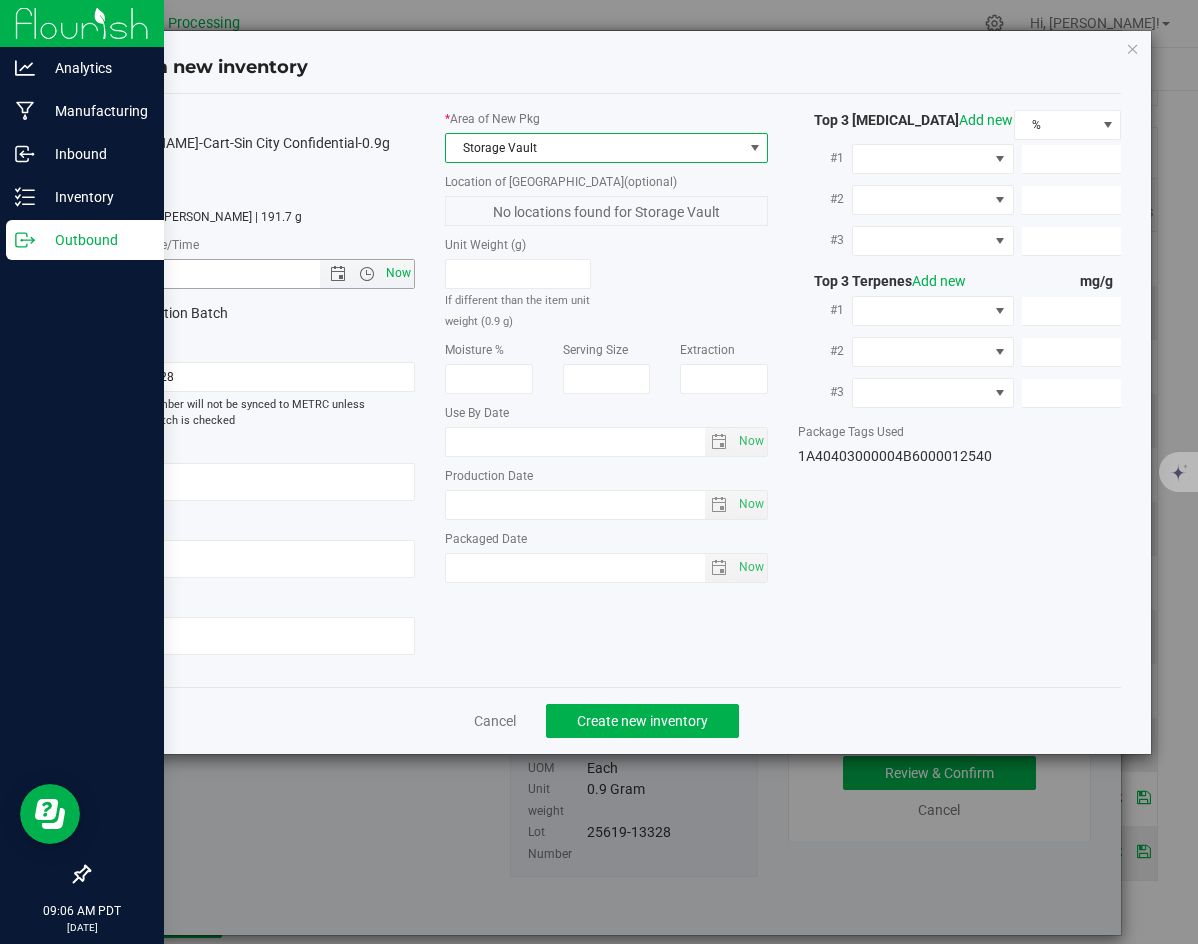 click on "Now" at bounding box center (399, 273) 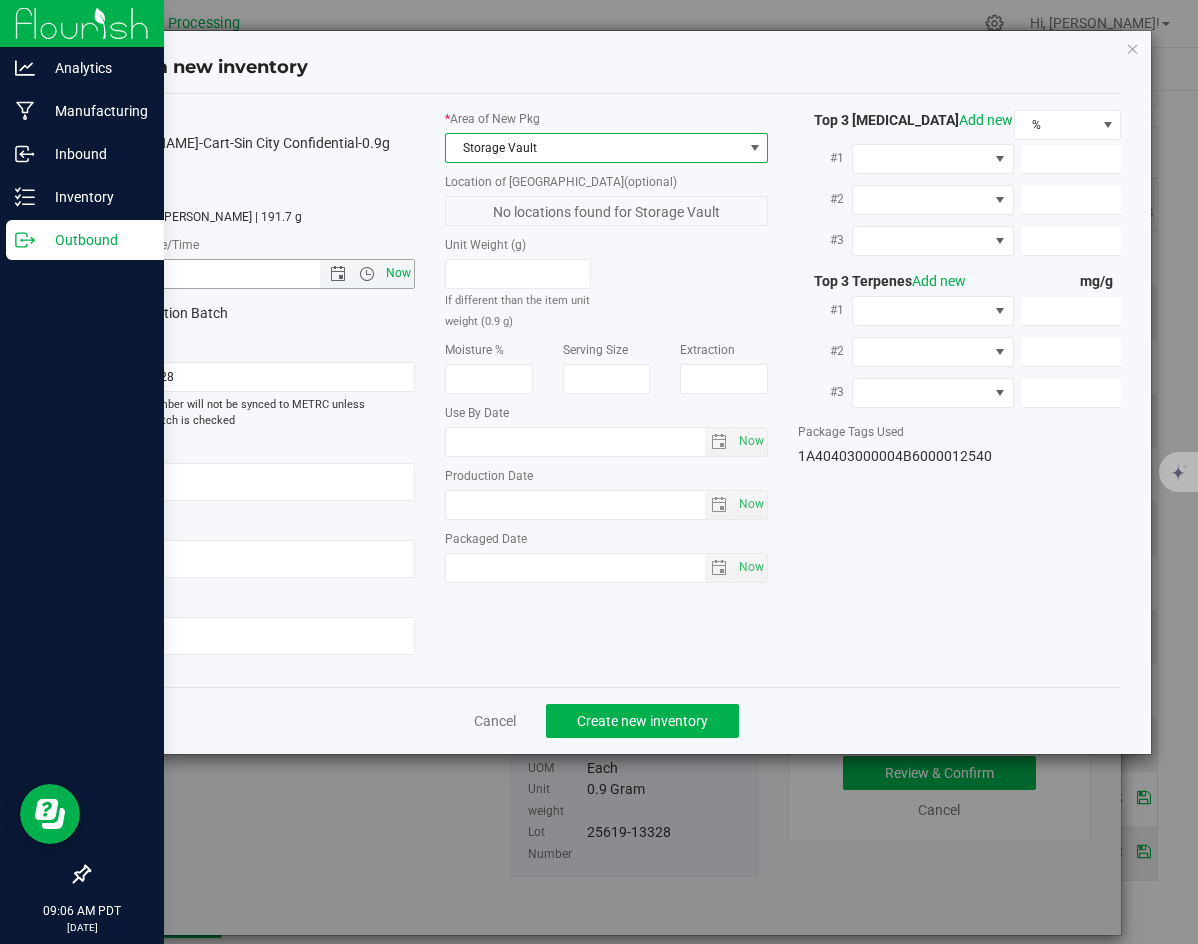type on "[DATE] 9:06 AM" 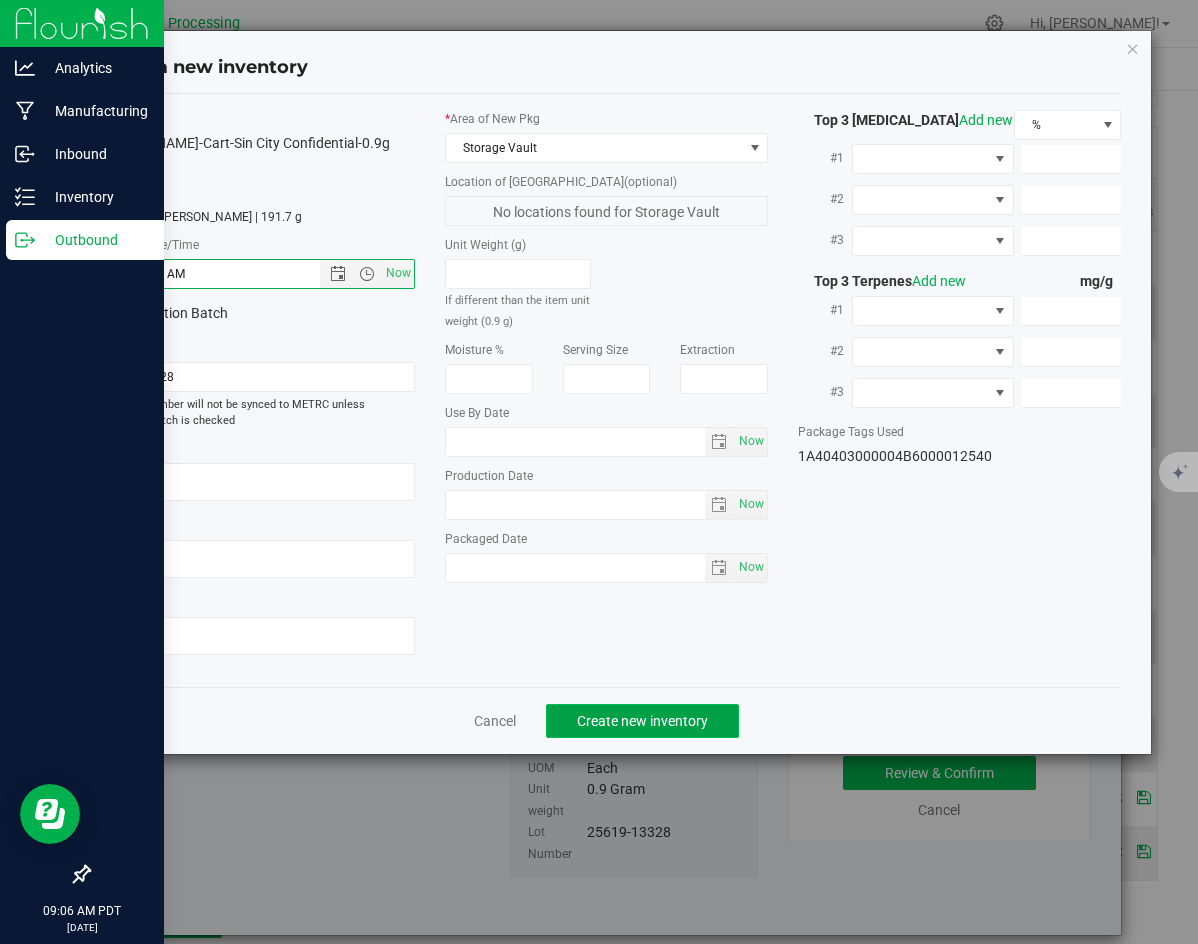 click on "Create new inventory" 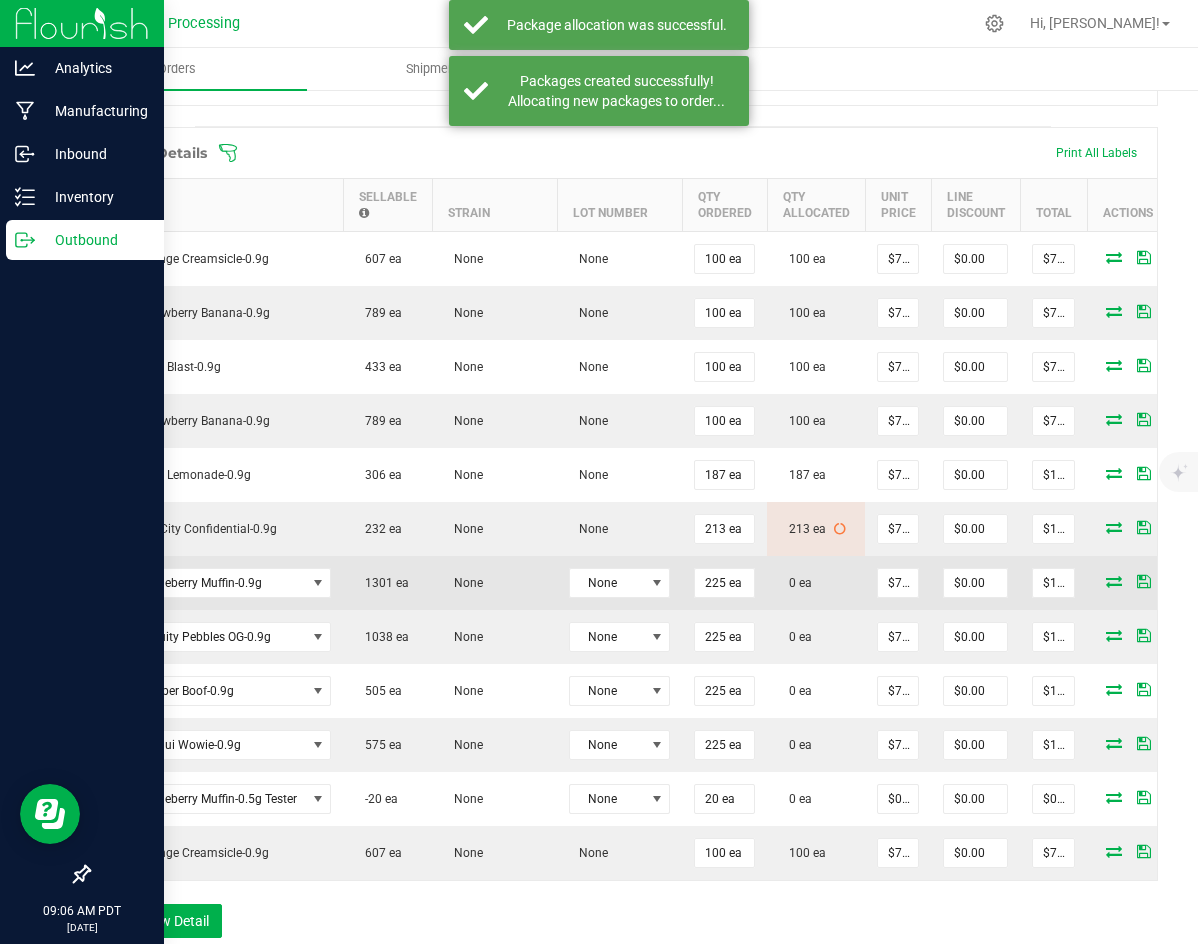 click at bounding box center (1114, 581) 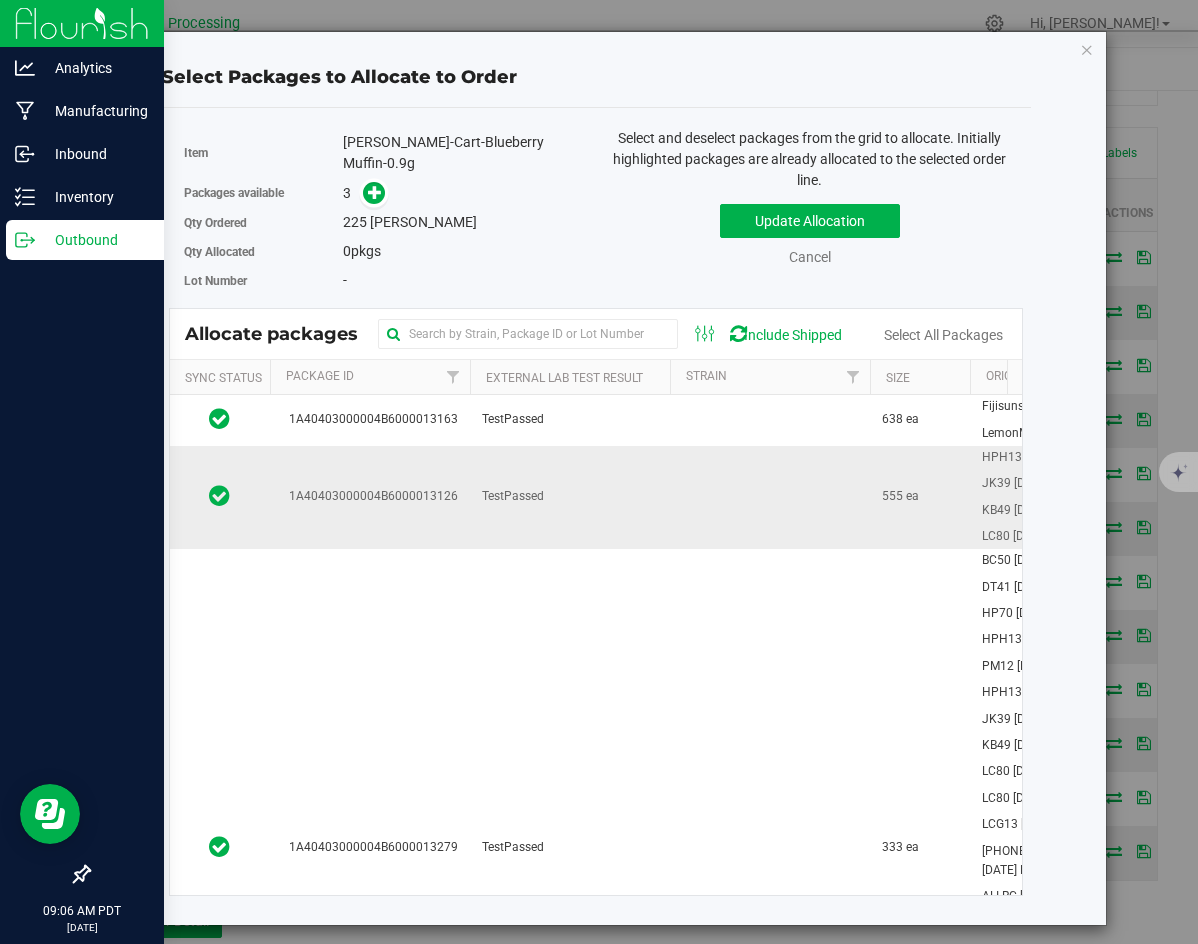 click at bounding box center (770, 497) 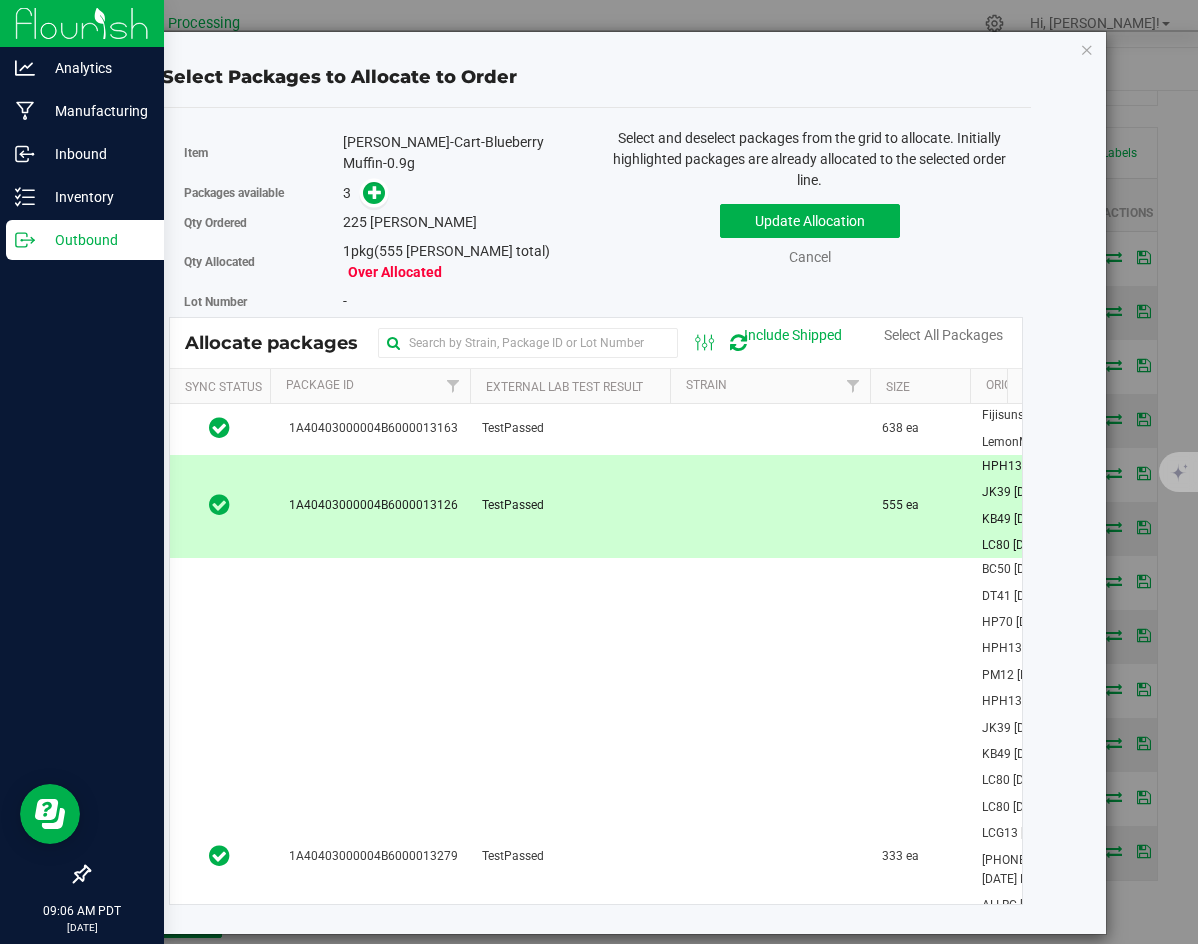 click on "3" at bounding box center (462, 193) 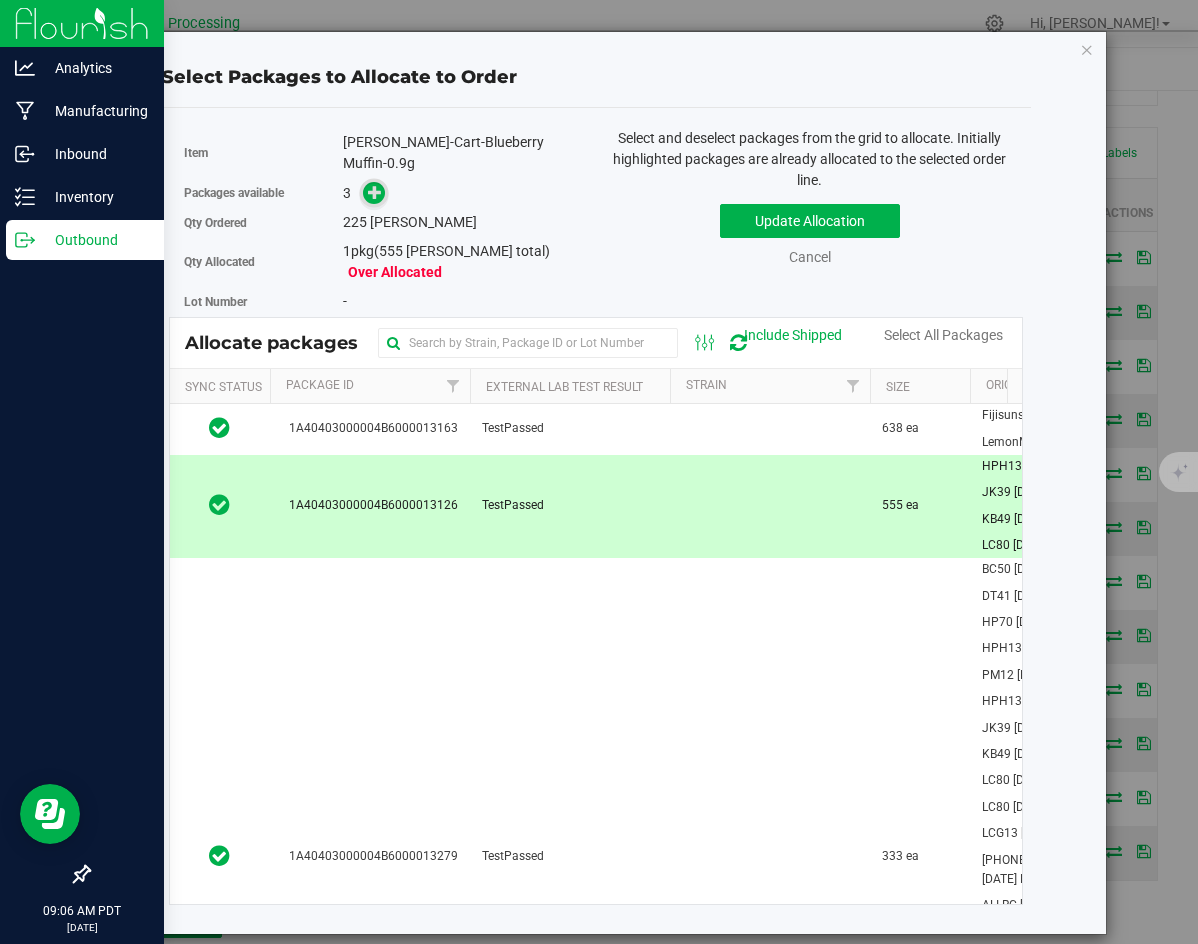 click at bounding box center [375, 192] 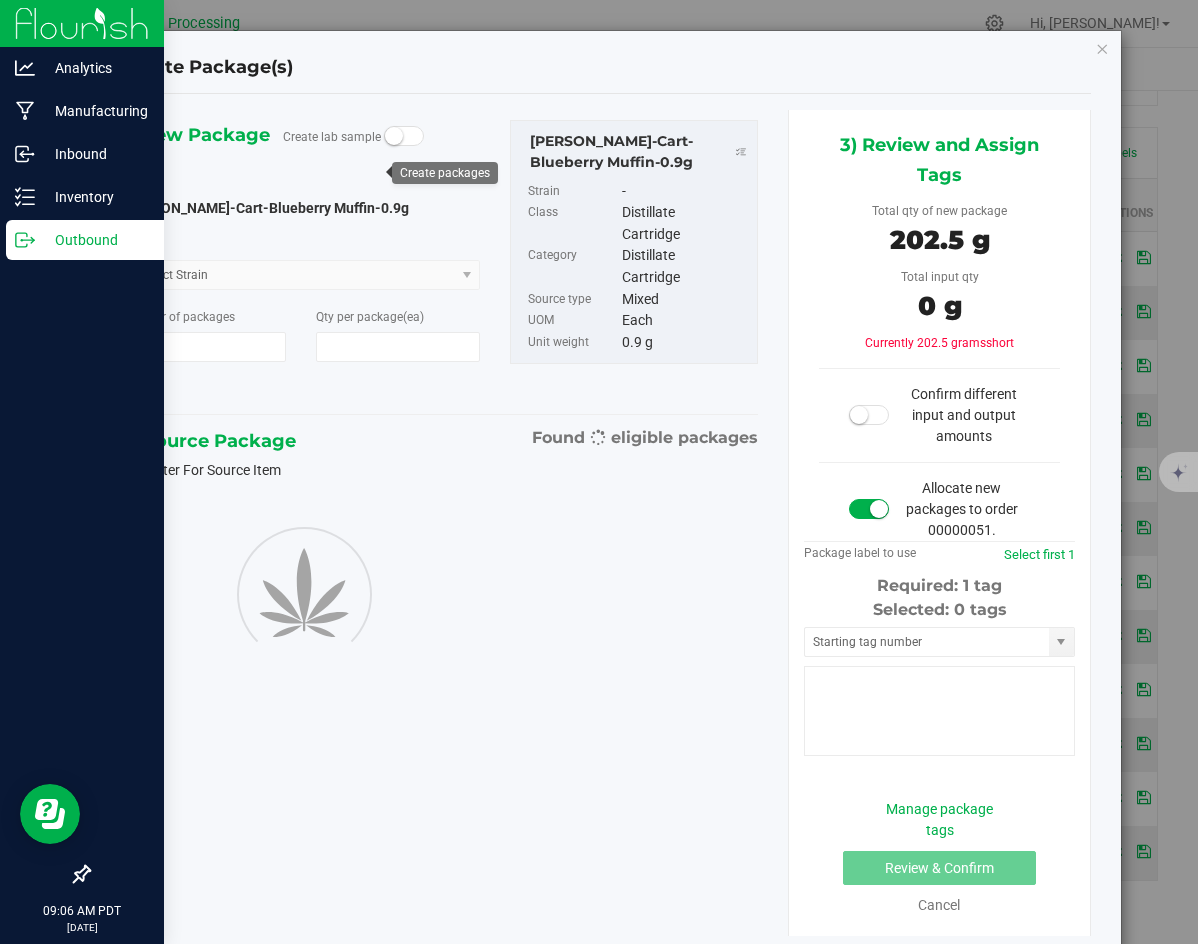 type on "1" 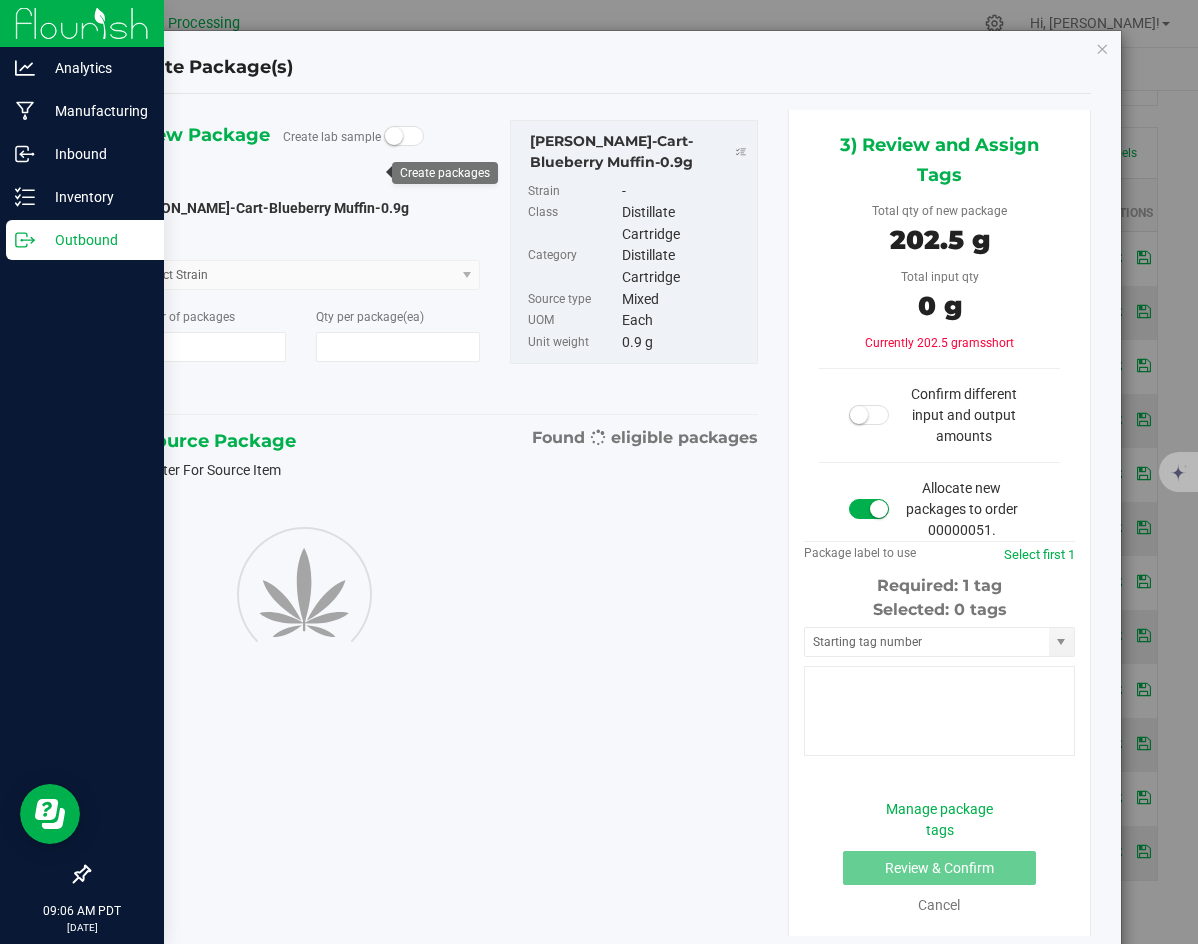 type on "225" 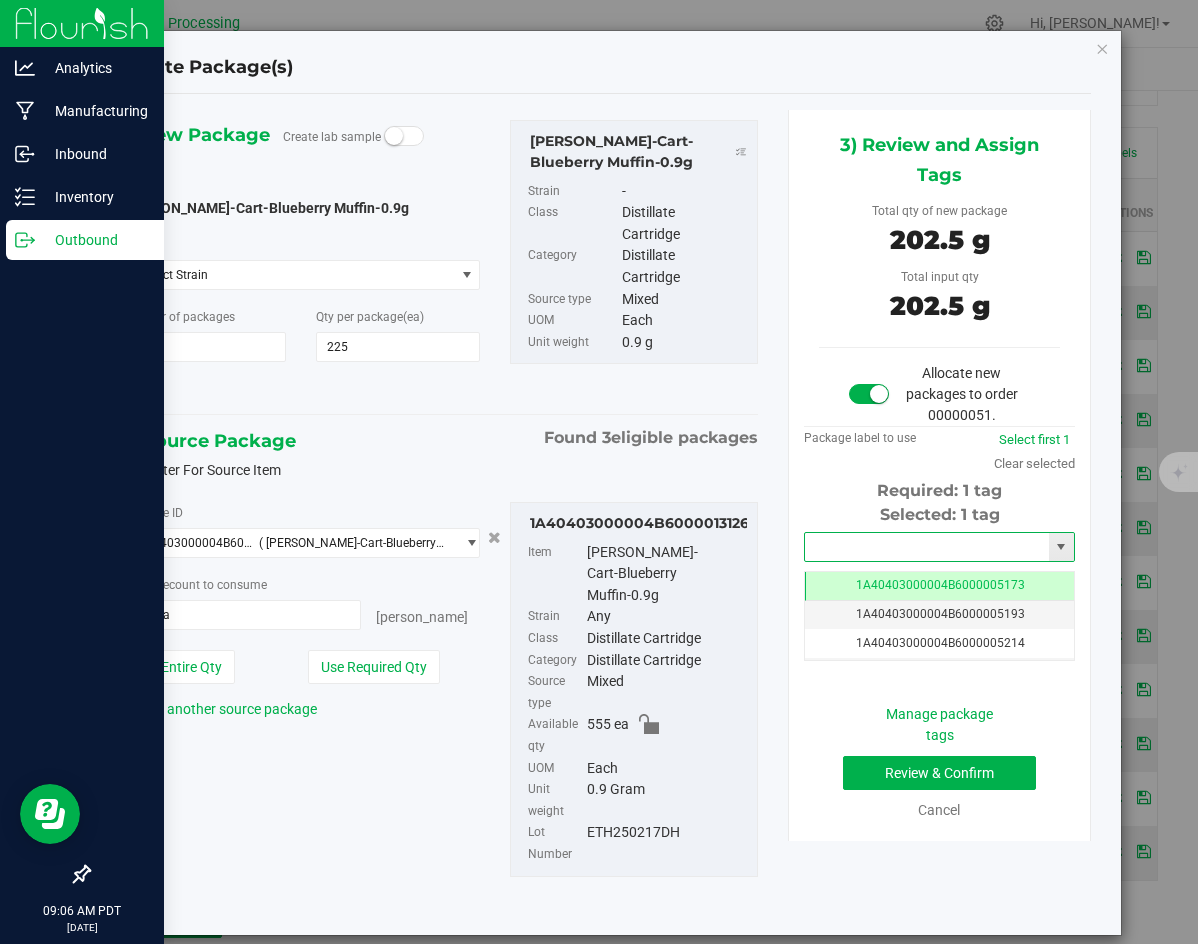 click at bounding box center (927, 547) 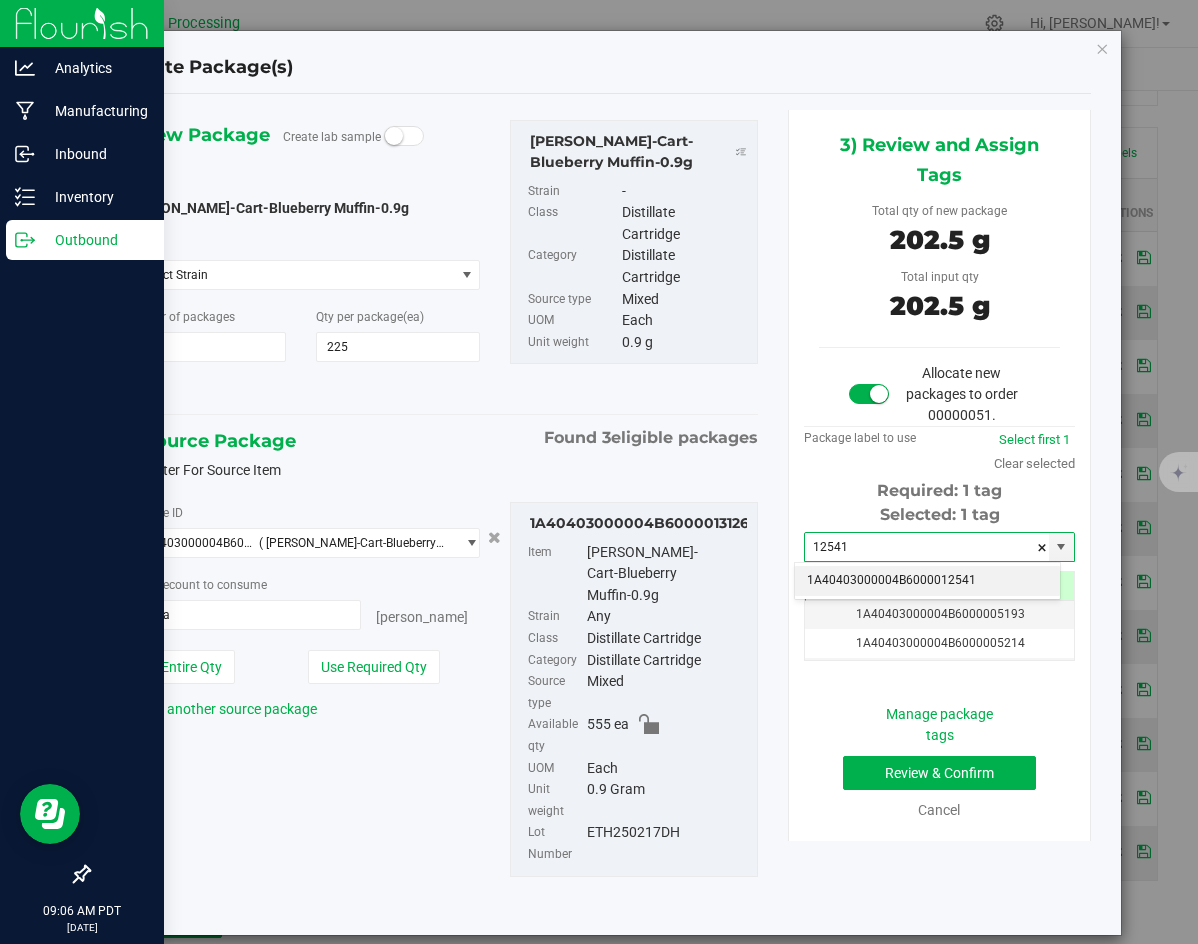 click on "1A40403000004B6000012541" at bounding box center (927, 581) 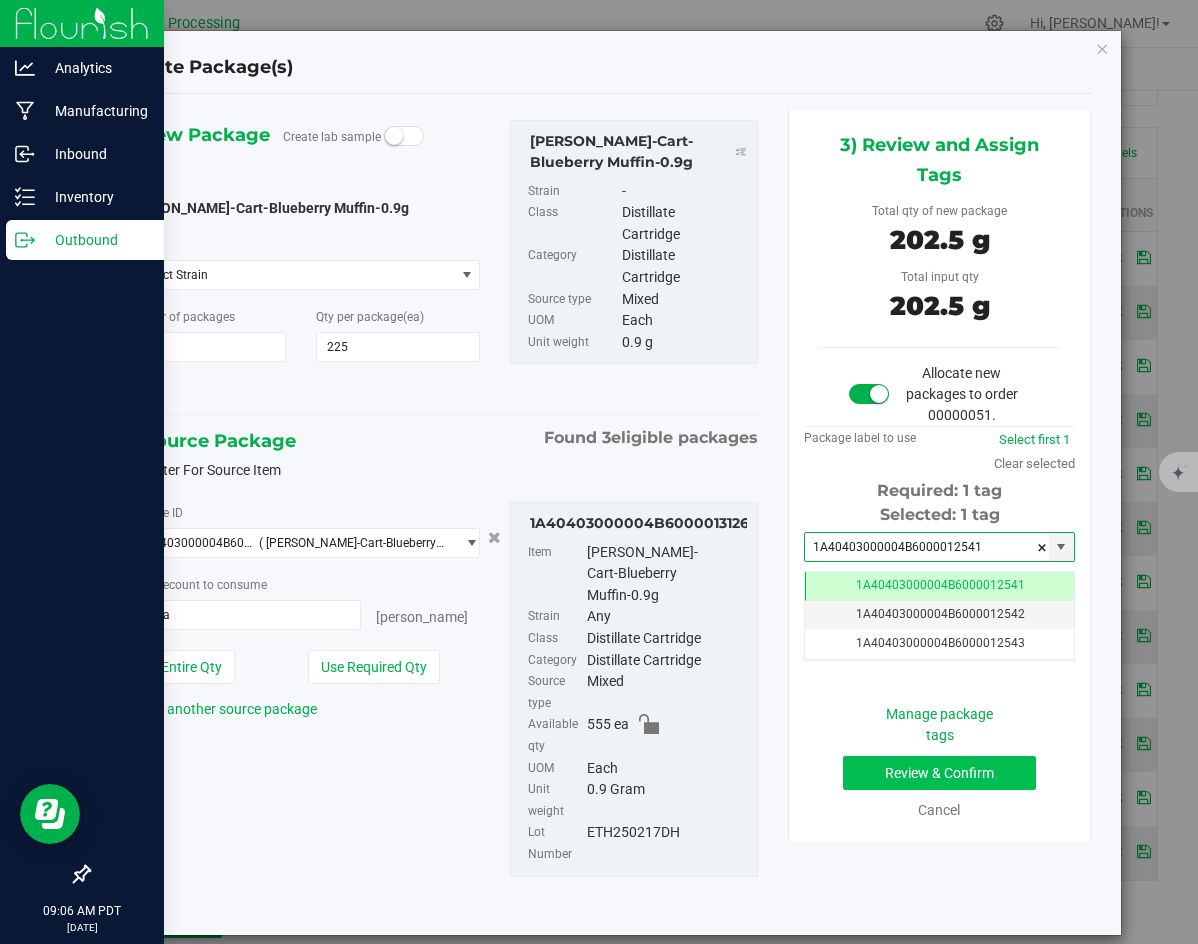 type on "1A40403000004B6000012541" 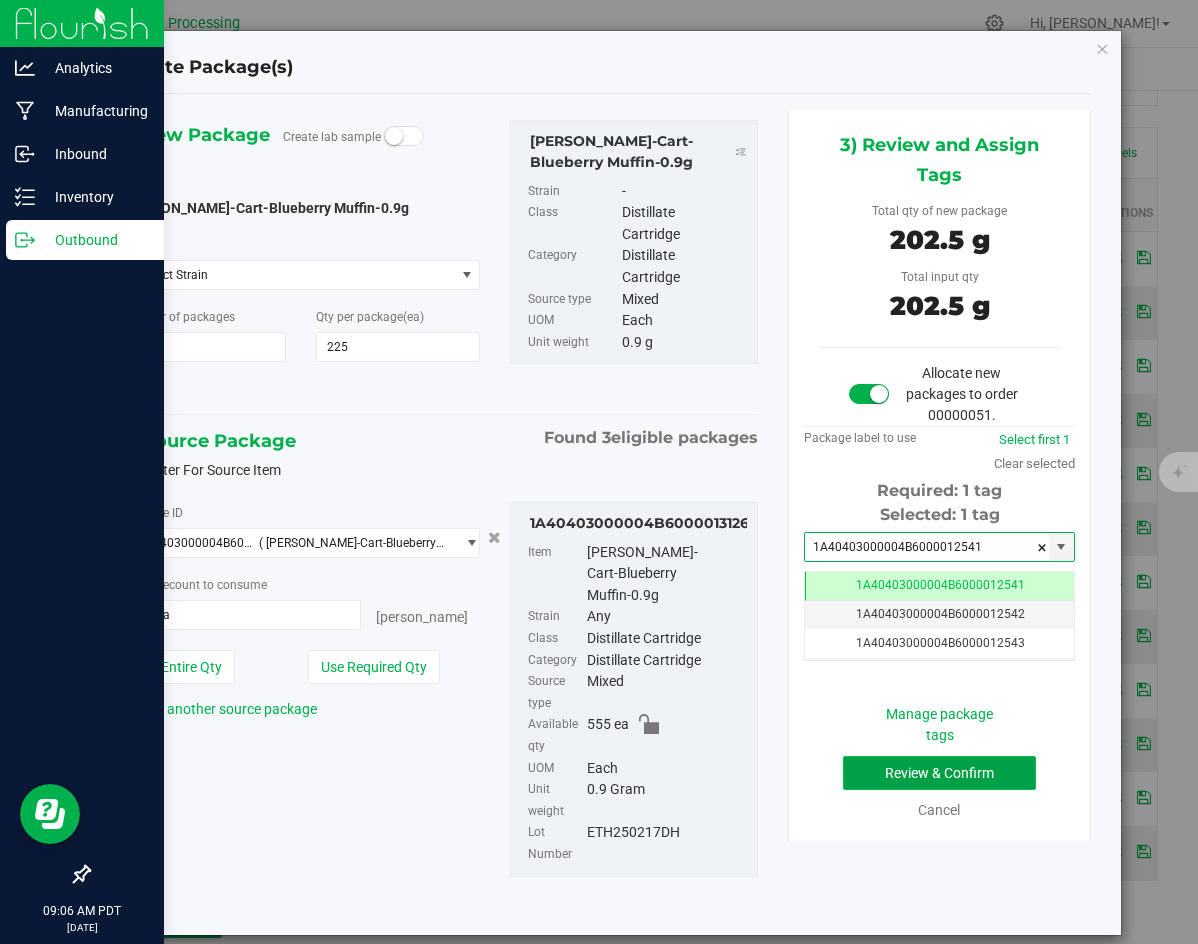 click on "Review & Confirm" at bounding box center [939, 773] 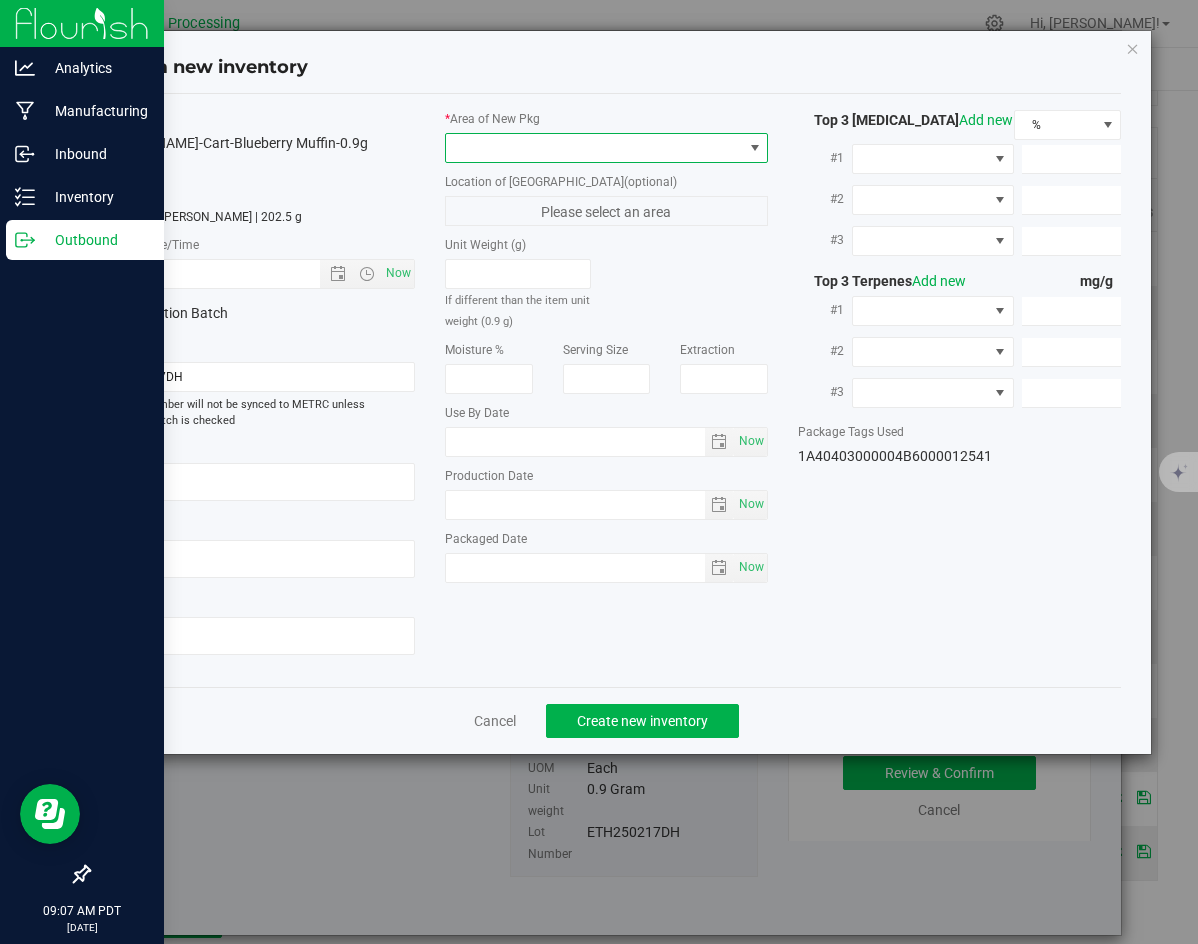 click at bounding box center (594, 148) 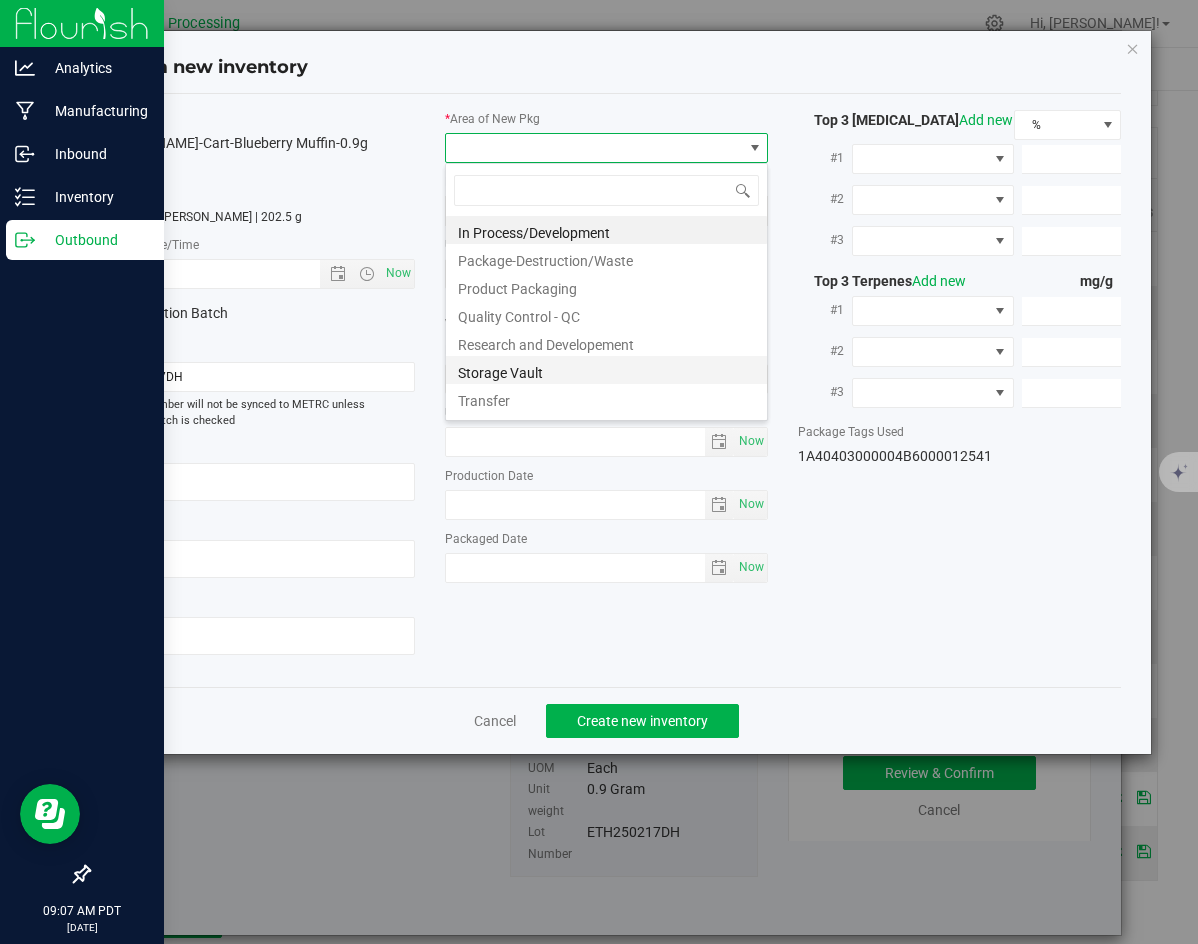 click on "Storage Vault" at bounding box center [606, 370] 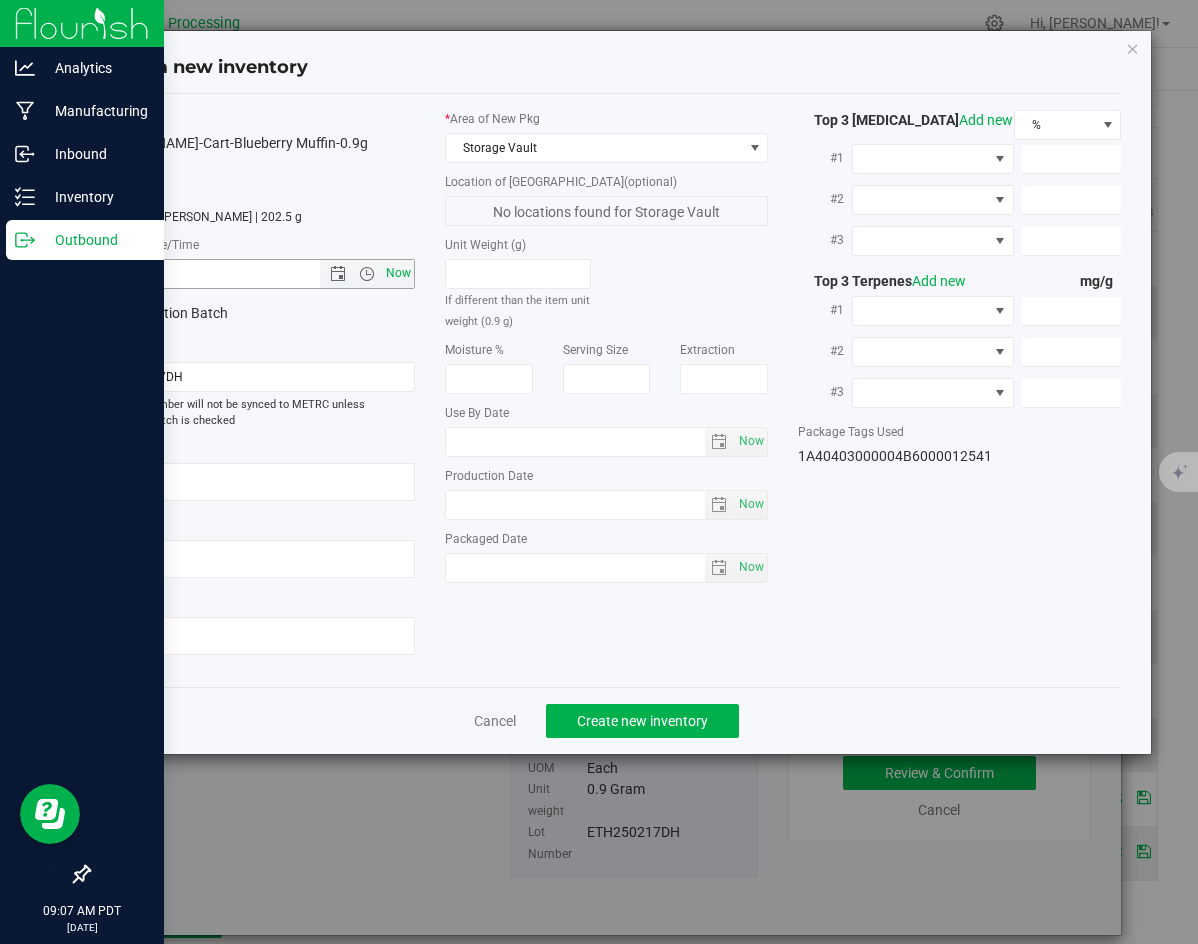 click on "Now" at bounding box center [399, 273] 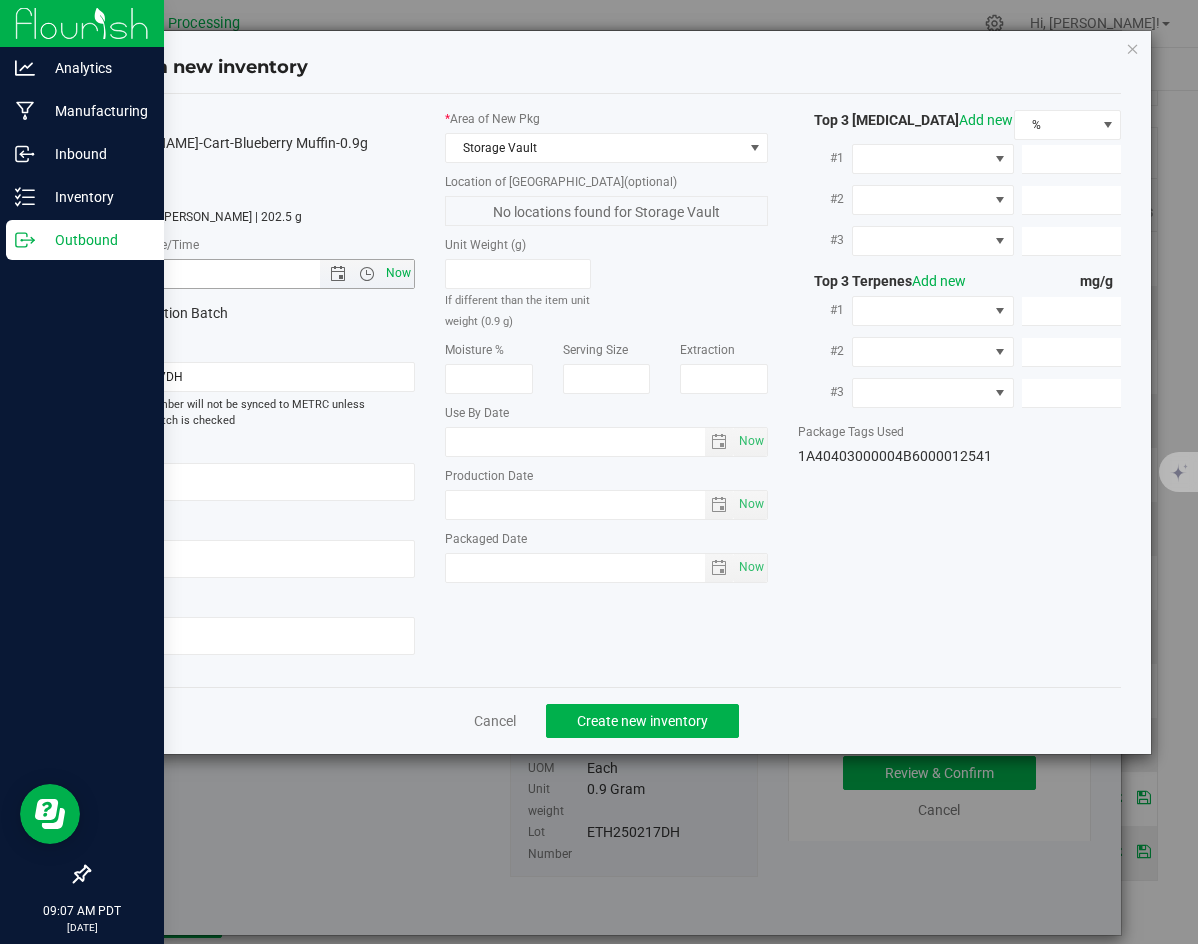 type on "[DATE] 9:07 AM" 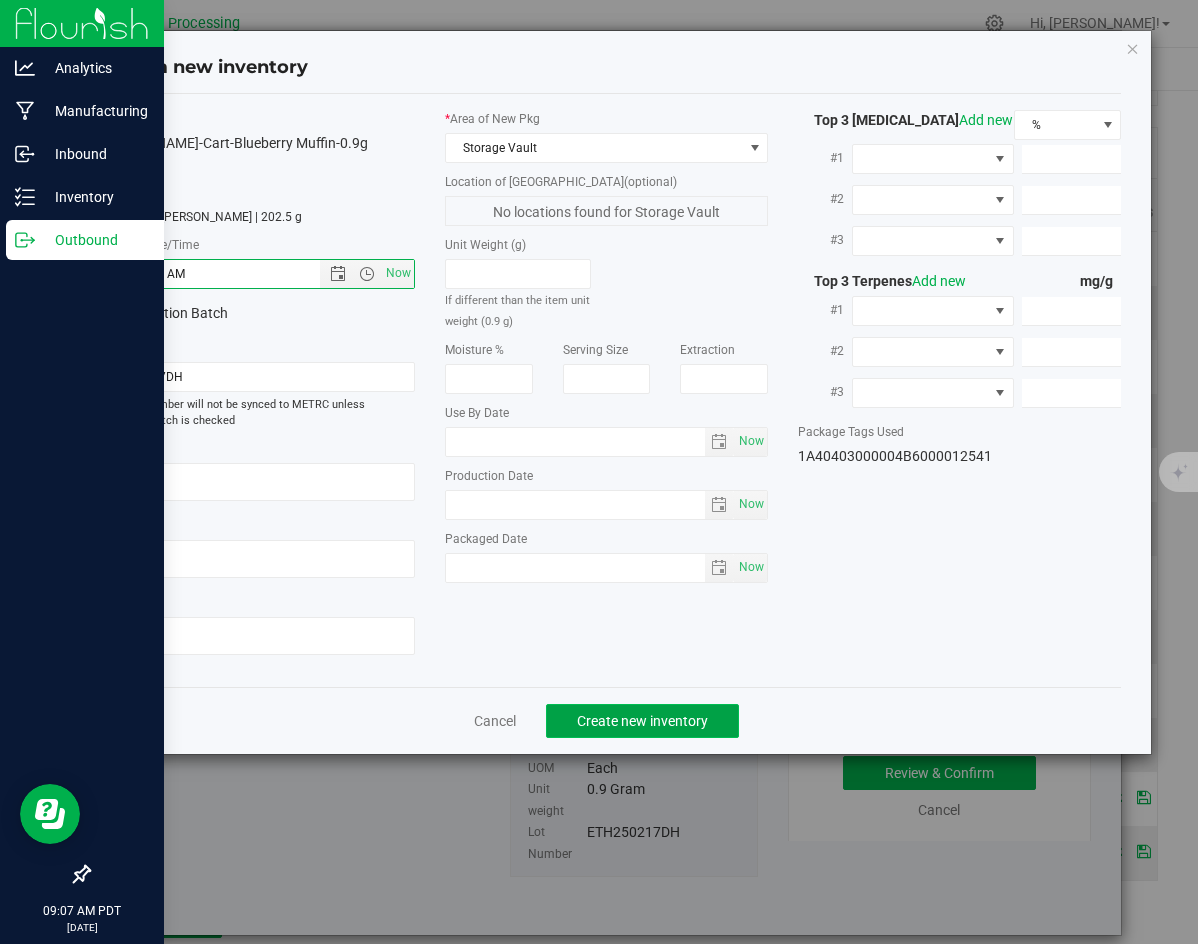 click on "Create new inventory" 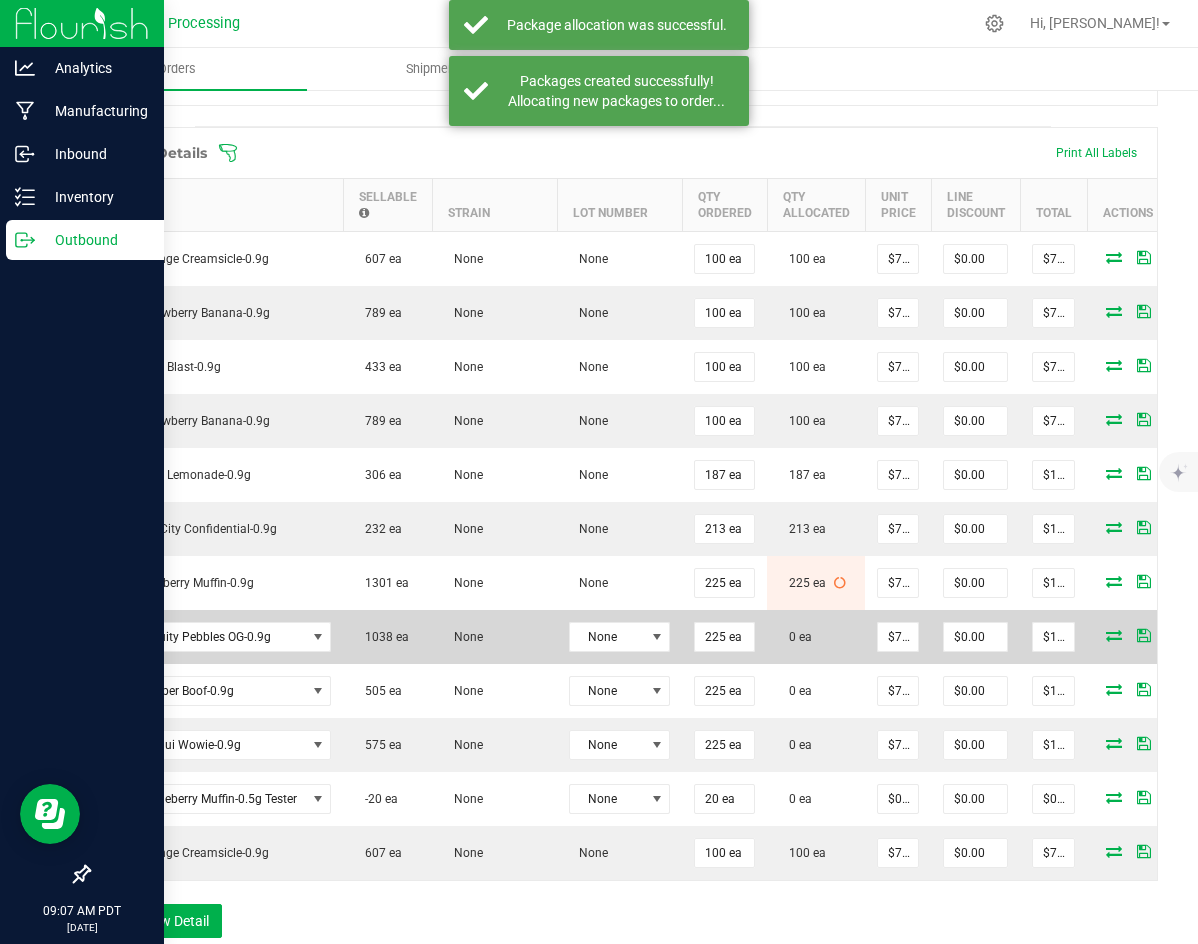 click at bounding box center [1114, 635] 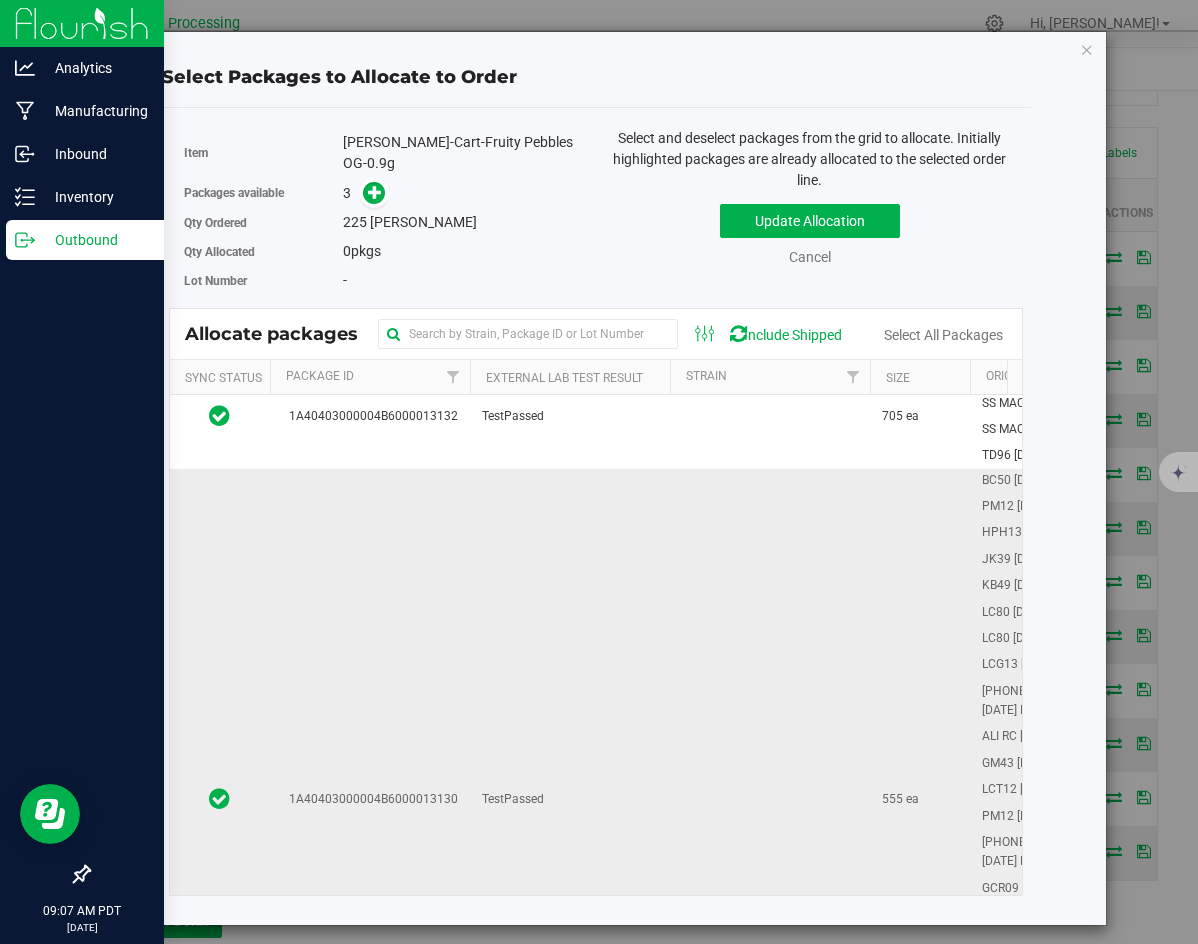 click at bounding box center [770, 800] 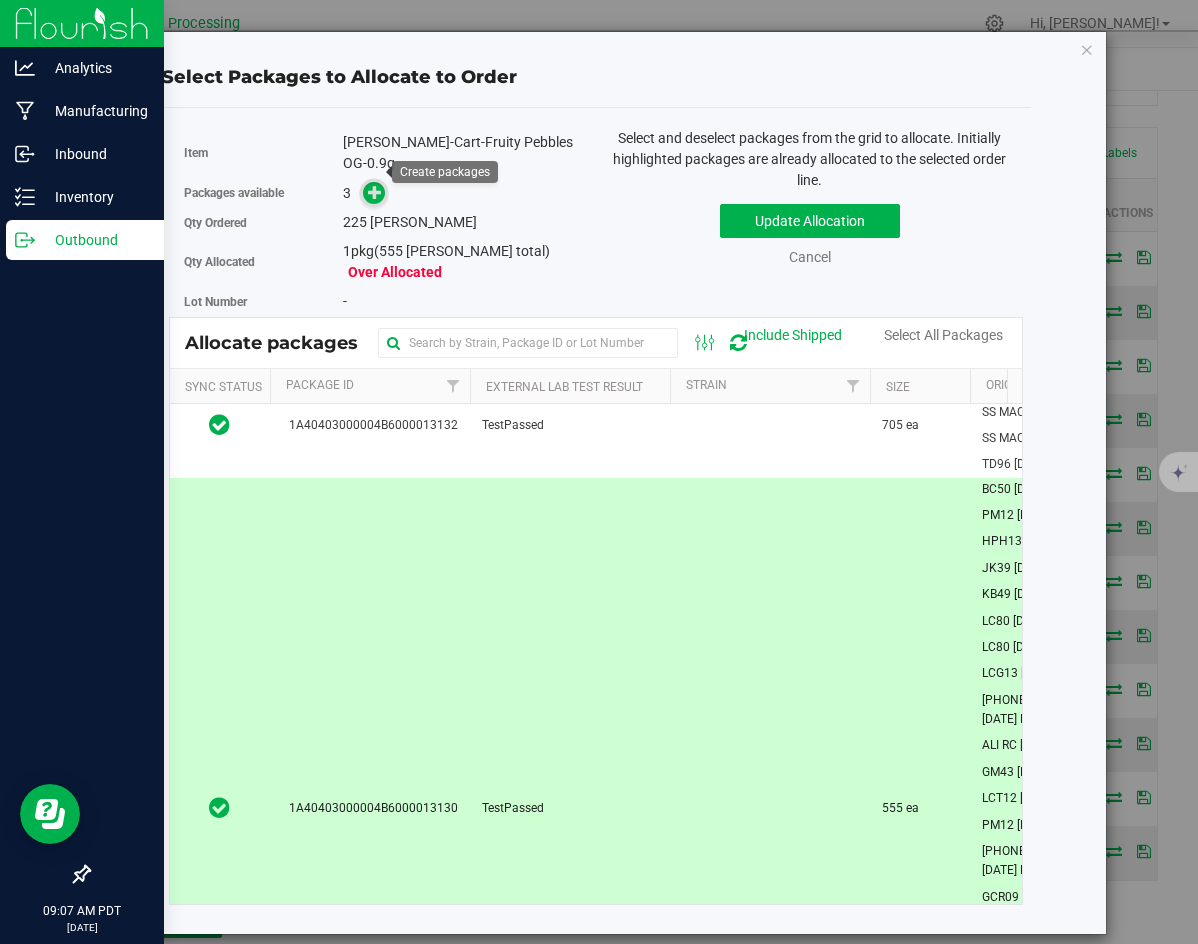 click at bounding box center (374, 193) 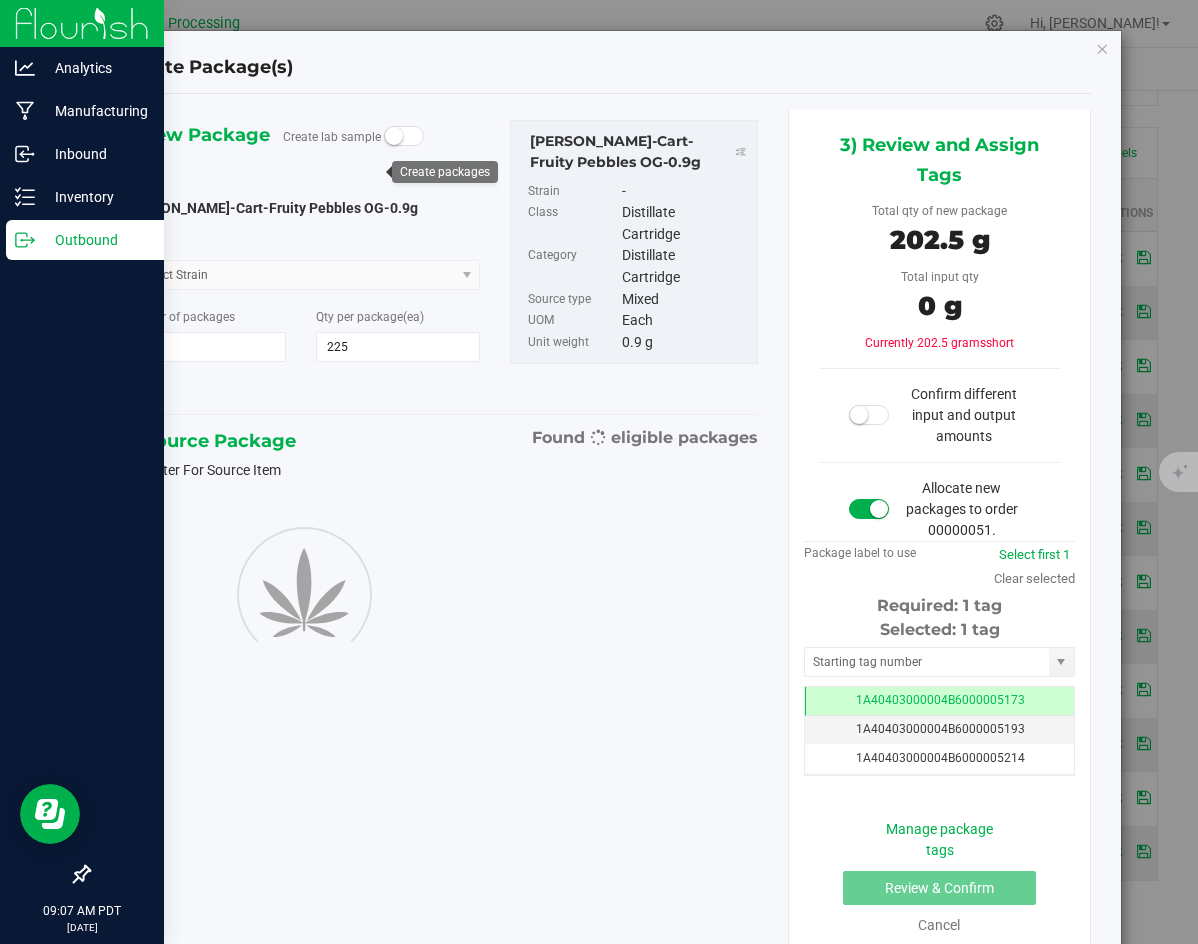 type on "225" 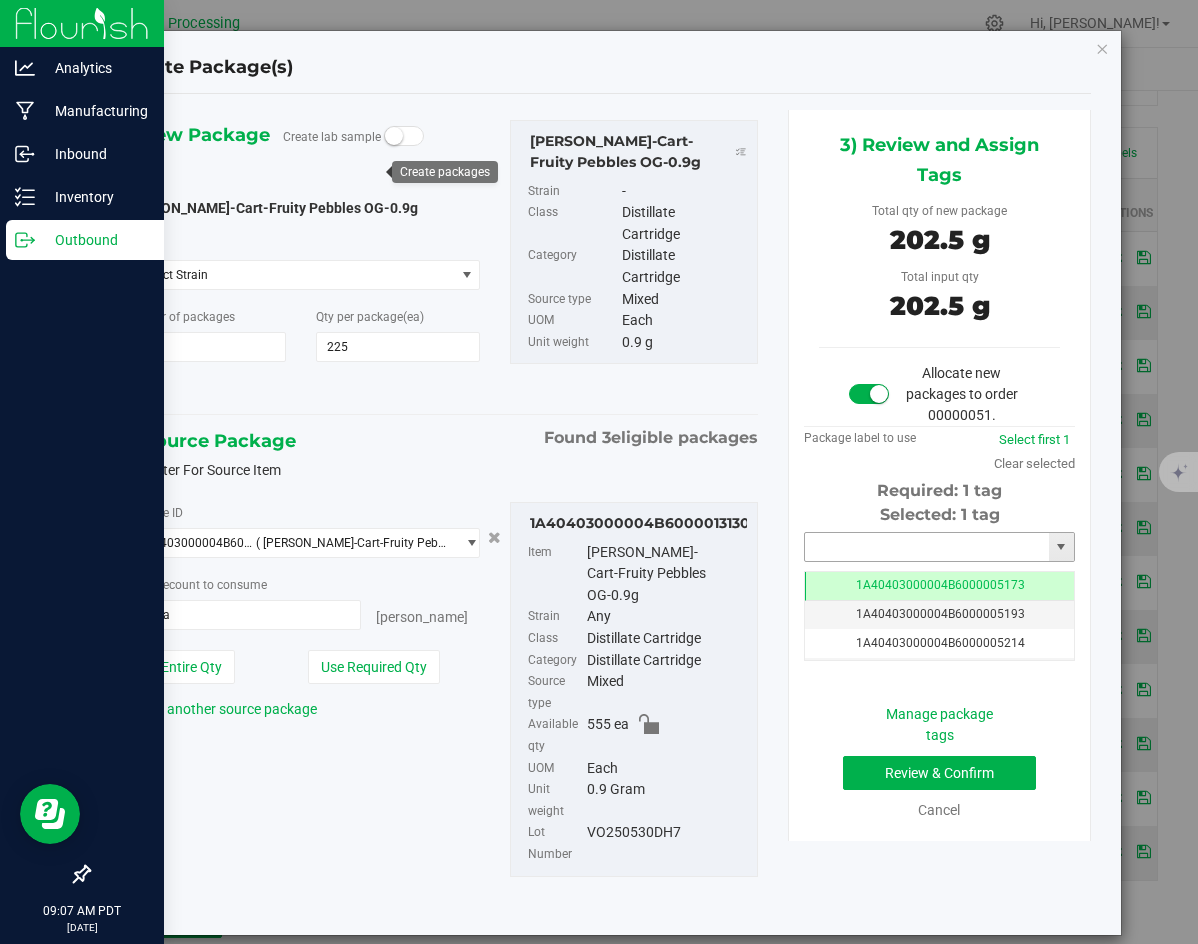 click at bounding box center (927, 547) 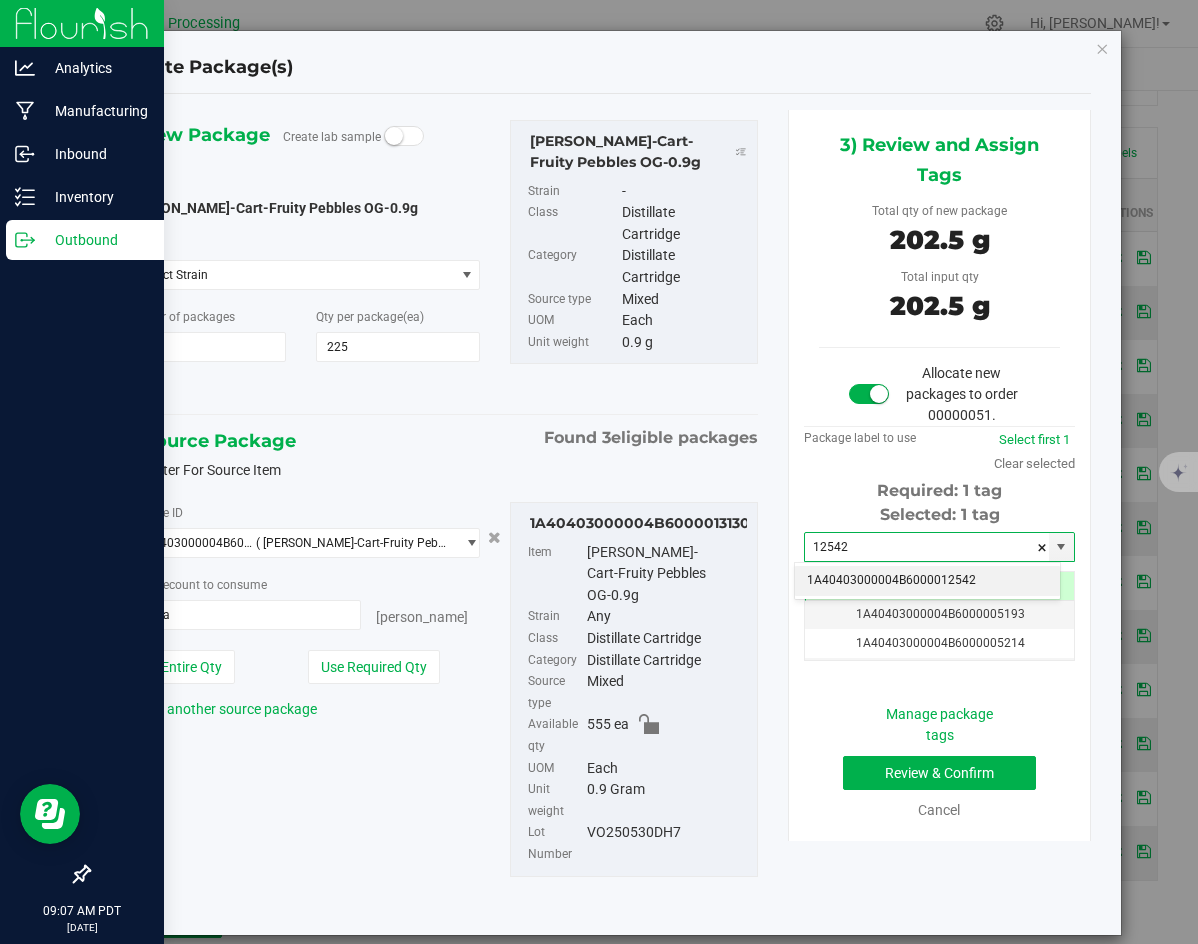 click on "1A40403000004B6000012542" at bounding box center (927, 581) 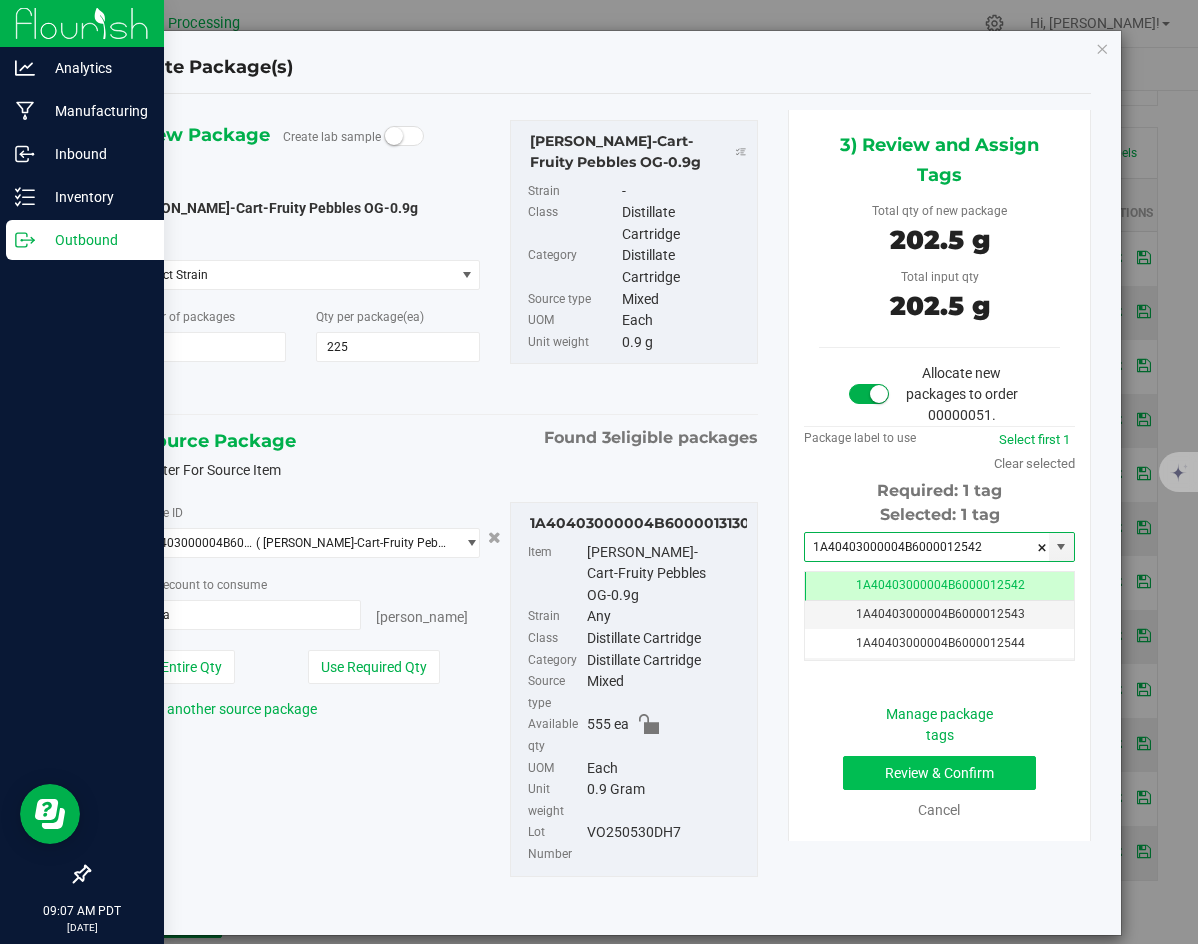type on "1A40403000004B6000012542" 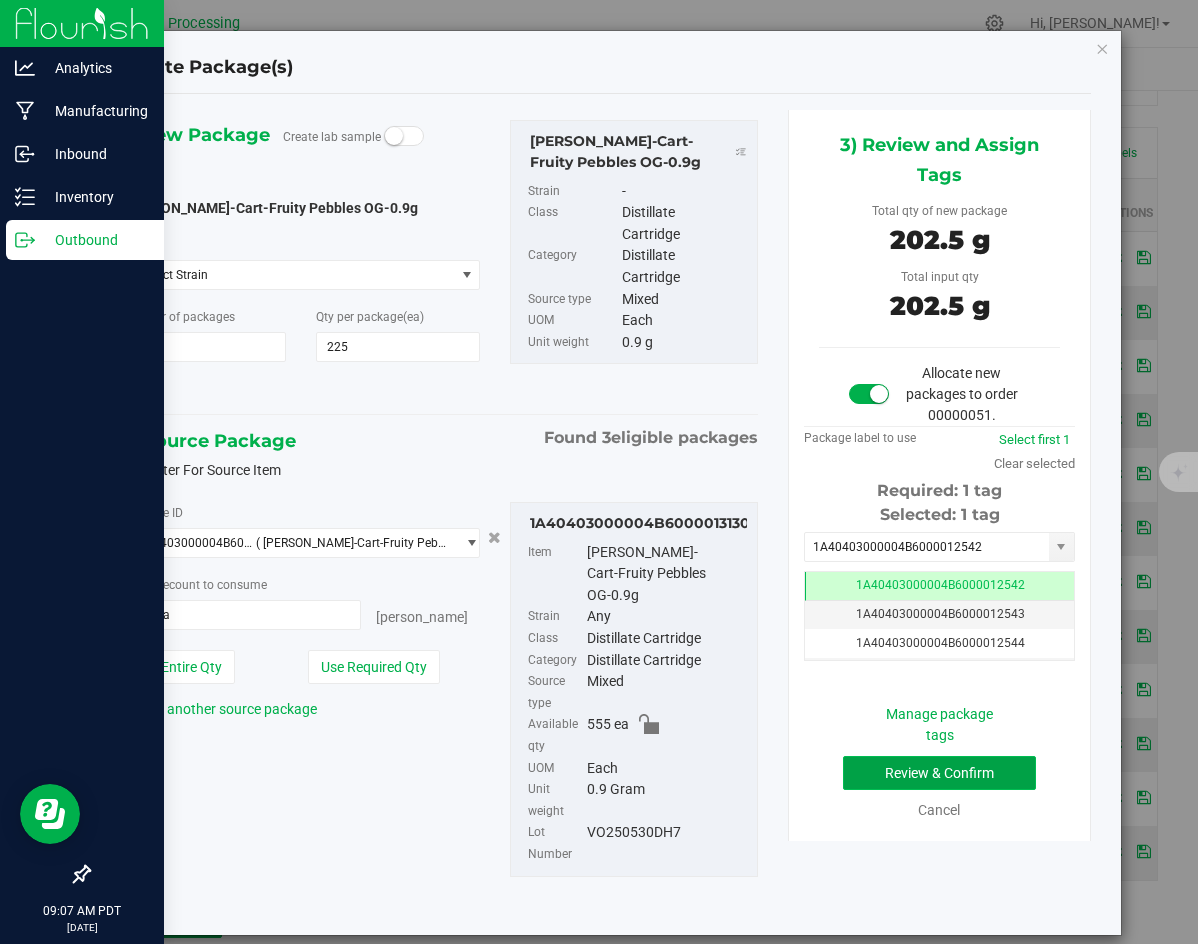 click on "Review & Confirm" at bounding box center (939, 773) 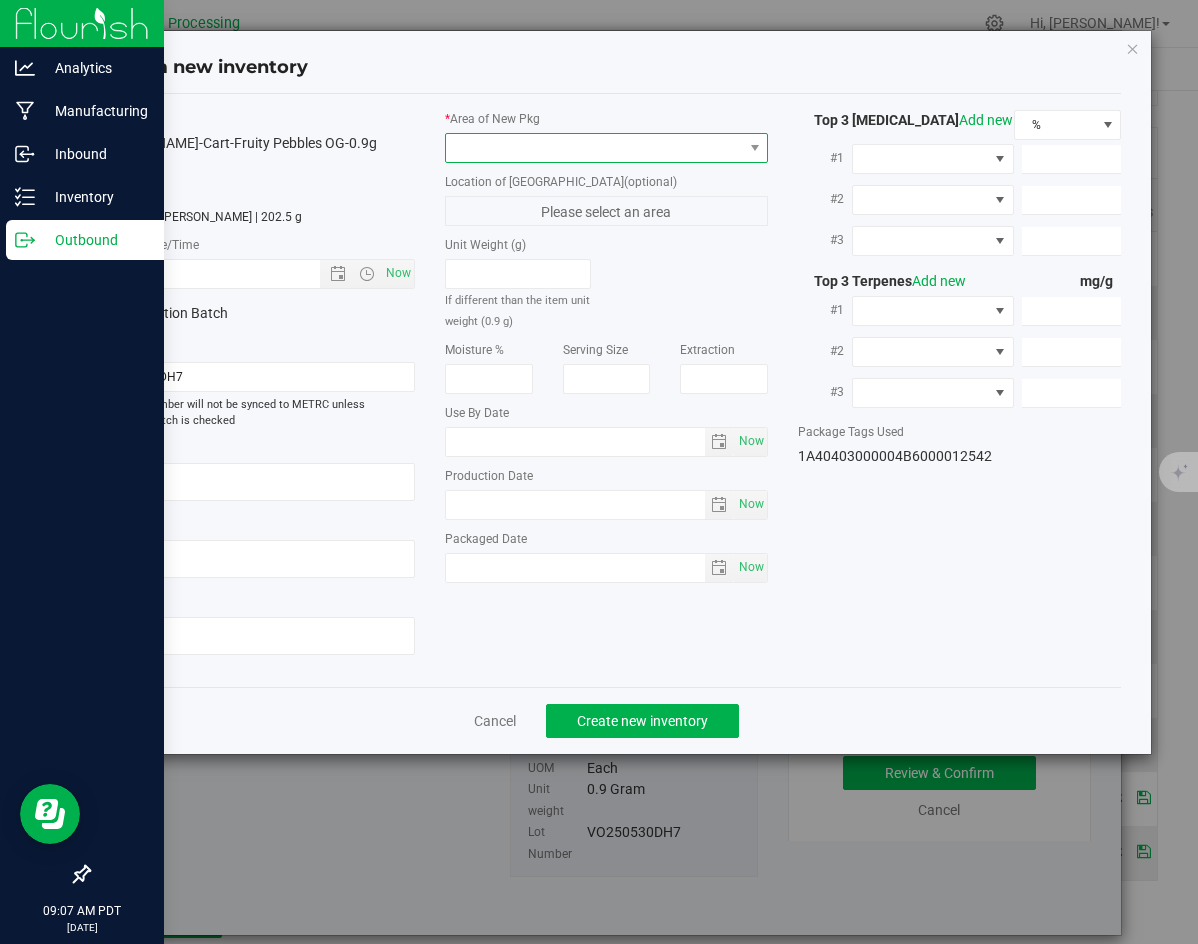 click at bounding box center (594, 148) 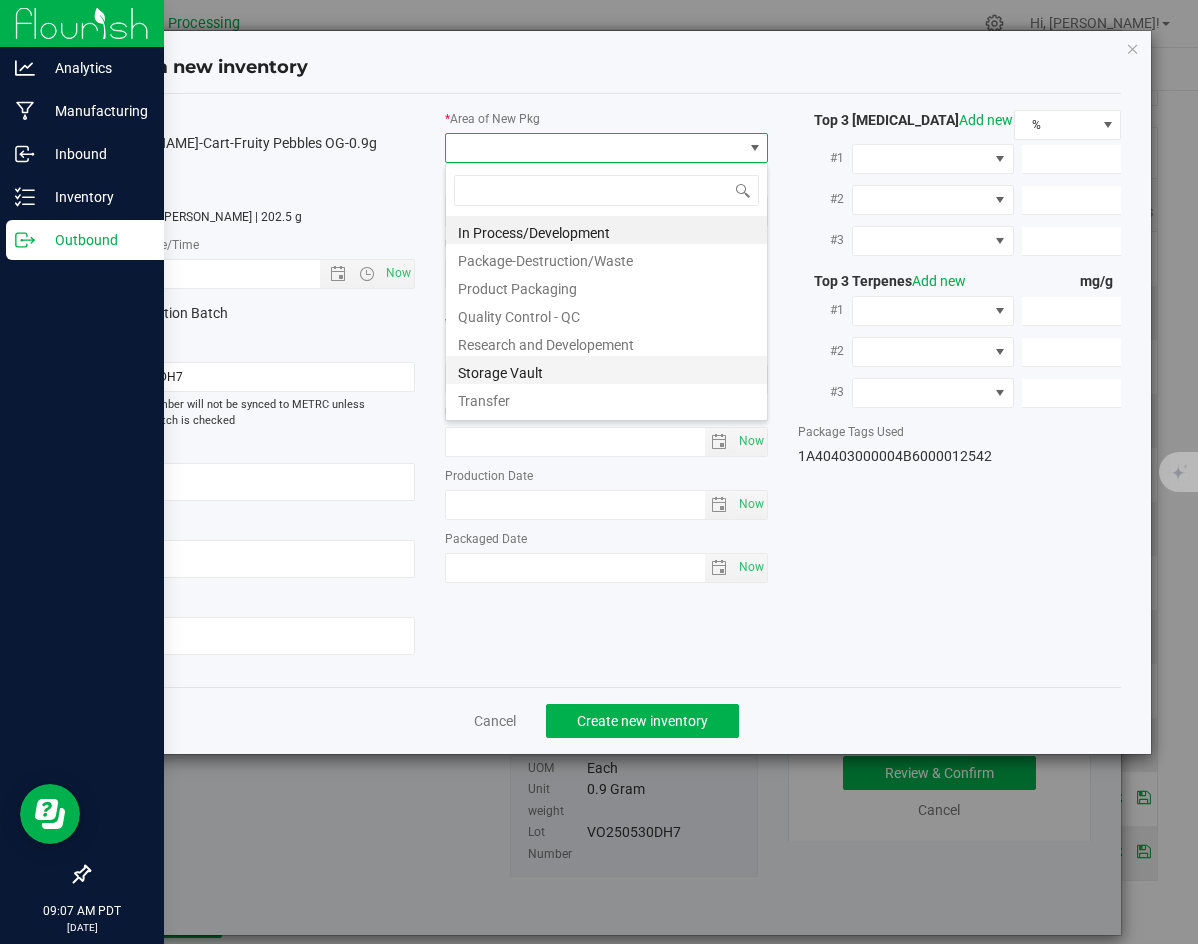click on "Storage Vault" at bounding box center (606, 370) 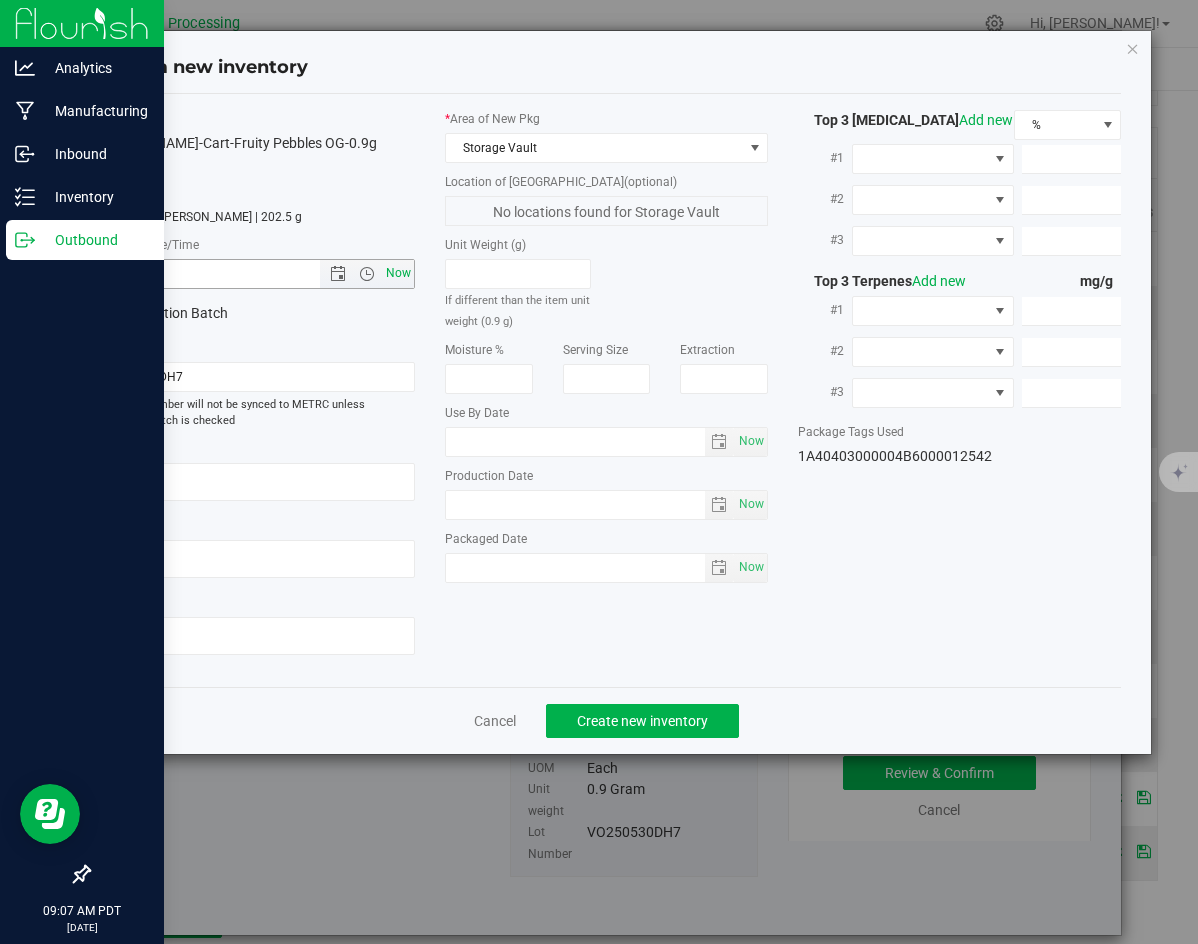 click on "Now" at bounding box center [399, 273] 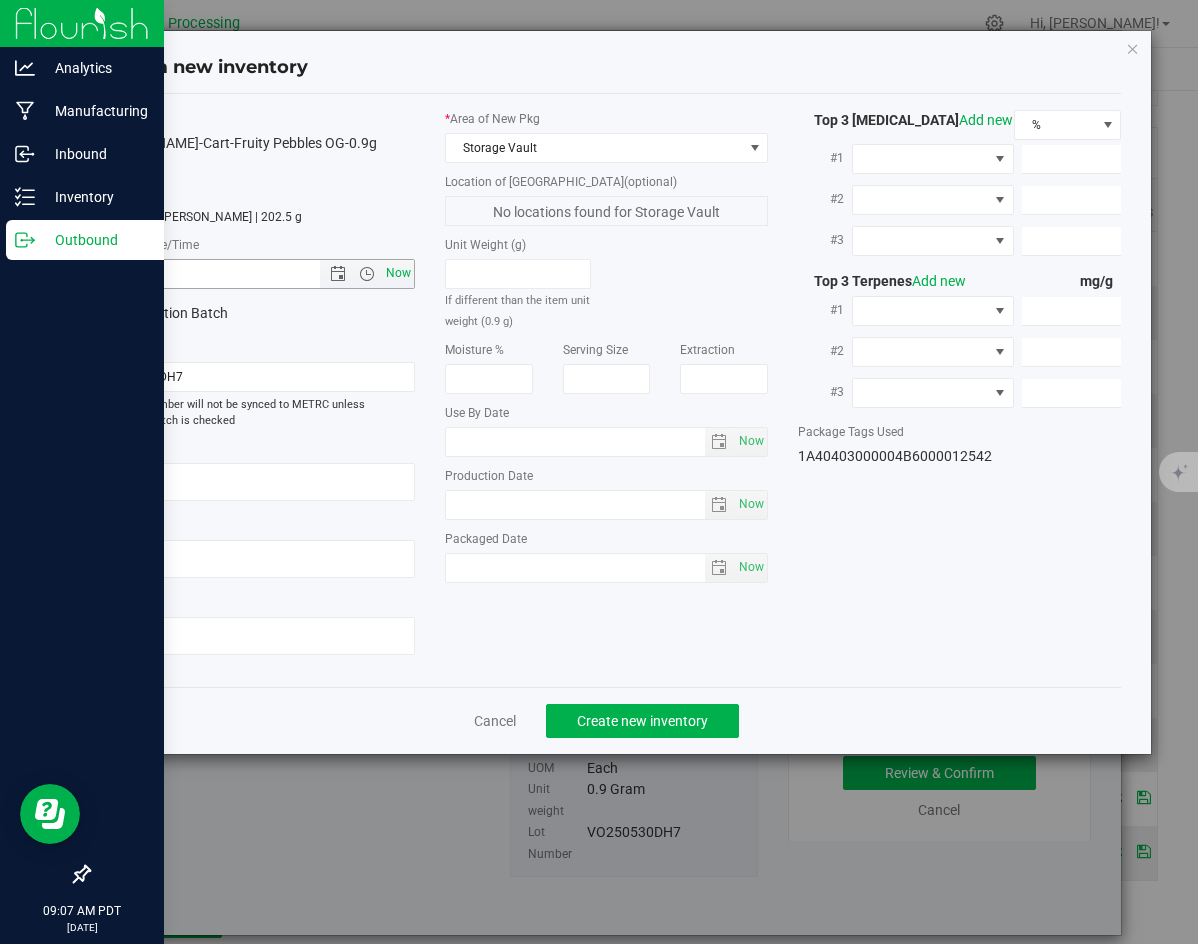 type on "[DATE] 9:07 AM" 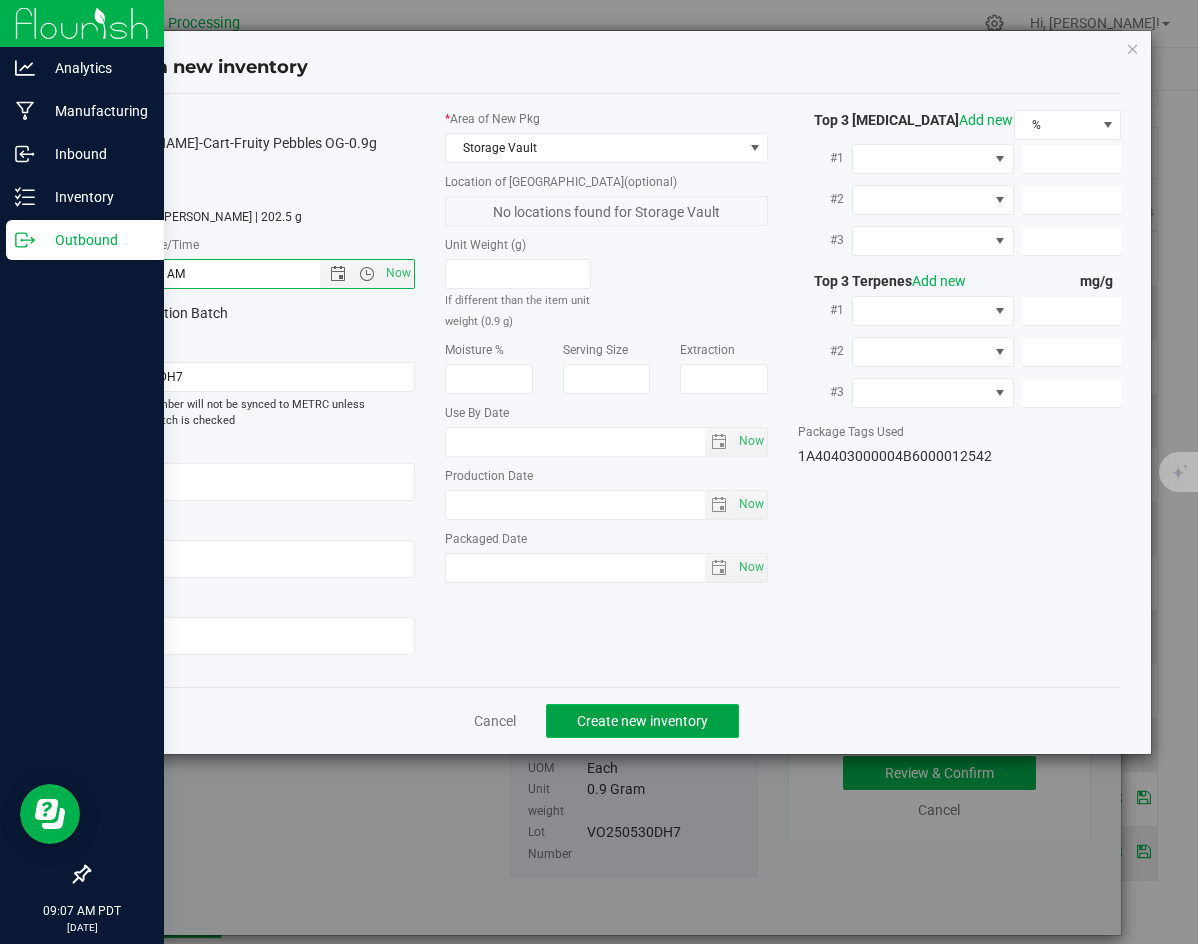 click on "Create new inventory" 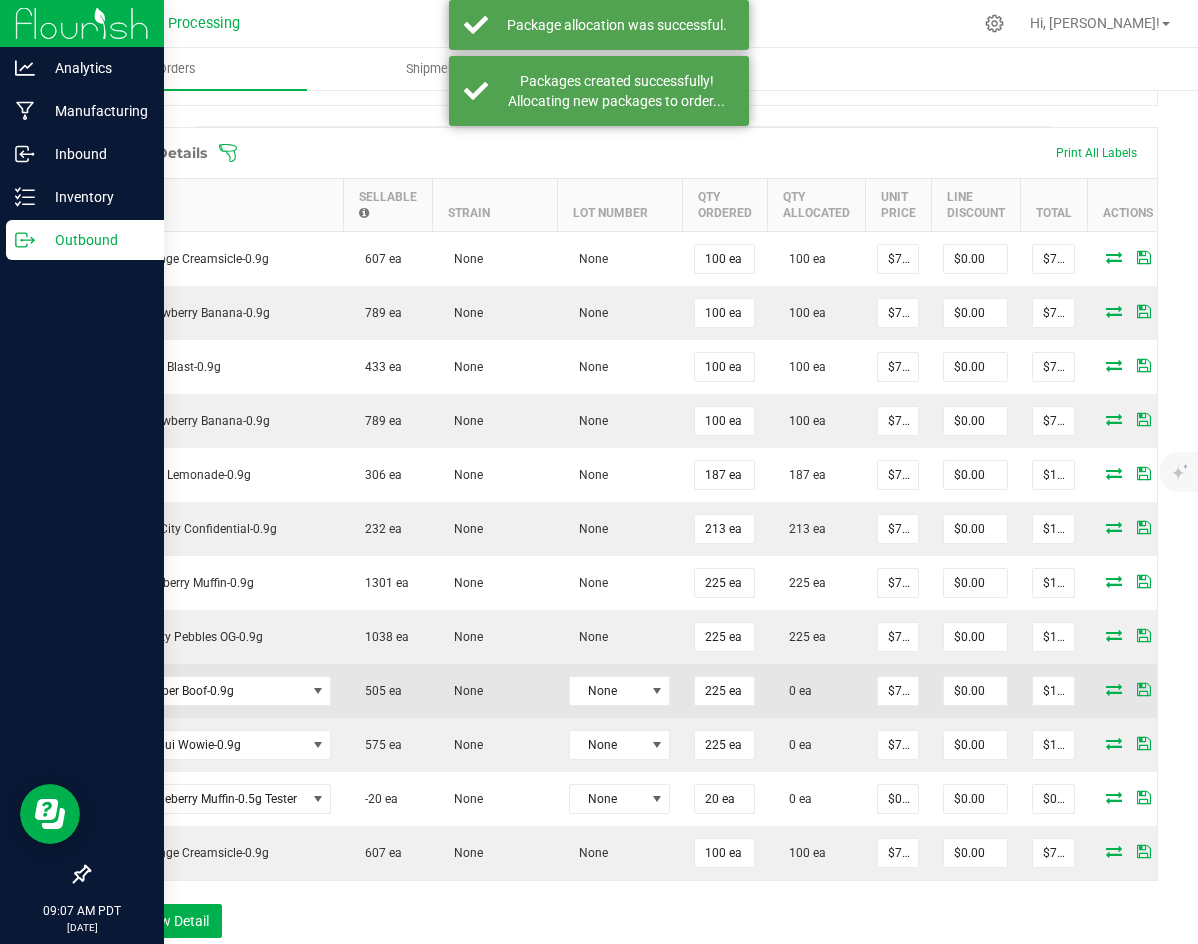 click at bounding box center (1147, 691) 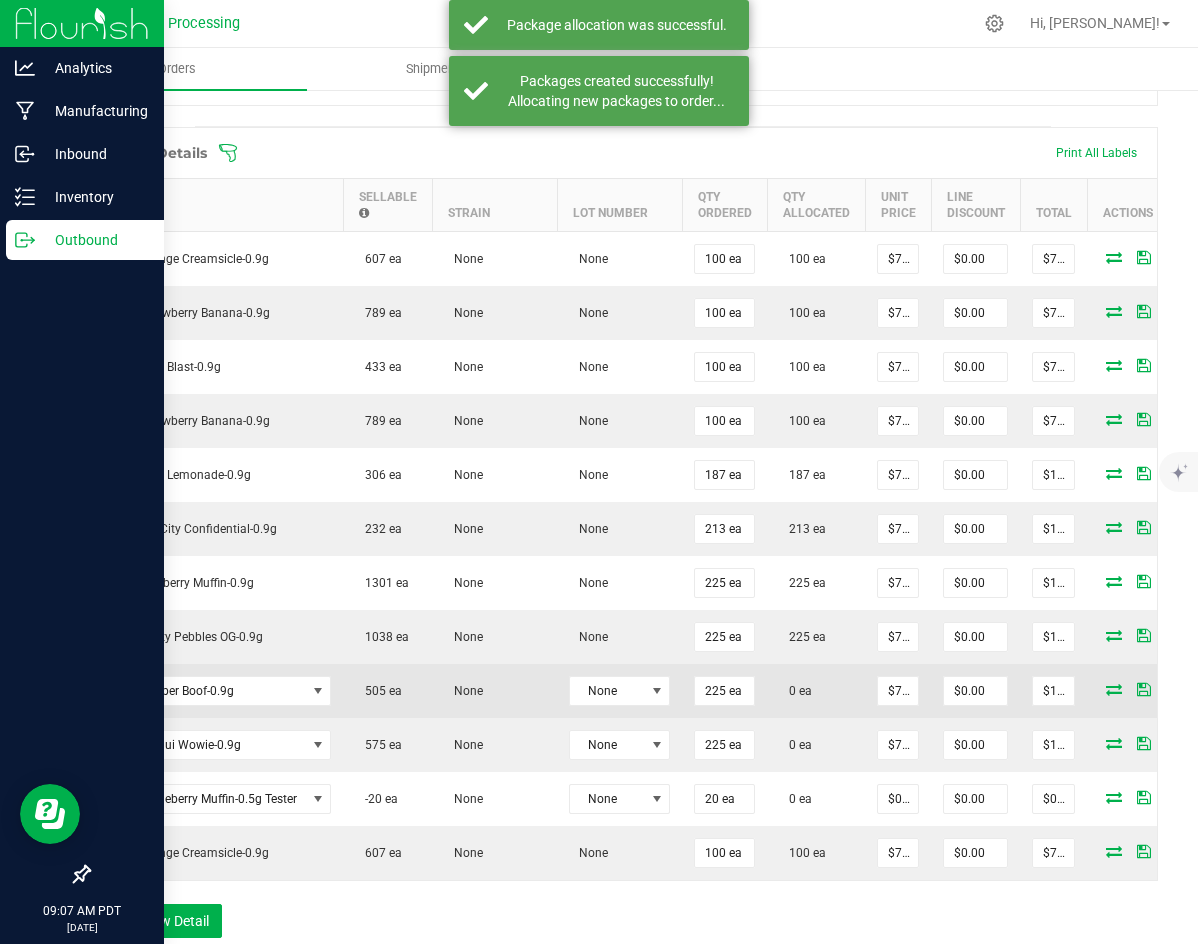 click at bounding box center (1114, 689) 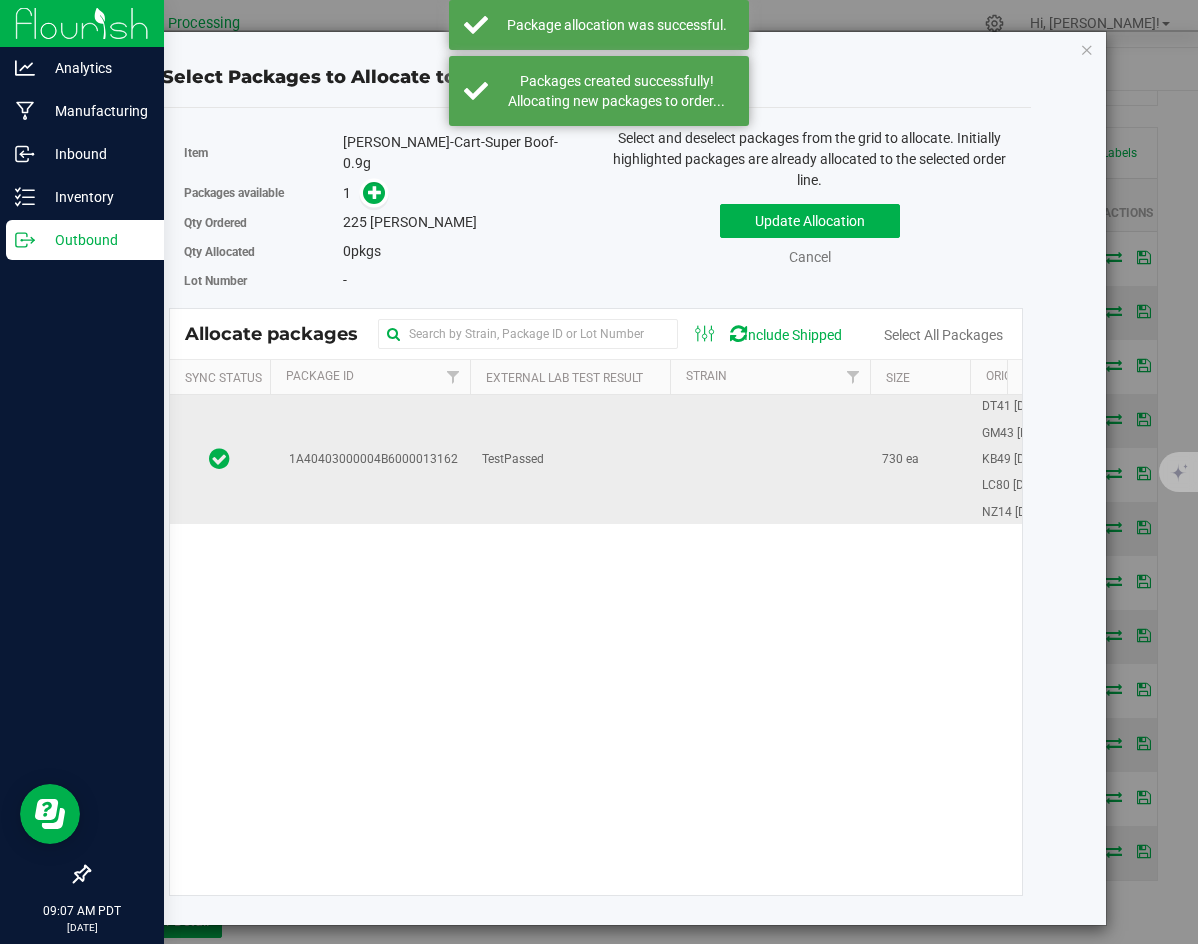 click at bounding box center (770, 459) 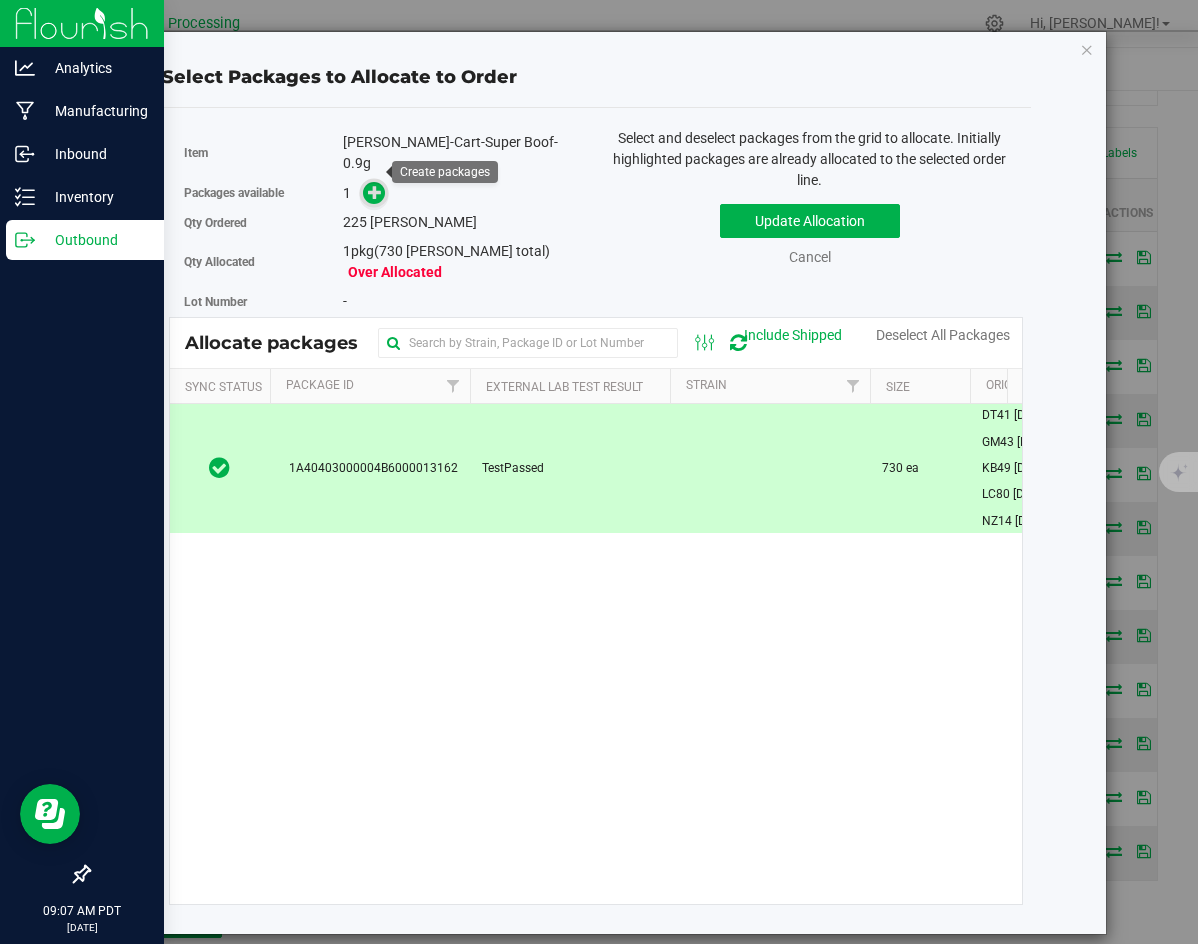 click at bounding box center (375, 192) 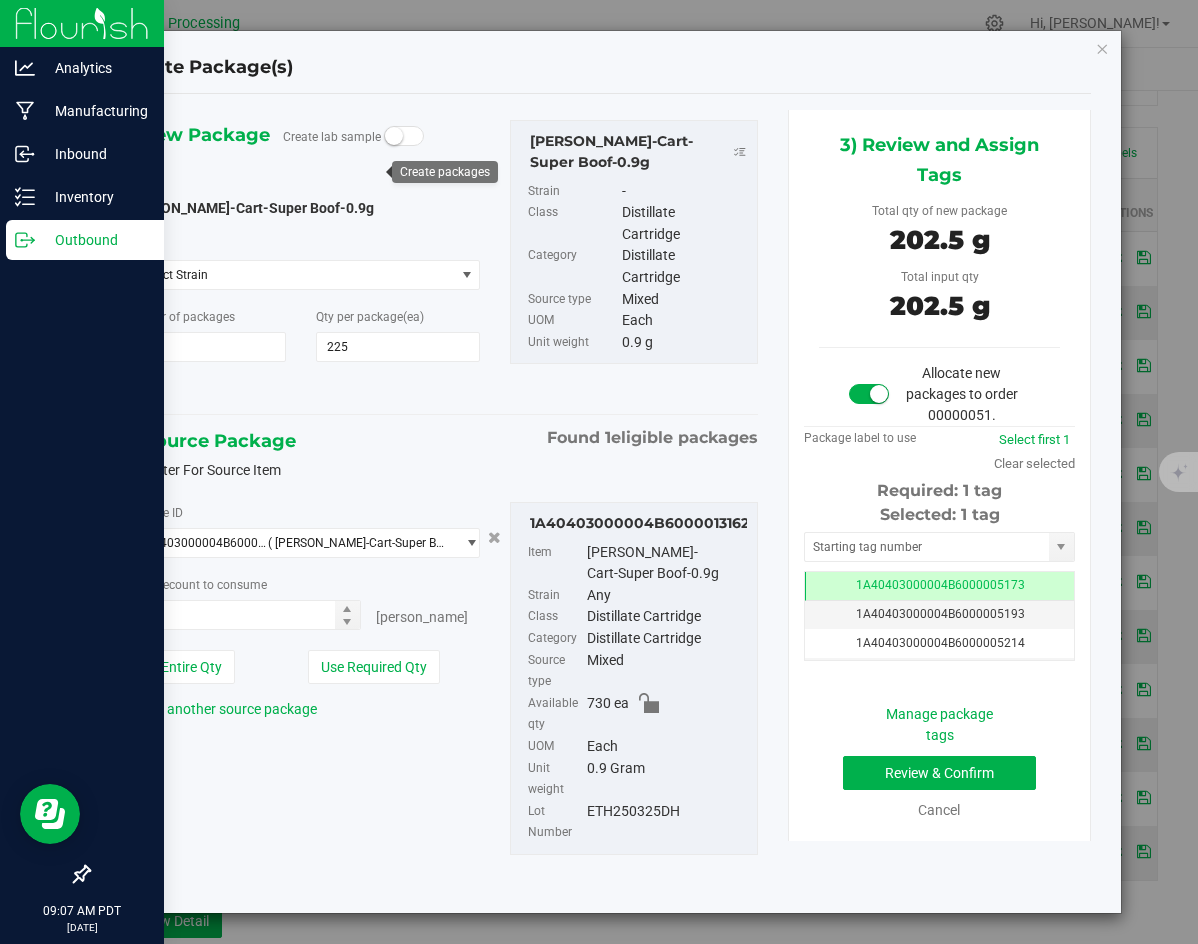 type on "225 ea" 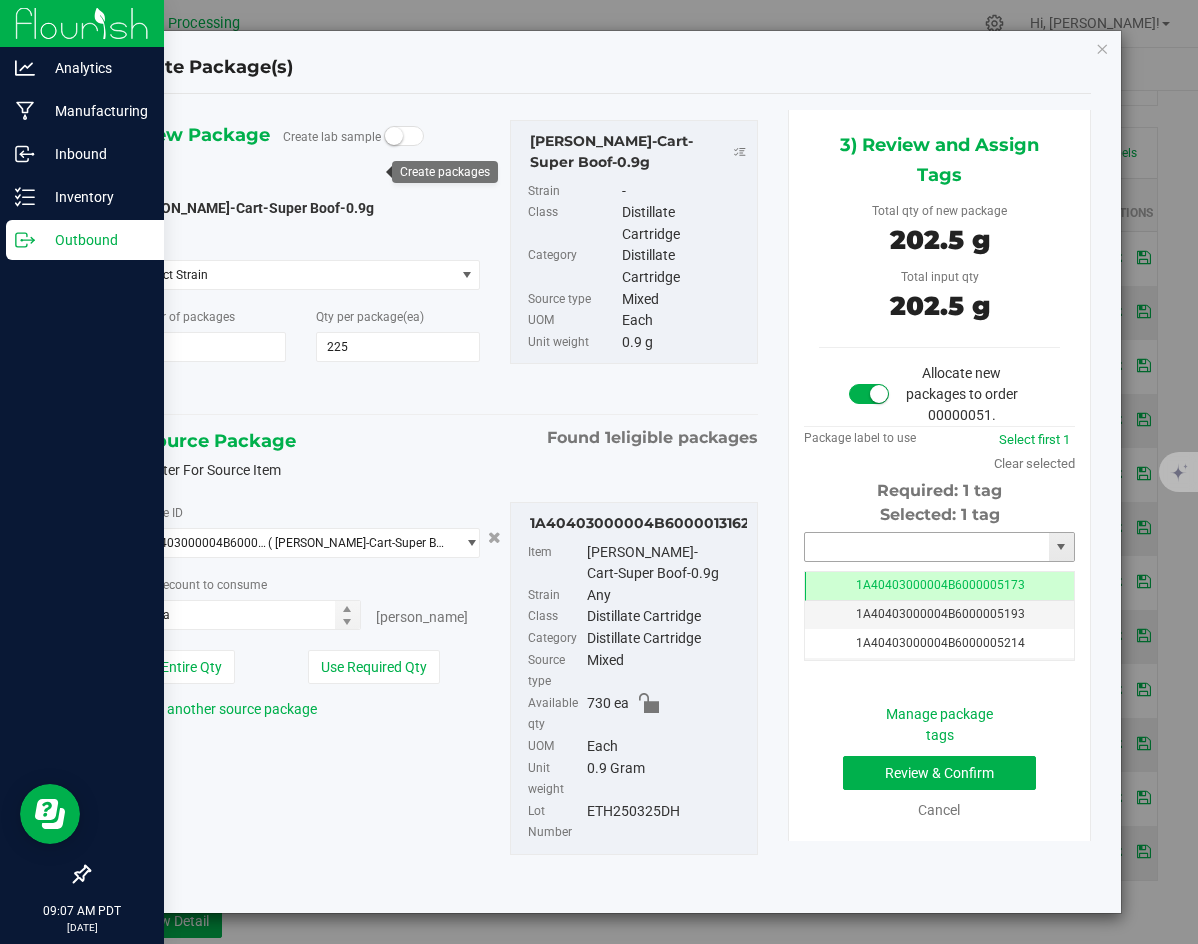 click at bounding box center [927, 547] 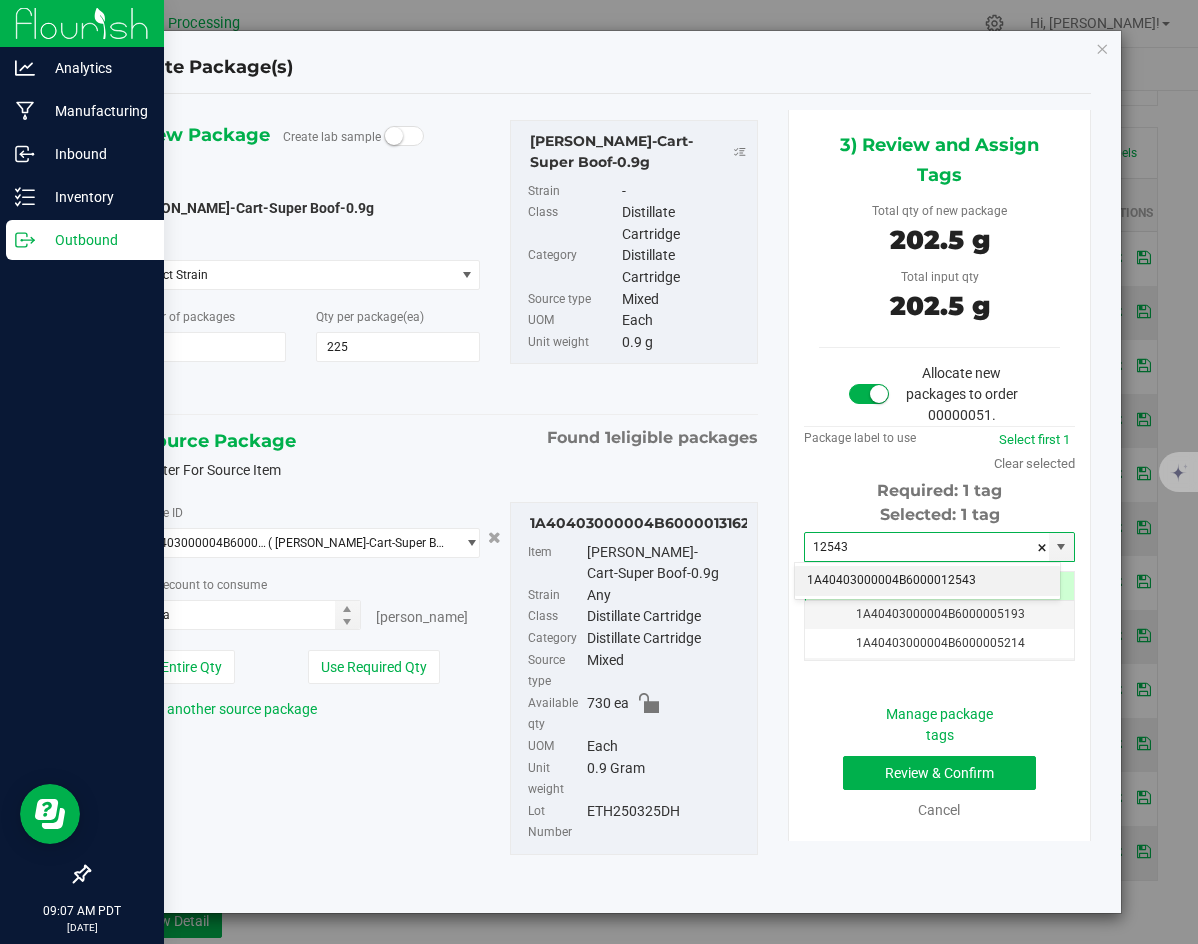 click on "1A40403000004B6000012543" at bounding box center (927, 581) 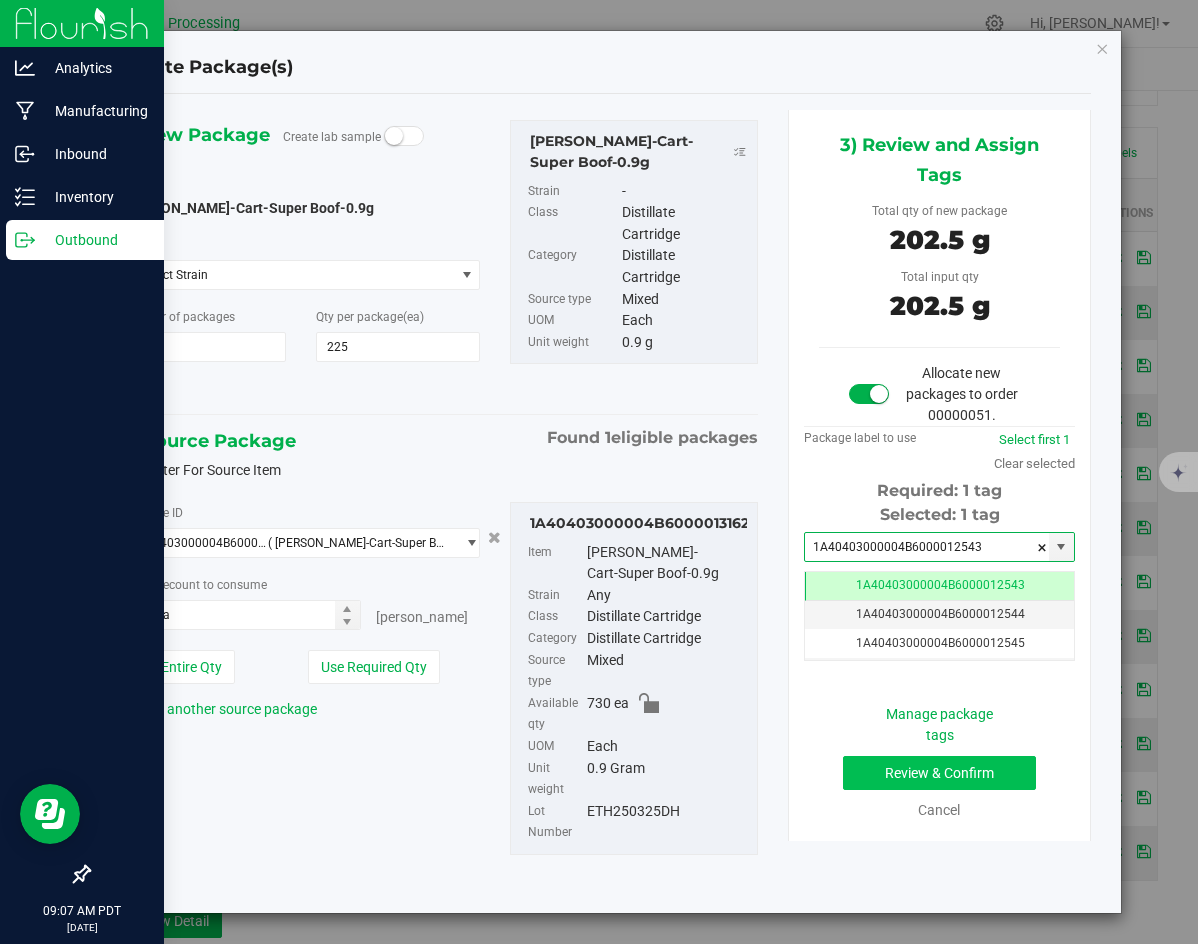 type on "1A40403000004B6000012543" 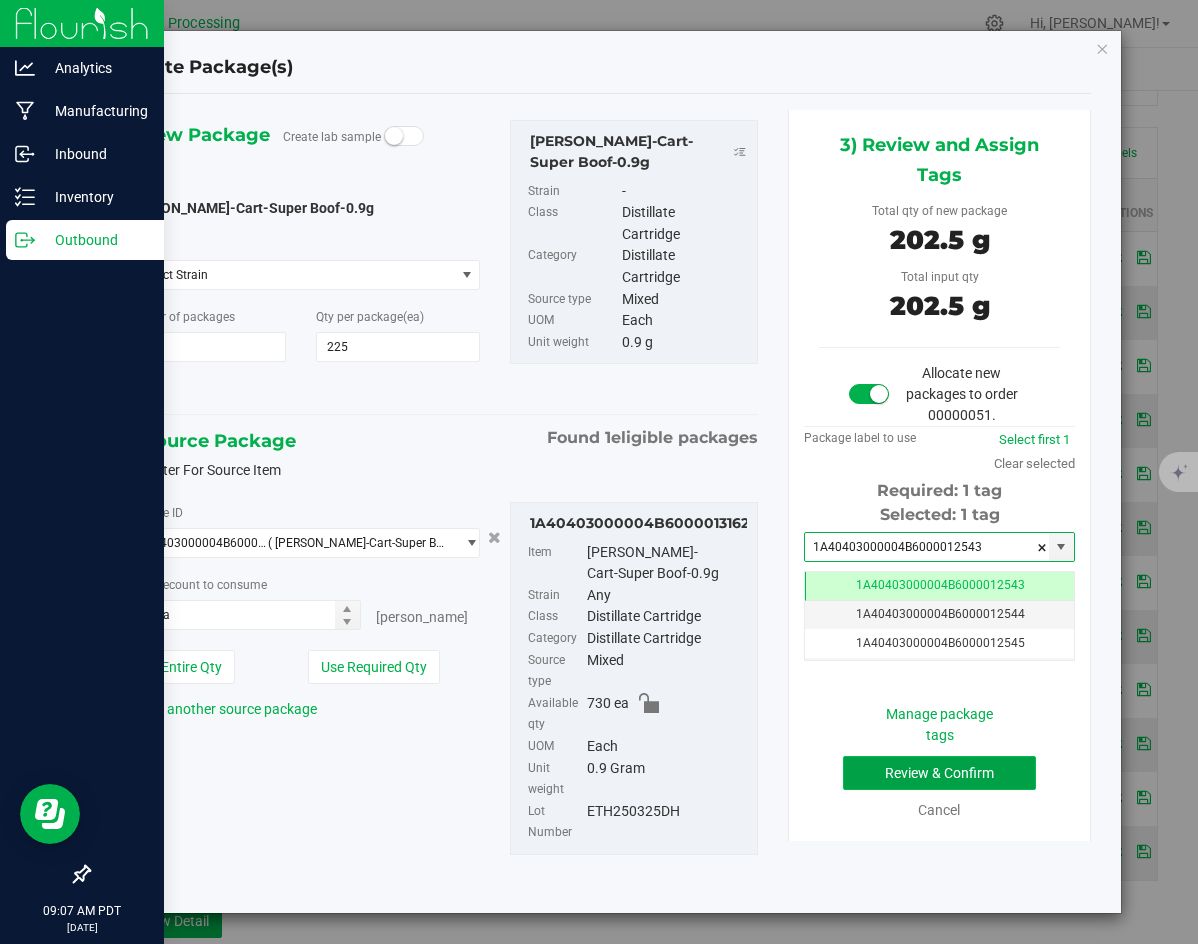 click on "Review & Confirm" at bounding box center [939, 773] 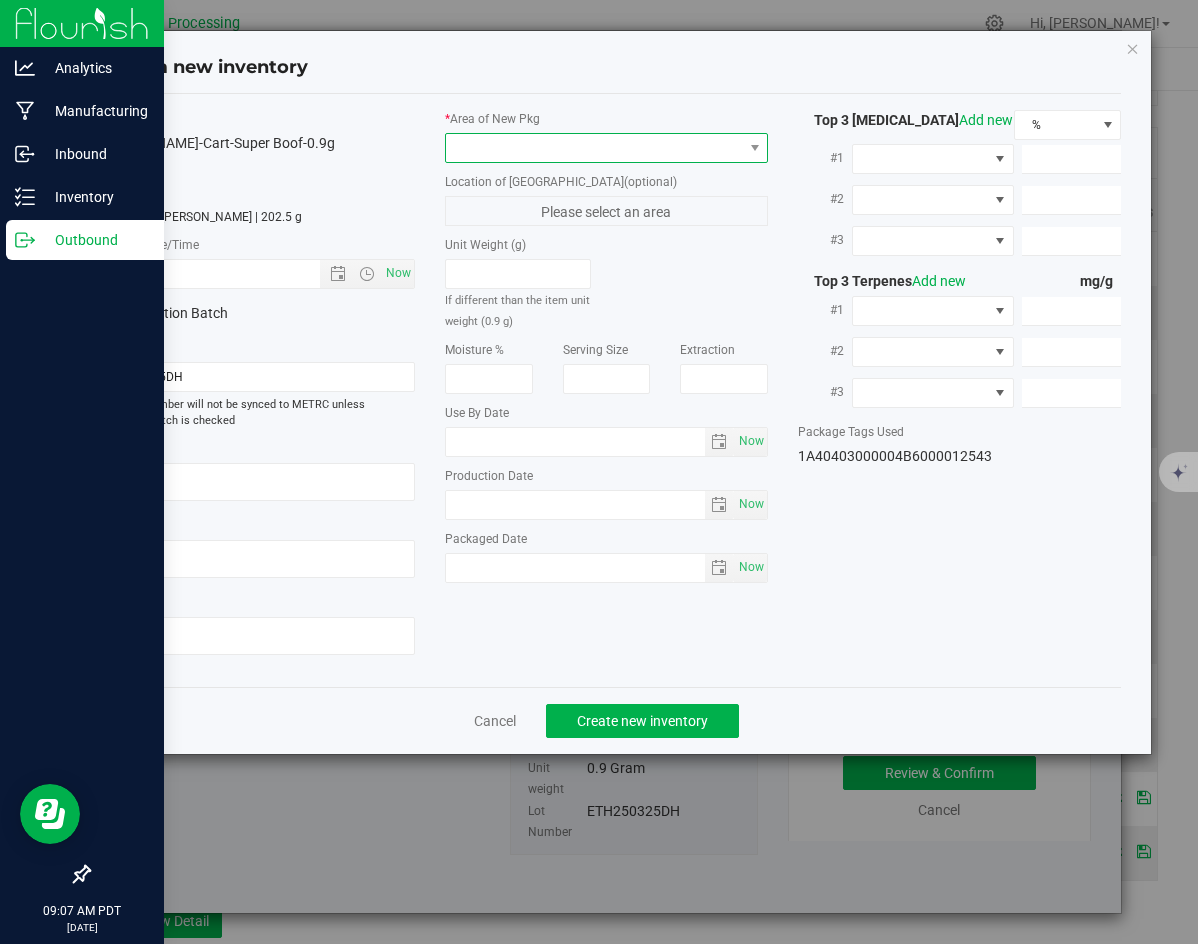 click at bounding box center (606, 148) 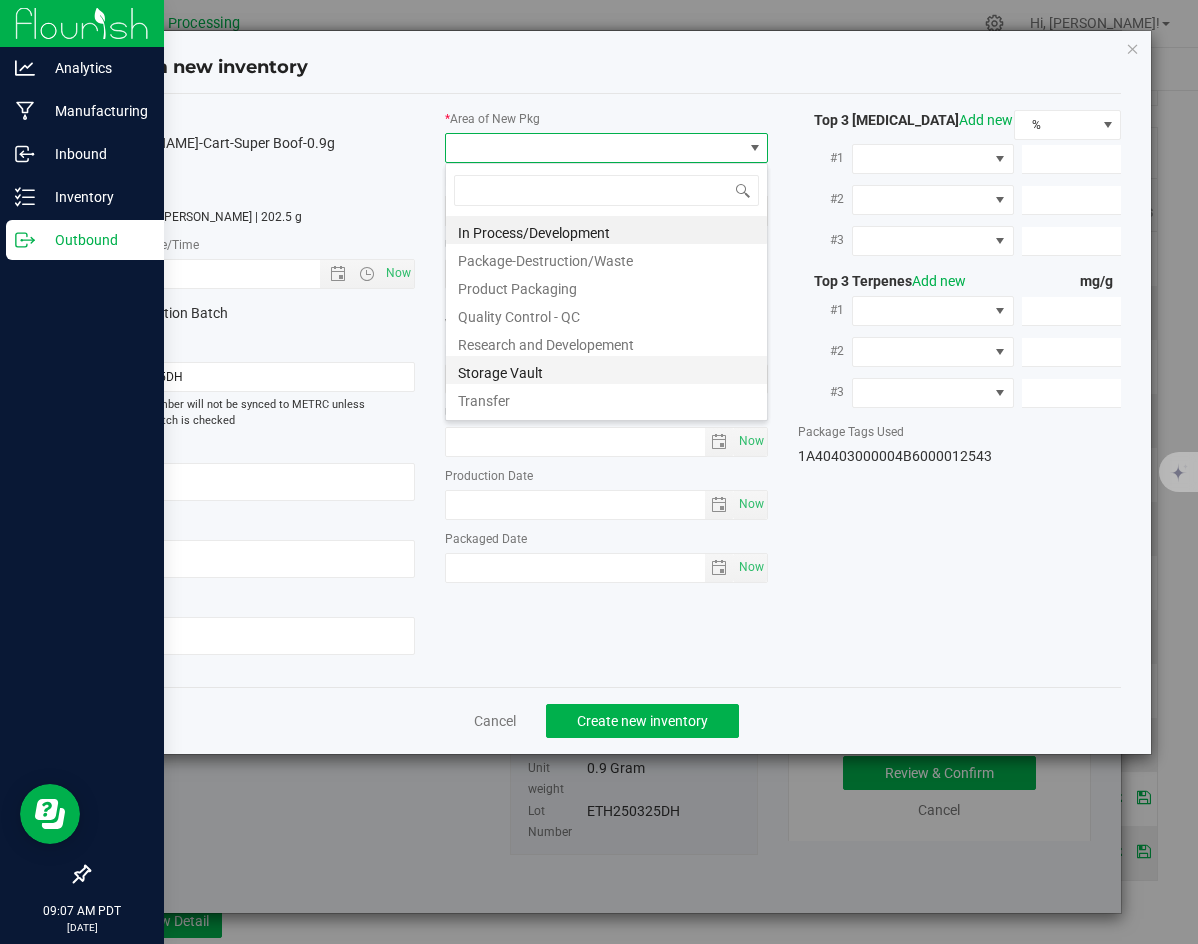 click on "Storage Vault" at bounding box center (606, 370) 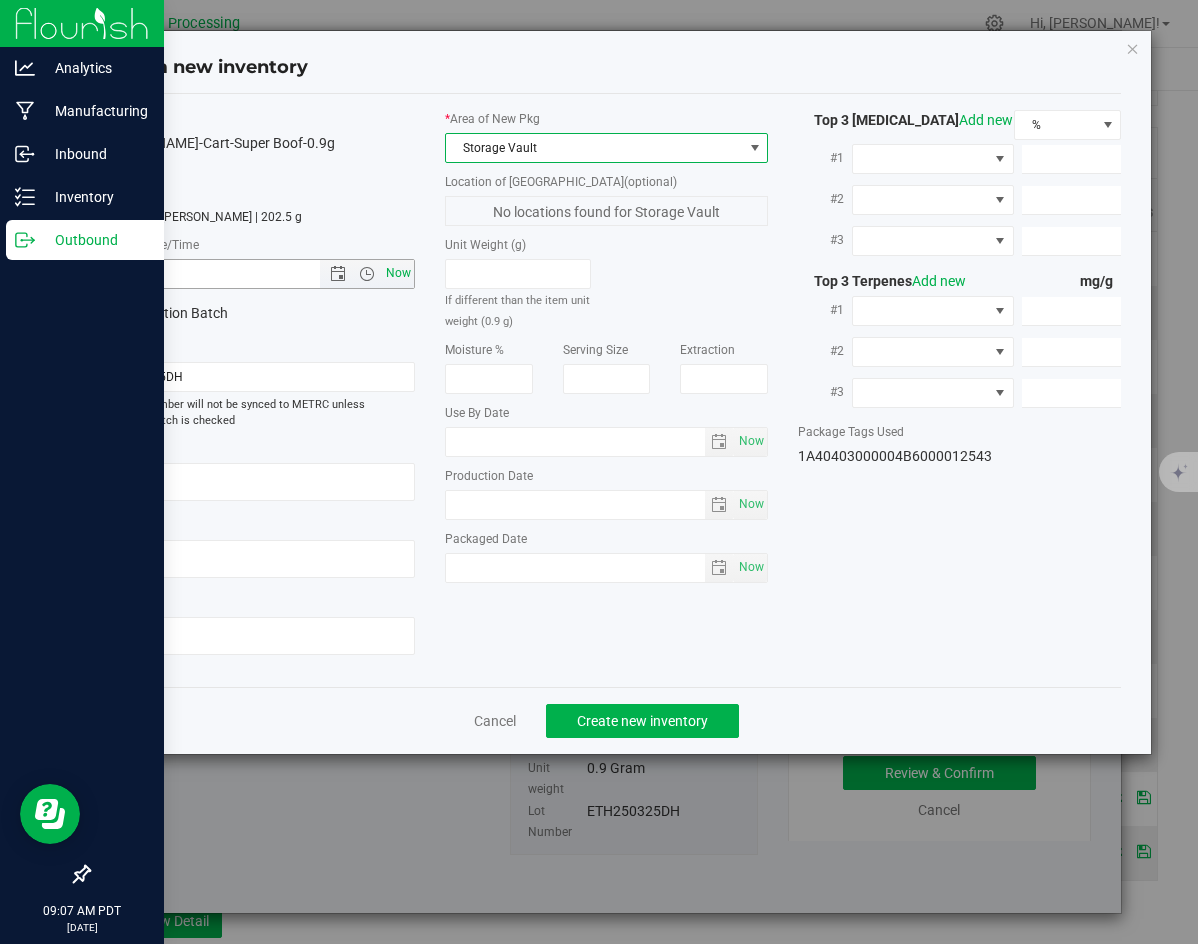 click on "Now" at bounding box center (399, 273) 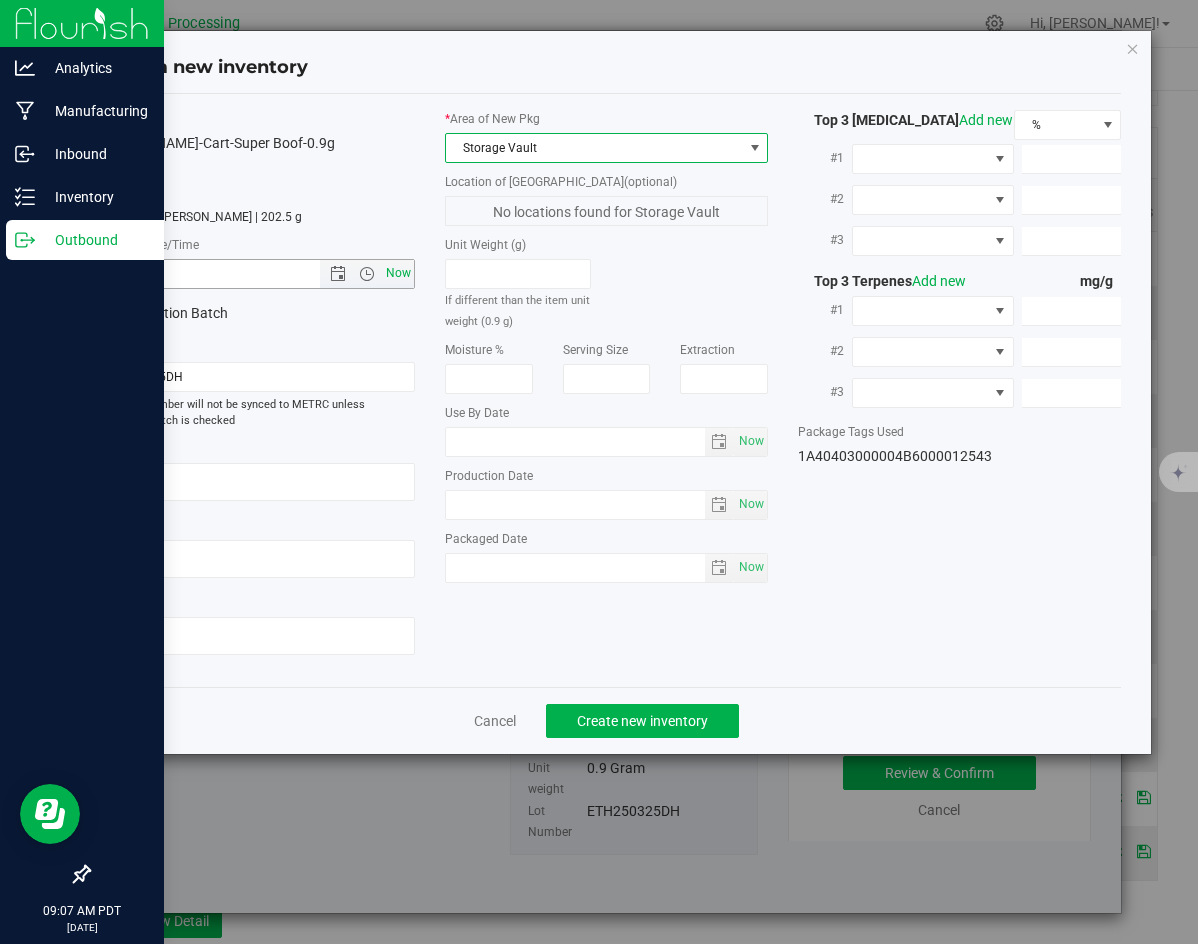 type on "[DATE] 9:07 AM" 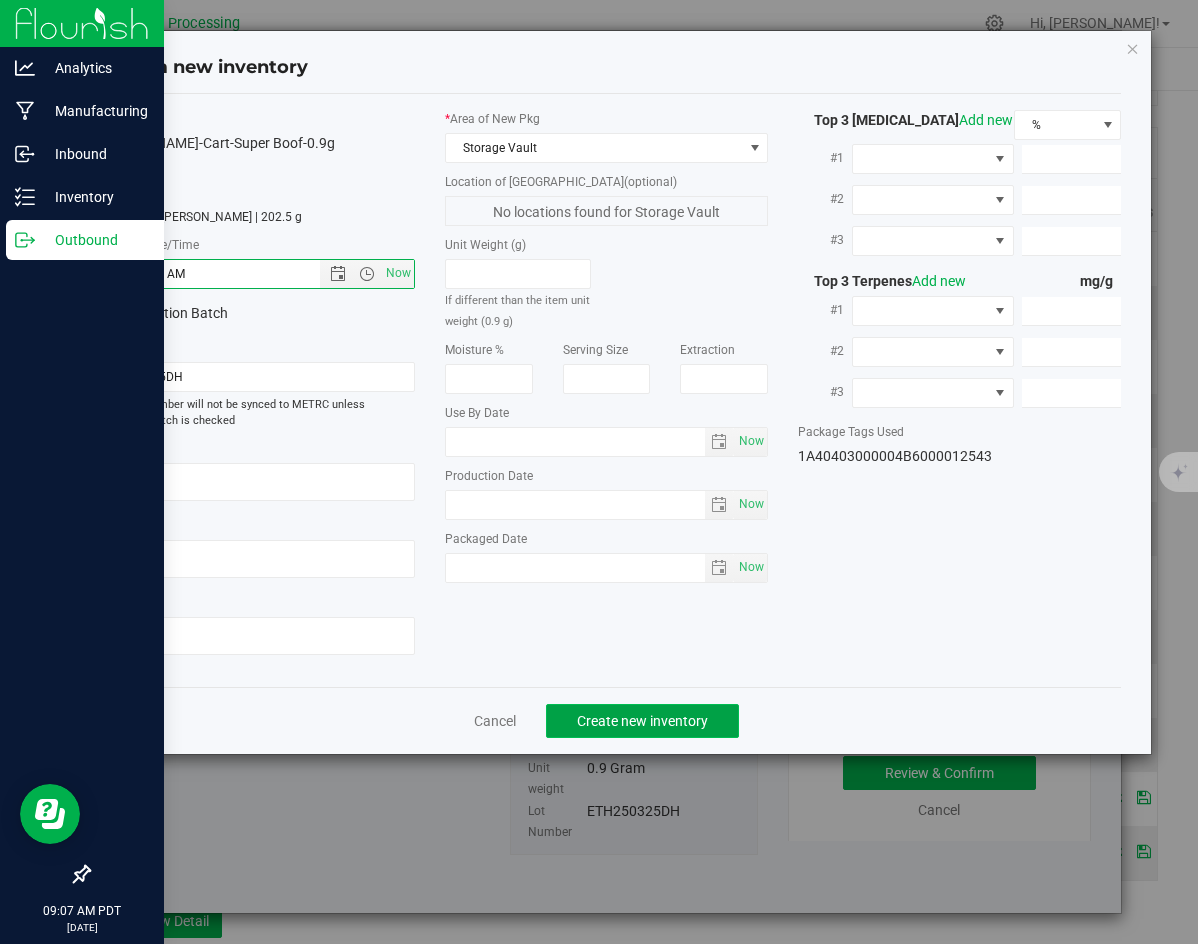 click on "Create new inventory" 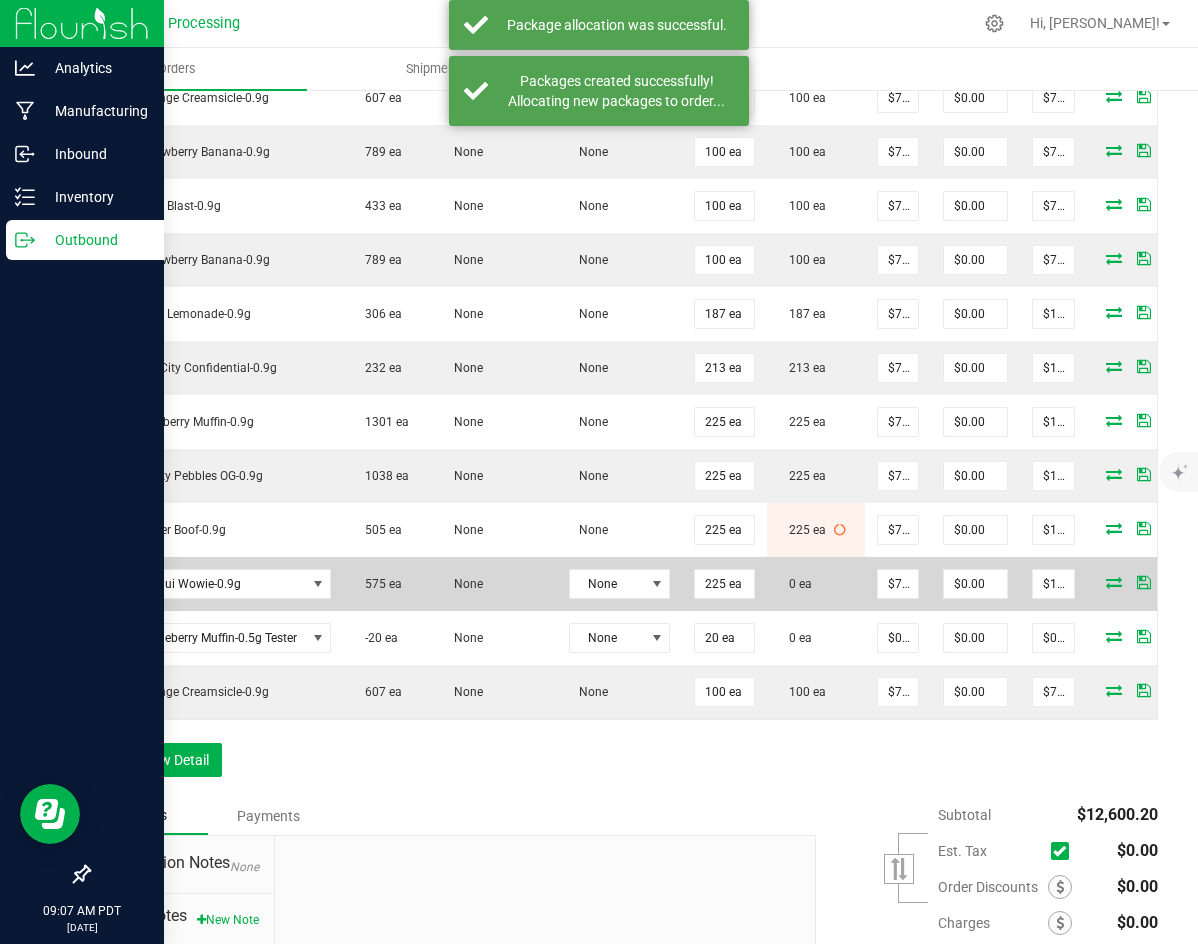 click at bounding box center (1114, 582) 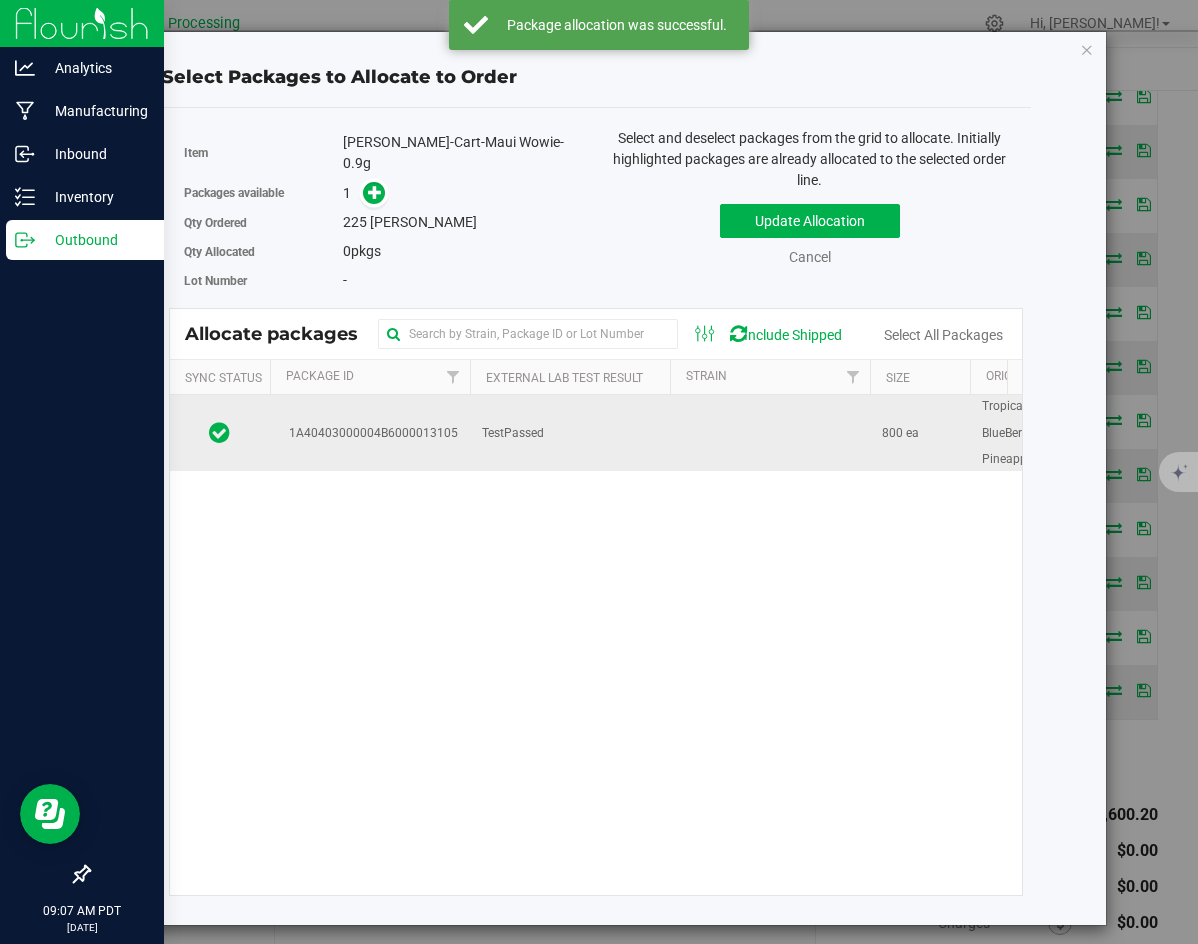 click on "800 ea" at bounding box center (920, 433) 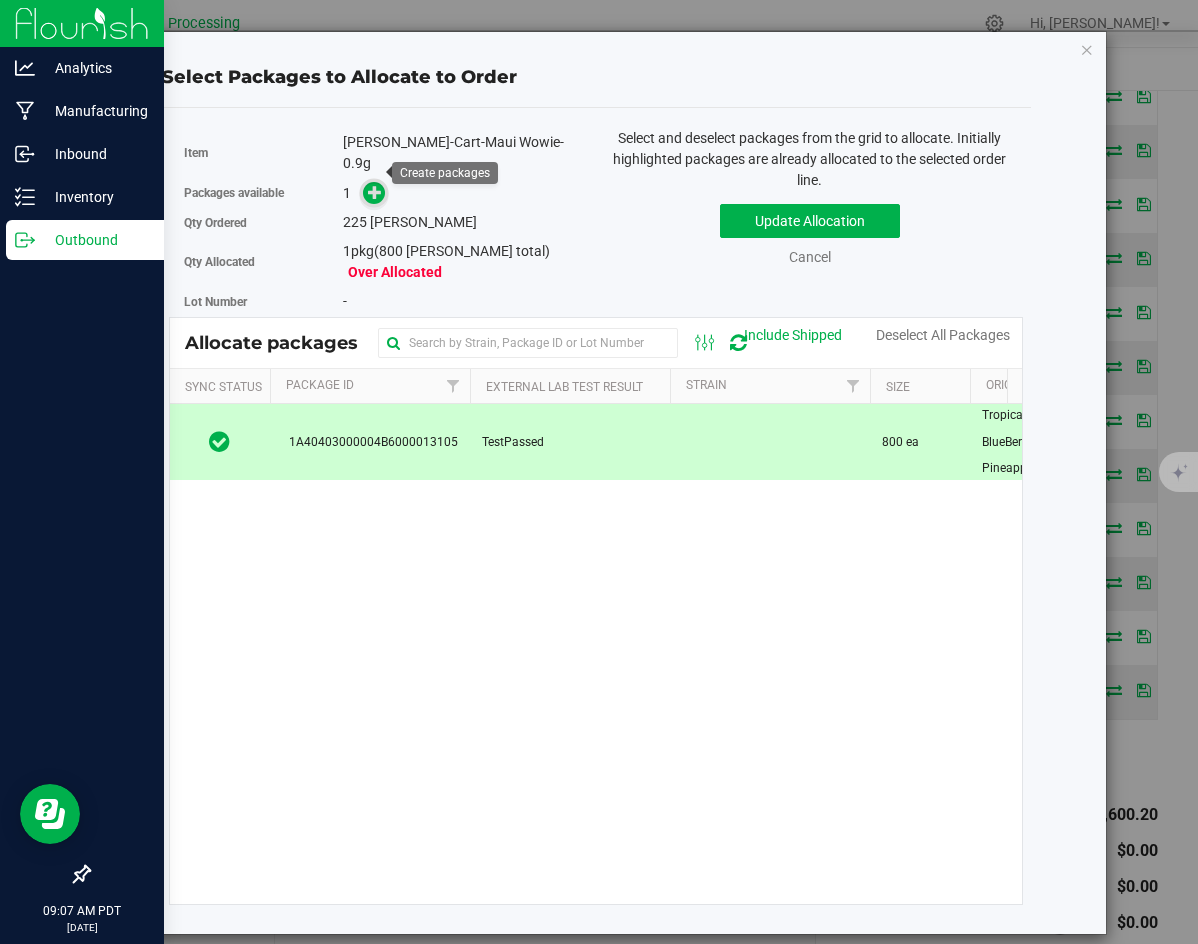 click at bounding box center [375, 192] 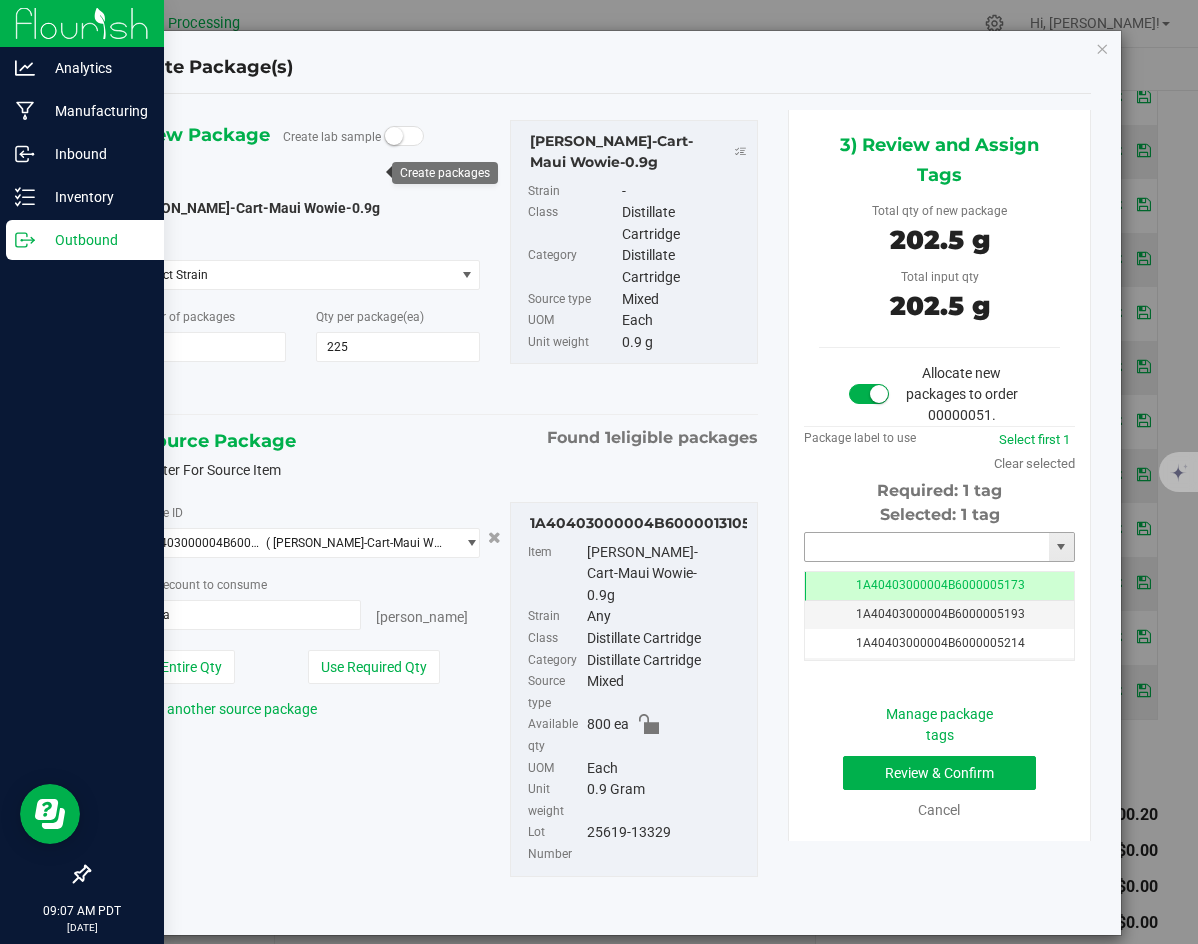click at bounding box center [927, 547] 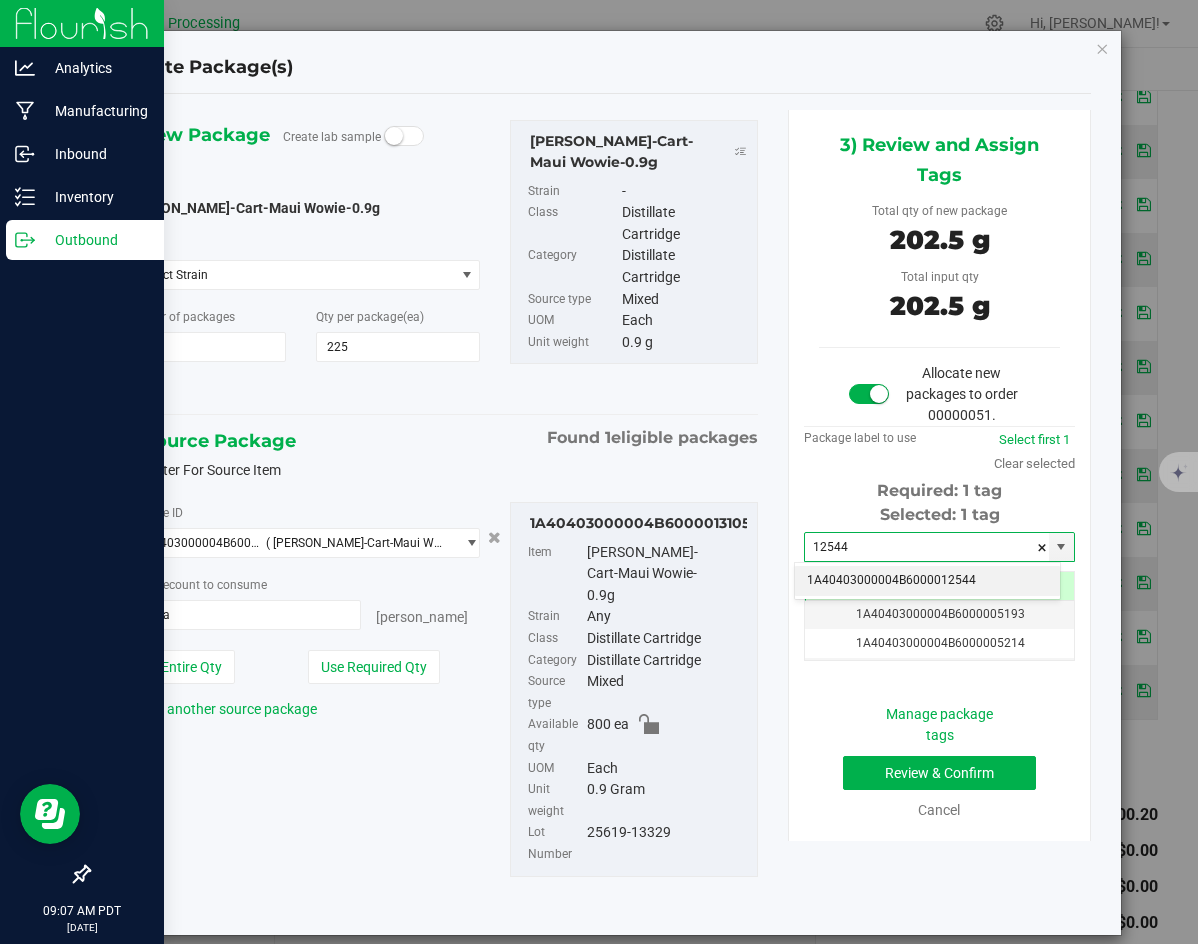 click on "1A40403000004B6000012544" at bounding box center (927, 581) 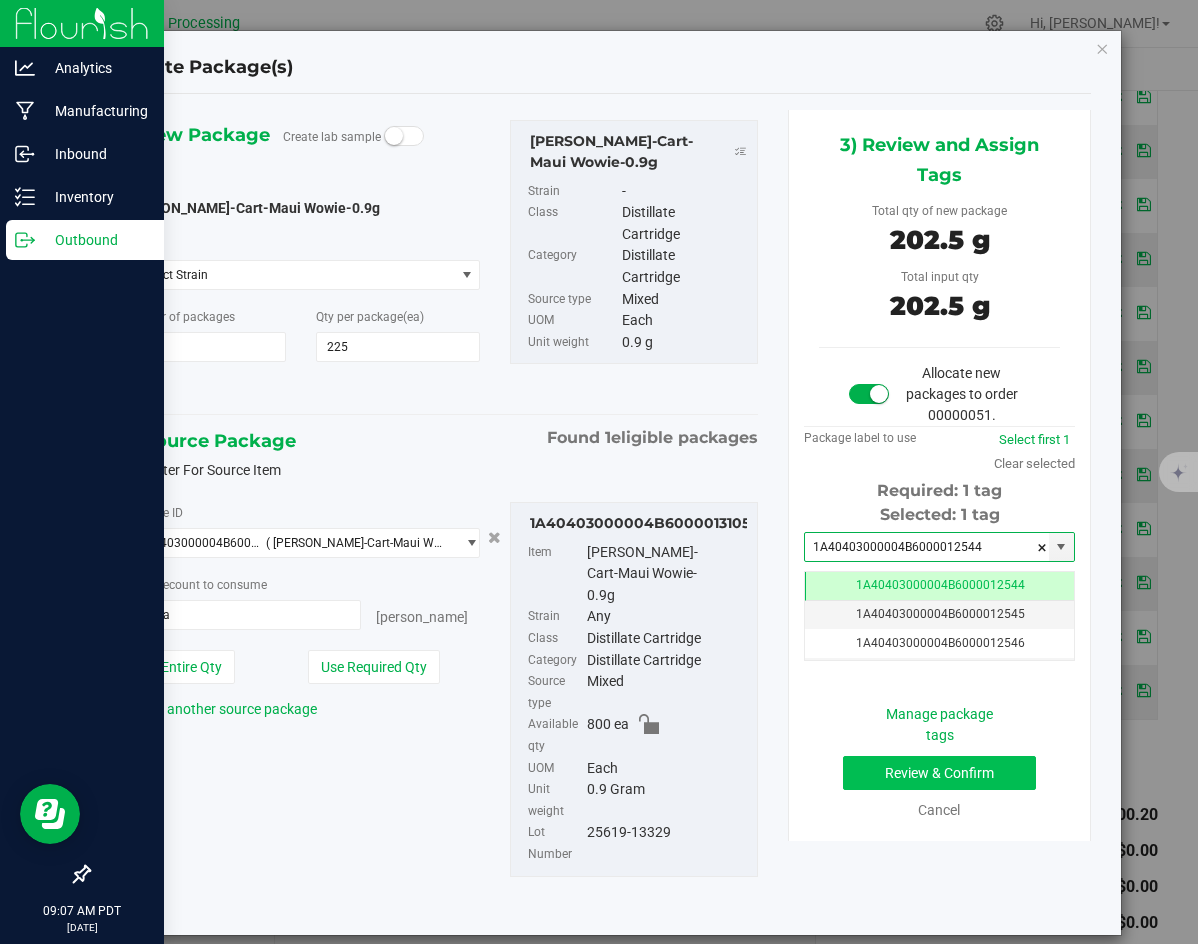 type on "1A40403000004B6000012544" 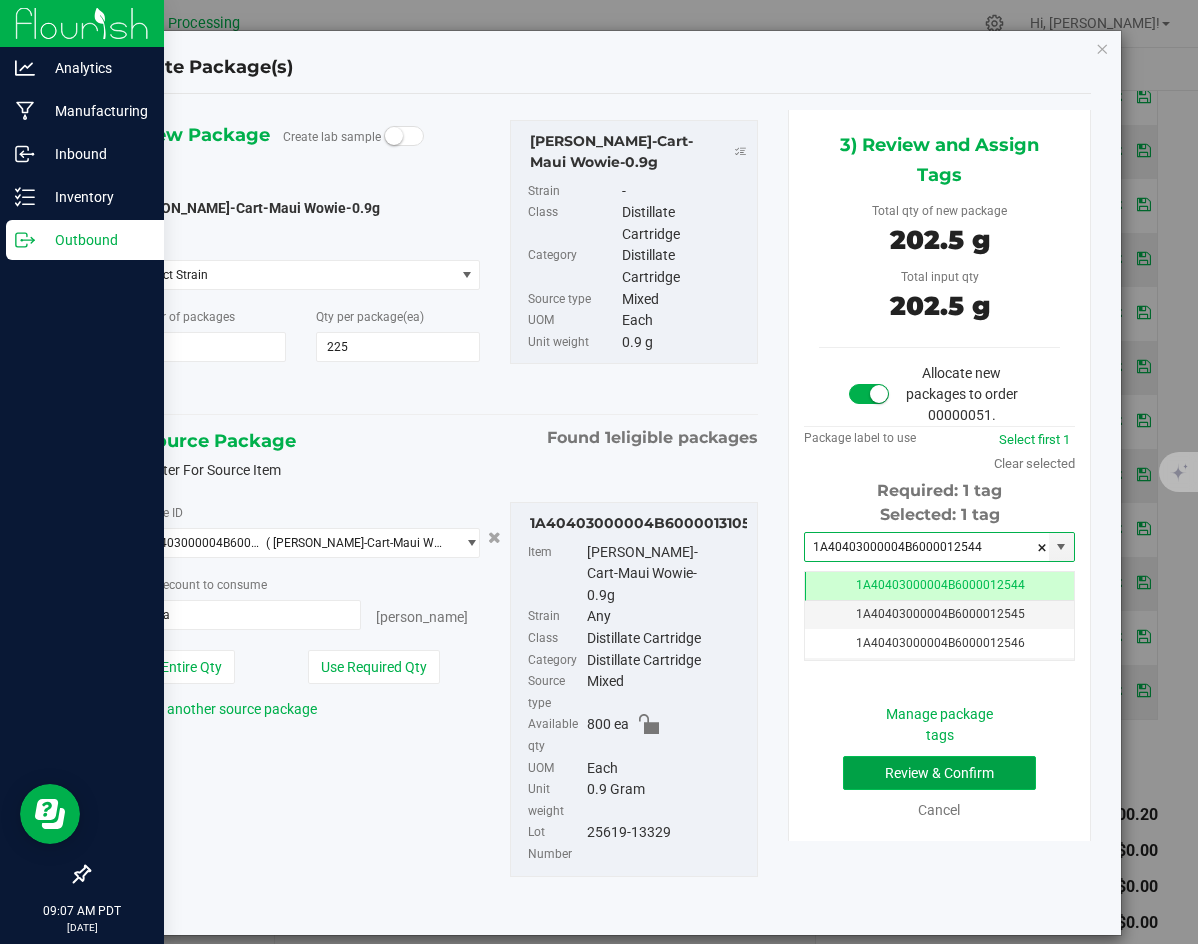 click on "Review & Confirm" at bounding box center [939, 773] 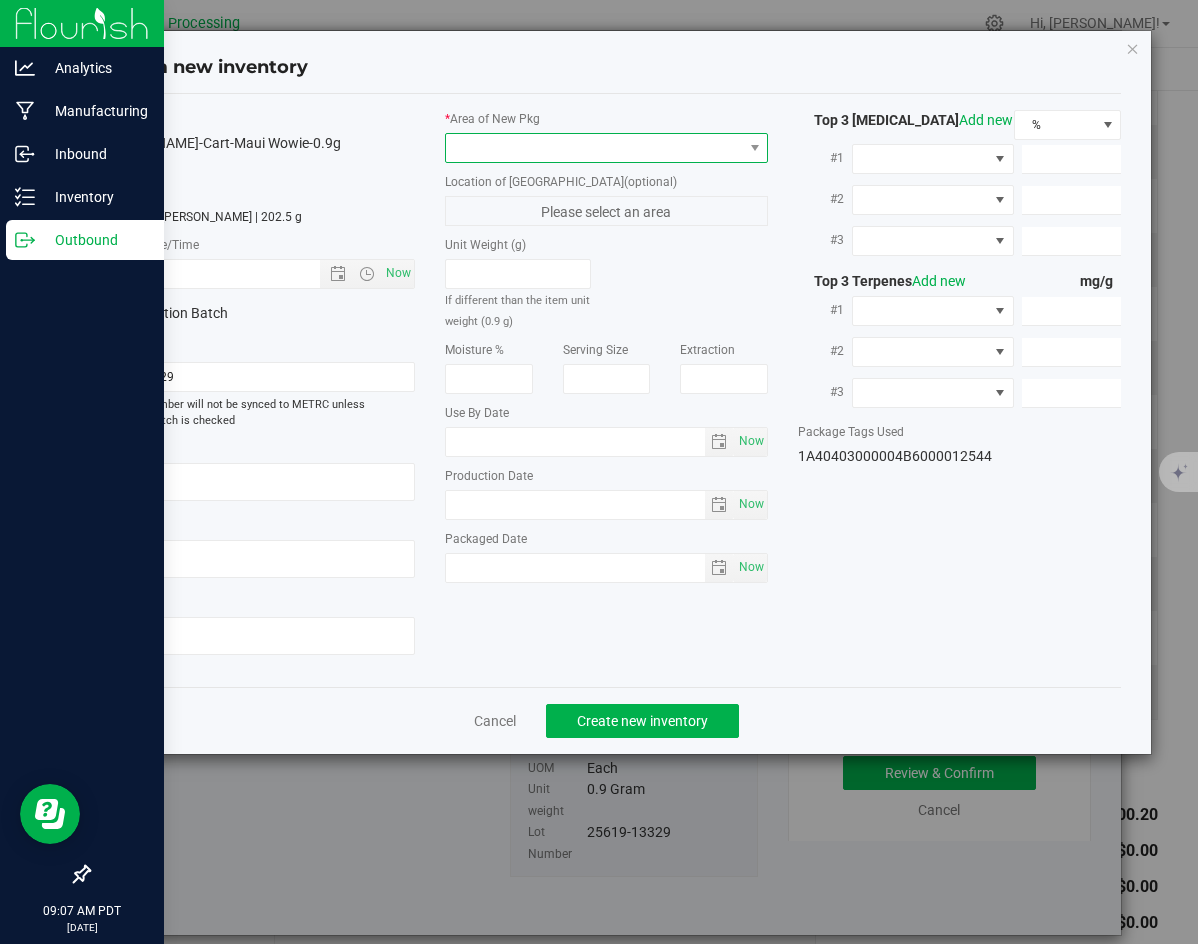 click at bounding box center [594, 148] 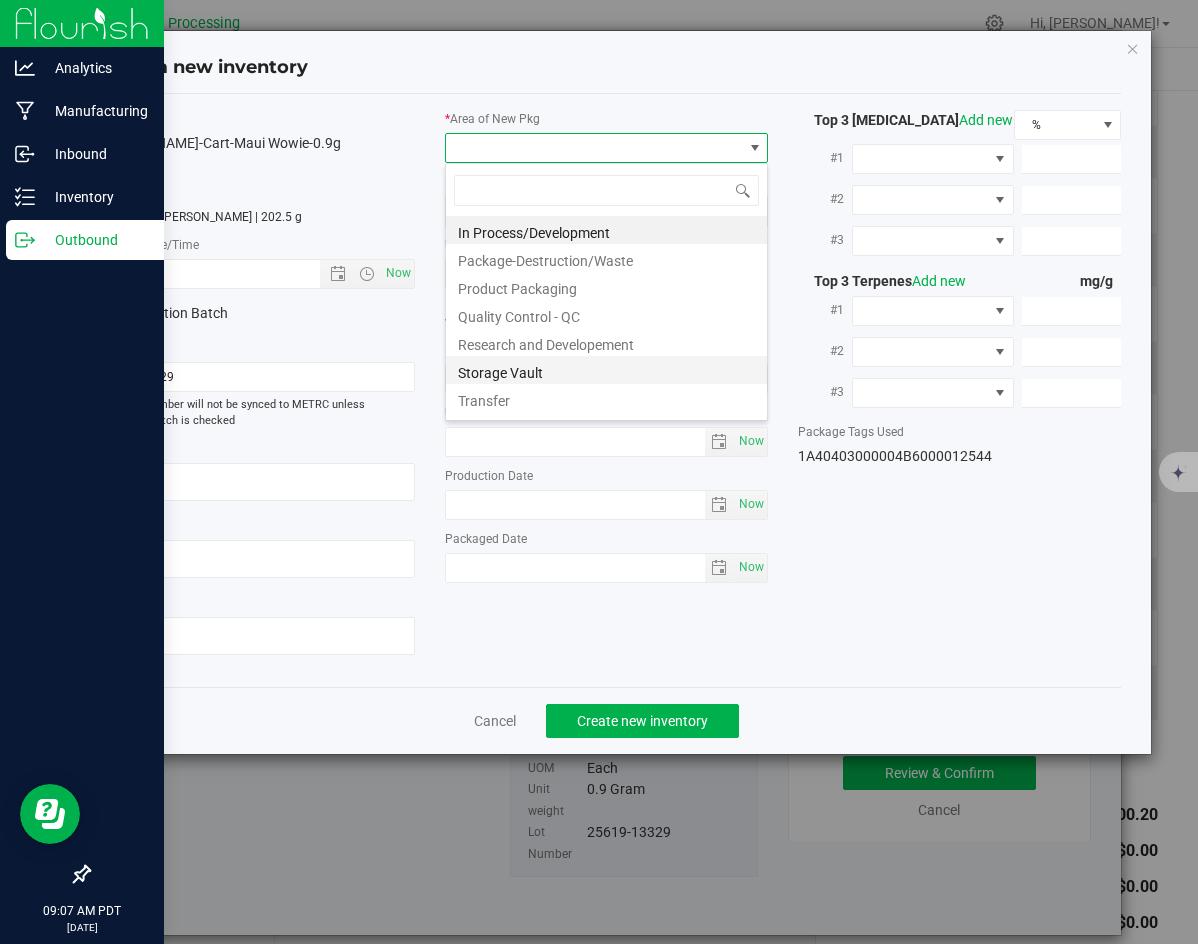 click on "Storage Vault" at bounding box center [606, 370] 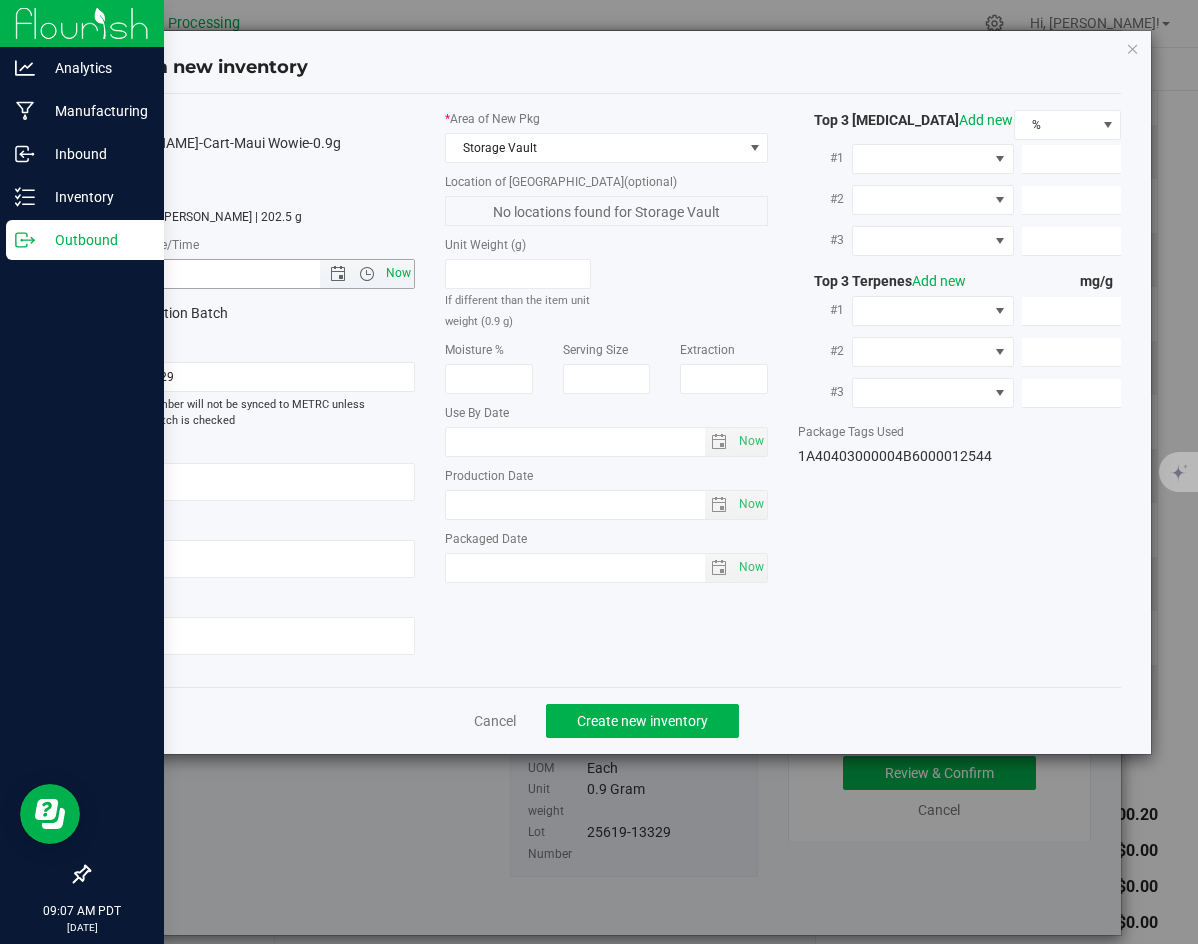 click on "Now" at bounding box center [399, 273] 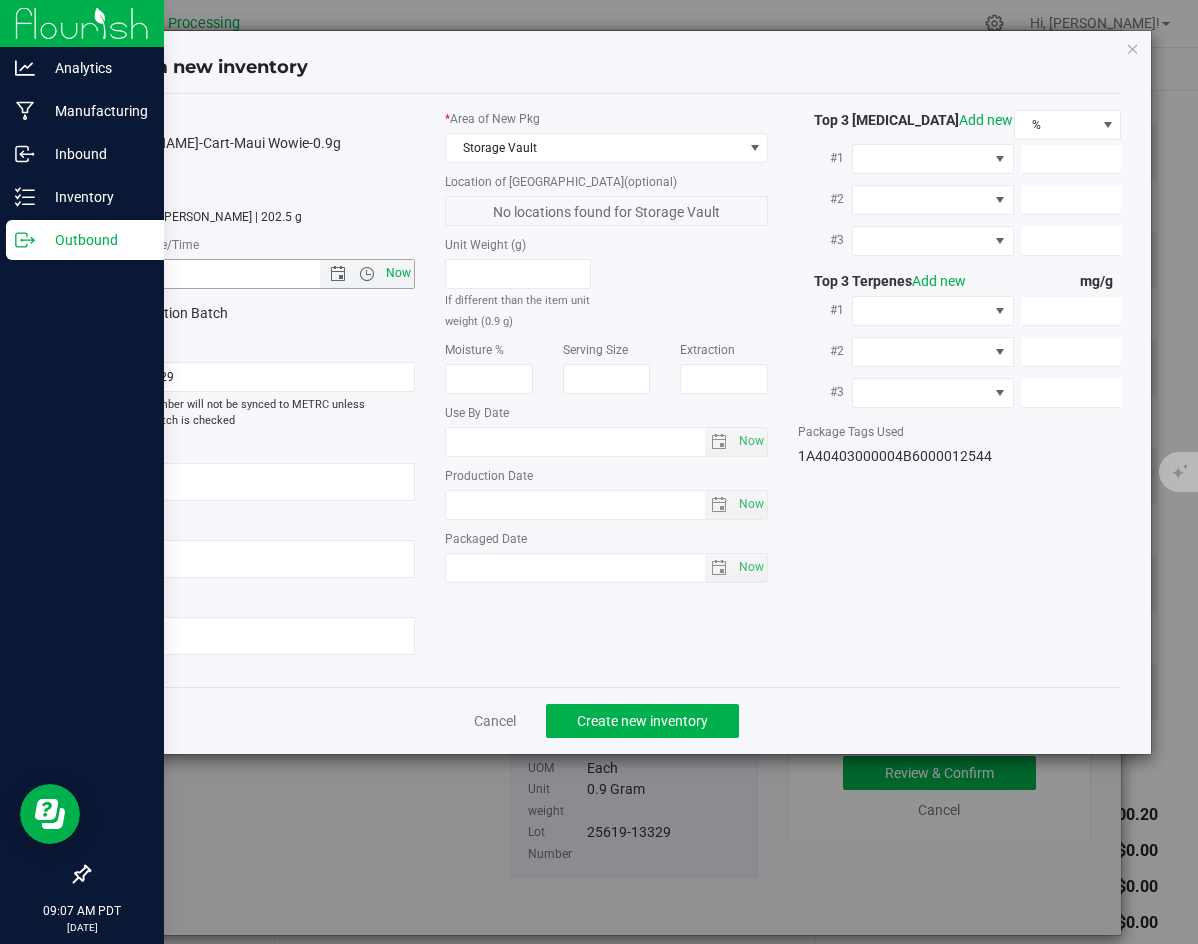 type on "[DATE] 9:07 AM" 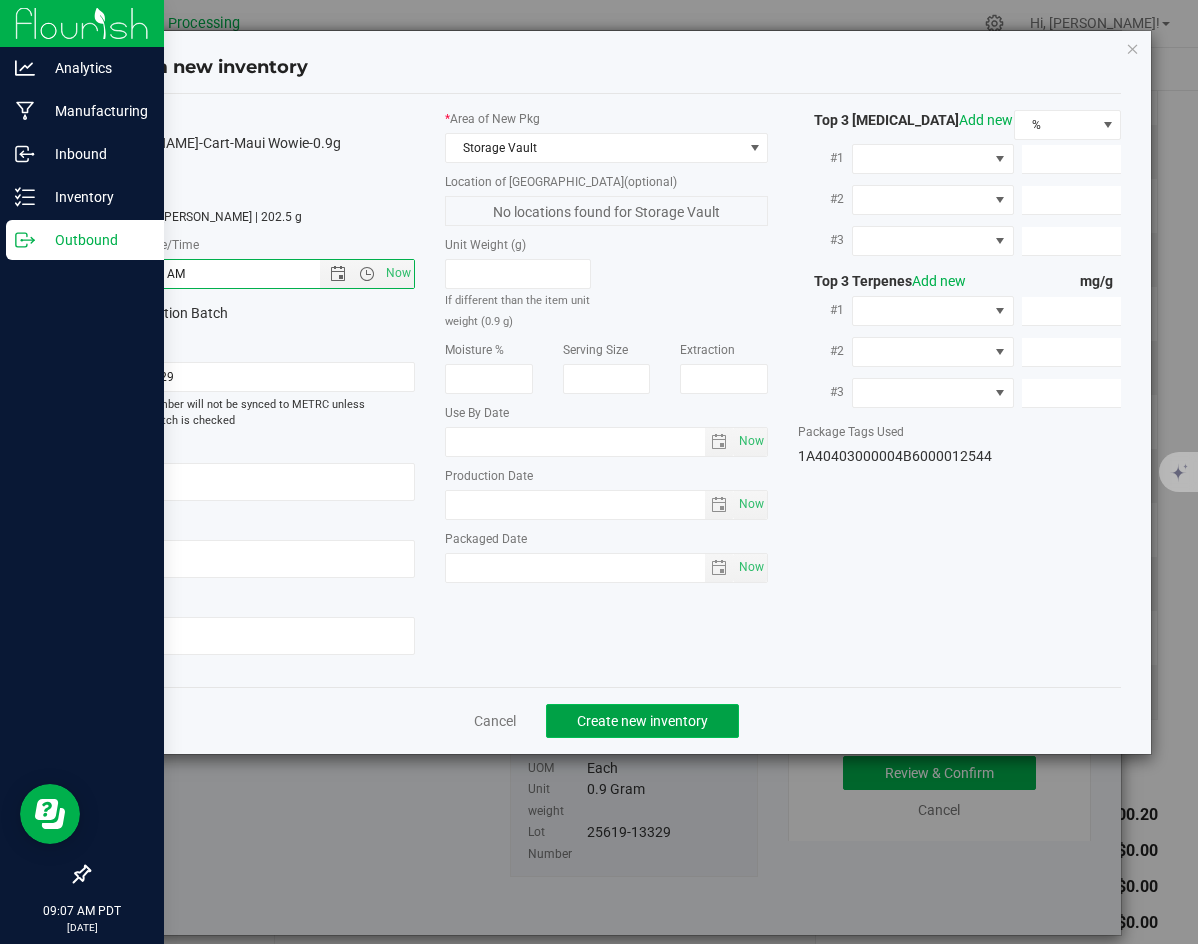 click on "Create new inventory" 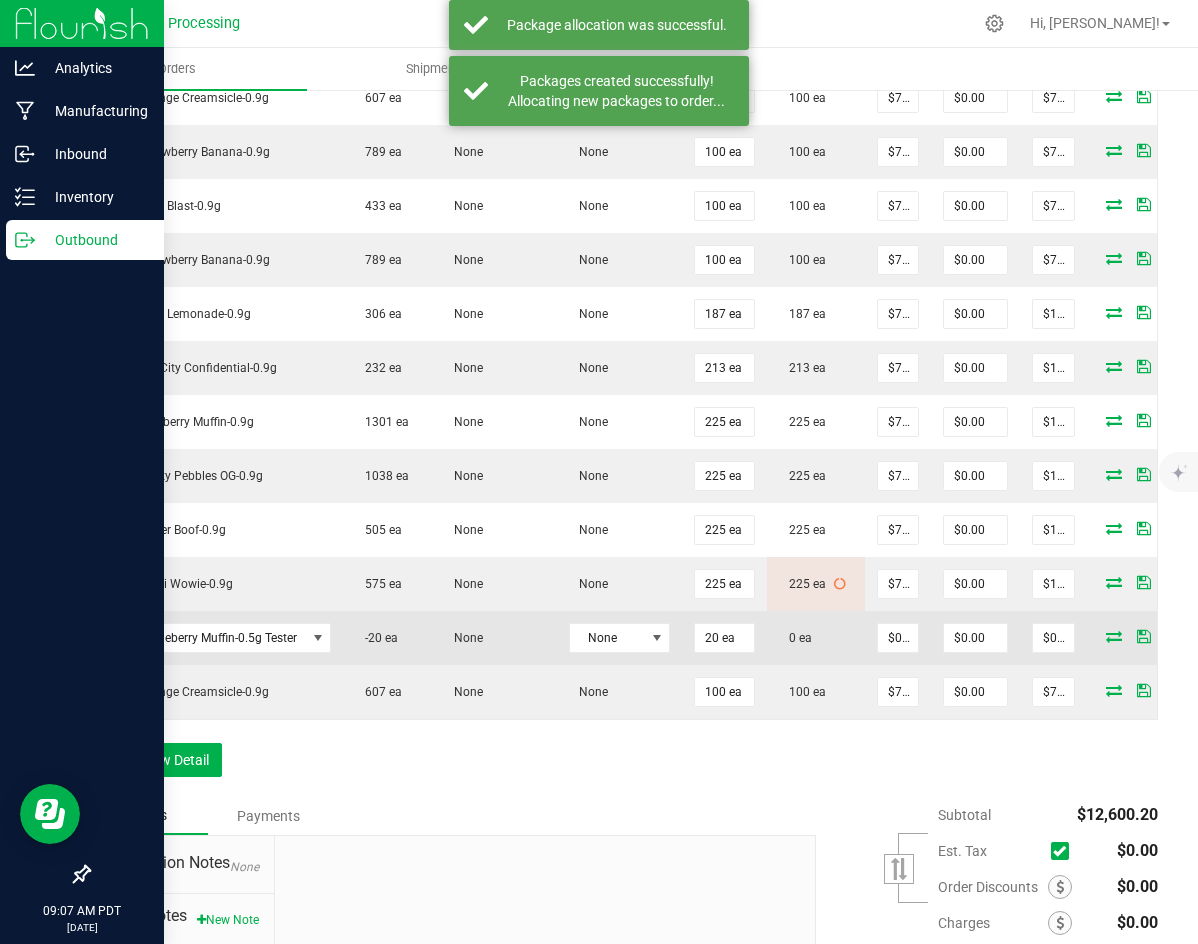 click at bounding box center (1114, 636) 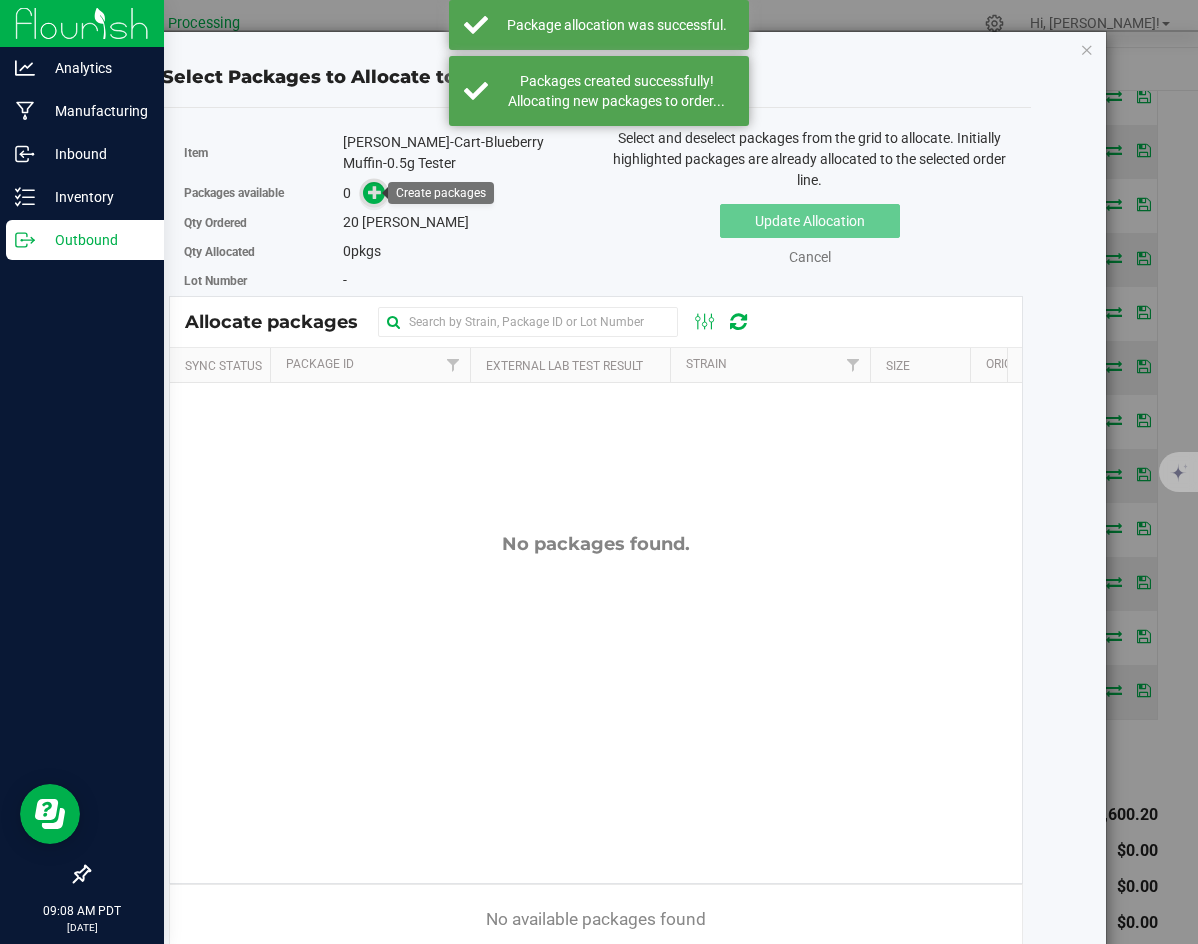 click at bounding box center (375, 192) 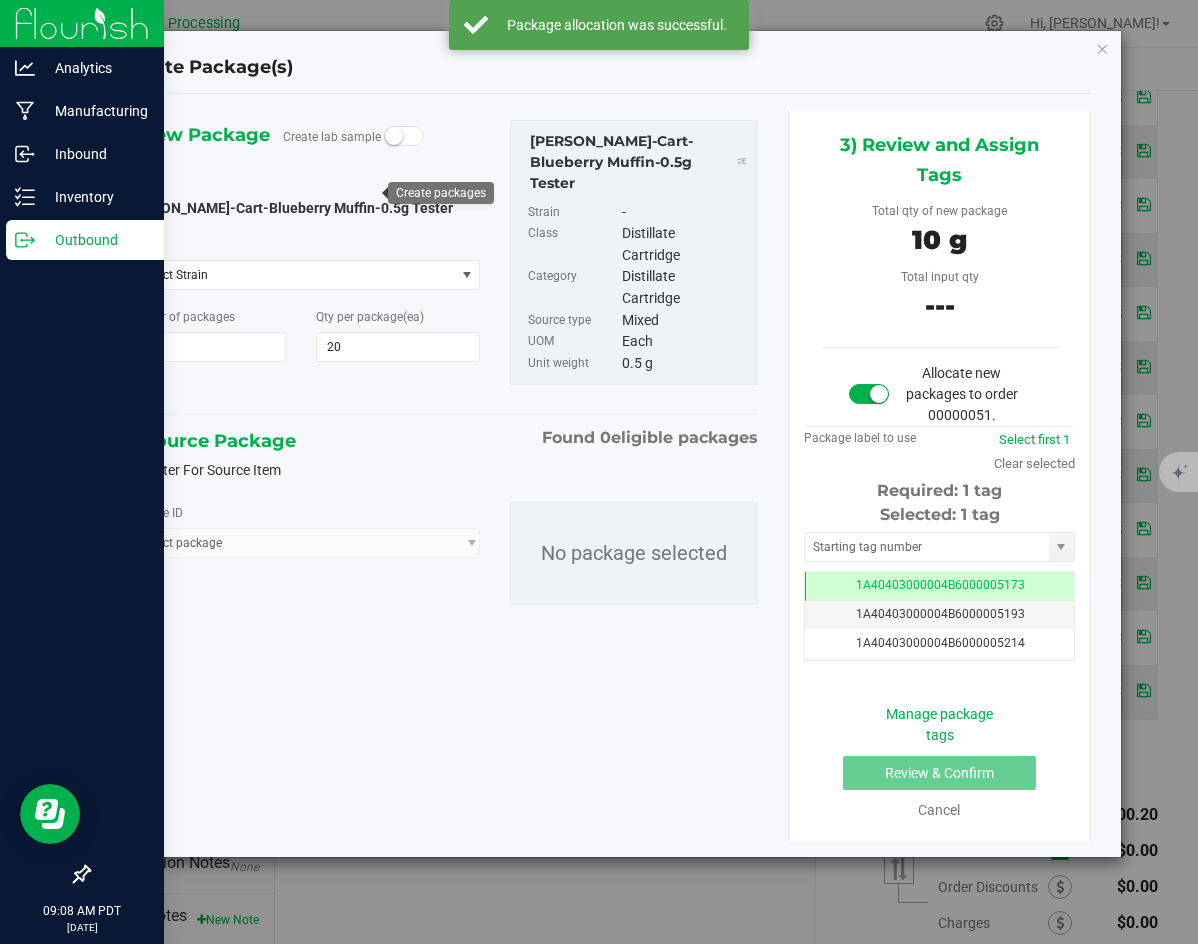 type on "20" 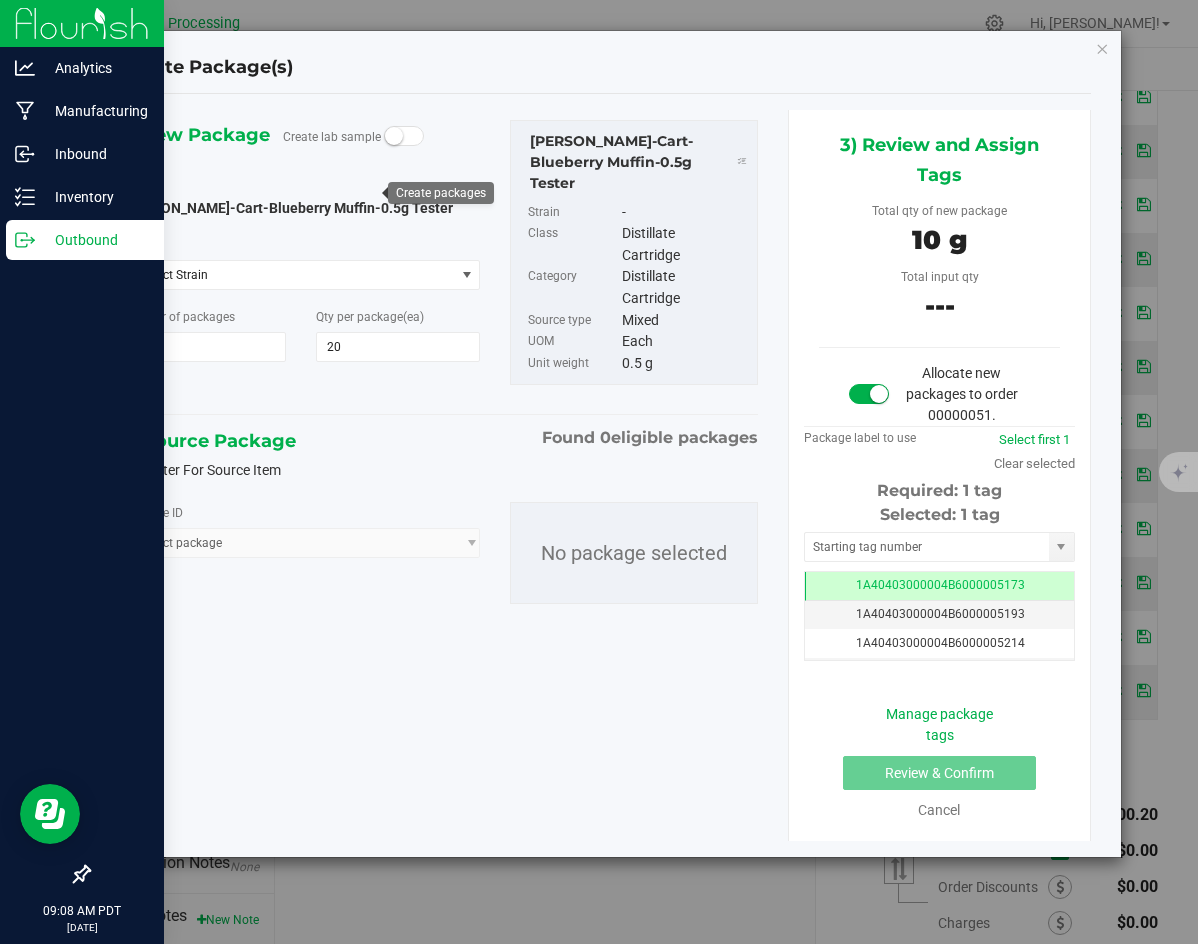 click on "Filter For Source Item" at bounding box center [201, 470] 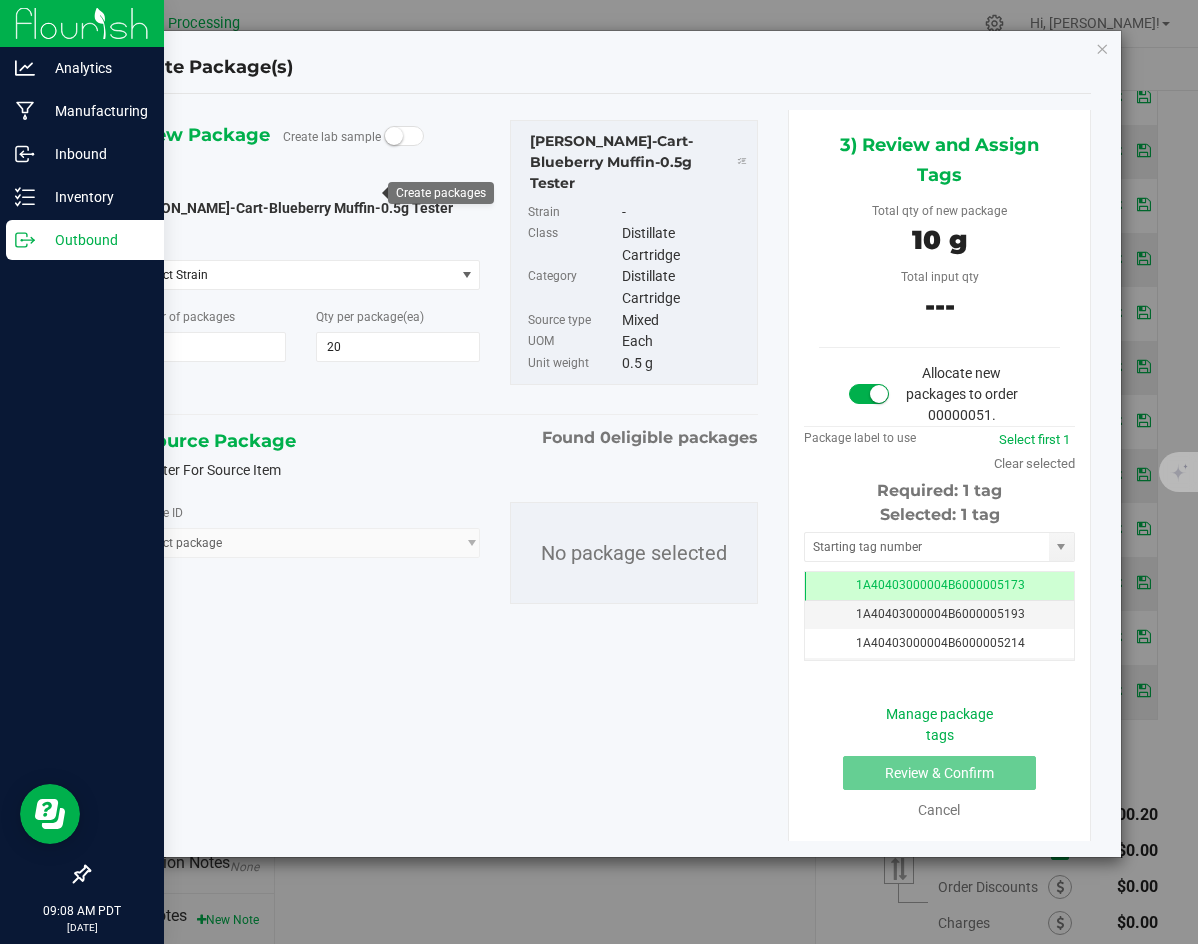 click on "Filter For Source Item" at bounding box center [0, 0] 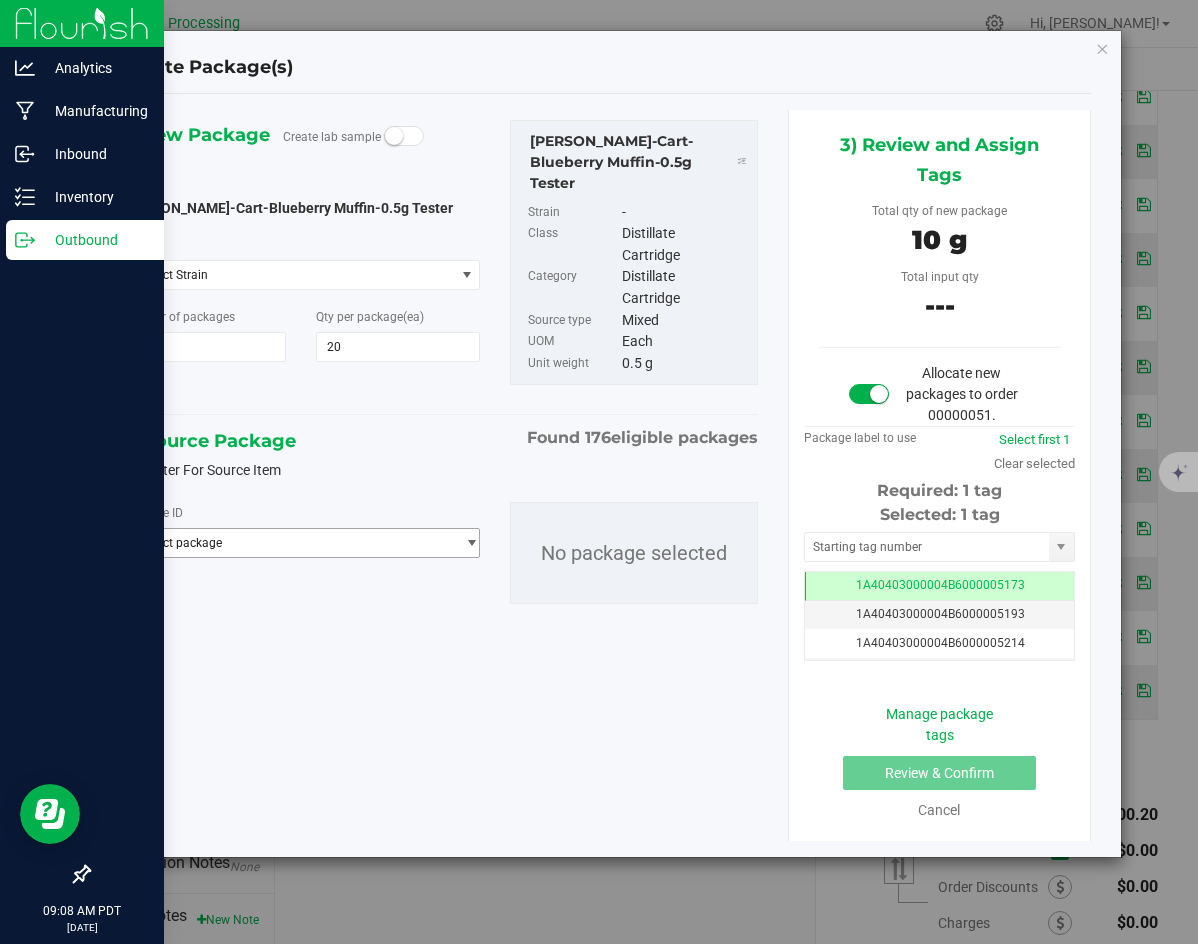 click on "Select package" at bounding box center [289, 543] 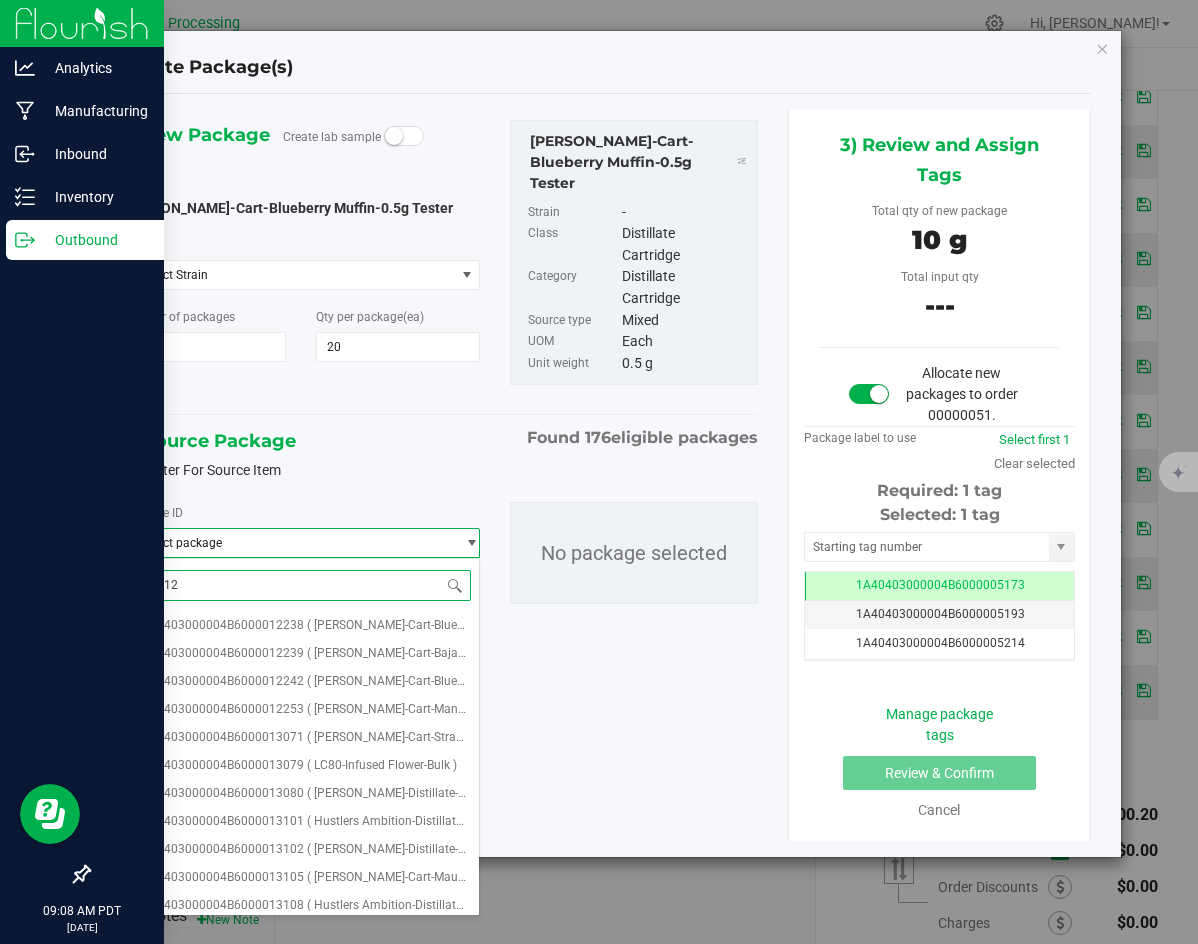 type on "13127" 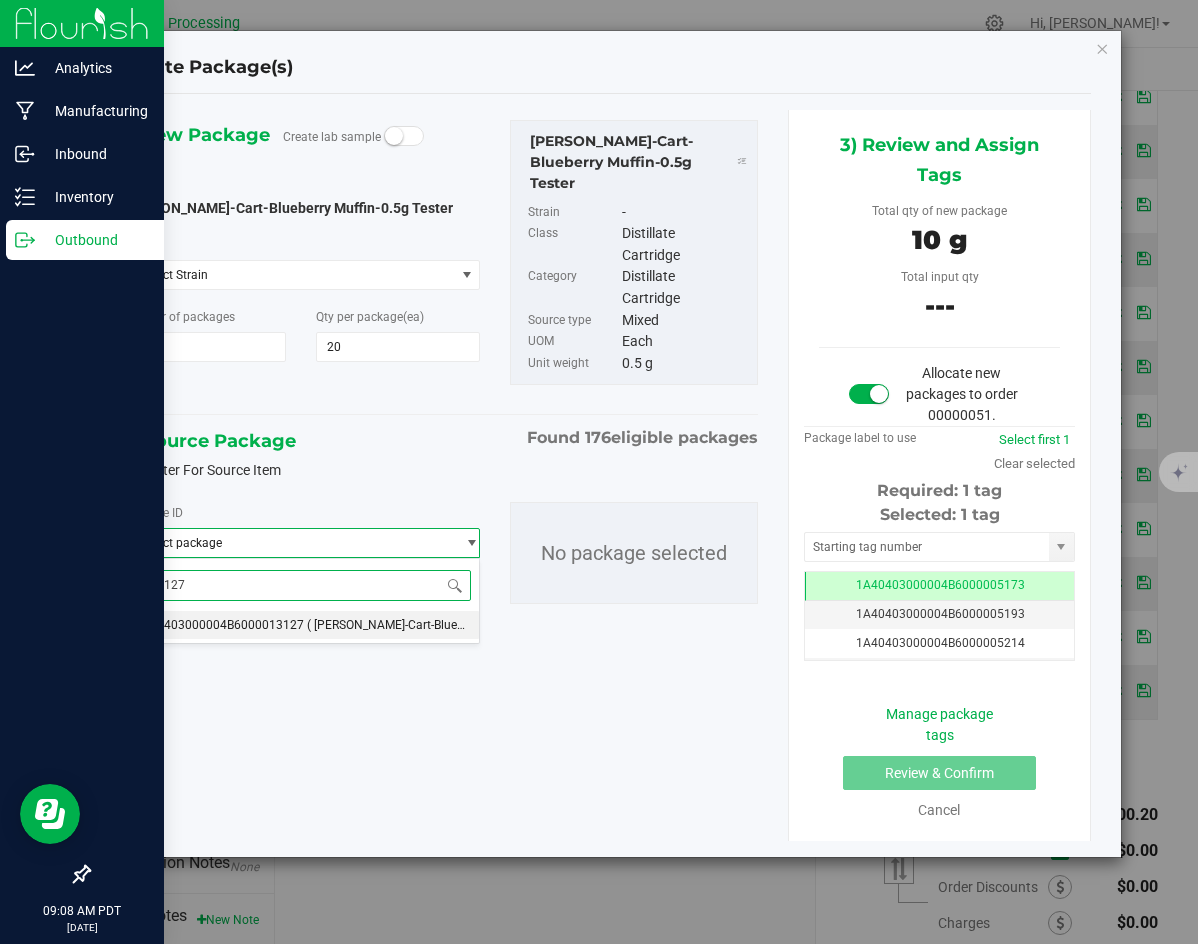 click on "13127" at bounding box center (301, 585) 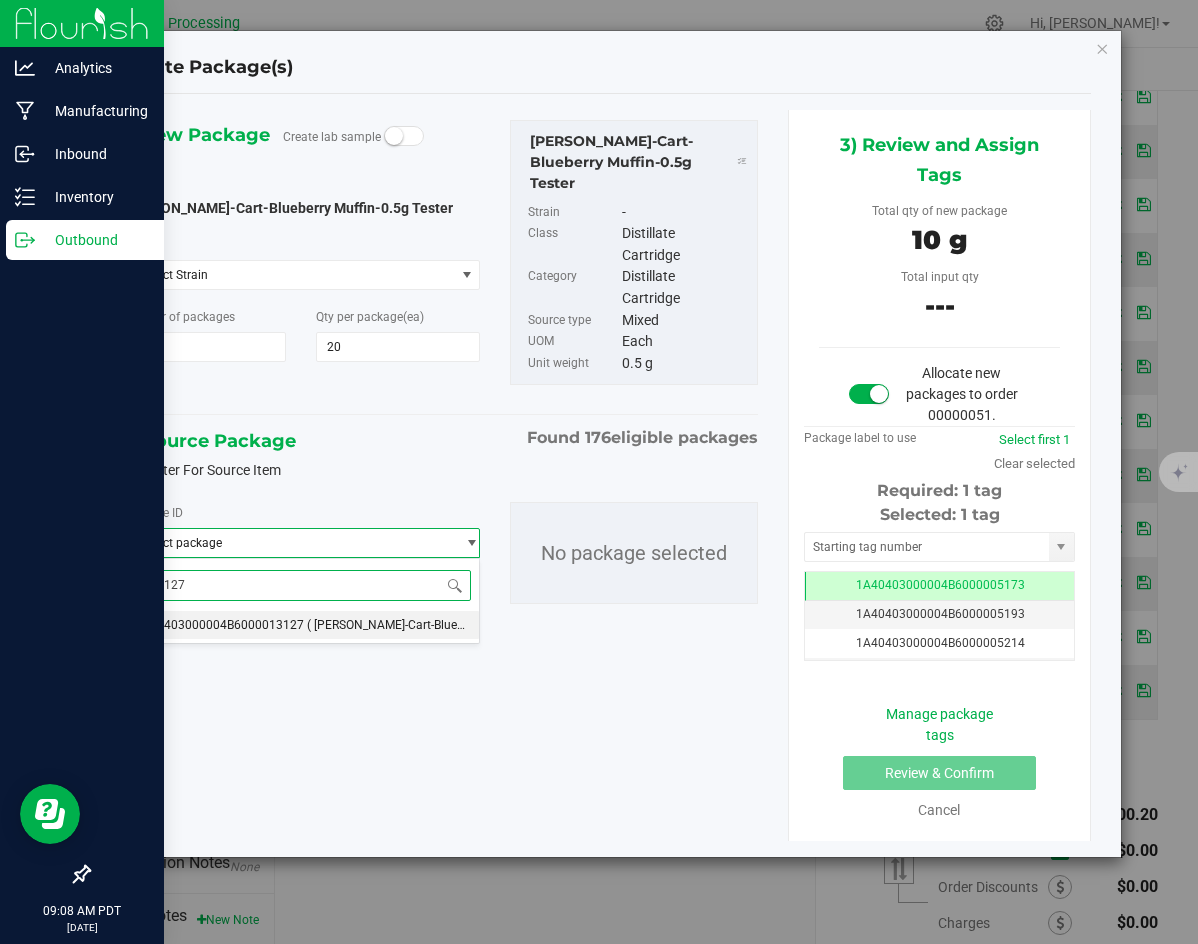 click on "1A40403000004B6000013127
(
[PERSON_NAME]-Cart-Blueberry Muffin-0.5g
)" at bounding box center [301, 625] 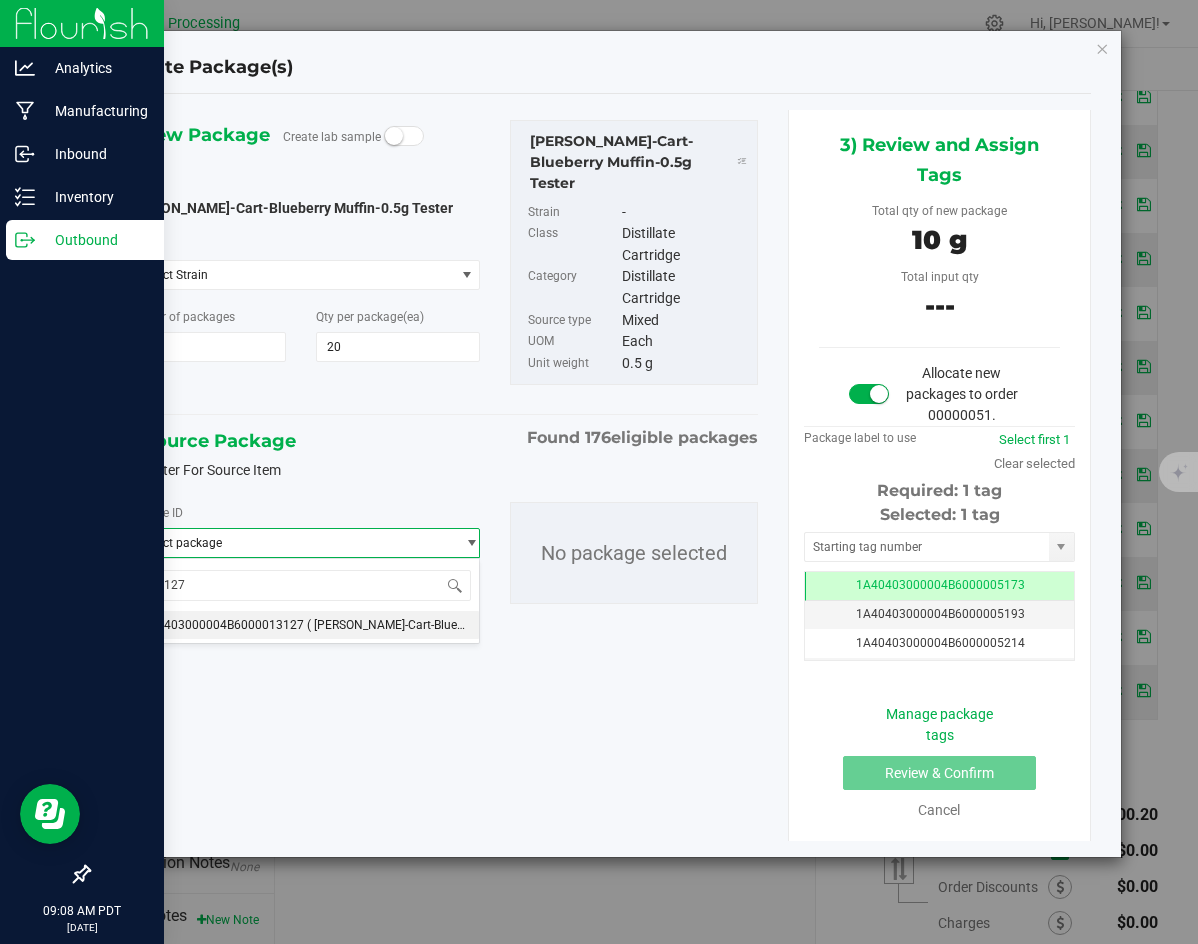 type 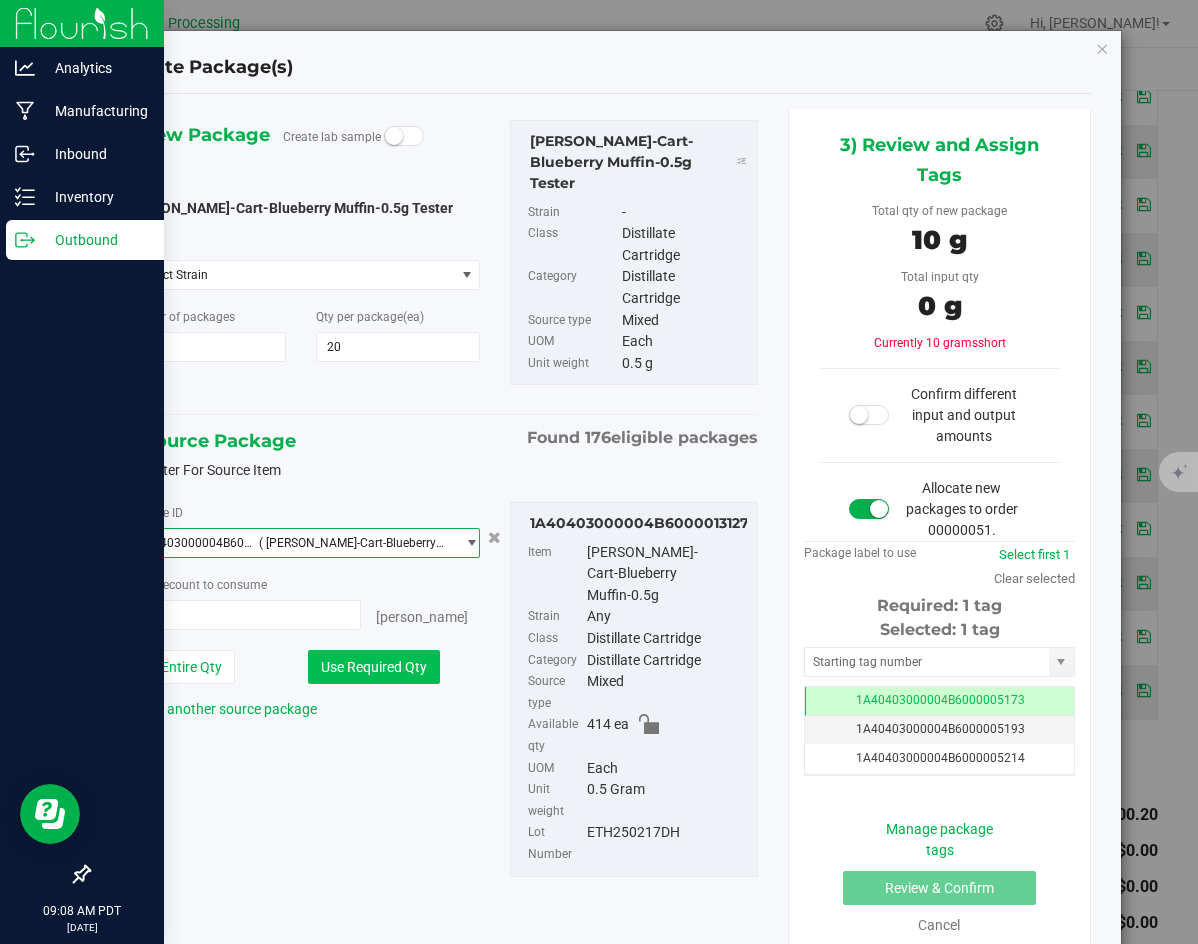click on "Use Required Qty" at bounding box center [374, 667] 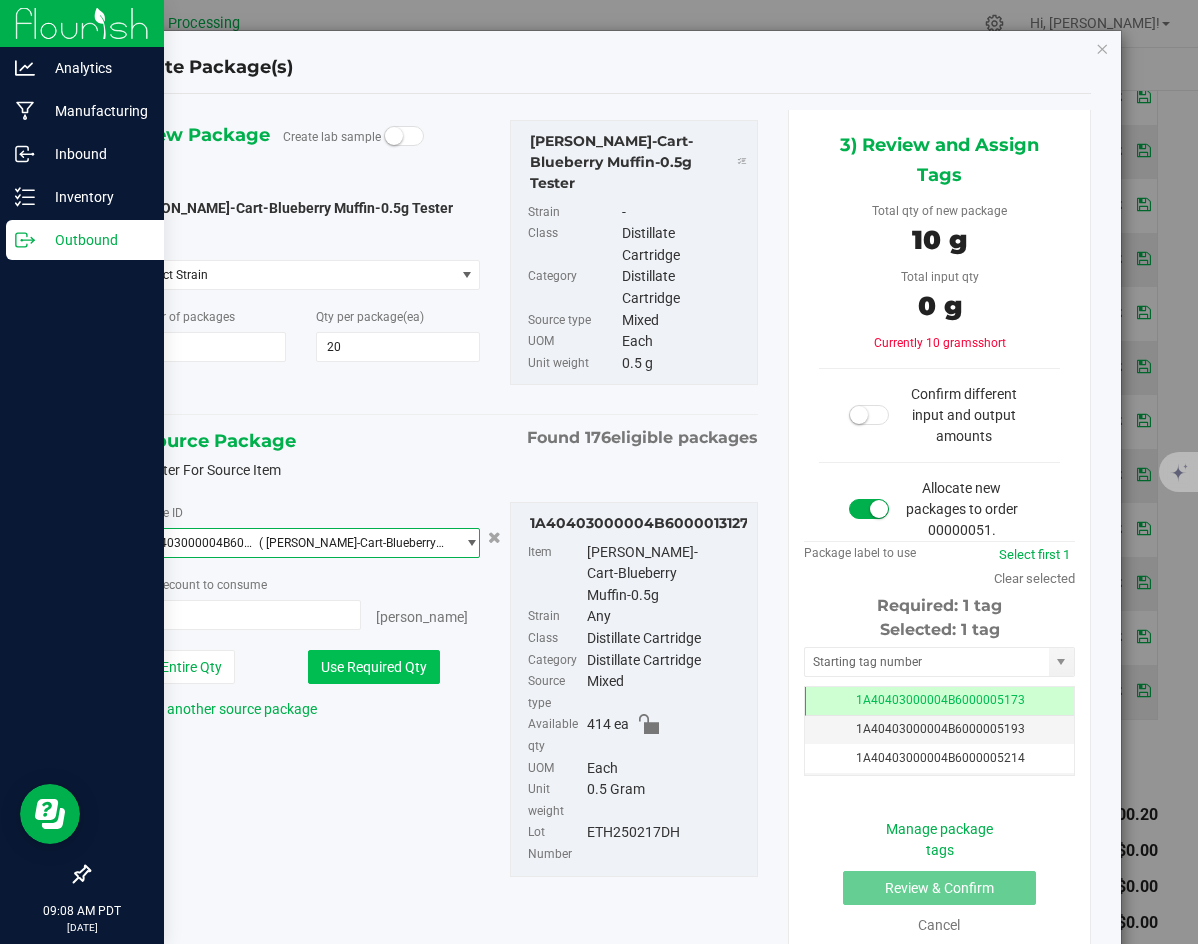 type on "20 ea" 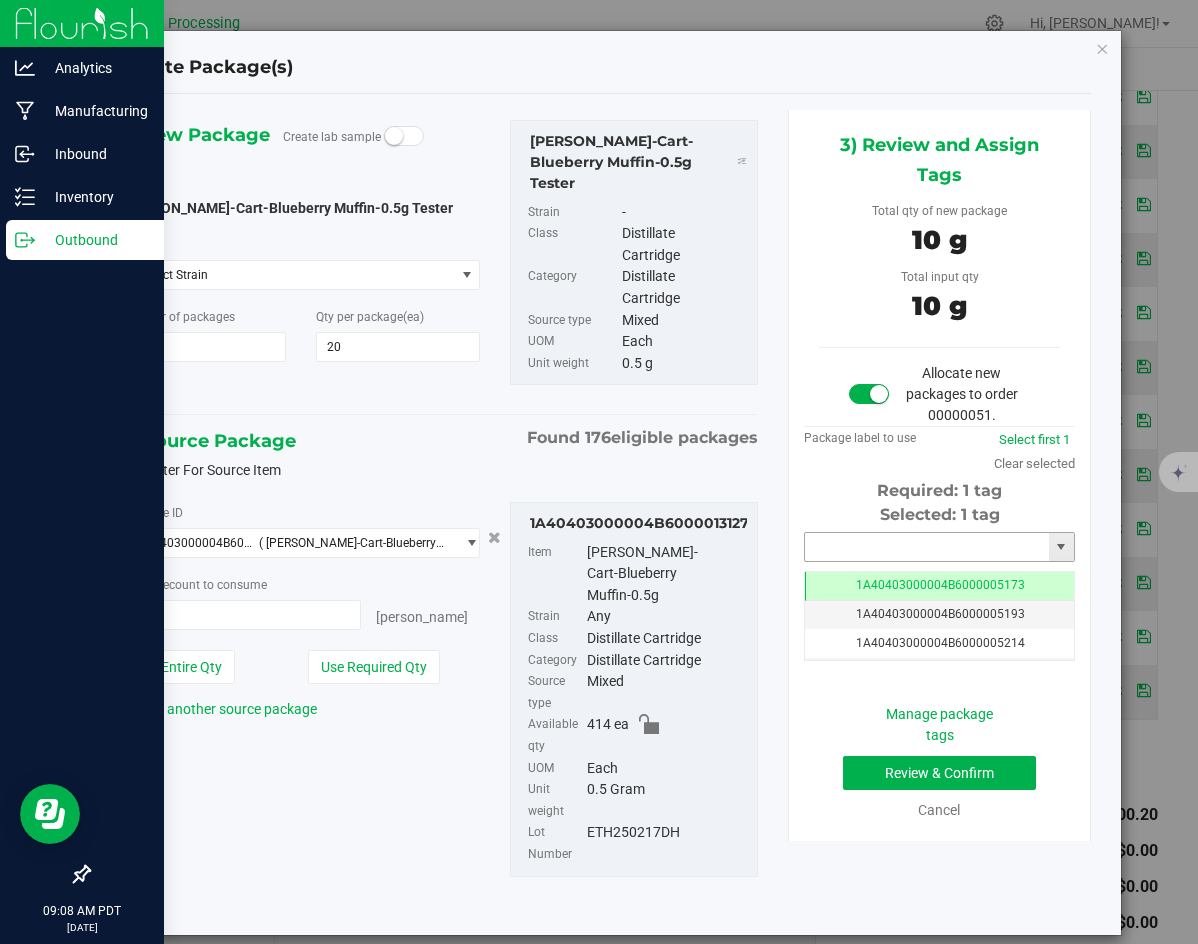 click at bounding box center (927, 547) 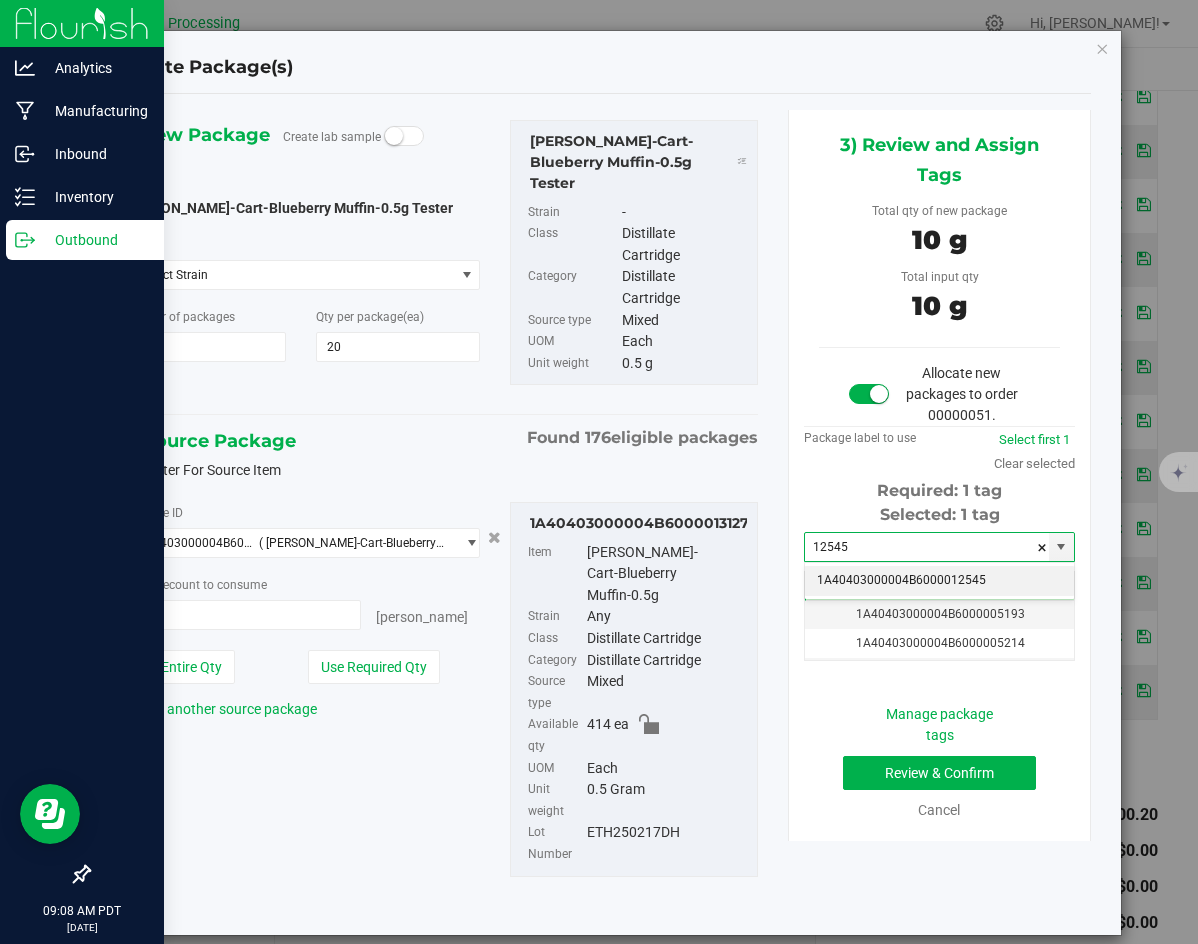 click on "1A40403000004B6000012545" at bounding box center (939, 581) 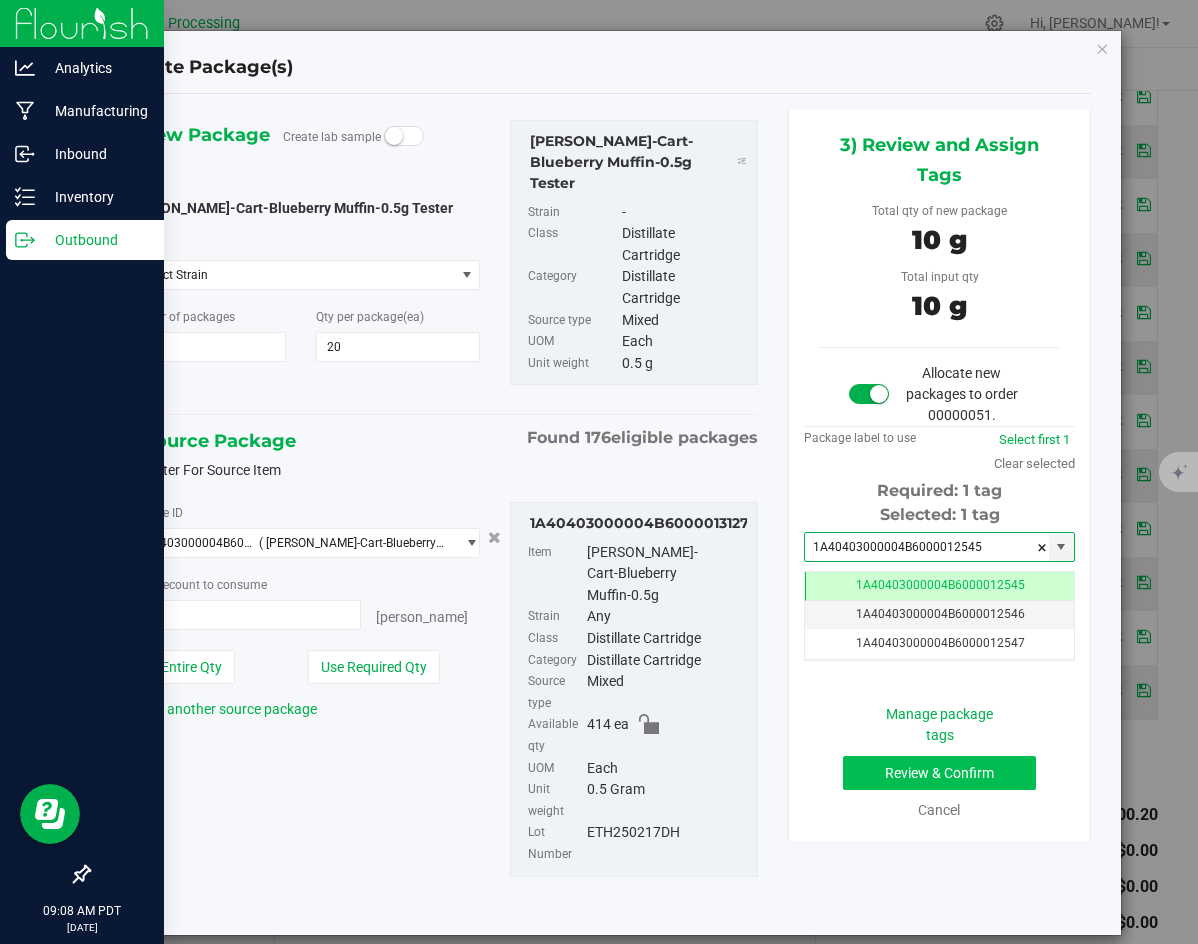 type on "1A40403000004B6000012545" 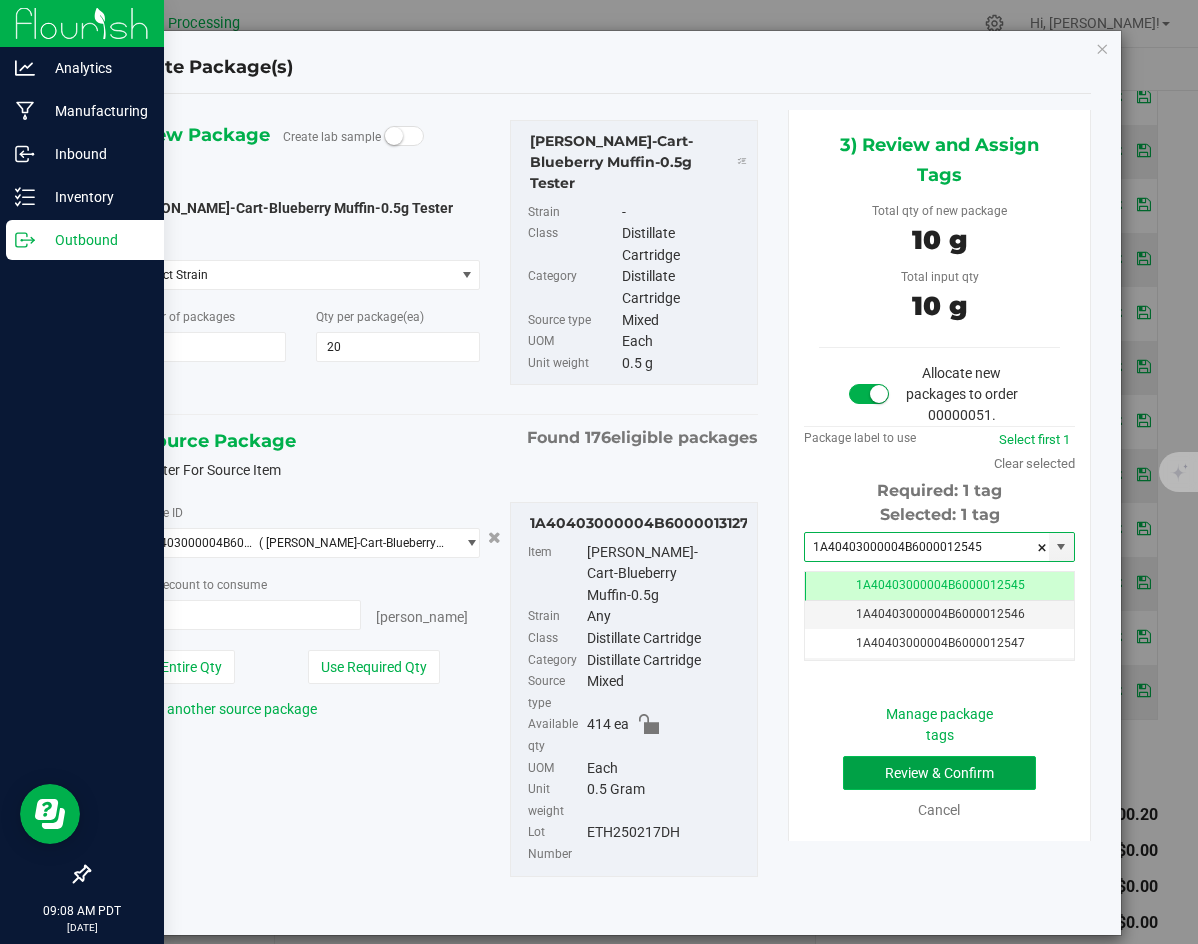 click on "Review & Confirm" at bounding box center (939, 773) 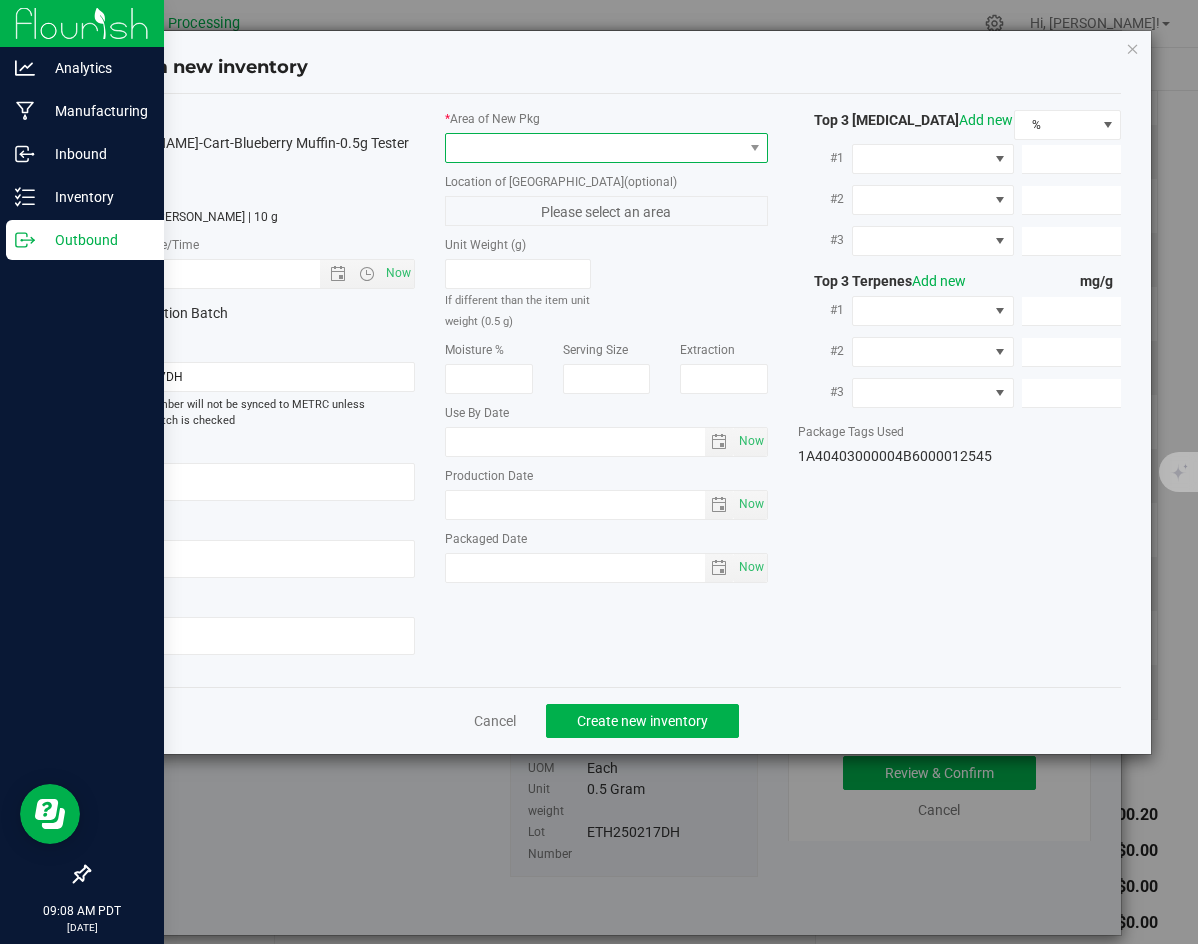 click at bounding box center [594, 148] 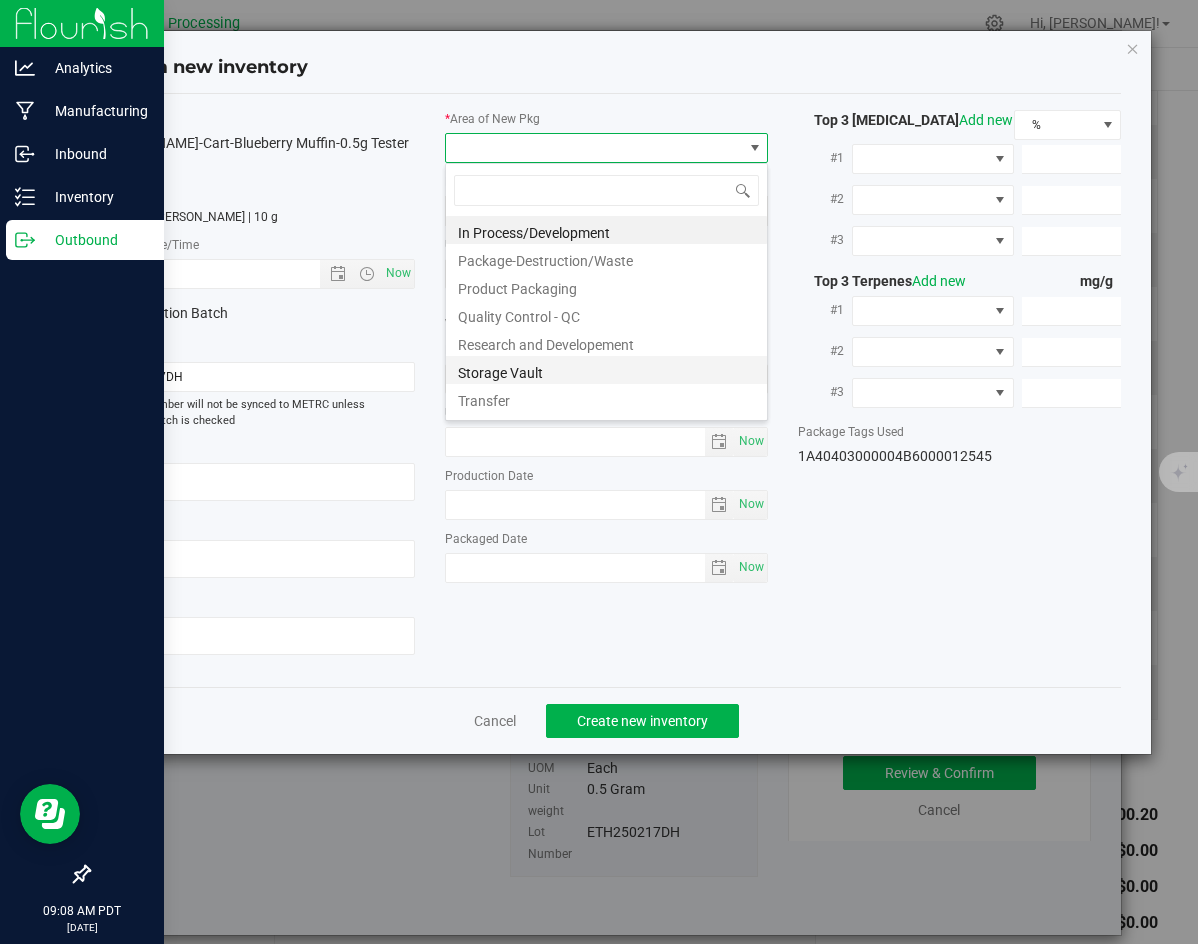 click on "Storage Vault" at bounding box center [606, 370] 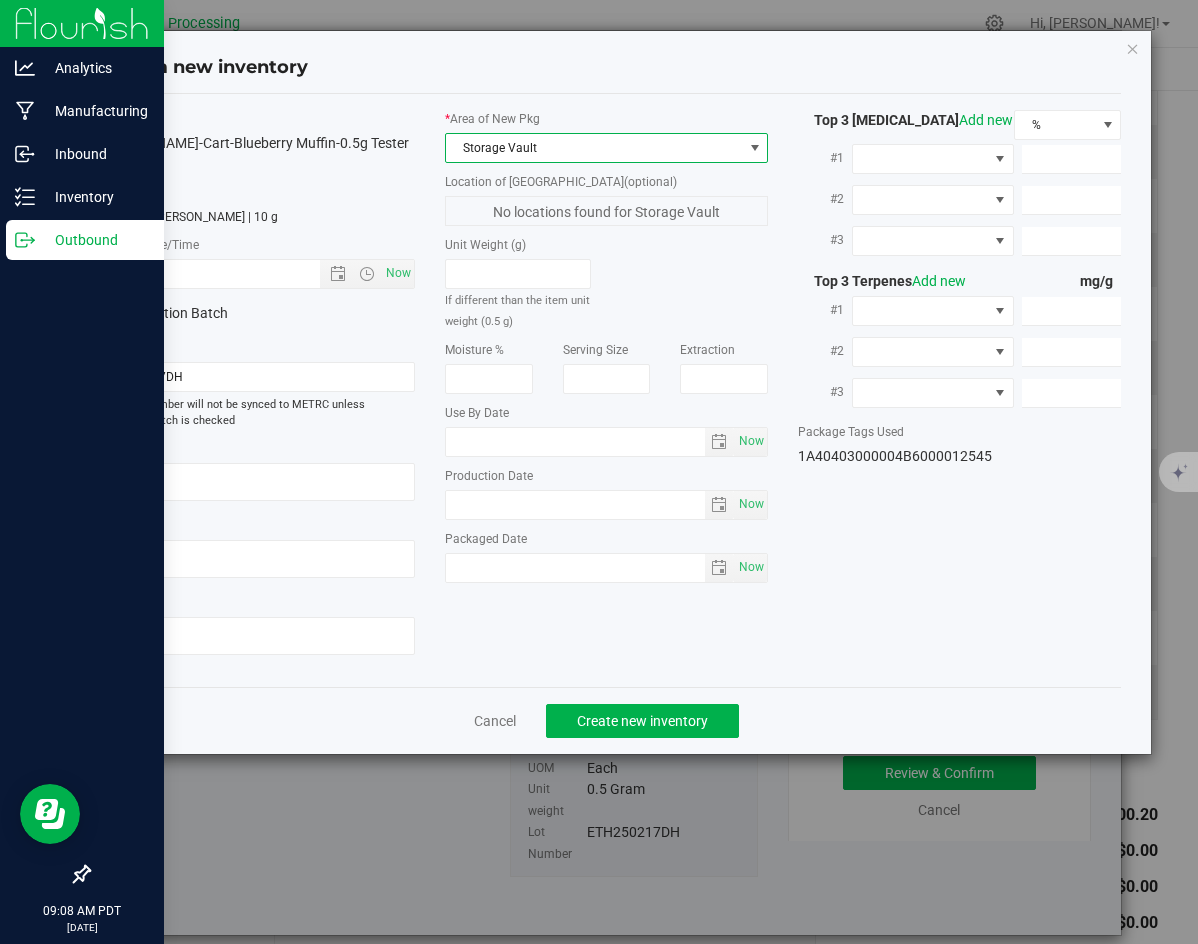 click on "Item Name
[PERSON_NAME]-Cart-Blueberry Muffin-0.5g Tester
Total Qty
1 package  totaling 20 [PERSON_NAME] | 10 g
*
Created Date/Time
Now
Production Batch
Lot Number
ETH250217DH" at bounding box center [253, 390] 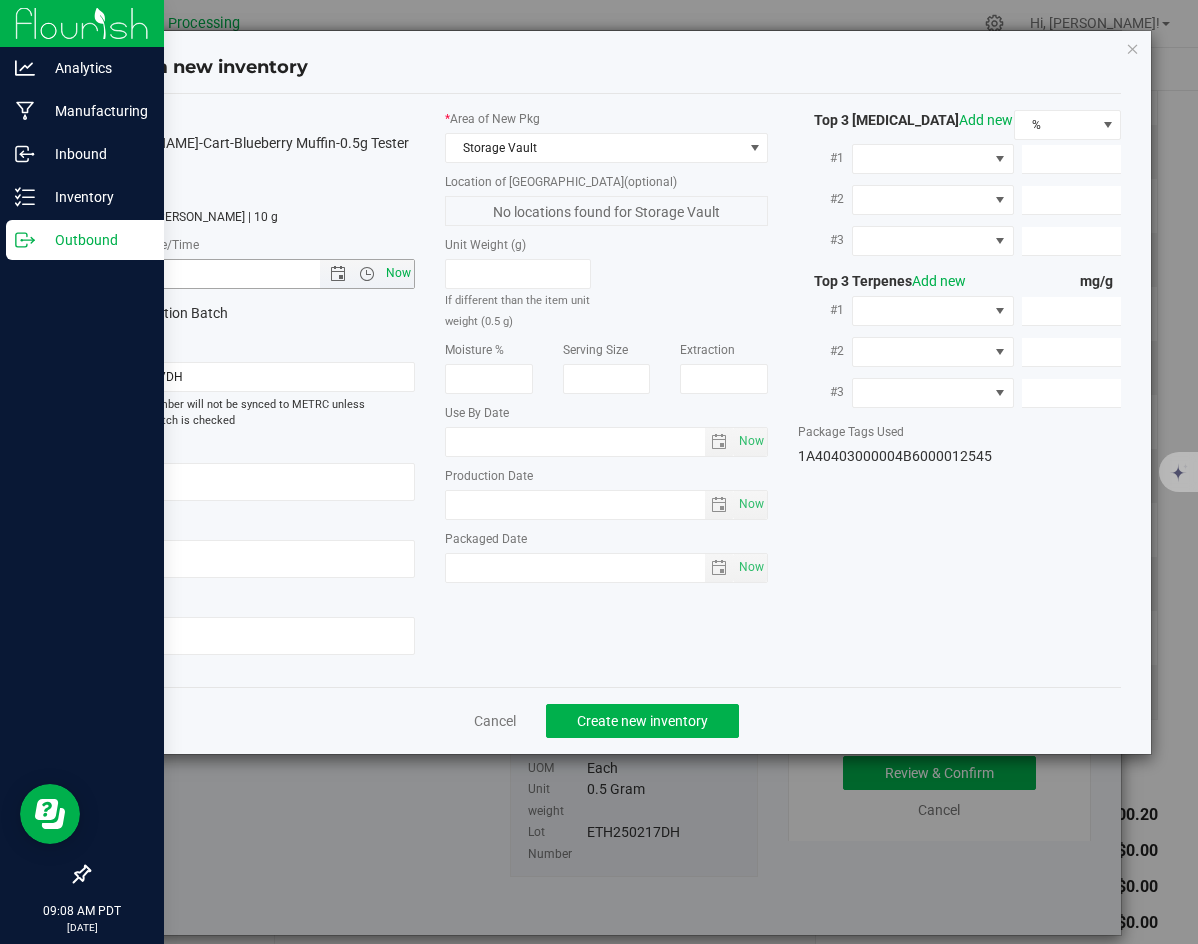 click on "Now" at bounding box center (399, 273) 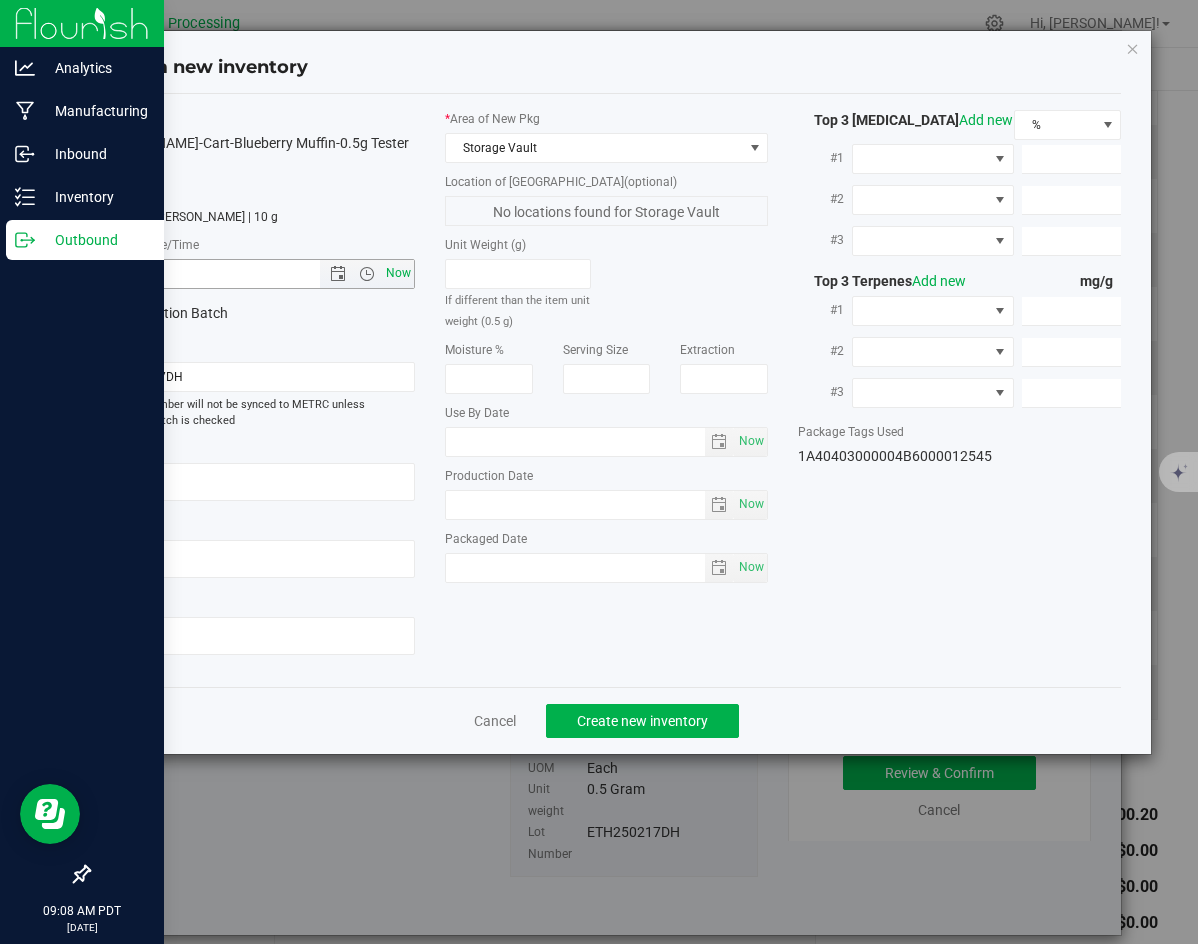 type on "[DATE] 9:08 AM" 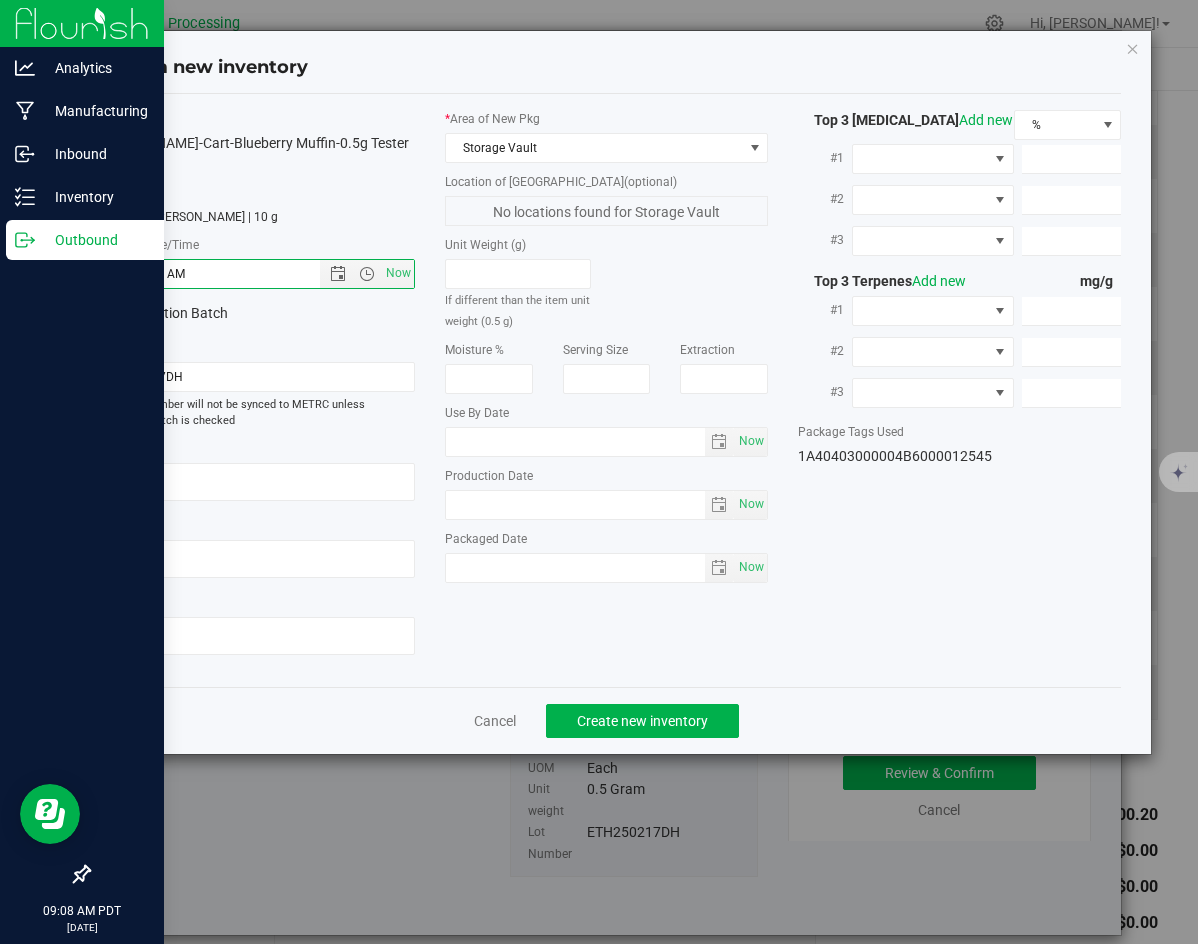 click on "Cancel
Create new inventory" at bounding box center (607, 720) 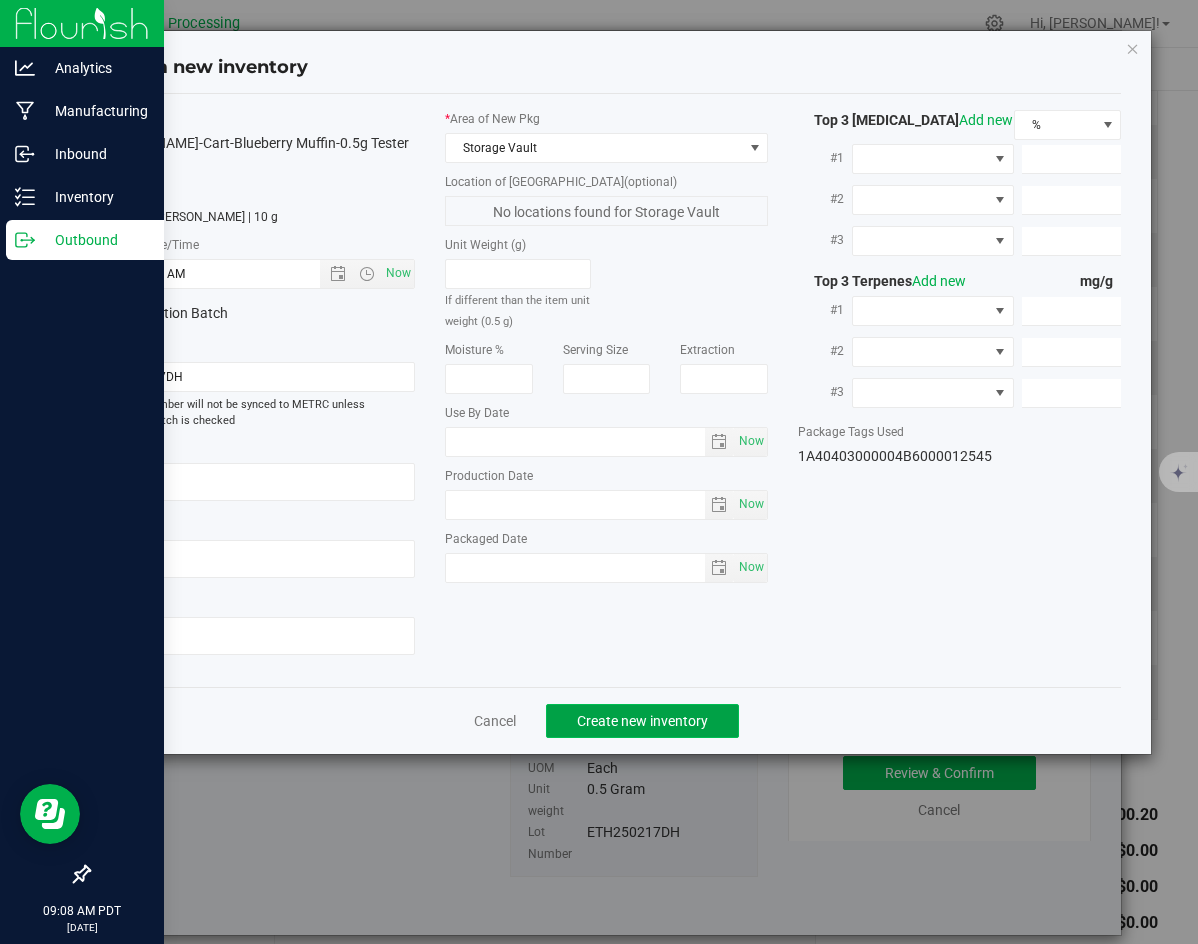 click on "Create new inventory" 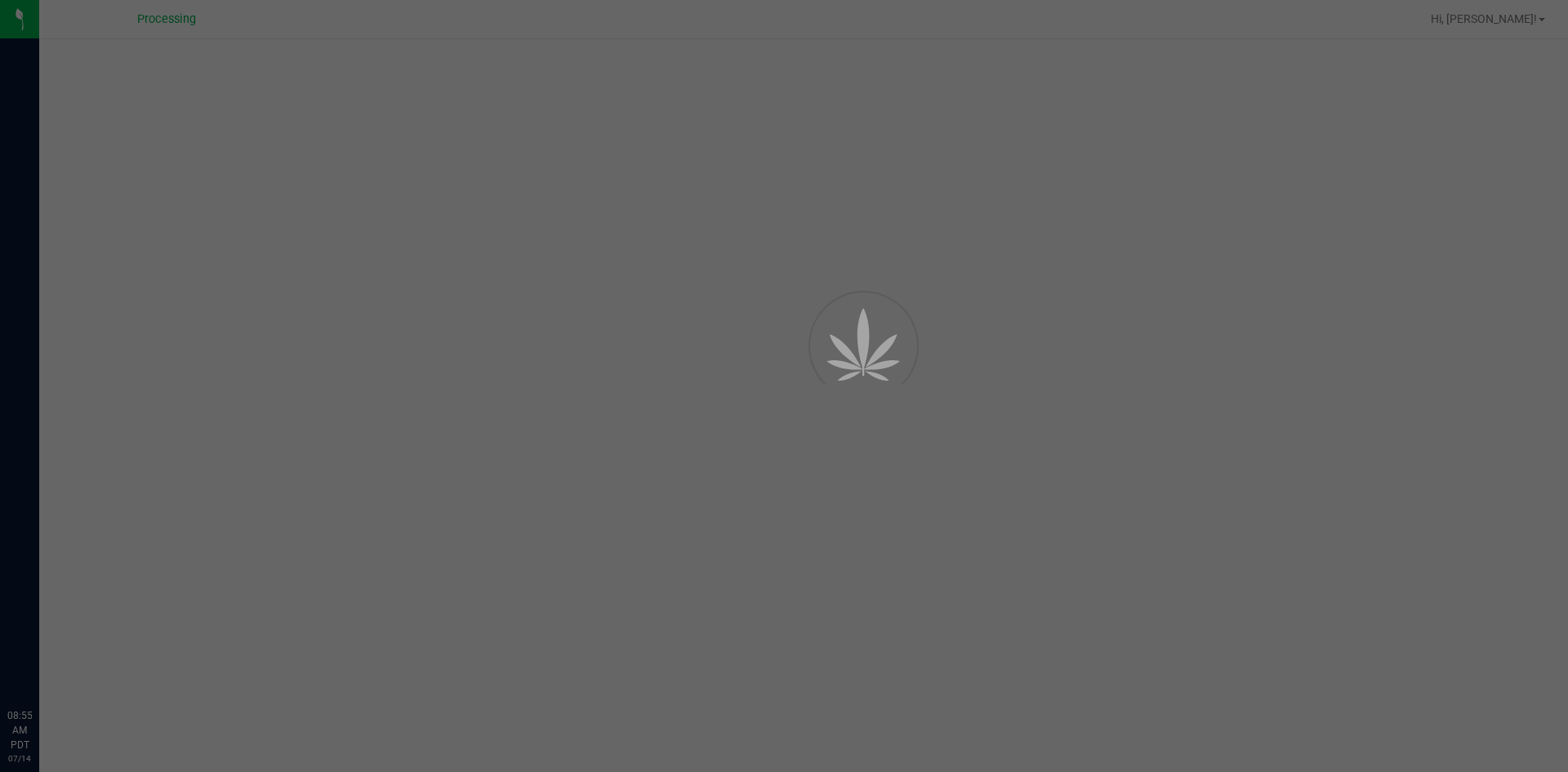 scroll, scrollTop: 0, scrollLeft: 0, axis: both 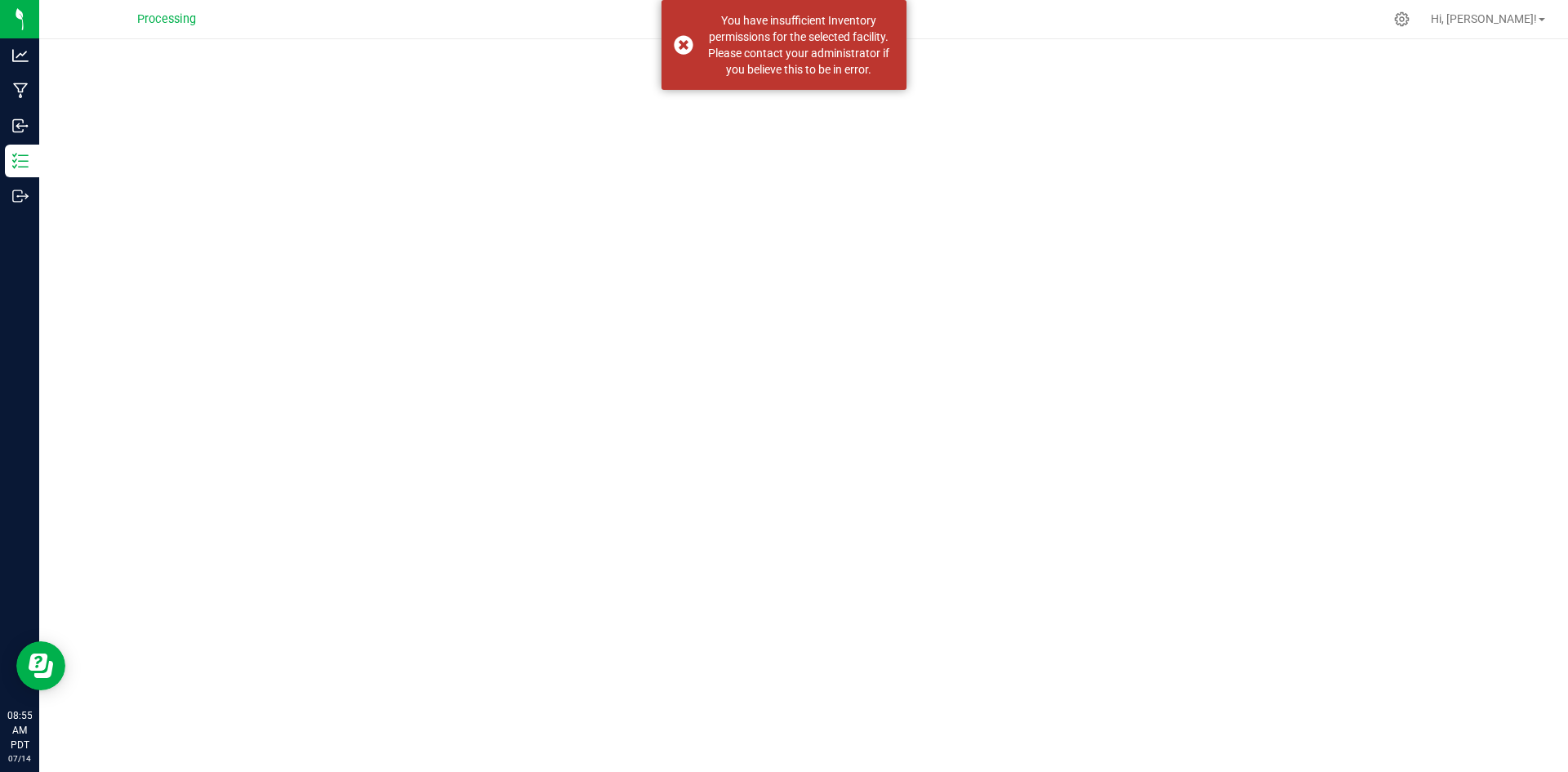 click on "Hi, [PERSON_NAME]!" at bounding box center (1488, 19) 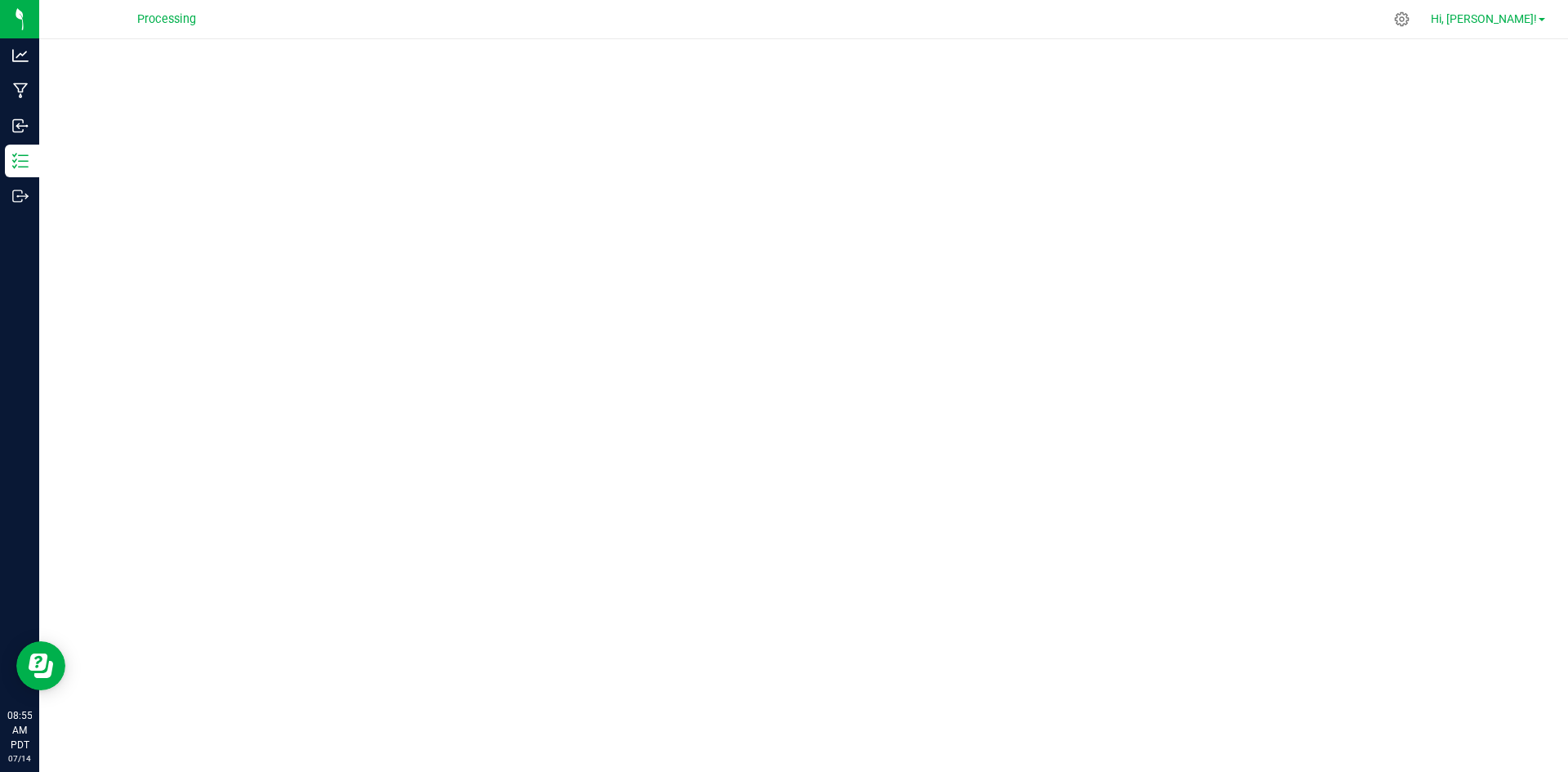 click on "Hi, [PERSON_NAME]!" at bounding box center [1484, 19] 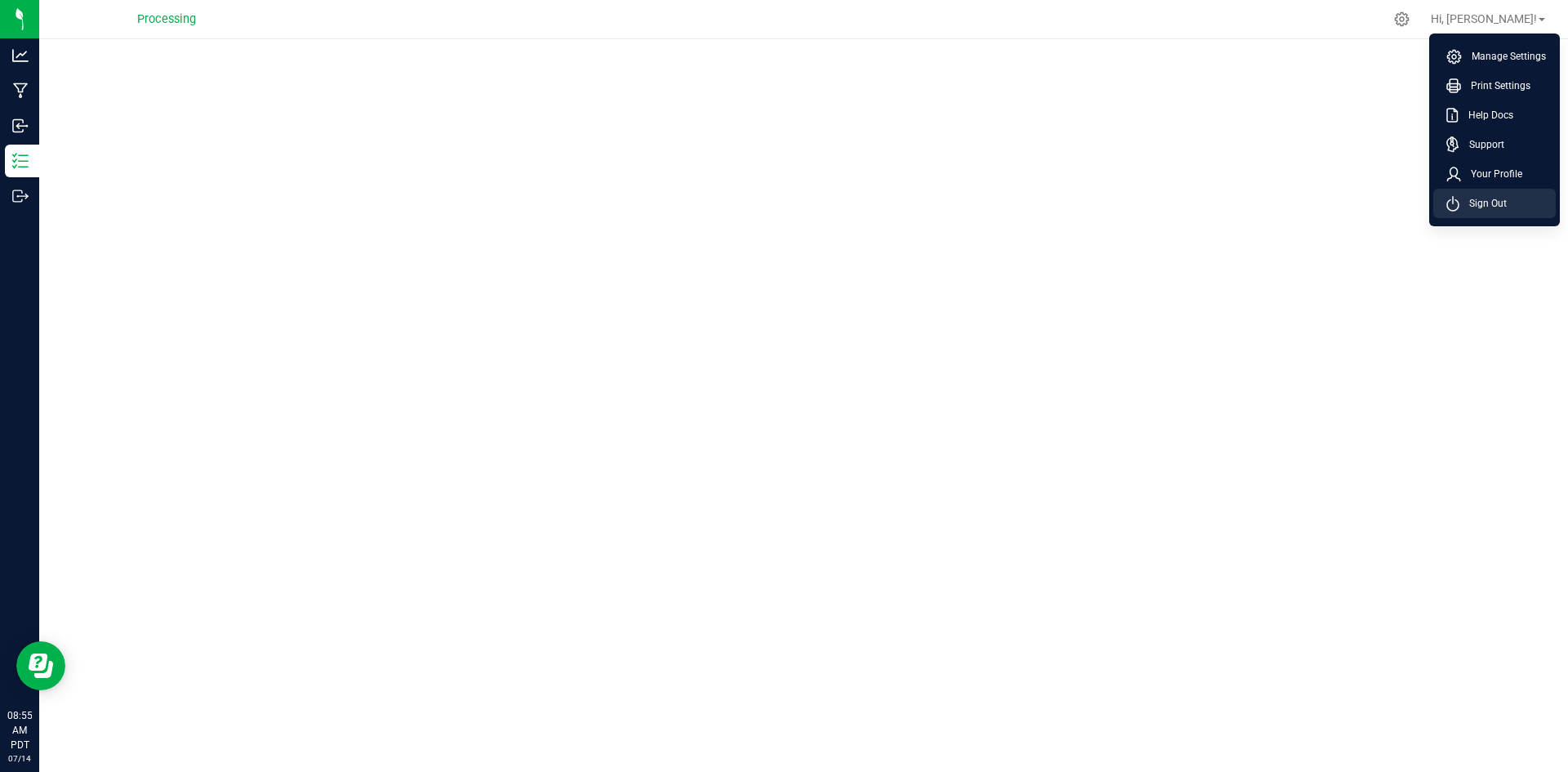 click on "Sign Out" at bounding box center [1494, 203] 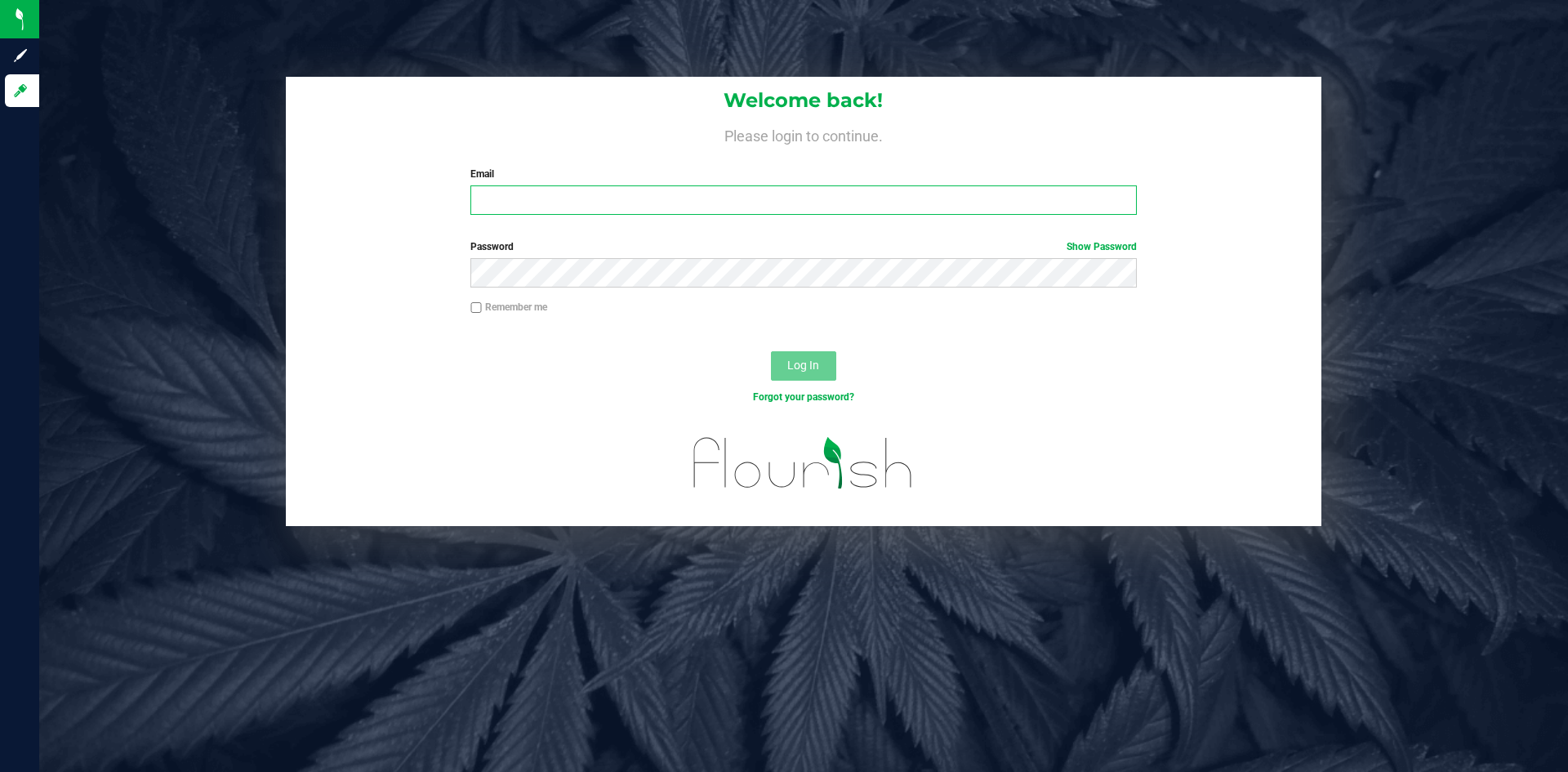 click on "Email" at bounding box center (803, 200) 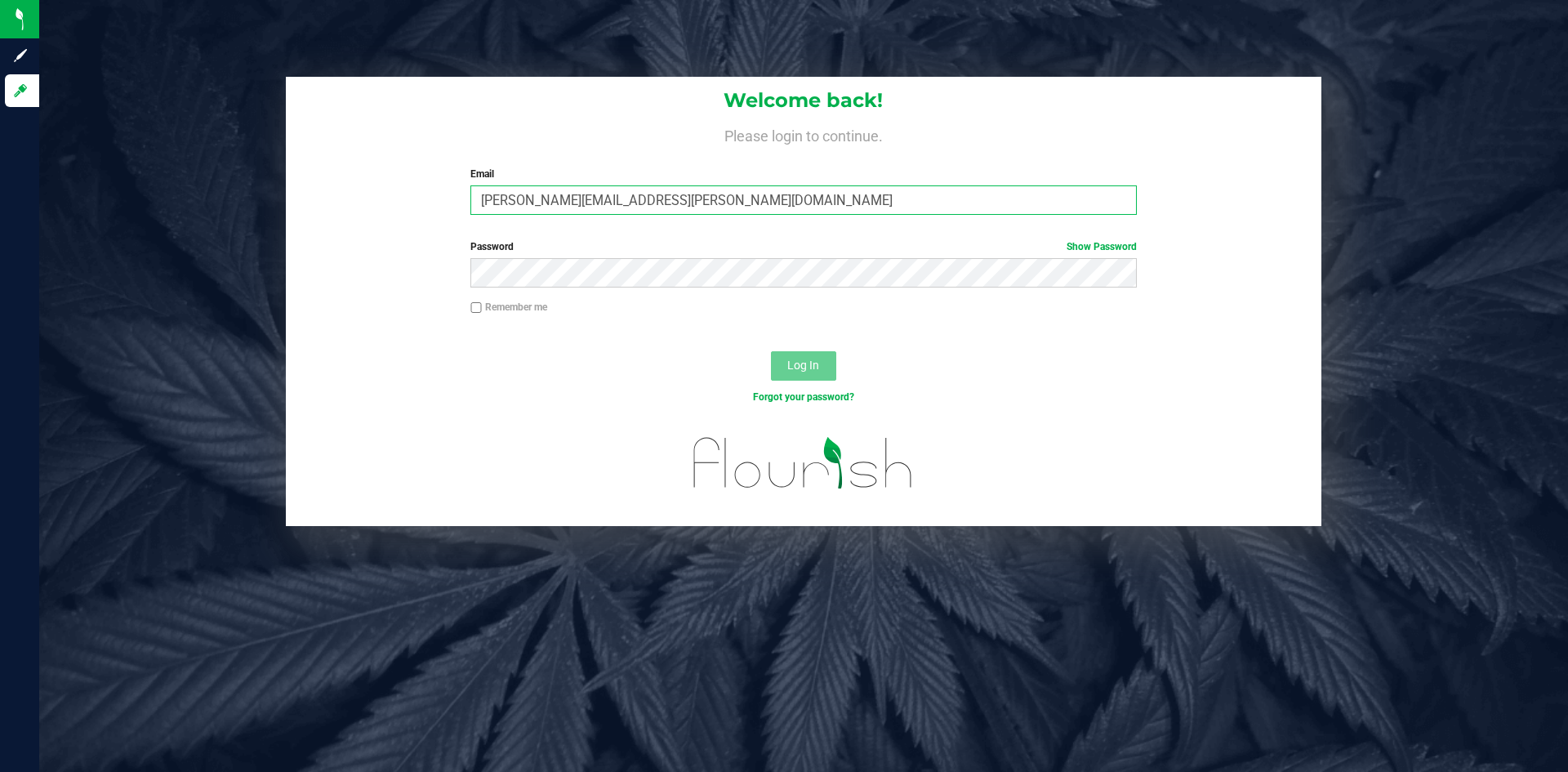 click on "doug.rowell@perfectharvestco.com" at bounding box center (803, 200) 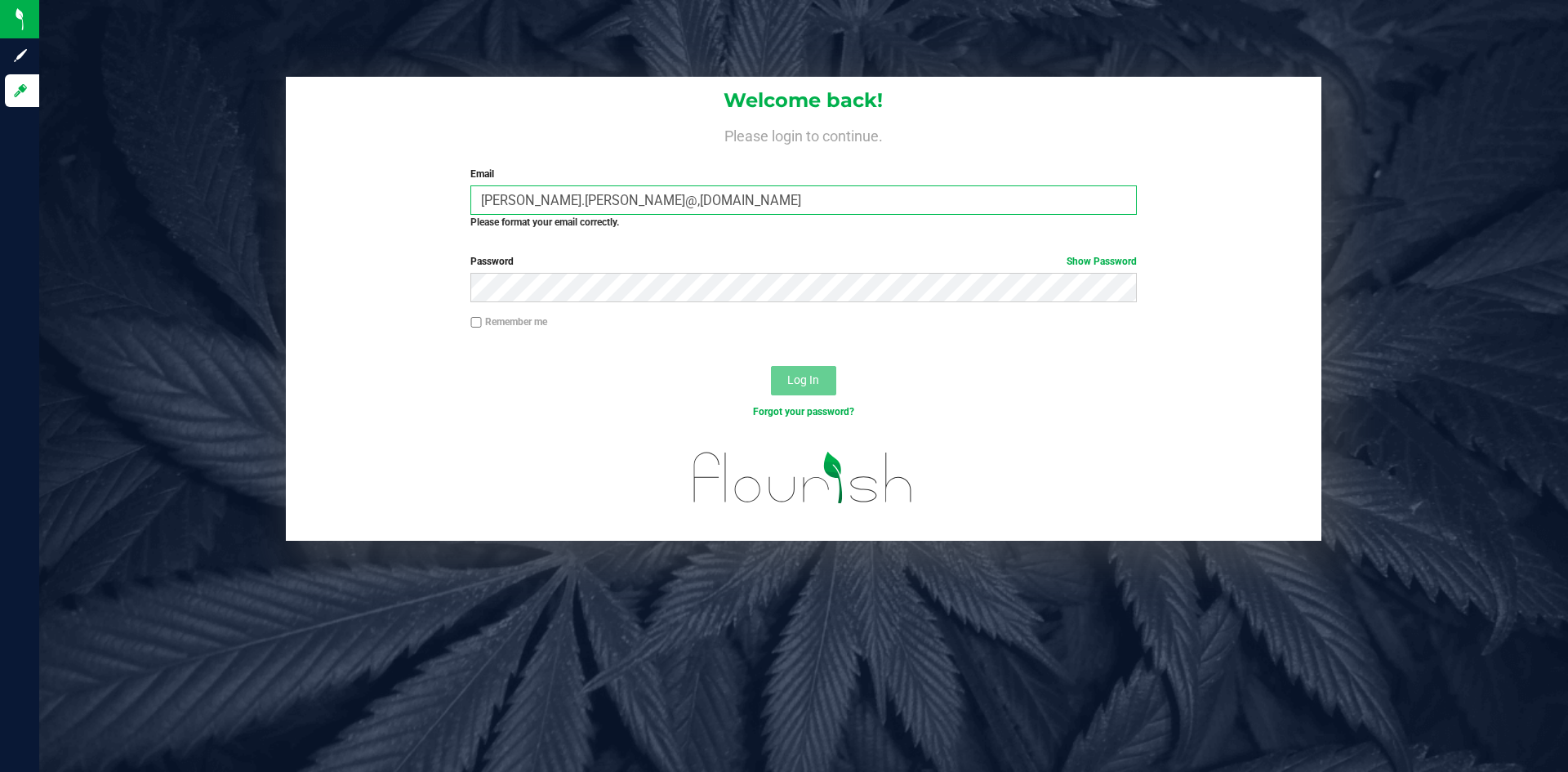 click on "doug.rowell@,properfectharvestco.com" at bounding box center [803, 200] 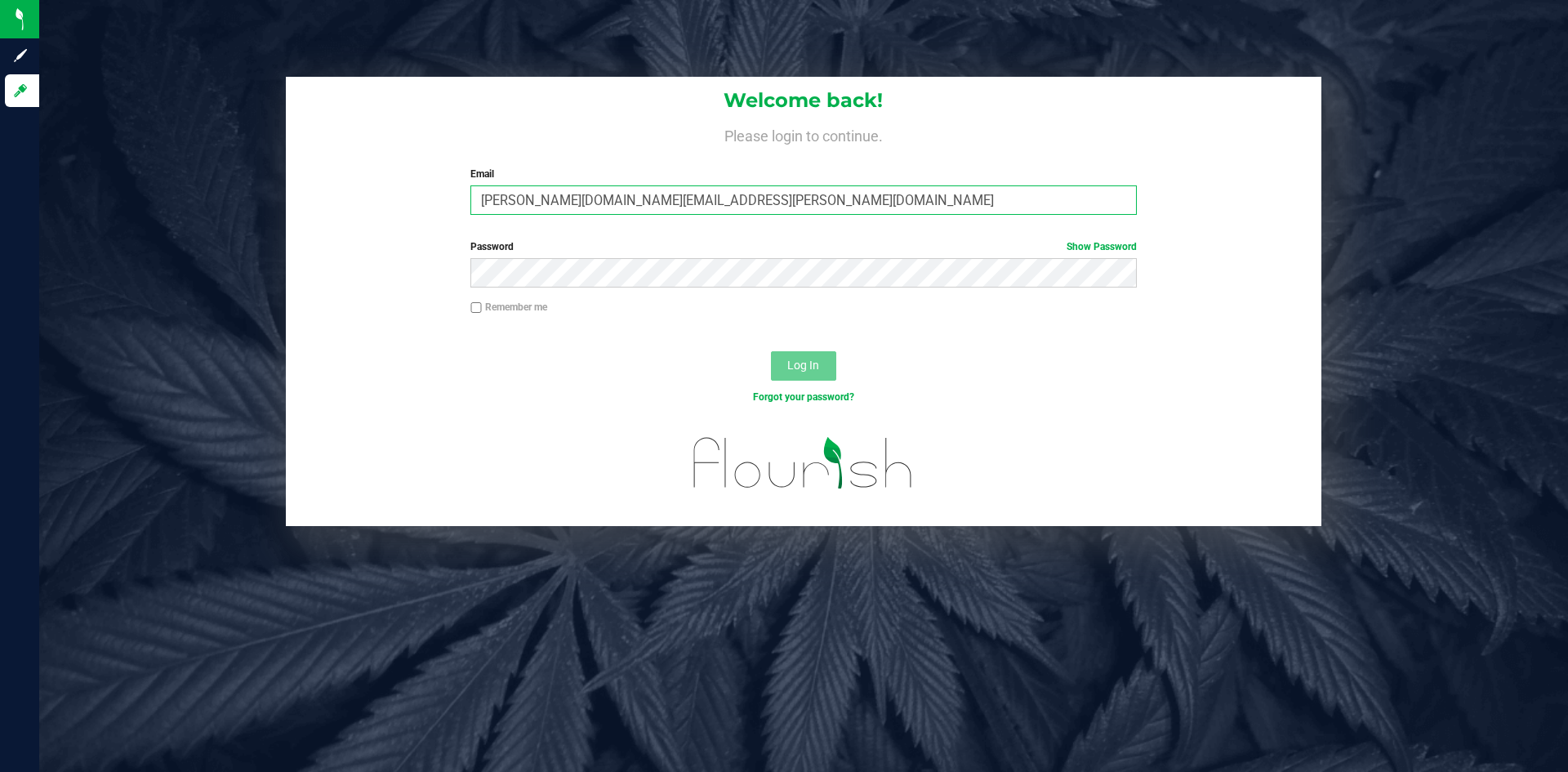 type on "[PERSON_NAME][DOMAIN_NAME][EMAIL_ADDRESS][PERSON_NAME][DOMAIN_NAME]" 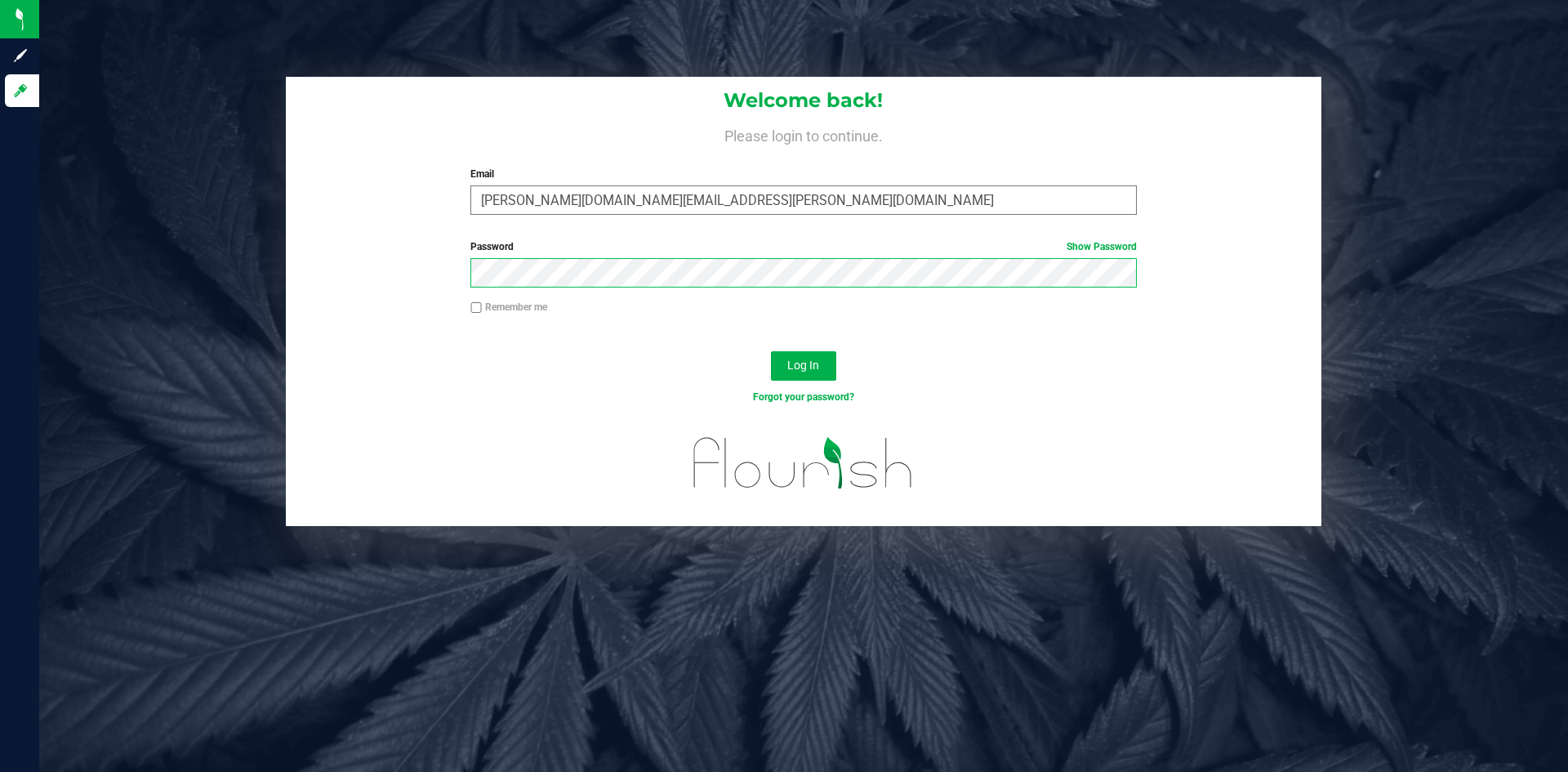 click on "Log In" at bounding box center (804, 366) 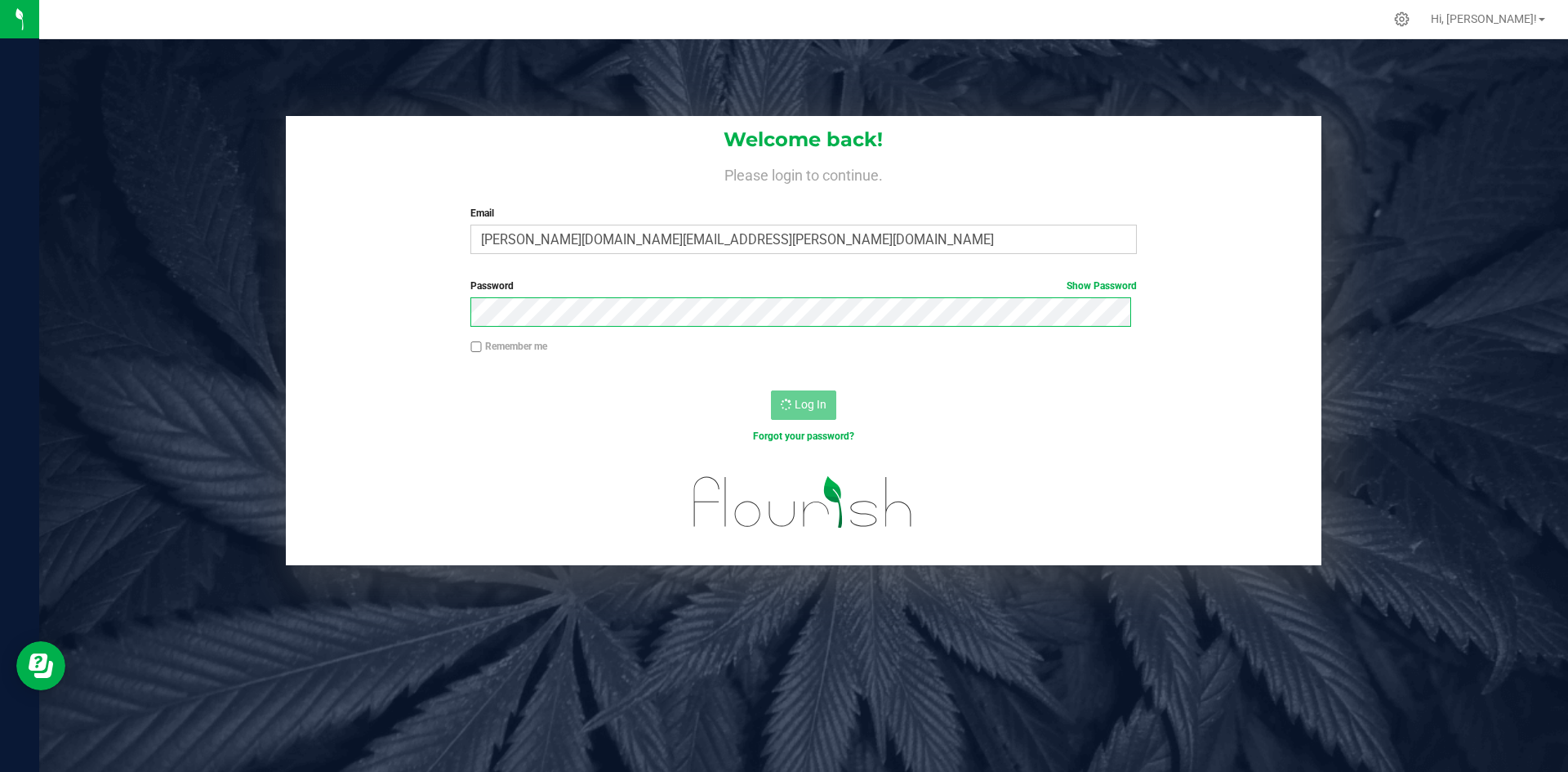 scroll, scrollTop: 0, scrollLeft: 0, axis: both 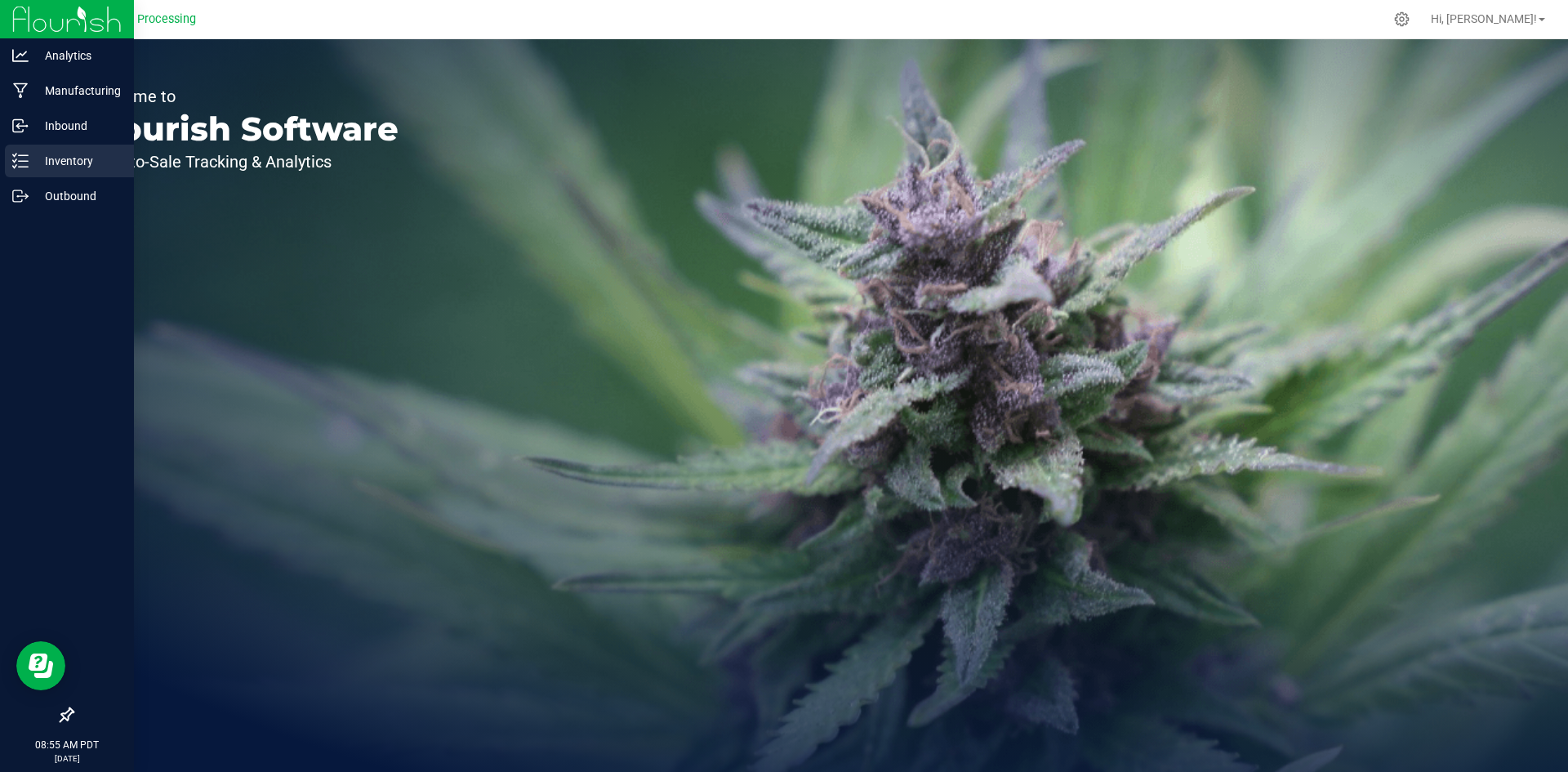 click on "Inventory" at bounding box center [69, 161] 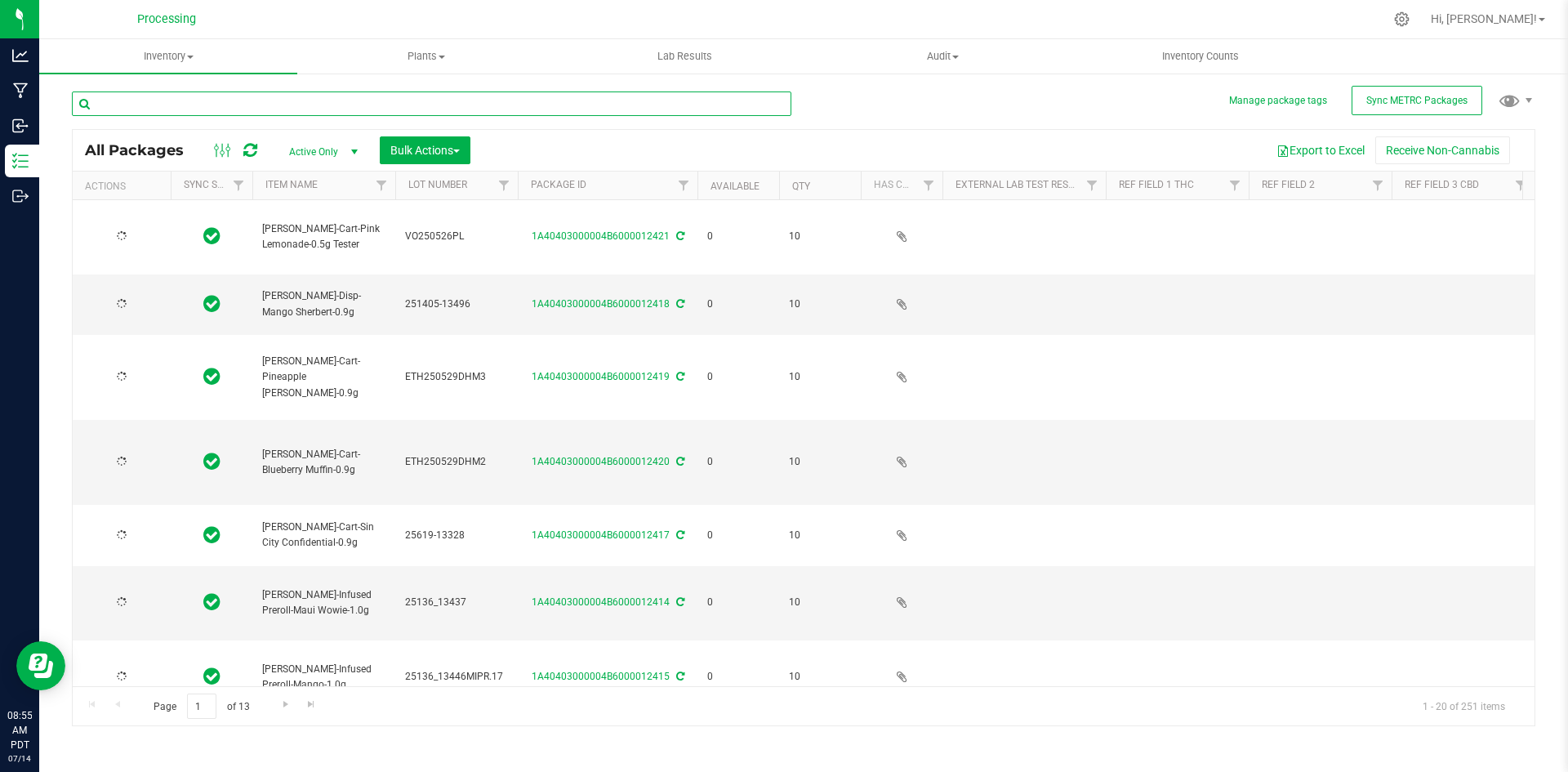 click at bounding box center [431, 104] 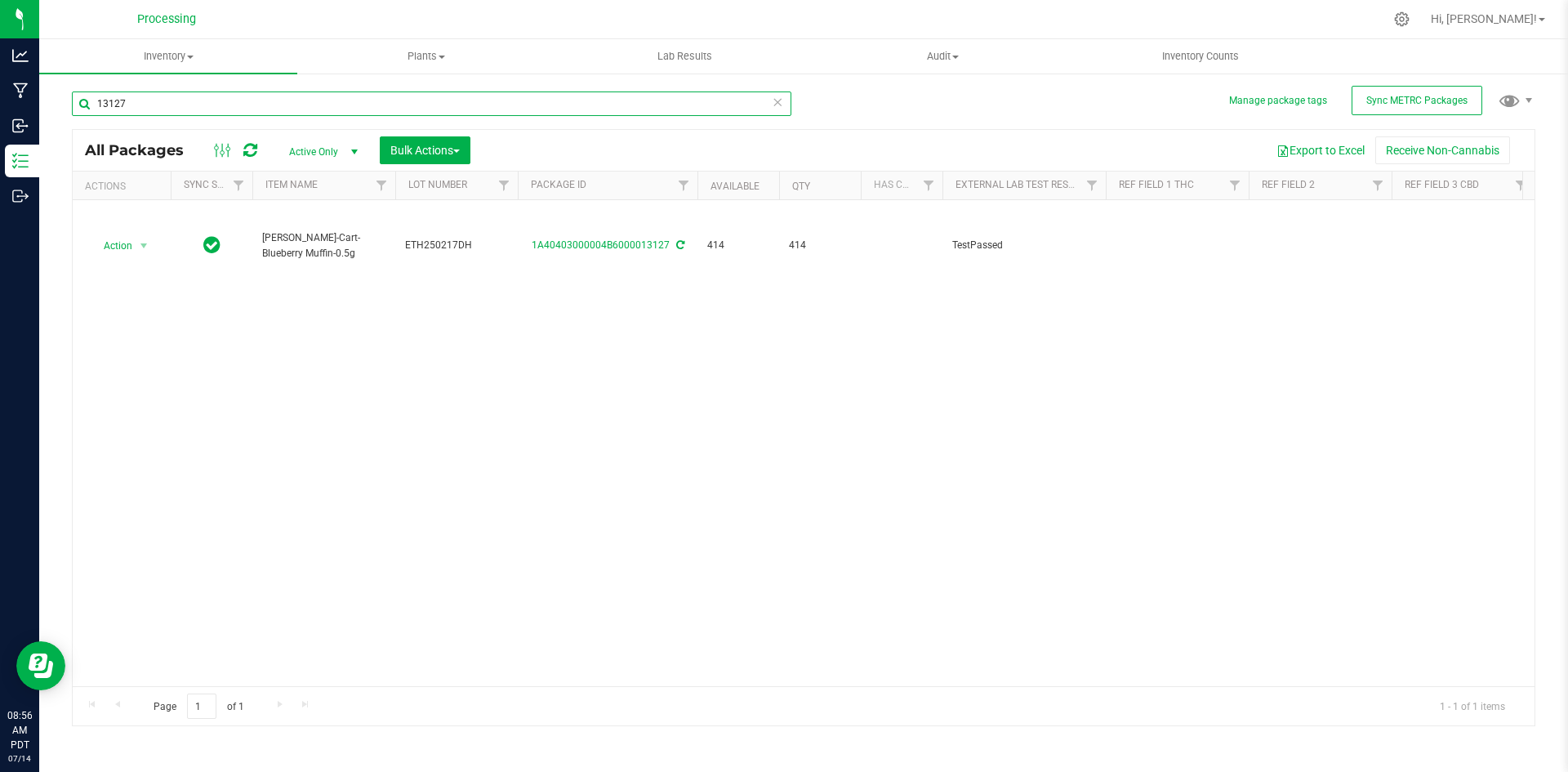 type on "13127" 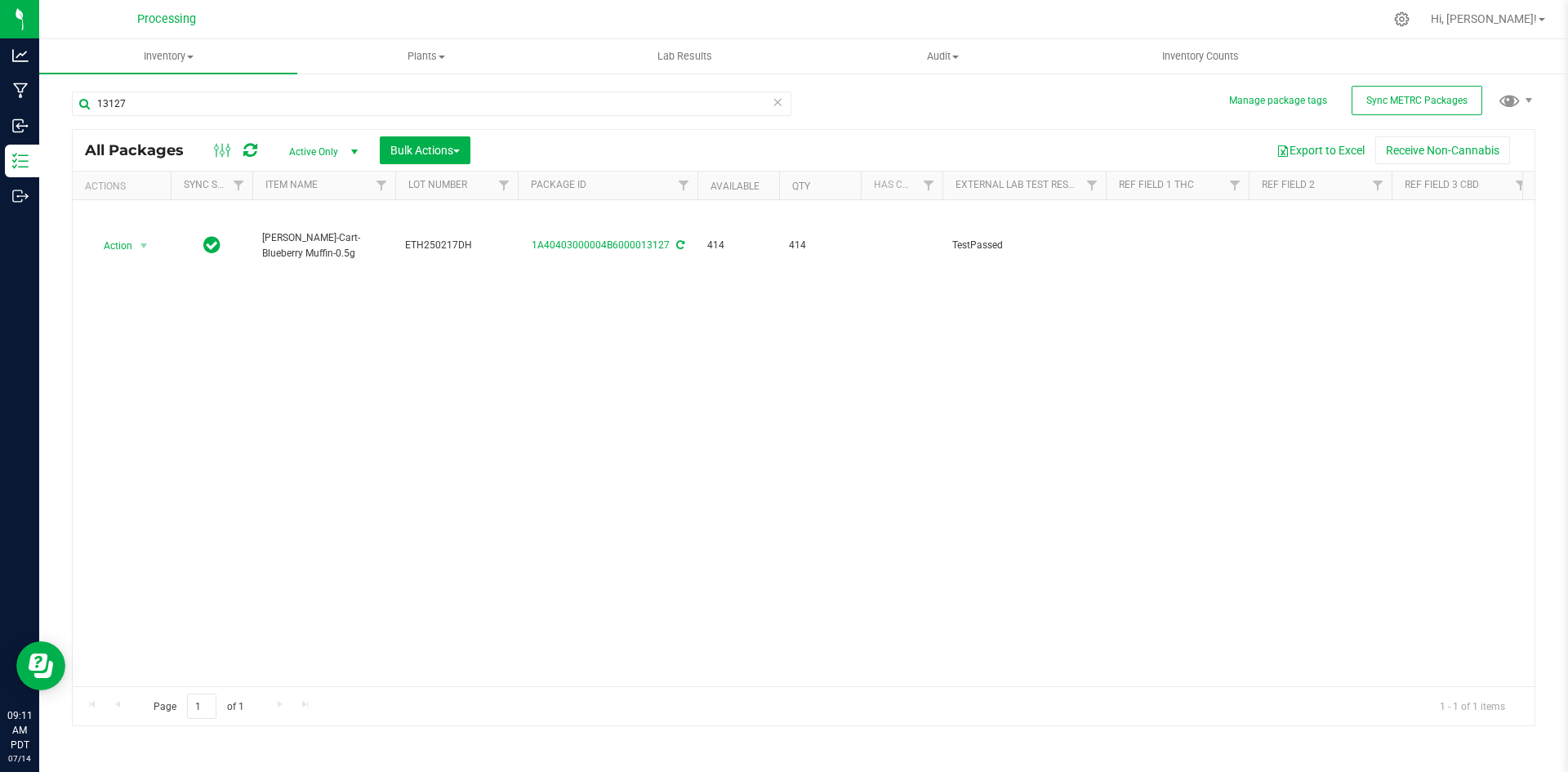 click at bounding box center (777, 101) 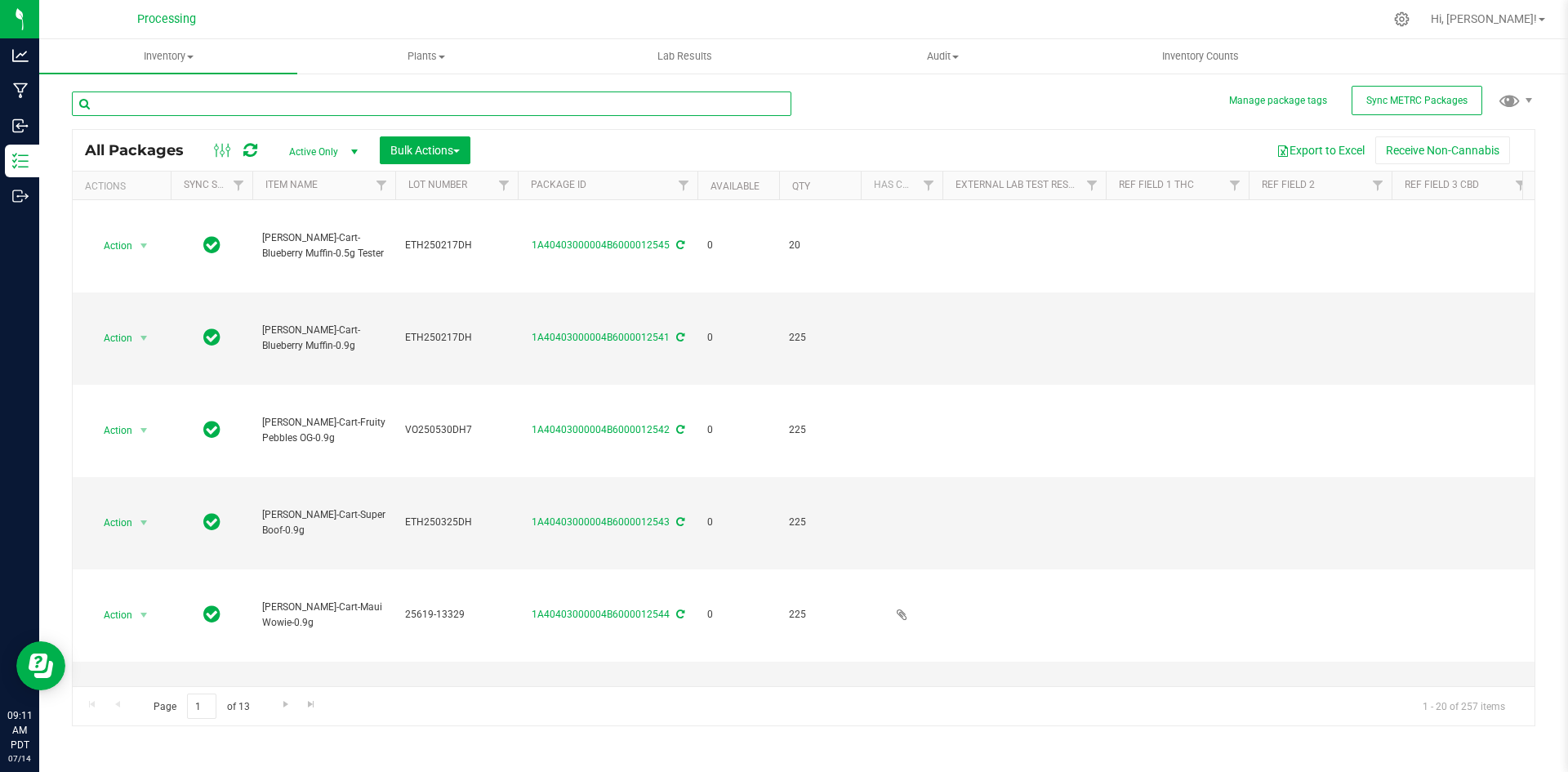 click at bounding box center (431, 104) 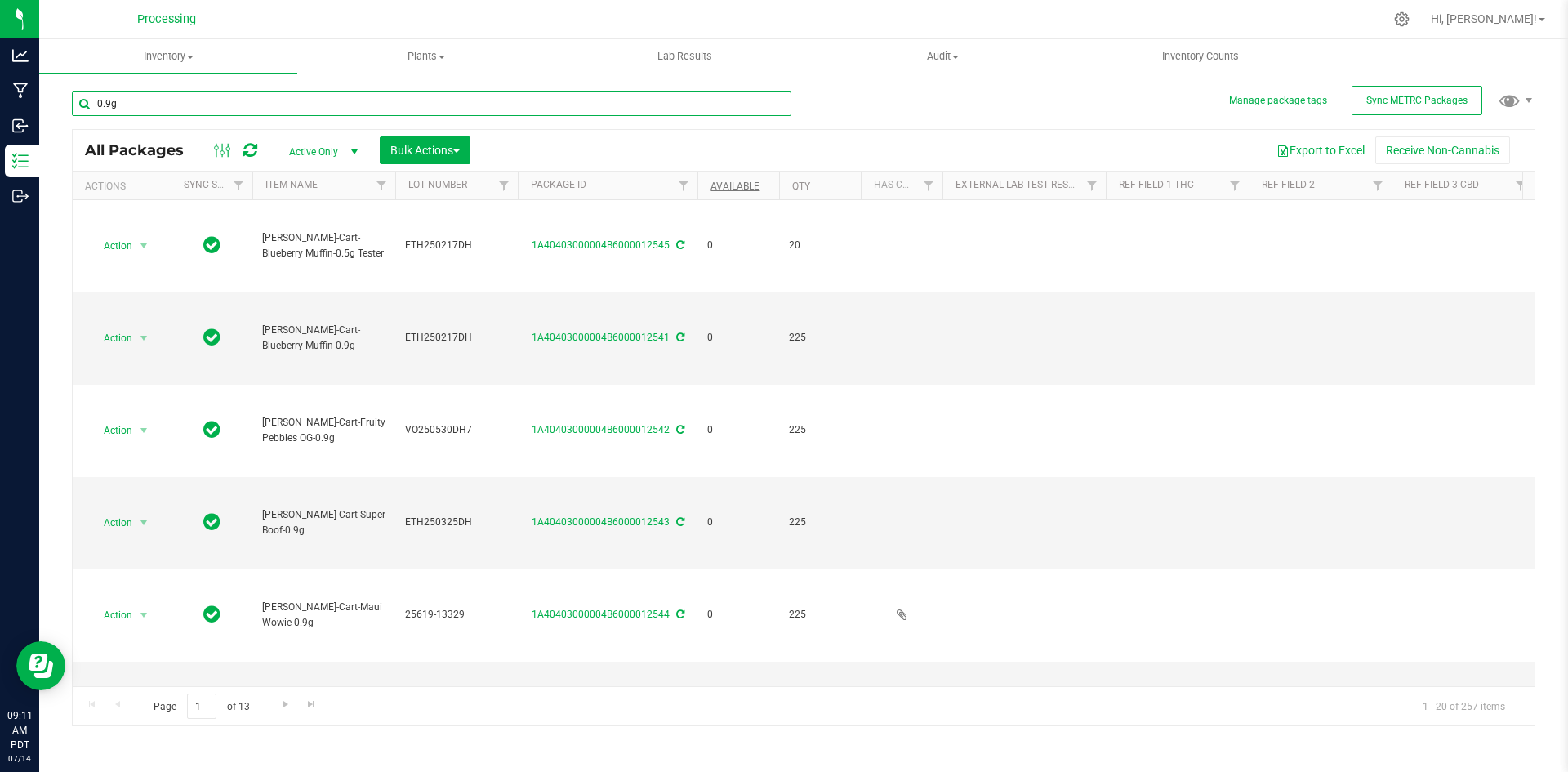 type on "0.9g" 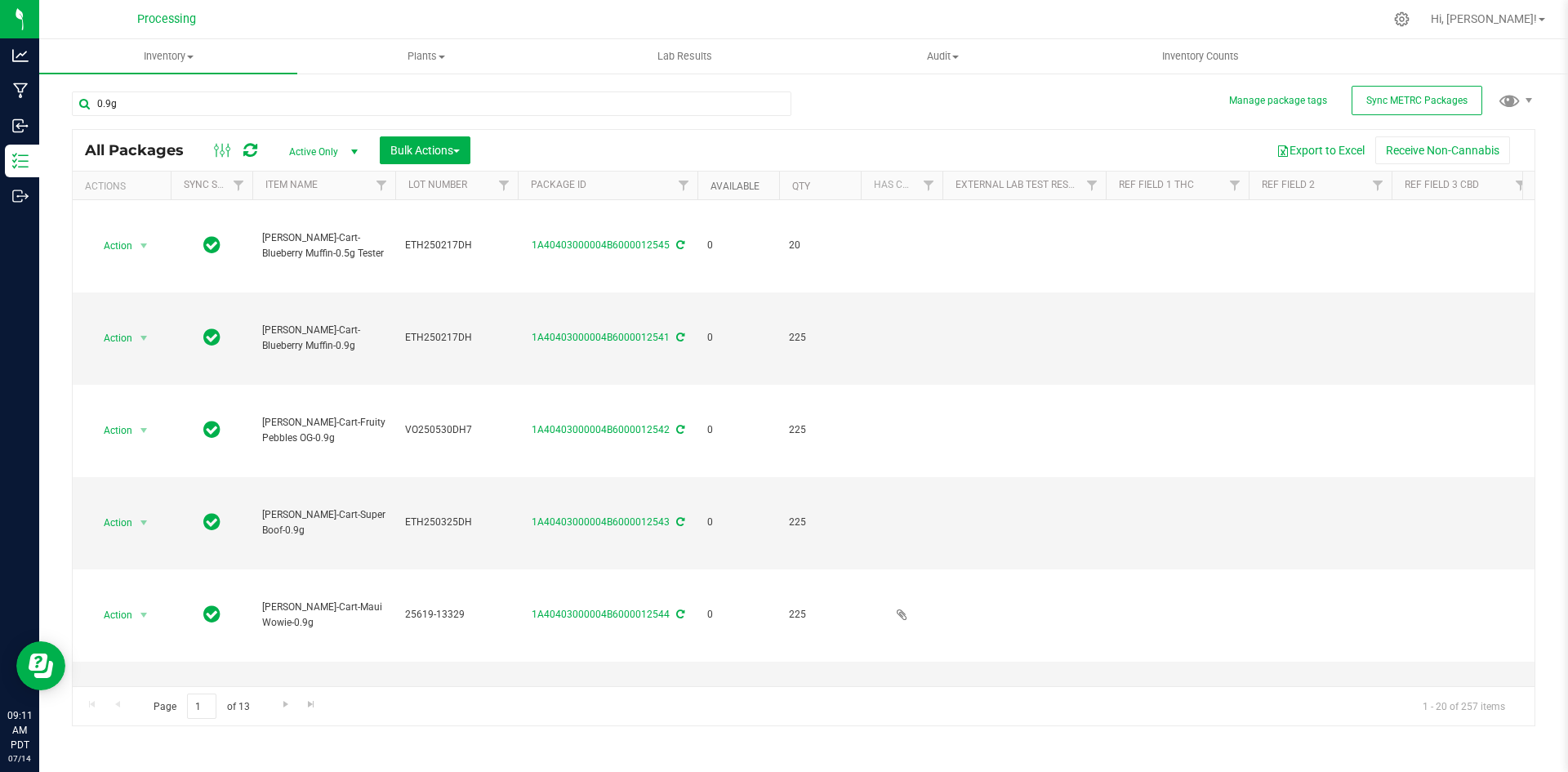 click on "Available" at bounding box center [735, 186] 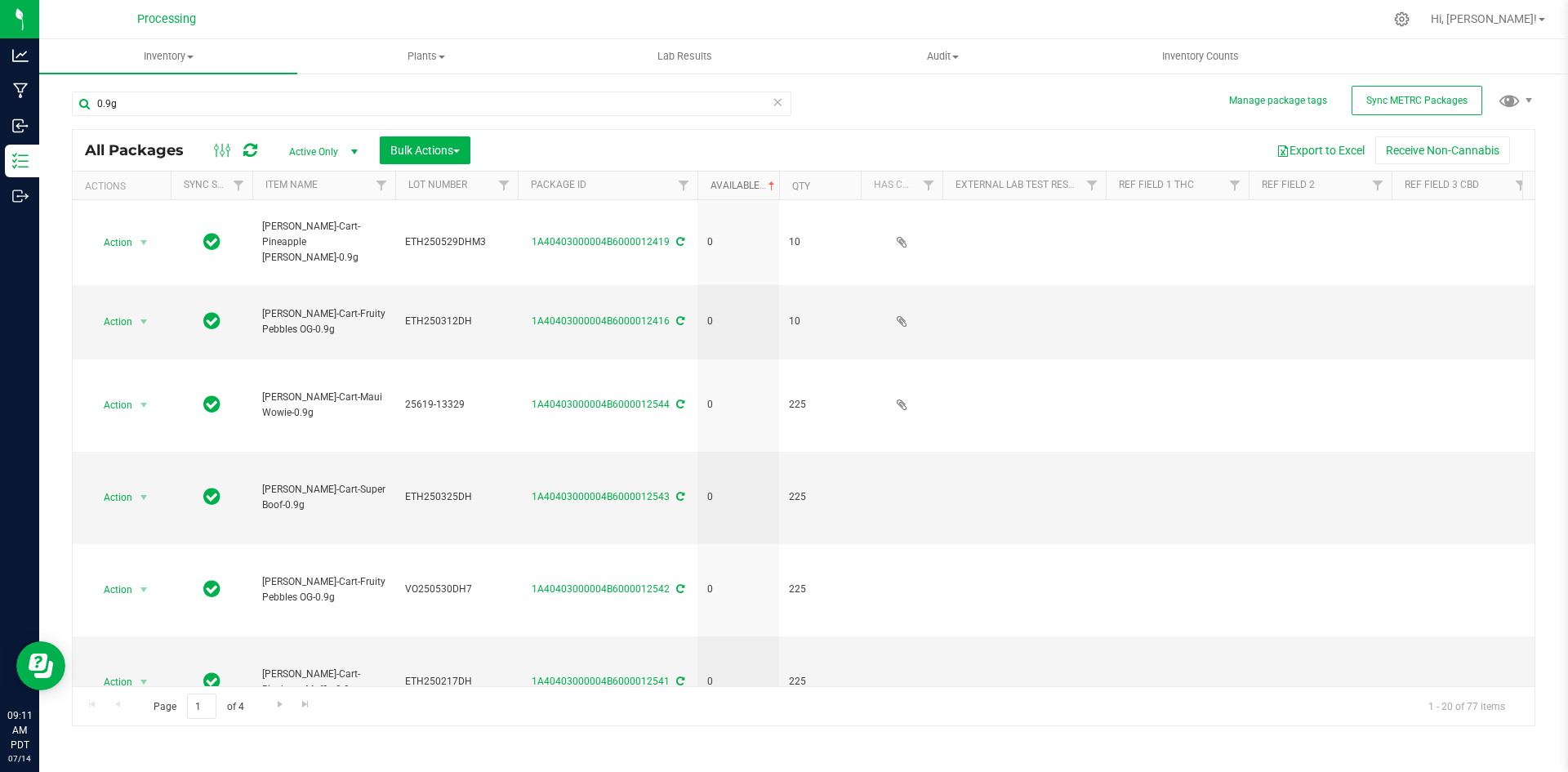 click on "Available" at bounding box center (744, 185) 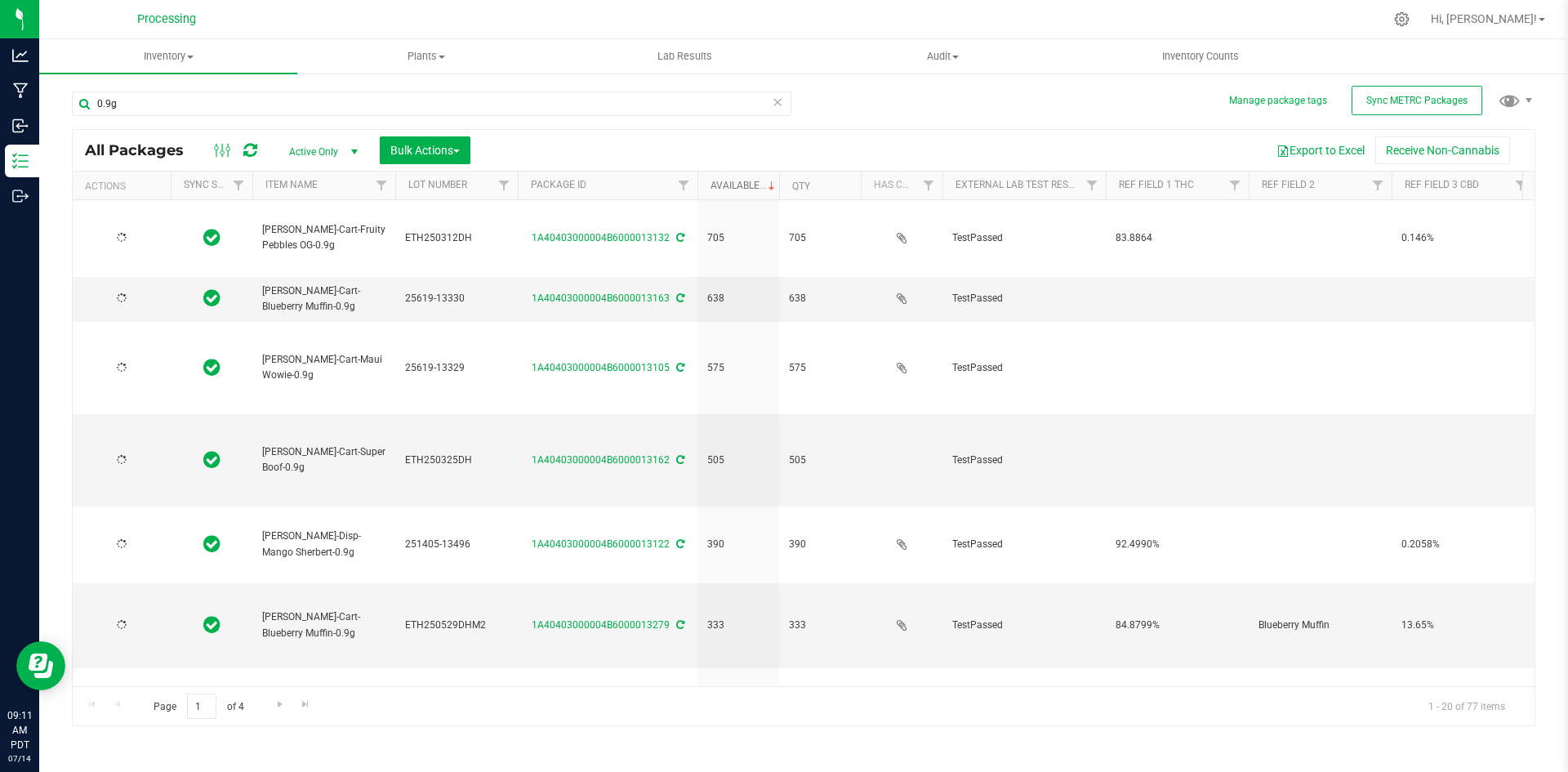 type on "[DATE]" 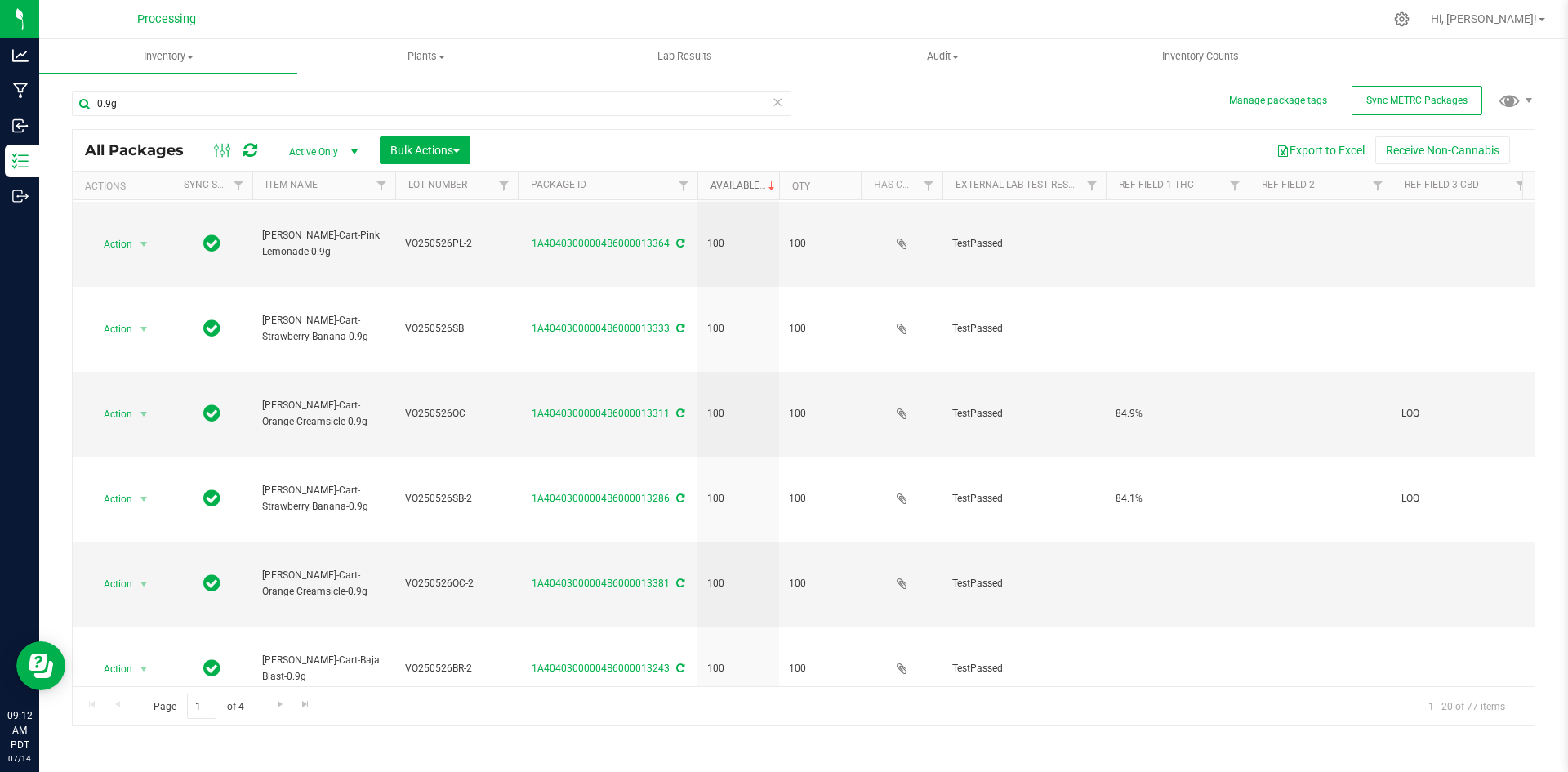 scroll, scrollTop: 1084, scrollLeft: 0, axis: vertical 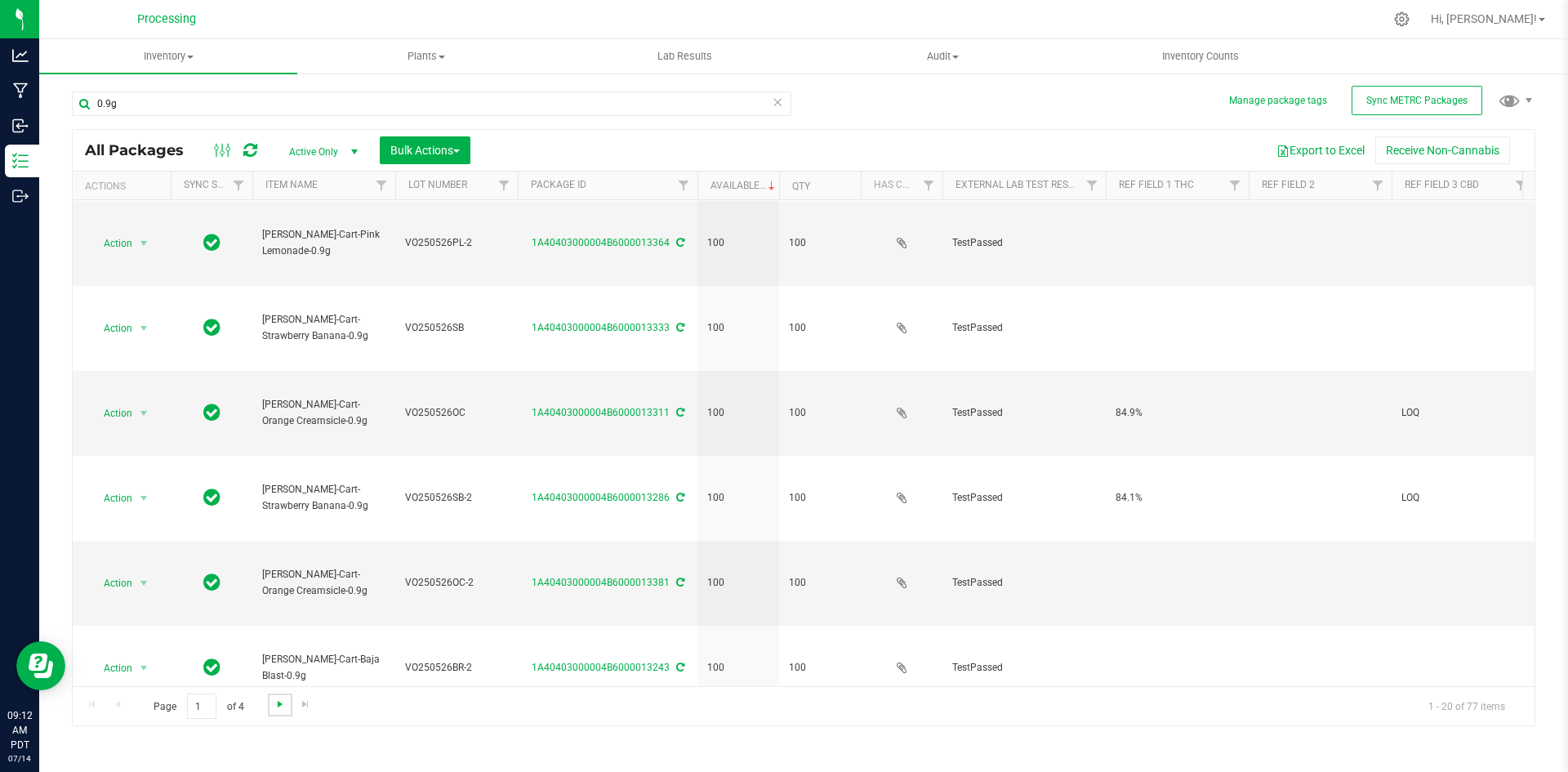 click at bounding box center (280, 704) 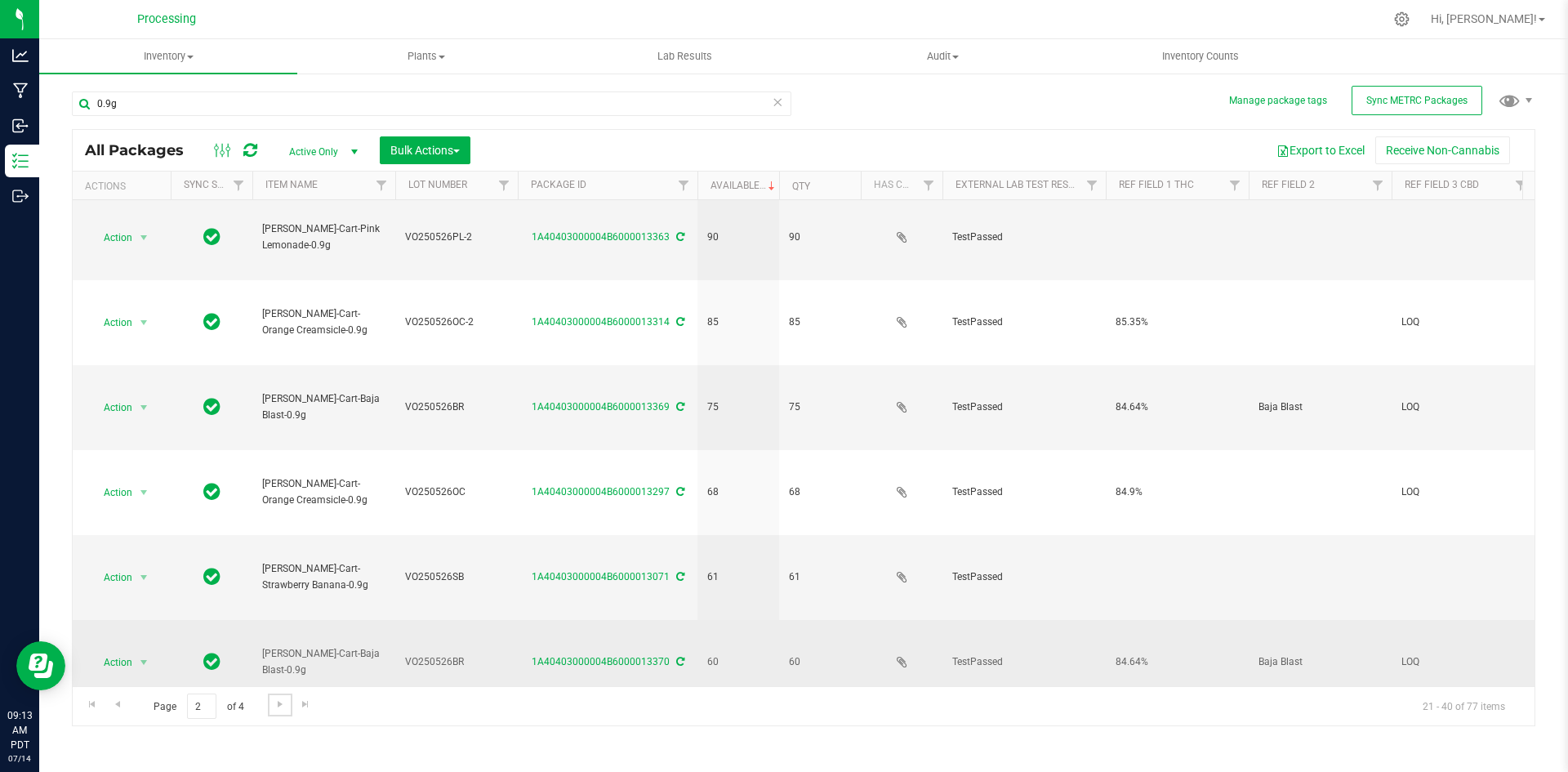 scroll, scrollTop: 0, scrollLeft: 0, axis: both 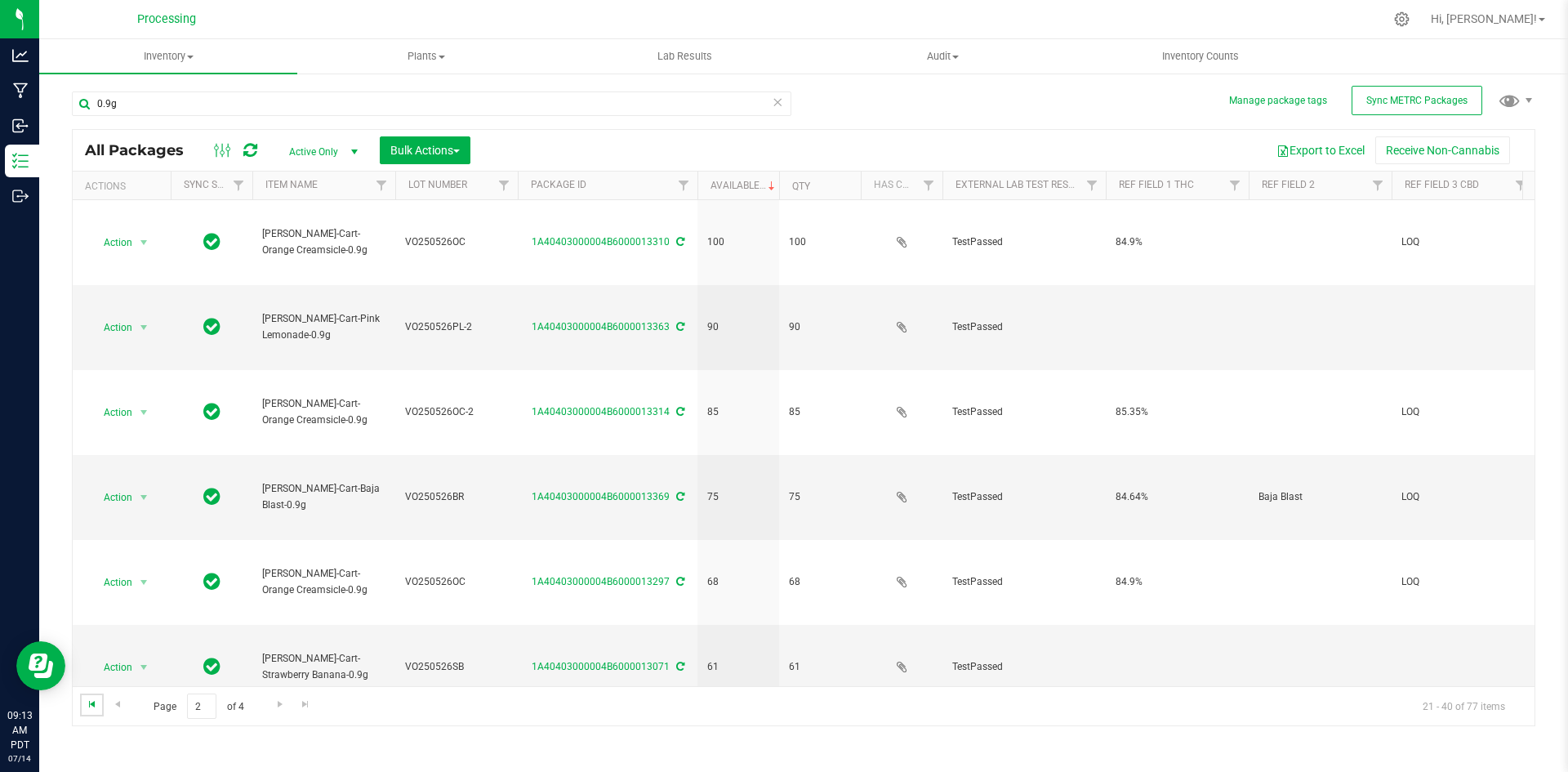 click at bounding box center (92, 704) 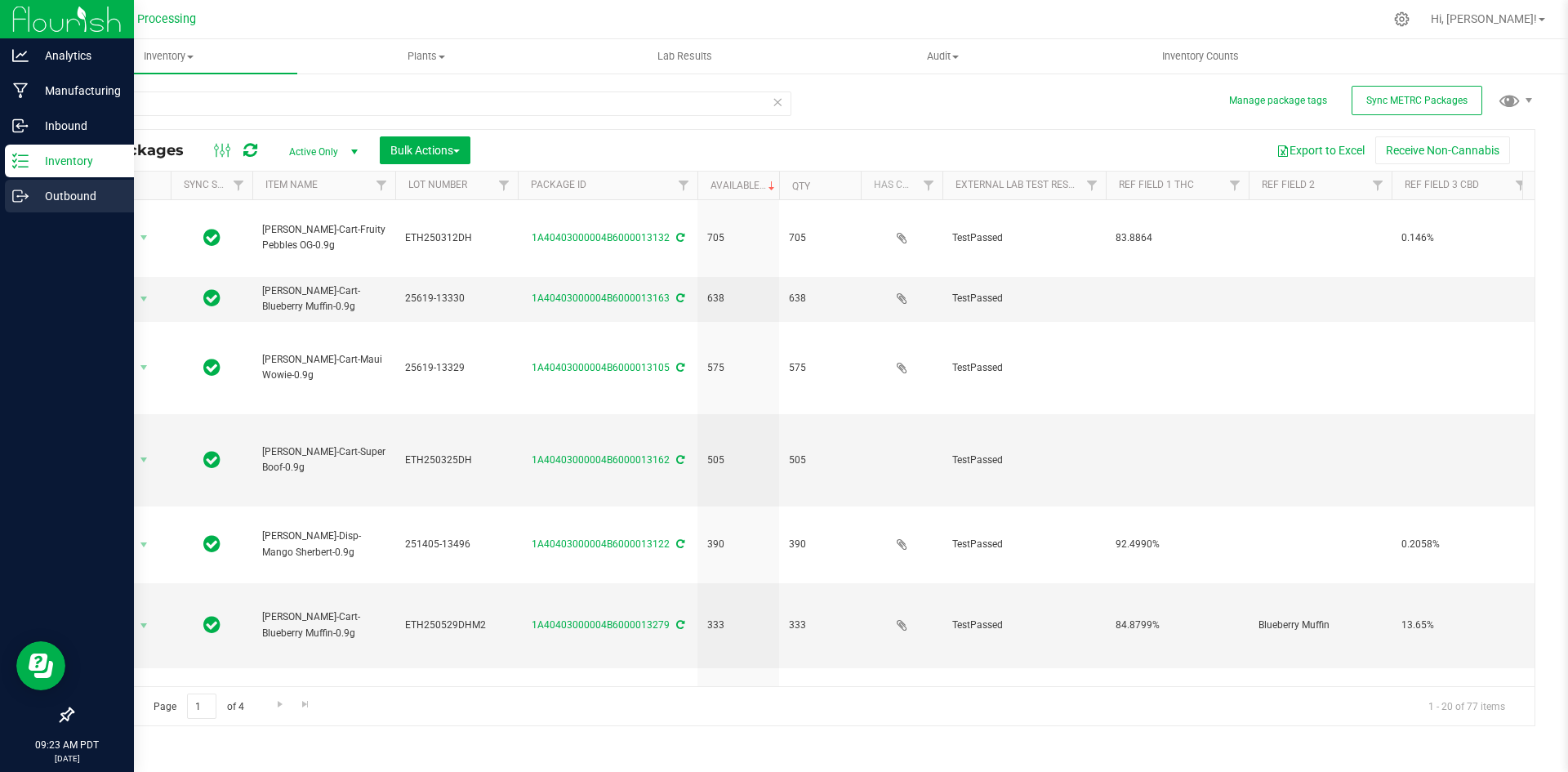 click on "Outbound" at bounding box center [69, 196] 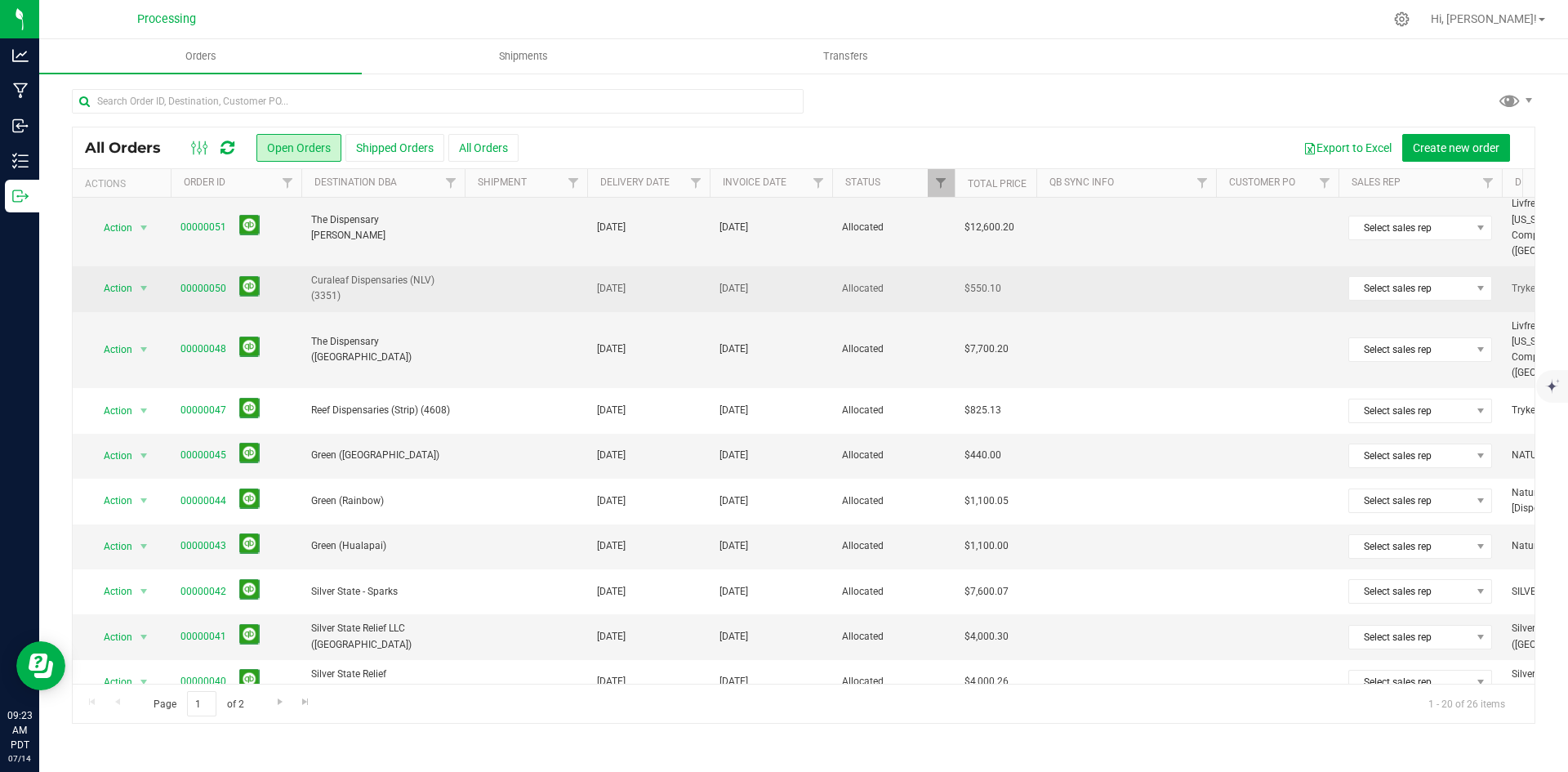 scroll, scrollTop: 0, scrollLeft: 0, axis: both 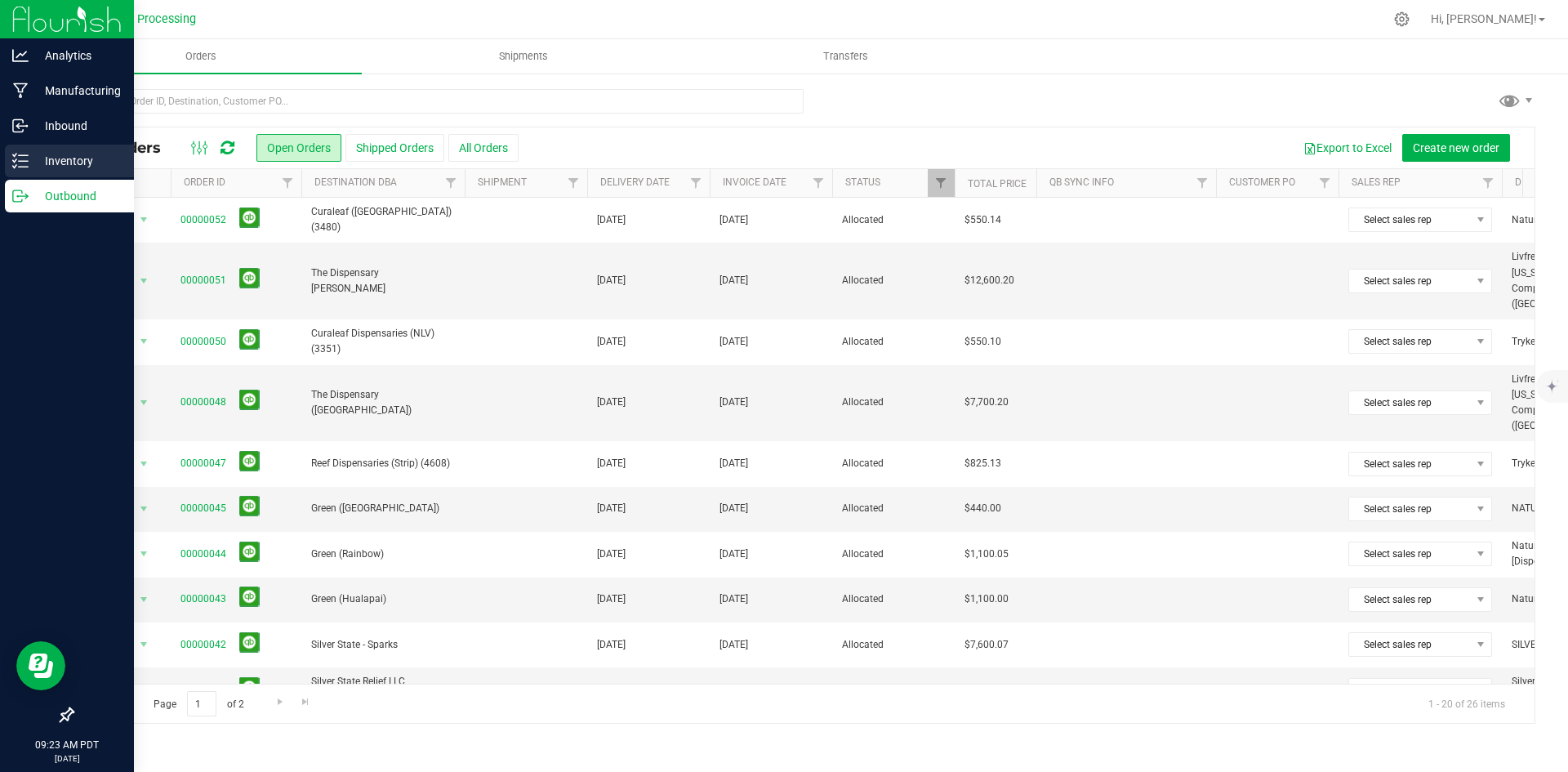 click on "Inventory" at bounding box center [78, 161] 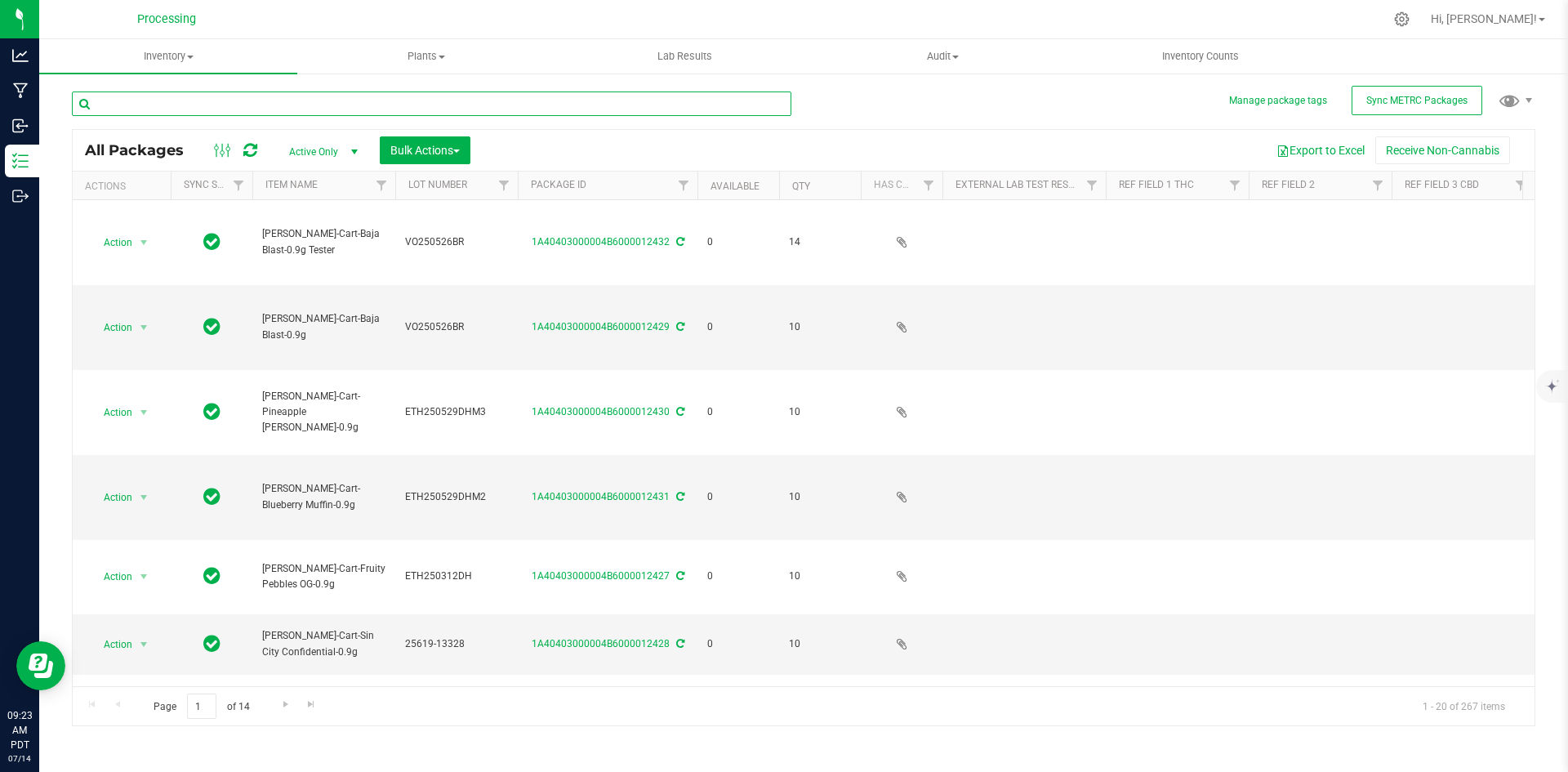 click at bounding box center [431, 104] 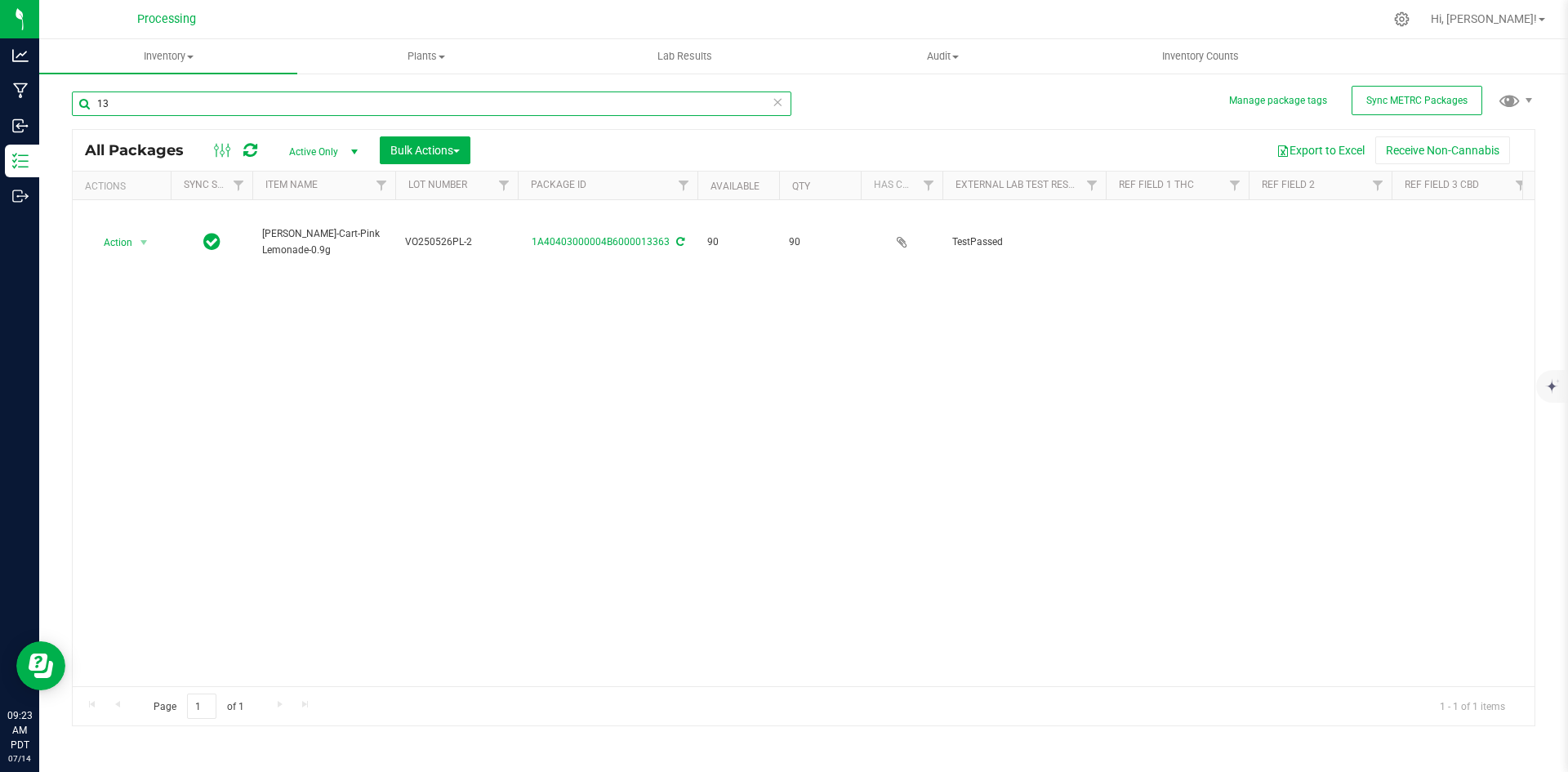 type on "1" 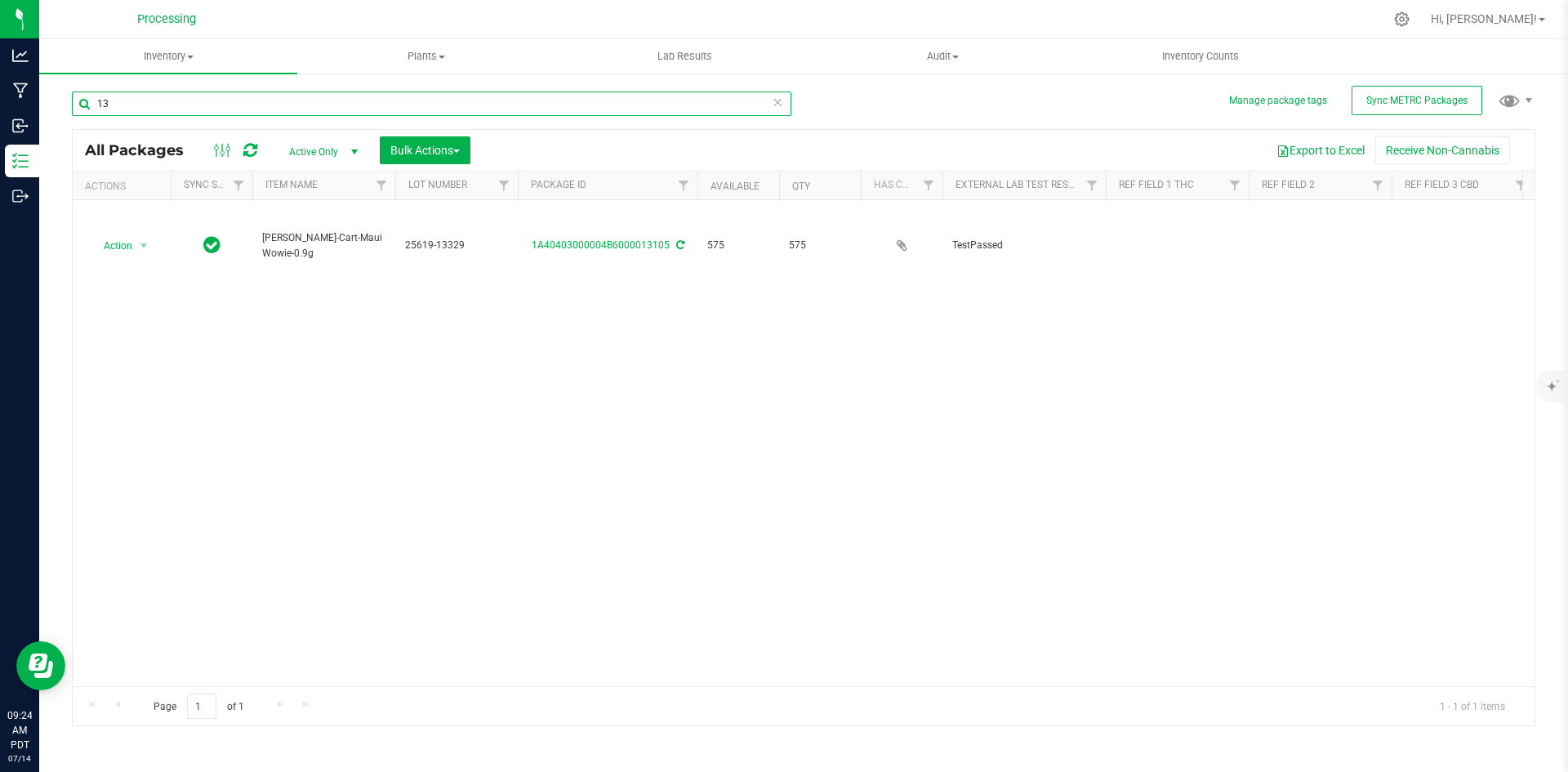 type on "1" 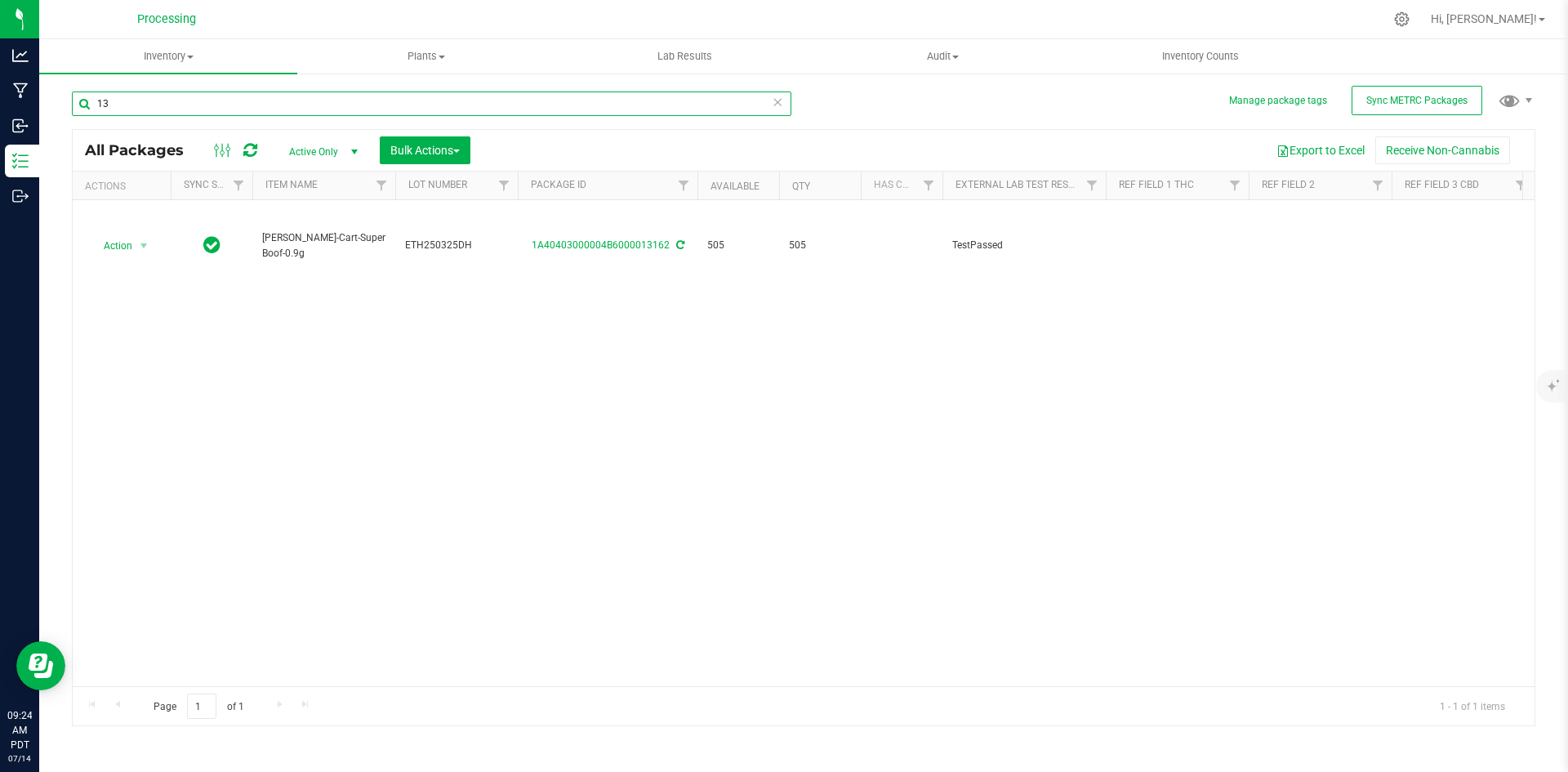 type on "1" 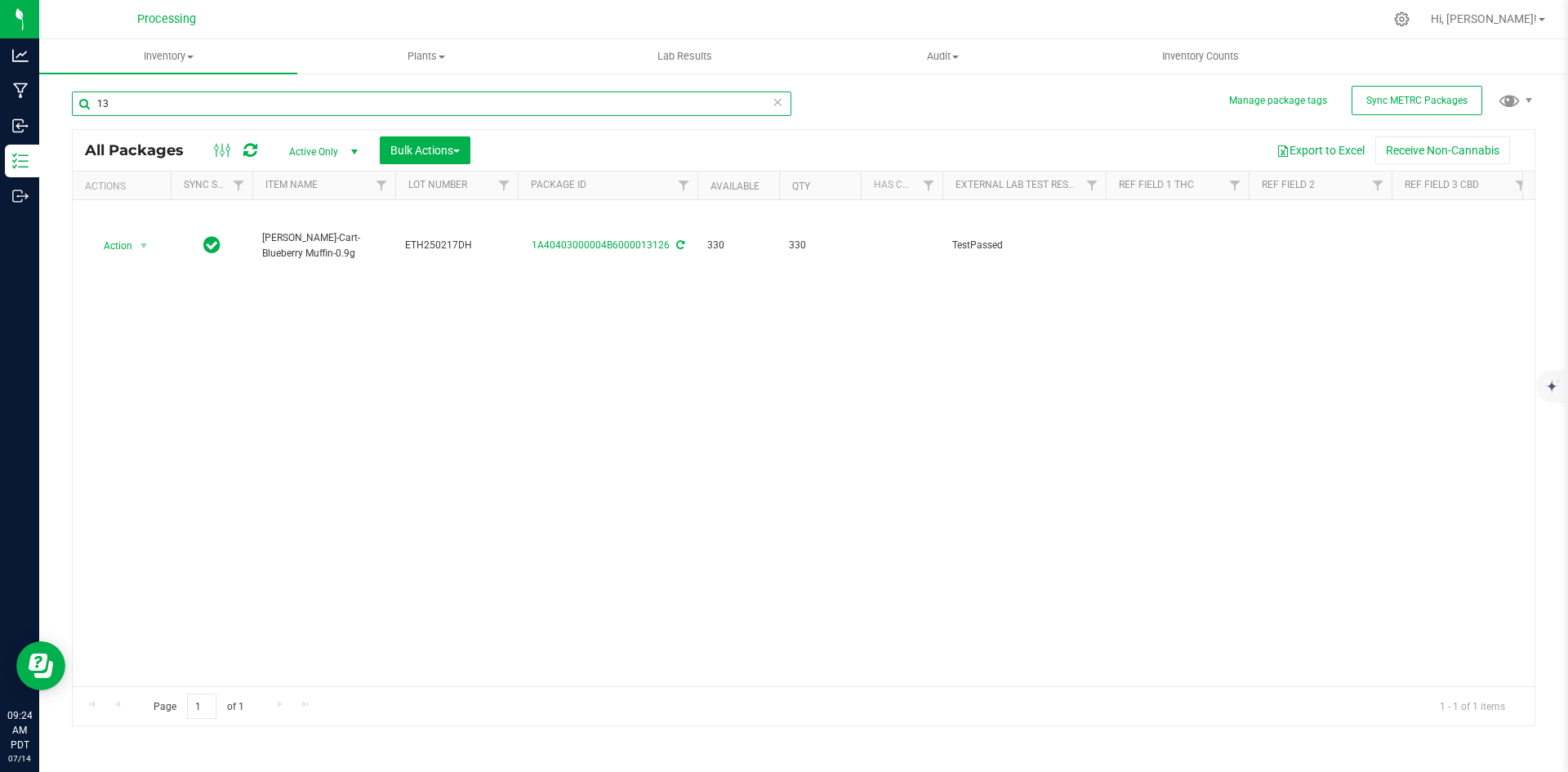 type on "1" 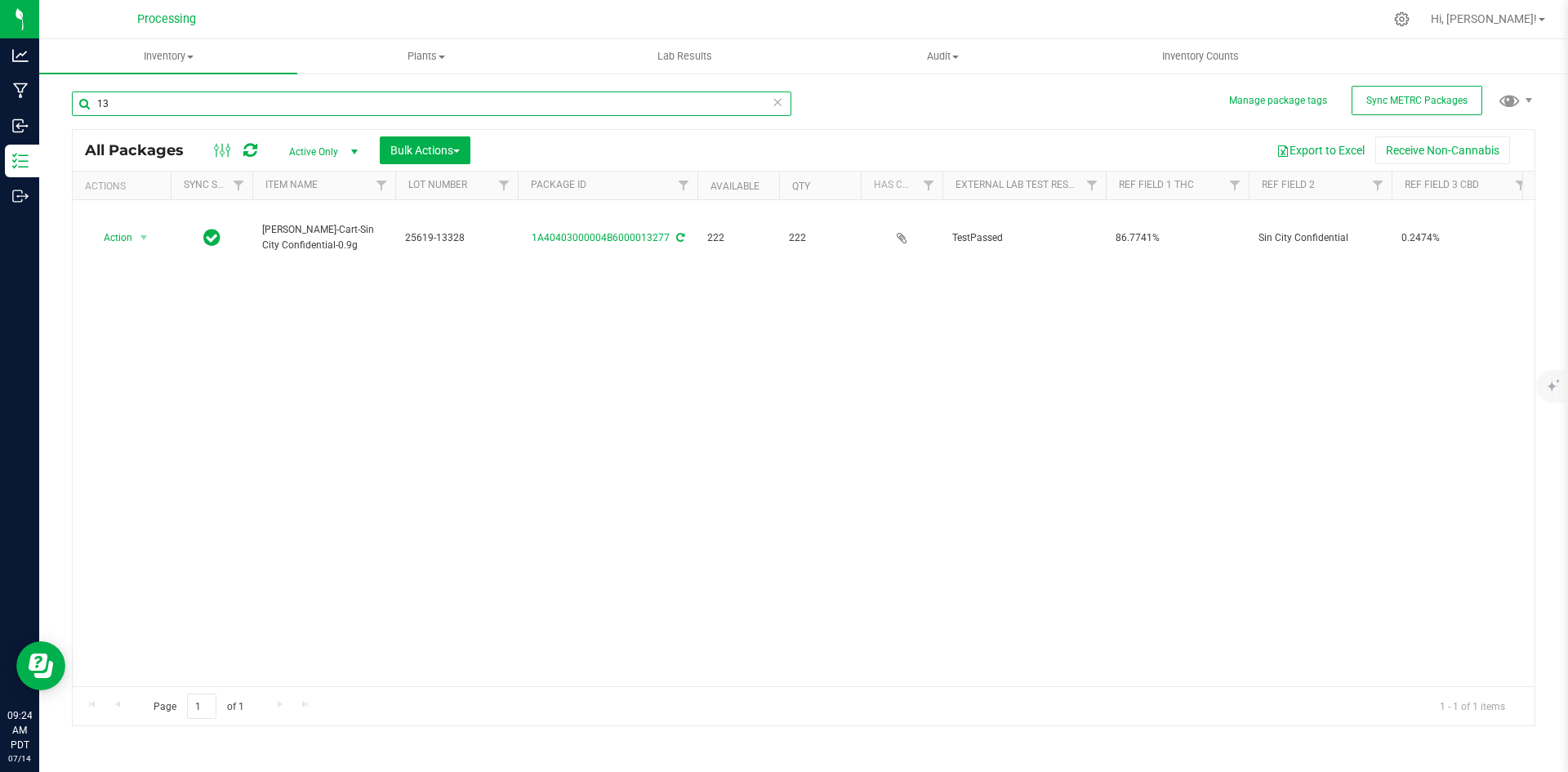 type on "1" 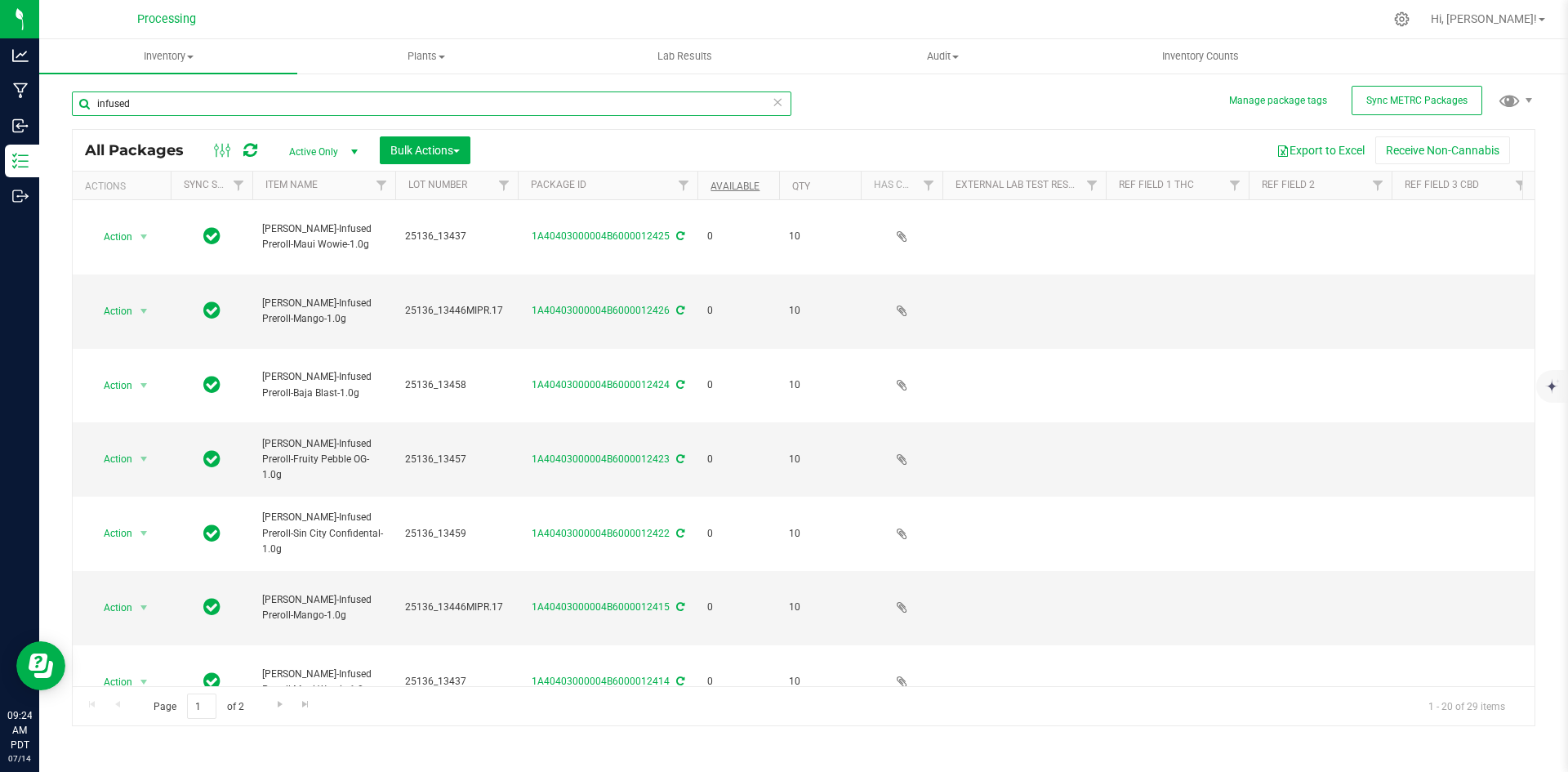 type on "infused" 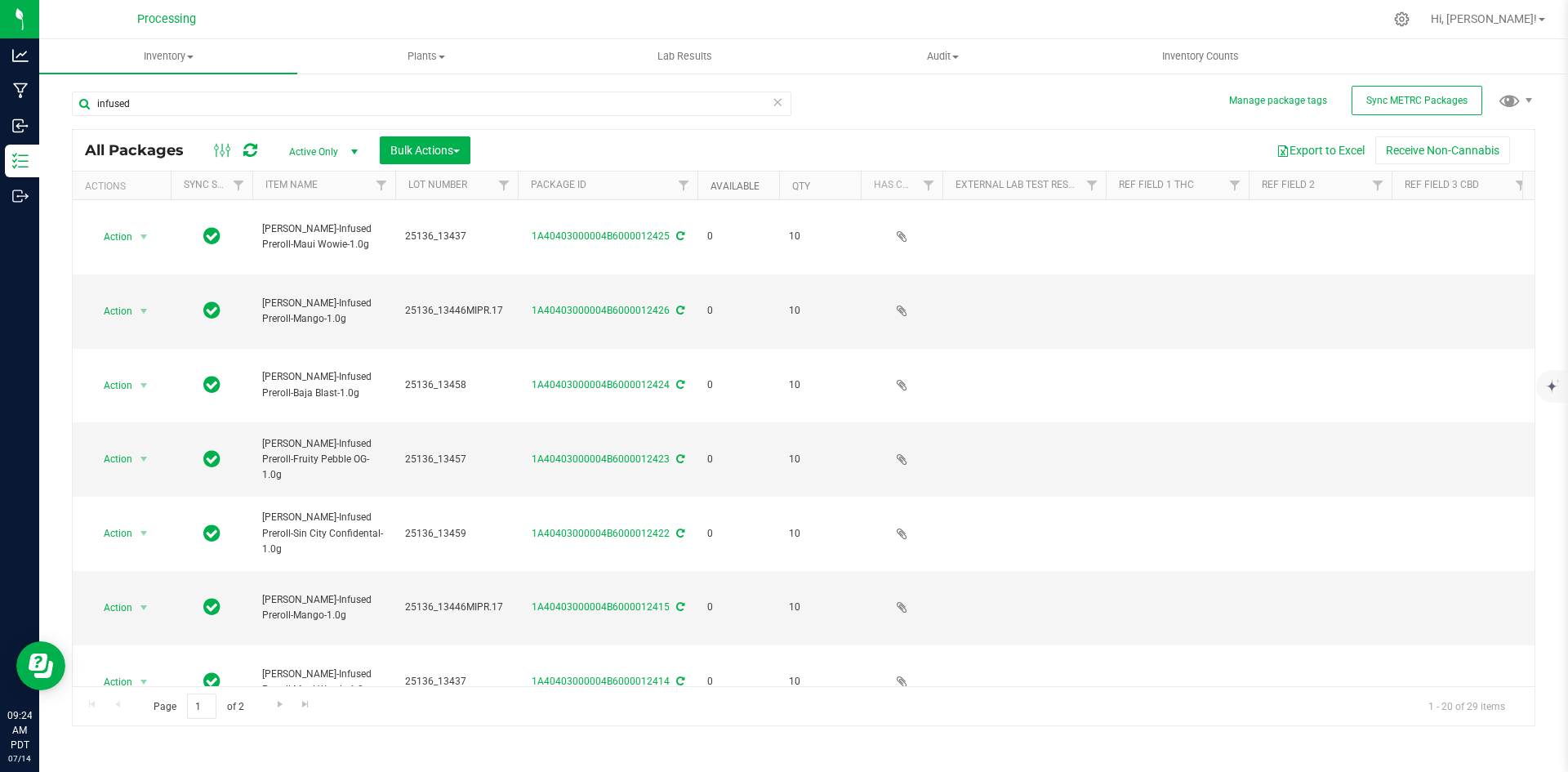click on "Available" at bounding box center (735, 186) 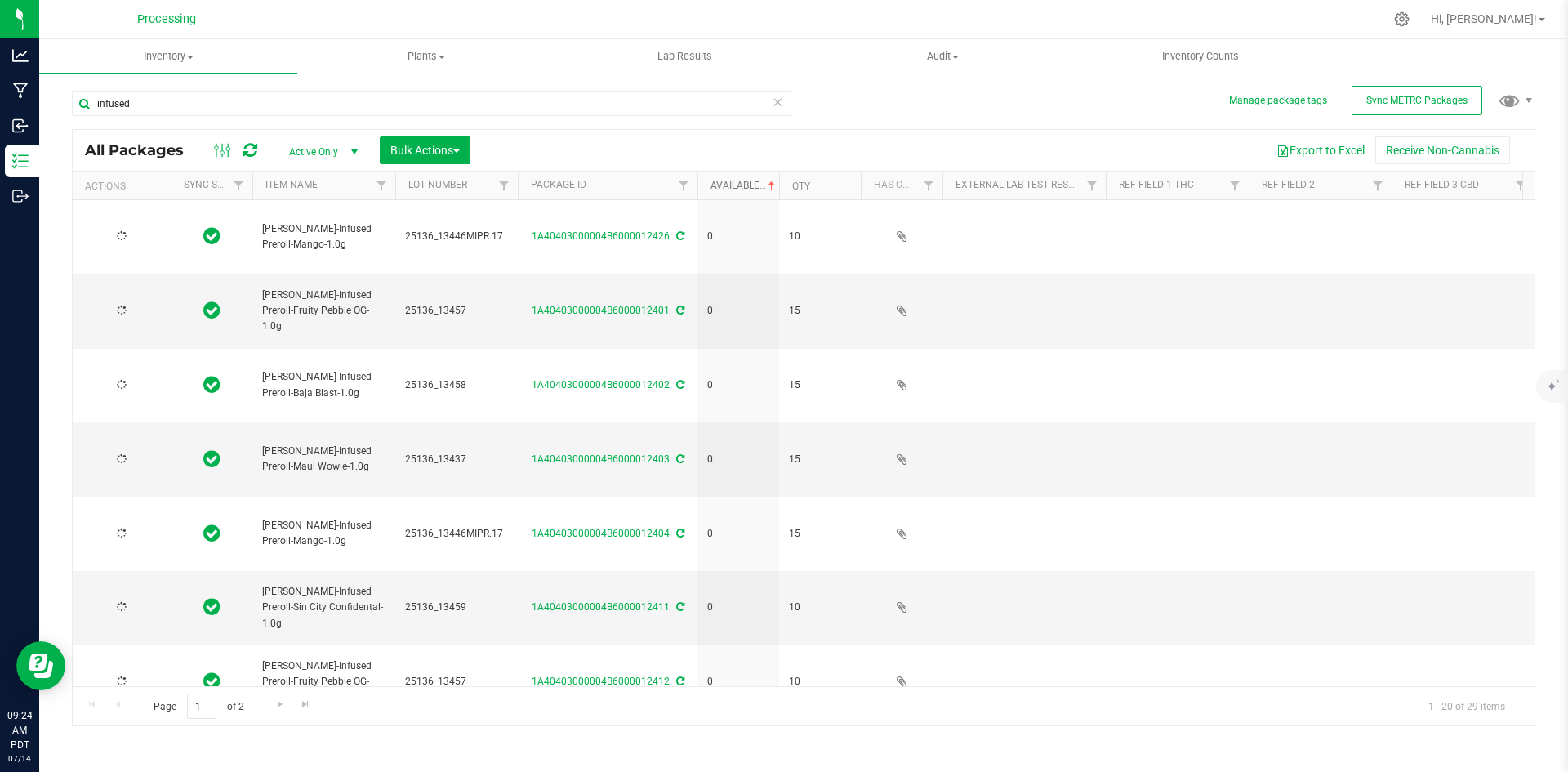 type on "2025-07-02" 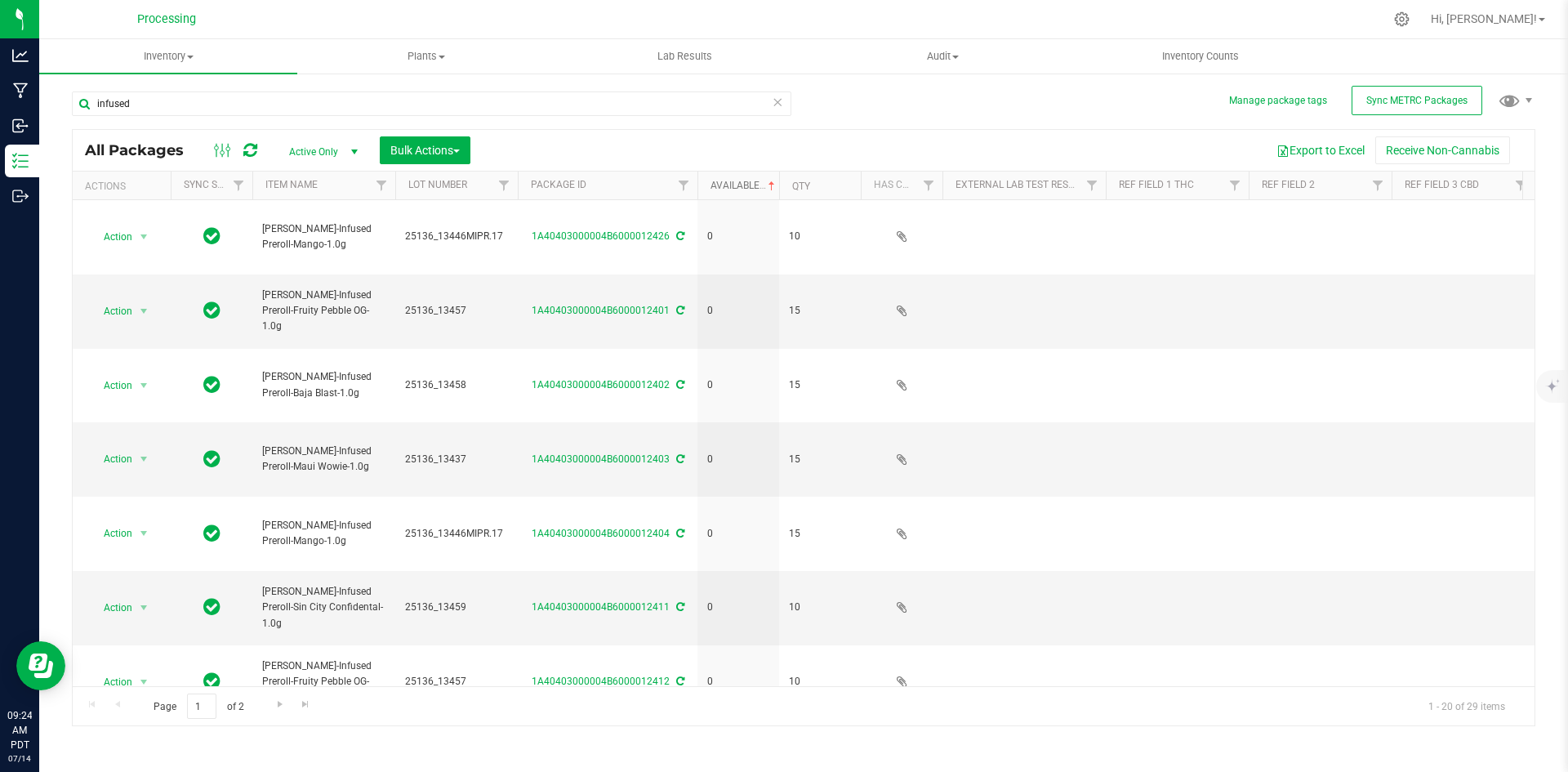 click on "Available" at bounding box center (744, 185) 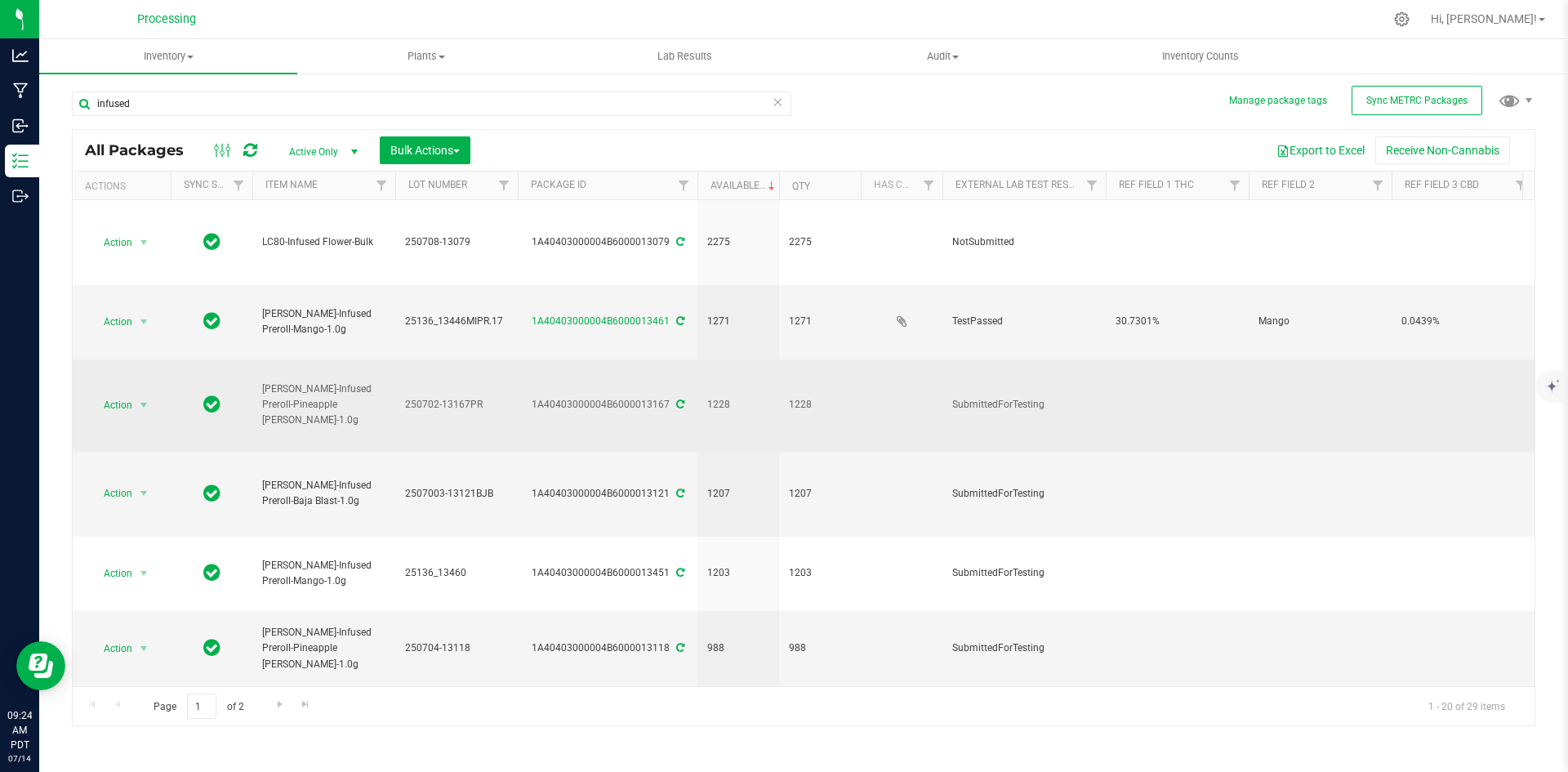 click at bounding box center [680, 404] 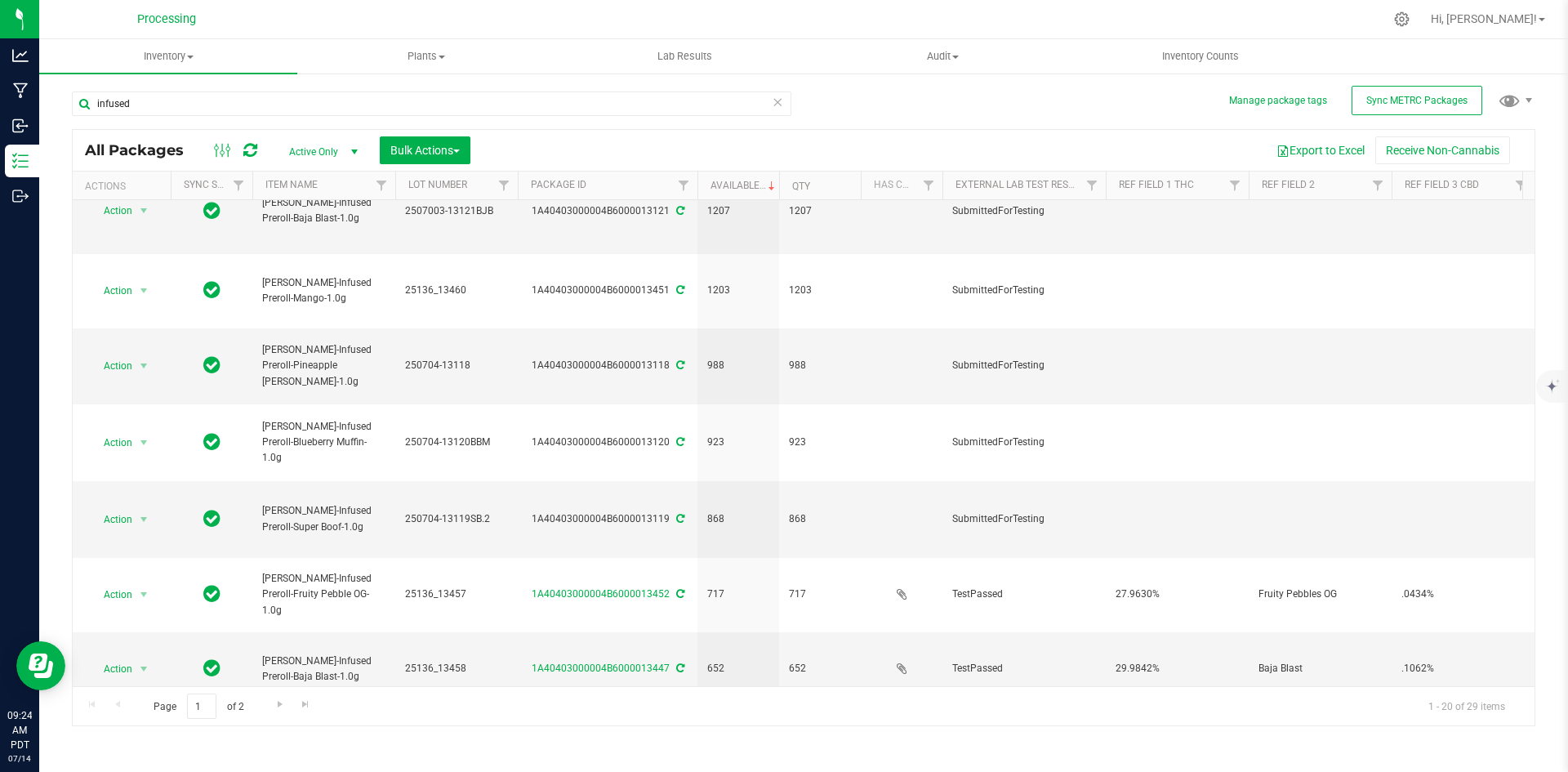 scroll, scrollTop: 0, scrollLeft: 0, axis: both 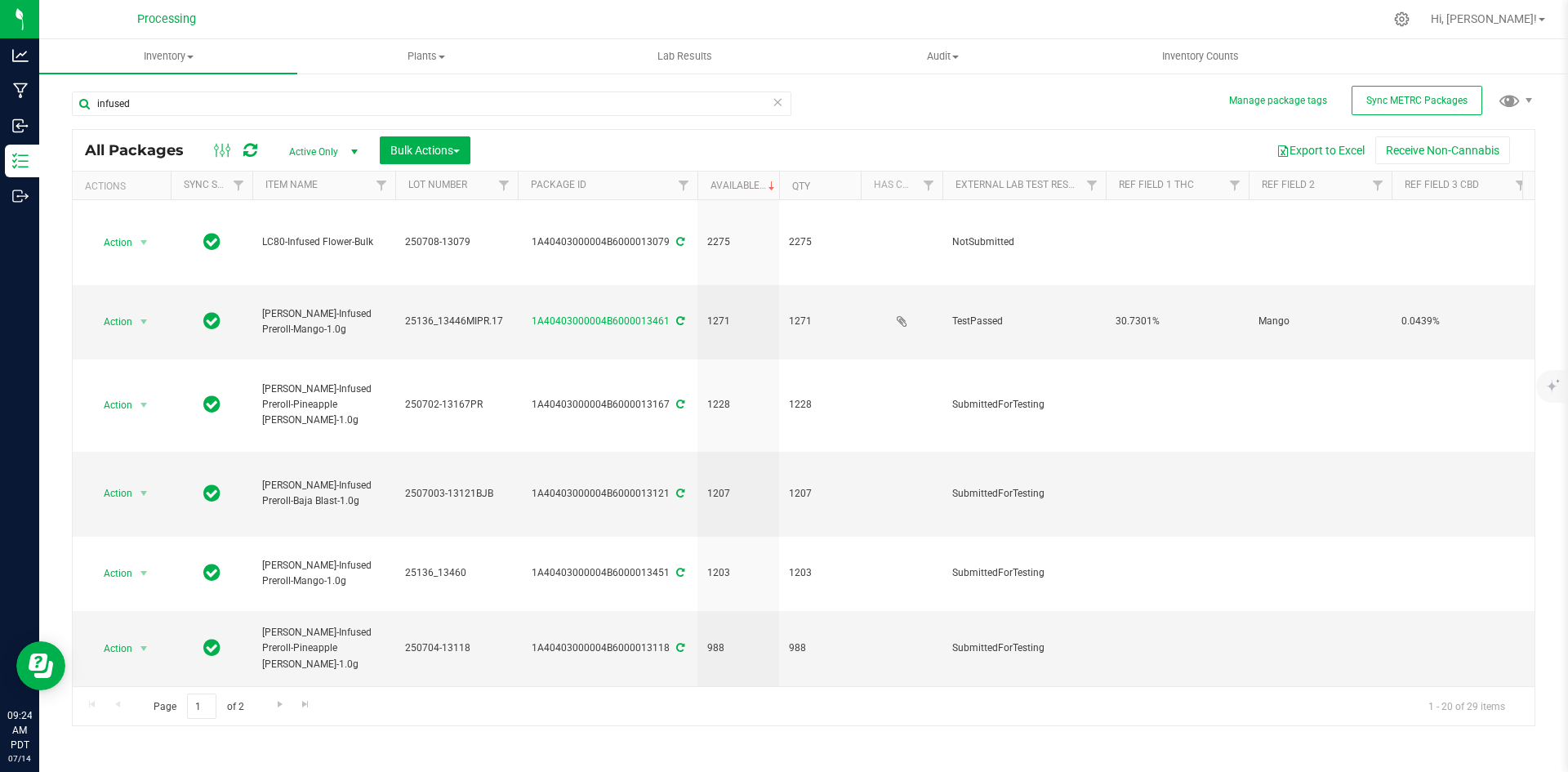 click at bounding box center [777, 101] 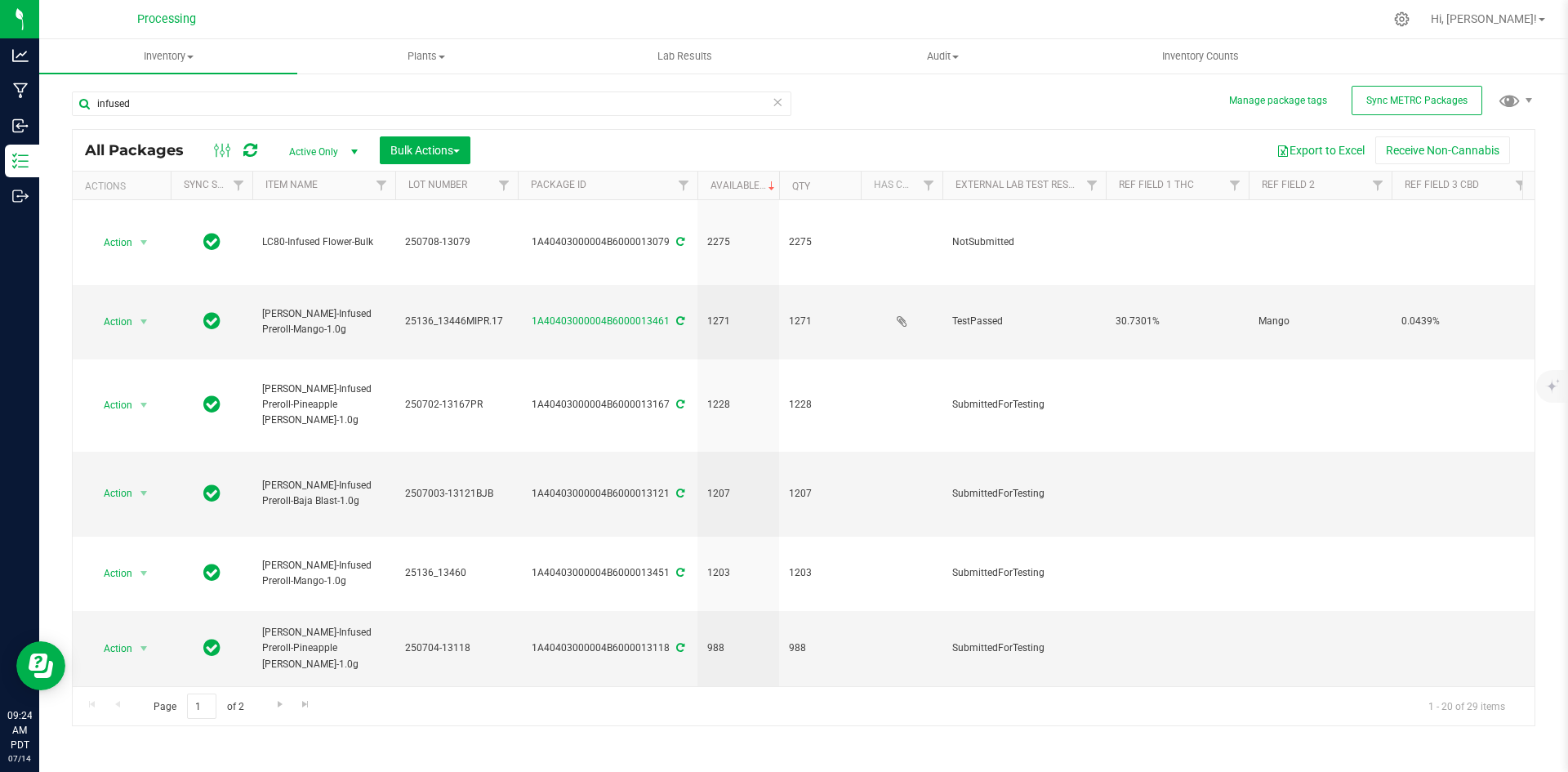 type 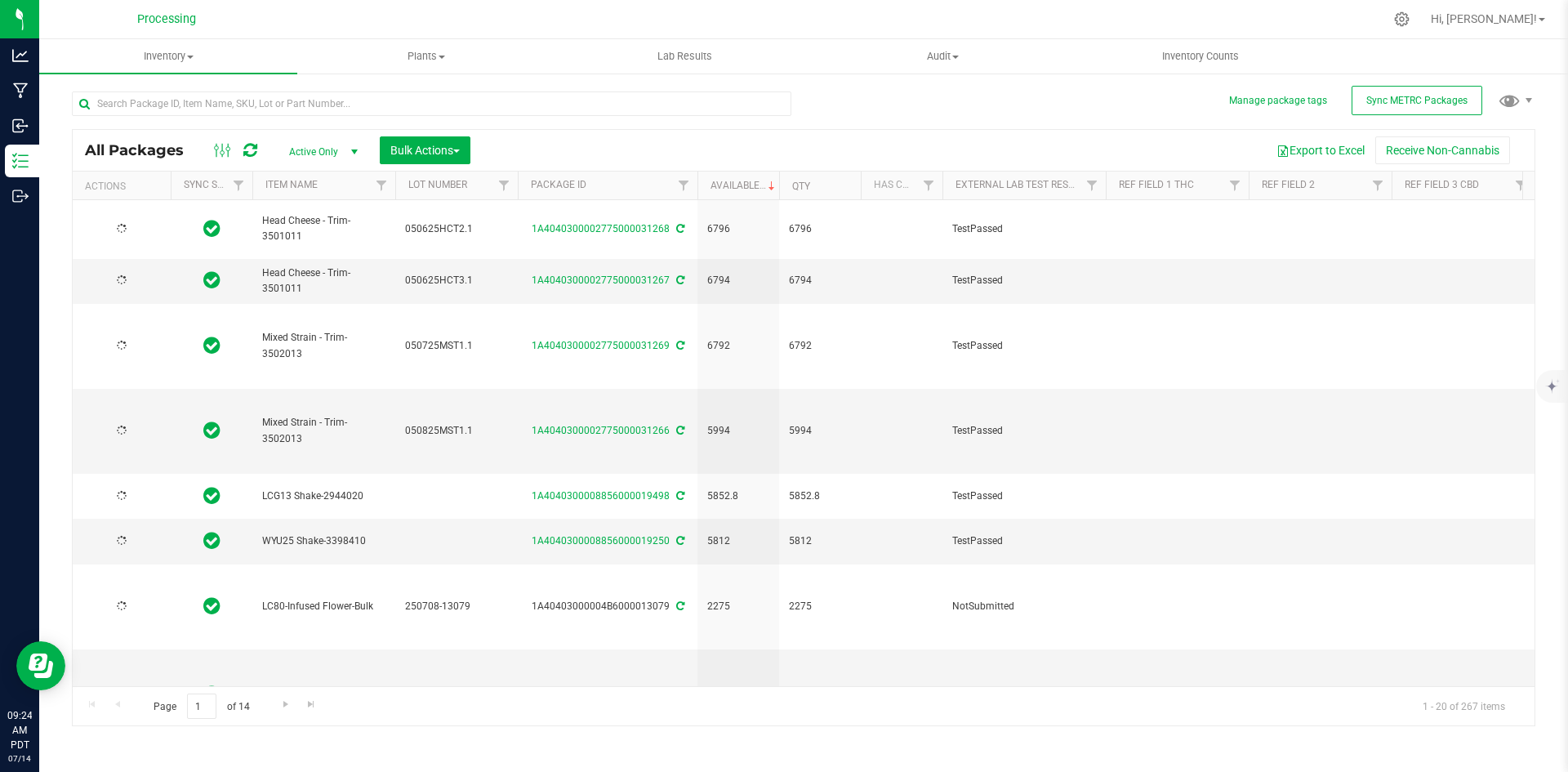 type on "2025-06-17" 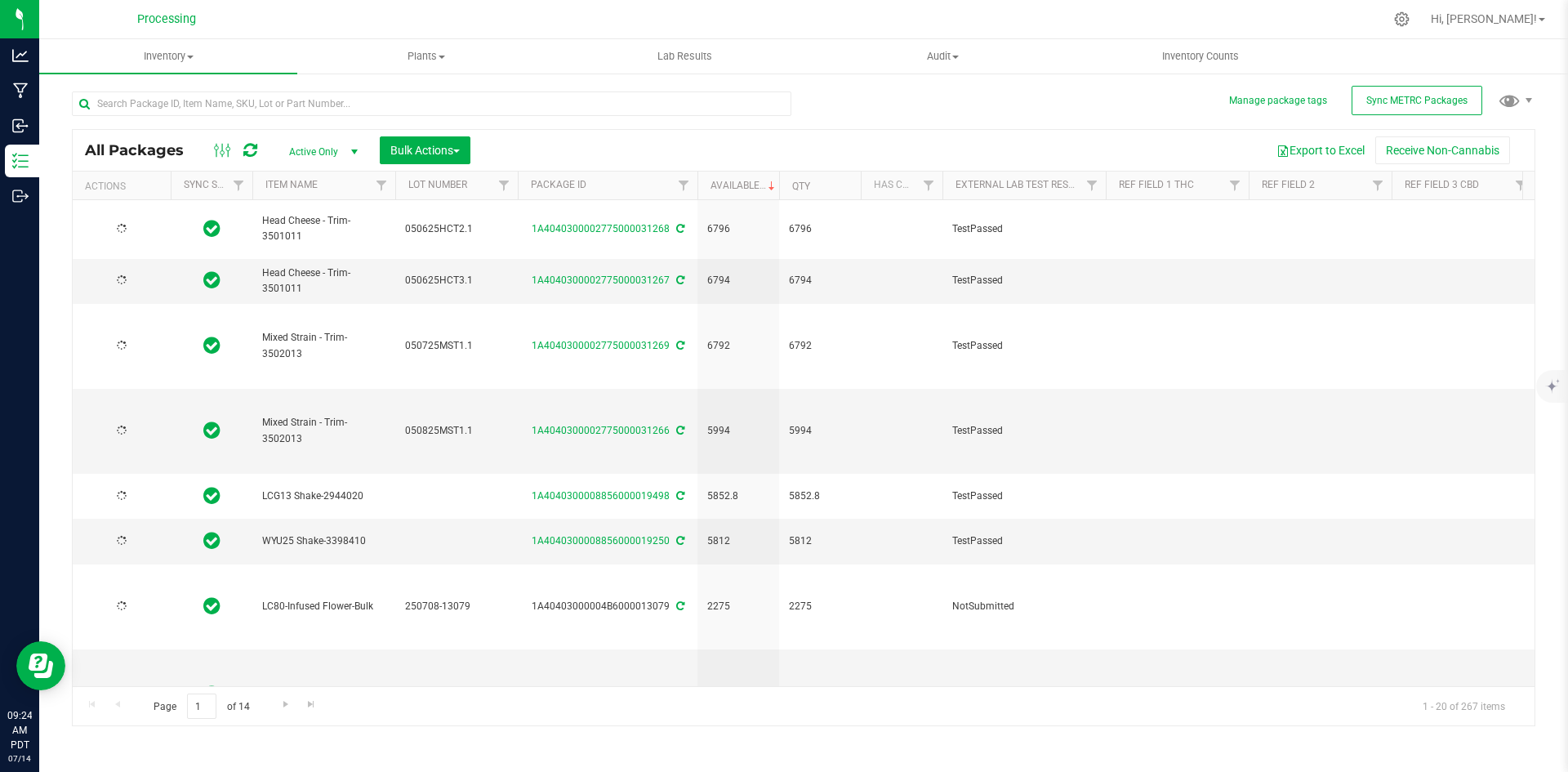 type on "2025-07-04" 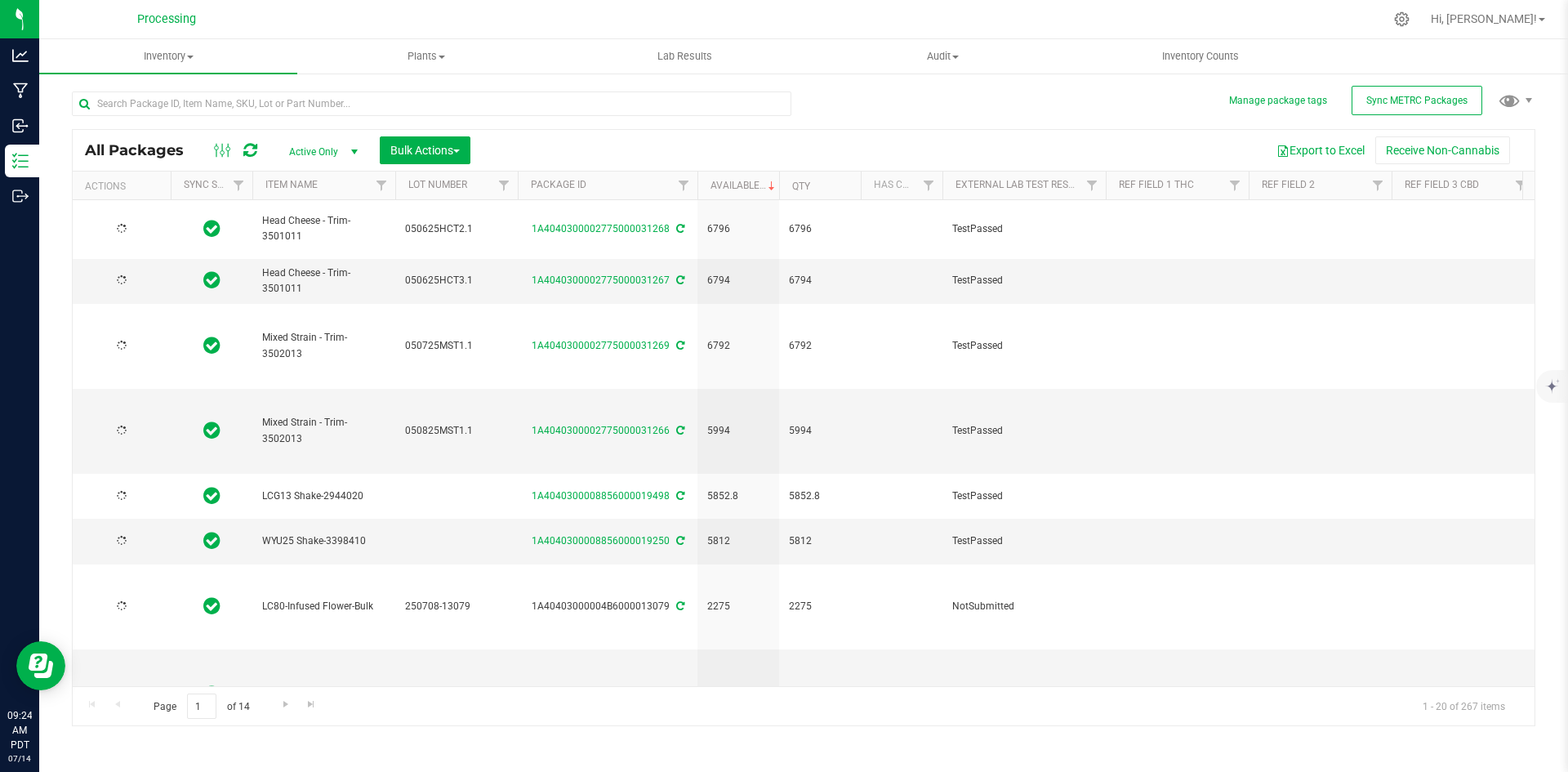 type on "[DATE]" 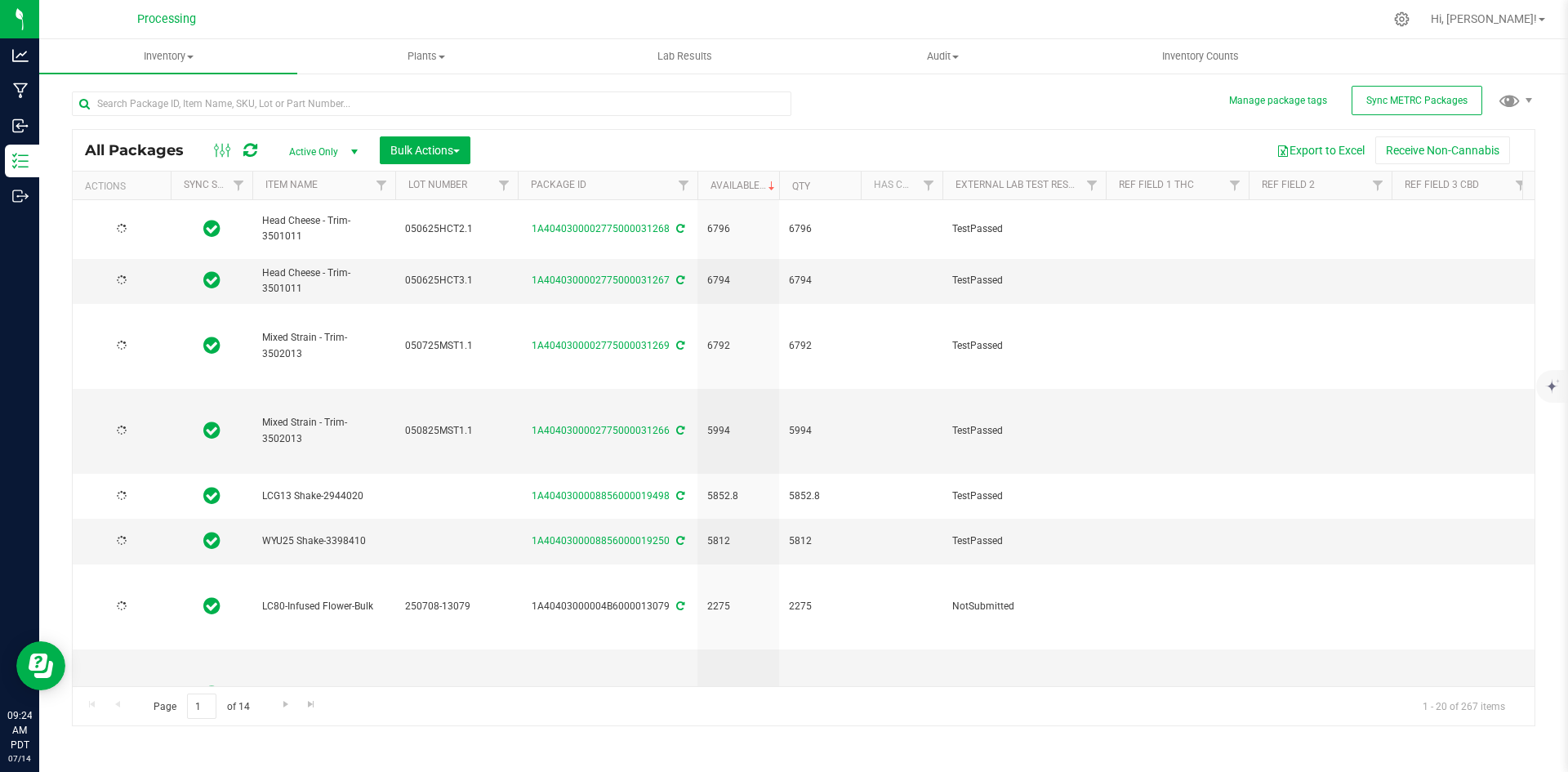 type on "2025-07-04" 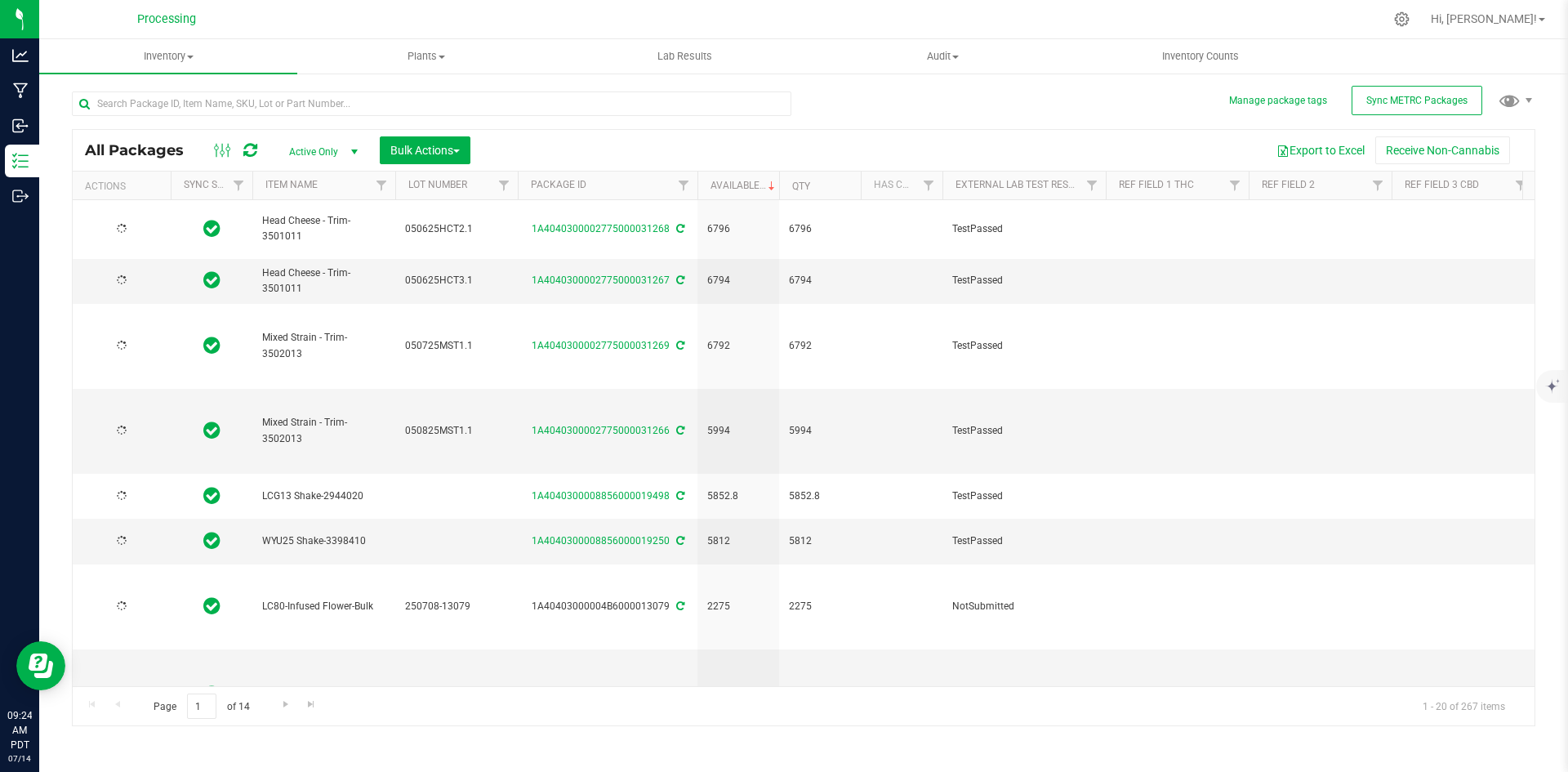 type on "2031-11-04" 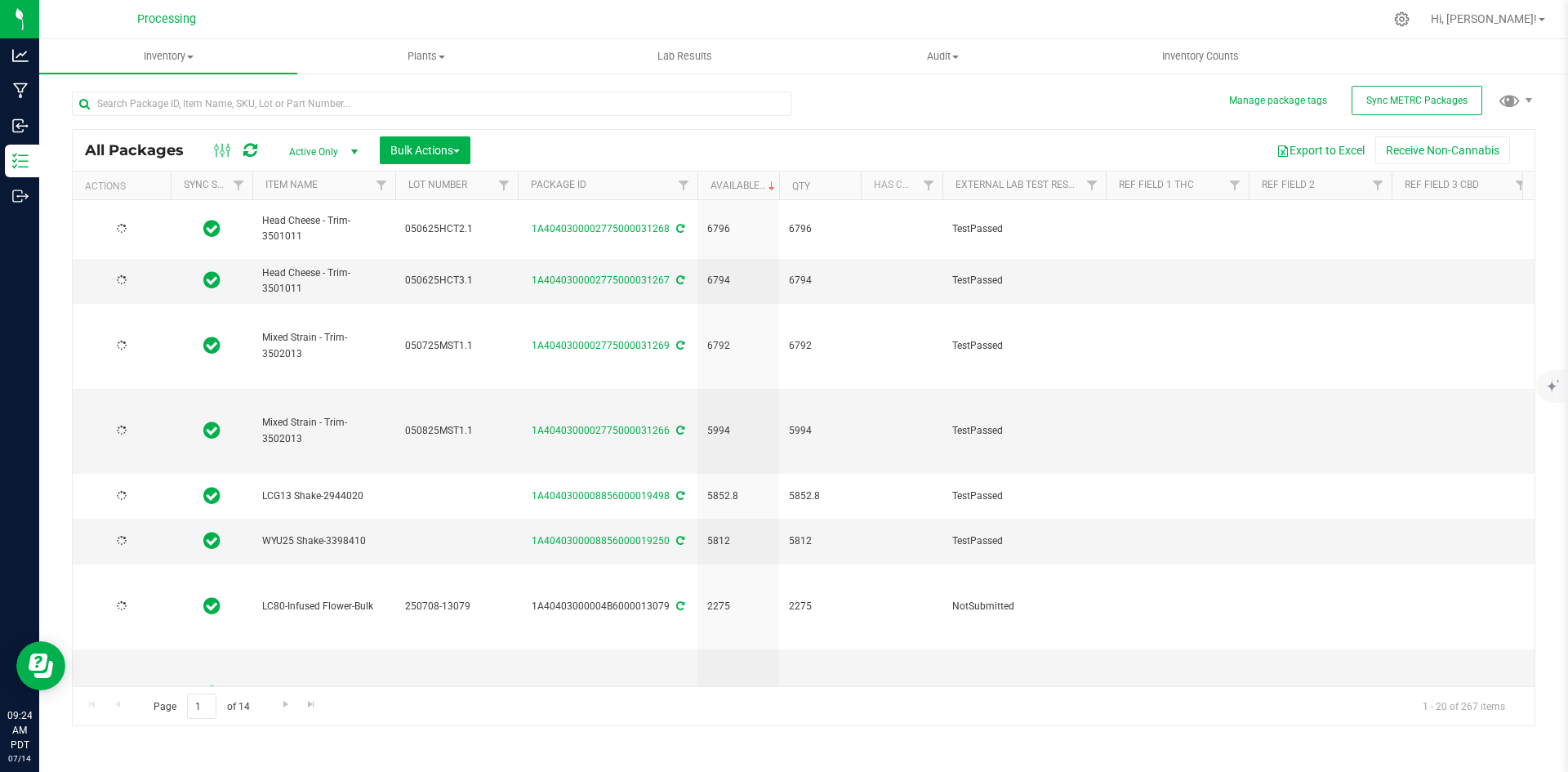 type on "2025-07-04" 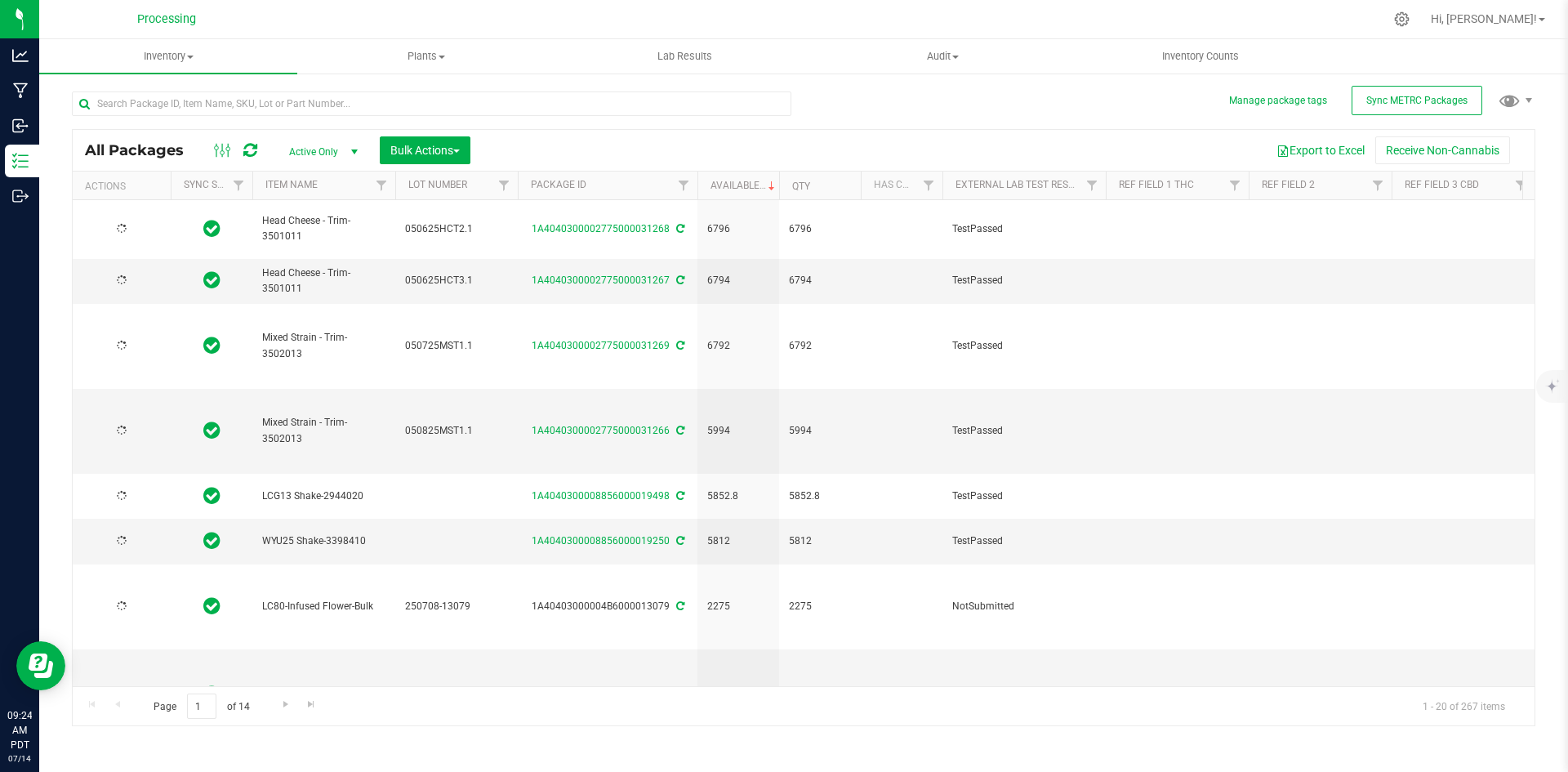 type on "2025-06-30" 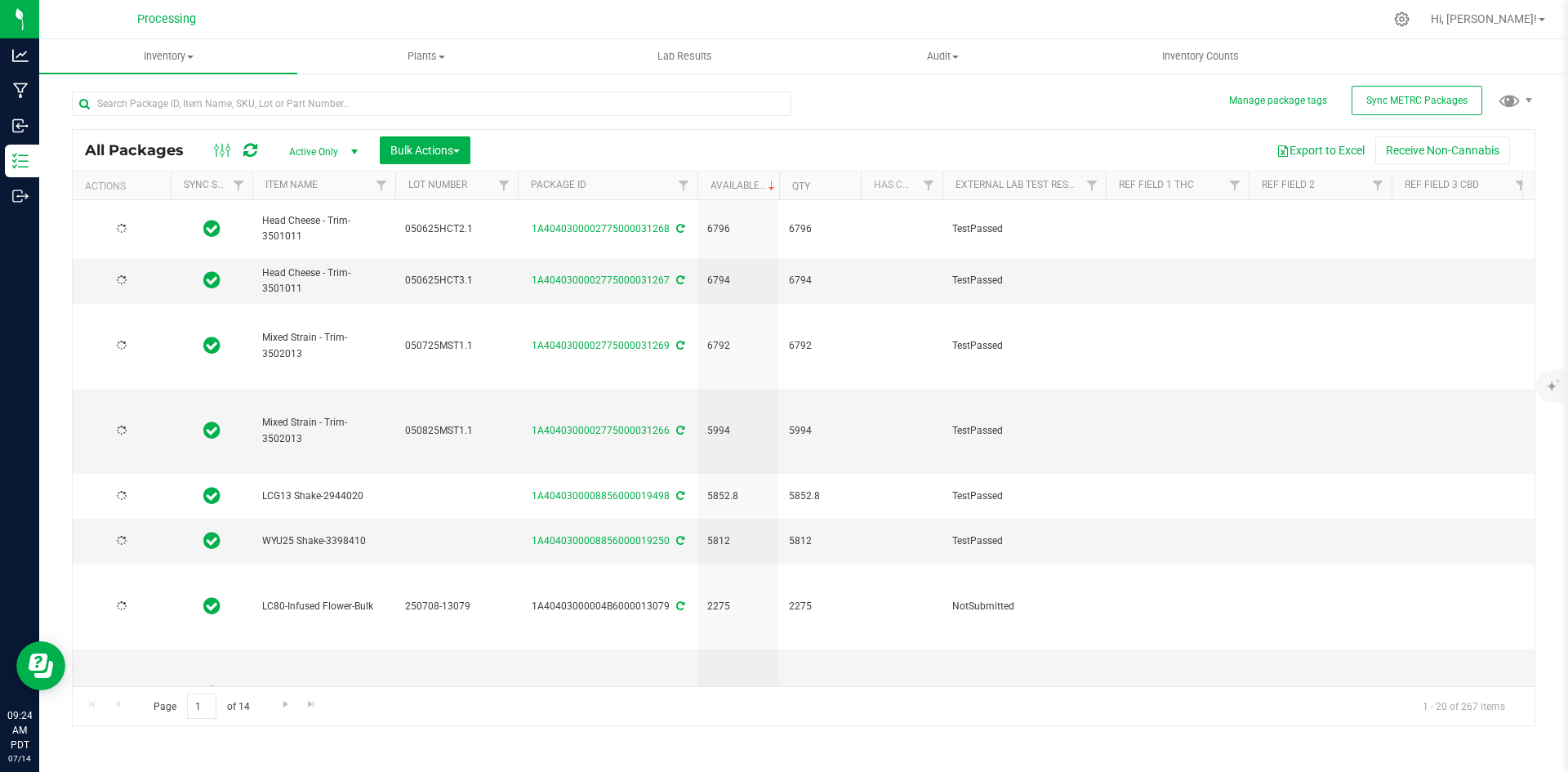 type on "[DATE]" 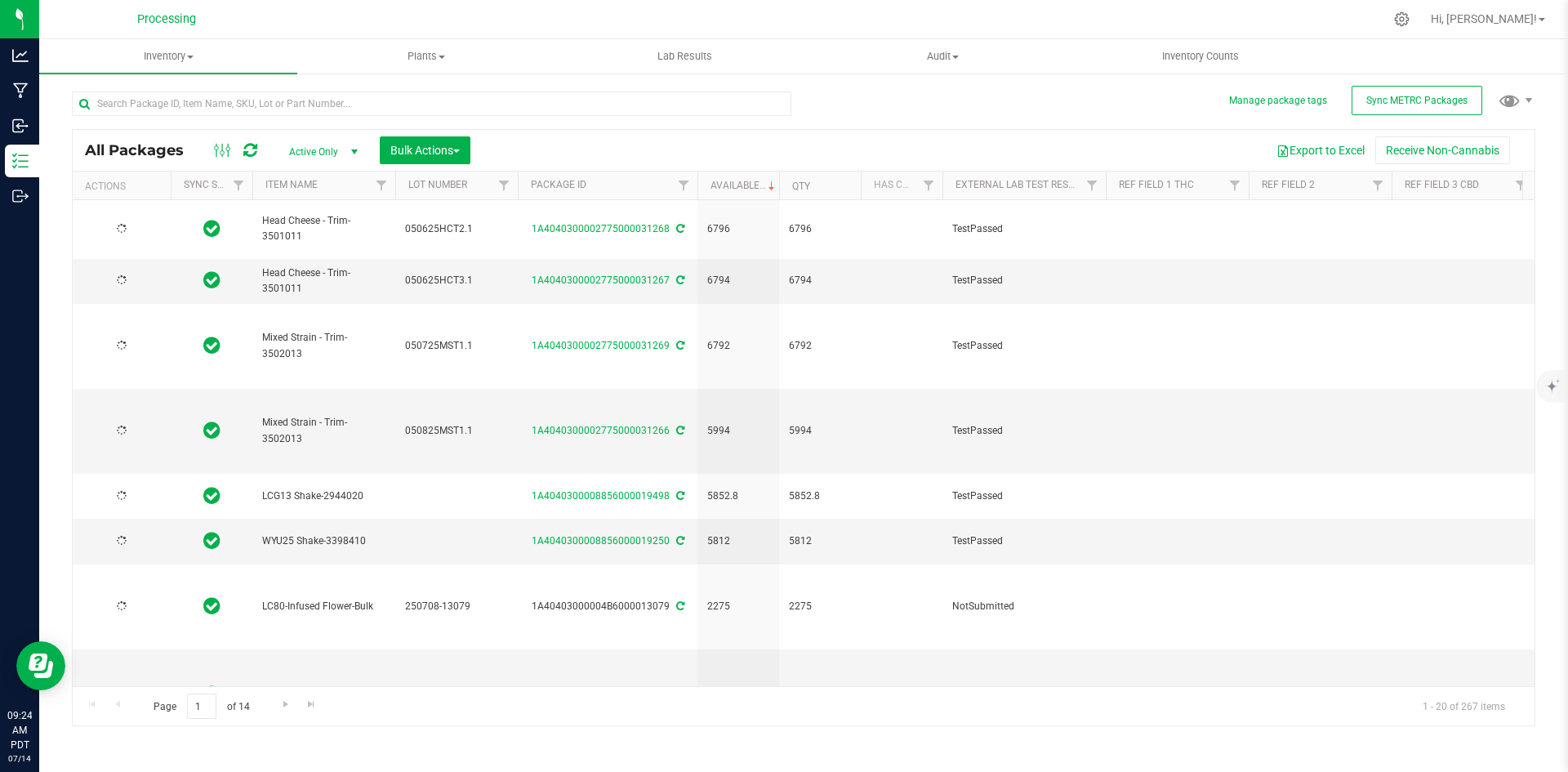 type on "2025-05-05" 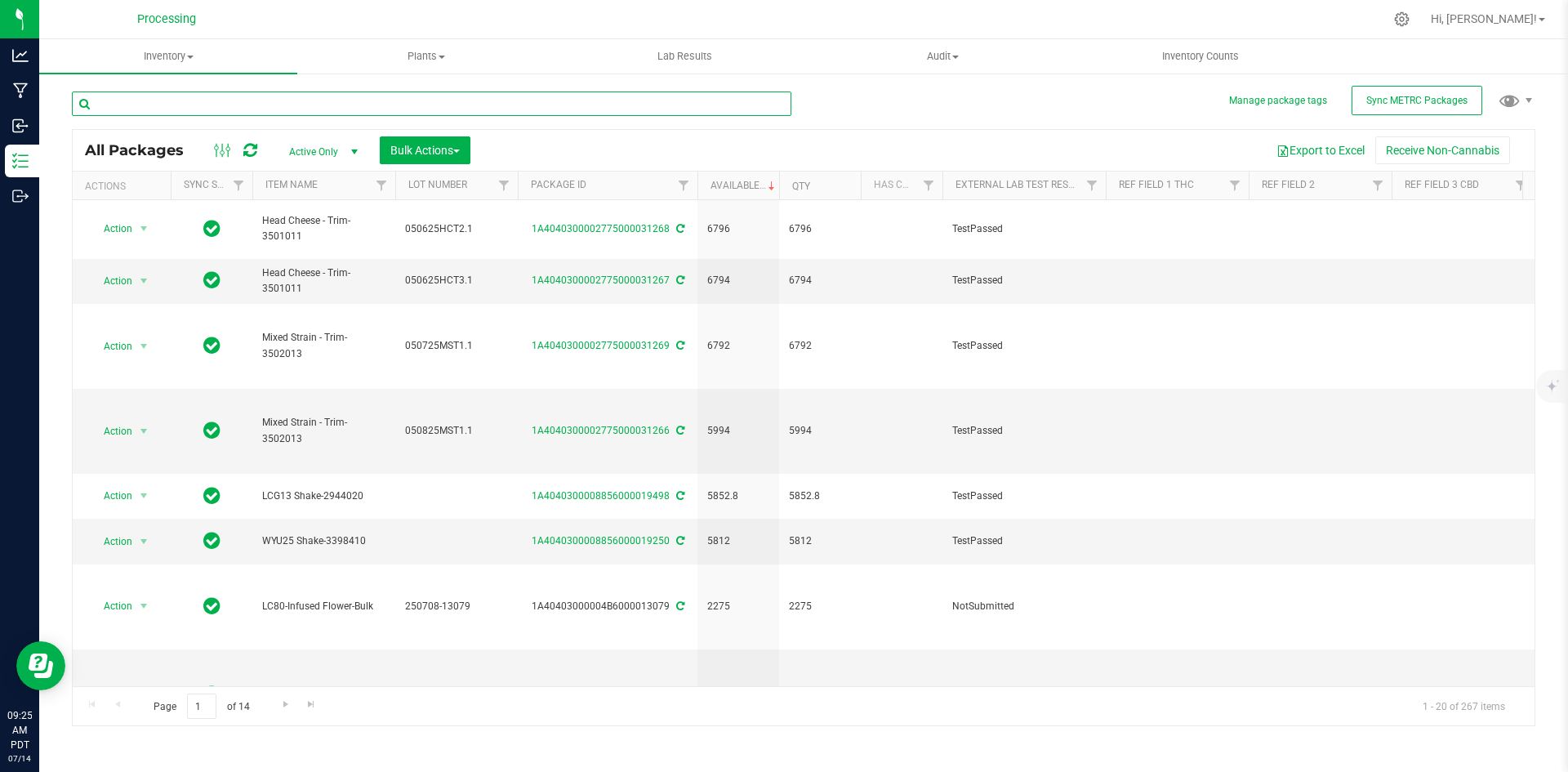 click at bounding box center (431, 104) 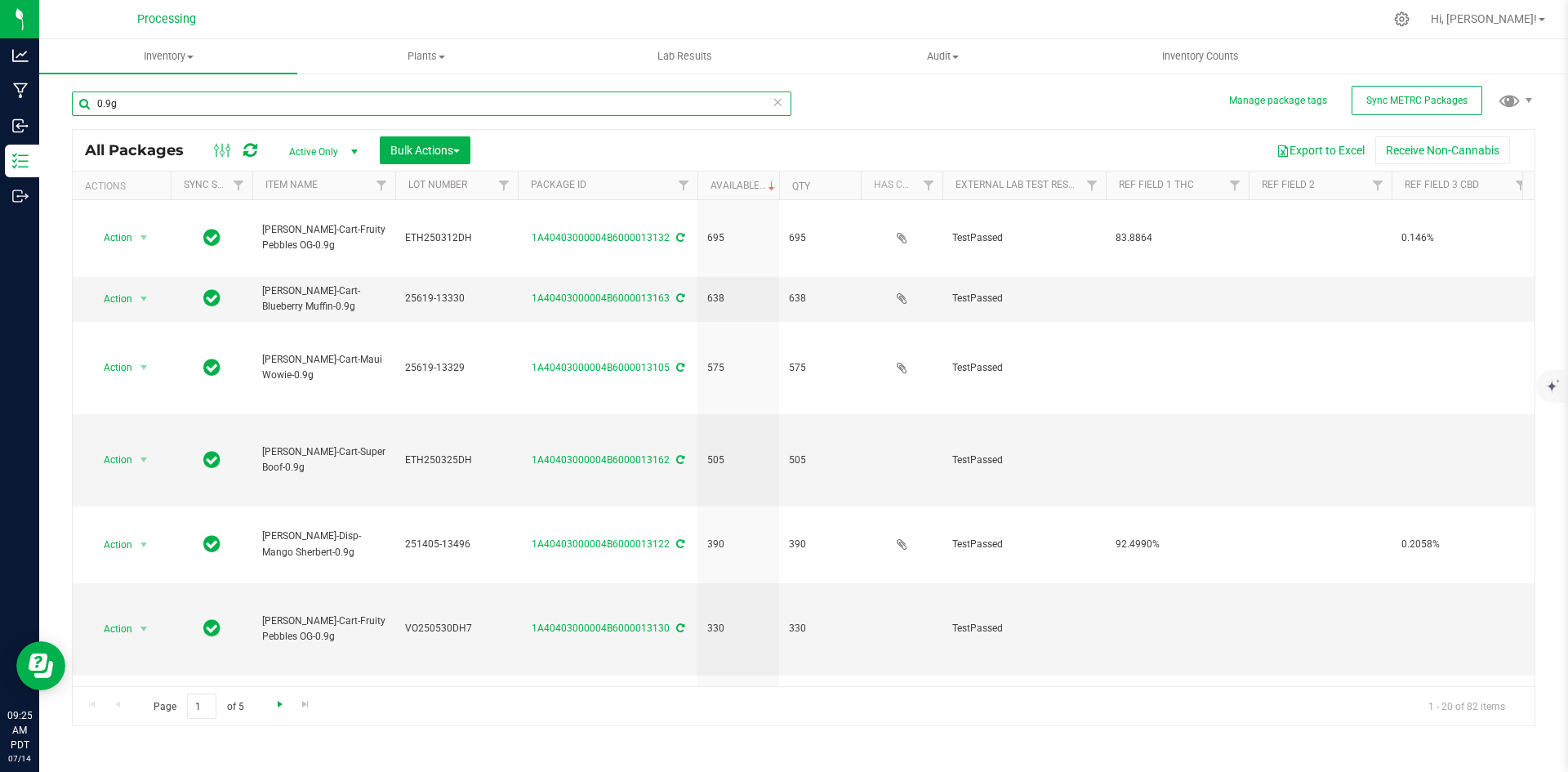 type on "0.9g" 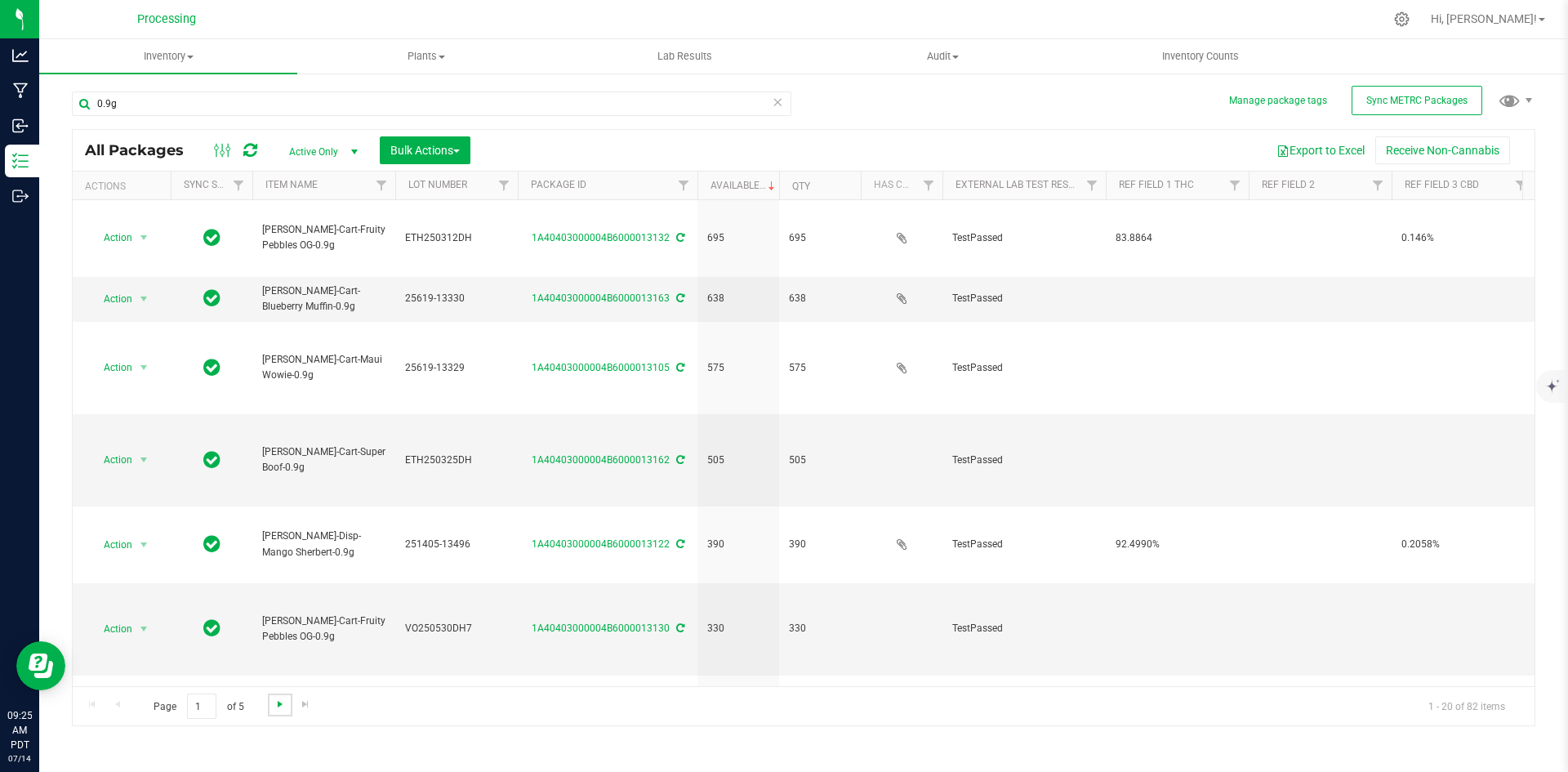 click at bounding box center (280, 704) 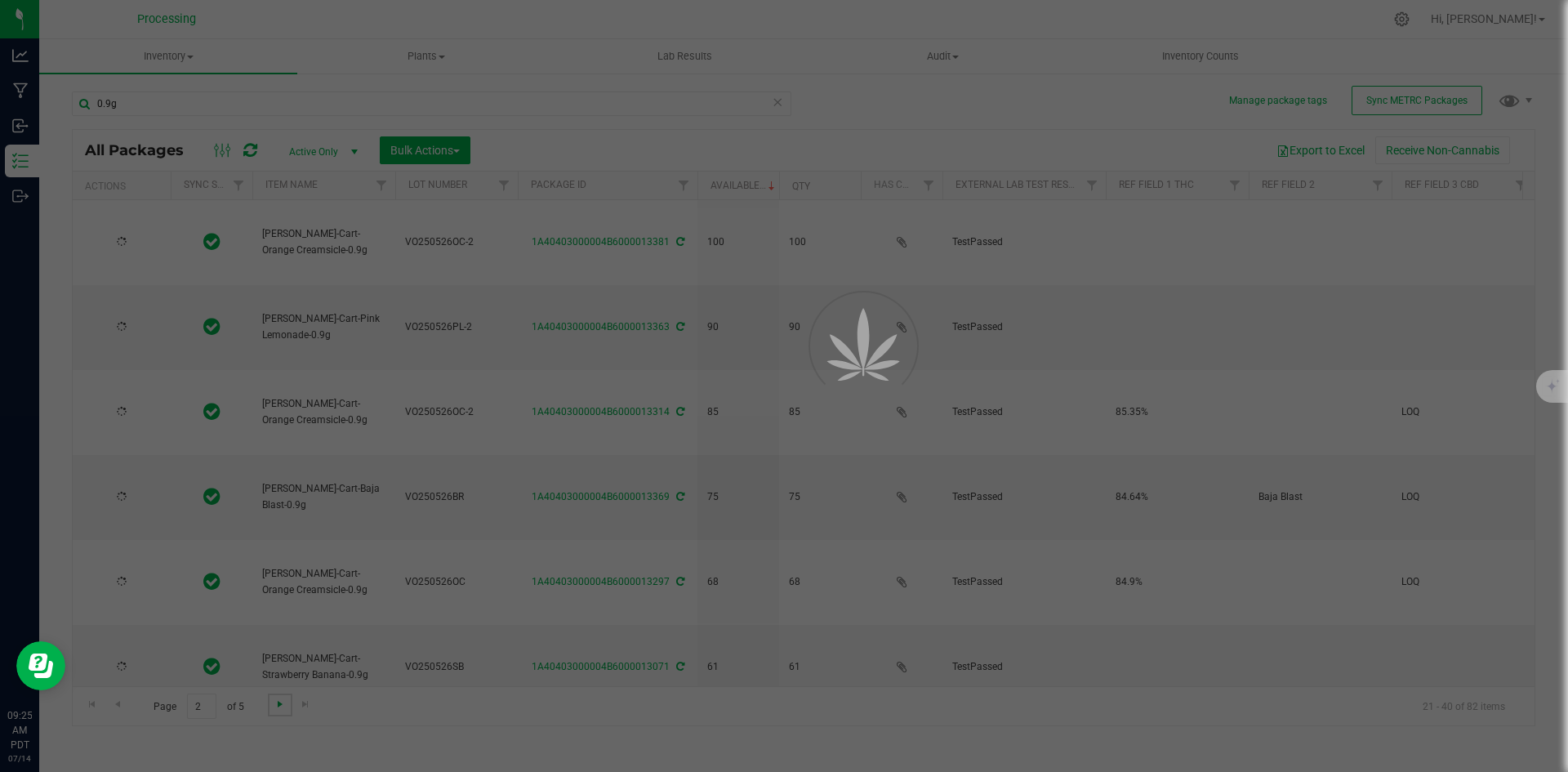 type on "[DATE]" 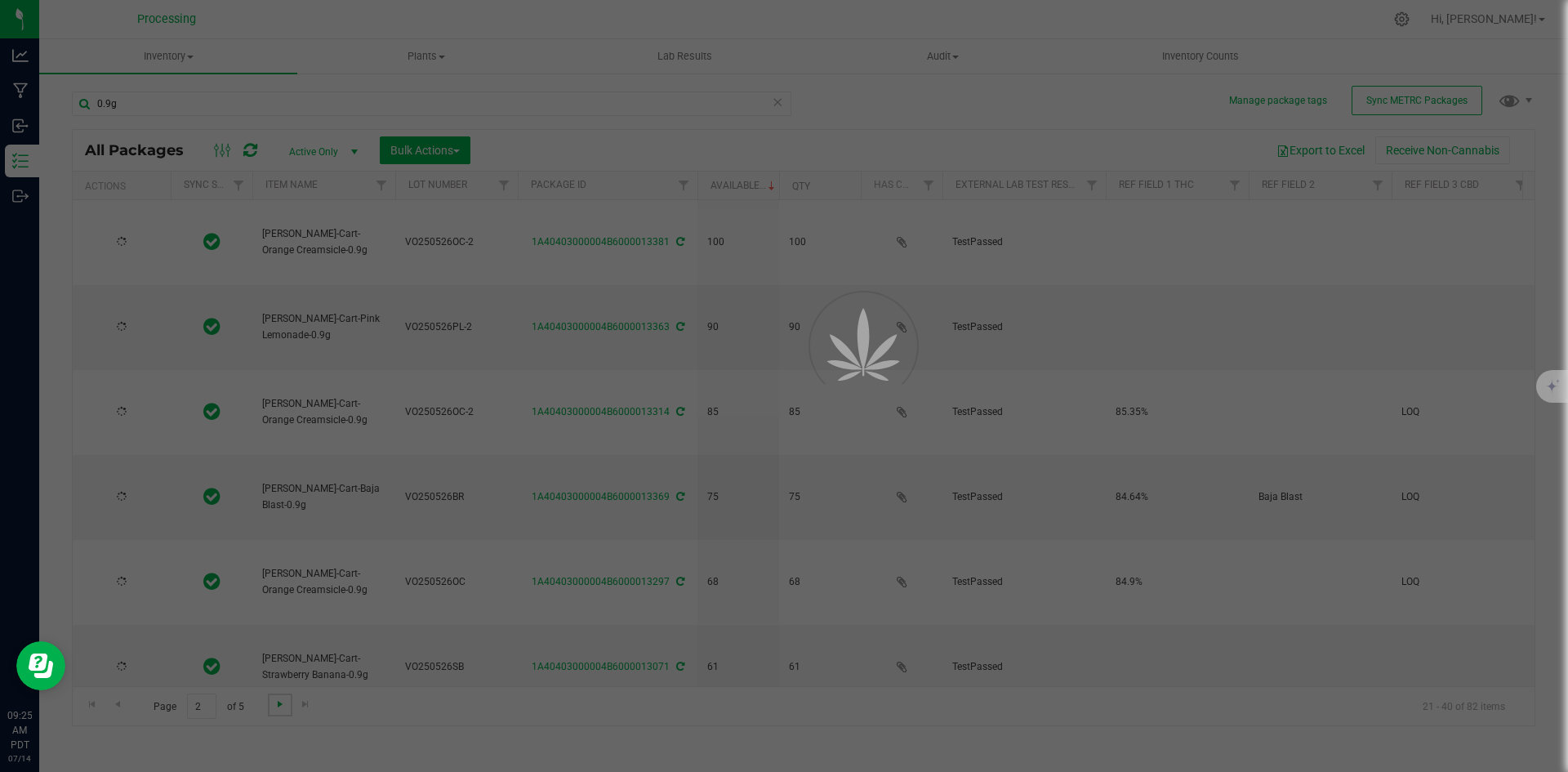 type on "[DATE]" 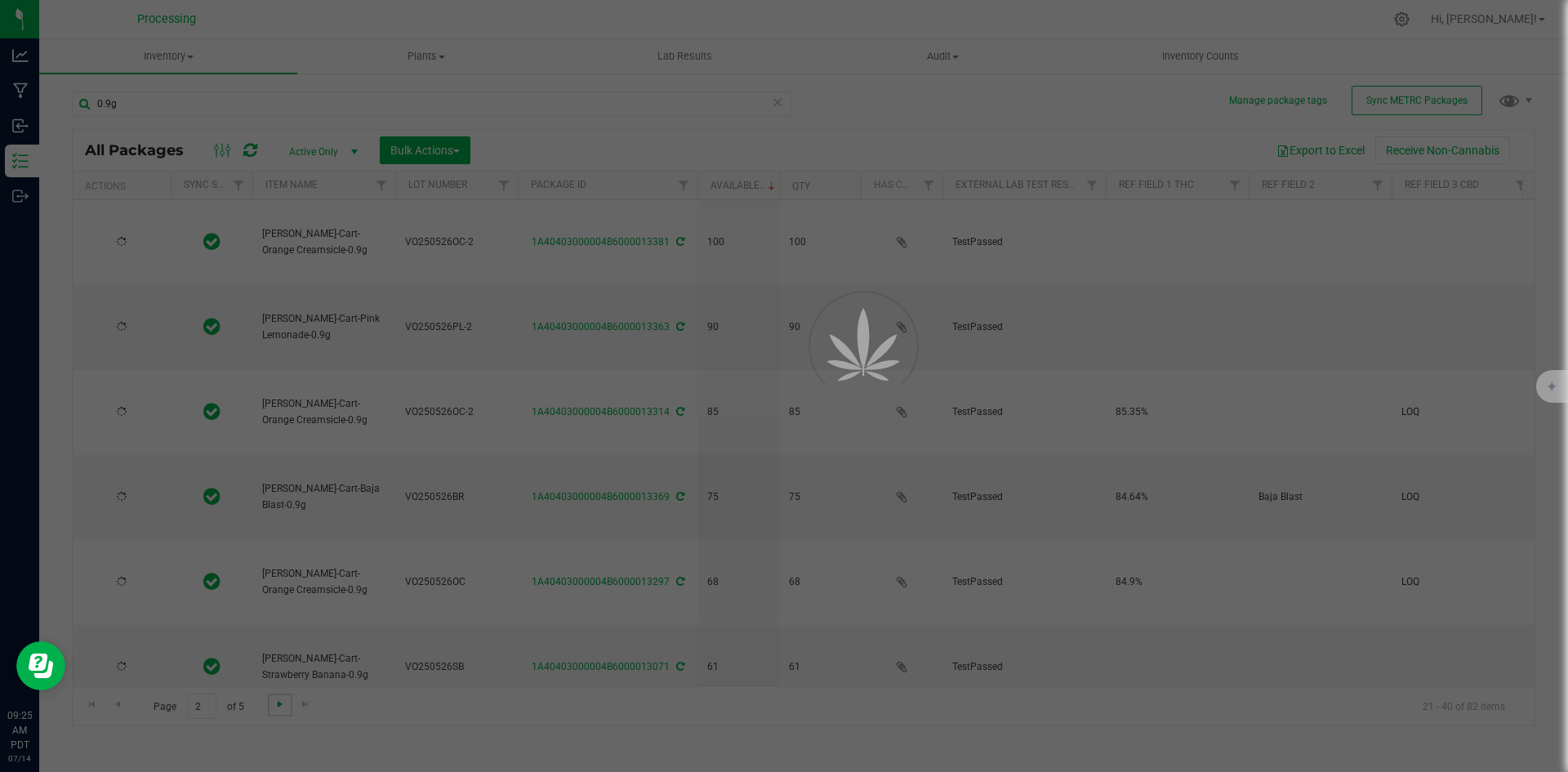 type on "[DATE]" 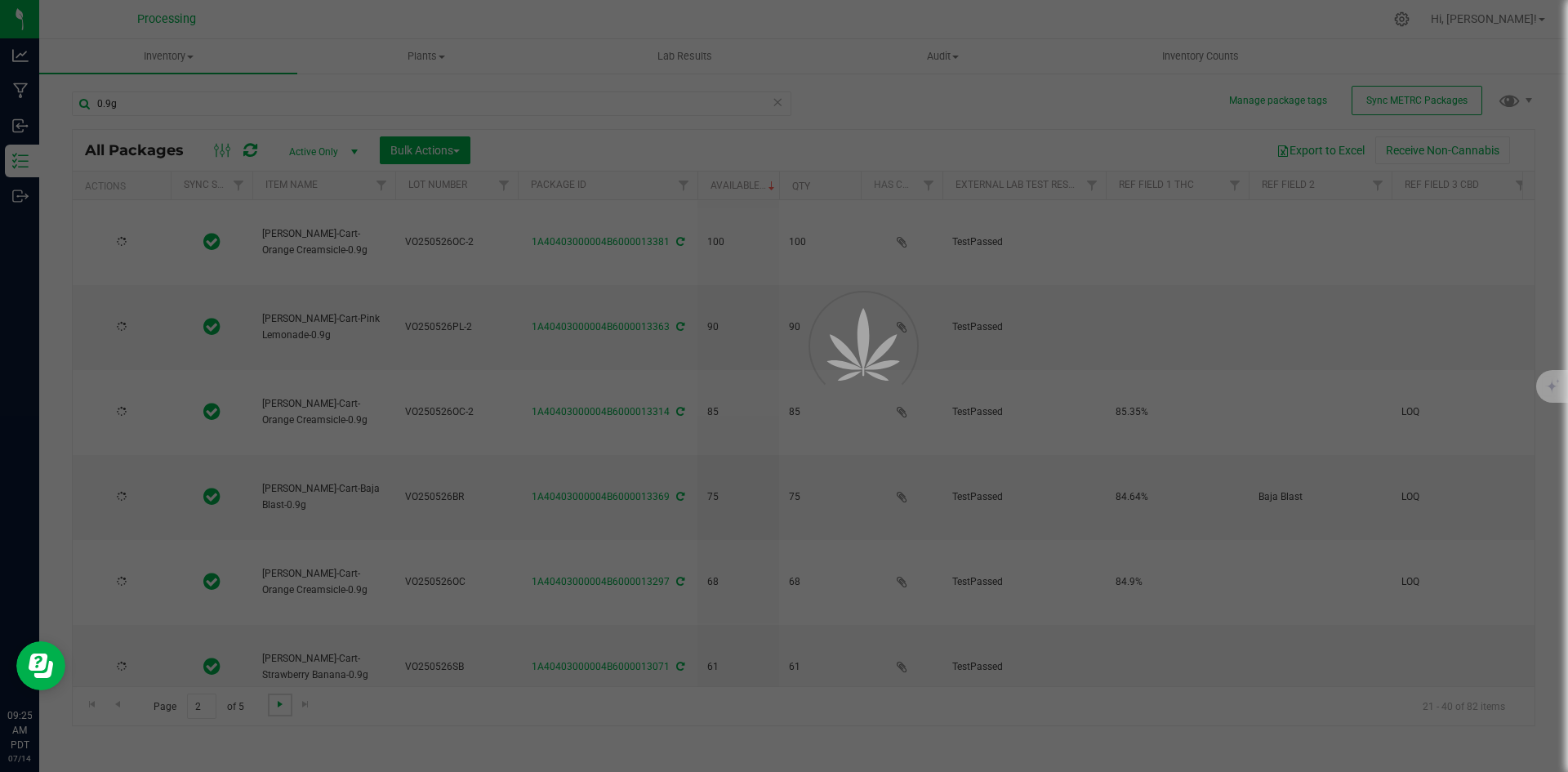 type on "[DATE]" 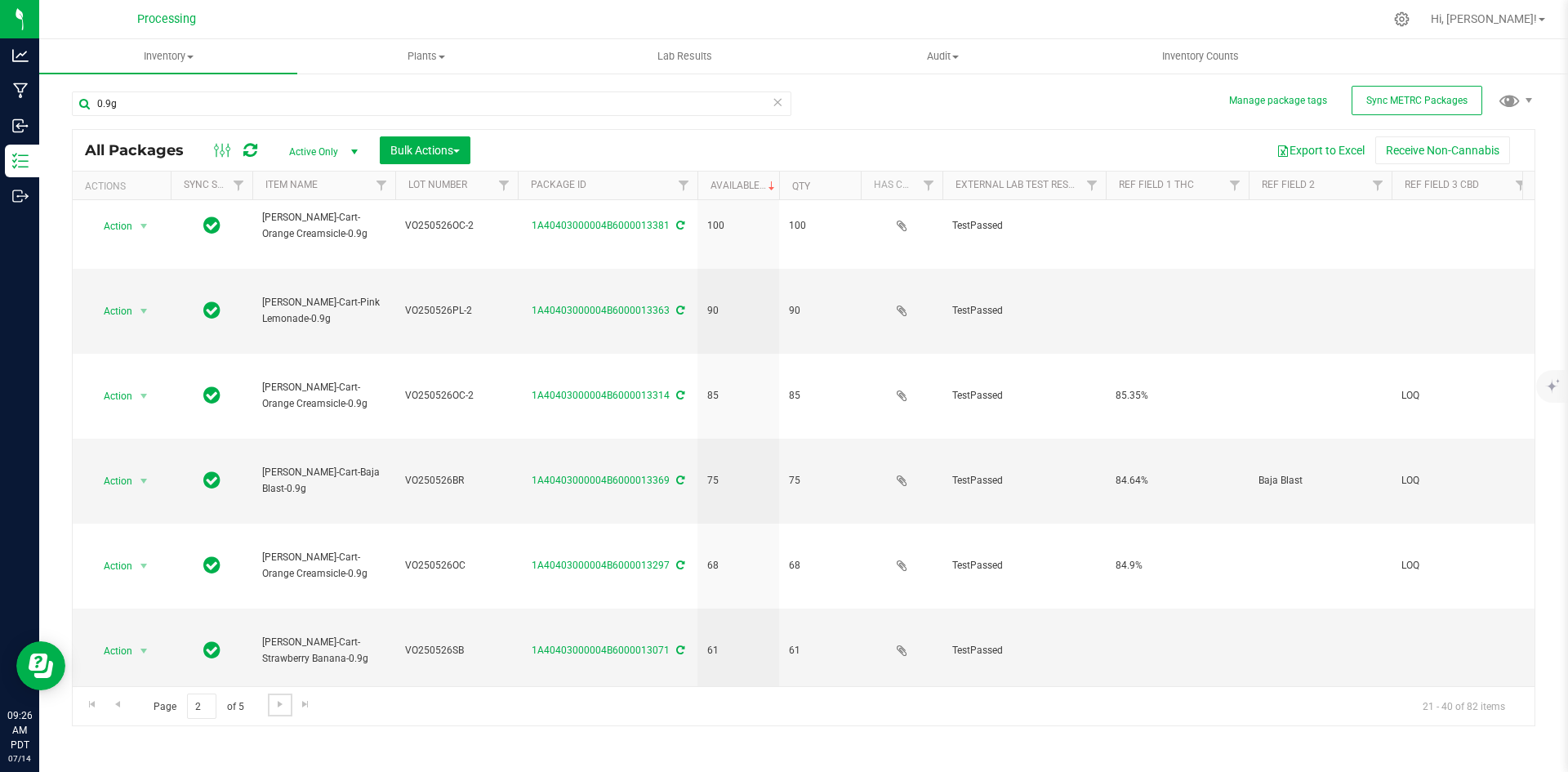 scroll, scrollTop: 0, scrollLeft: 0, axis: both 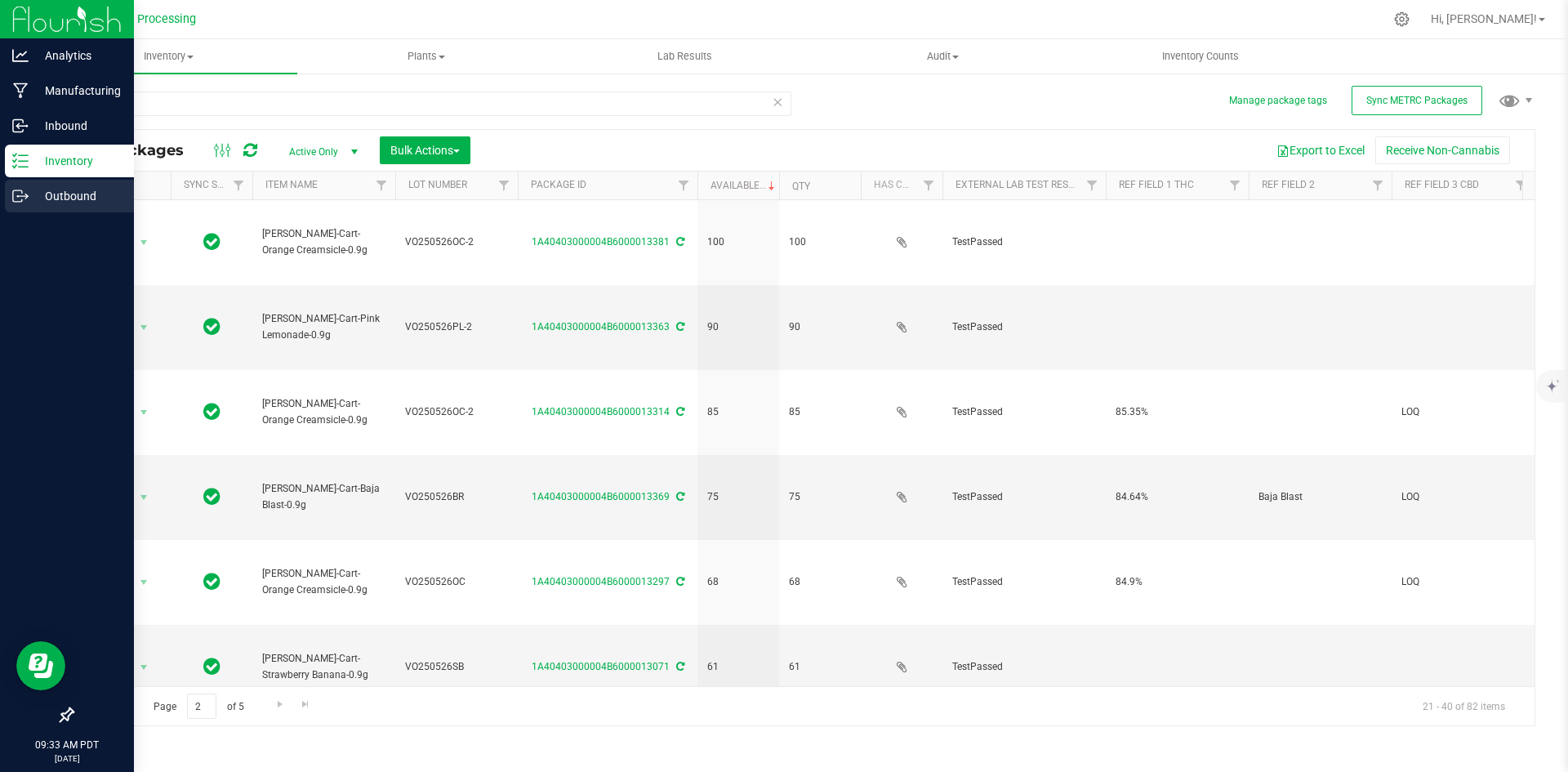 click 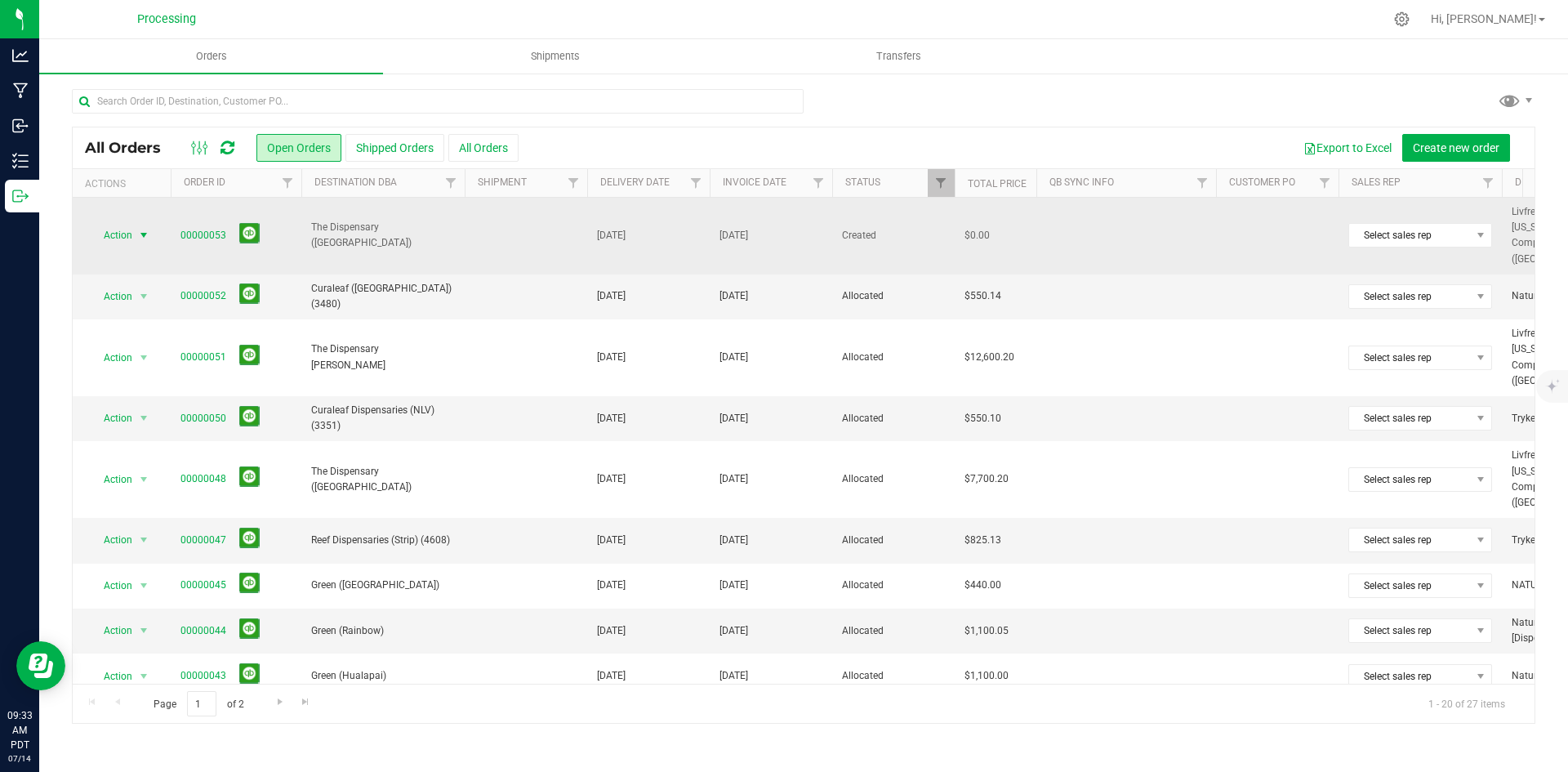click on "Action" at bounding box center [111, 235] 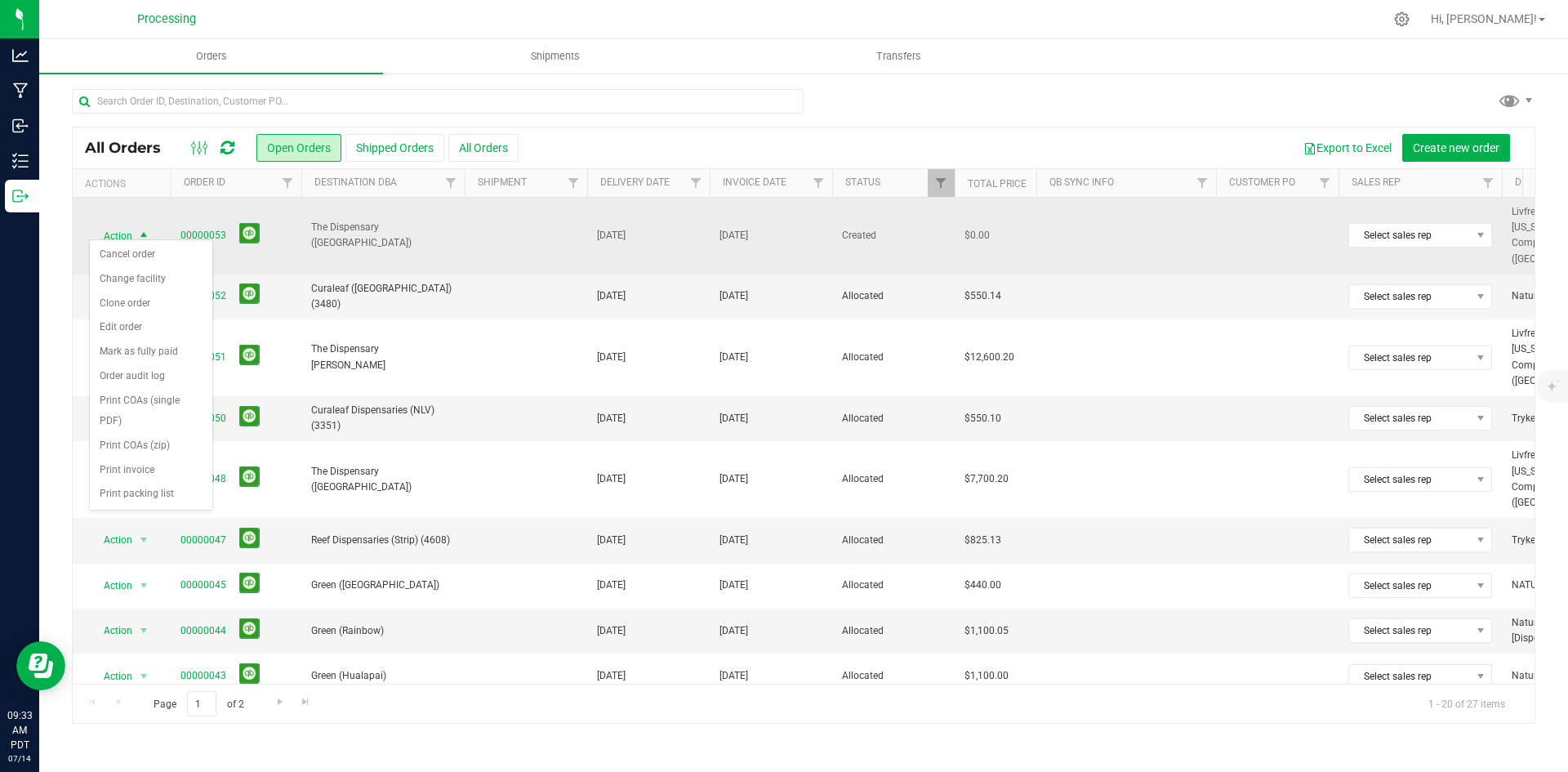 click on "The Dispensary ([GEOGRAPHIC_DATA])" at bounding box center (383, 236) 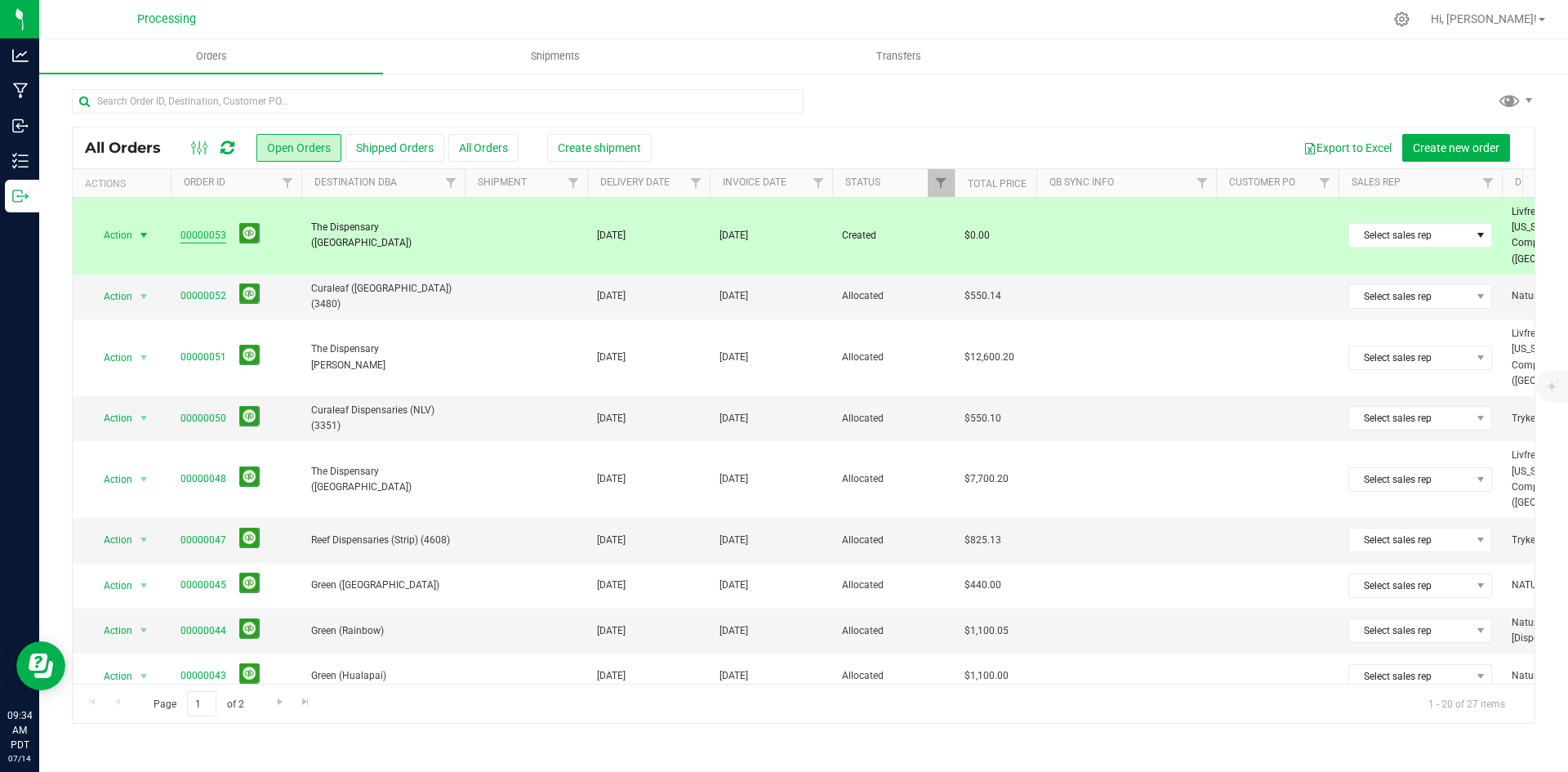 click on "00000053" at bounding box center (203, 235) 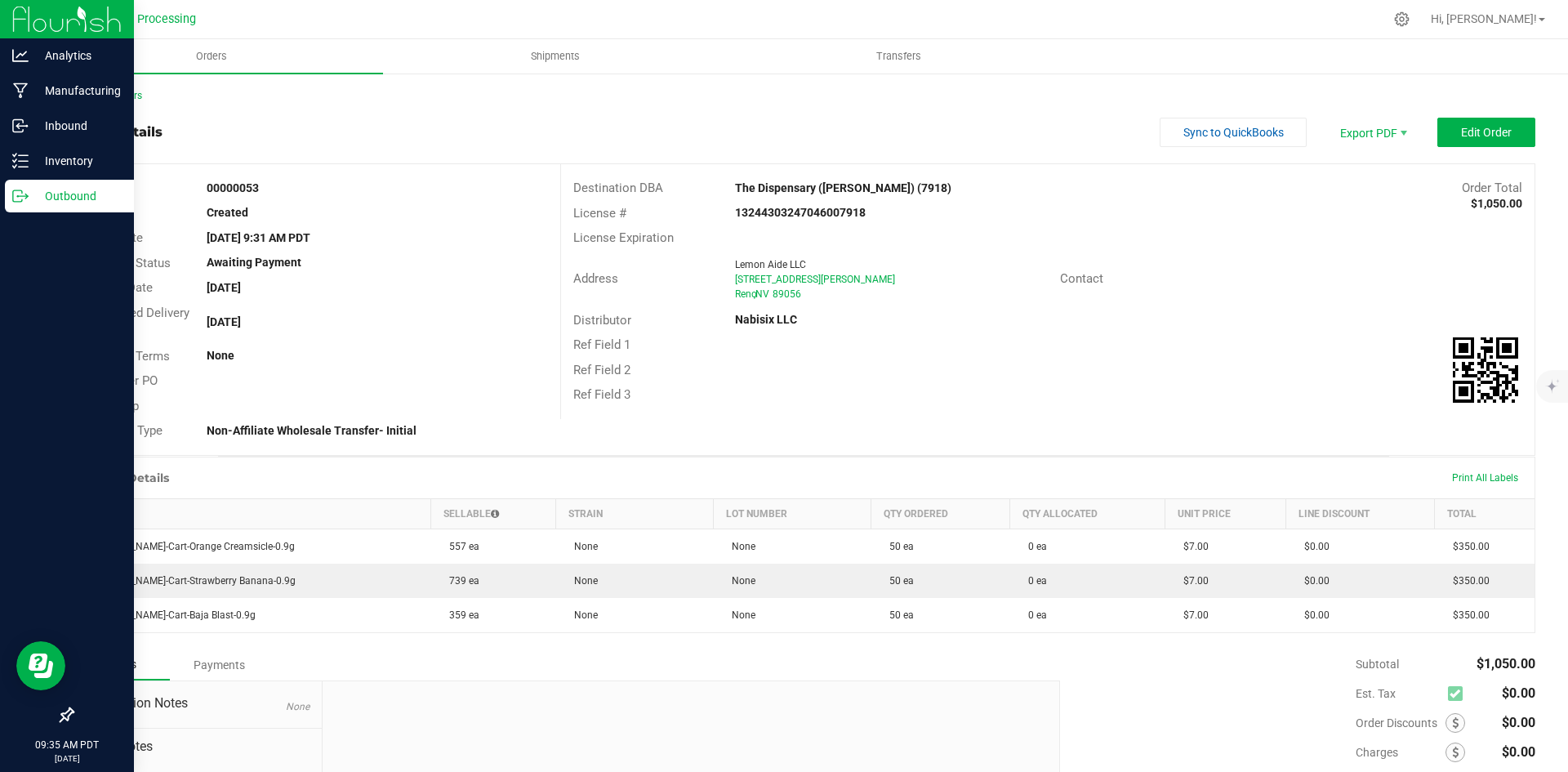 click 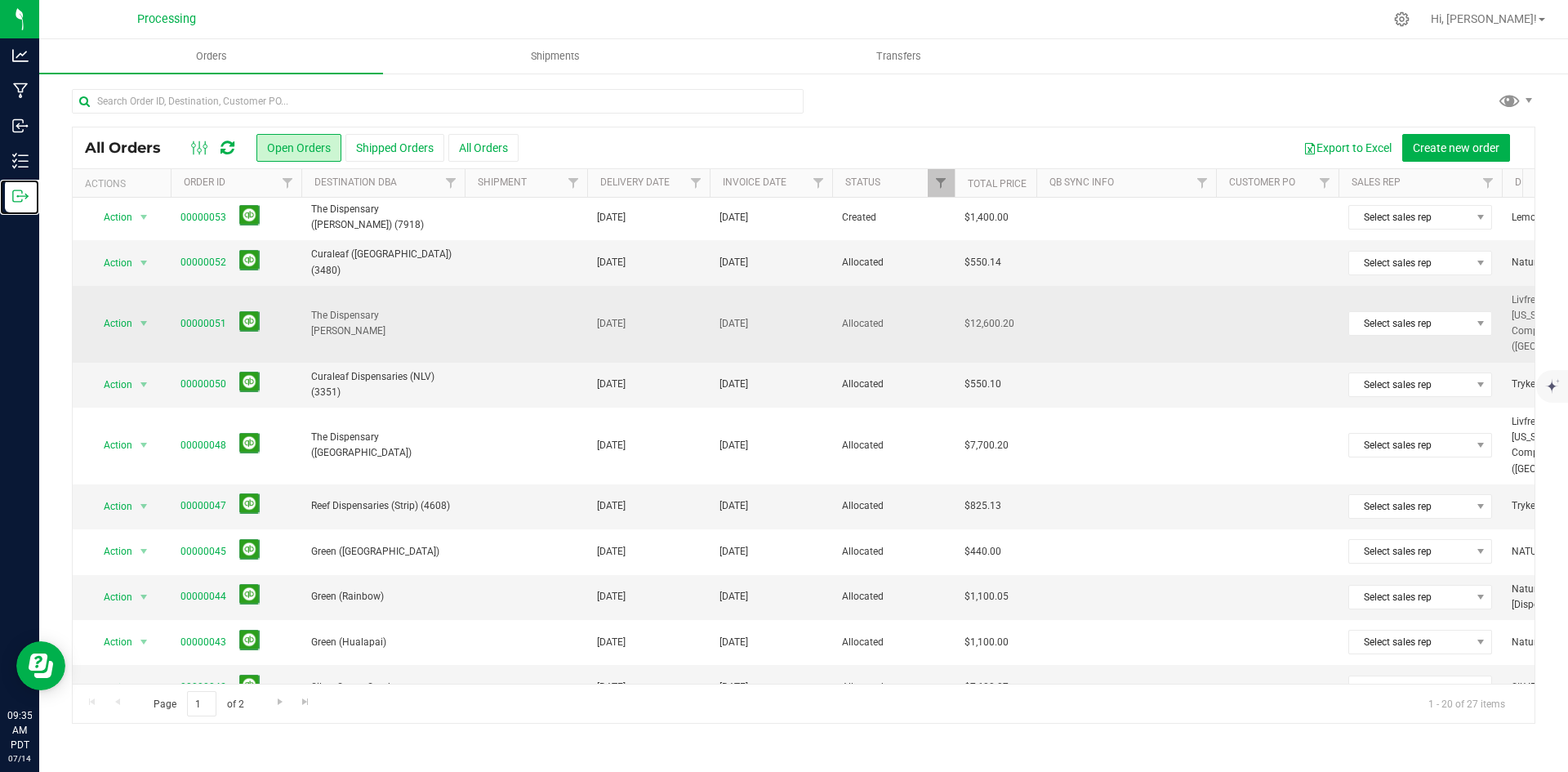 scroll, scrollTop: 0, scrollLeft: 0, axis: both 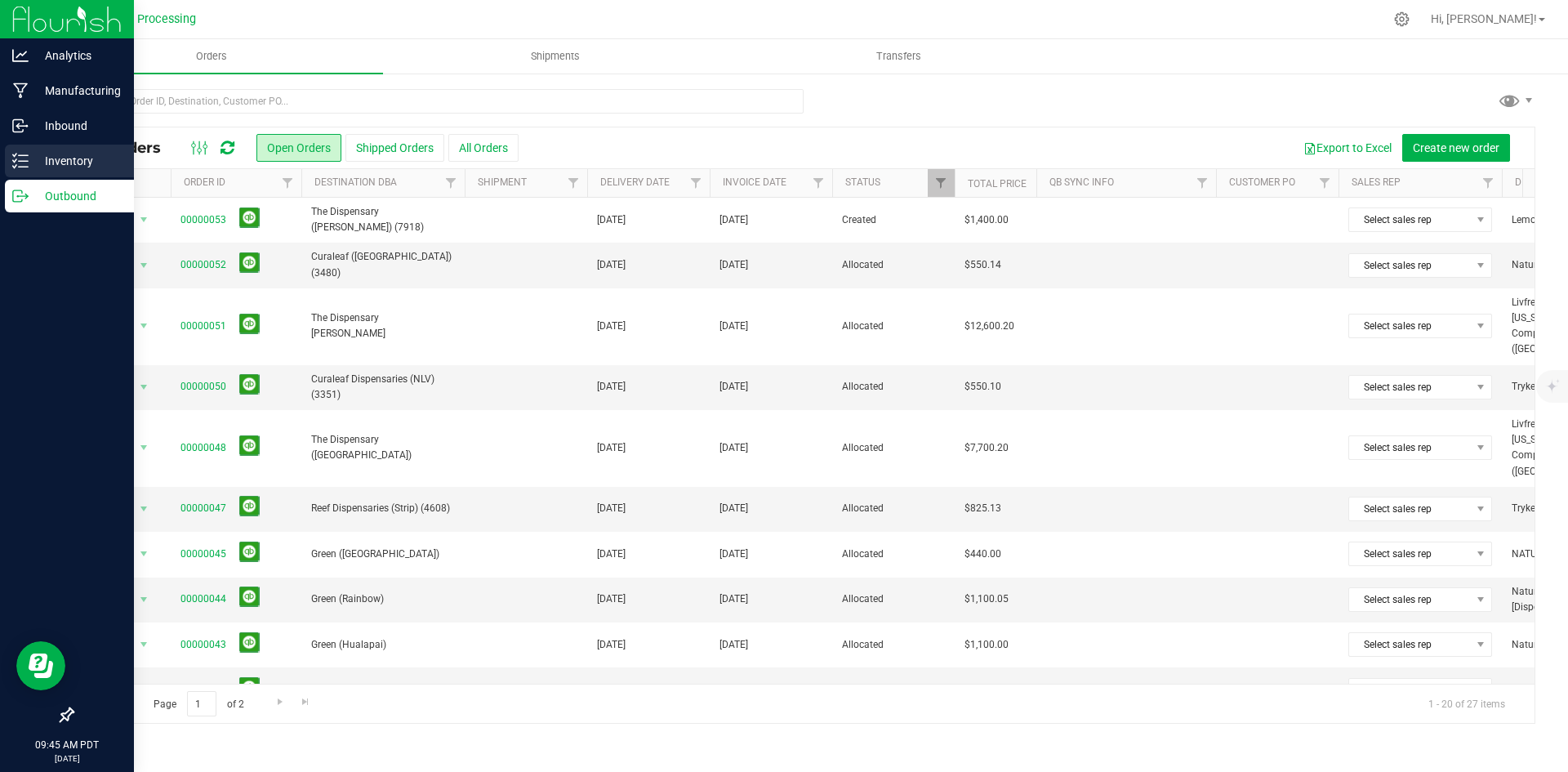 click on "Inventory" at bounding box center (69, 161) 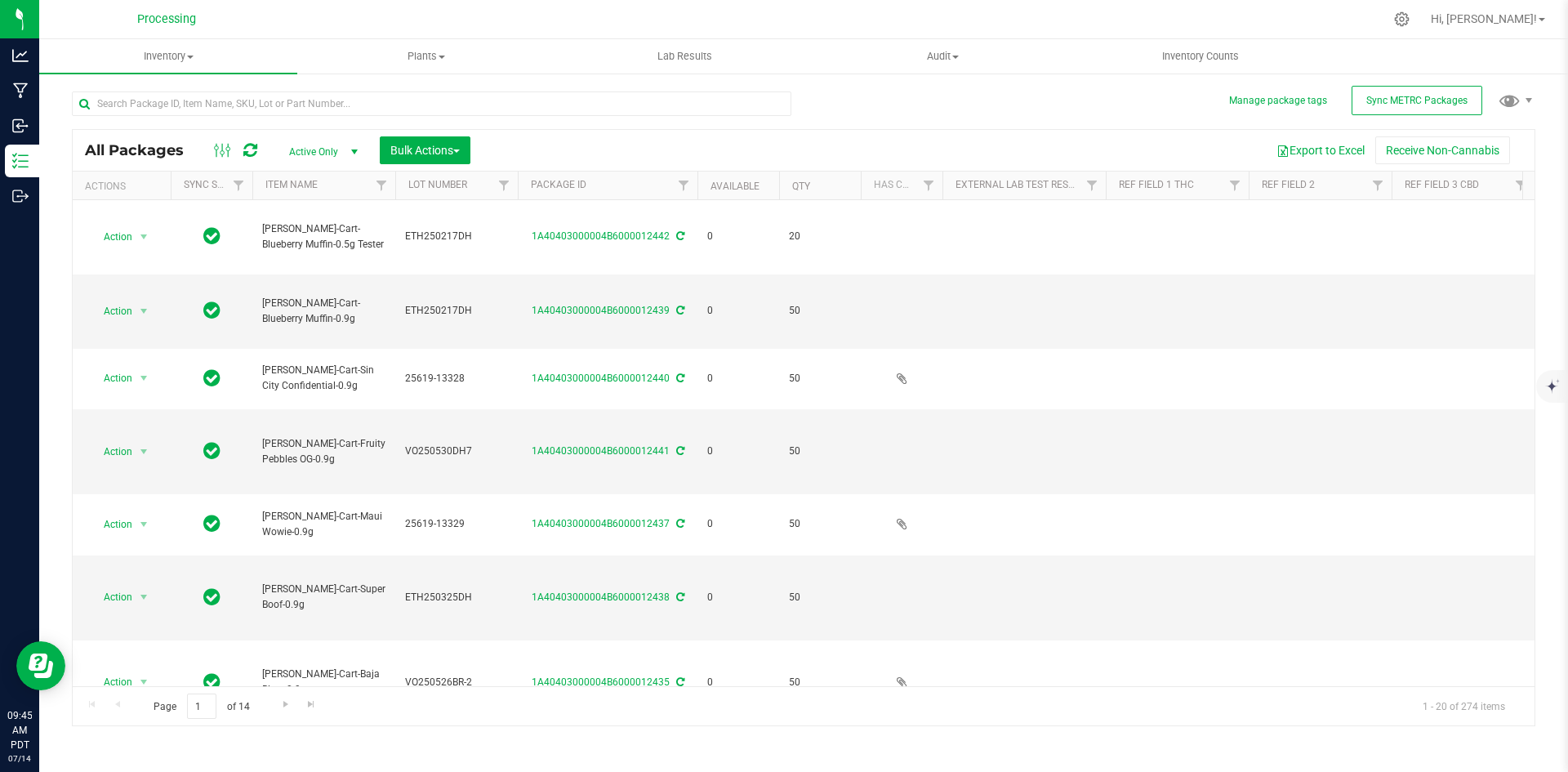 click on "Hi, [PERSON_NAME]!" at bounding box center (1488, 19) 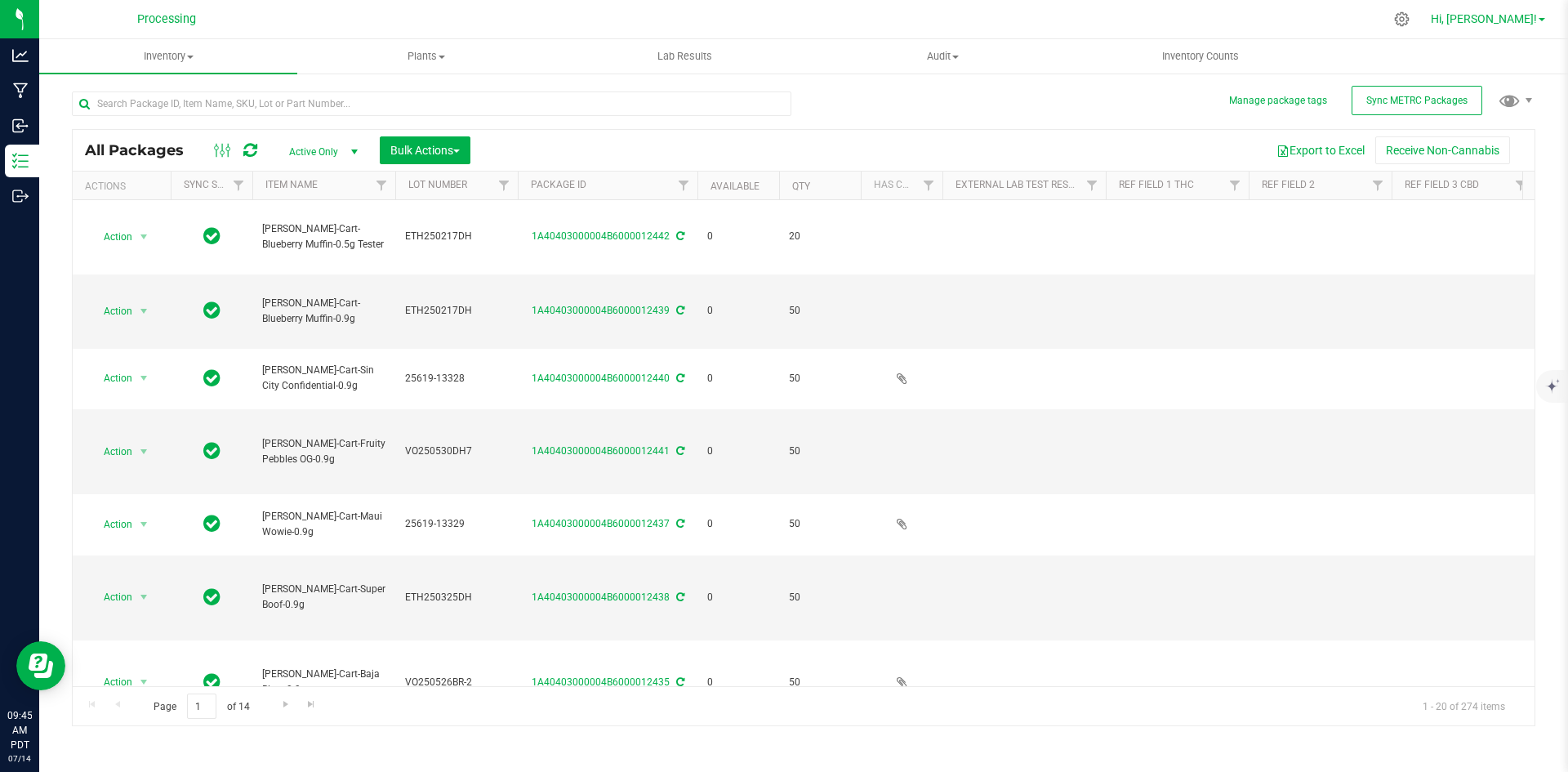 click on "Hi, [PERSON_NAME]!" at bounding box center (1484, 19) 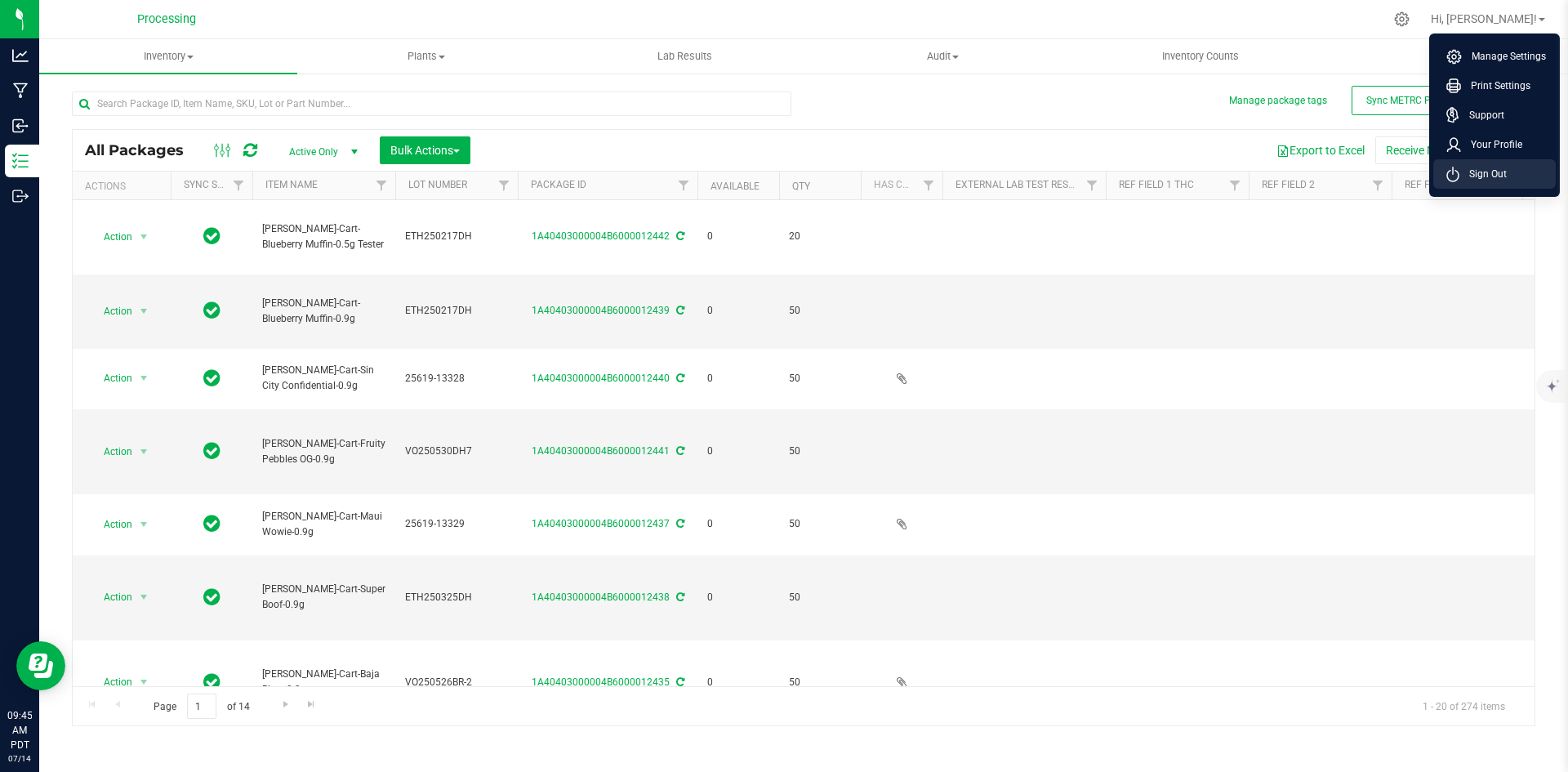 click on "Sign Out" at bounding box center (1483, 174) 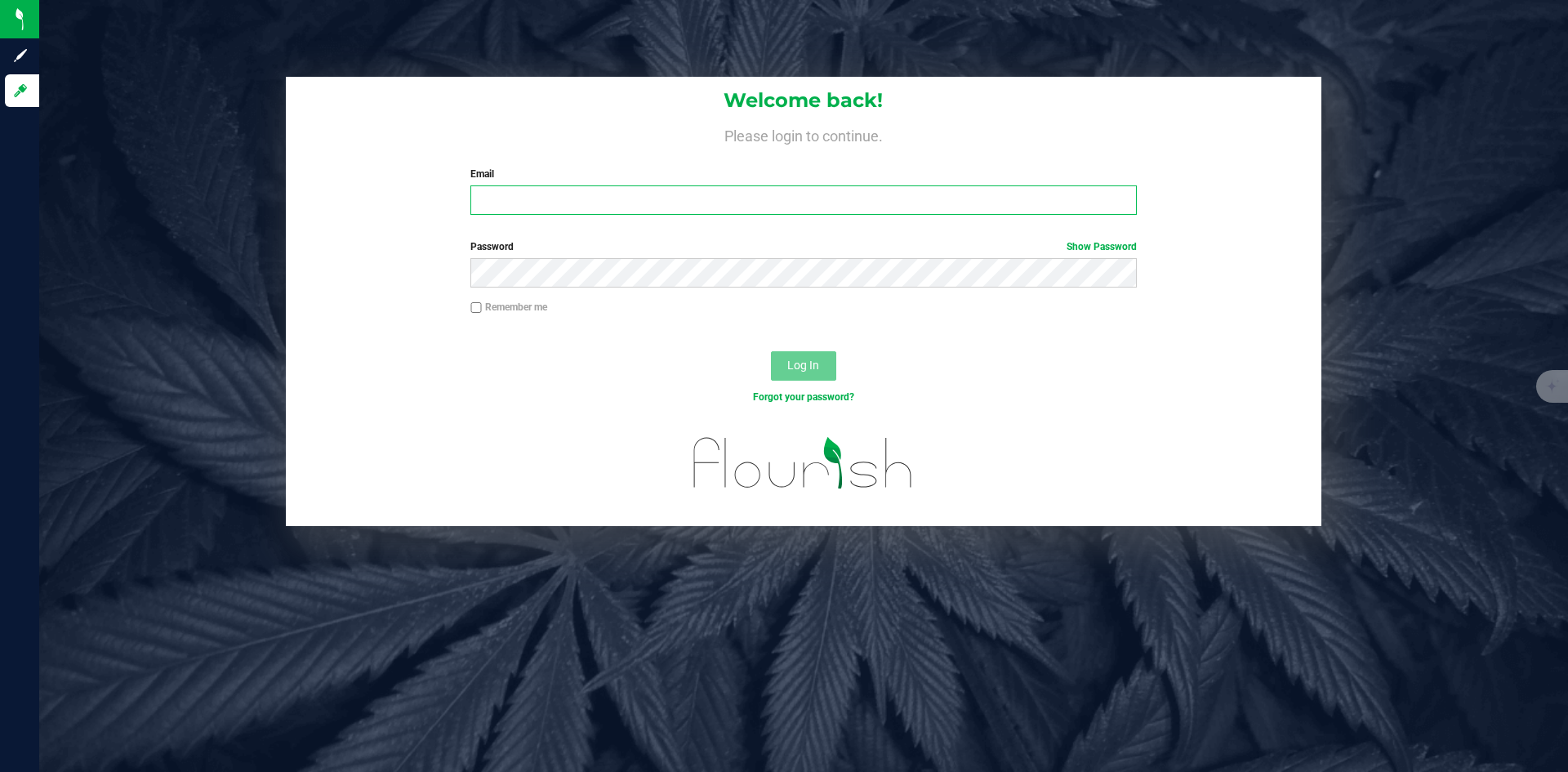 click on "Email" at bounding box center [803, 200] 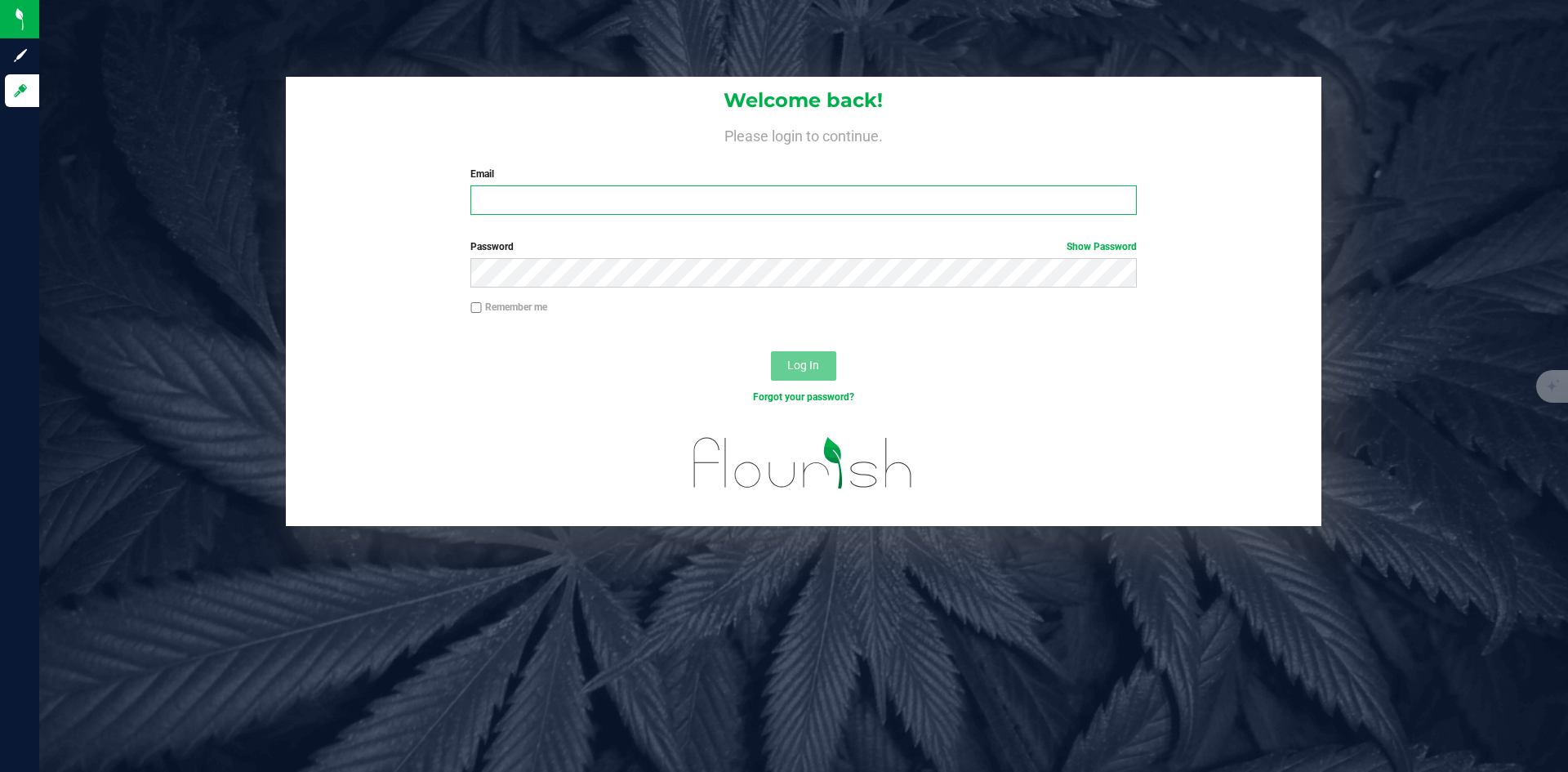 type on "doug.rowell@perfectharvestco.com" 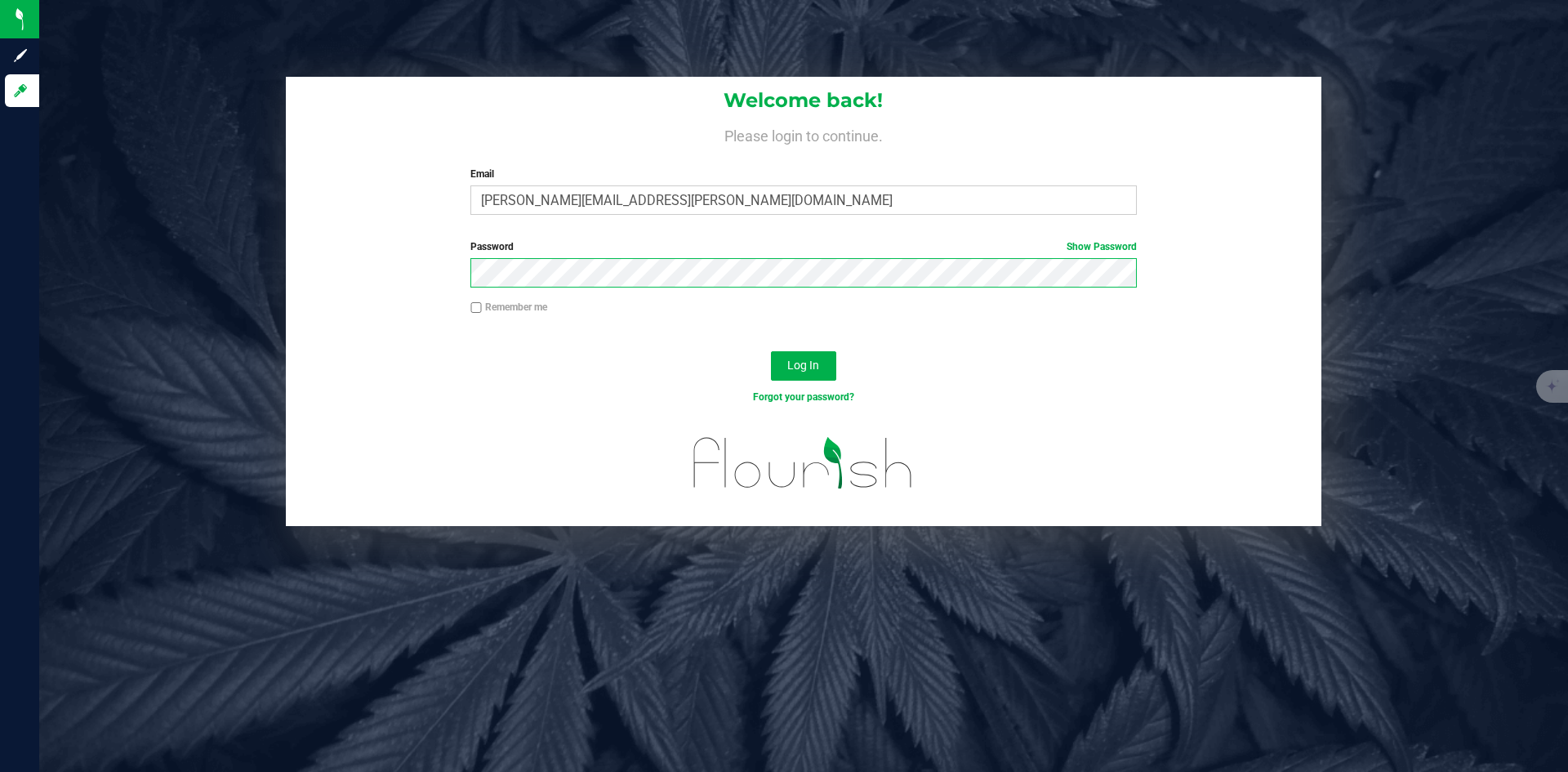 click on "Log In" at bounding box center (804, 366) 